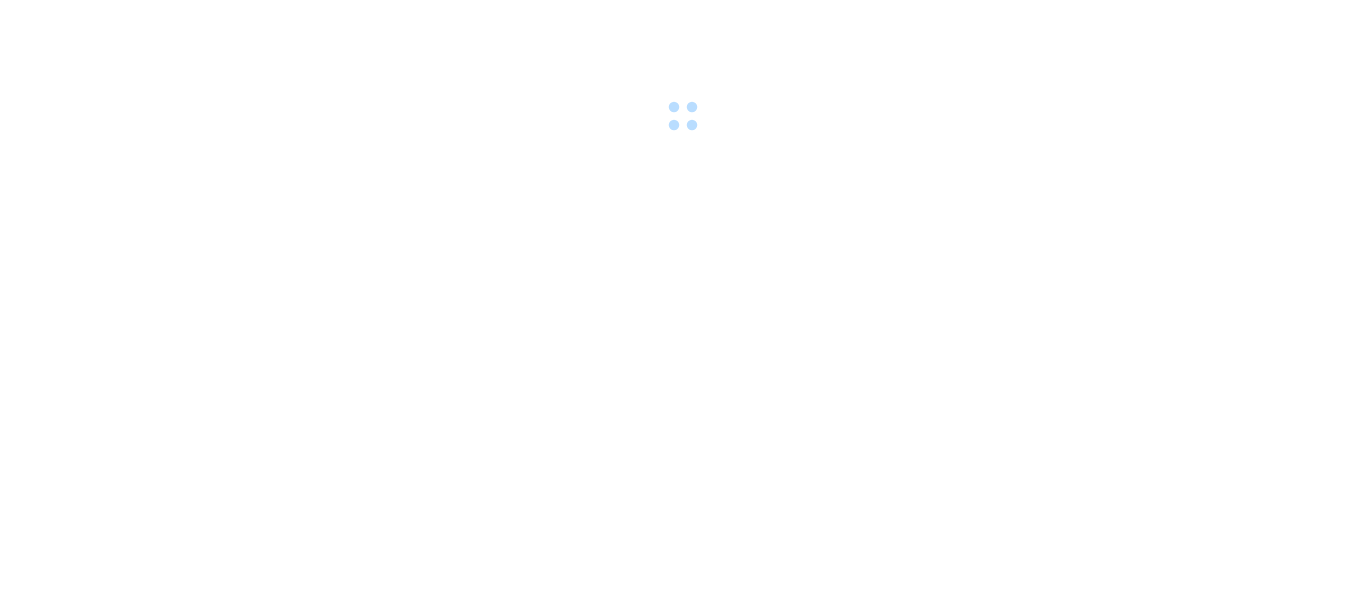 scroll, scrollTop: 0, scrollLeft: 0, axis: both 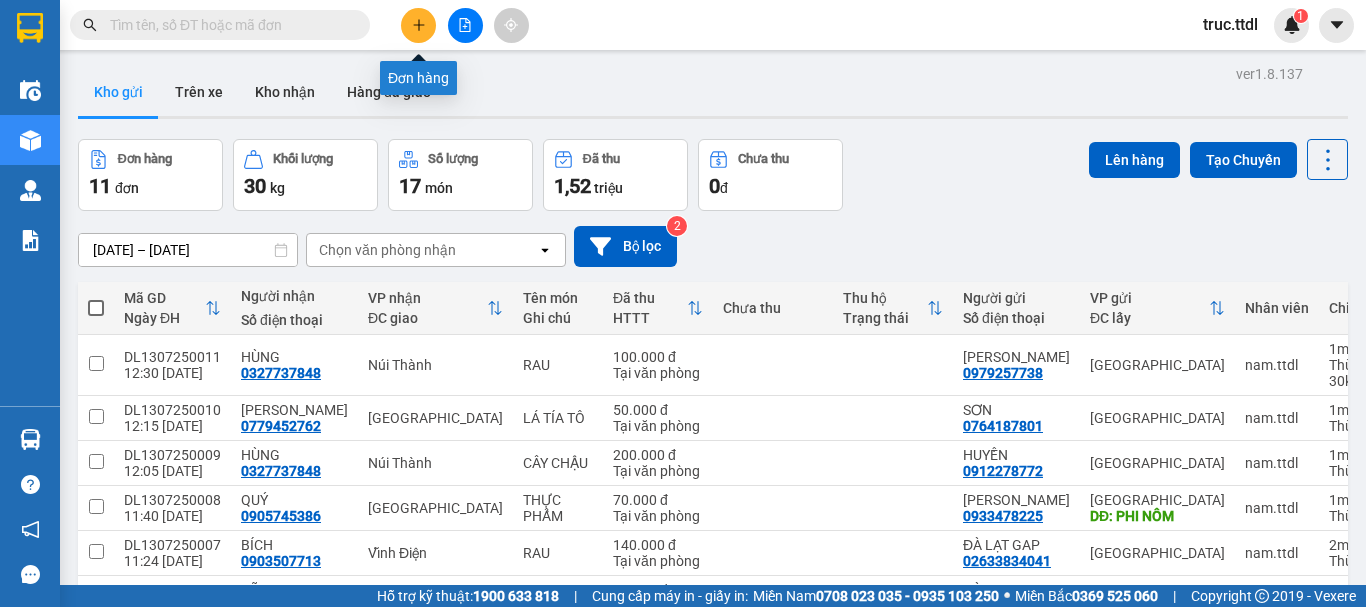 click 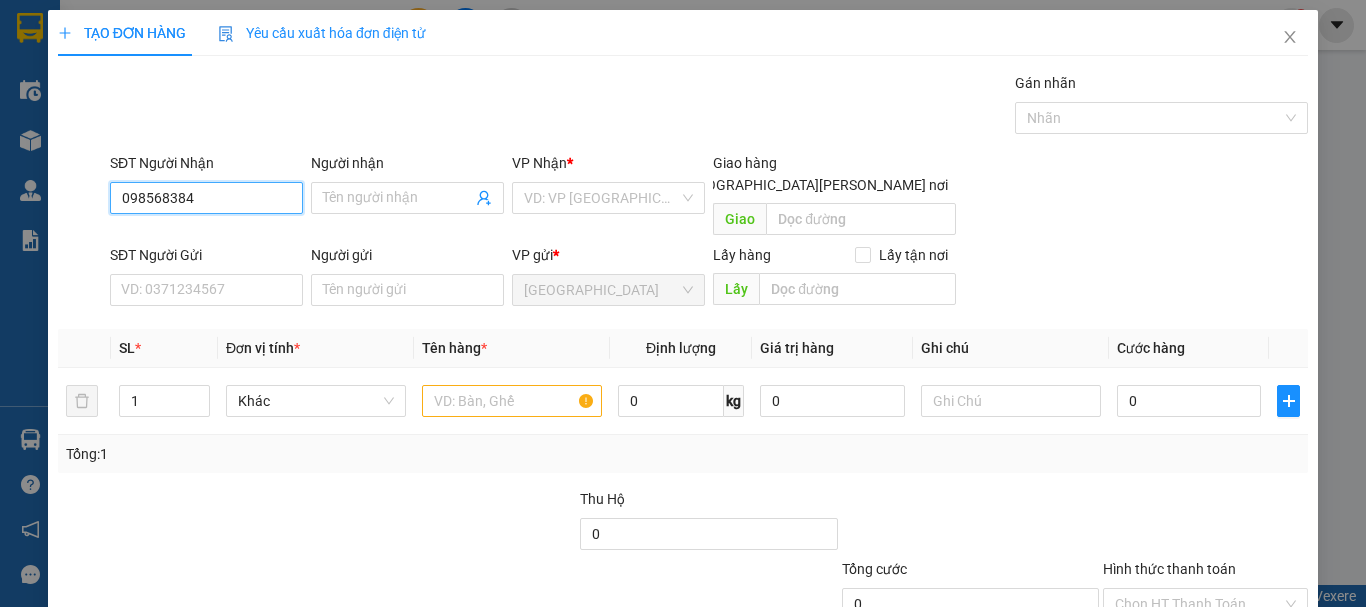type on "0985683842" 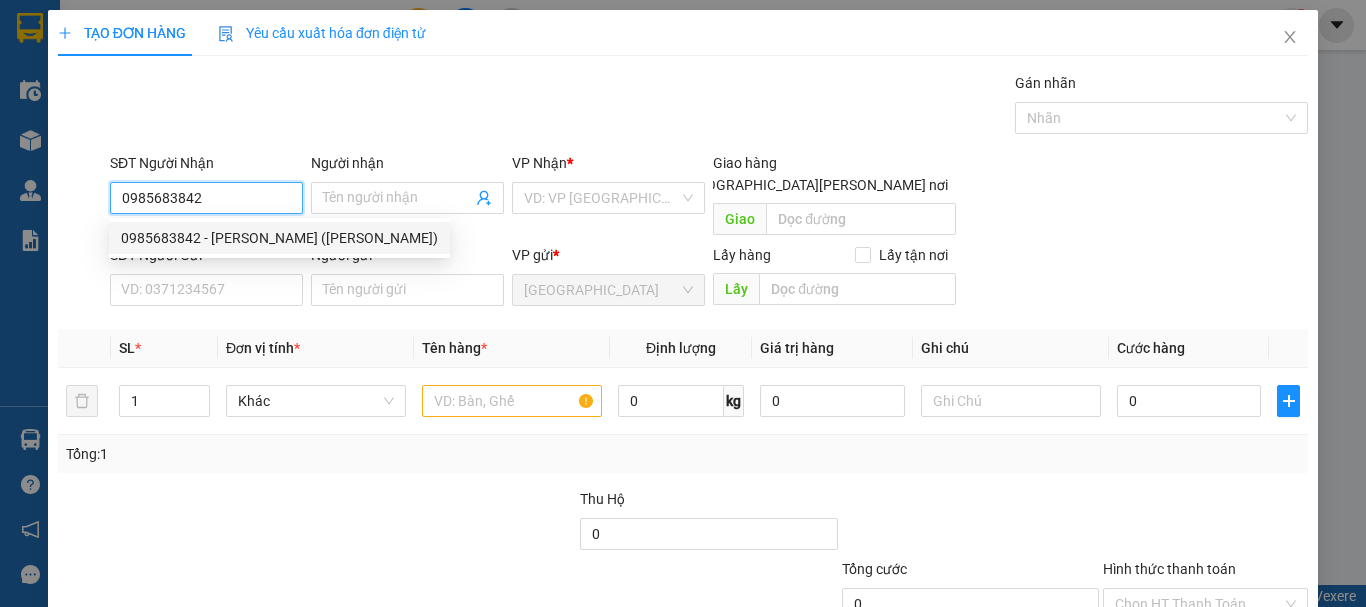 click on "0985683842 - ĐĂNG (KHOA)" at bounding box center (279, 238) 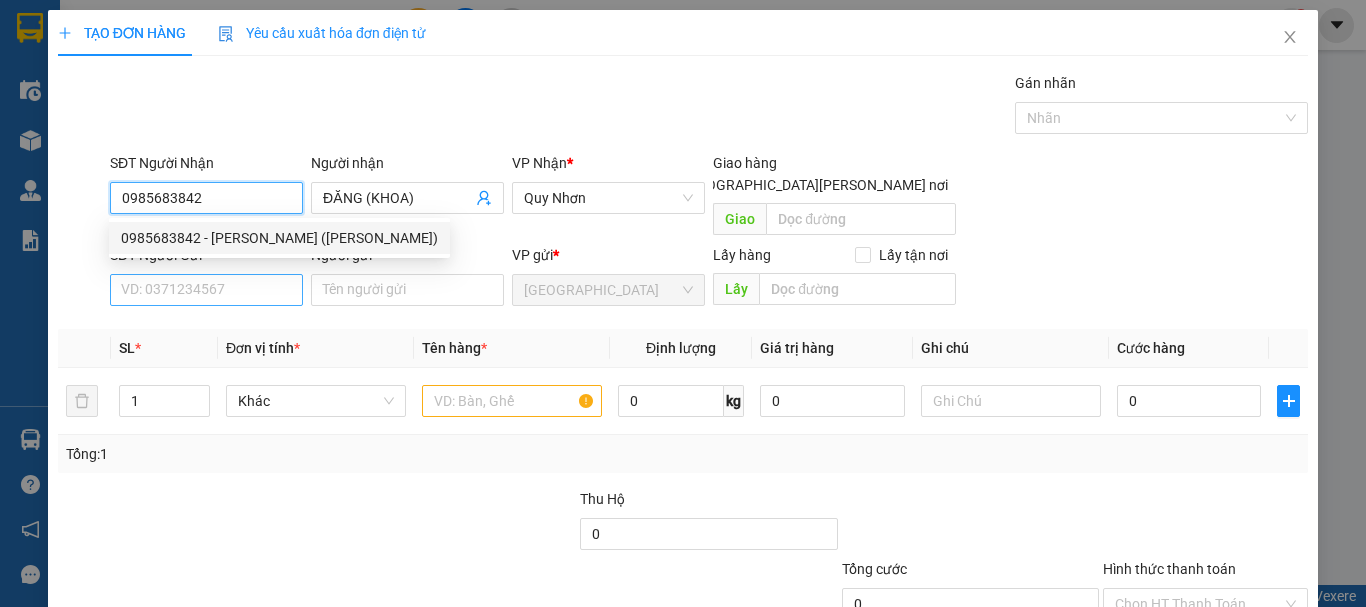 type on "0985683842" 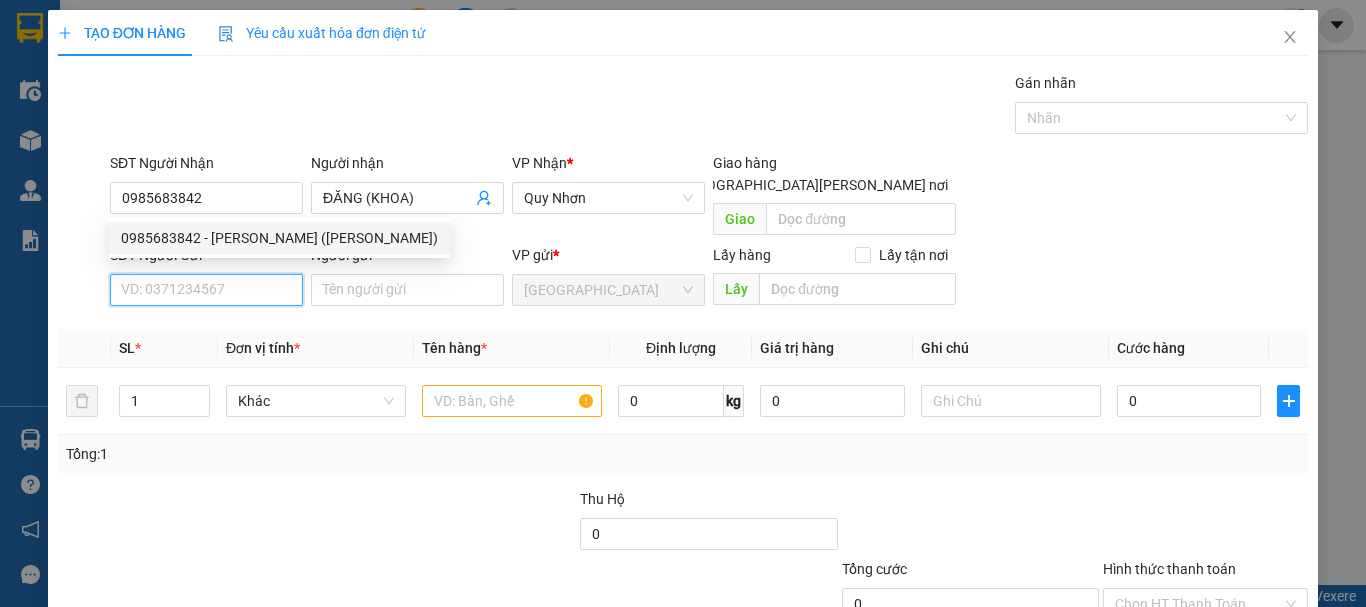 click on "SĐT Người Gửi" at bounding box center (206, 290) 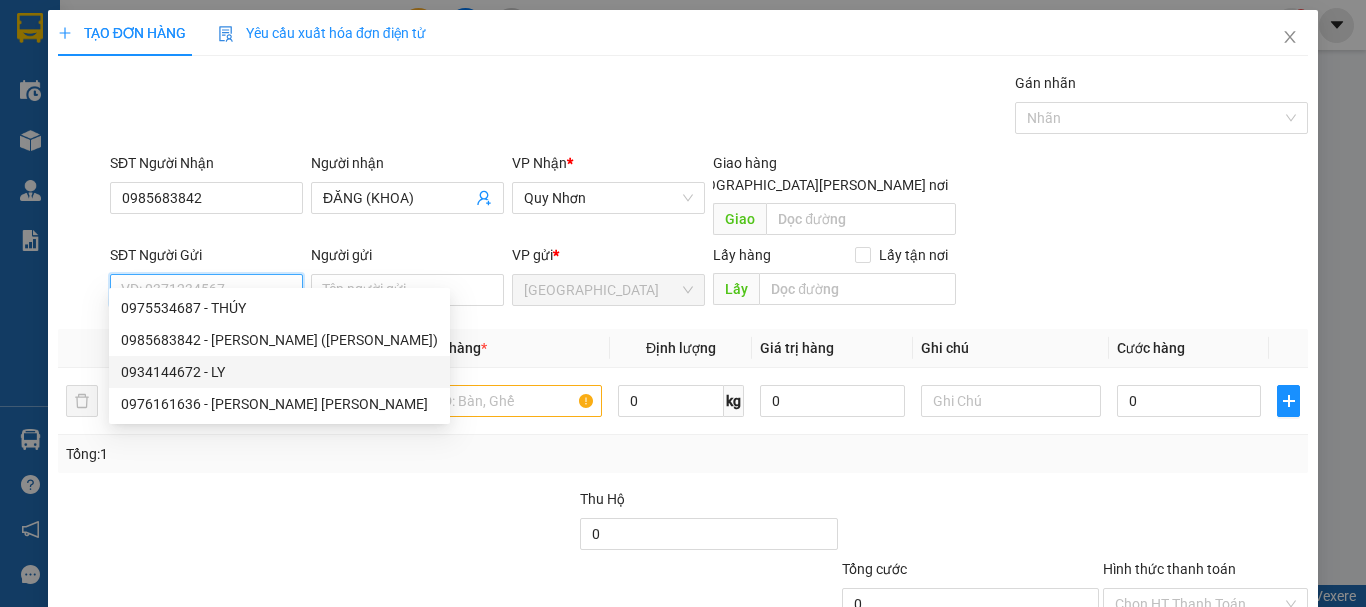 click on "0934144672 - LY" at bounding box center (279, 372) 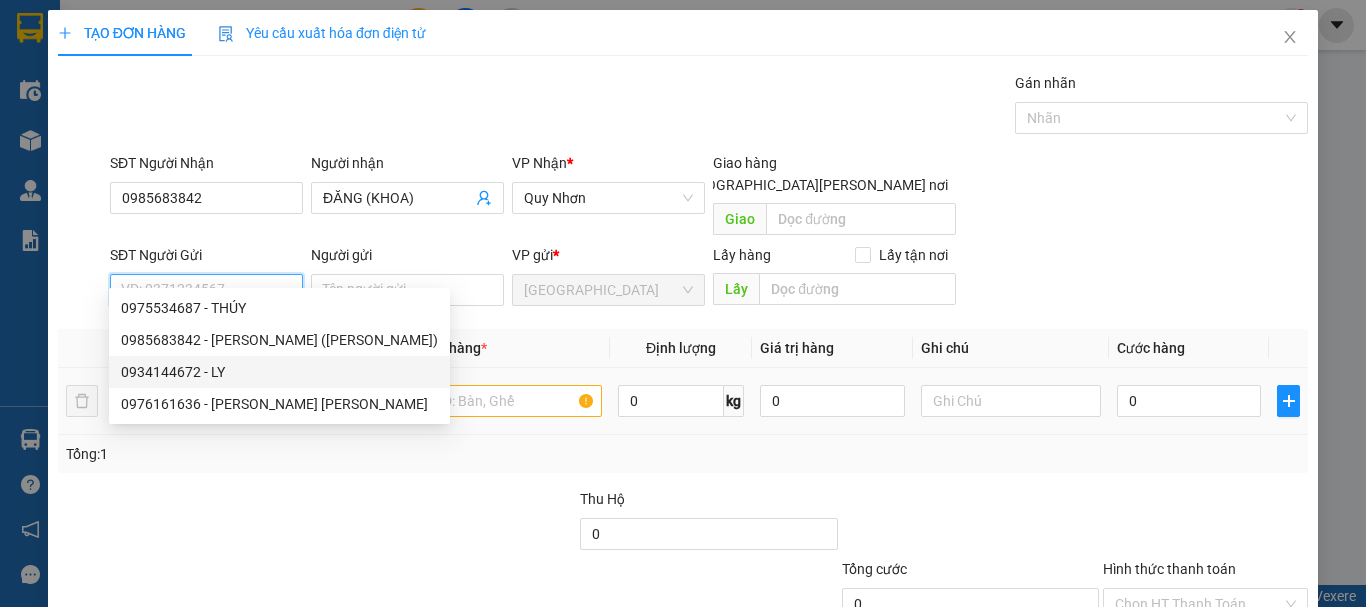 type on "0934144672" 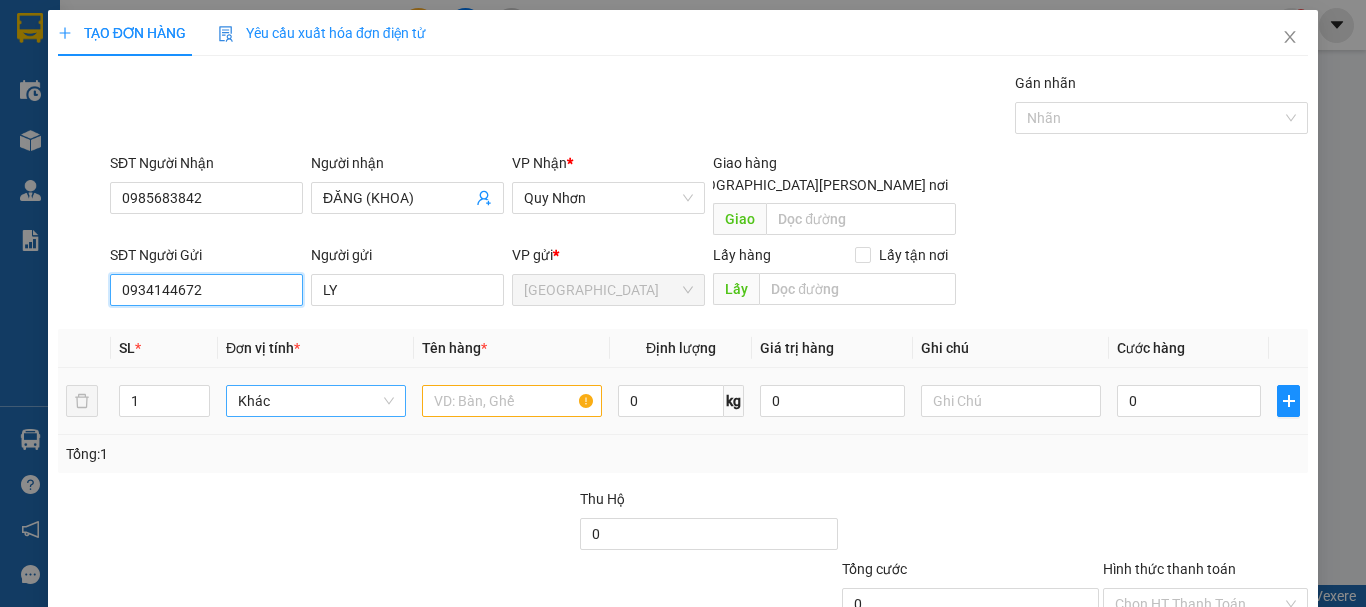 click on "Khác" at bounding box center [316, 401] 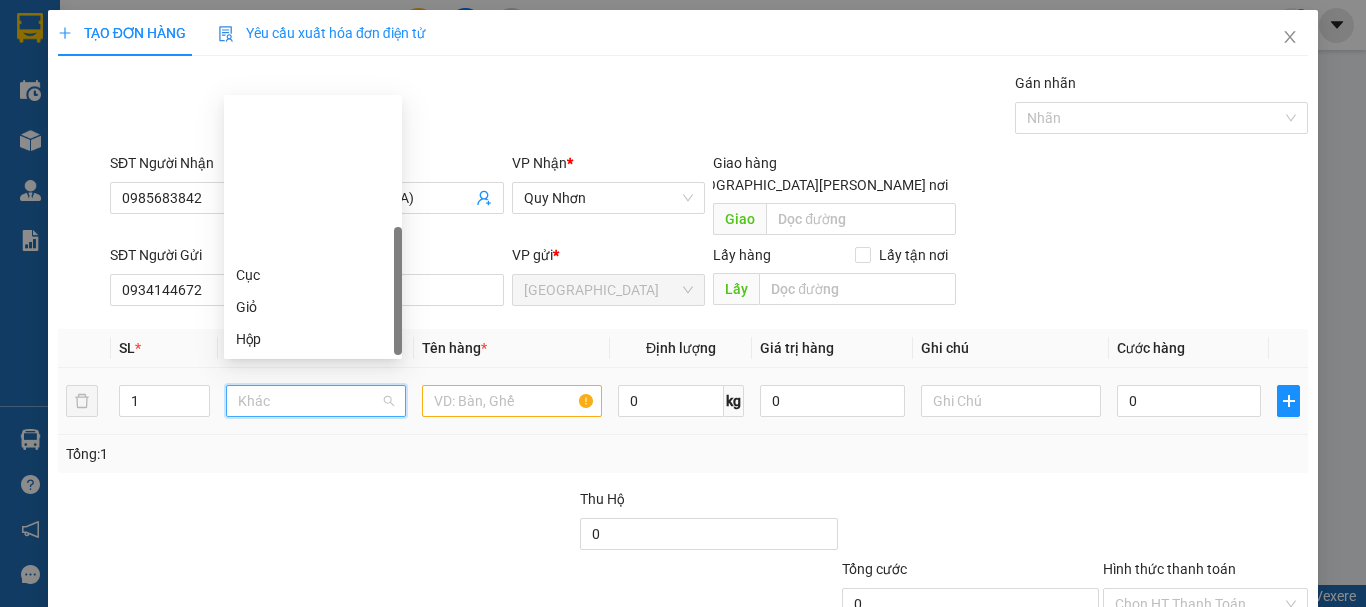 scroll, scrollTop: 192, scrollLeft: 0, axis: vertical 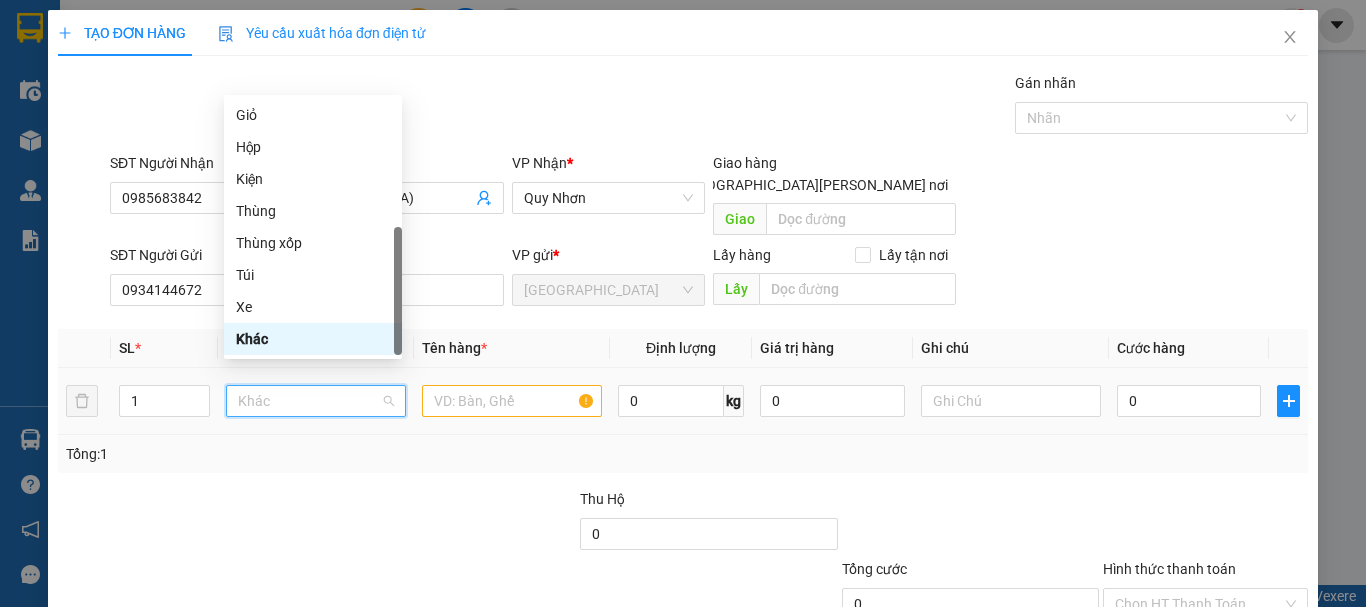 type on "k" 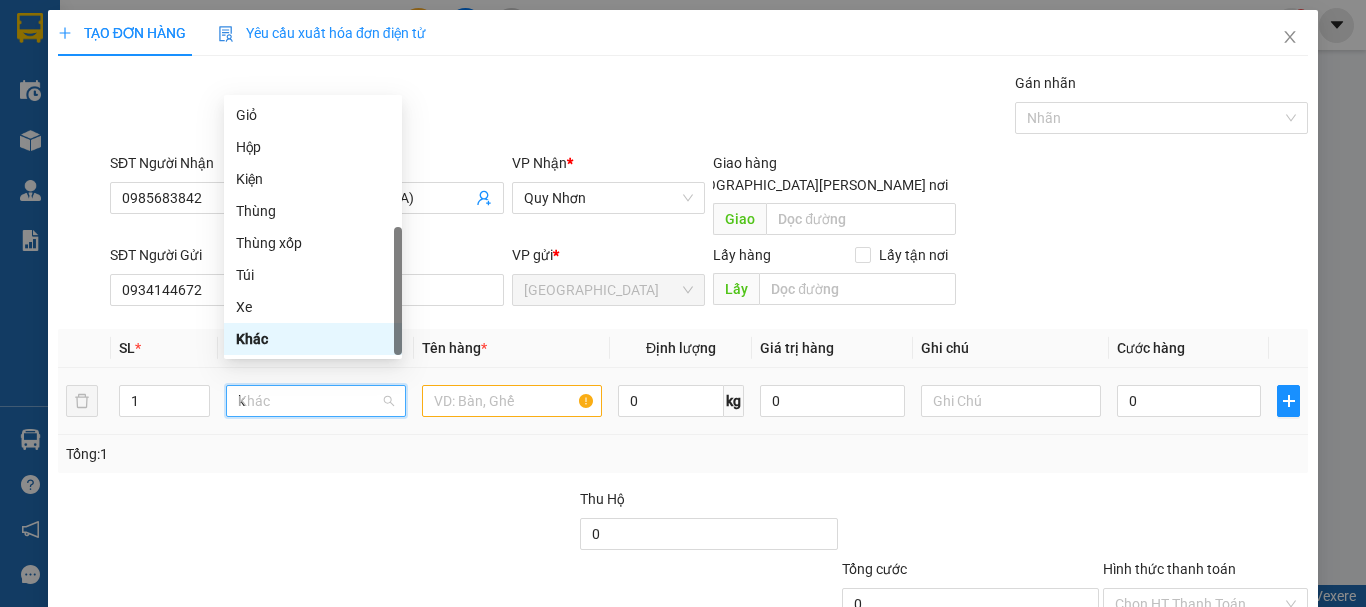scroll, scrollTop: 0, scrollLeft: 0, axis: both 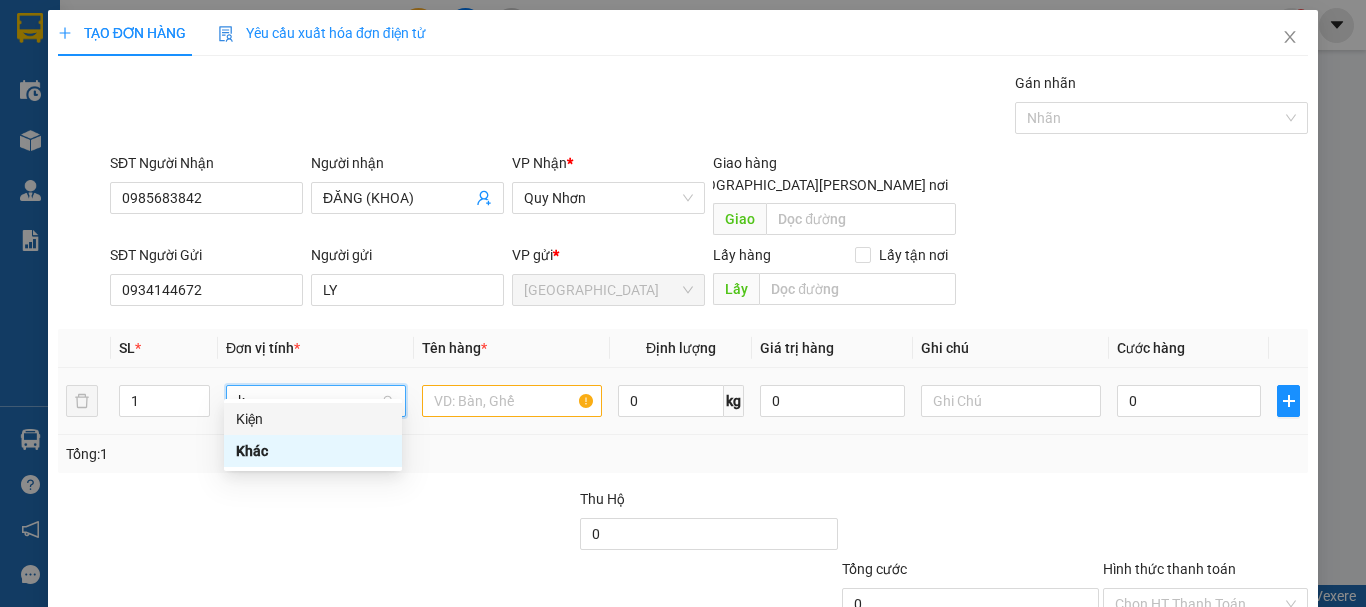 click on "Kiện" at bounding box center (313, 419) 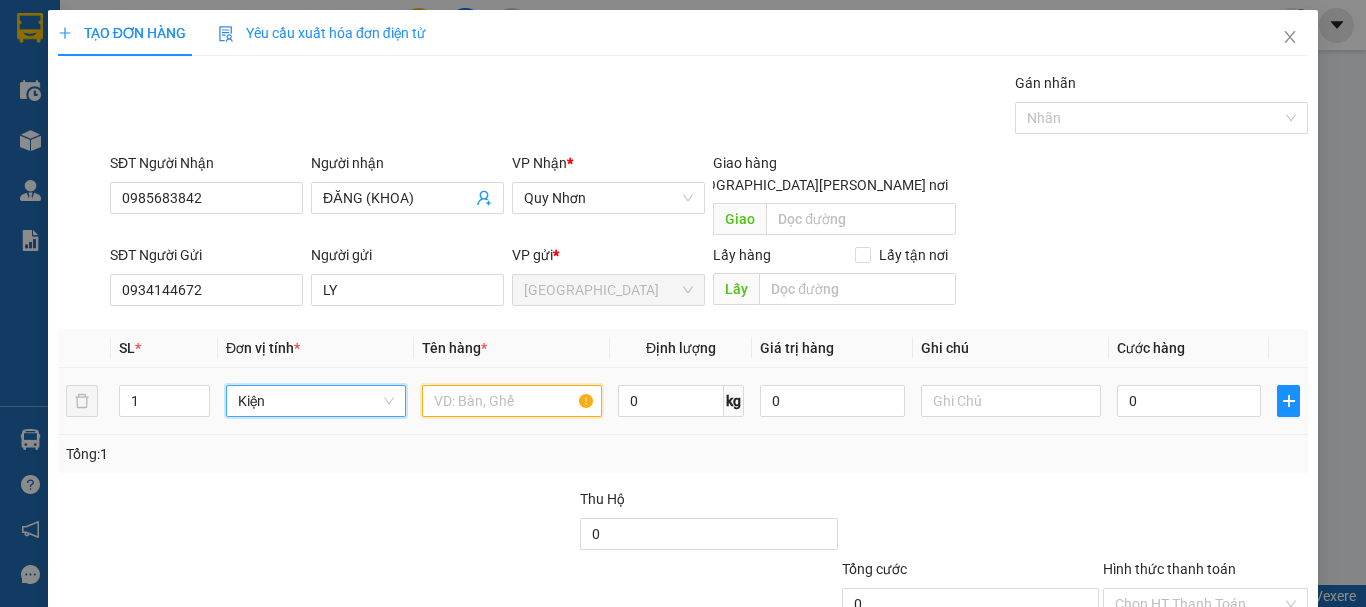 click at bounding box center [512, 401] 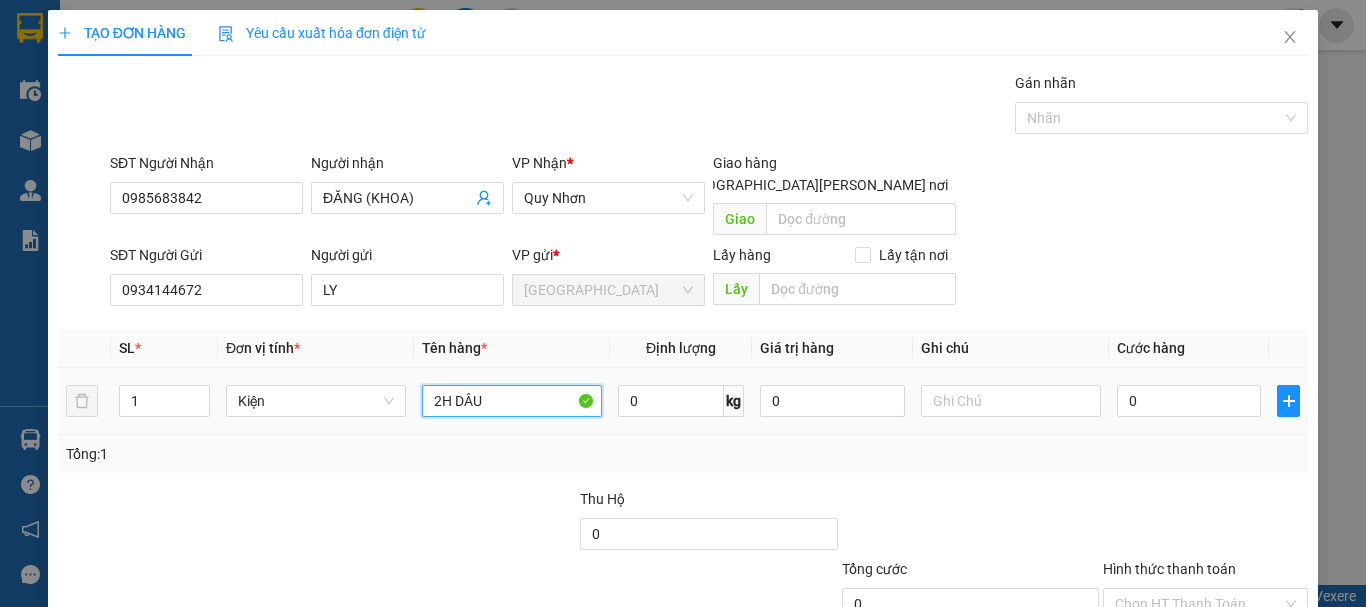 type on "2H DÂU" 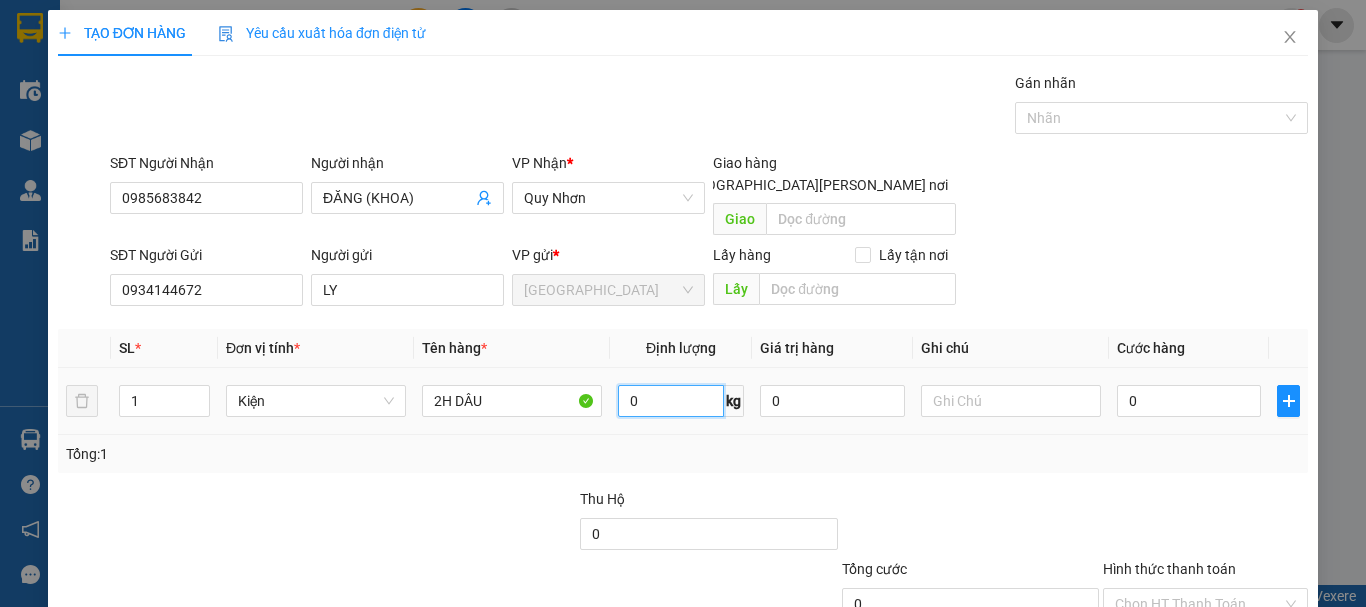 click on "0" at bounding box center [671, 401] 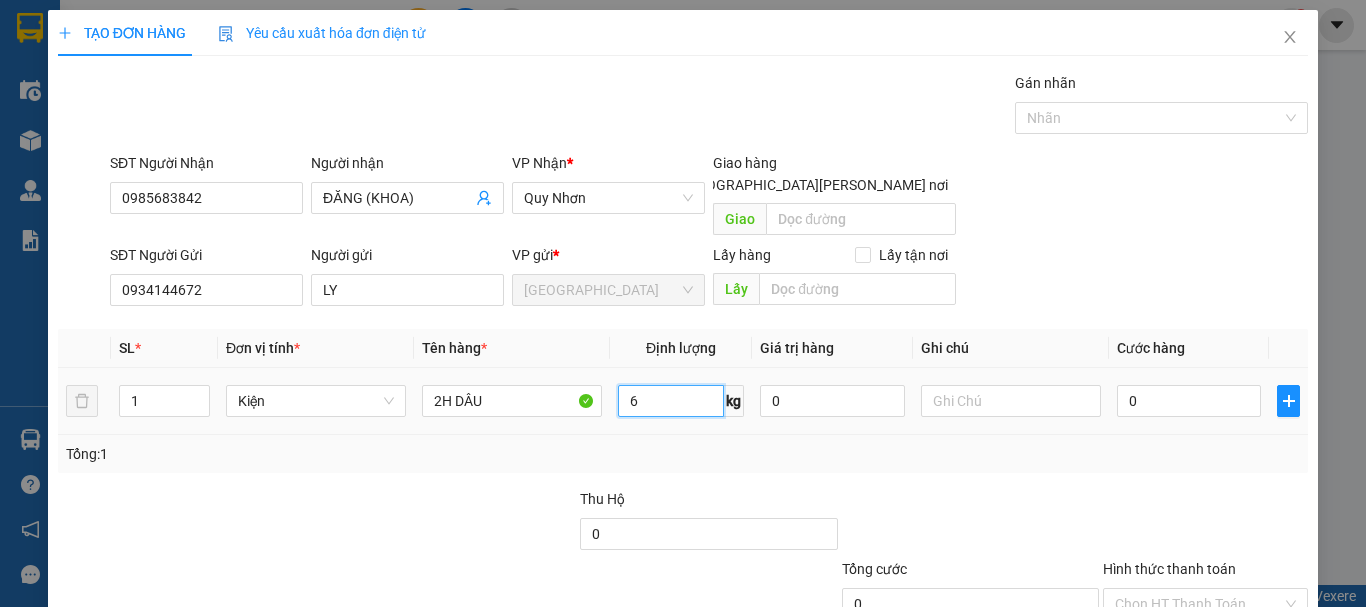 type on "6" 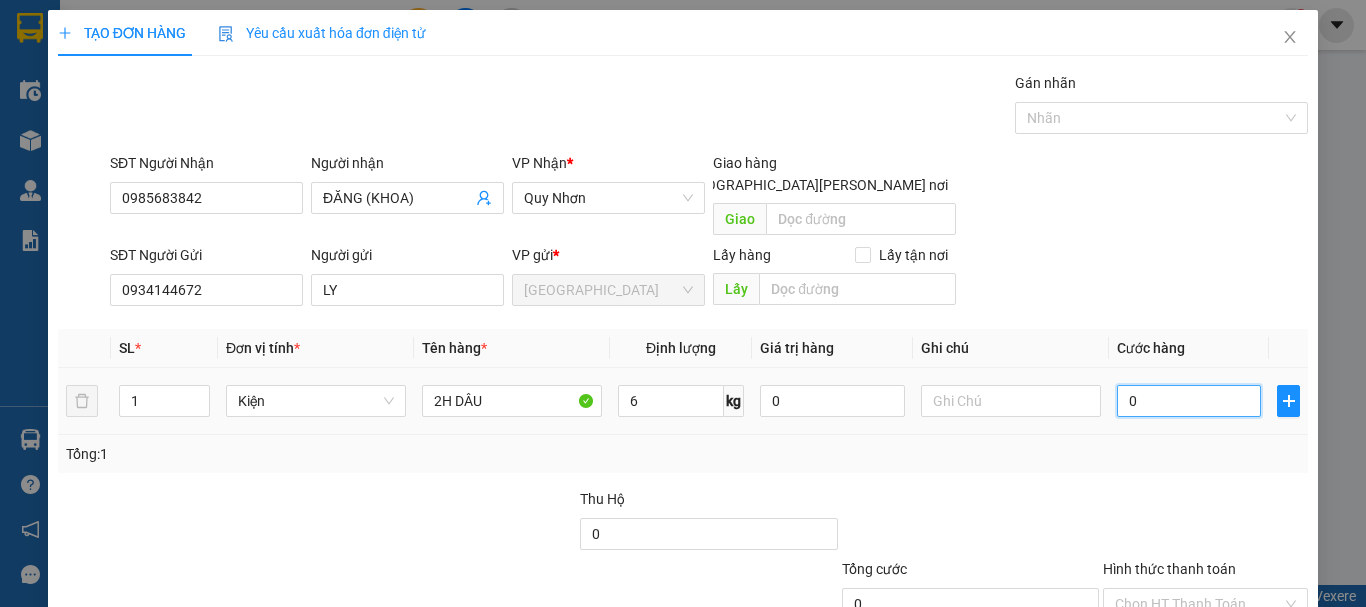 click on "0" at bounding box center [1189, 401] 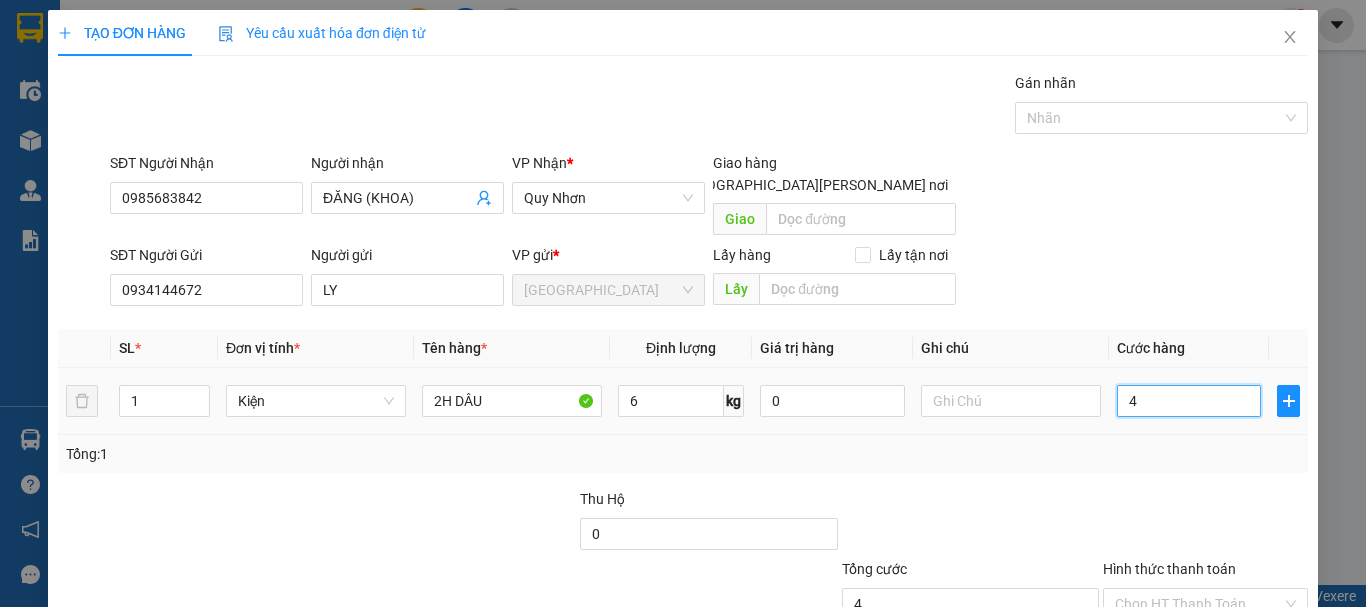 type on "42" 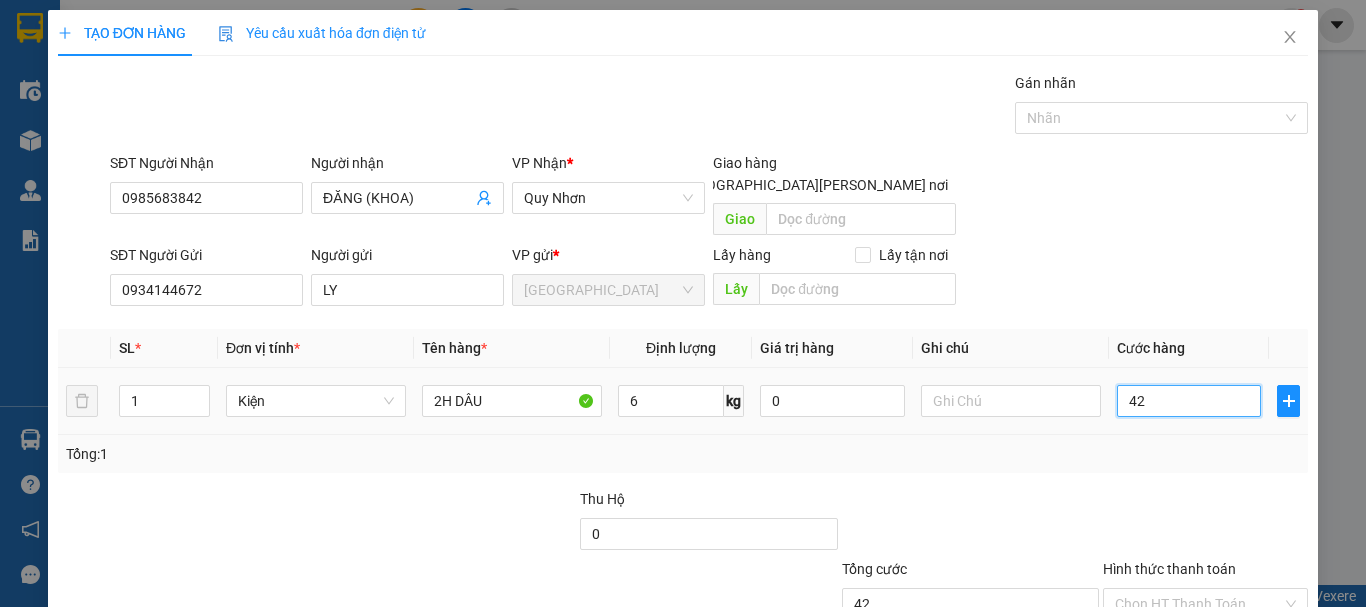 type on "420" 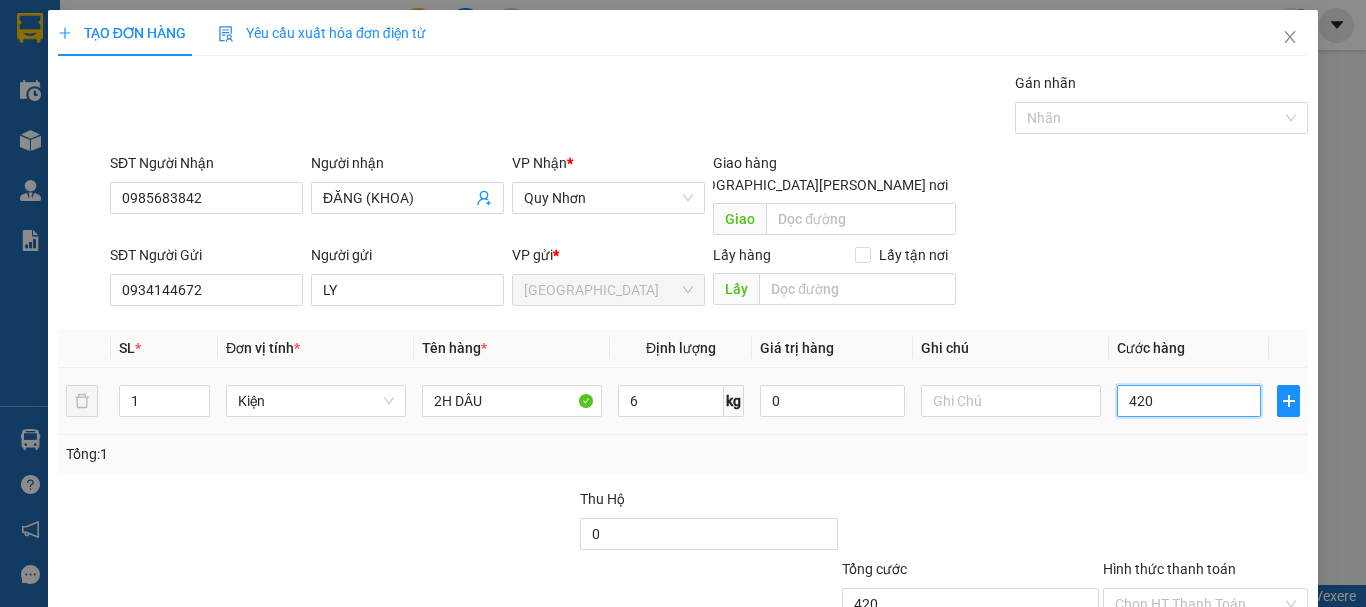 type on "42" 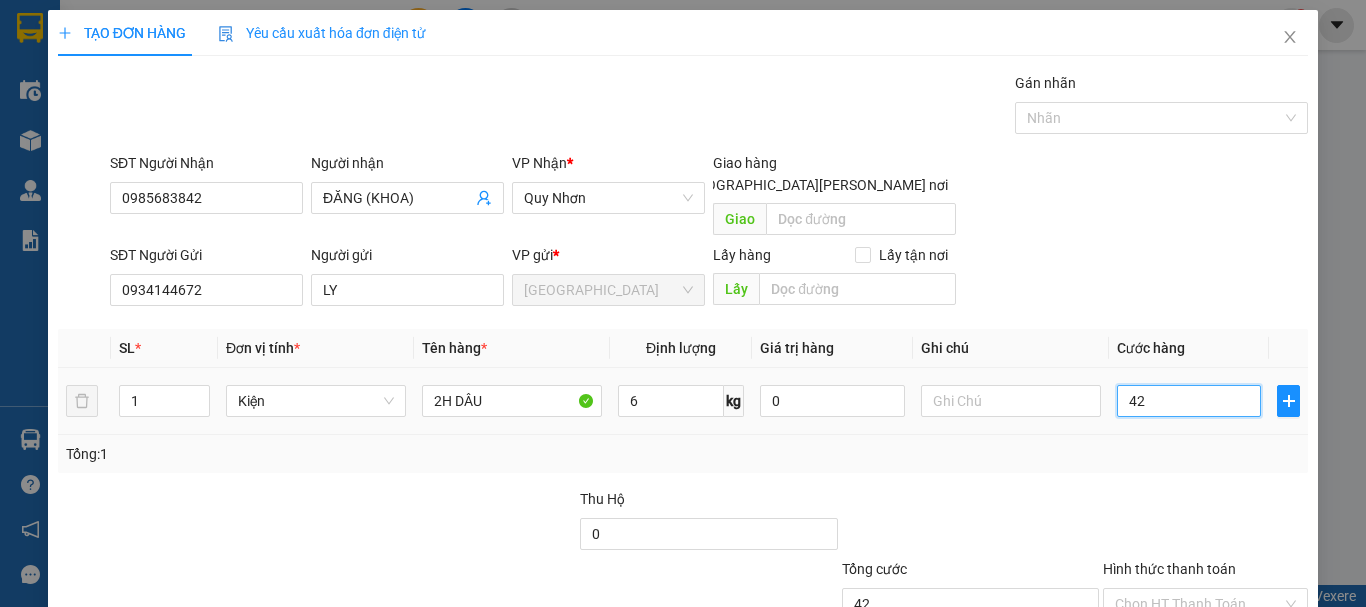 type on "4" 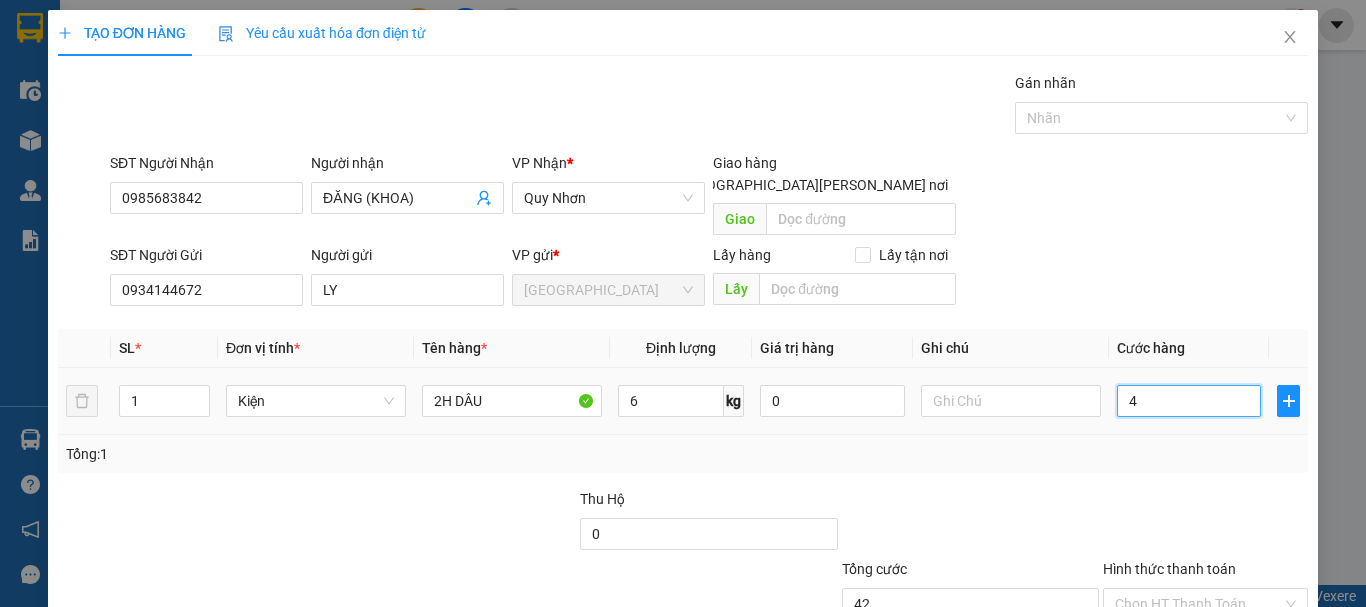 type on "4" 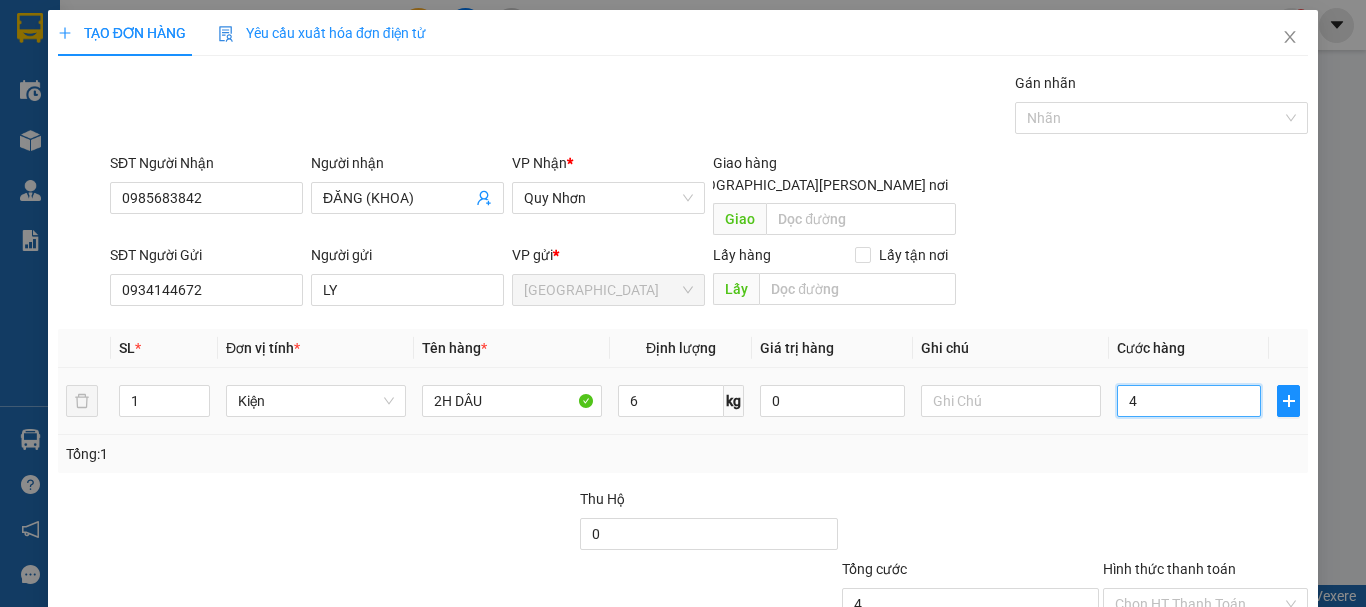 type on "0" 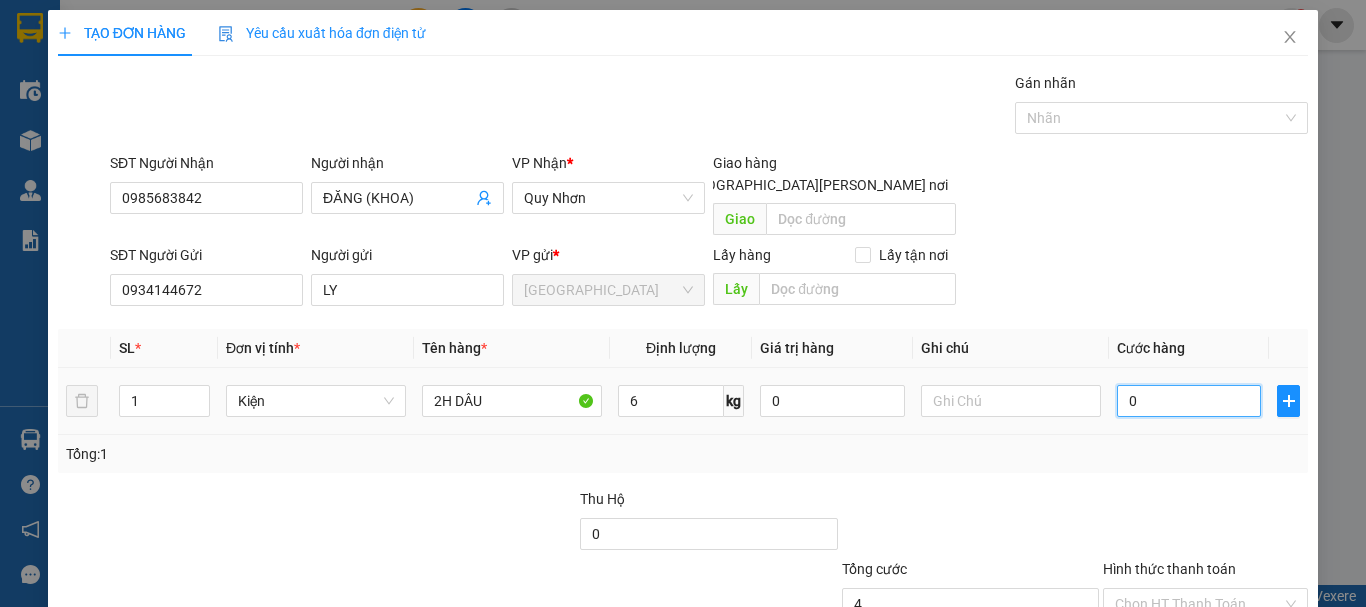 type on "0" 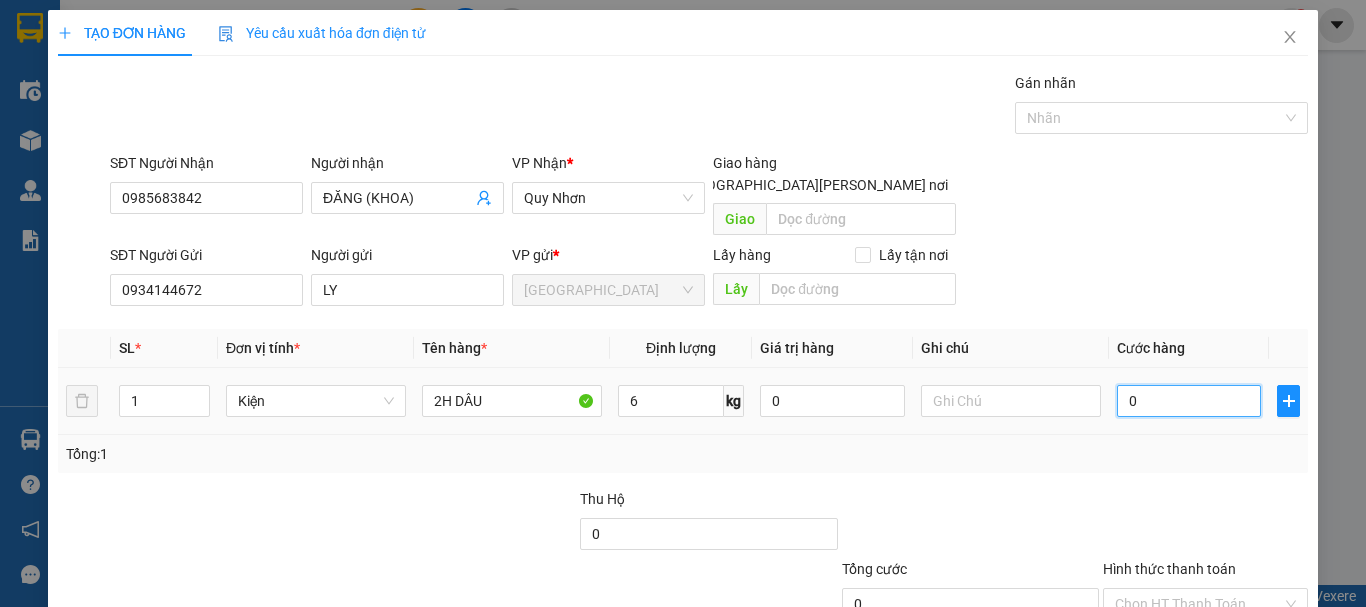type on "03" 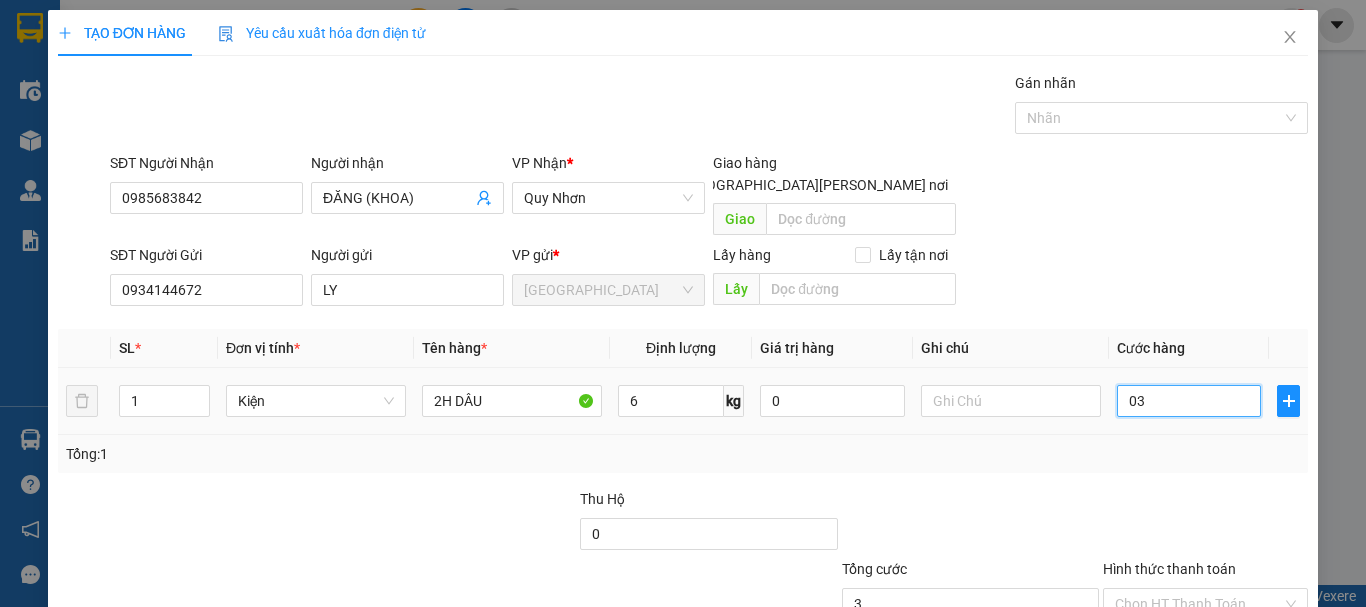 type on "030" 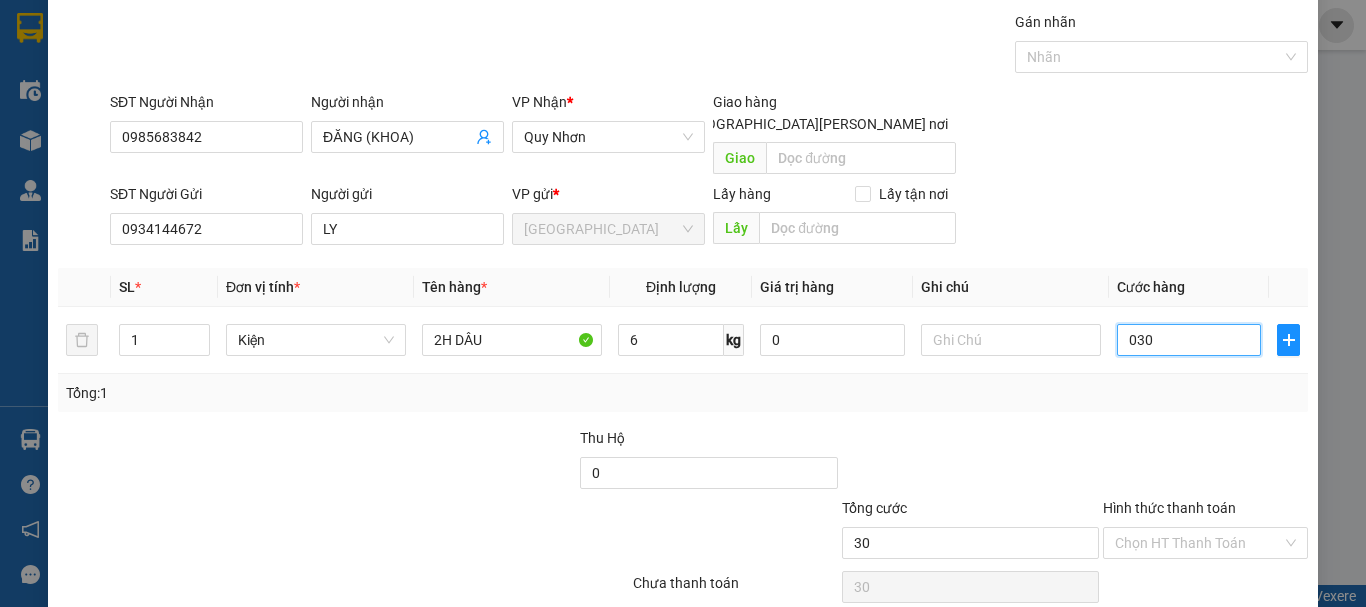 scroll, scrollTop: 125, scrollLeft: 0, axis: vertical 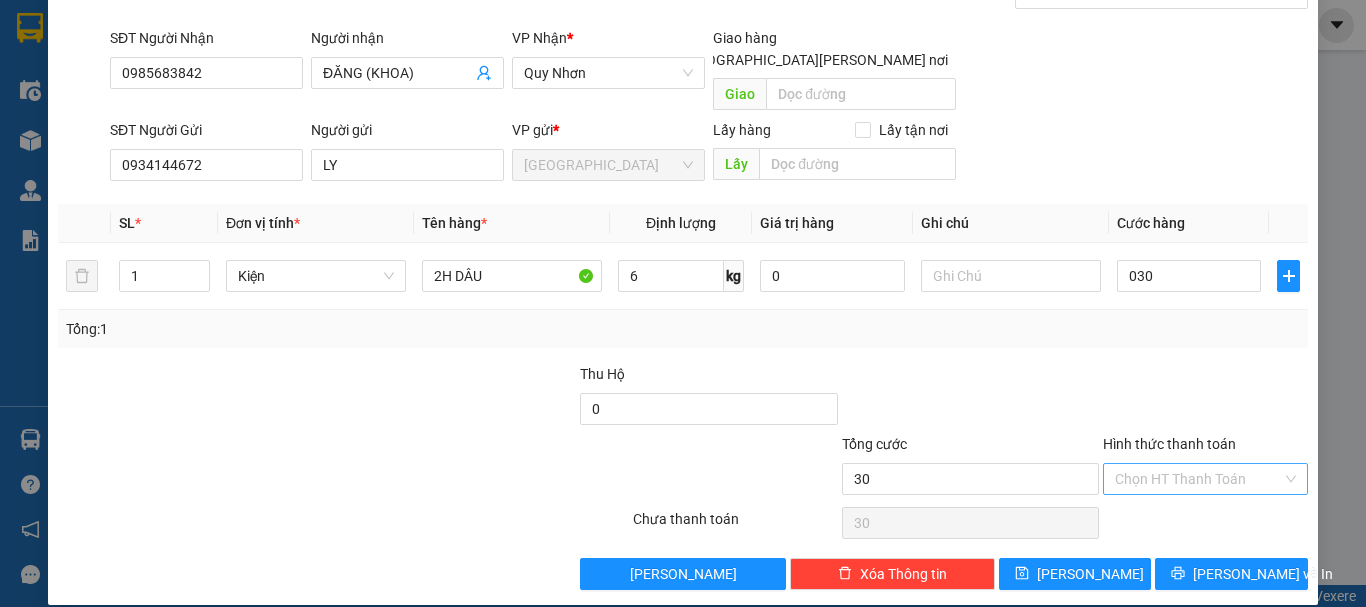 click on "Hình thức thanh toán" at bounding box center (1198, 479) 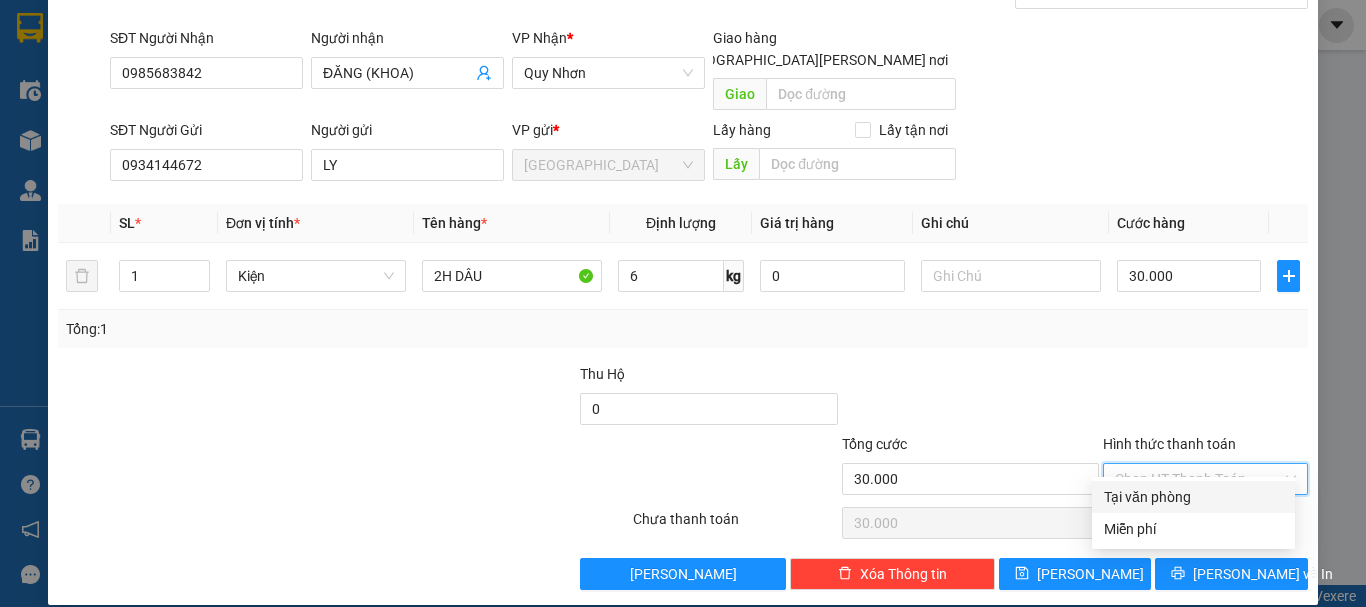 click on "Tại văn phòng" at bounding box center [1193, 497] 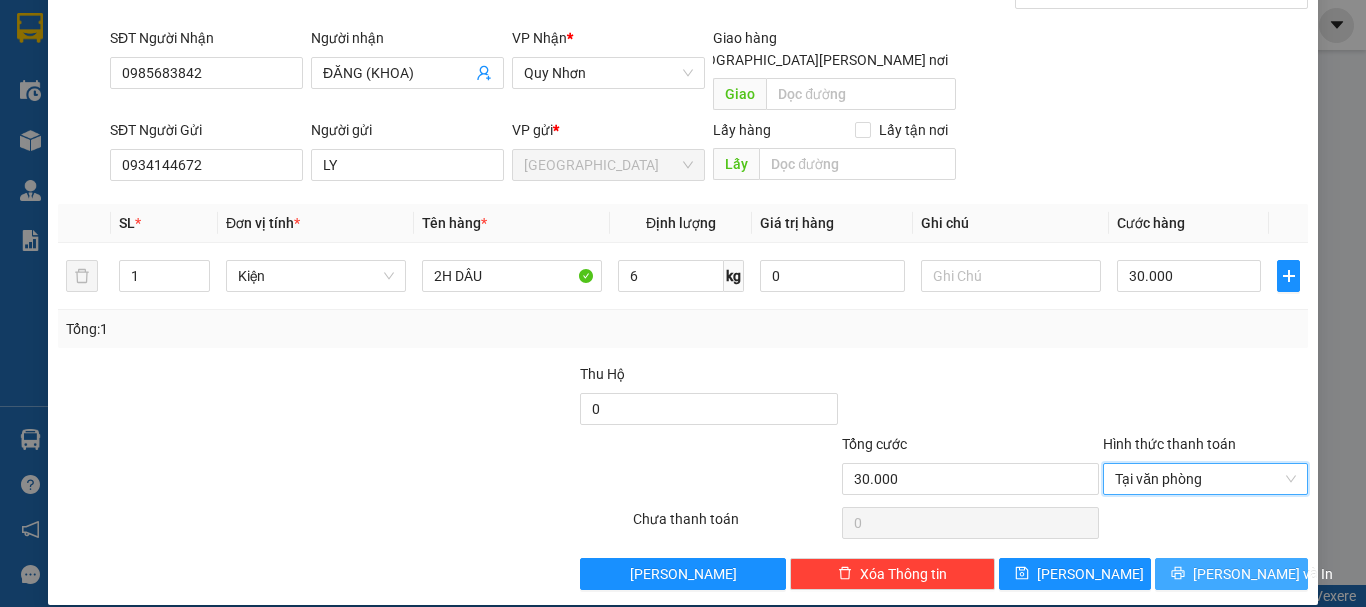 click on "[PERSON_NAME] và In" at bounding box center (1231, 574) 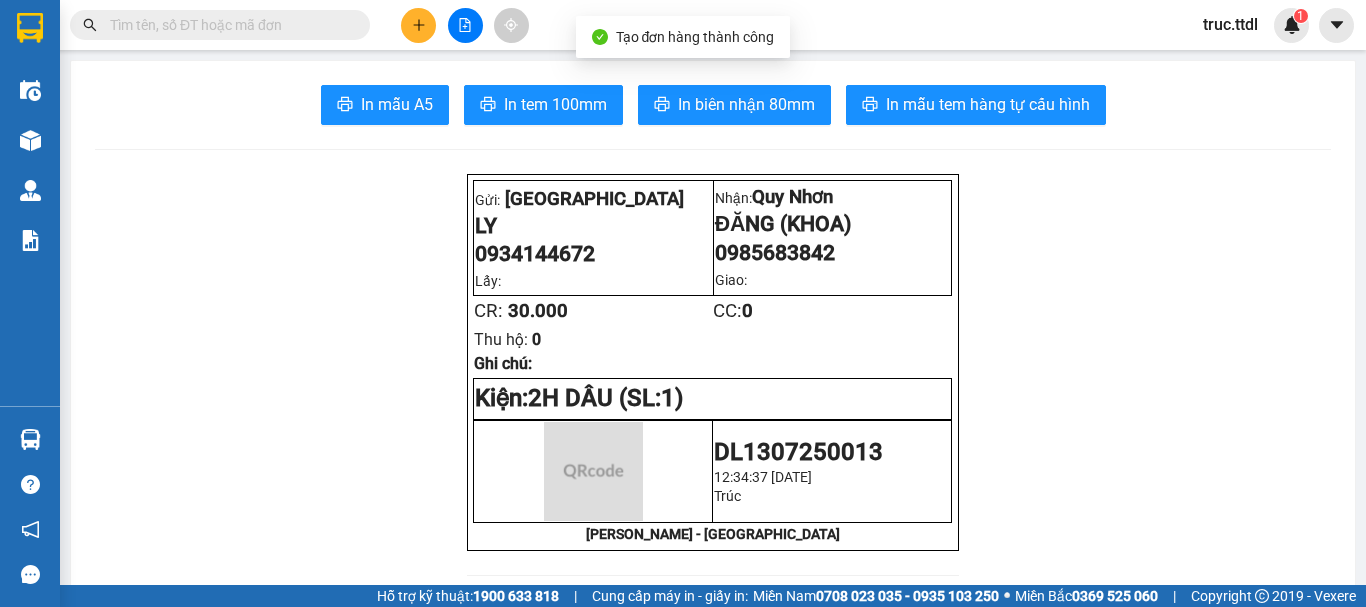 click on "In mẫu A5
In tem 100mm
In biên nhận 80mm In mẫu tem hàng tự cấu hình
Gửi:   Đà Lạt
LY
0934144672
Lấy:
Nhận:  Quy Nhơn
ĐĂNG (KHOA)
0985683842
Giao:
CR:   30.000
CC: 0
Thu hộ:   0
Ghi chú:
Kiện:  2H DÂU (SL:  1)
DL1307250013
12:34:37 - 13/07/2025
Trúc
THANH THỦY - ĐÀ LẠT Thanh Thuỷ DL1307250013 13/07 12:34 VP Nhận:   Quy Nhơn ĐĂNG (KHOA) 0985683842 SL:  1 CR :   30.000 Tên Số lượng Khối lượng Cước món hàng Ghi chú 2H DÂU (Kiện) 1 6 30.000 Tổng cộng 1 6 30.000 Loading... Người gửi:  LY   -   0934144672     VP gửi :   Đà Lạt  Thanh Thuỷ VP Đà Lạt    296 Nguyên Tử Lực F8   02633 822 151, 02633 823 151 VP Quy Nhơn Gửi khách hàng Mã đơn:   DL1307250013 In ngày:  13/07/2025   12:34 Gửi :   LY - 0934144672 VP Đà Lạt  Nhận :   ĐĂNG (KHOA) - 0985683842 SL Kiện" at bounding box center [713, 1413] 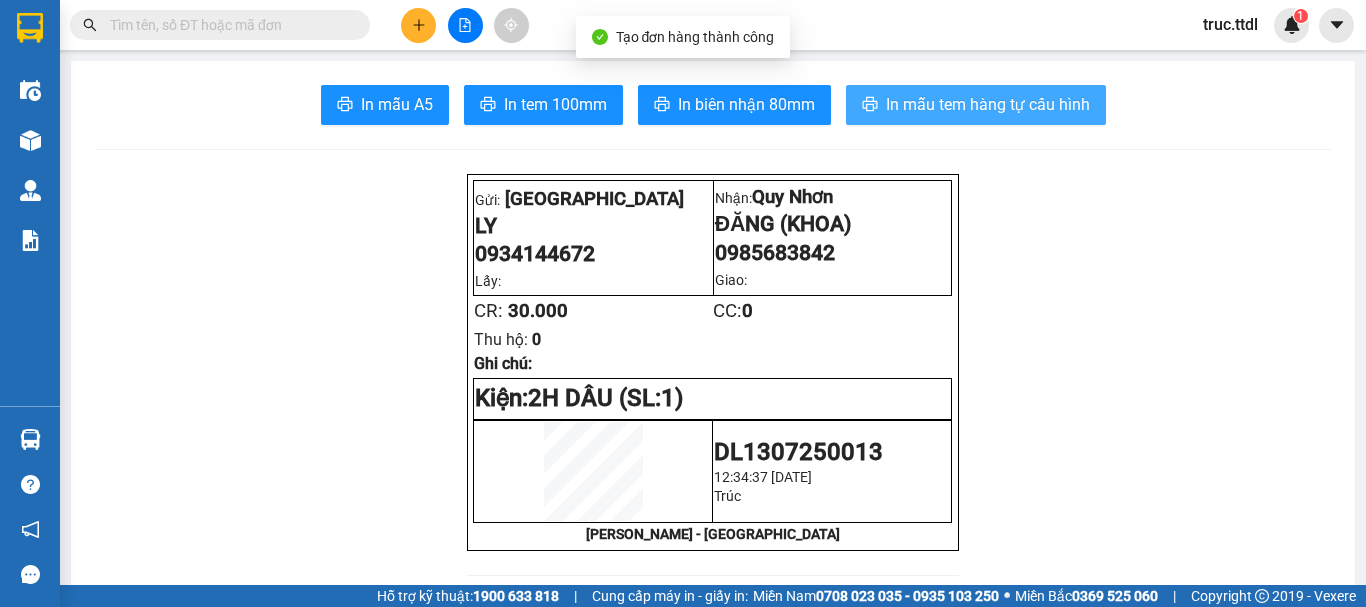 click on "In mẫu tem hàng tự cấu hình" at bounding box center [988, 104] 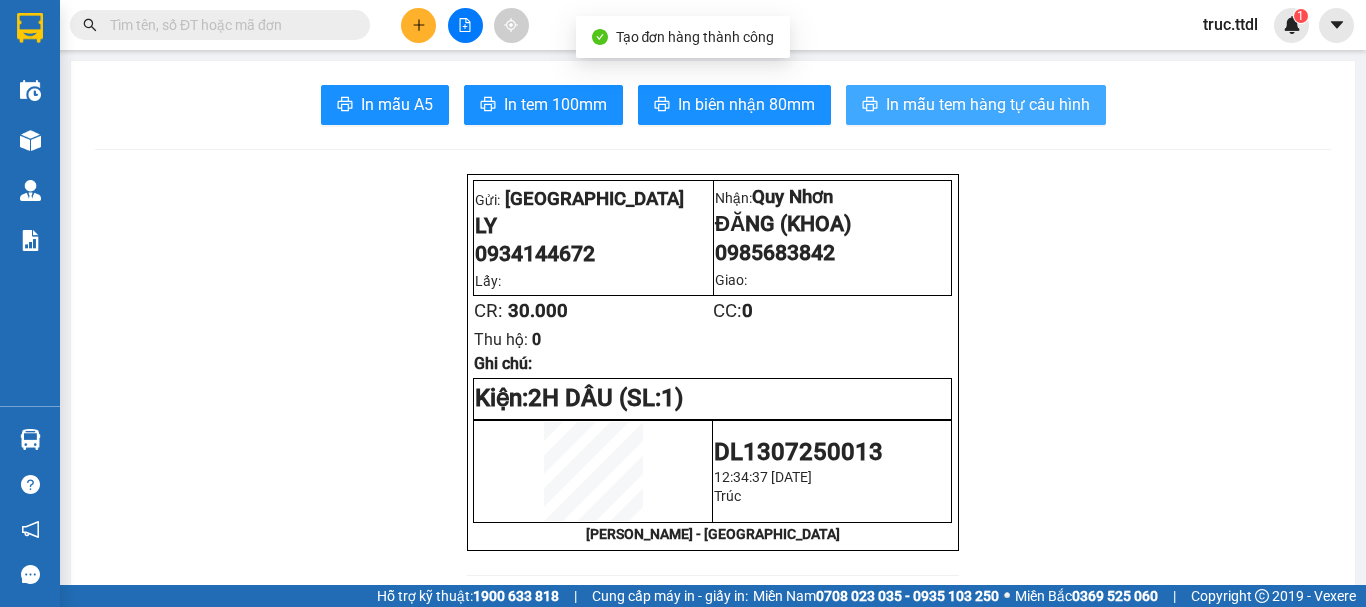 scroll, scrollTop: 0, scrollLeft: 0, axis: both 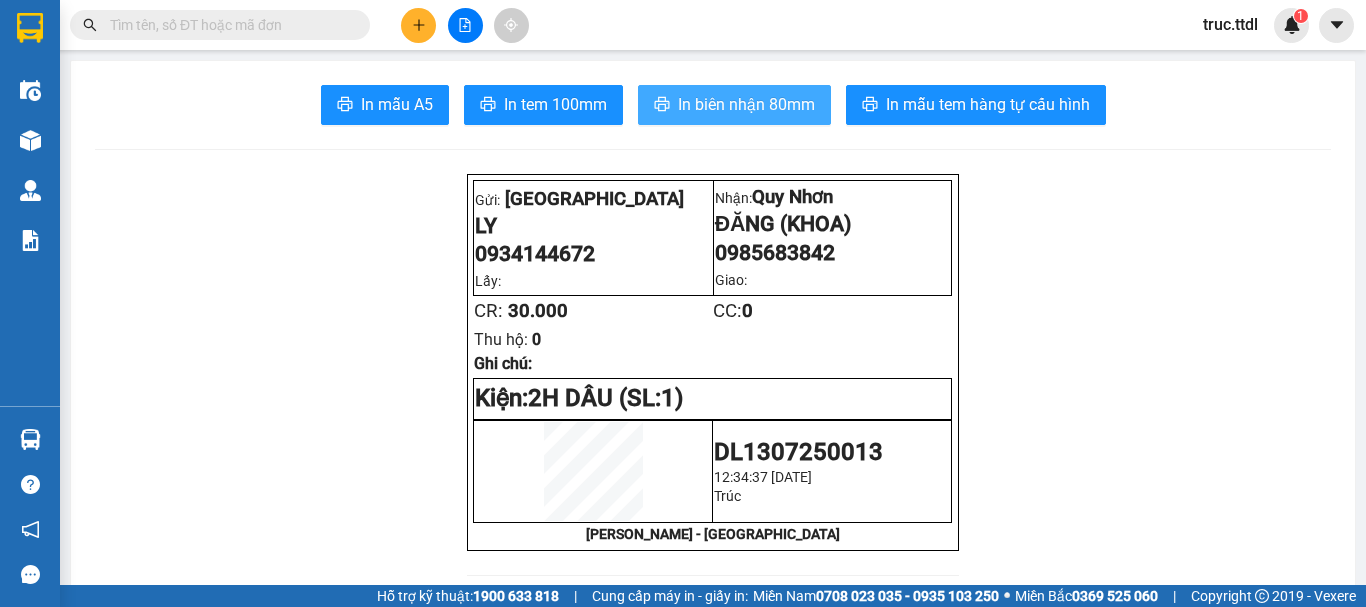 click on "In biên nhận 80mm" at bounding box center (746, 104) 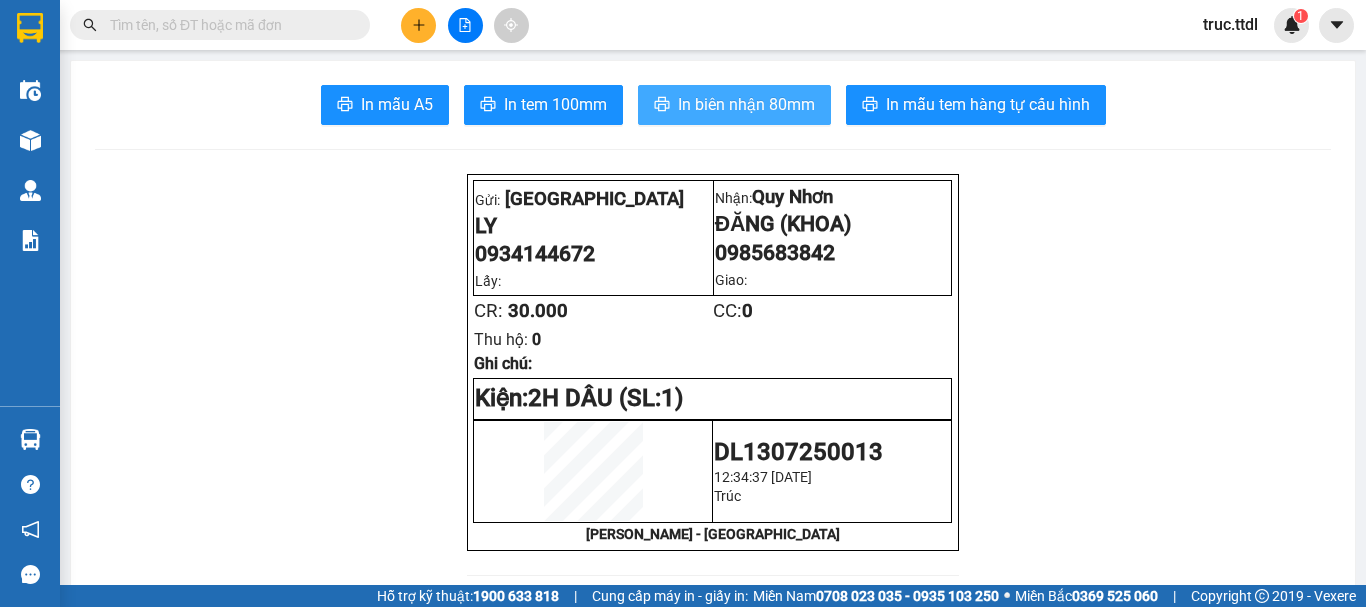 scroll, scrollTop: 0, scrollLeft: 0, axis: both 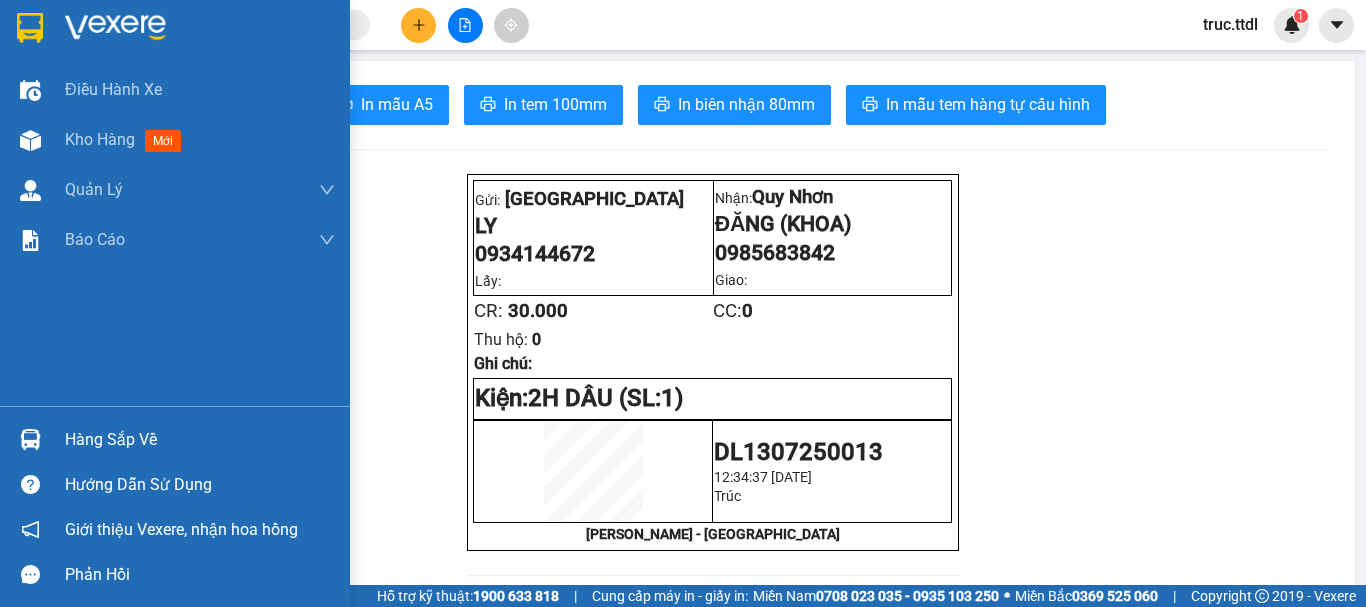 click at bounding box center (30, 28) 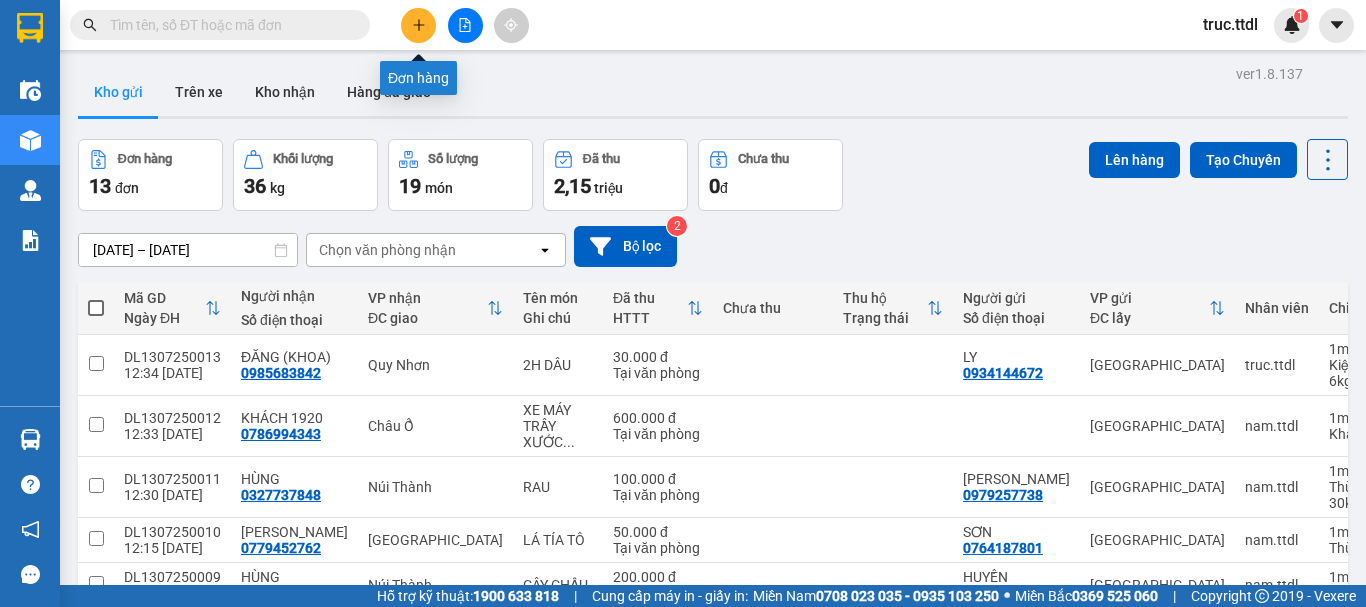 click at bounding box center (418, 25) 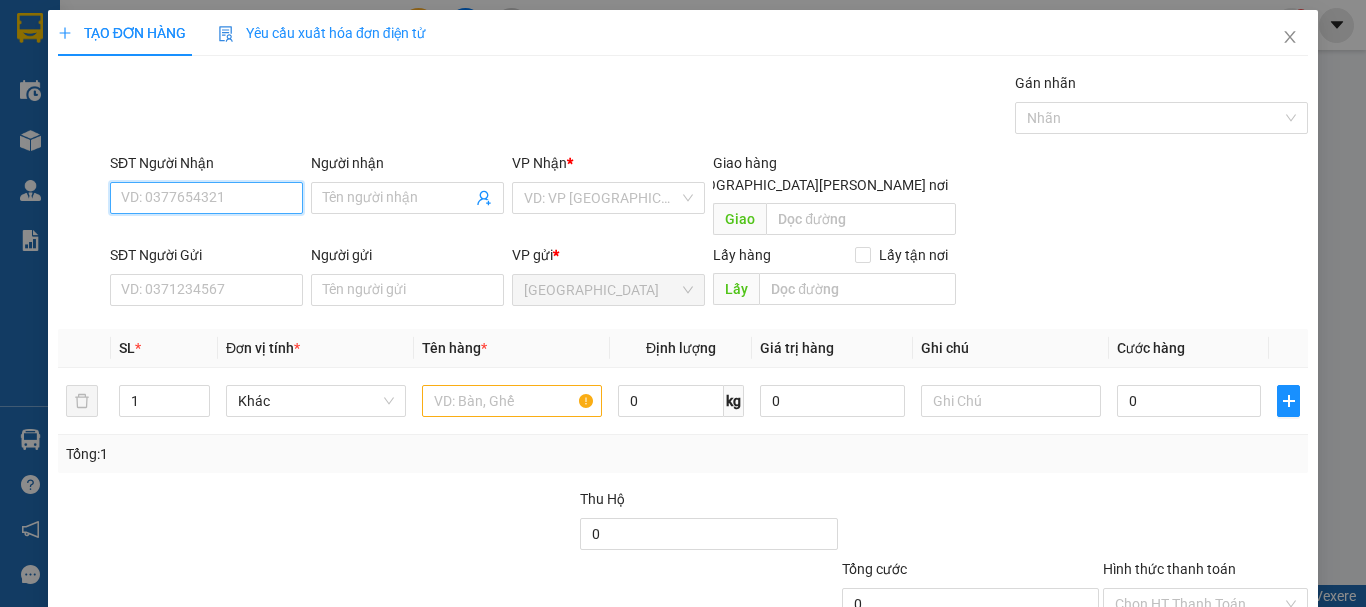 click on "SĐT Người Nhận" at bounding box center [206, 198] 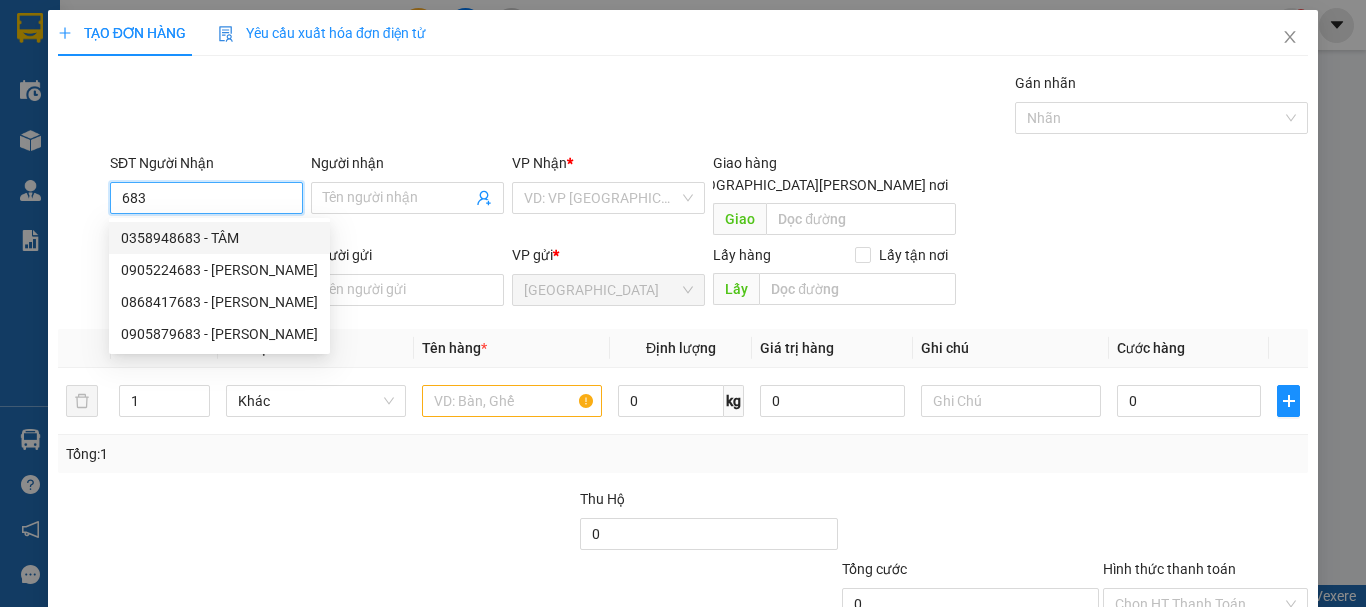 click on "0358948683 - TÂM" at bounding box center (219, 238) 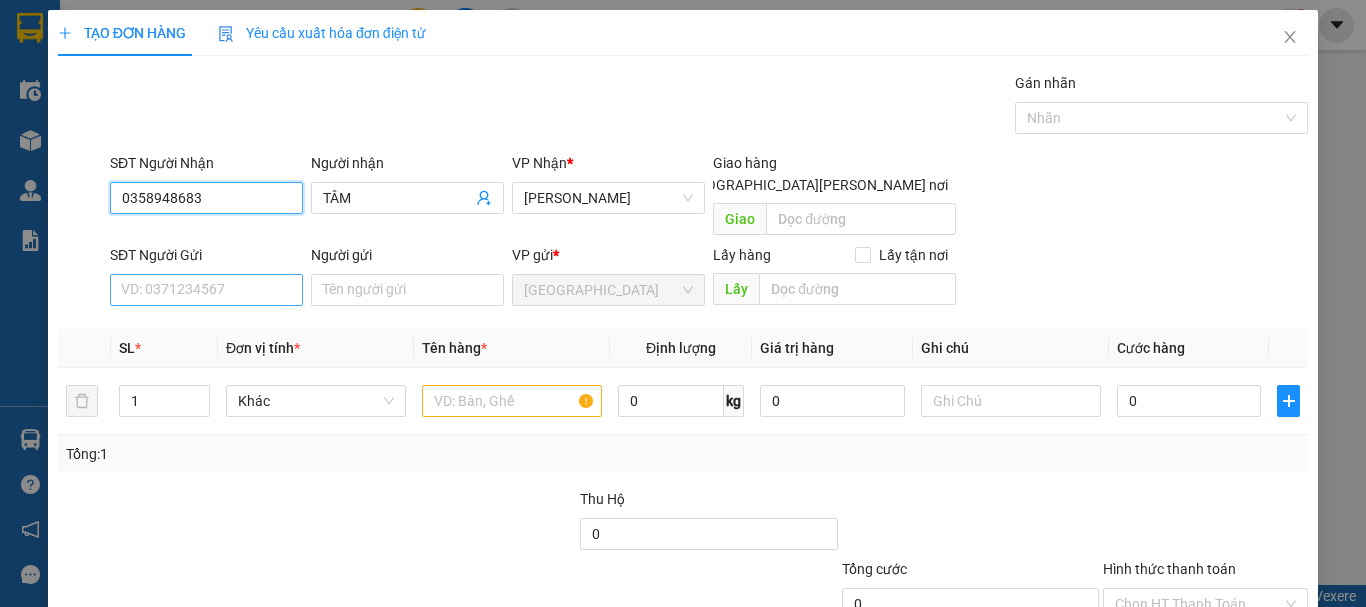 type on "0358948683" 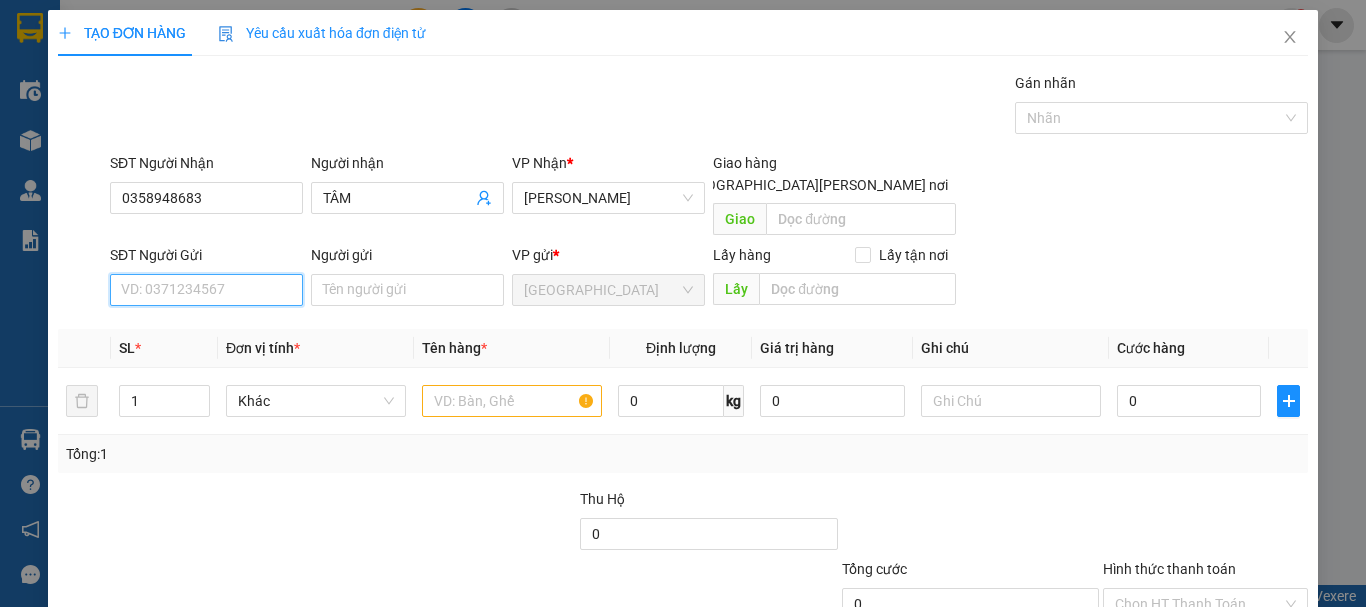 click on "SĐT Người Gửi" at bounding box center (206, 290) 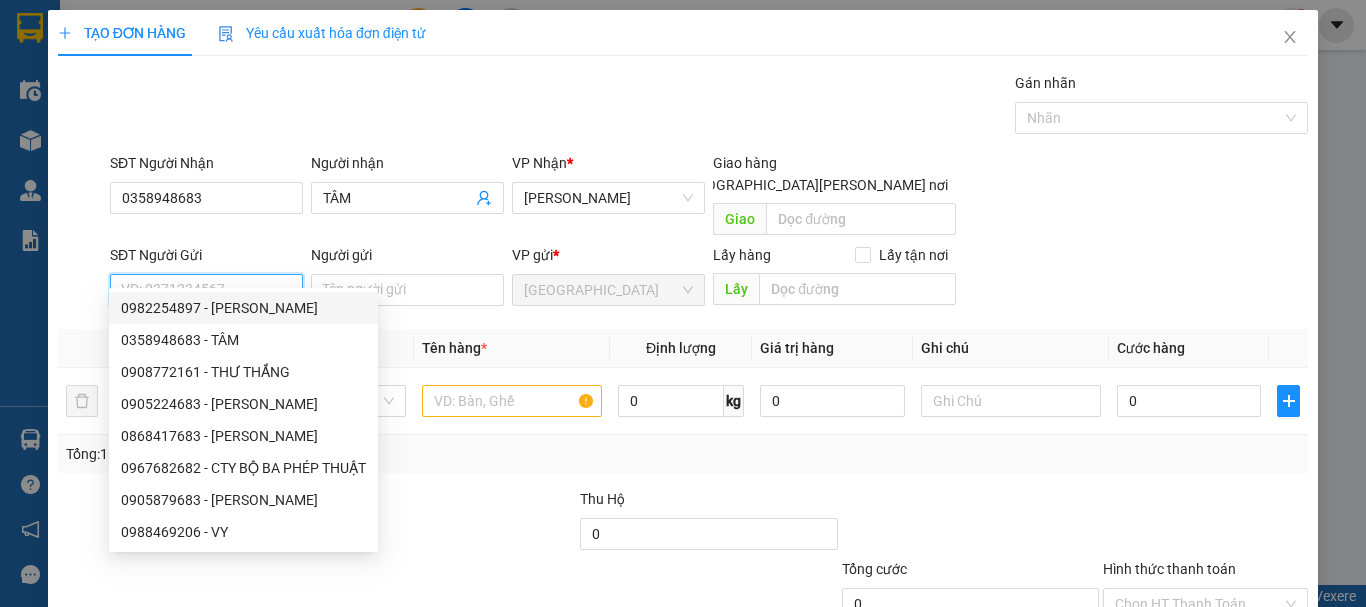 click on "0982254897 - NGUYÊN MINH COOPMART" at bounding box center [243, 308] 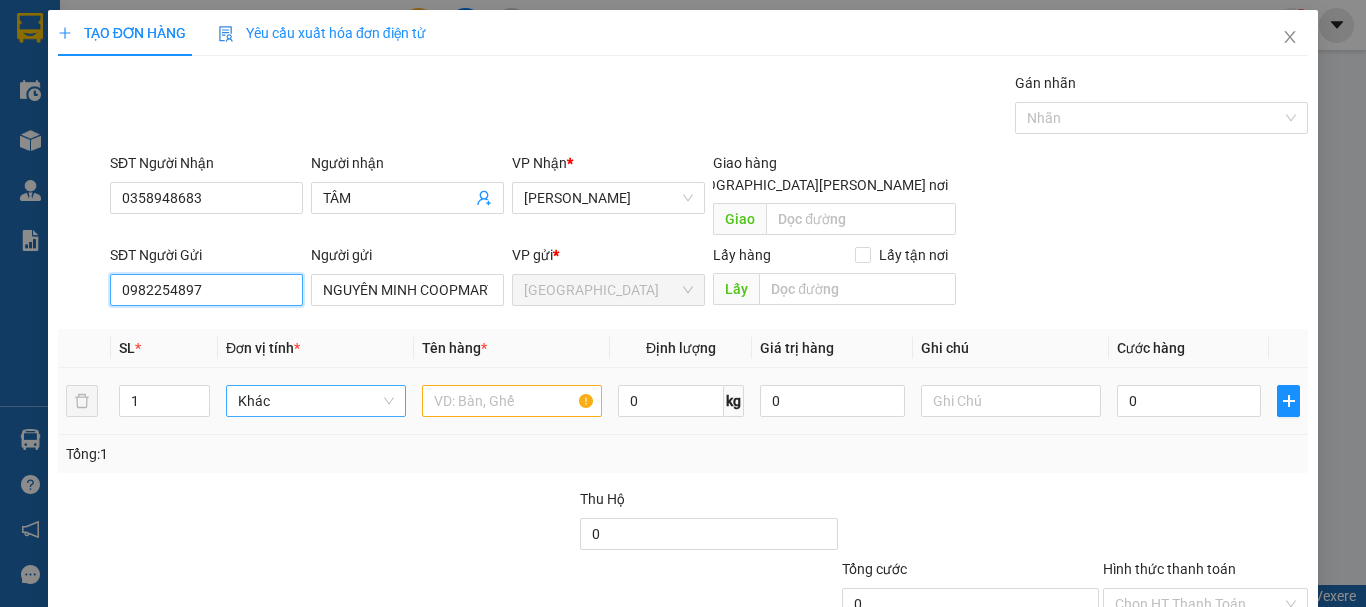 click on "Khác" at bounding box center [316, 401] 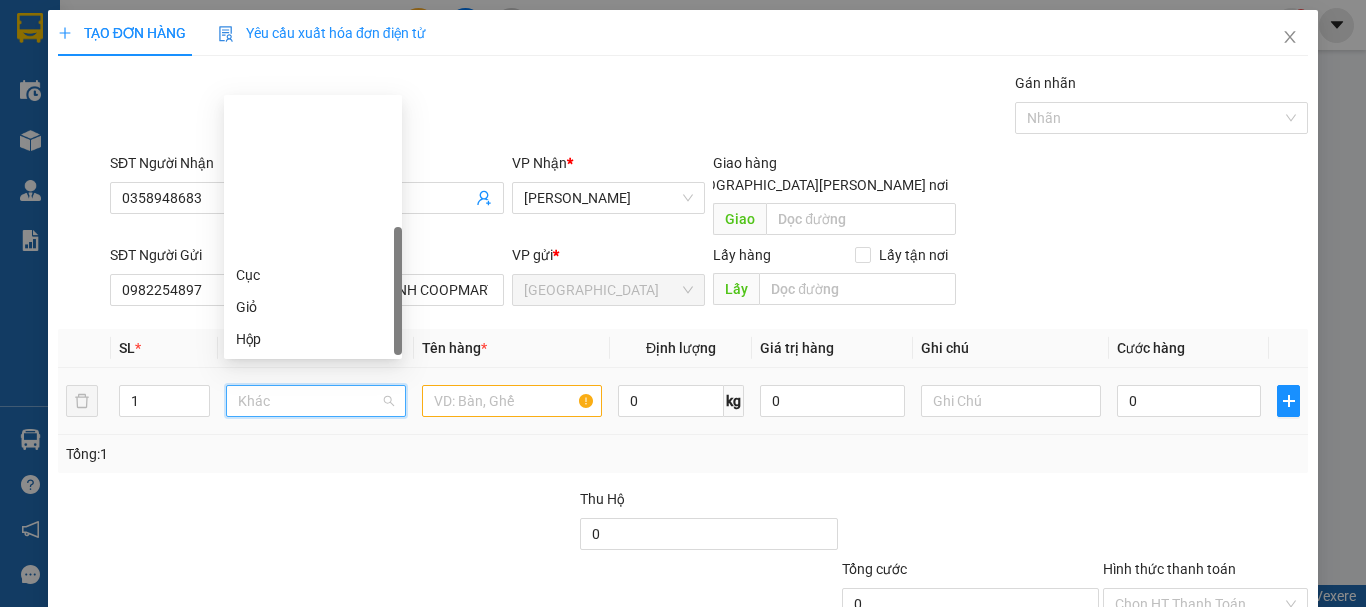 type on "T" 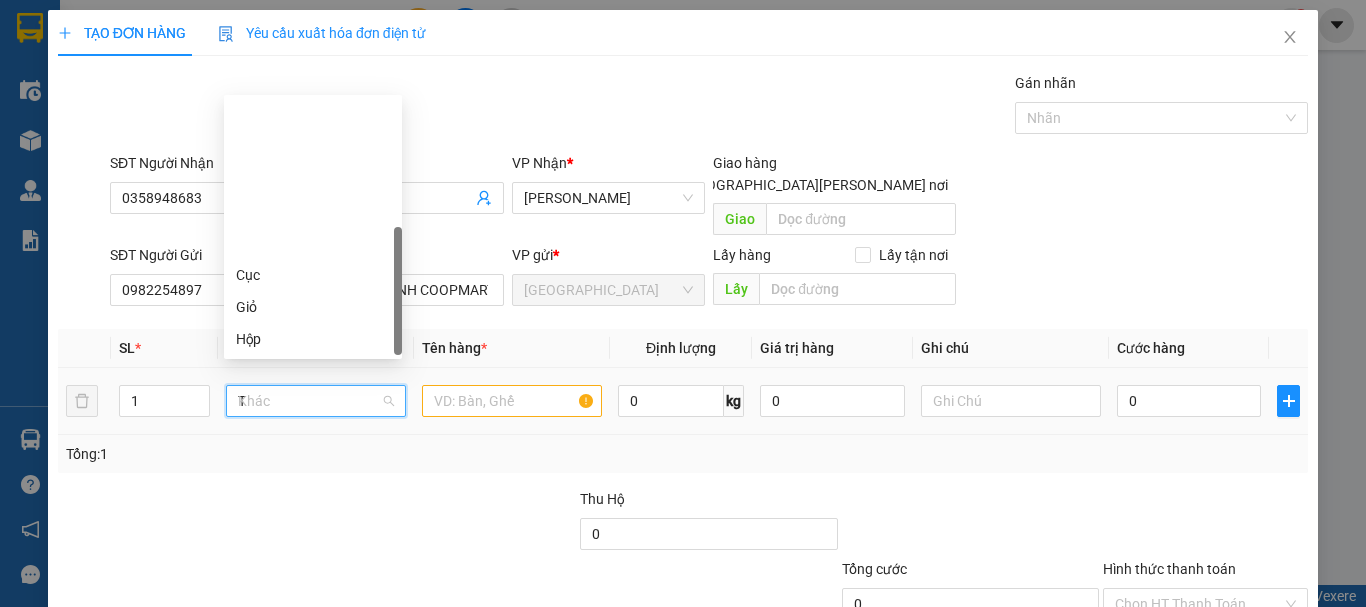 scroll, scrollTop: 0, scrollLeft: 0, axis: both 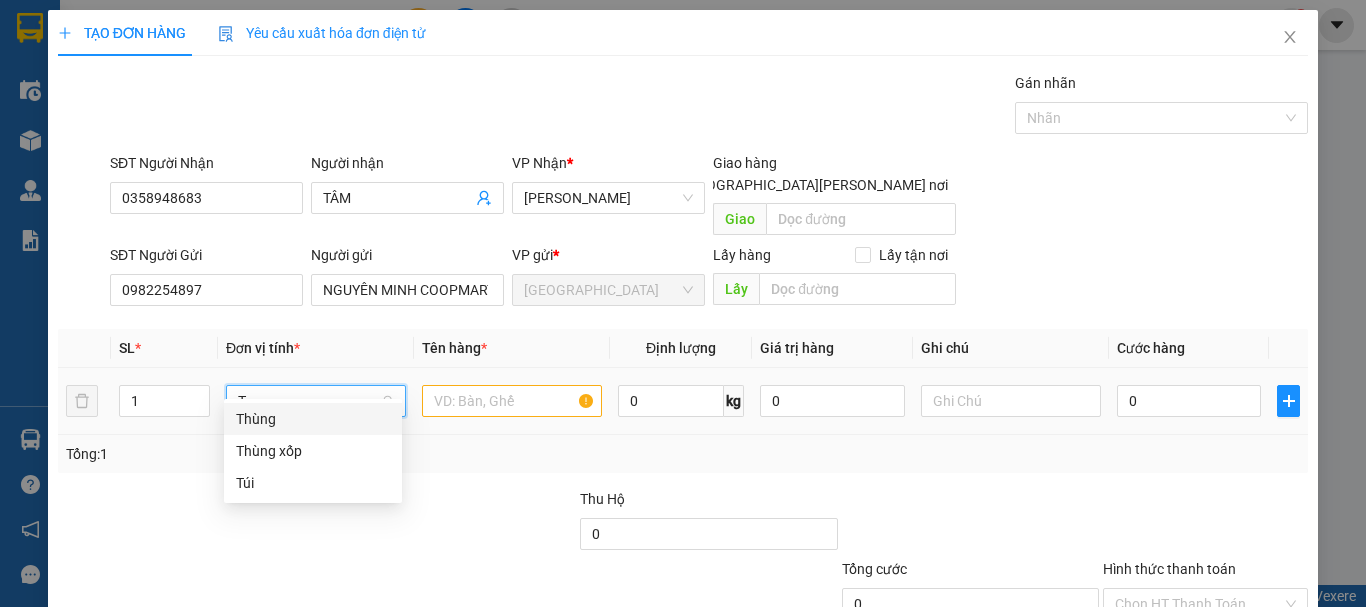 click on "Thùng" at bounding box center (313, 419) 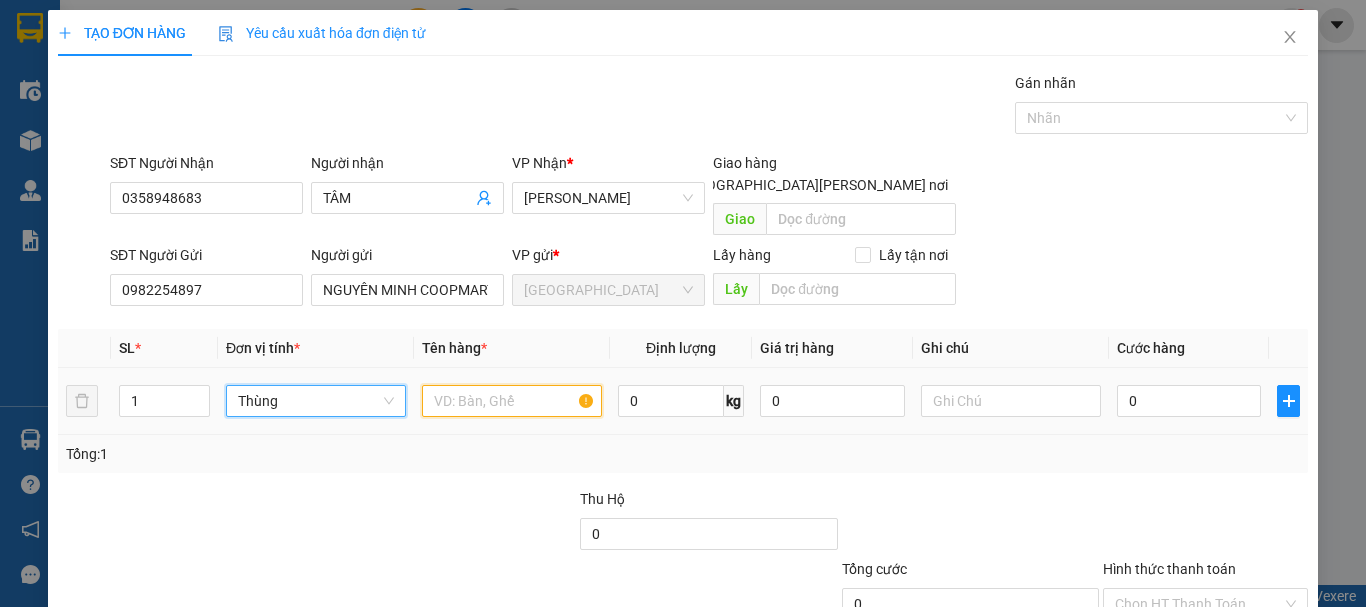 click at bounding box center (512, 401) 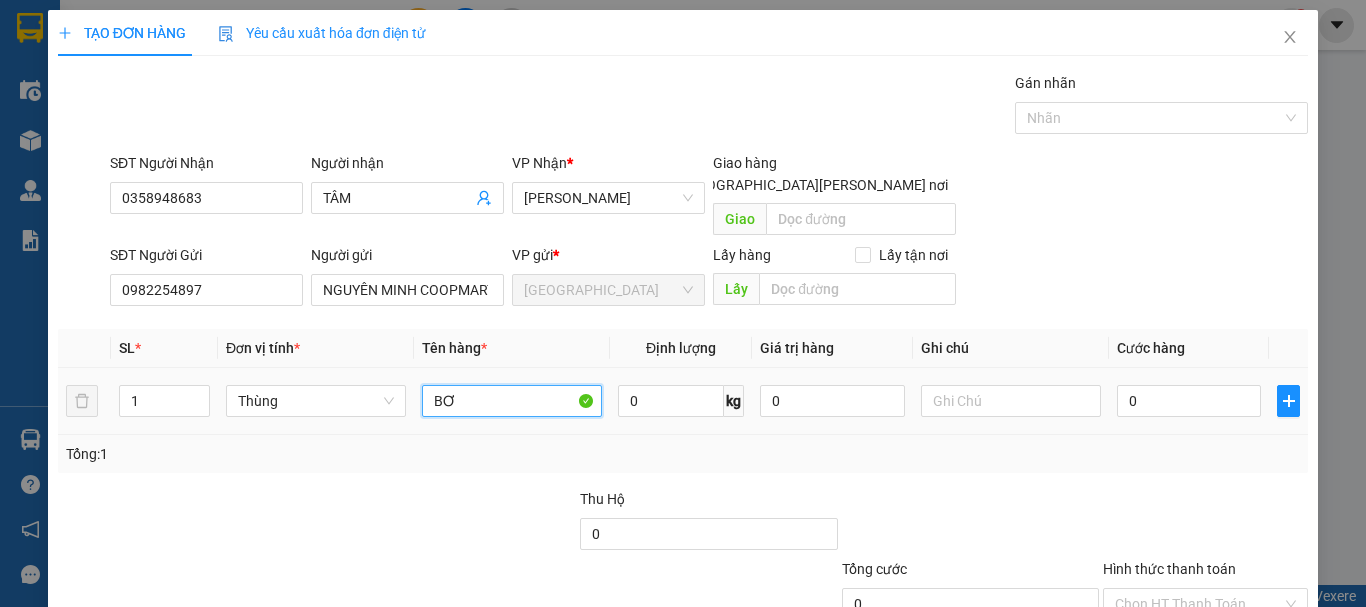 type on "BƠ" 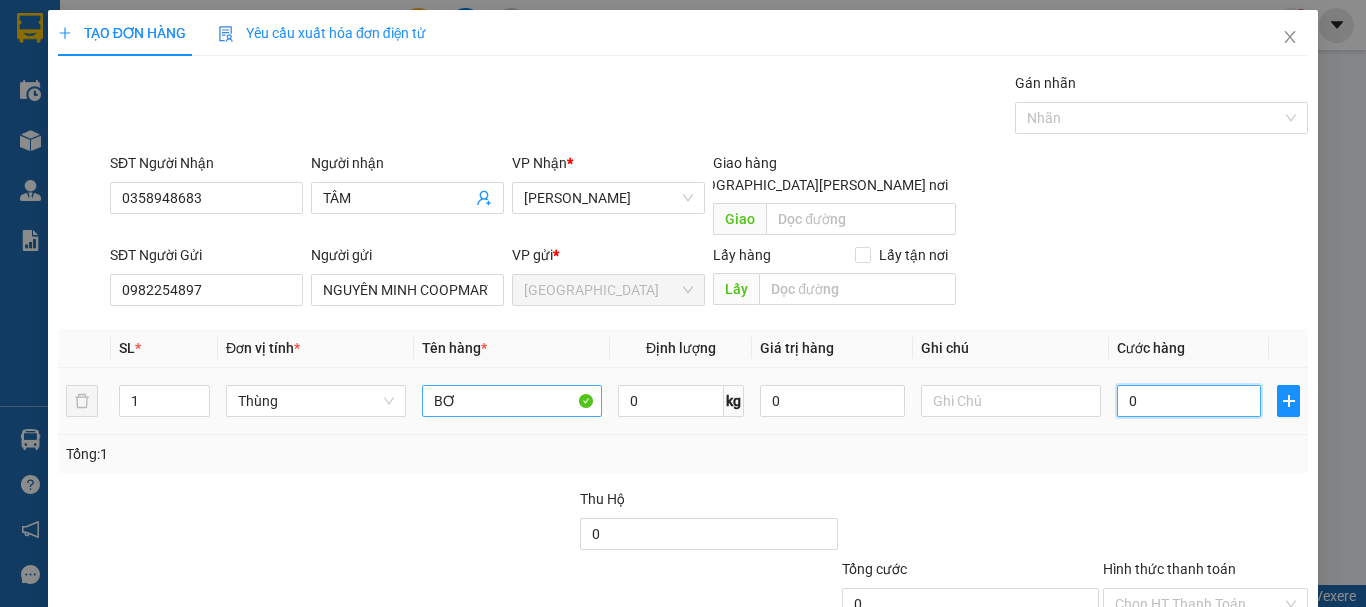 type on "1" 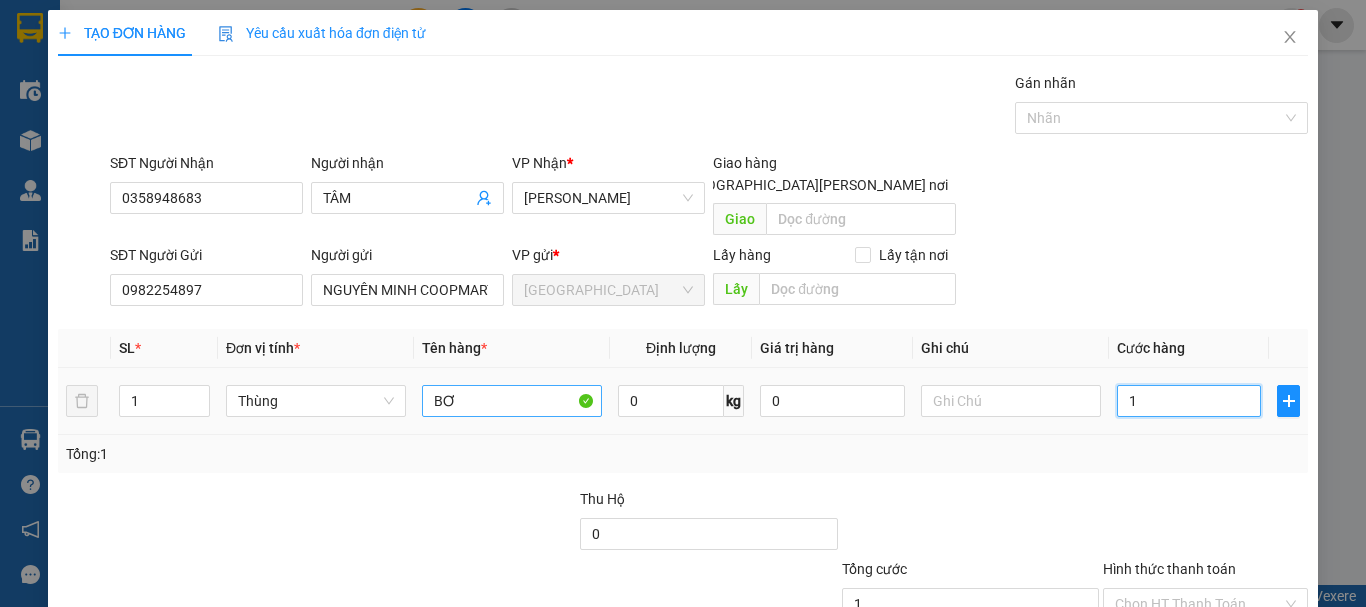 type on "16" 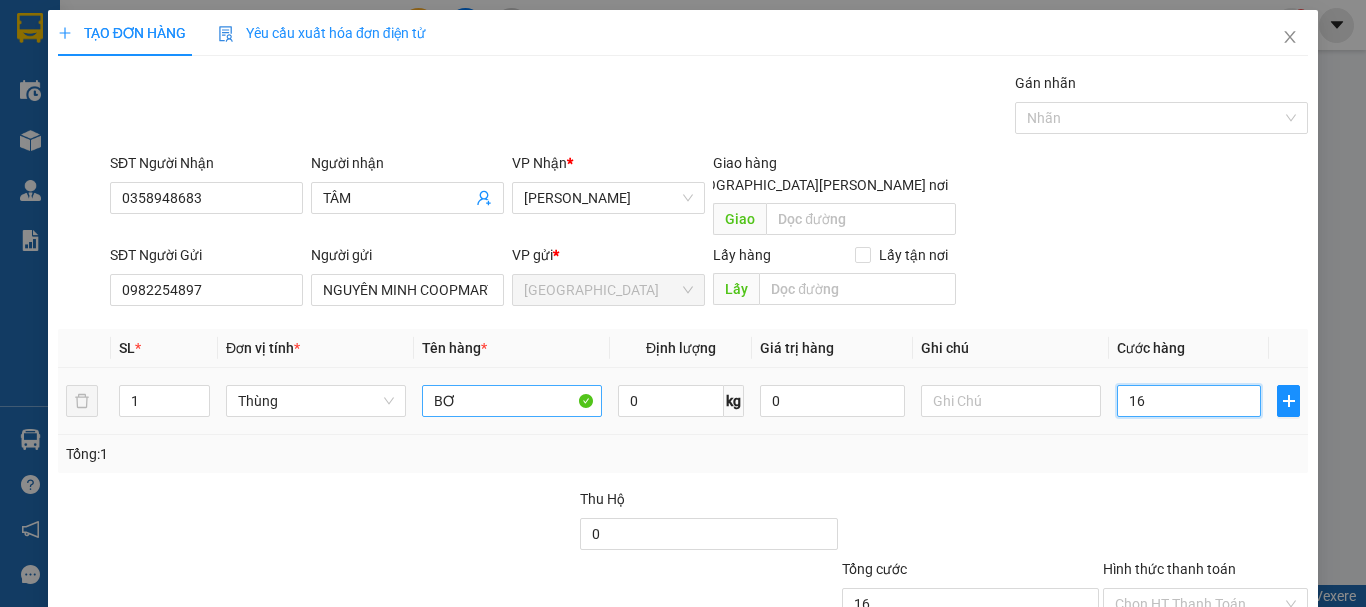 type on "160" 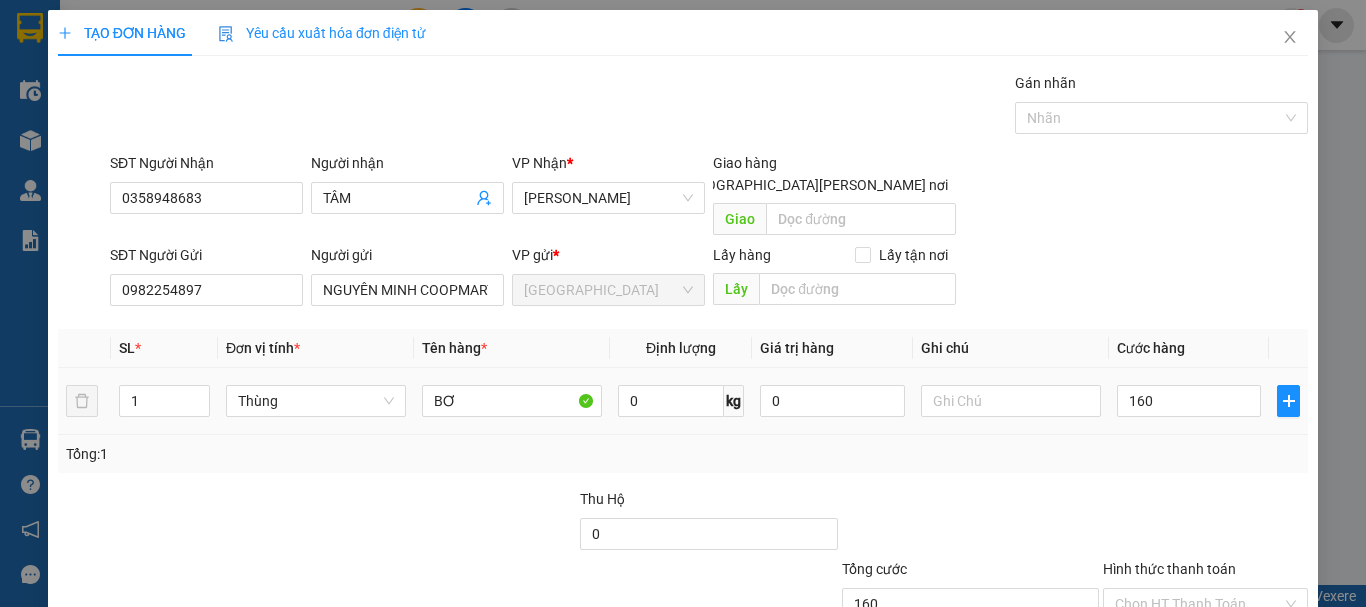 type on "160.000" 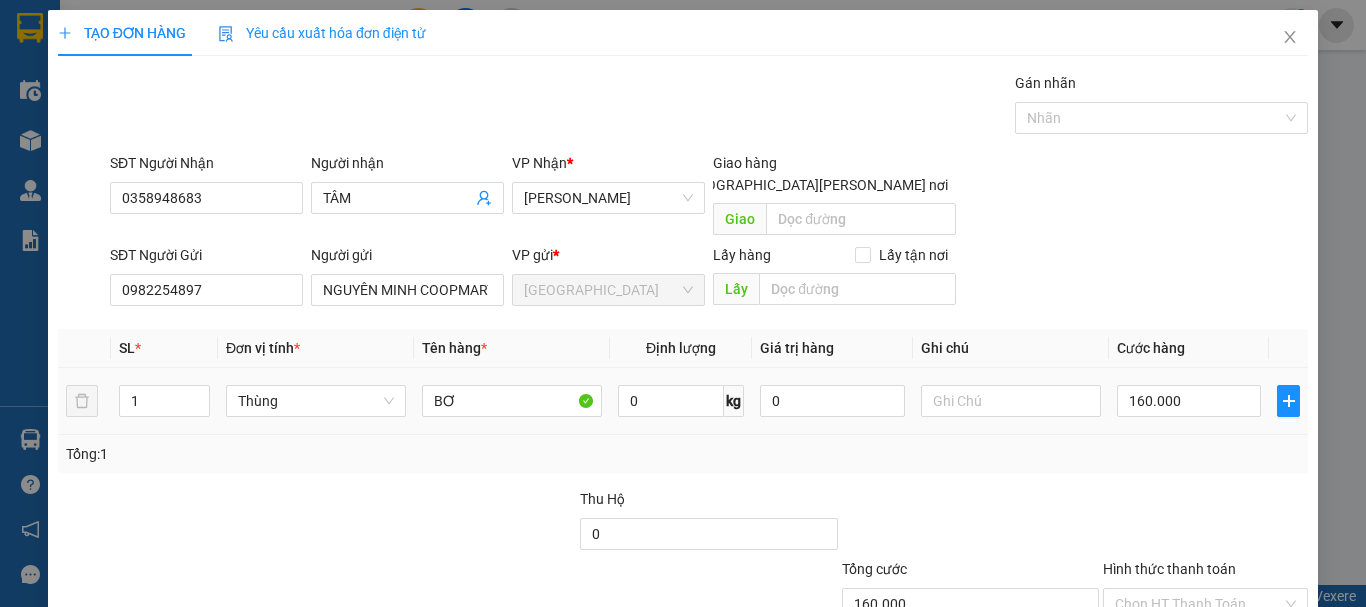 click on "1 Thùng BƠ 0 kg 0 160.000" at bounding box center (683, 401) 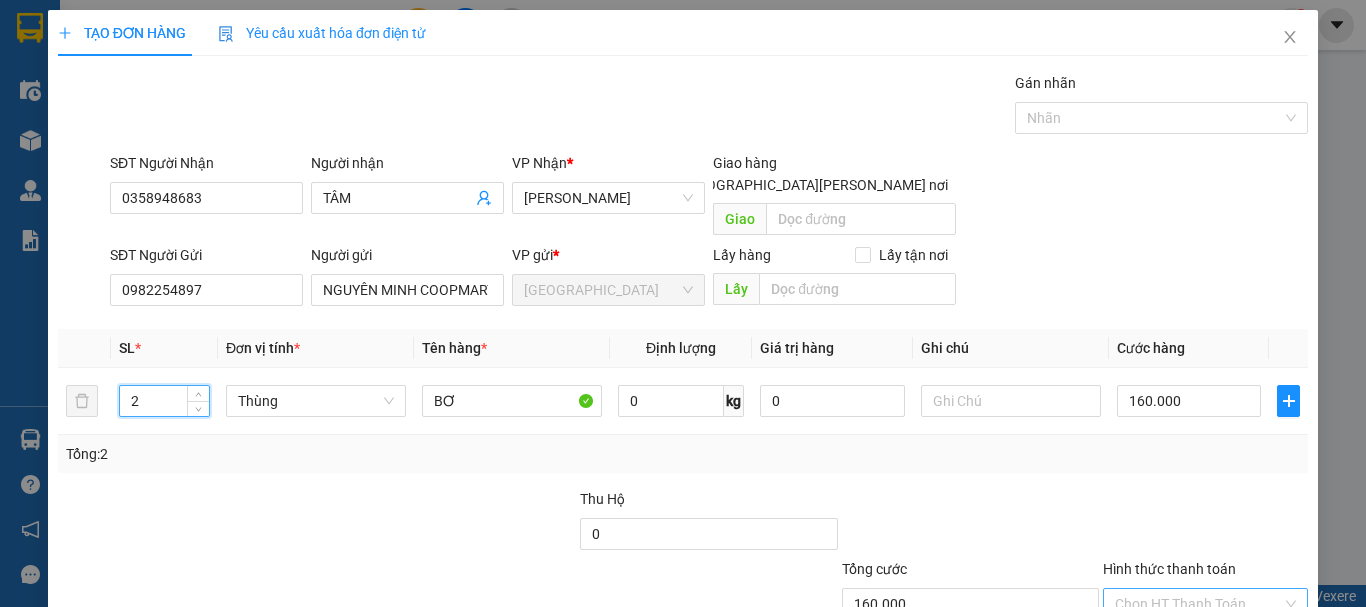 type on "2" 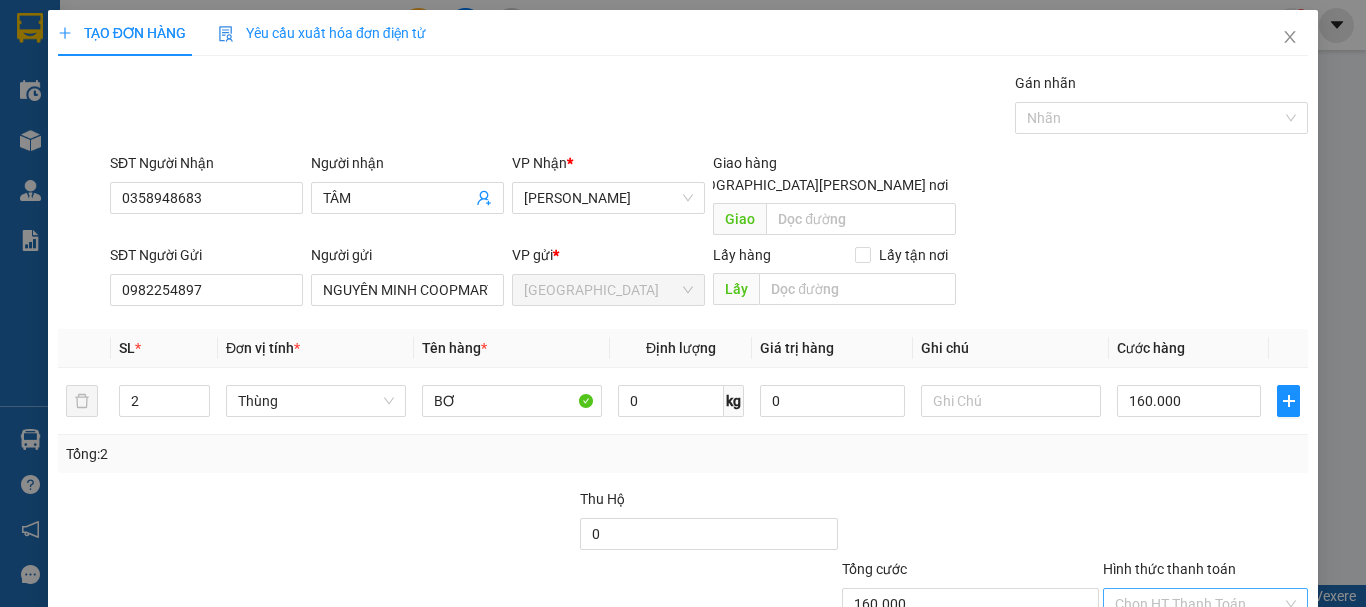 click on "Hình thức thanh toán" at bounding box center [1198, 604] 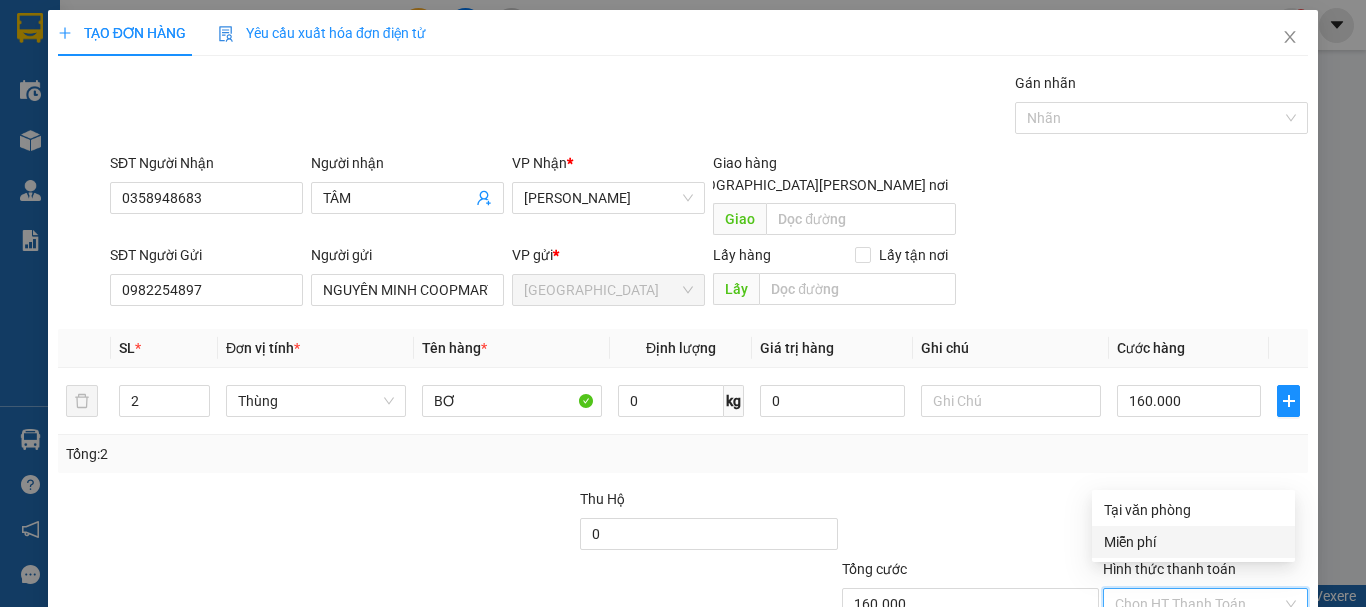 type on "0" 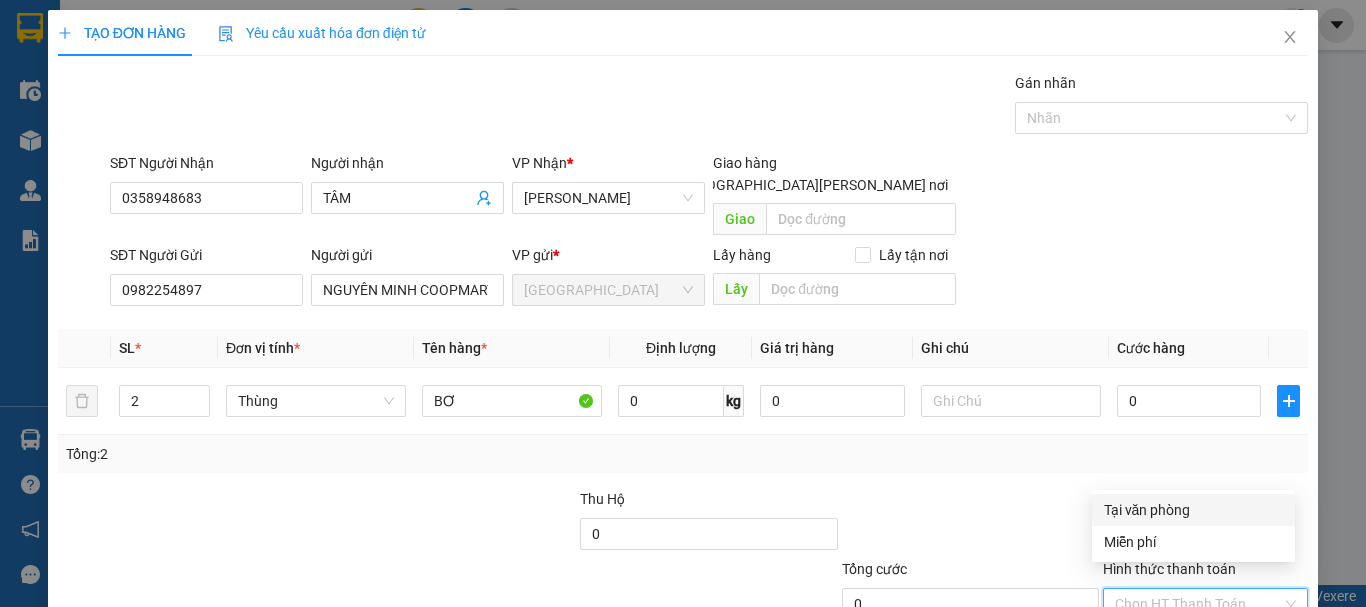 click on "Tại văn phòng" at bounding box center (1193, 510) 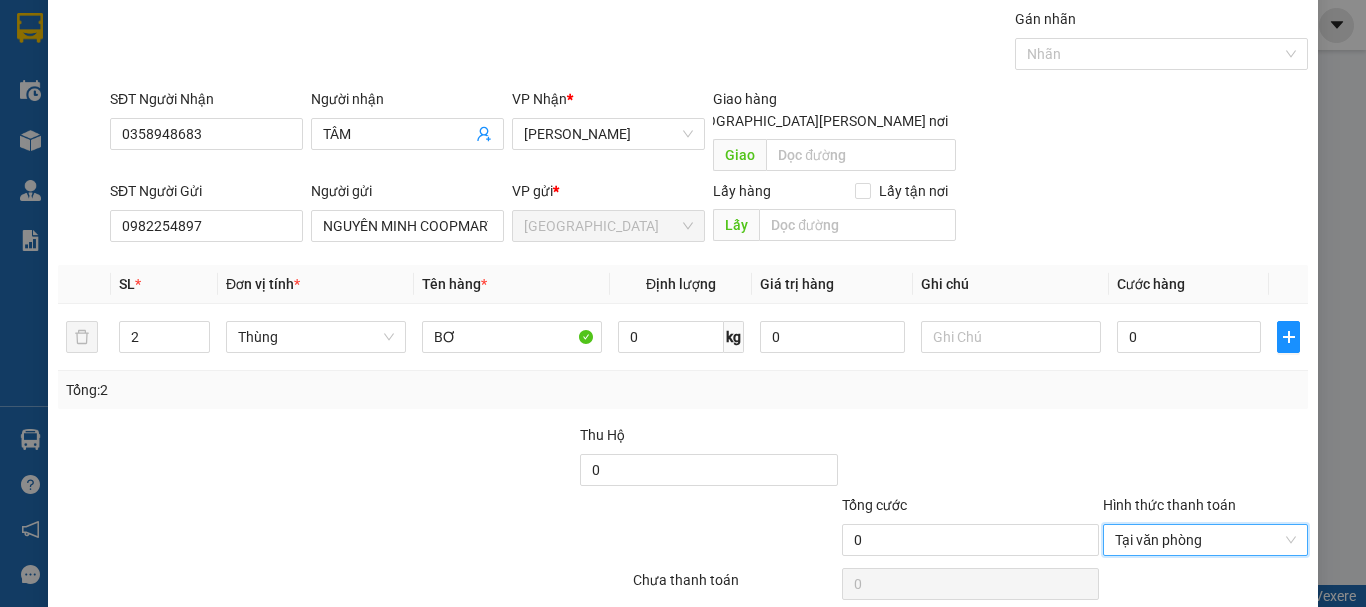 scroll, scrollTop: 125, scrollLeft: 0, axis: vertical 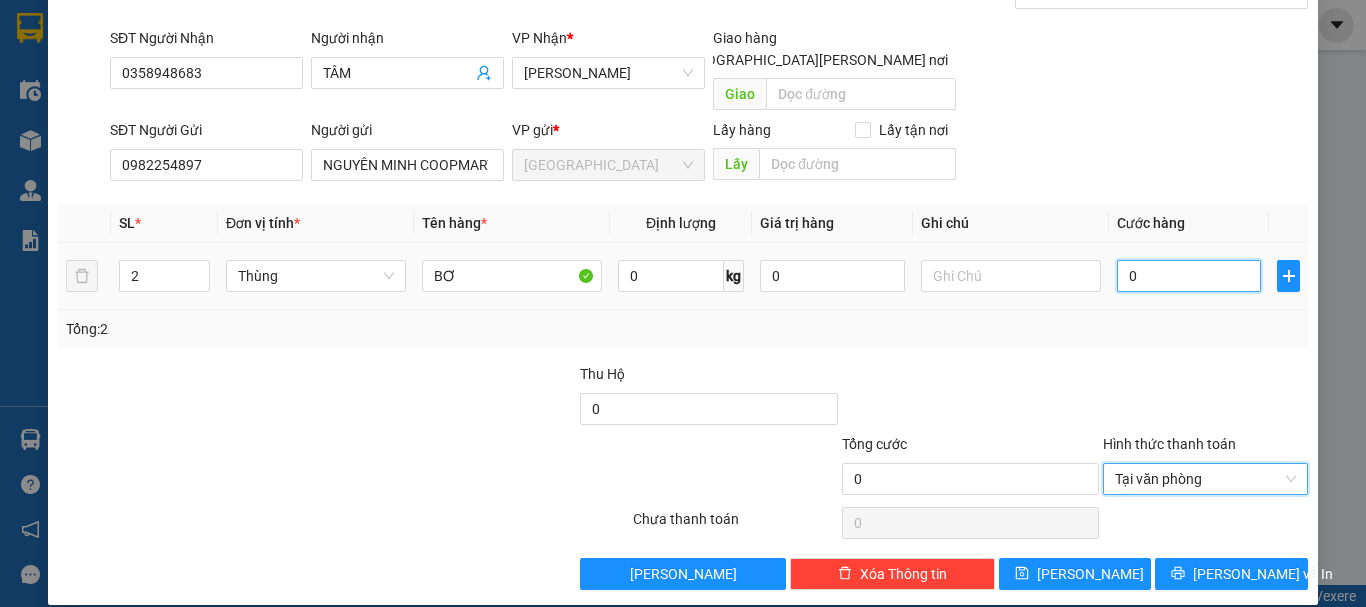 click on "0" at bounding box center (1189, 276) 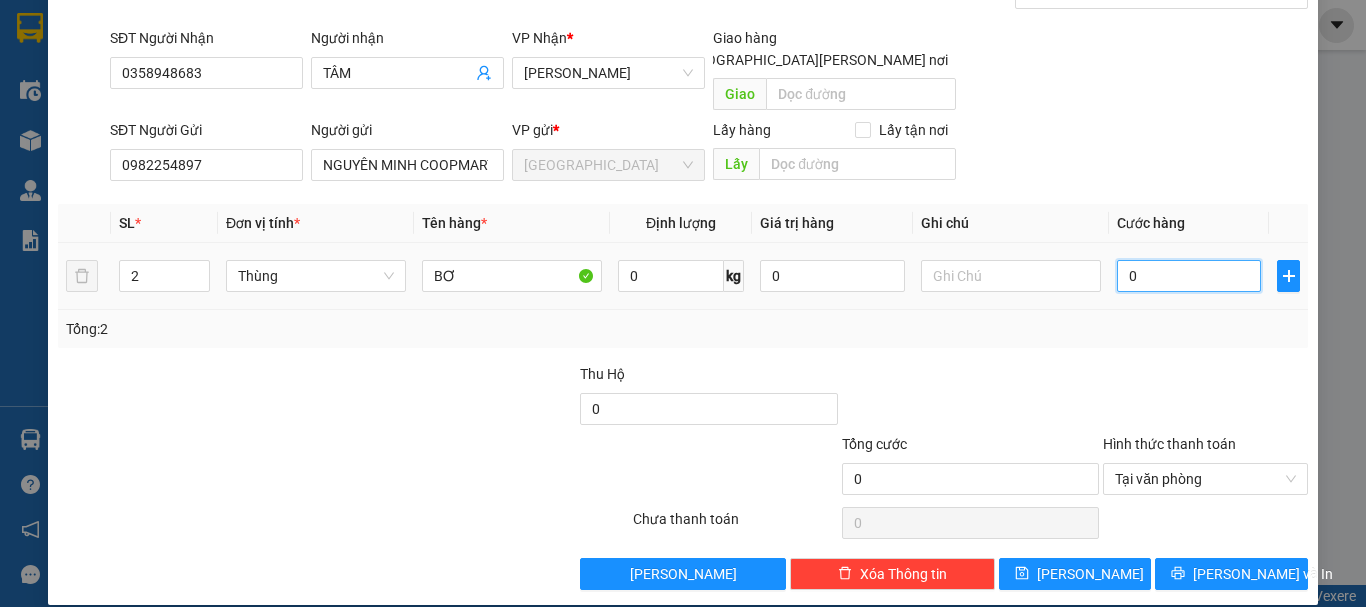 type on "1" 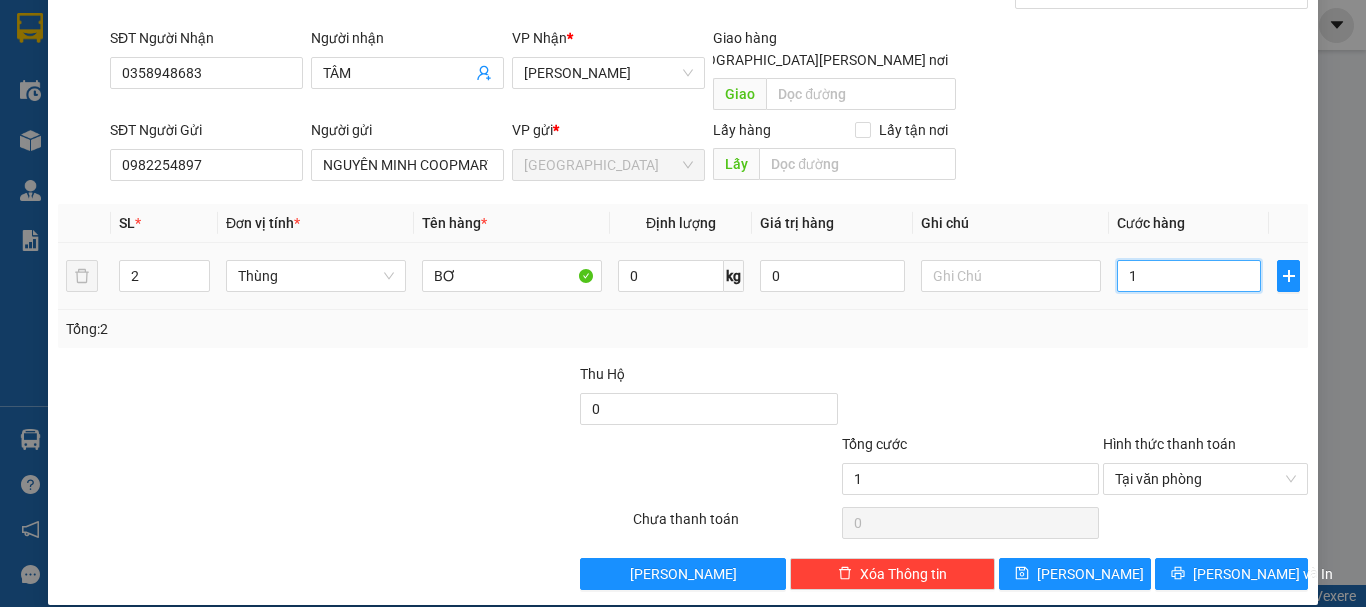 type on "16" 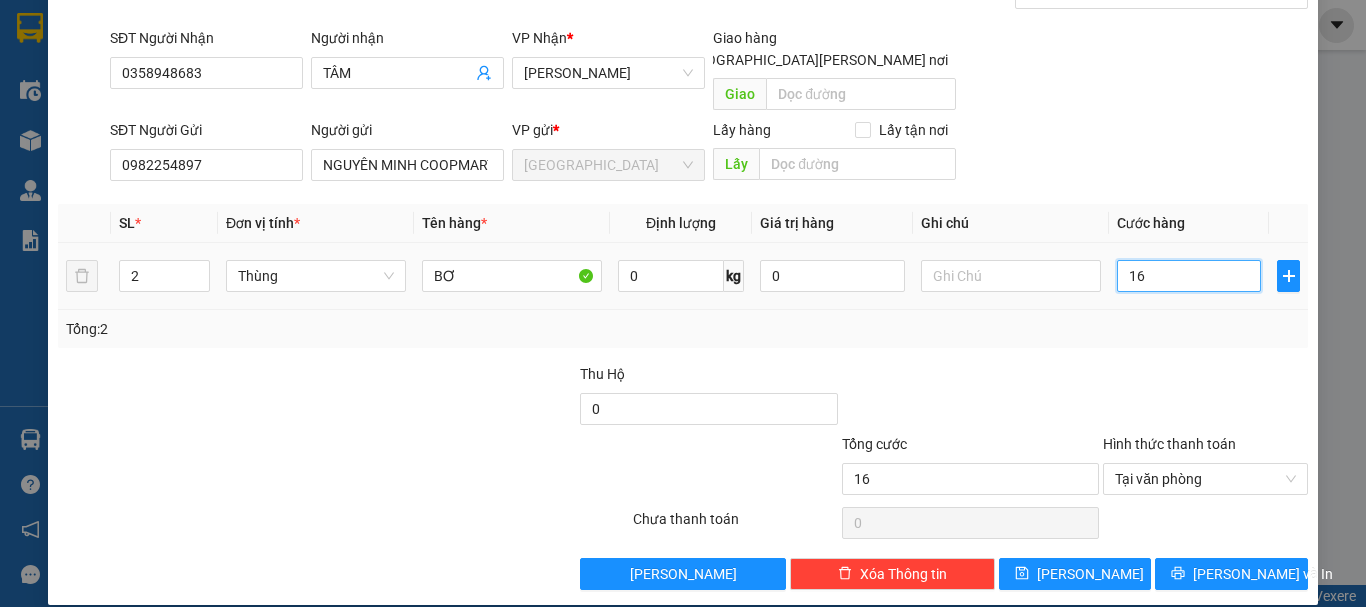 type on "160" 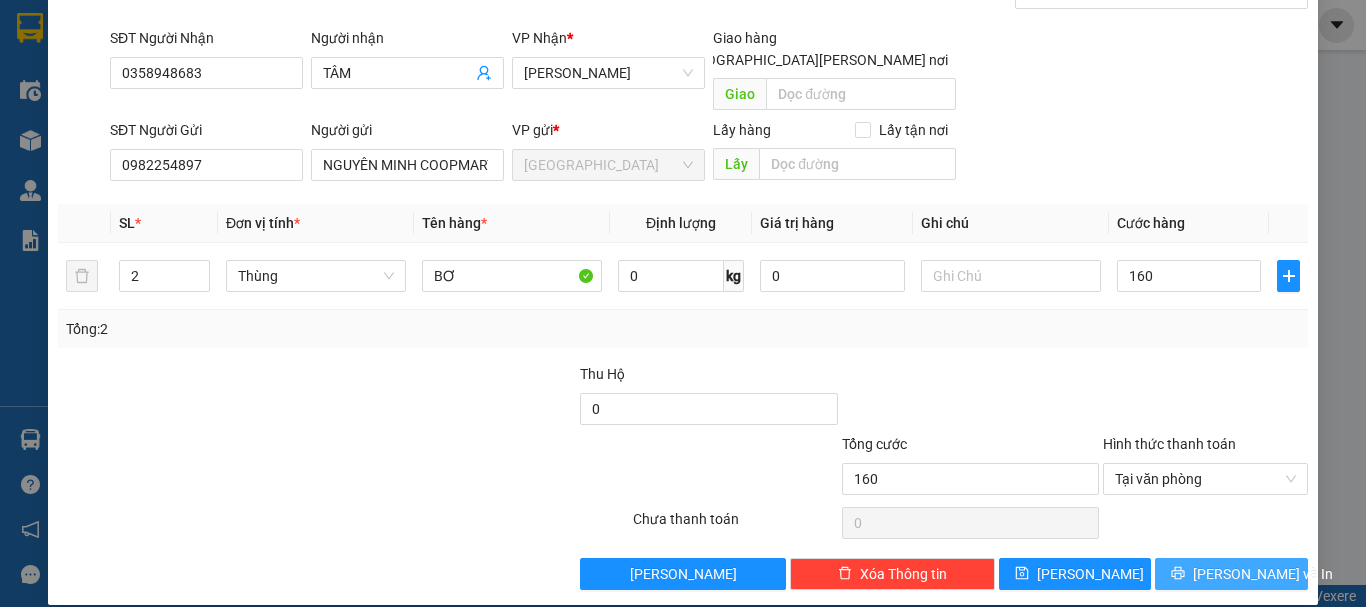 click 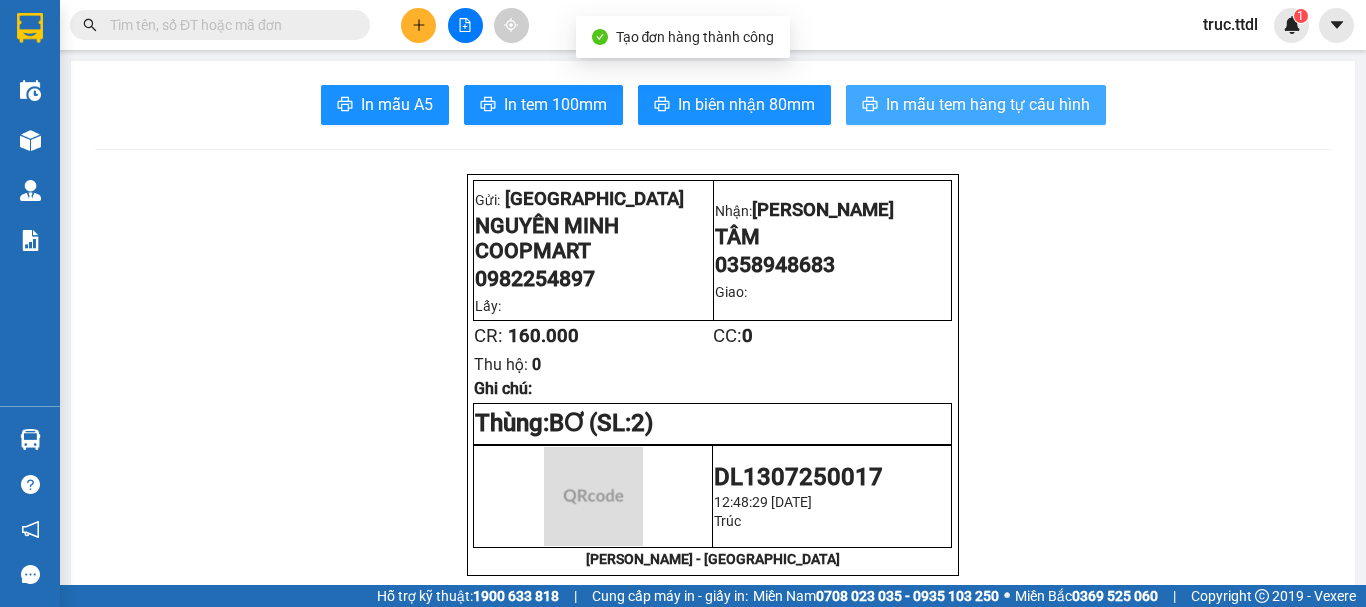 click on "In mẫu tem hàng tự cấu hình" at bounding box center (988, 104) 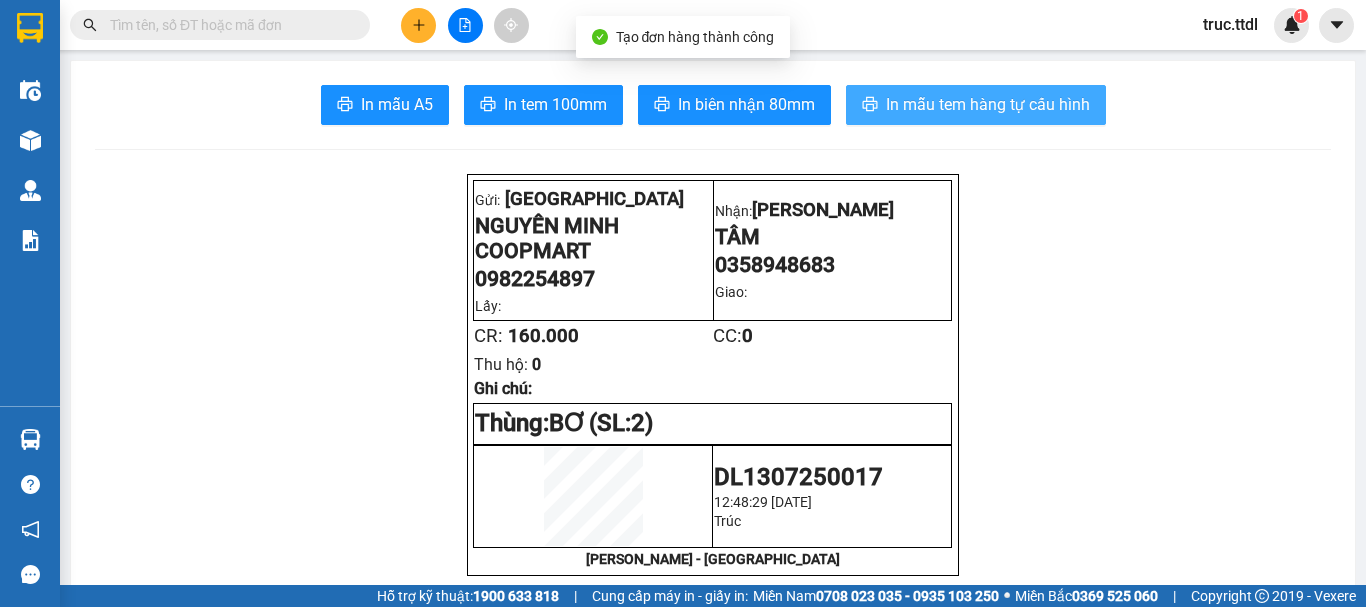 scroll, scrollTop: 0, scrollLeft: 0, axis: both 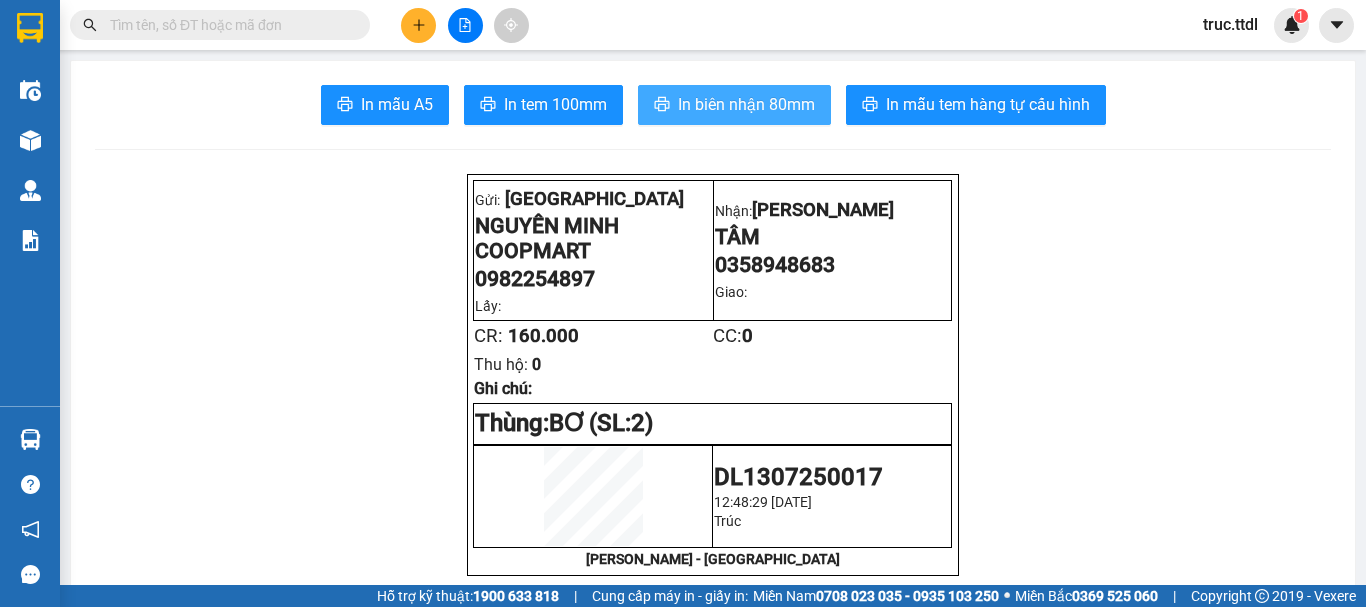 click on "In biên nhận 80mm" at bounding box center [746, 104] 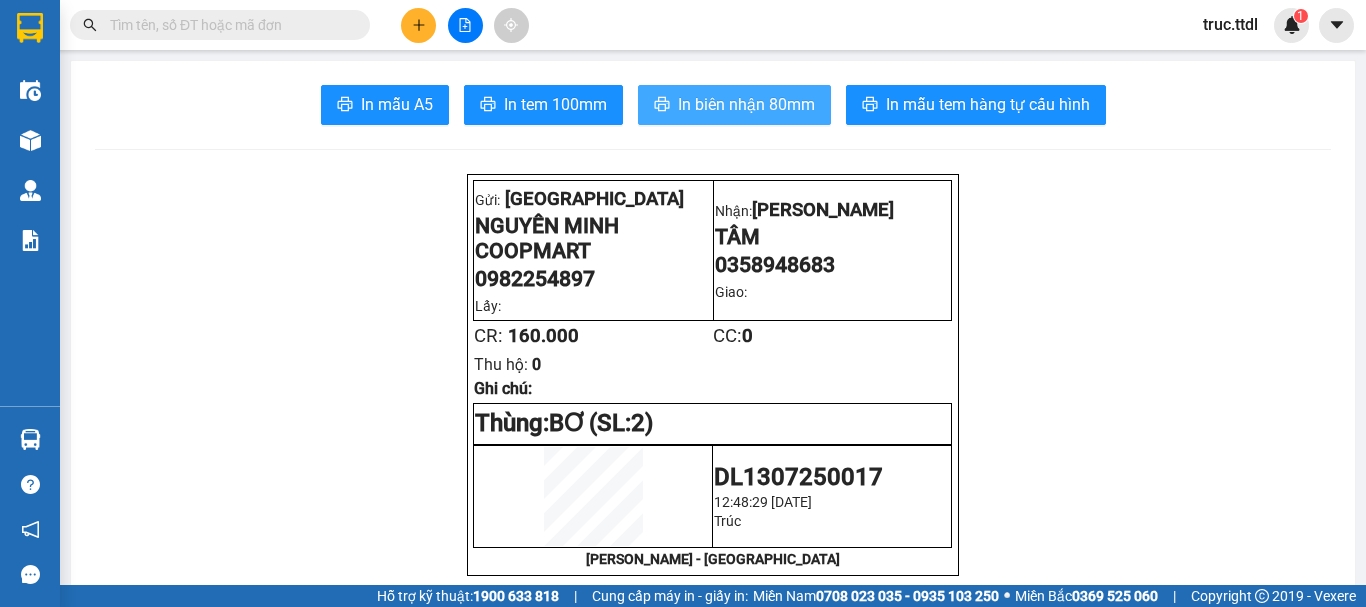 scroll, scrollTop: 0, scrollLeft: 0, axis: both 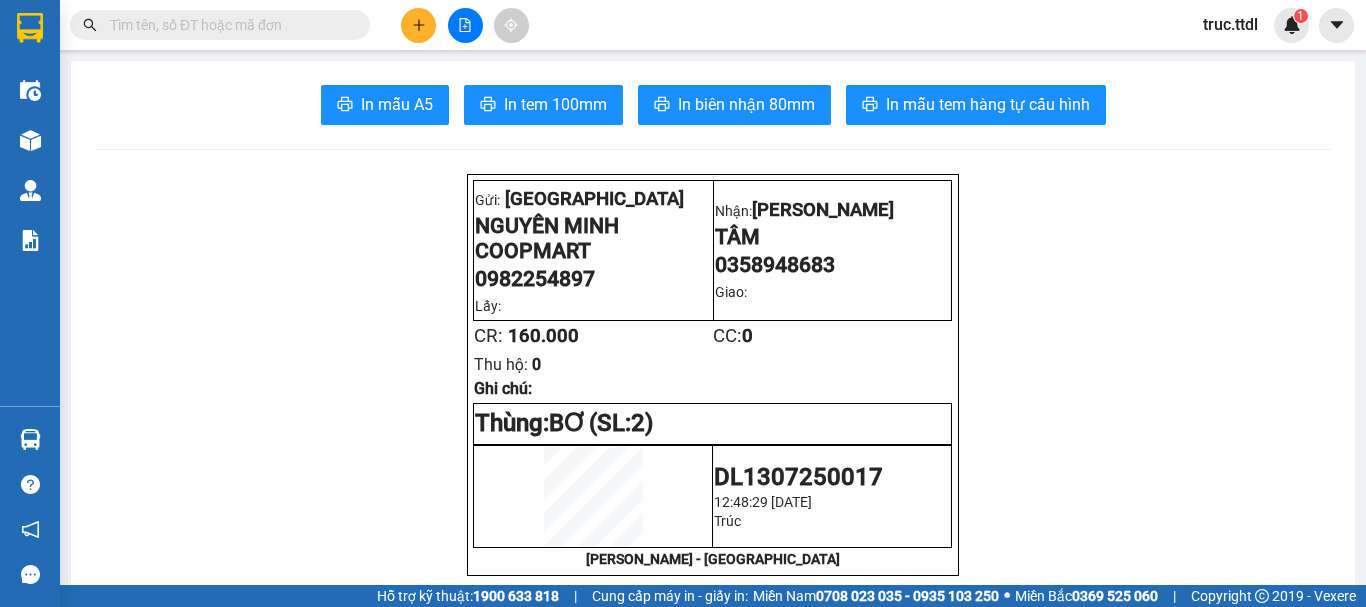 click at bounding box center [418, 25] 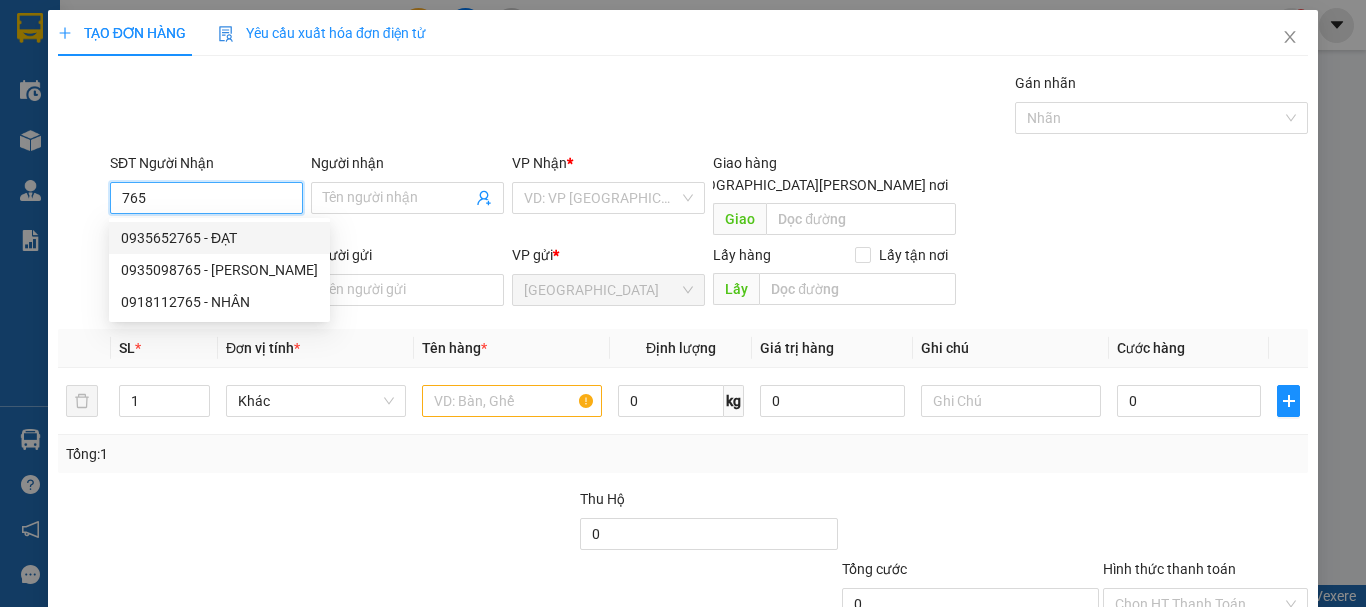 click on "0935652765 - ĐẠT" at bounding box center (219, 238) 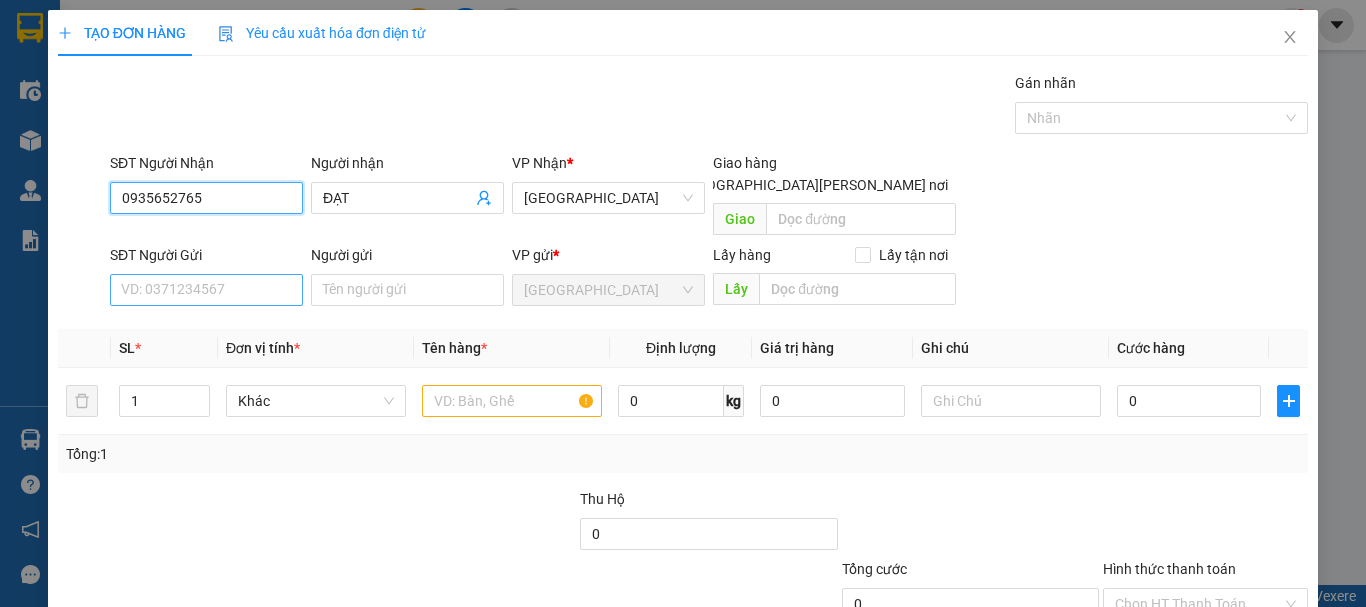 type on "0935652765" 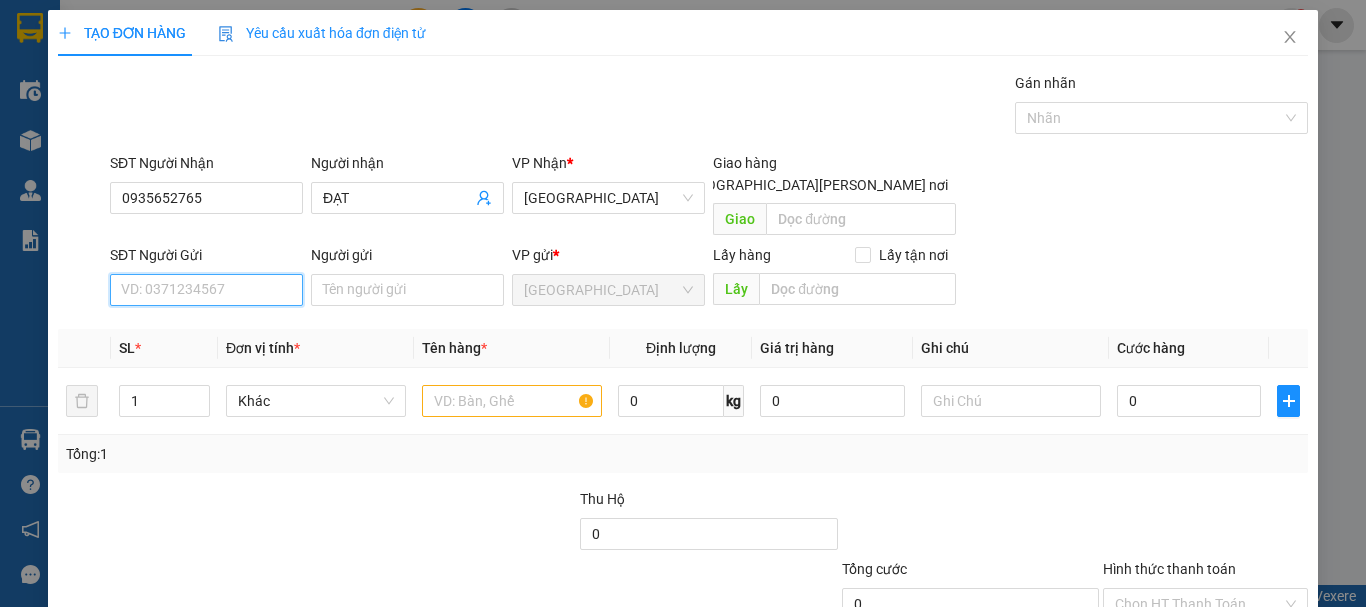 click on "SĐT Người Gửi" at bounding box center (206, 290) 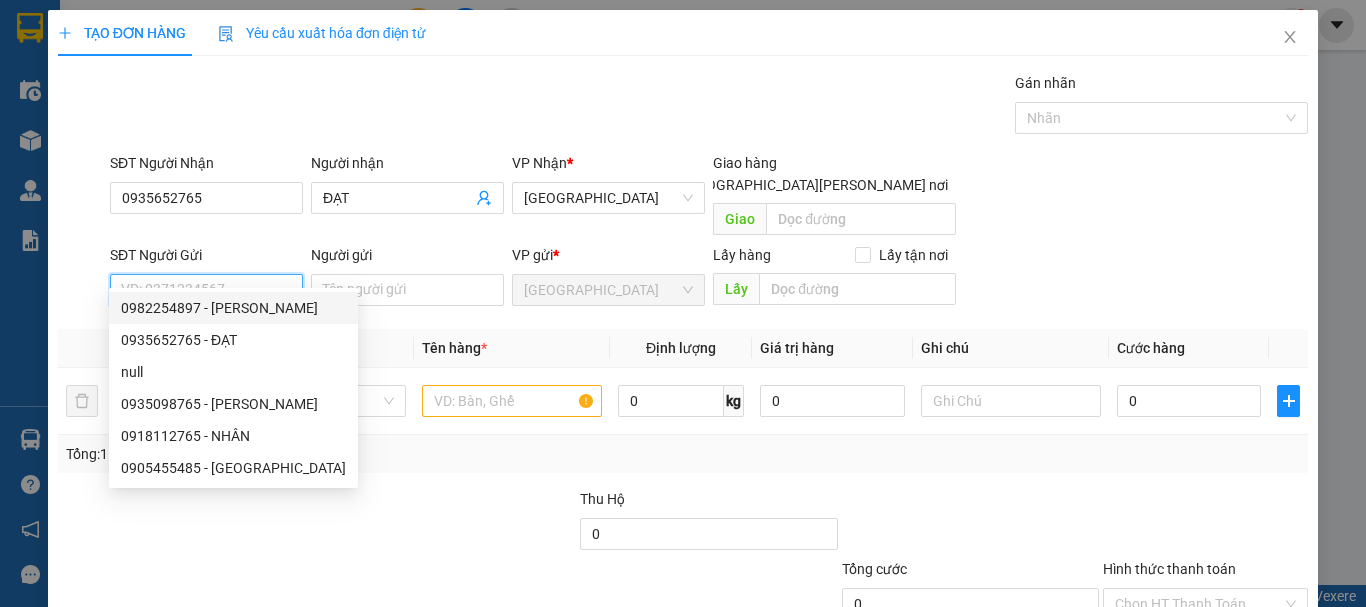 click on "0982254897 - NGUYÊN MINH COOPMART" at bounding box center (233, 308) 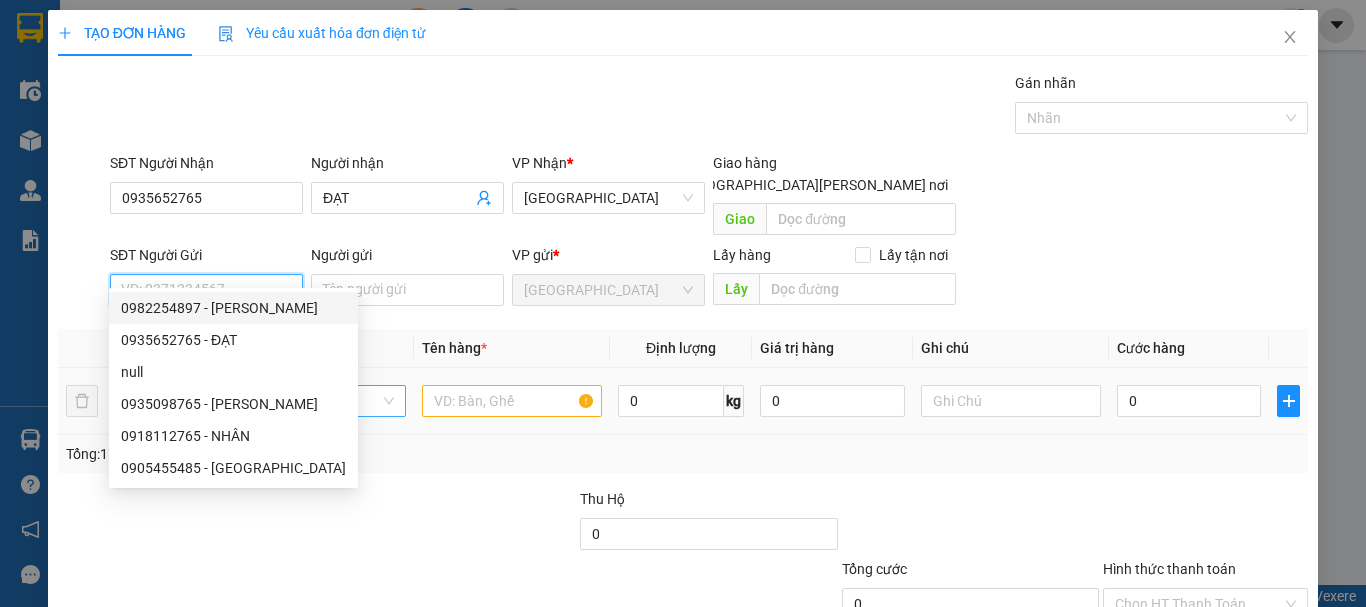 type on "0982254897" 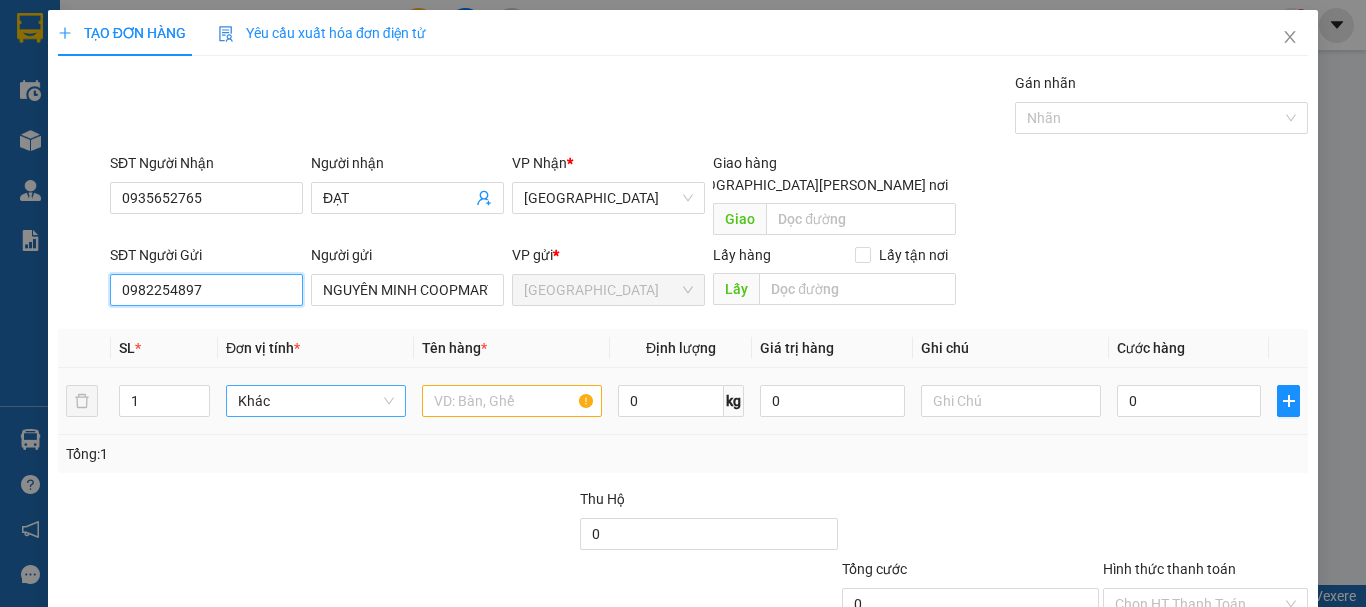 click on "Khác" at bounding box center (316, 401) 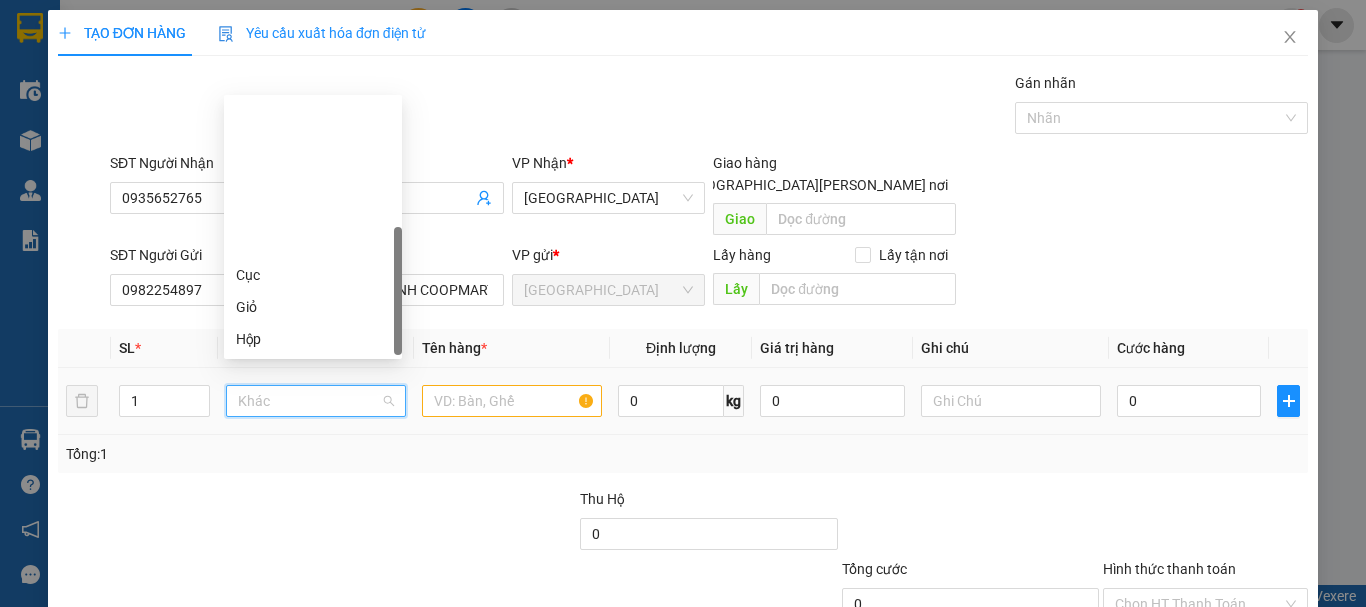 type on "T" 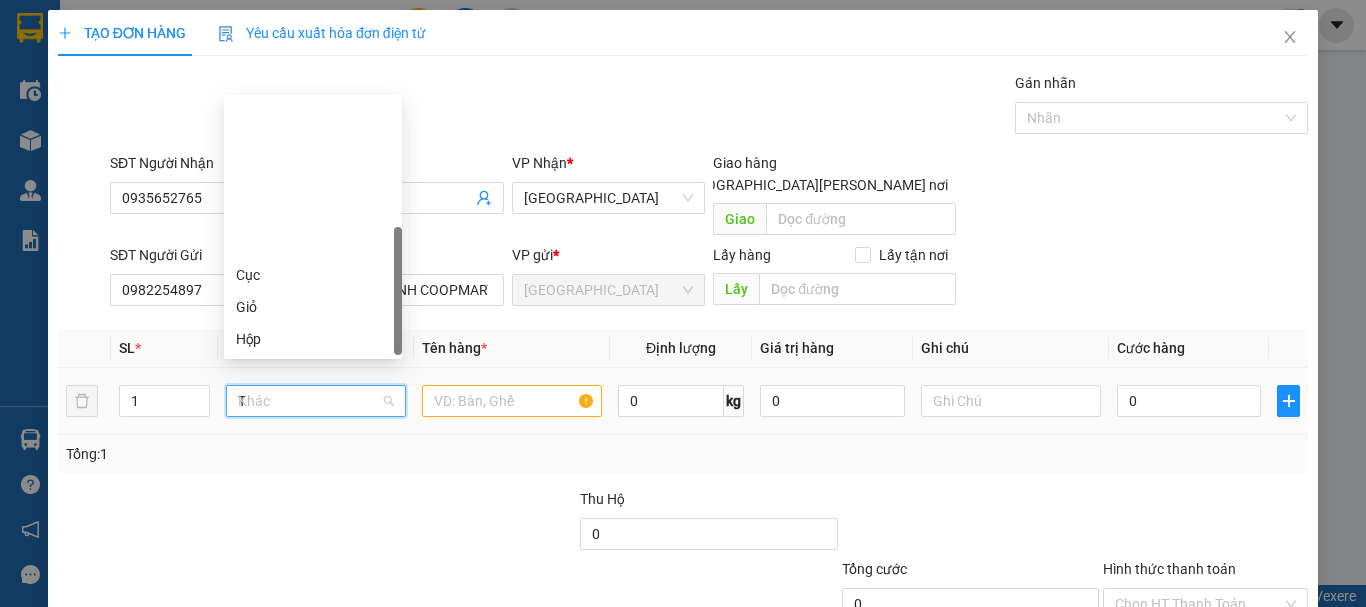 scroll, scrollTop: 0, scrollLeft: 0, axis: both 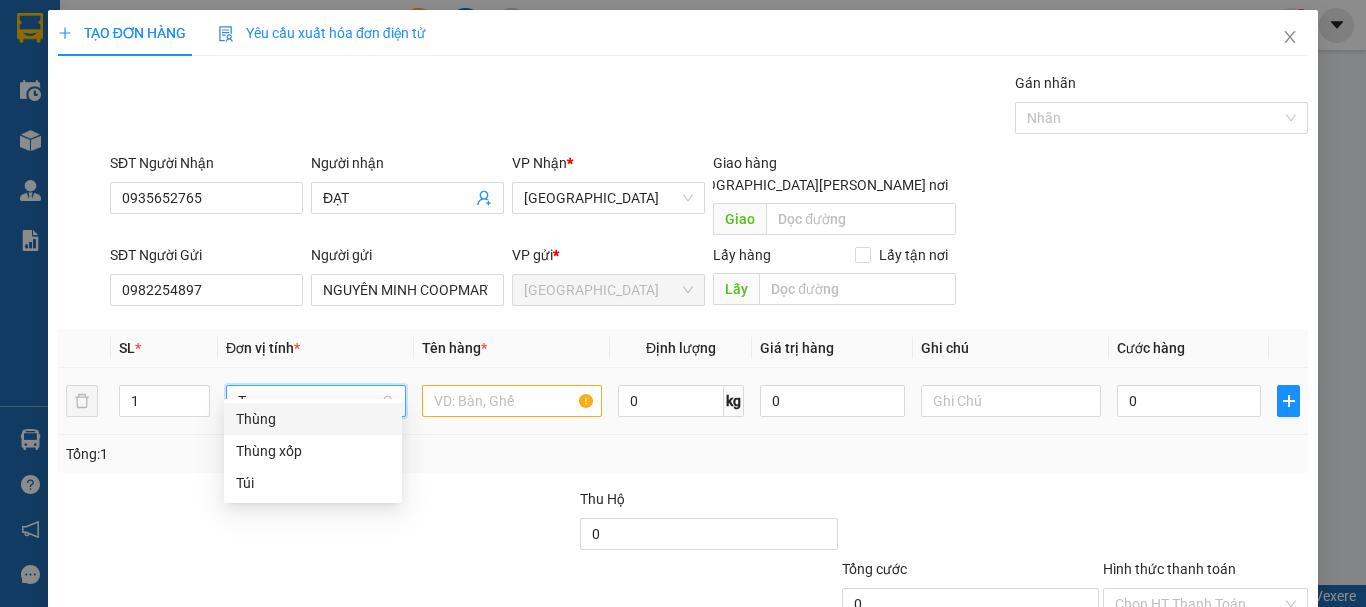 click on "Thùng" at bounding box center [313, 419] 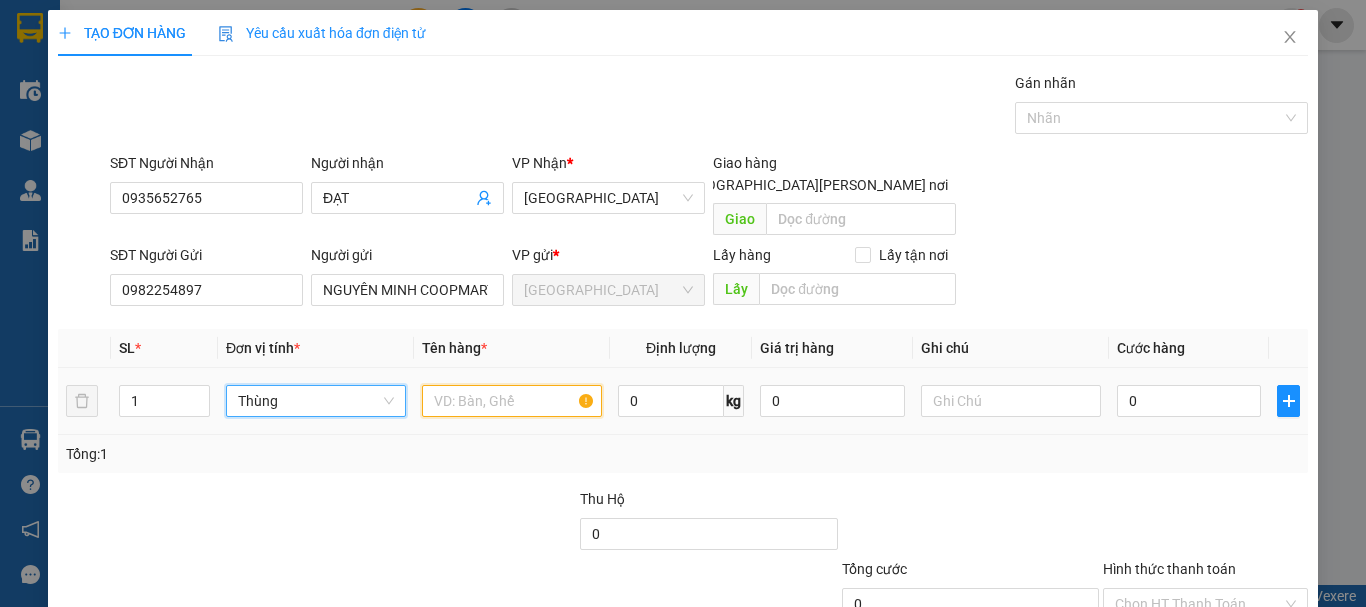 click at bounding box center (512, 401) 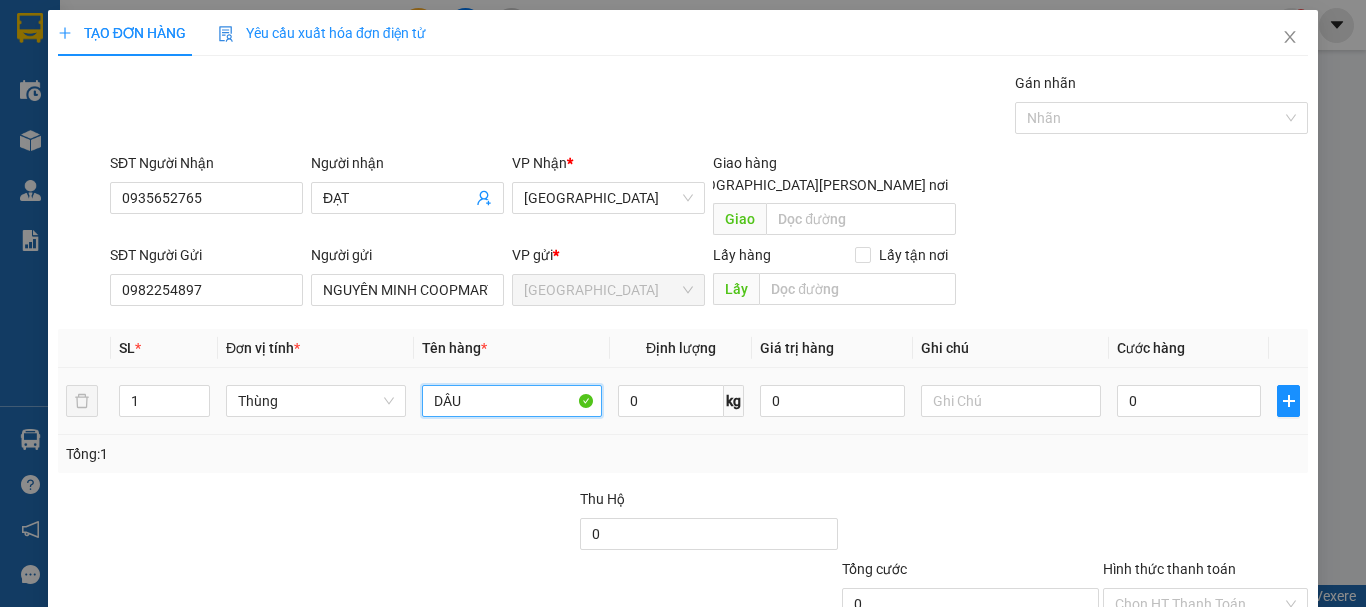 type on "DÂU" 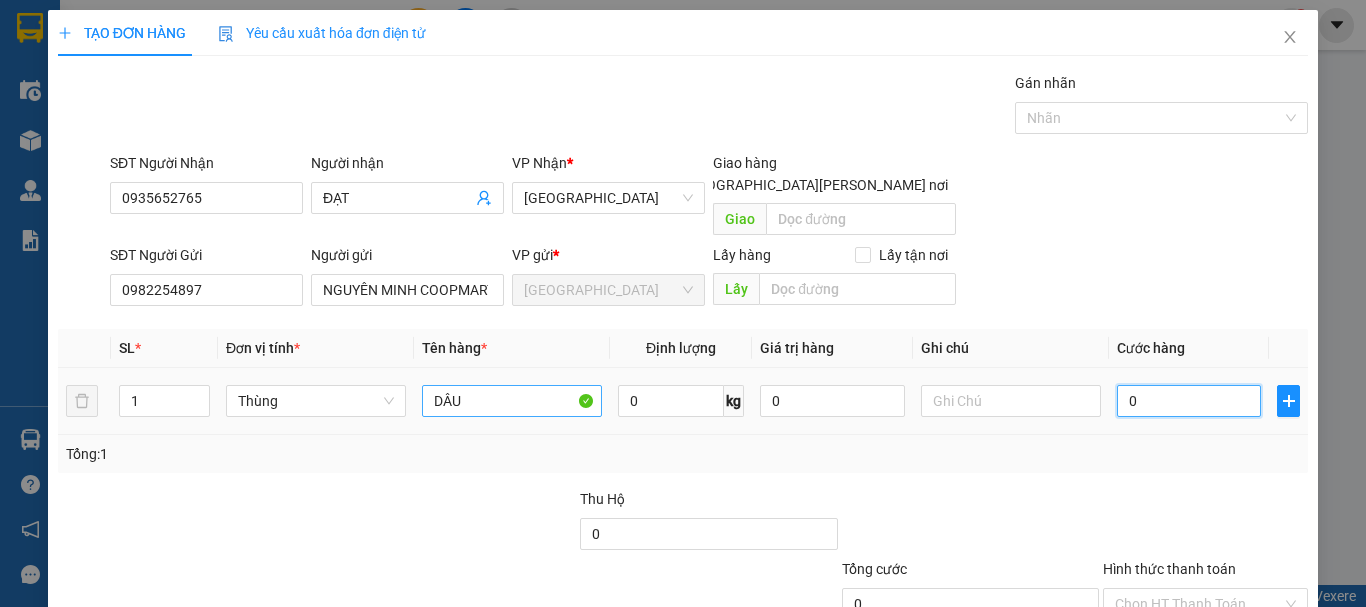 type on "4" 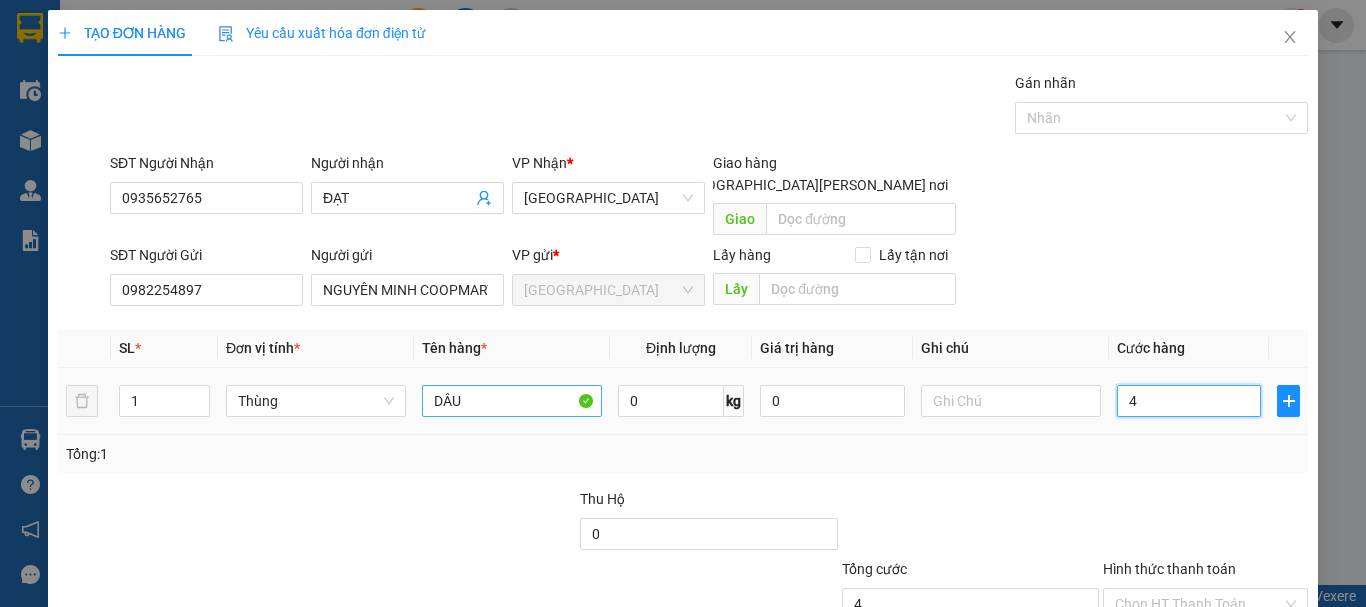 type on "4" 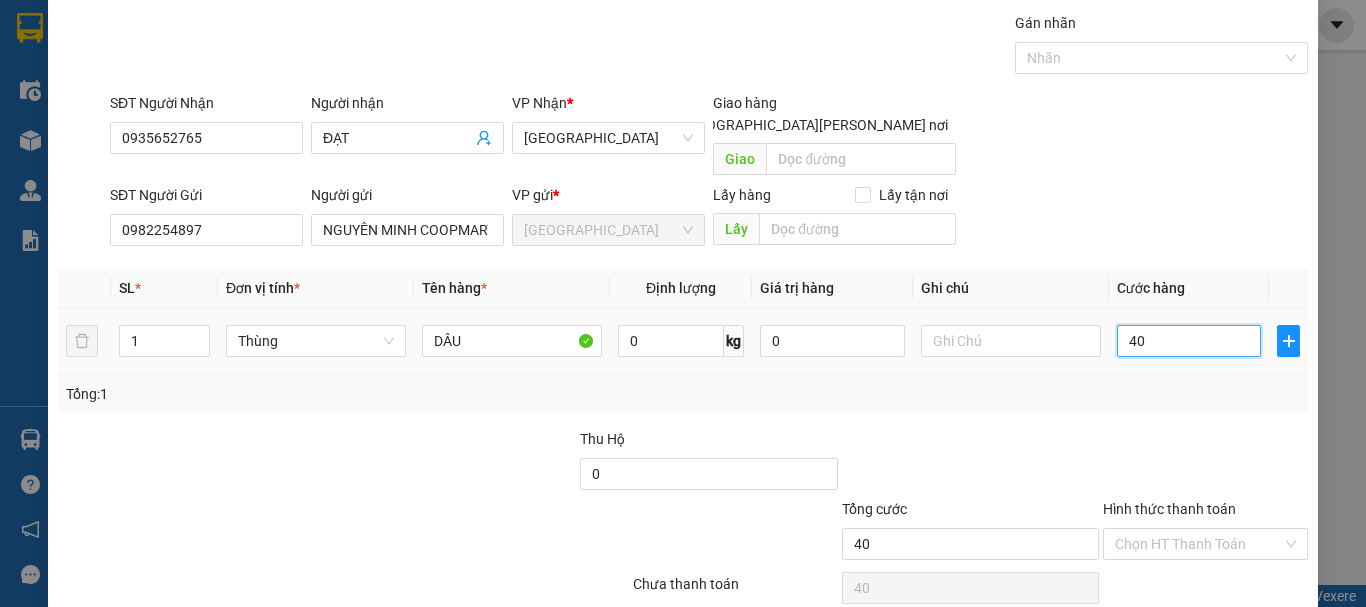 scroll, scrollTop: 125, scrollLeft: 0, axis: vertical 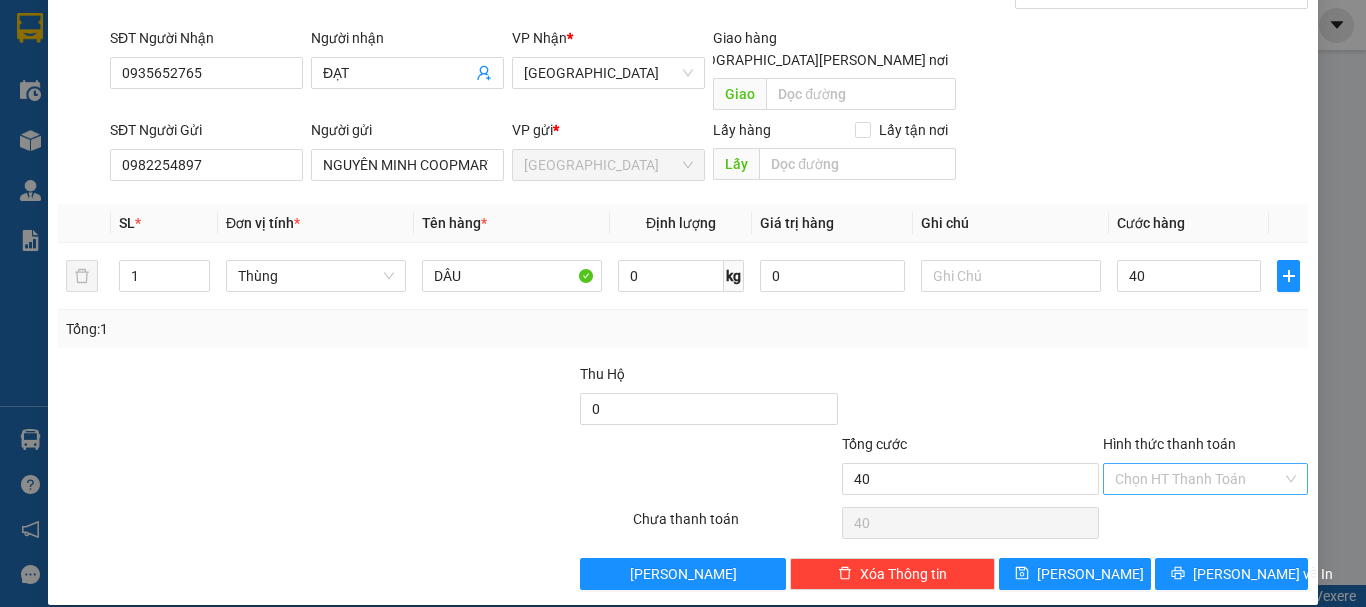 type on "40.000" 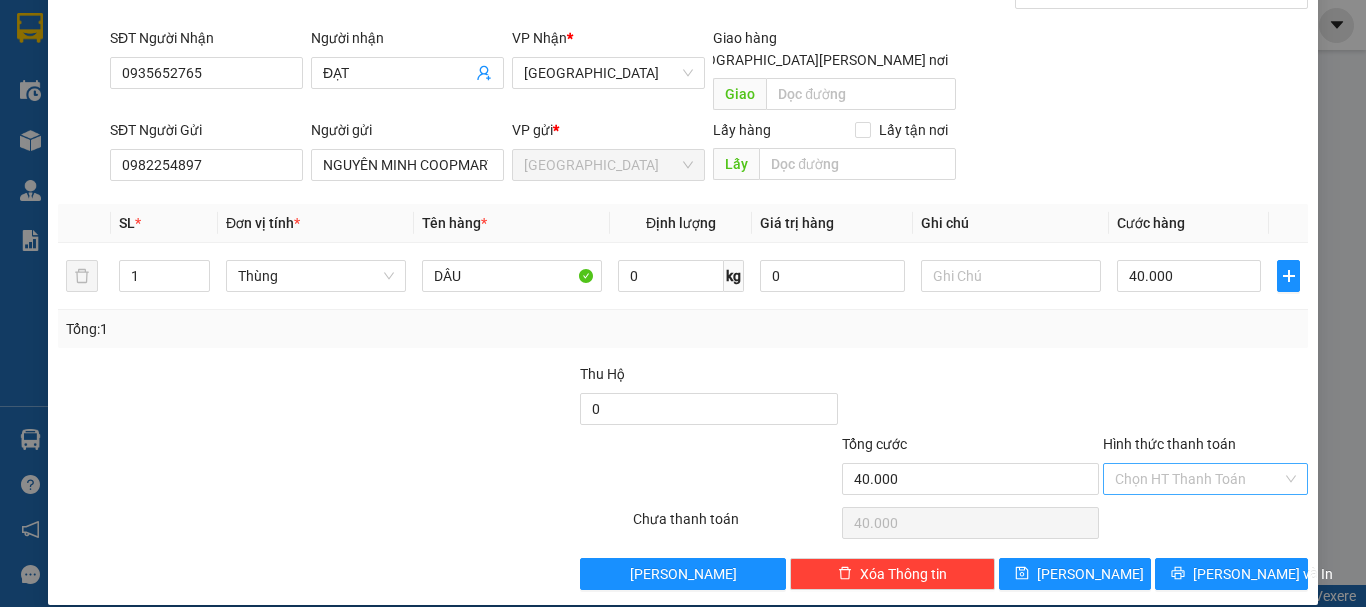 click on "Hình thức thanh toán" at bounding box center (1198, 479) 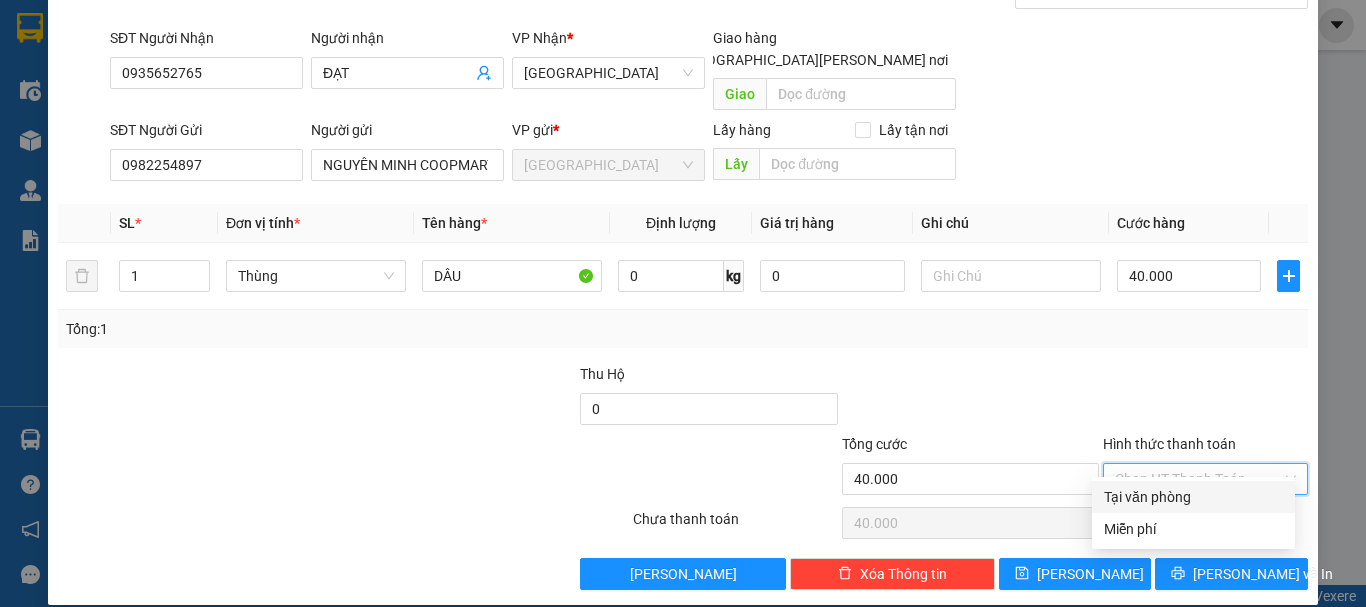 click on "Tại văn phòng" at bounding box center (1193, 497) 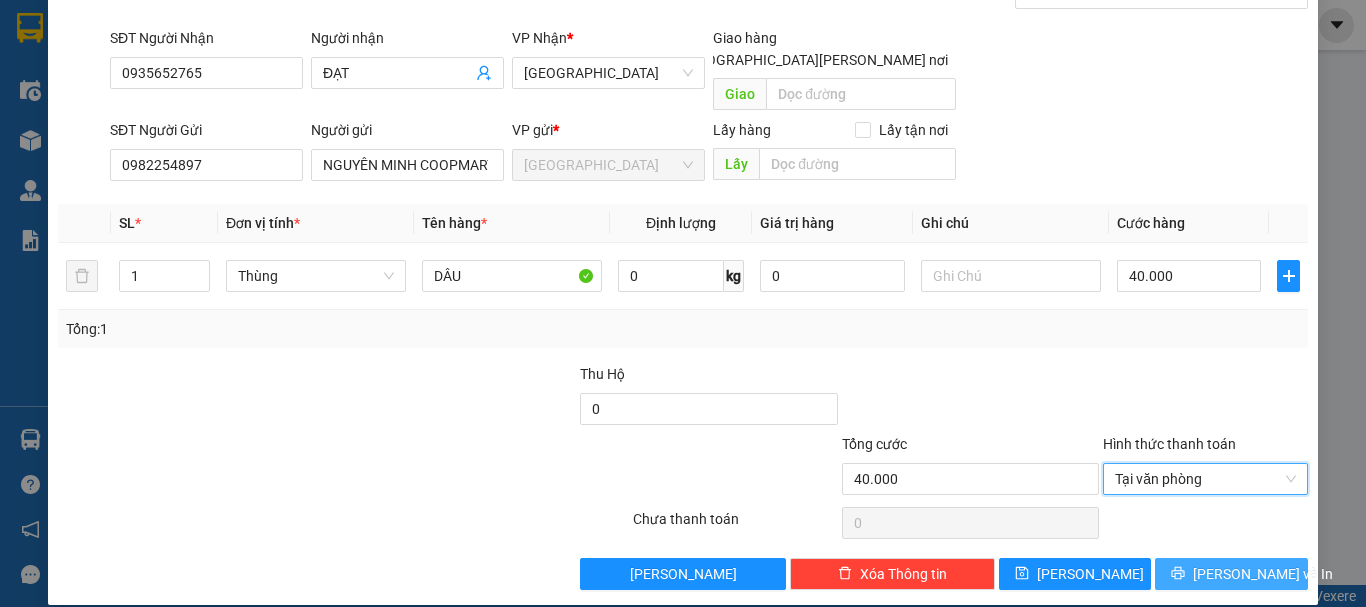 drag, startPoint x: 1208, startPoint y: 544, endPoint x: 1091, endPoint y: 328, distance: 245.65219 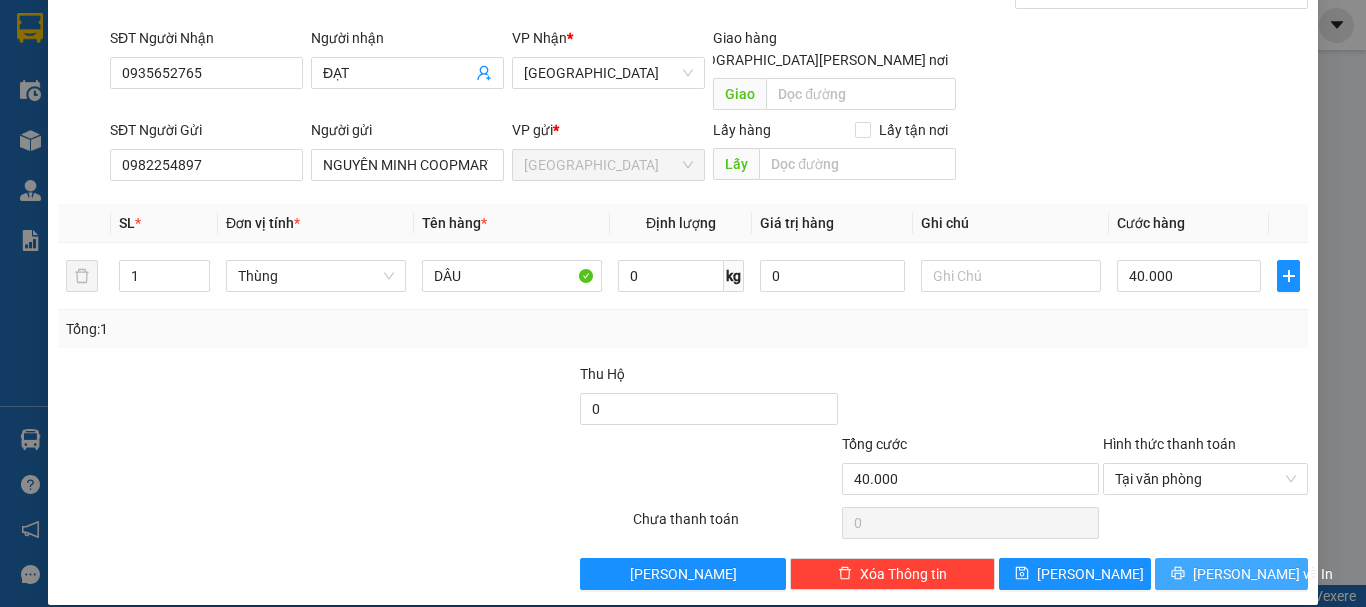click on "[PERSON_NAME] và In" at bounding box center (1263, 574) 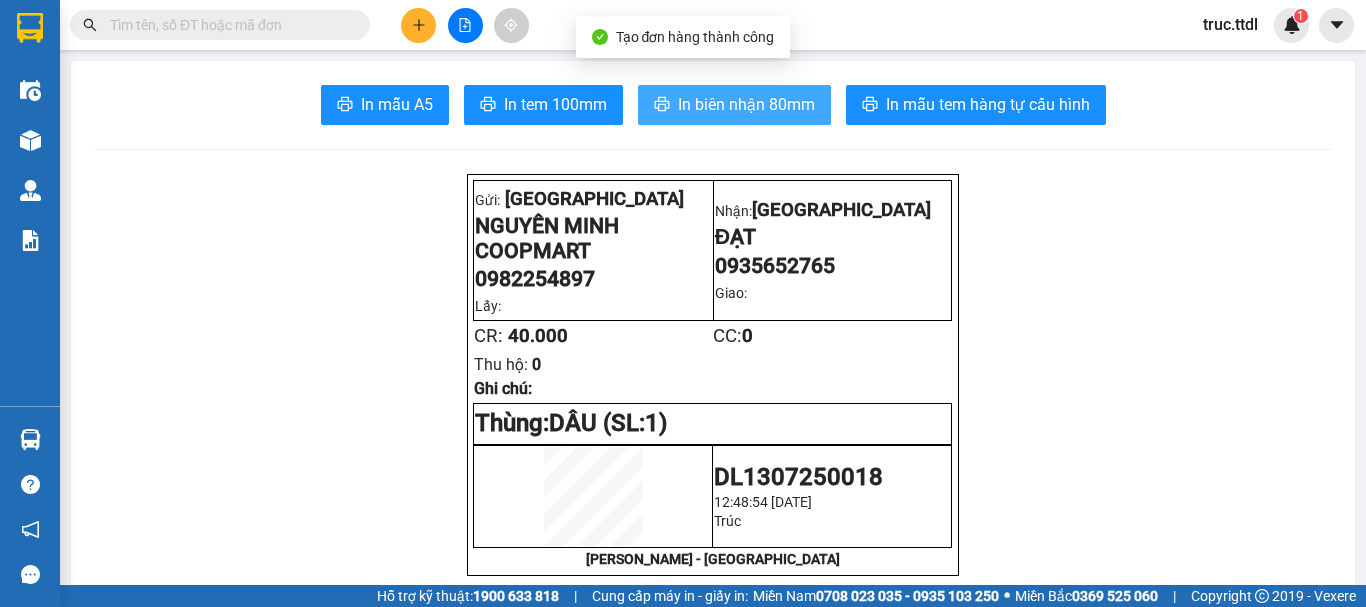 click on "In biên nhận 80mm" at bounding box center [746, 104] 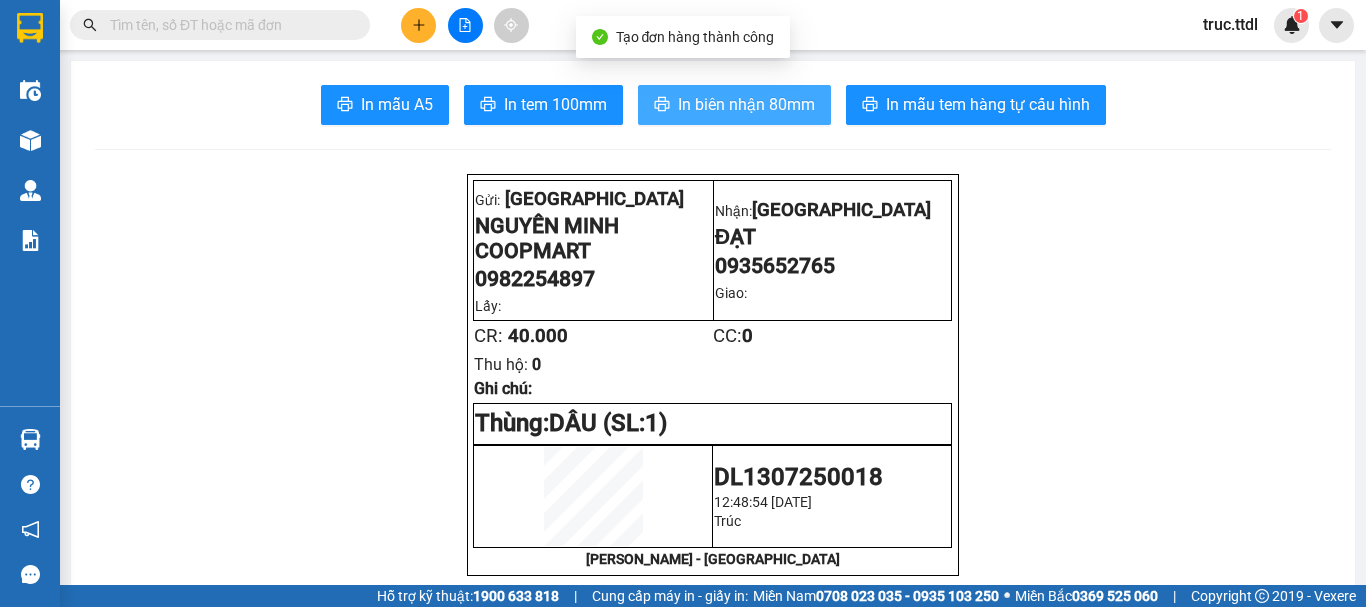 scroll, scrollTop: 0, scrollLeft: 0, axis: both 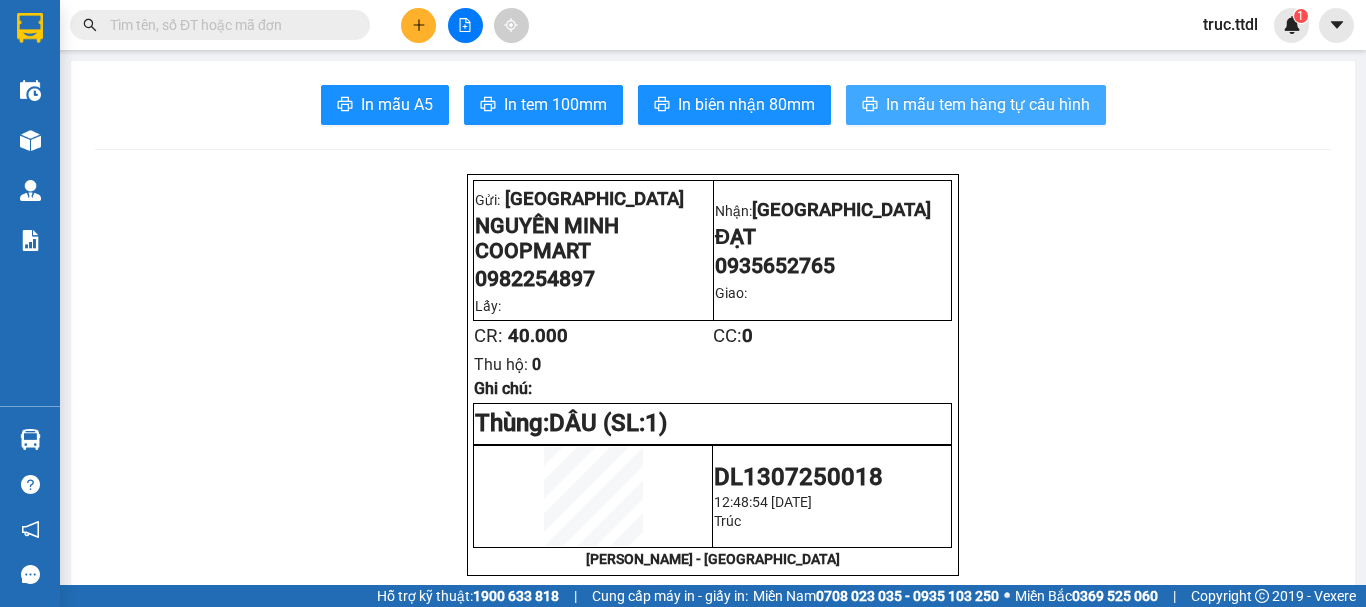 click on "In mẫu tem hàng tự cấu hình" at bounding box center (988, 104) 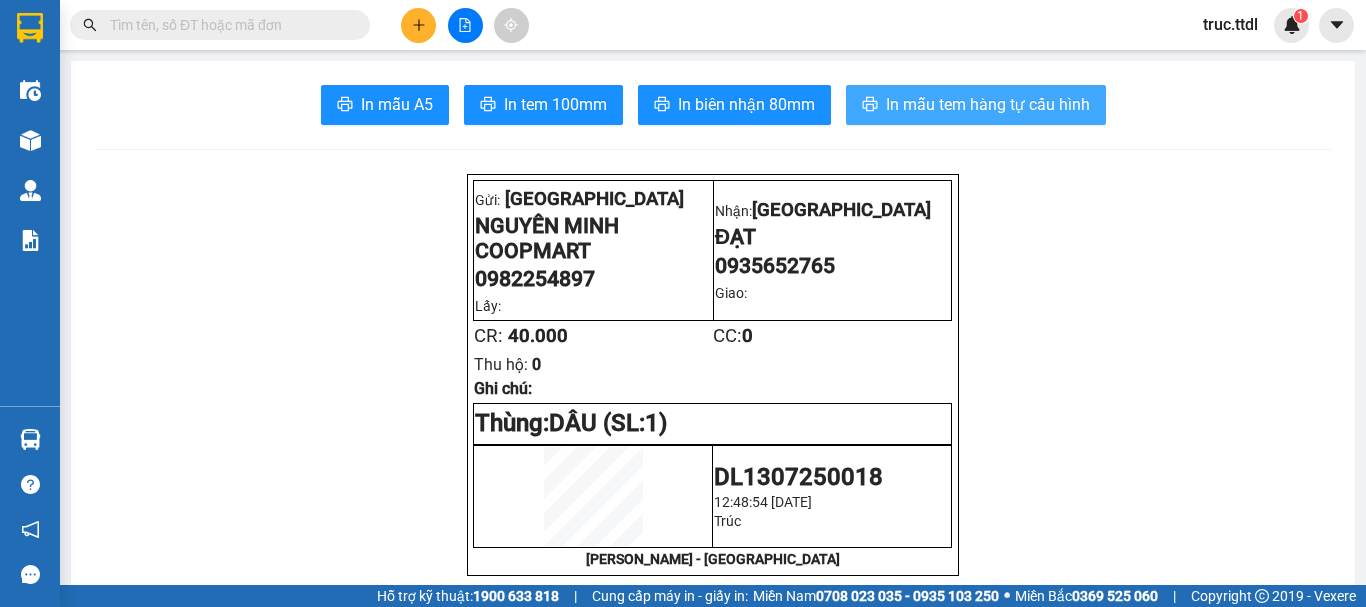 scroll, scrollTop: 0, scrollLeft: 0, axis: both 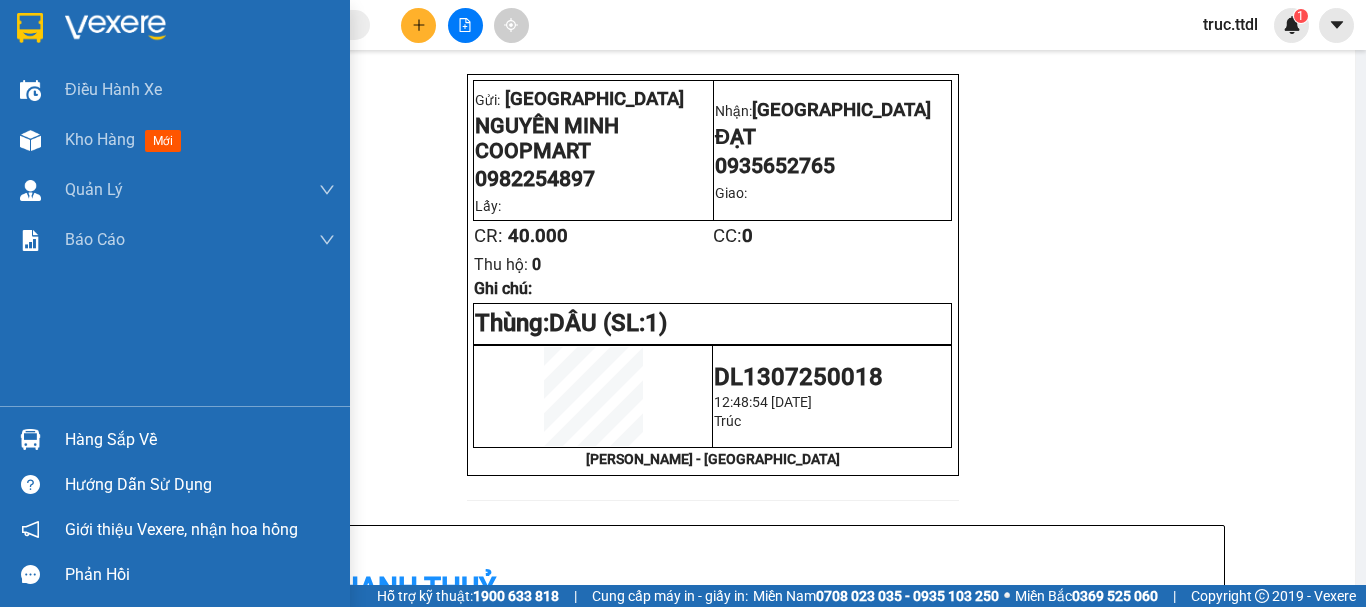 click at bounding box center [115, 28] 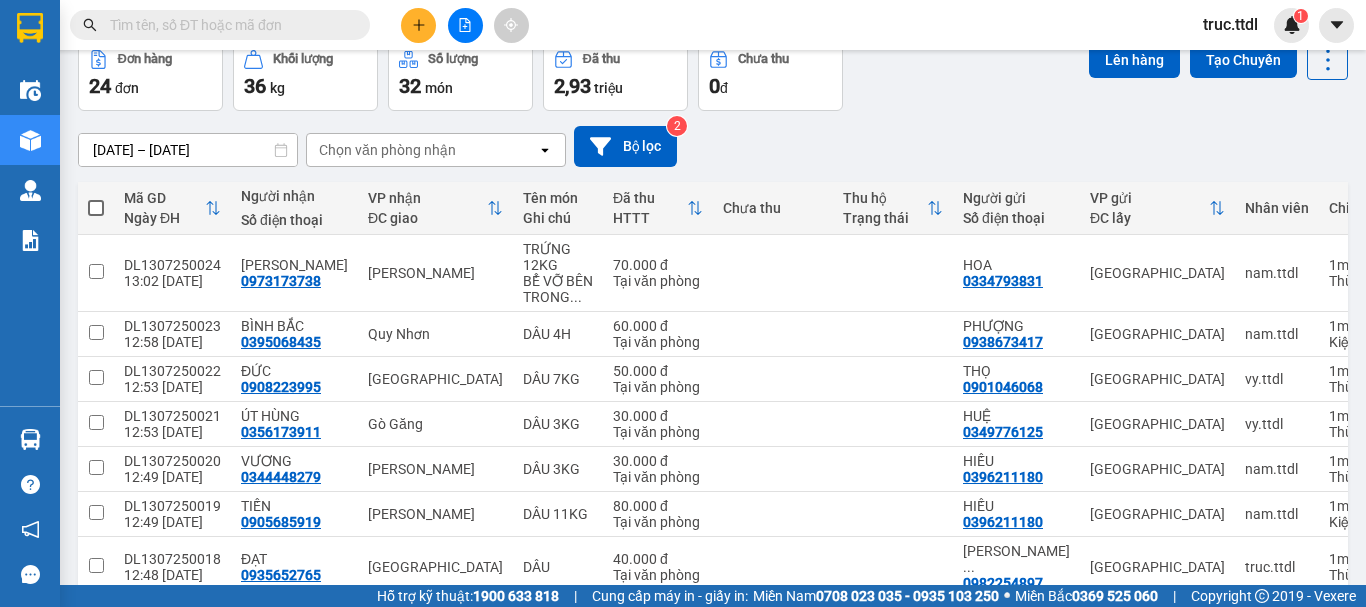 click on "07/07/2025 – 13/07/2025 Press the down arrow key to interact with the calendar and select a date. Press the escape button to close the calendar. Selected date range is from 07/07/2025 to 13/07/2025. Chọn văn phòng nhận open Bộ lọc 2" at bounding box center (713, 146) 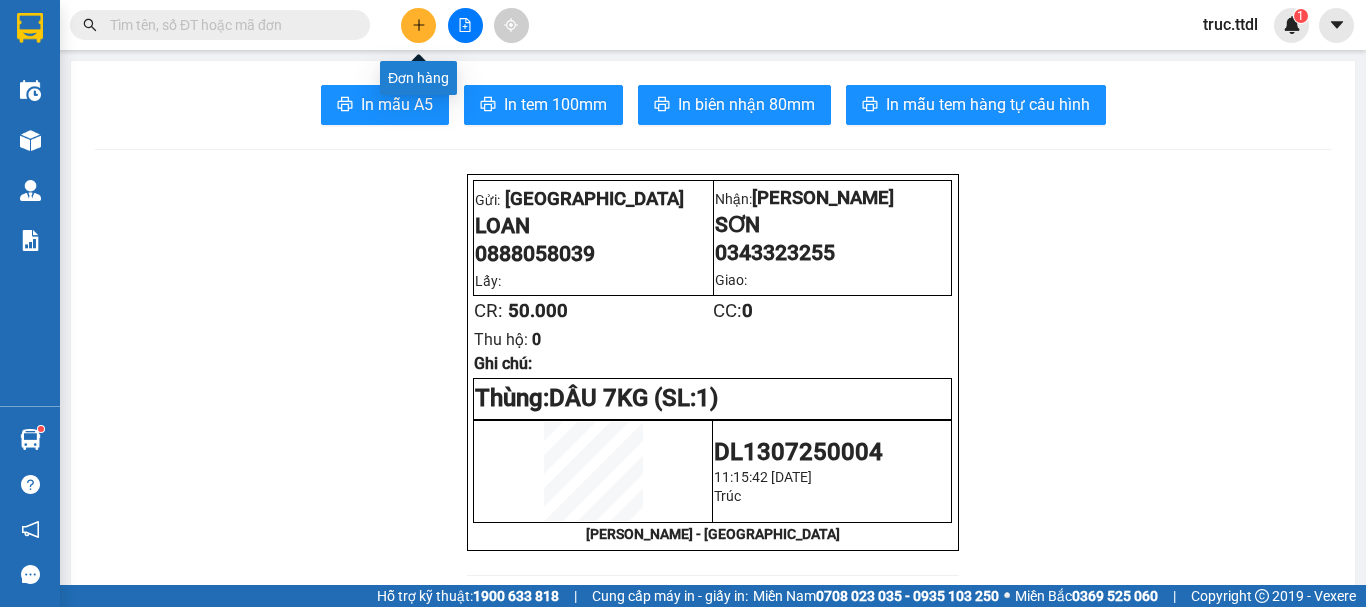 click at bounding box center [418, 25] 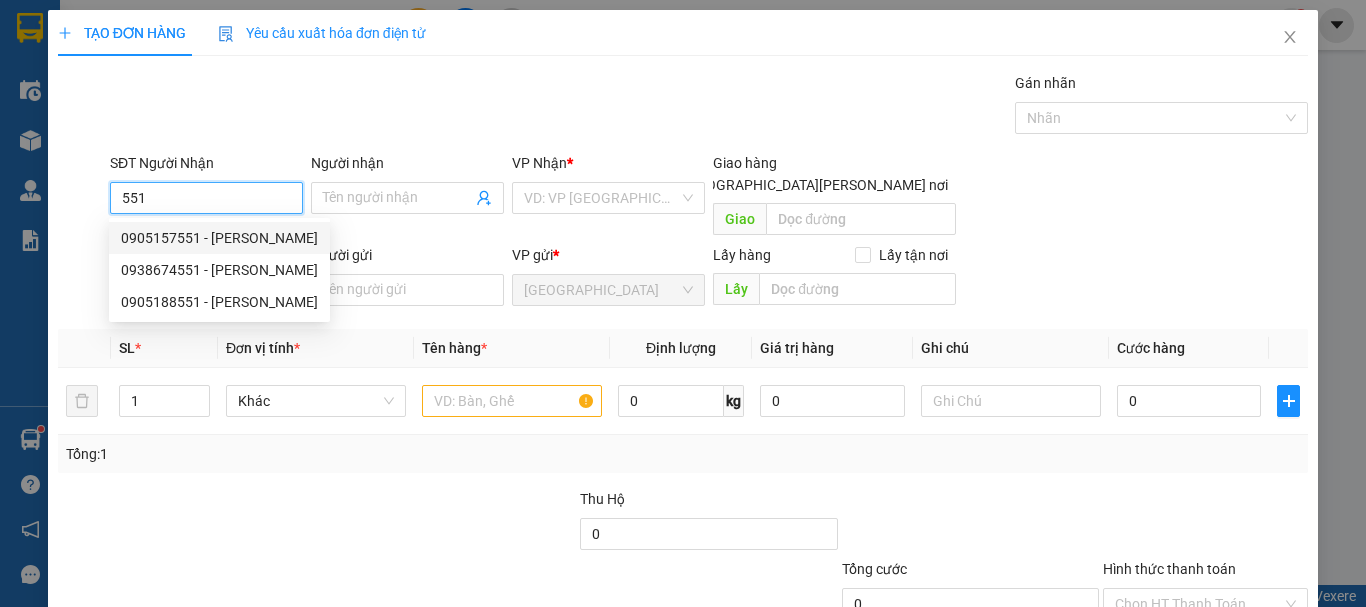 click on "0905157551 - ANH PHÚC" at bounding box center [219, 238] 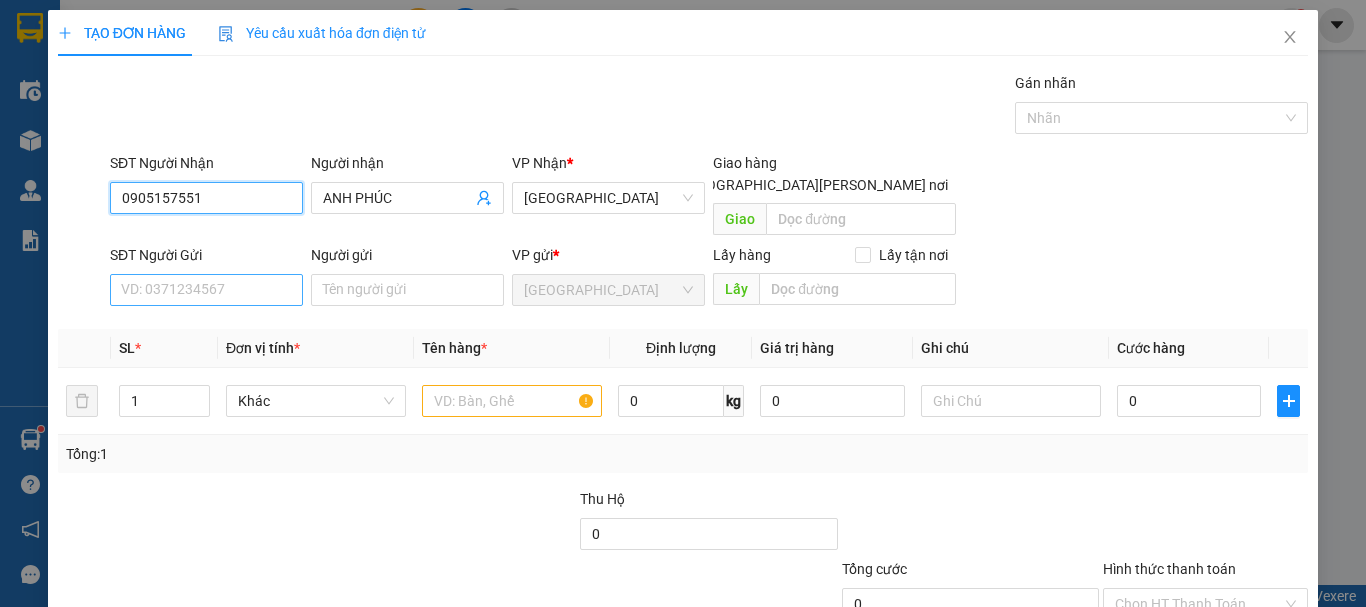 type on "0905157551" 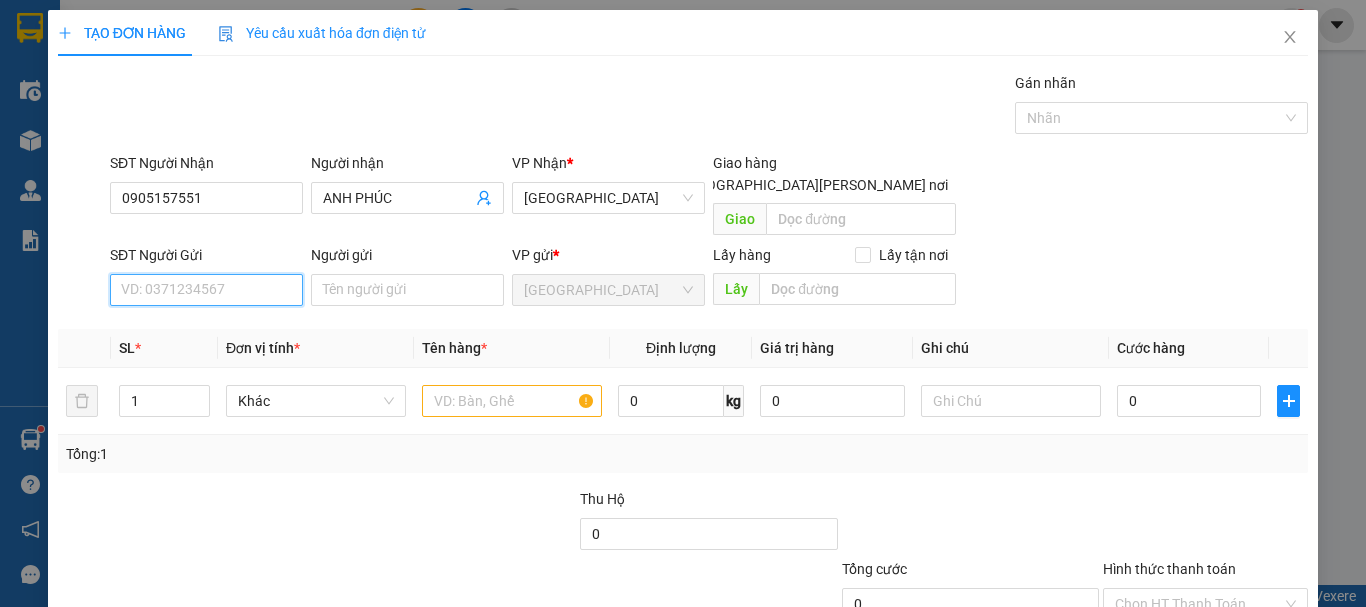 click on "SĐT Người Gửi" at bounding box center (206, 290) 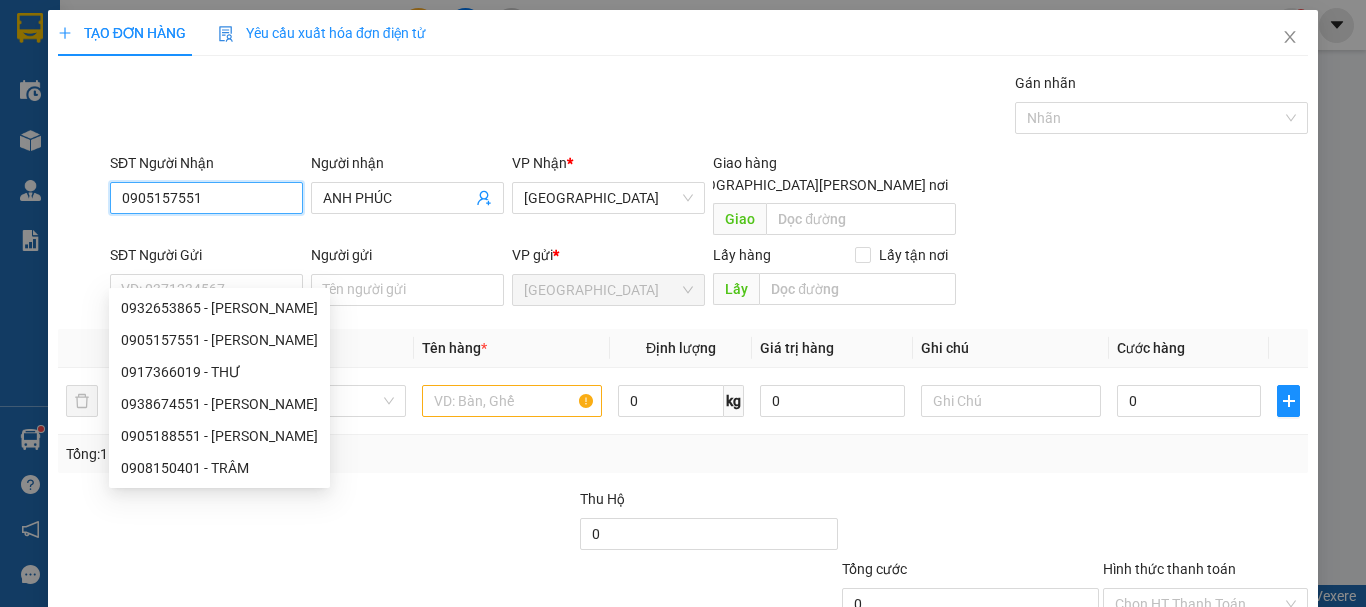 drag, startPoint x: 262, startPoint y: 203, endPoint x: 0, endPoint y: 179, distance: 263.09695 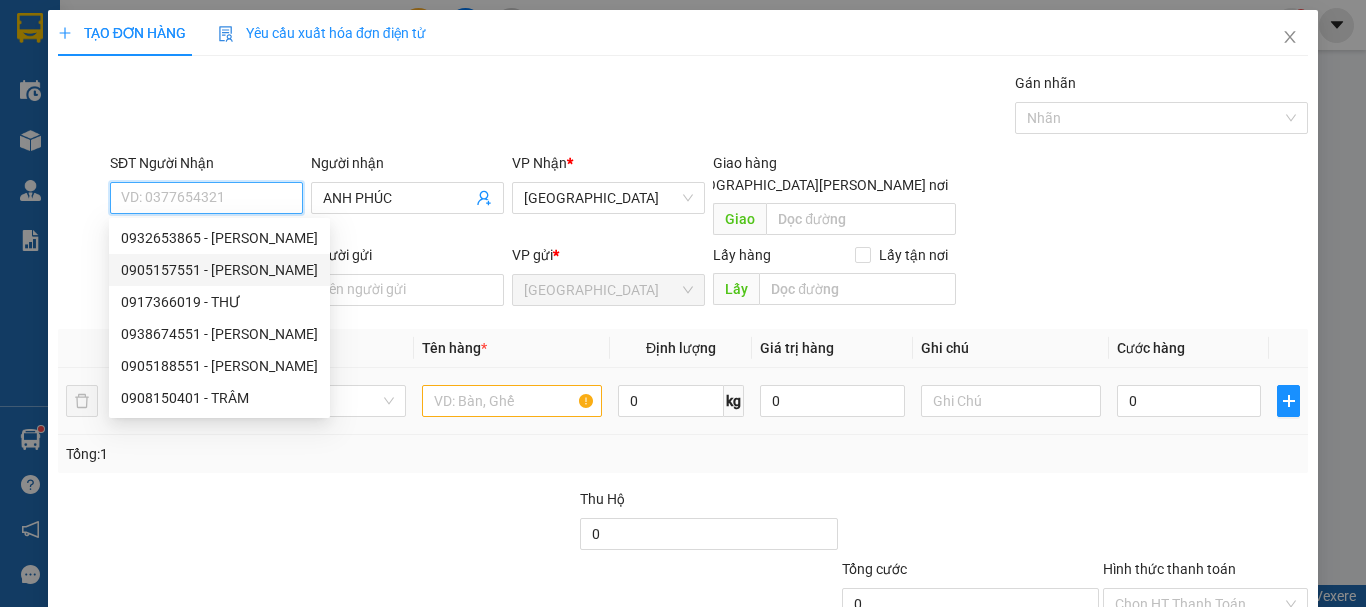 type 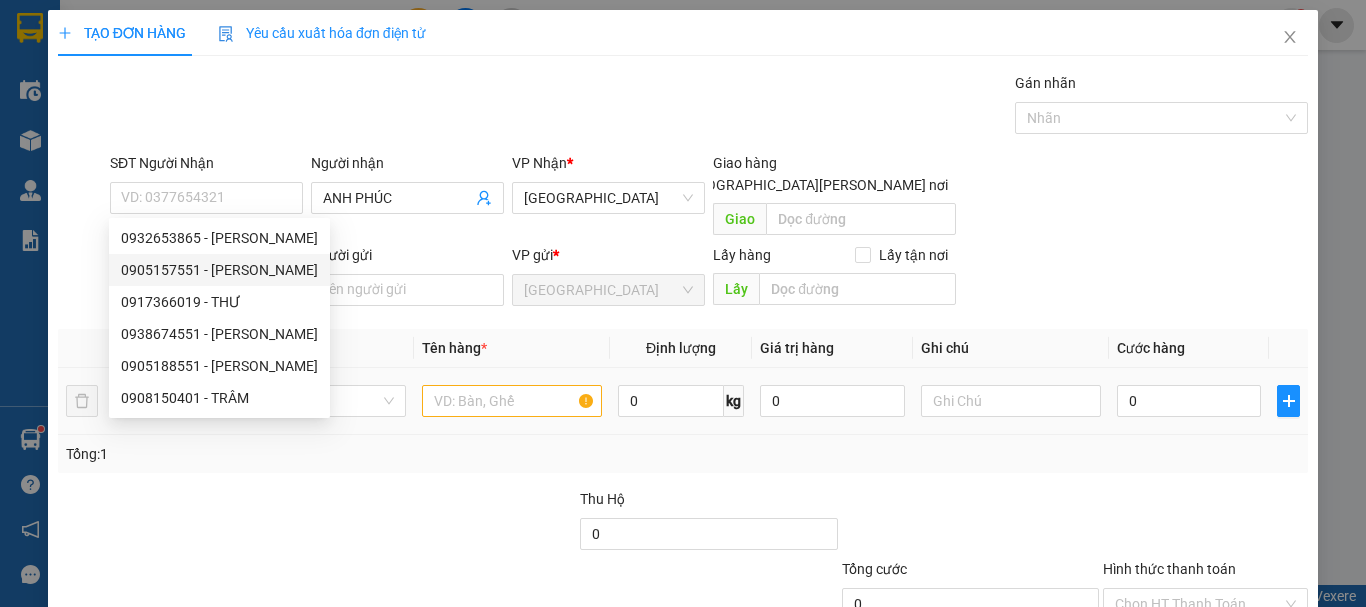 click on "Khác" at bounding box center (316, 401) 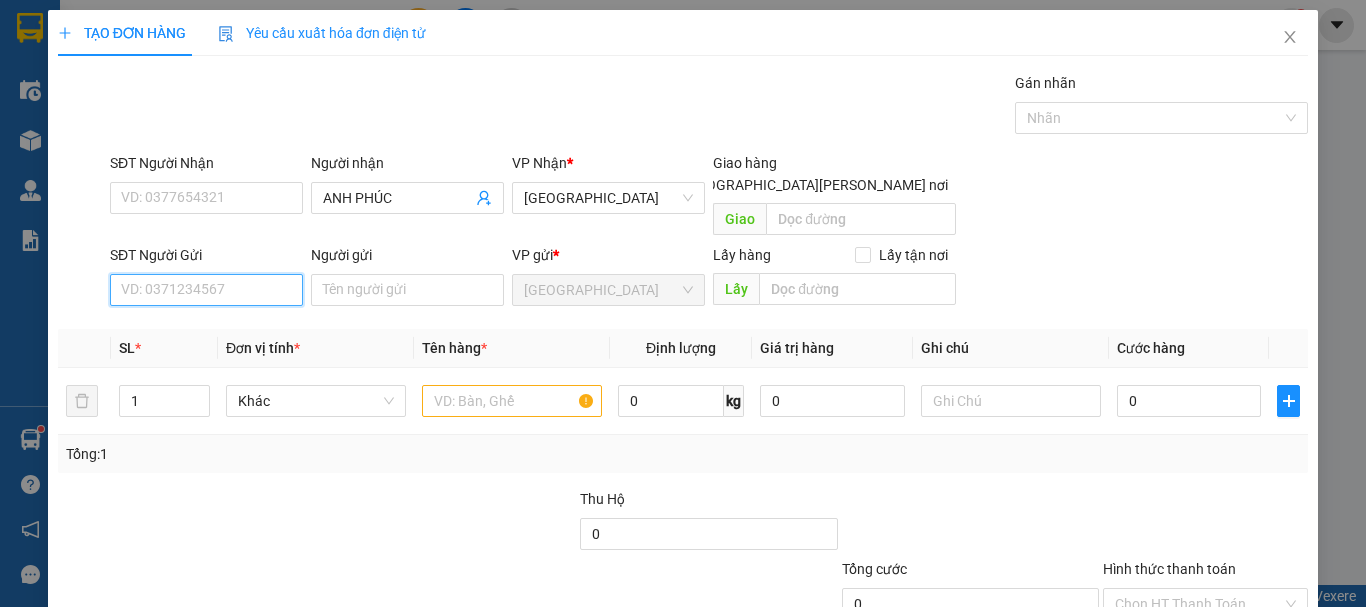 click on "SĐT Người Gửi" at bounding box center [206, 290] 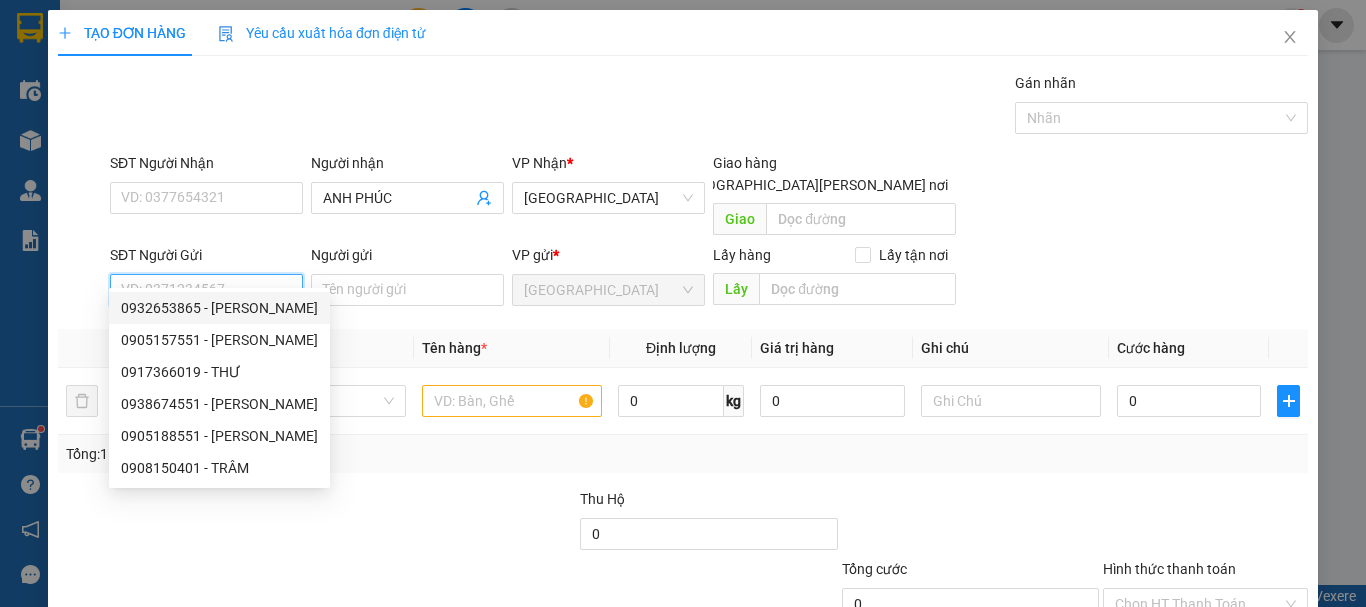 click on "0932653865 - THÀNH" at bounding box center [219, 308] 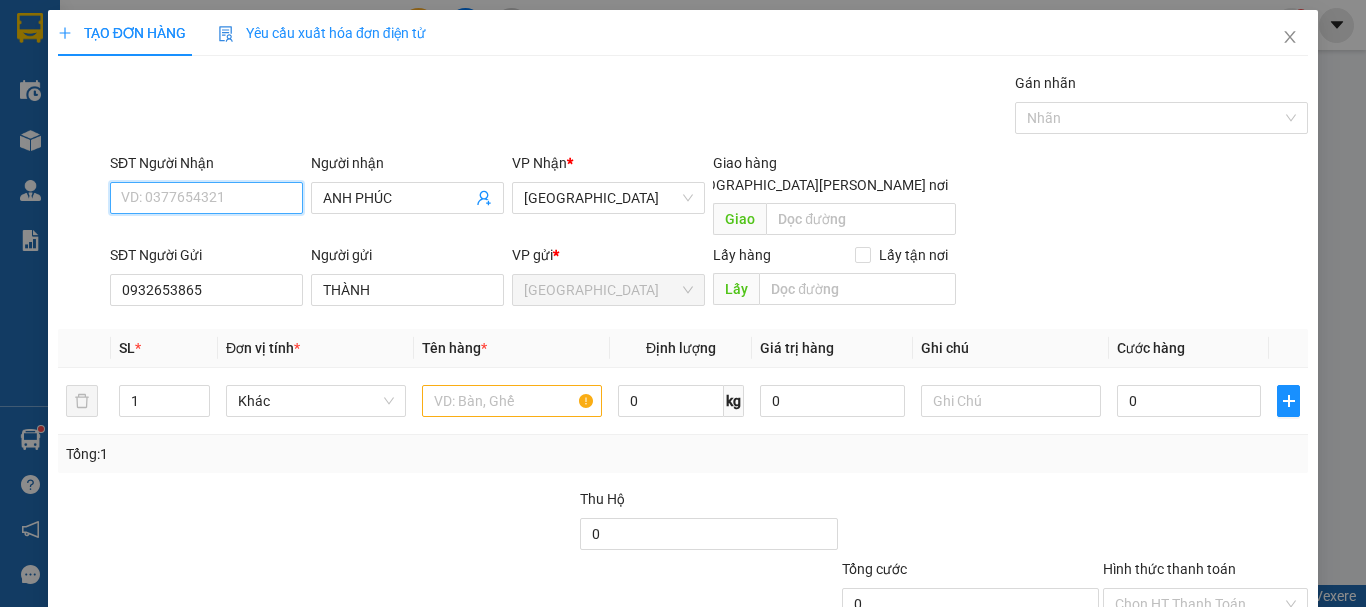 click on "SĐT Người Nhận" at bounding box center (206, 198) 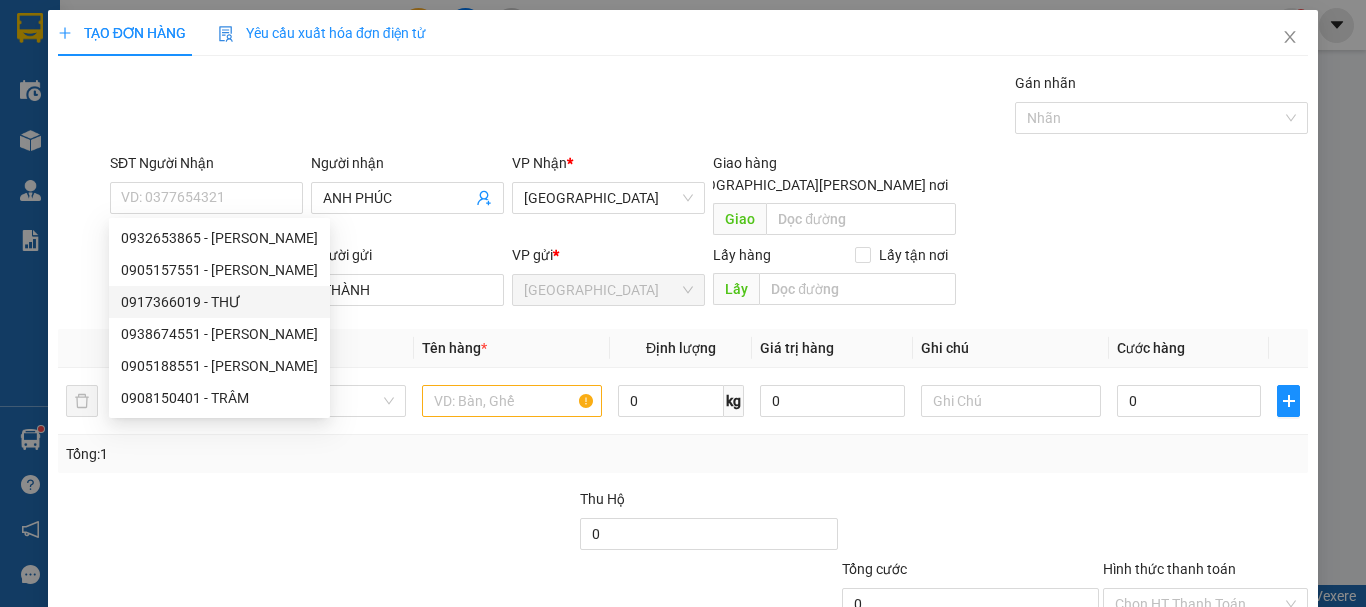 click on "Đơn vị tính  *" at bounding box center (316, 348) 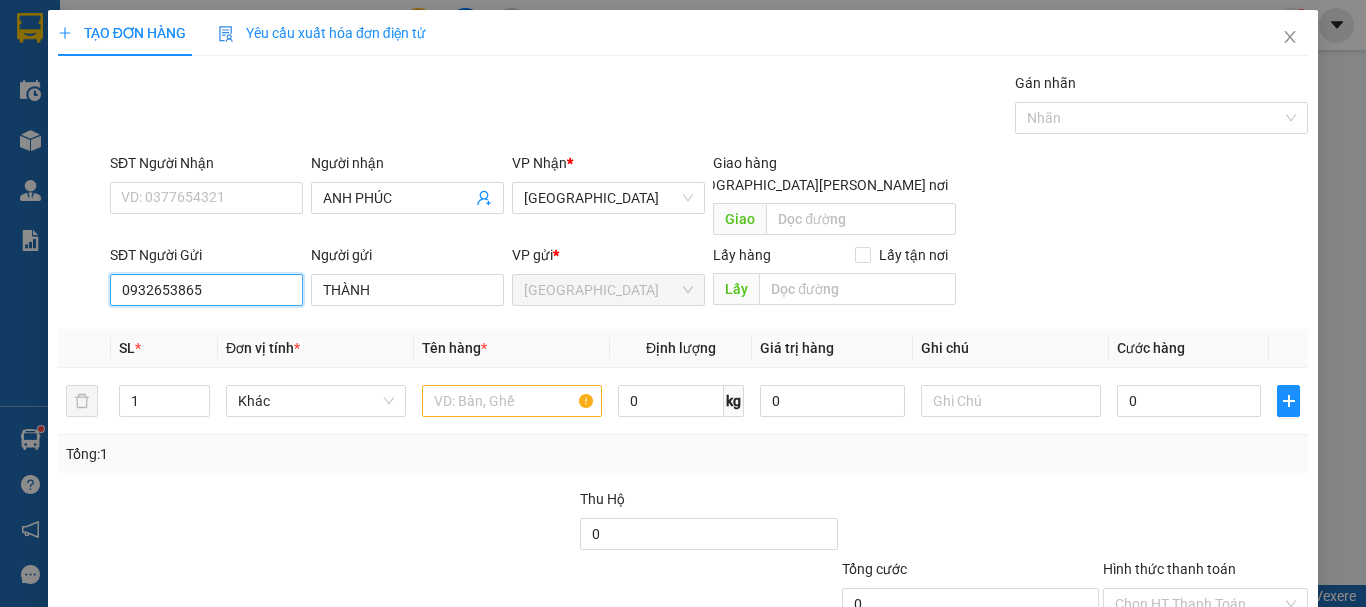drag, startPoint x: 265, startPoint y: 270, endPoint x: 0, endPoint y: 272, distance: 265.00754 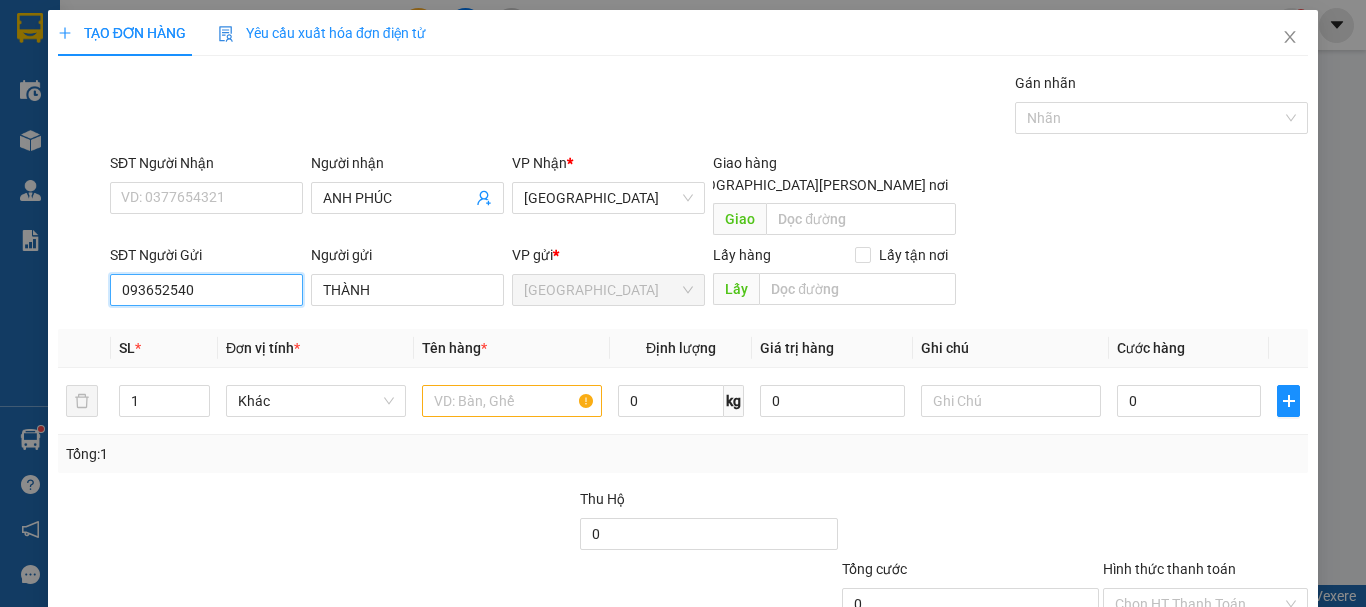 type on "0936525405" 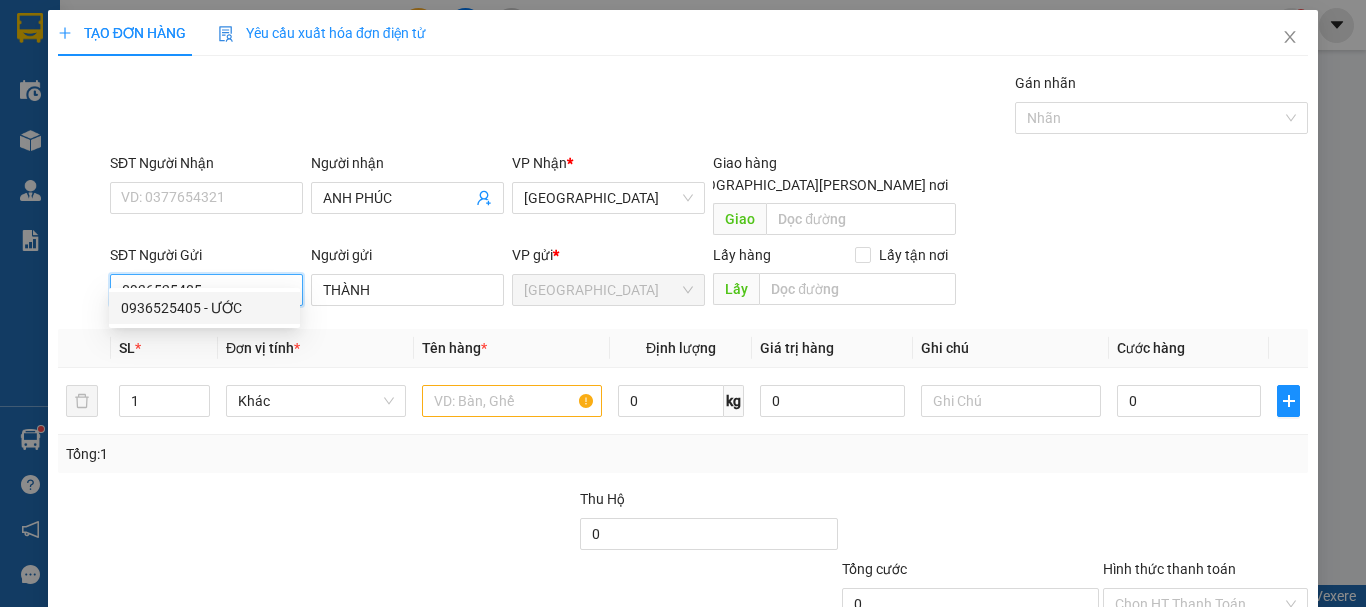 click on "0936525405 - ƯỚC" at bounding box center [204, 308] 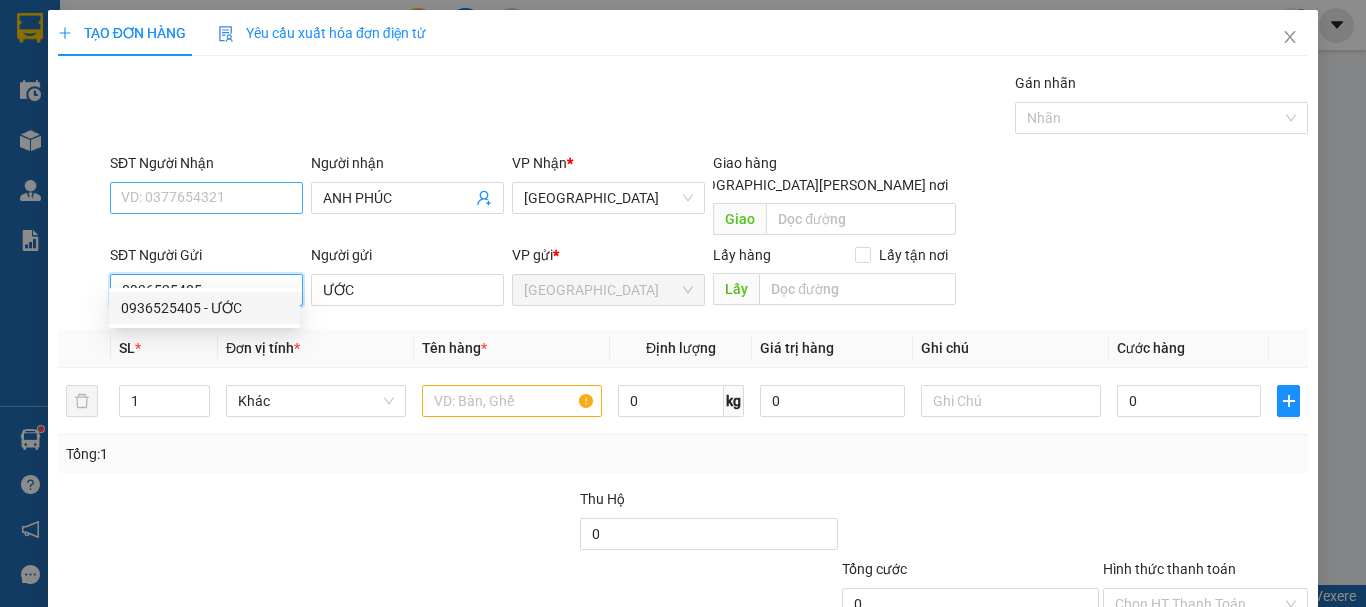 type on "0936525405" 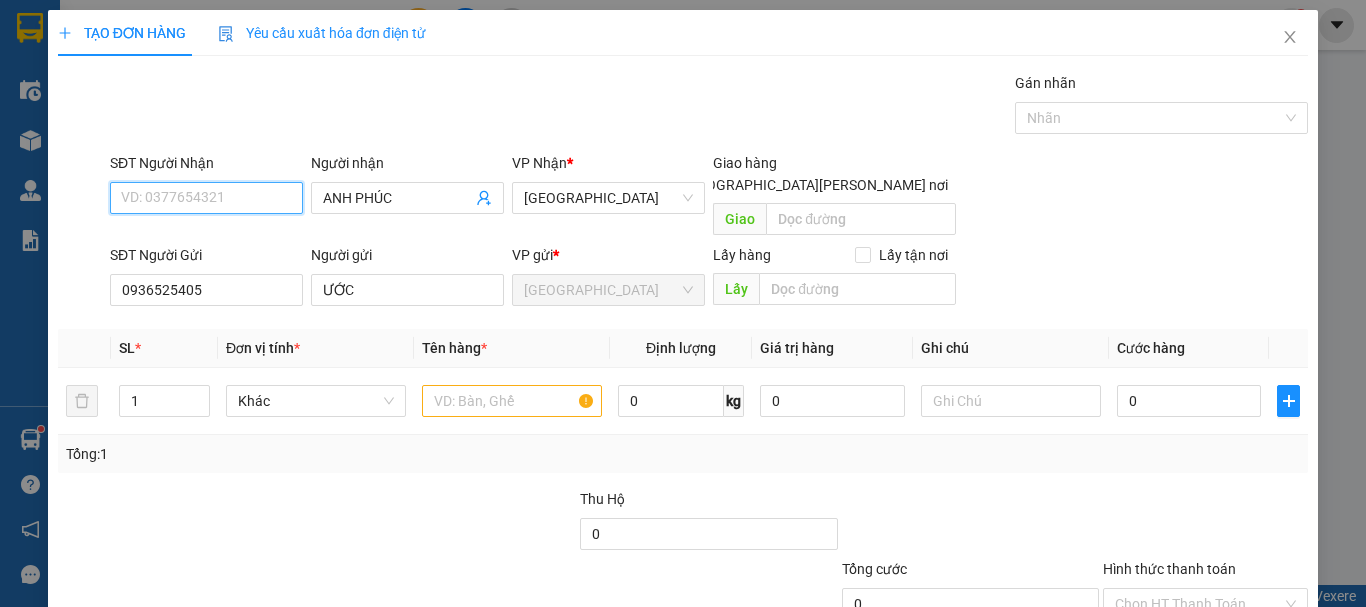 click on "SĐT Người Nhận" at bounding box center (206, 198) 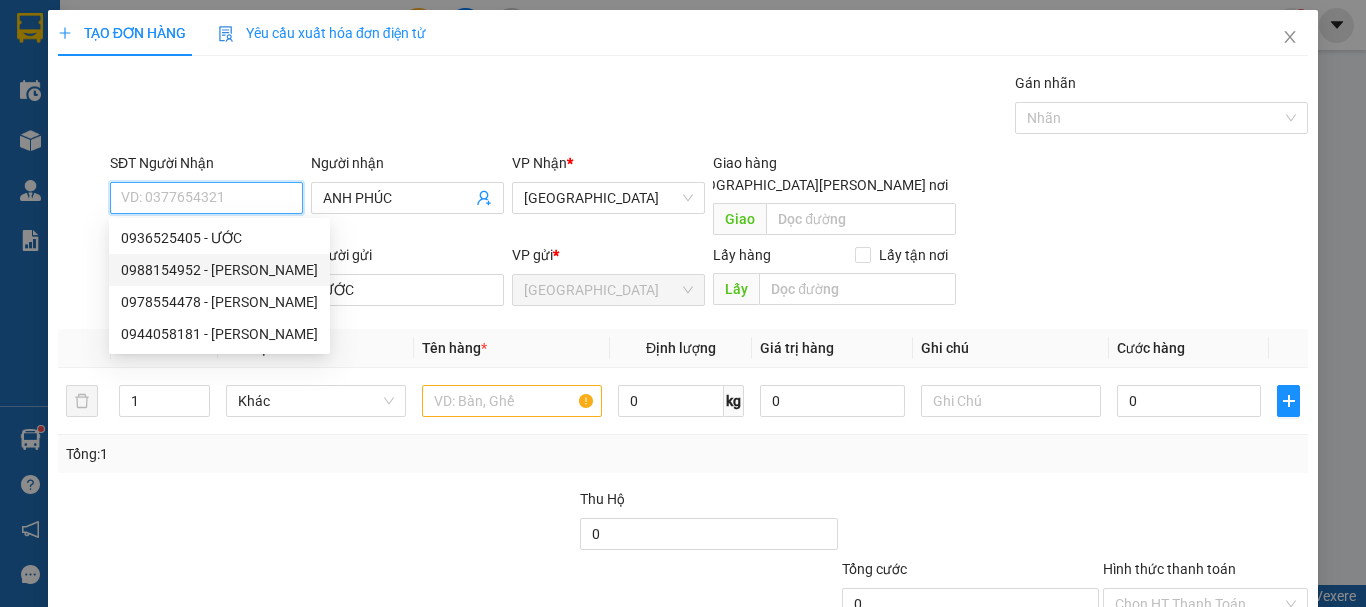 click on "0988154952 - LỰU" at bounding box center [219, 270] 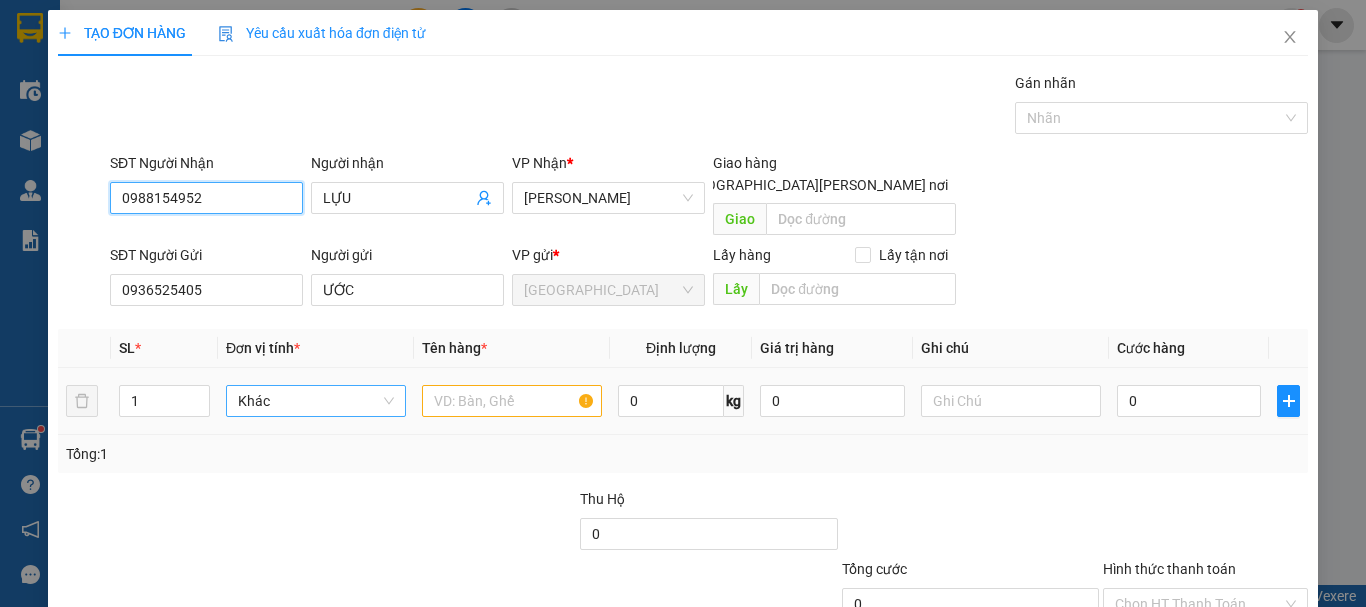 click on "Khác" at bounding box center (316, 401) 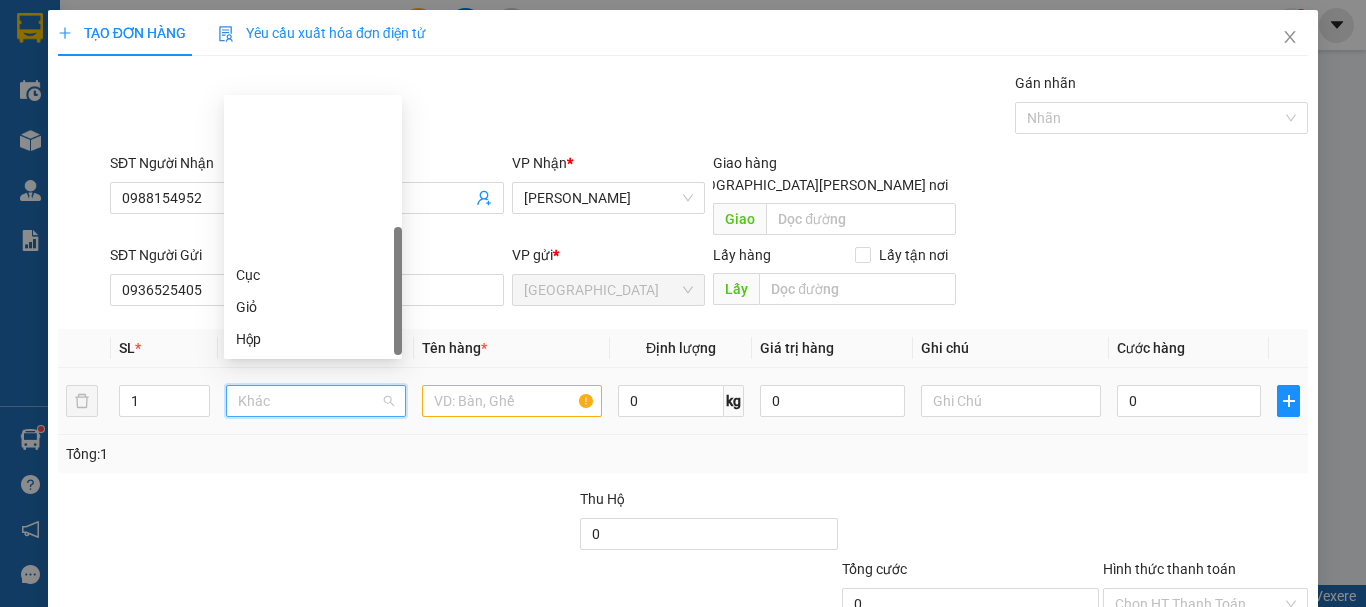 scroll, scrollTop: 192, scrollLeft: 0, axis: vertical 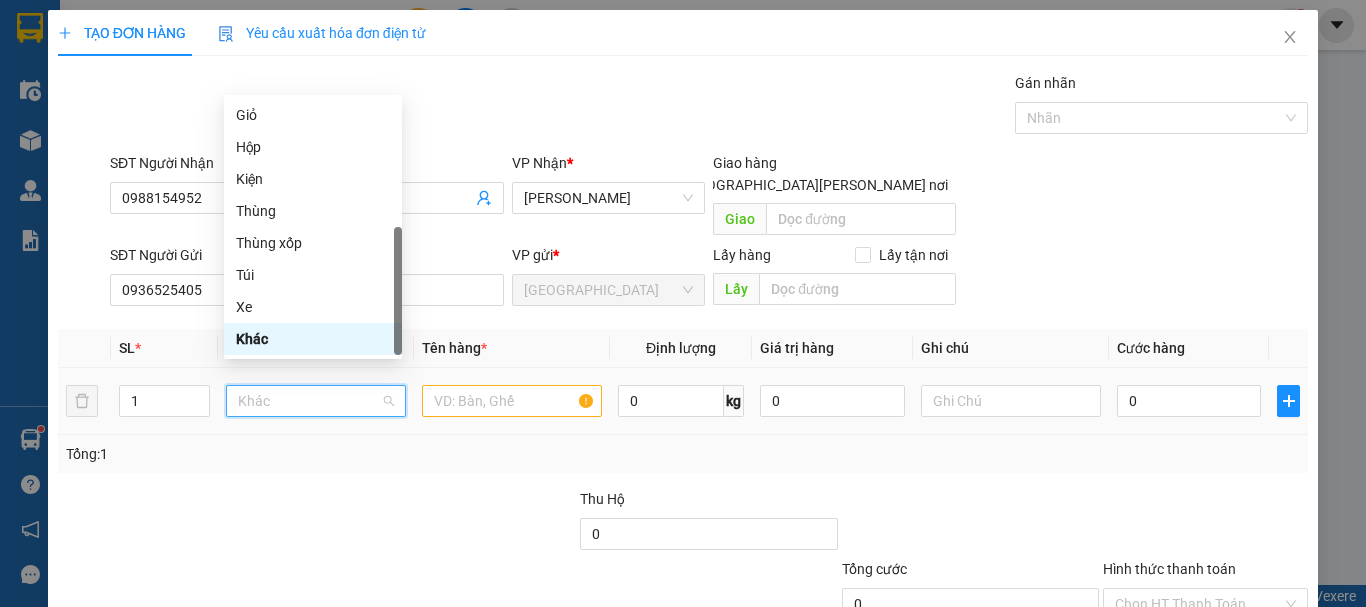 type on "T" 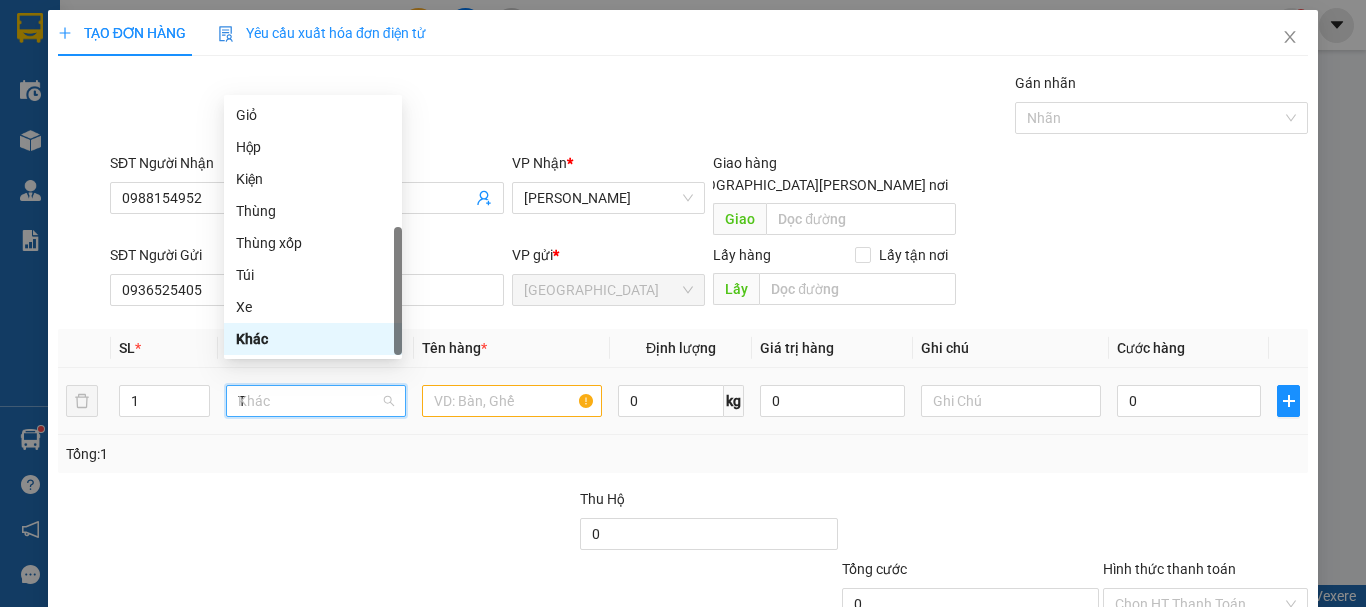 scroll, scrollTop: 0, scrollLeft: 0, axis: both 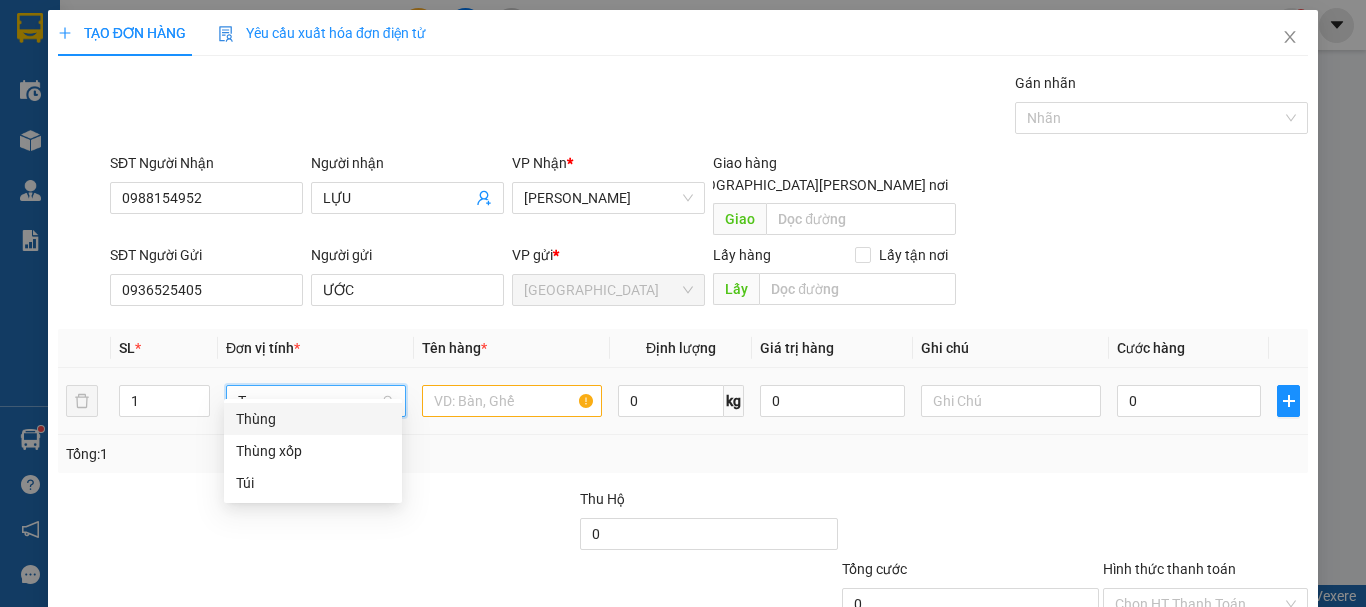 click on "Thùng" at bounding box center (313, 419) 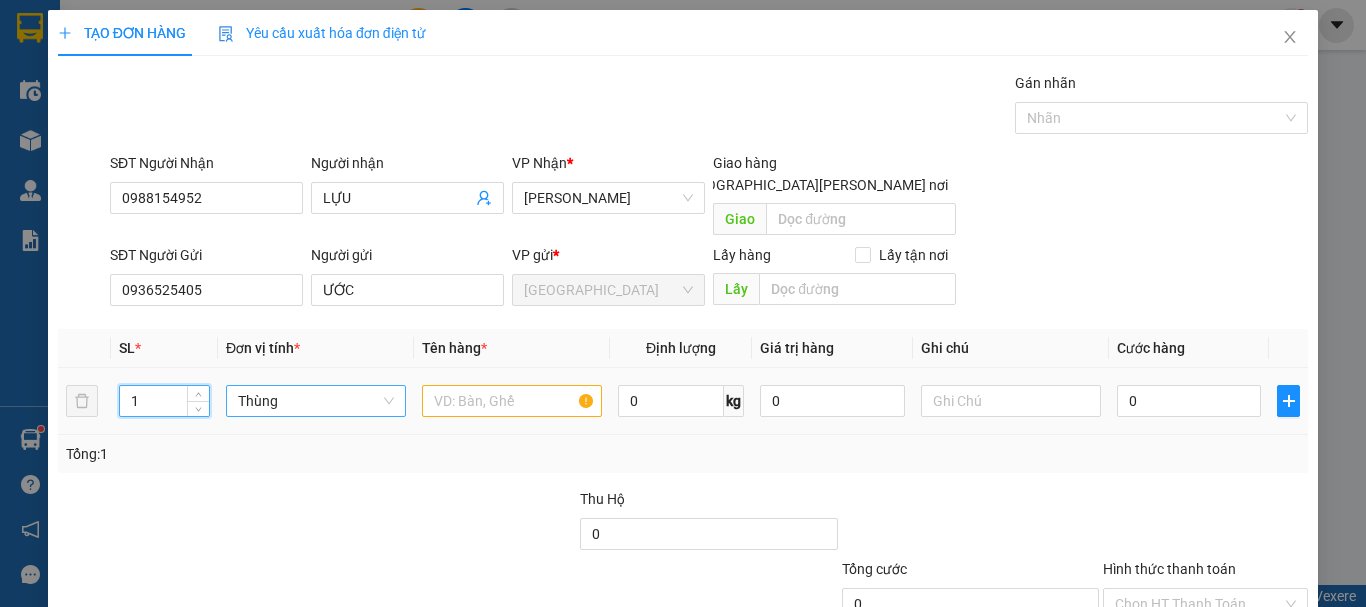 drag, startPoint x: 143, startPoint y: 388, endPoint x: 156, endPoint y: 404, distance: 20.615528 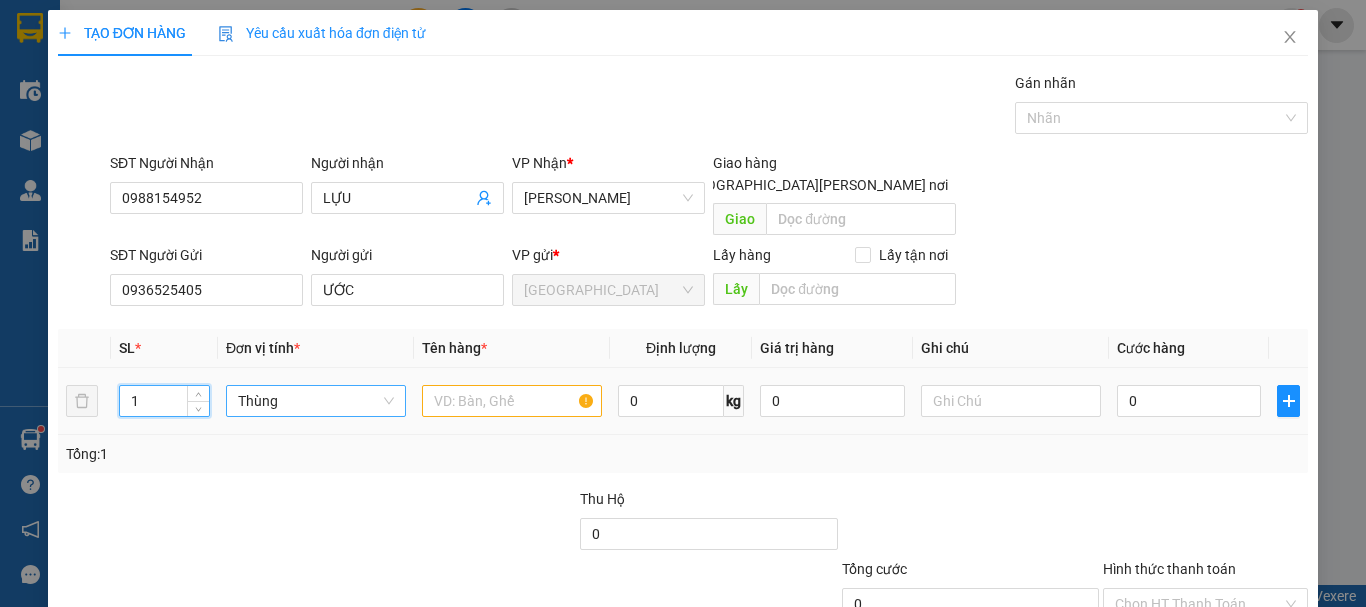 click on "1 Thùng 0 kg 0 0" at bounding box center [683, 401] 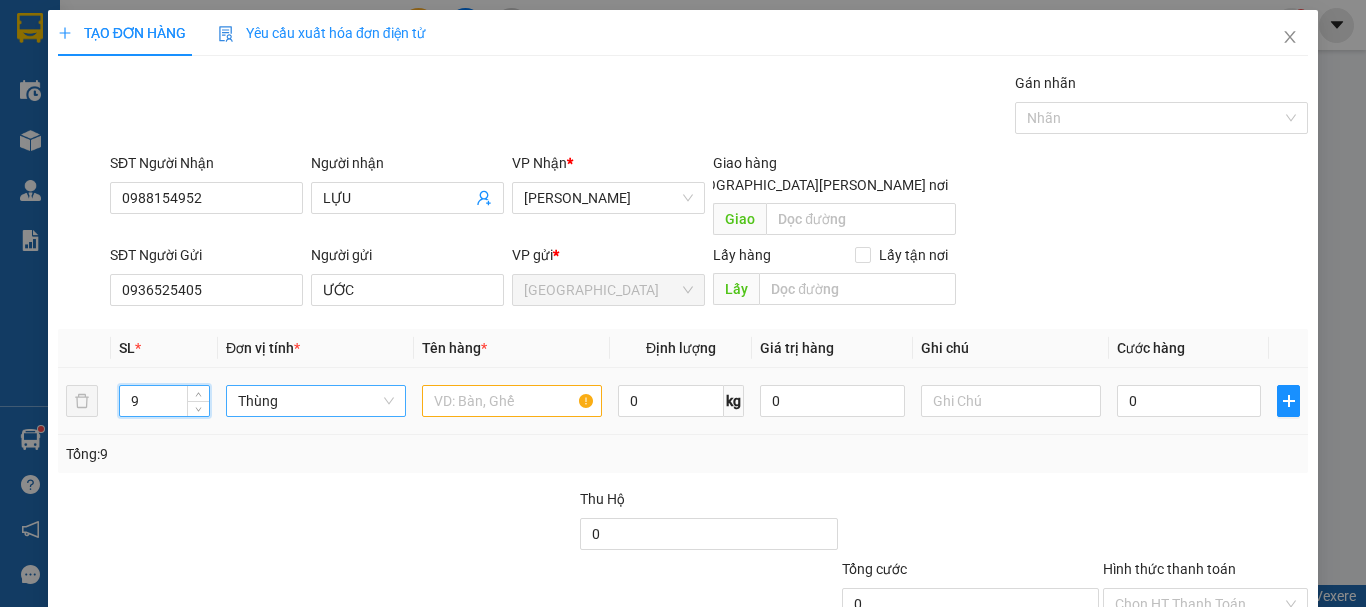 type on "9" 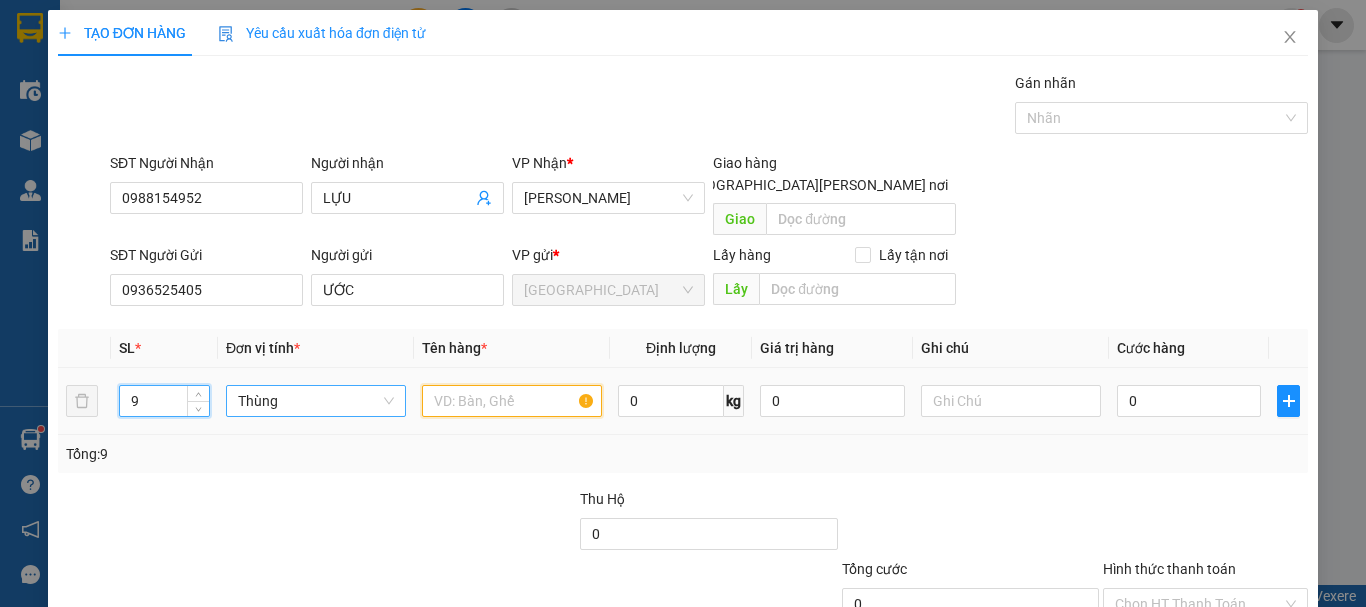 click at bounding box center (512, 401) 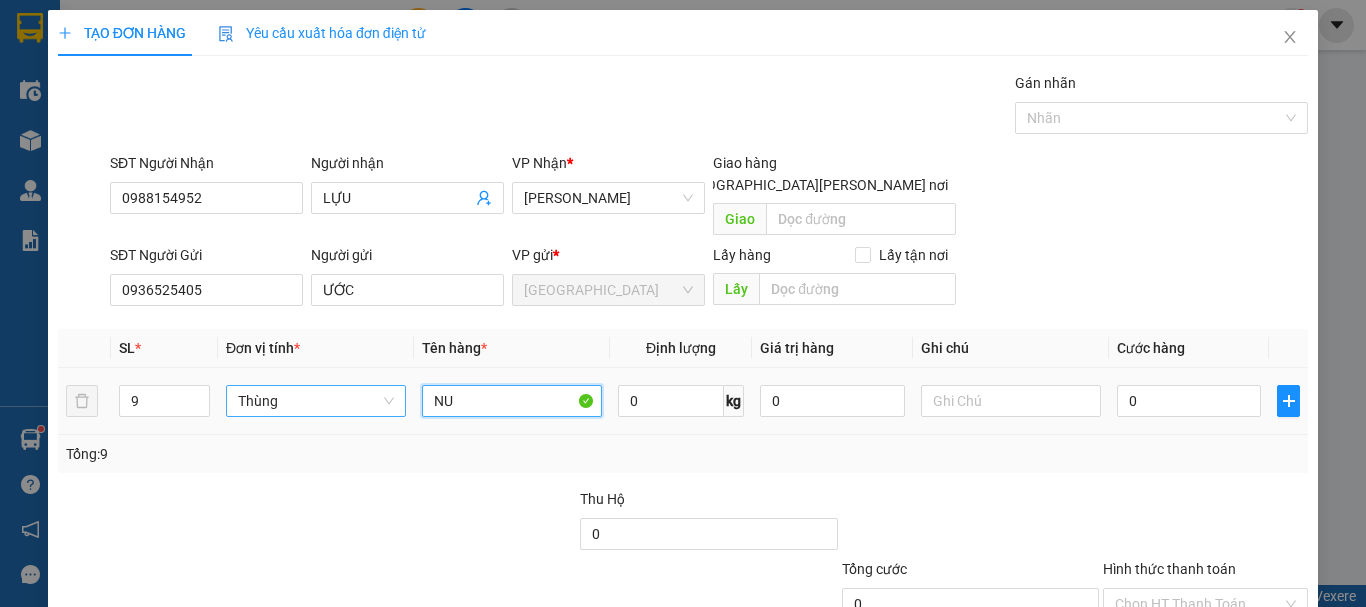 type on "N" 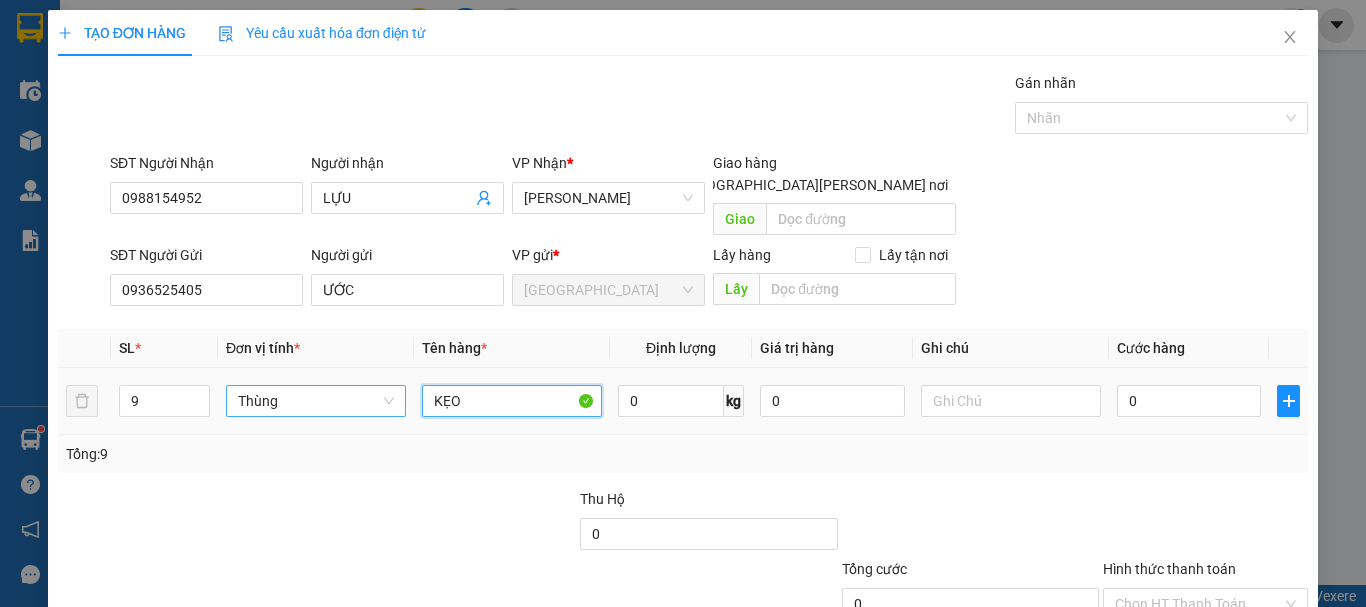 click on "KẸO" at bounding box center (512, 401) 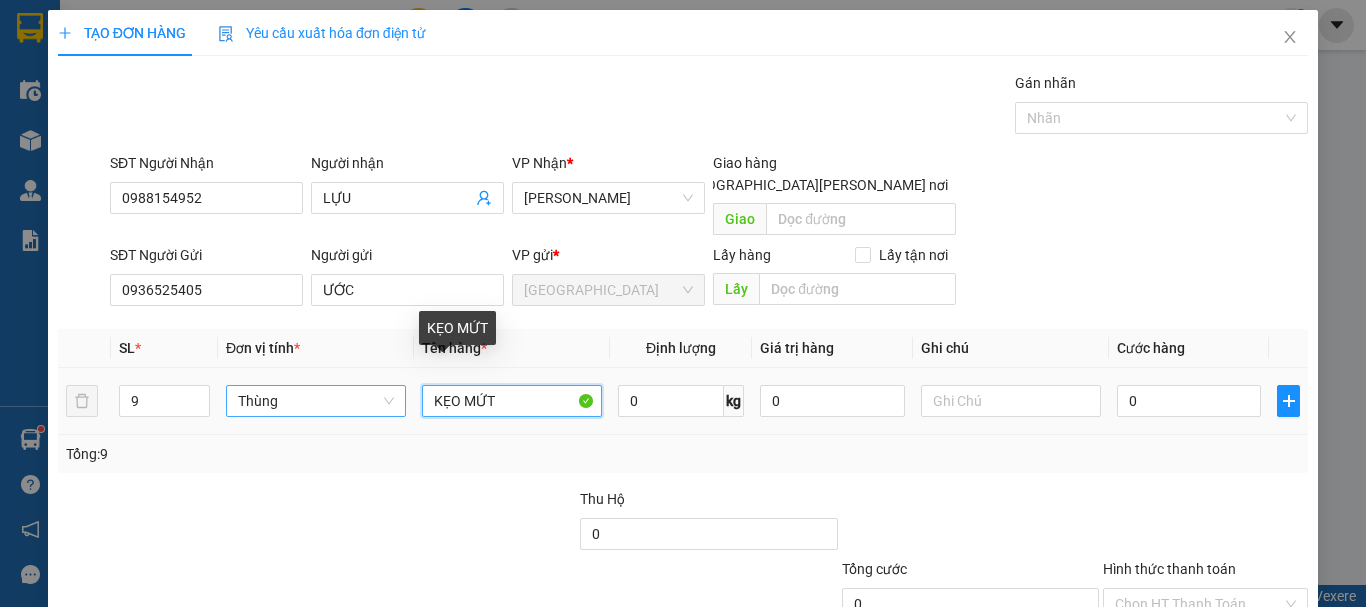 type on "KẸO MỨT" 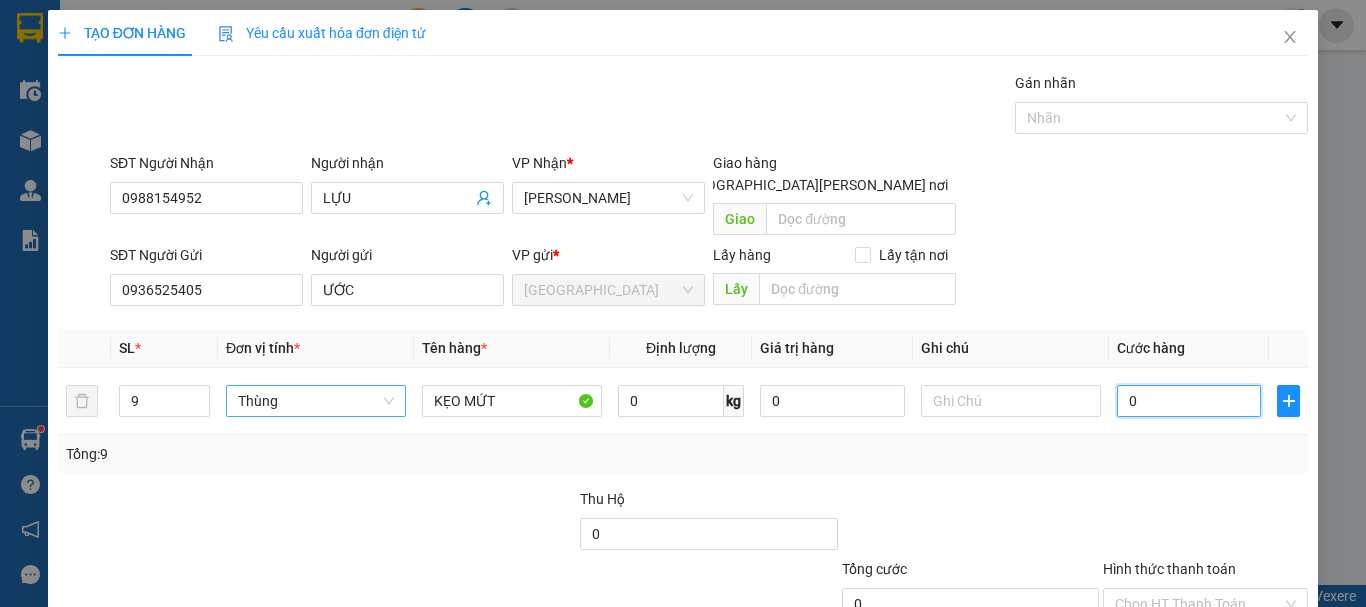 type on "9" 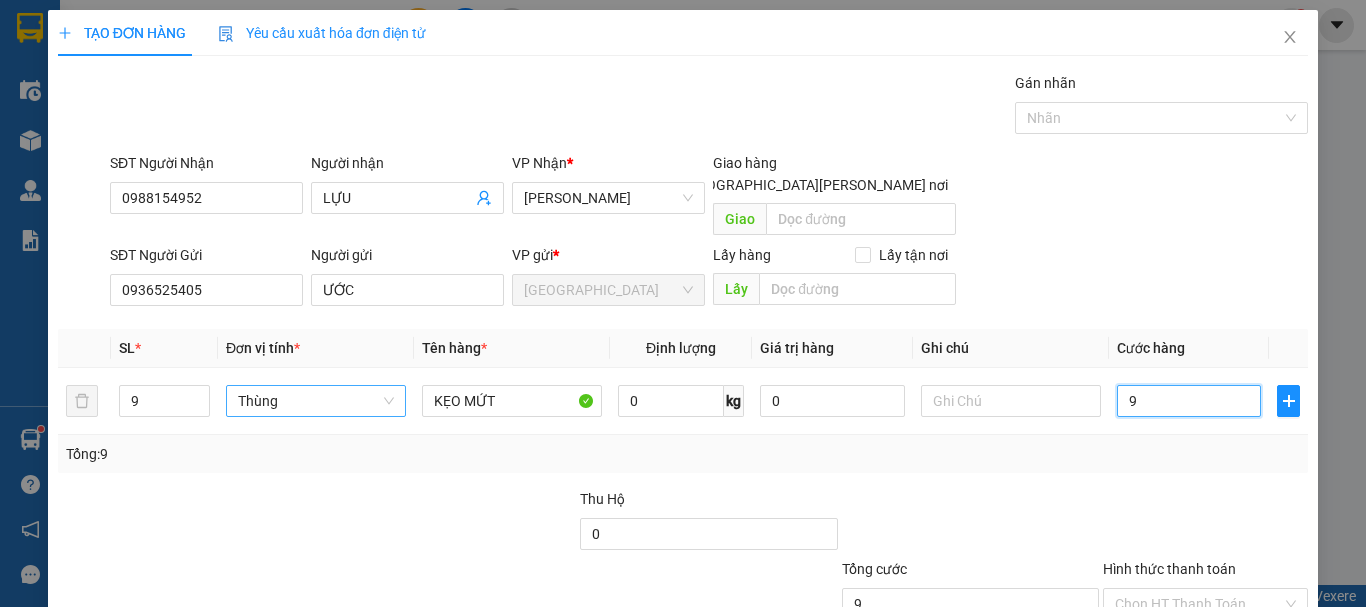 type on "9/" 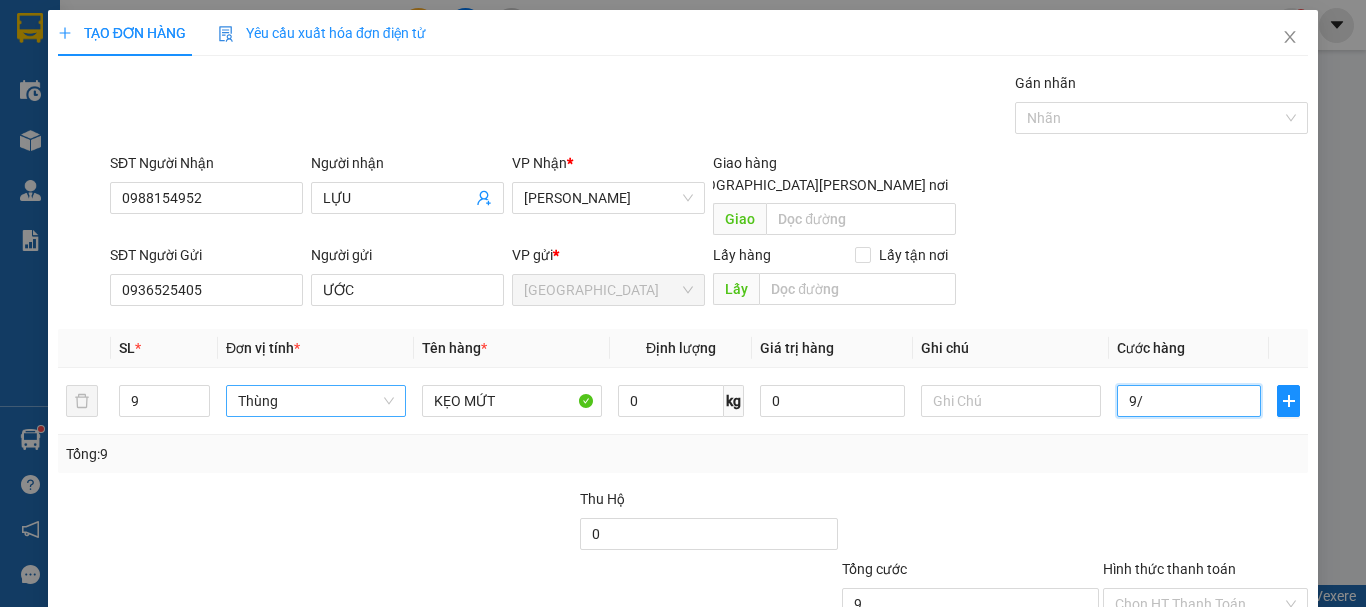 type on "0" 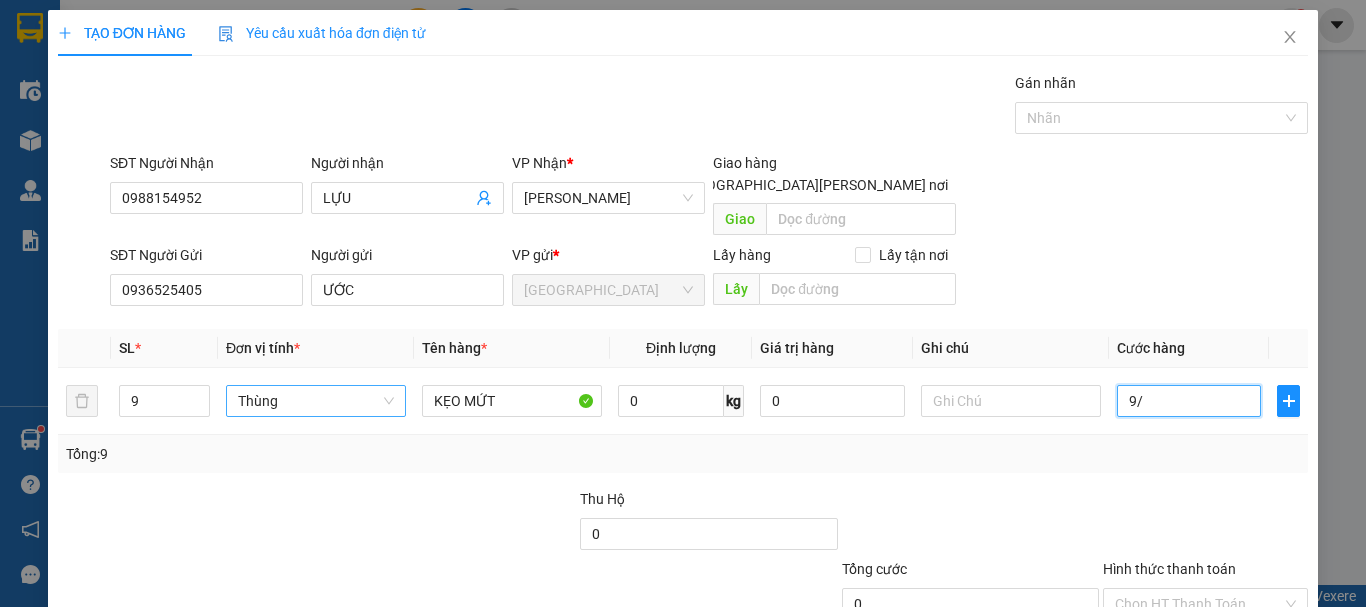 type on "9" 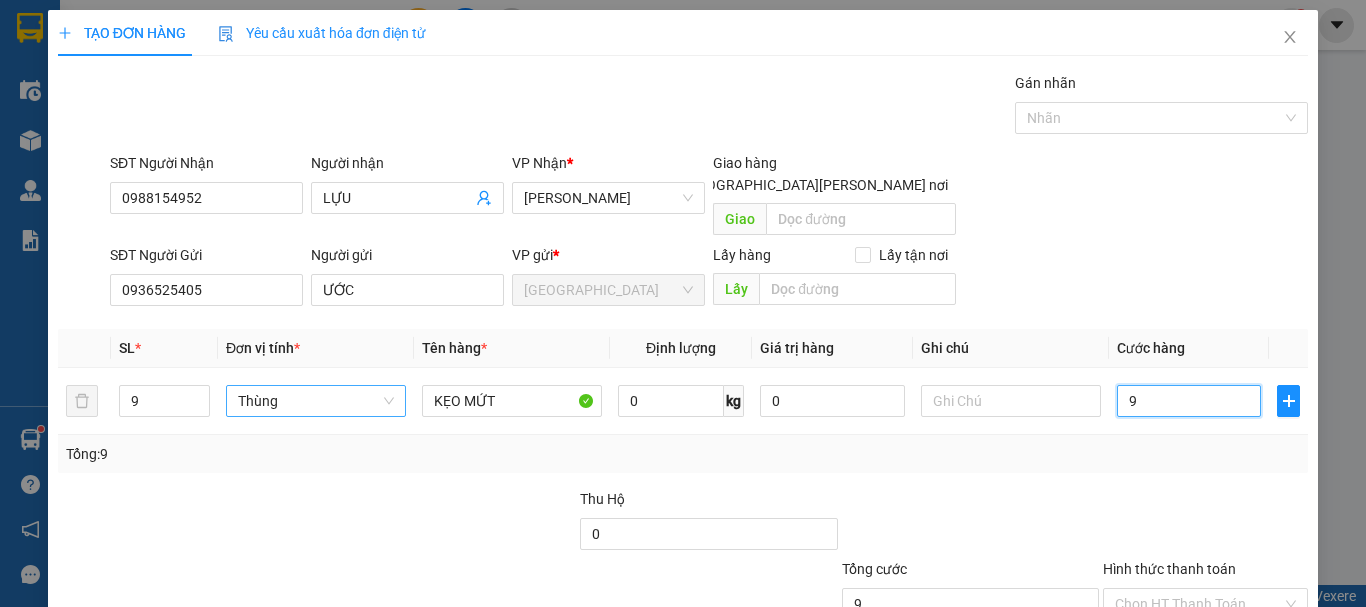 type on "9*" 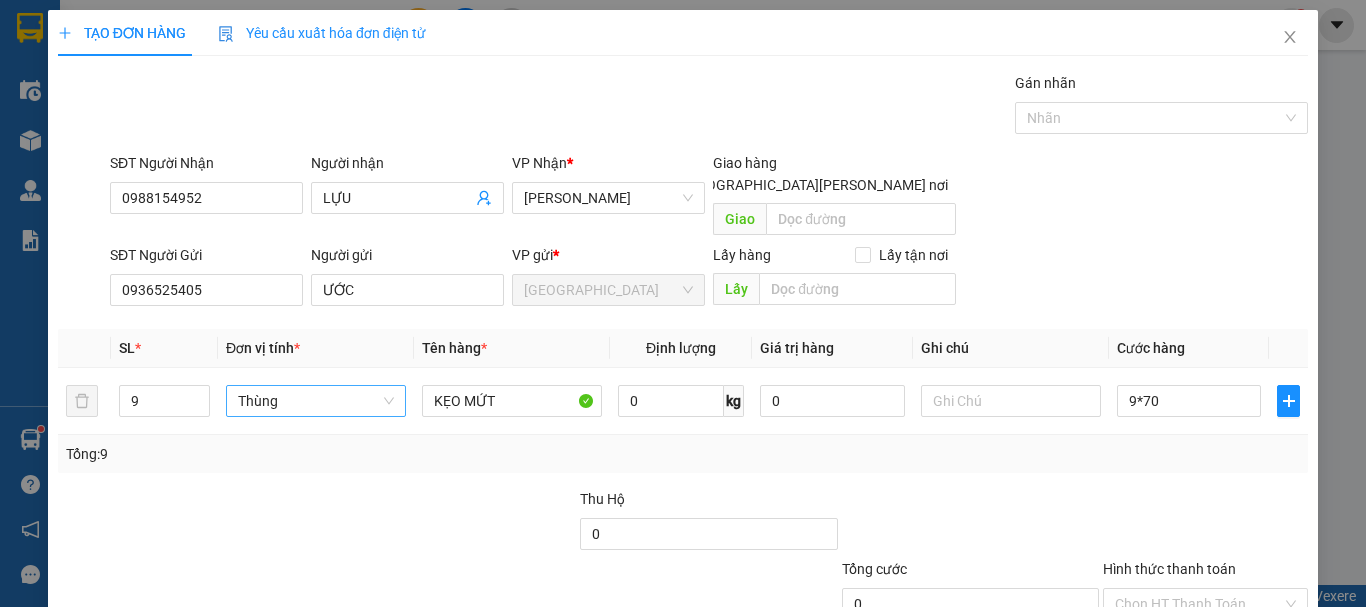 type on "630.000" 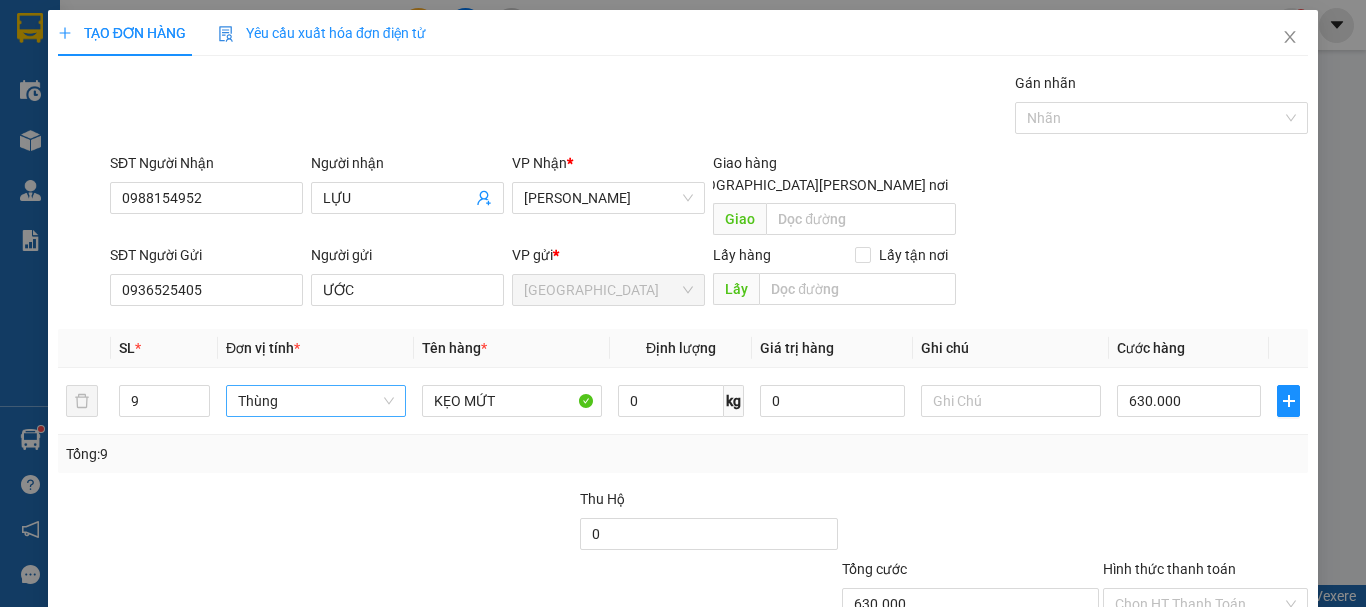click on "Transit Pickup Surcharge Ids Transit Deliver Surcharge Ids Transit Deliver Surcharge Transit Deliver Surcharge Gói vận chuyển  * Tiêu chuẩn Gán nhãn   Nhãn SĐT Người Nhận 0988154952 Người nhận LỰU VP Nhận  * Tam Quan Giao hàng Giao tận nơi Giao SĐT Người Gửi 0936525405 Người gửi ƯỚC VP gửi  * Đà Lạt  Lấy hàng Lấy tận nơi Lấy SL  * Đơn vị tính  * Tên hàng  * Định lượng Giá trị hàng Ghi chú Cước hàng                   9 Thùng KẸO MỨT 0 kg 0 630.000 Tổng:  9 Thu Hộ 0 Tổng cước 630.000 Hình thức thanh toán Chọn HT Thanh Toán Số tiền thu trước 0 Chưa thanh toán 630.000 Chọn HT Thanh Toán Lưu nháp Xóa Thông tin Lưu Lưu và In KẸO MỨT" at bounding box center [683, 393] 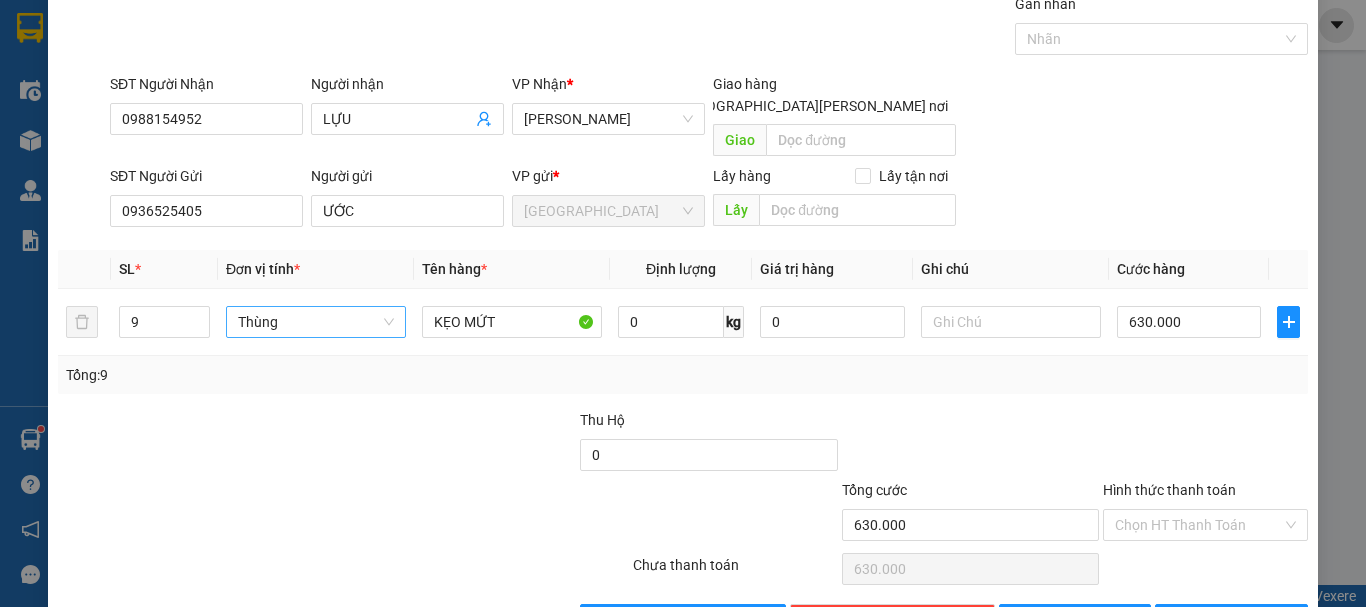 scroll, scrollTop: 125, scrollLeft: 0, axis: vertical 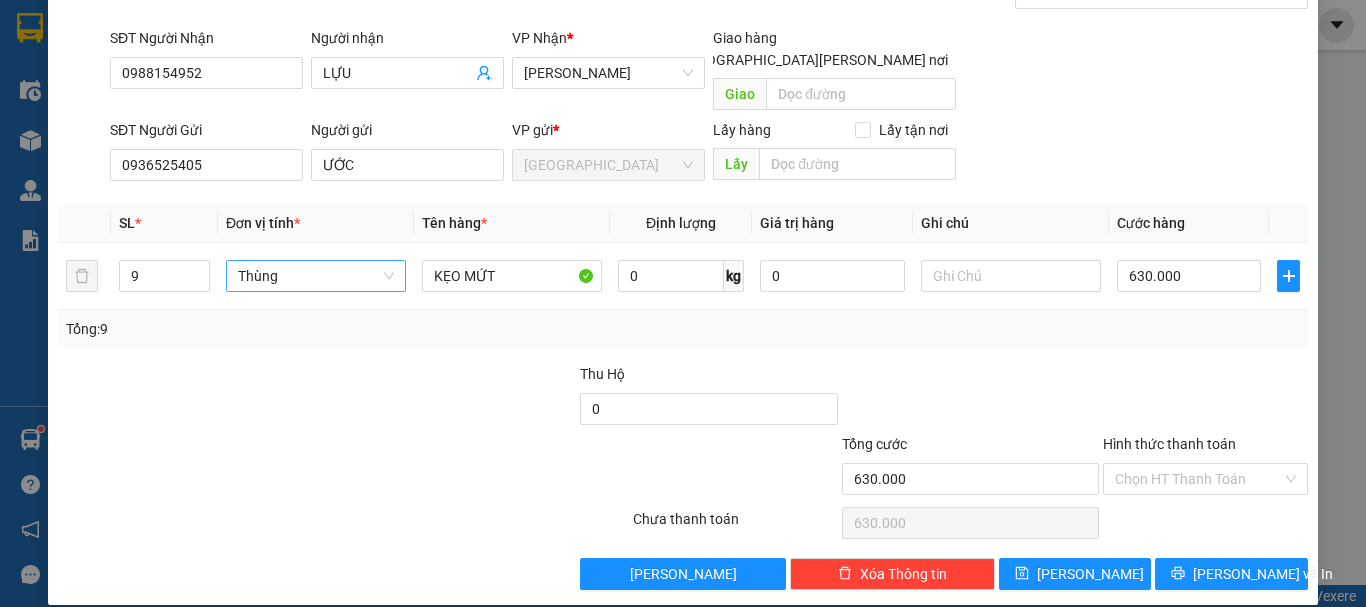 click on "Hình thức thanh toán" at bounding box center [1198, 479] 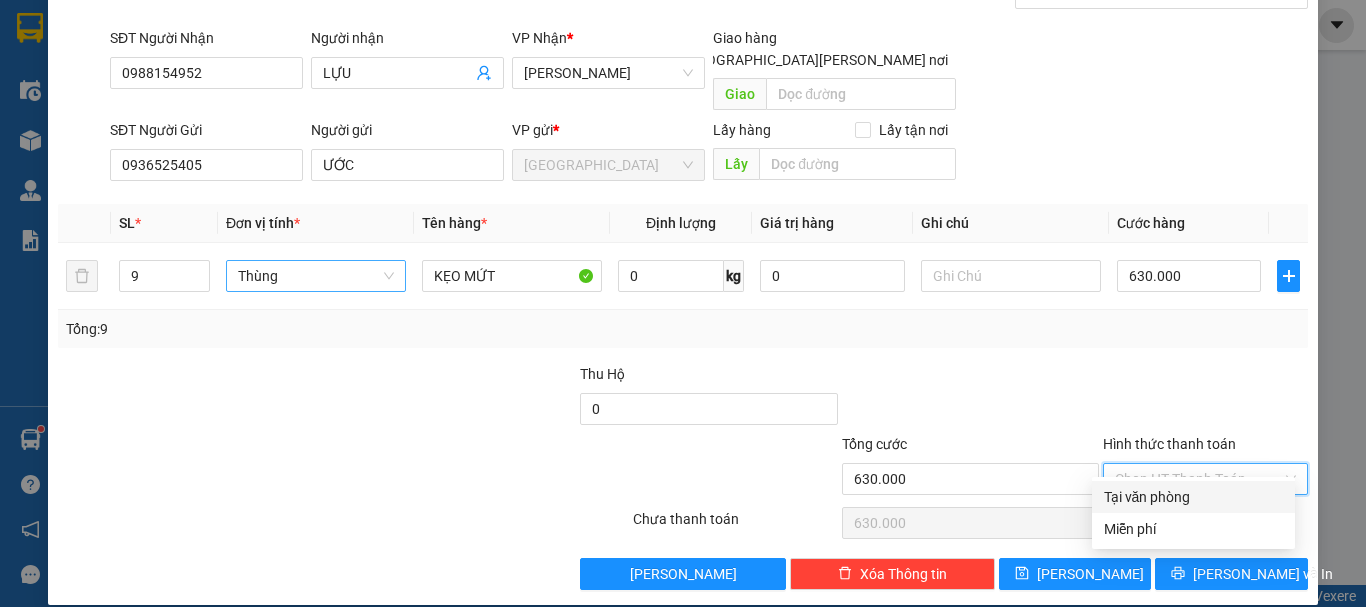 click on "Tại văn phòng" at bounding box center [1193, 497] 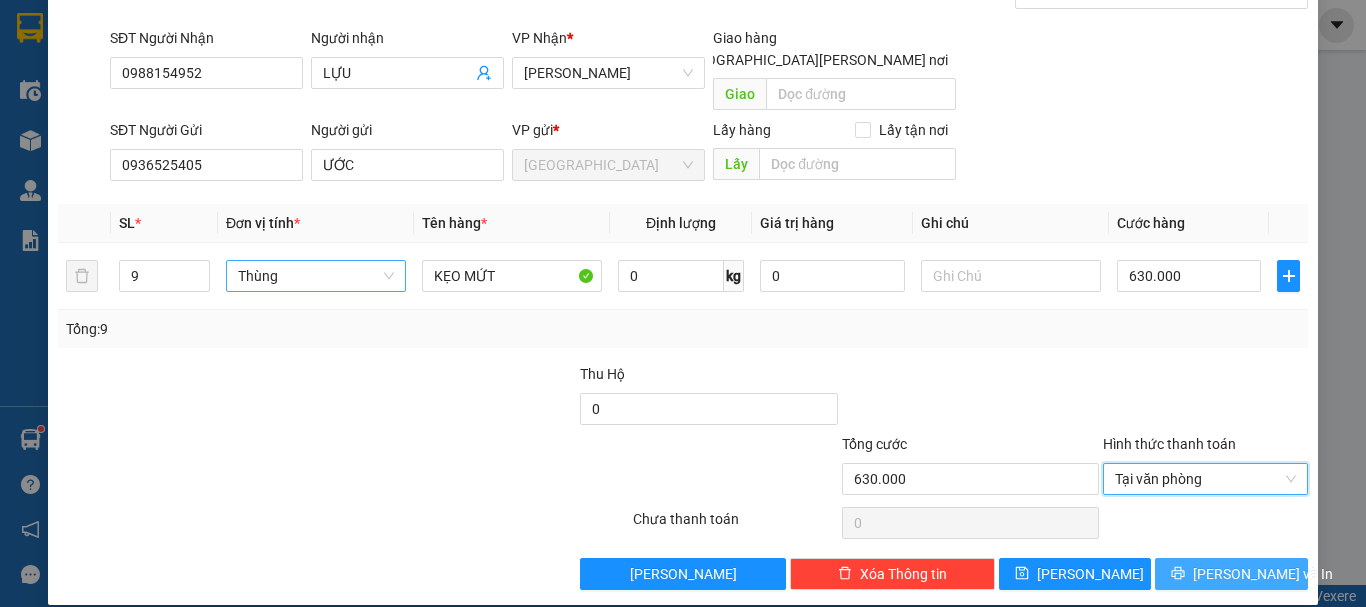 click on "[PERSON_NAME] và In" at bounding box center (1263, 574) 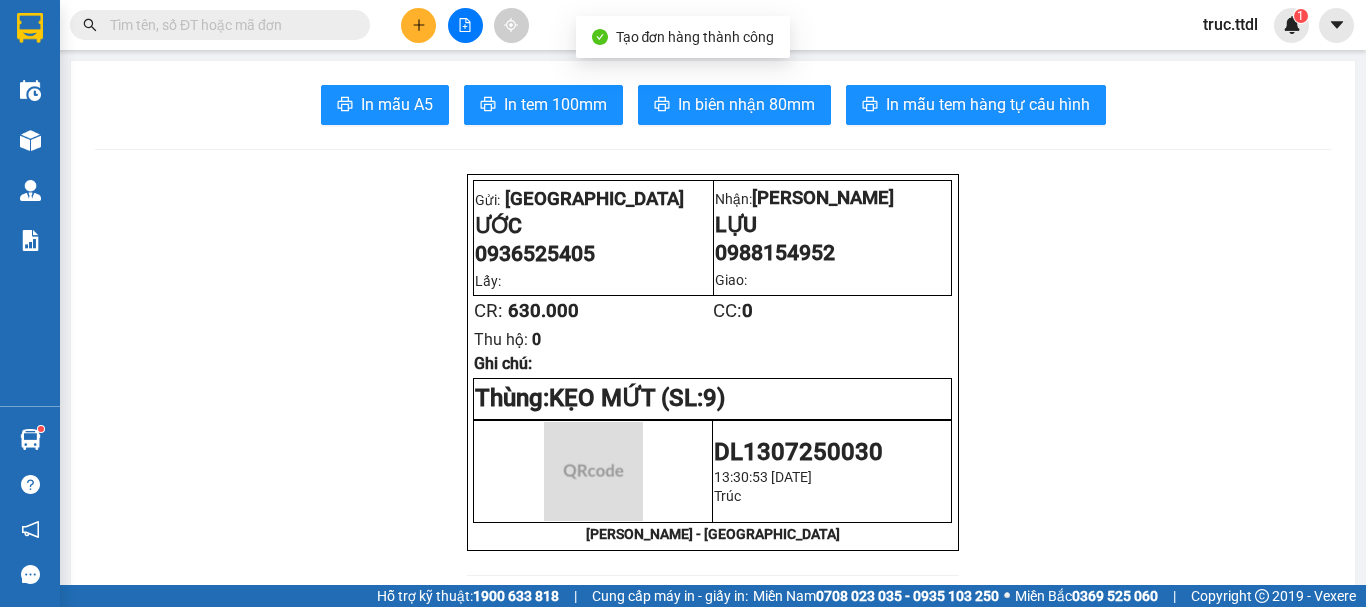 click on "In mẫu A5
In tem 100mm
In biên nhận 80mm In mẫu tem hàng tự cấu hình
Gửi:   Đà Lạt
ƯỚC
0936525405
Lấy:
Nhận:  Tam Quan
LỰU
0988154952
Giao:
CR:   630.000
CC: 0
Thu hộ:   0
Ghi chú:
Thùng:  KẸO MỨT (SL:  9)
DL1307250030
13:30:53 - 13/07/2025
Trúc
THANH THỦY - ĐÀ LẠT Thanh Thuỷ DL1307250030 13/07 13:30 VP Nhận:   Tam Quan LỰU 0988154952 SL:  9 CR :   630.000 Tên Số lượng Khối lượng Cước món hàng Ghi chú KẸO MỨT (Thùng) 9 0 630.000 Tổng cộng 9 0 630.000 Loading... Người gửi:  ƯỚC   -   0936525405     VP gửi :   Đà Lạt  Thanh Thuỷ VP Đà Lạt    296 Nguyên Tử Lực F8   02633 822 151, 02633 823 151 VP Tam Quan   Tam Quan Gửi khách hàng Mã đơn:   DL1307250030 In ngày:  13/07/2025   13:30 Gửi :   ƯỚC - 0936525405 VP Đà Lạt  Nhận :   LỰU - 0988154952 -" at bounding box center [713, 1413] 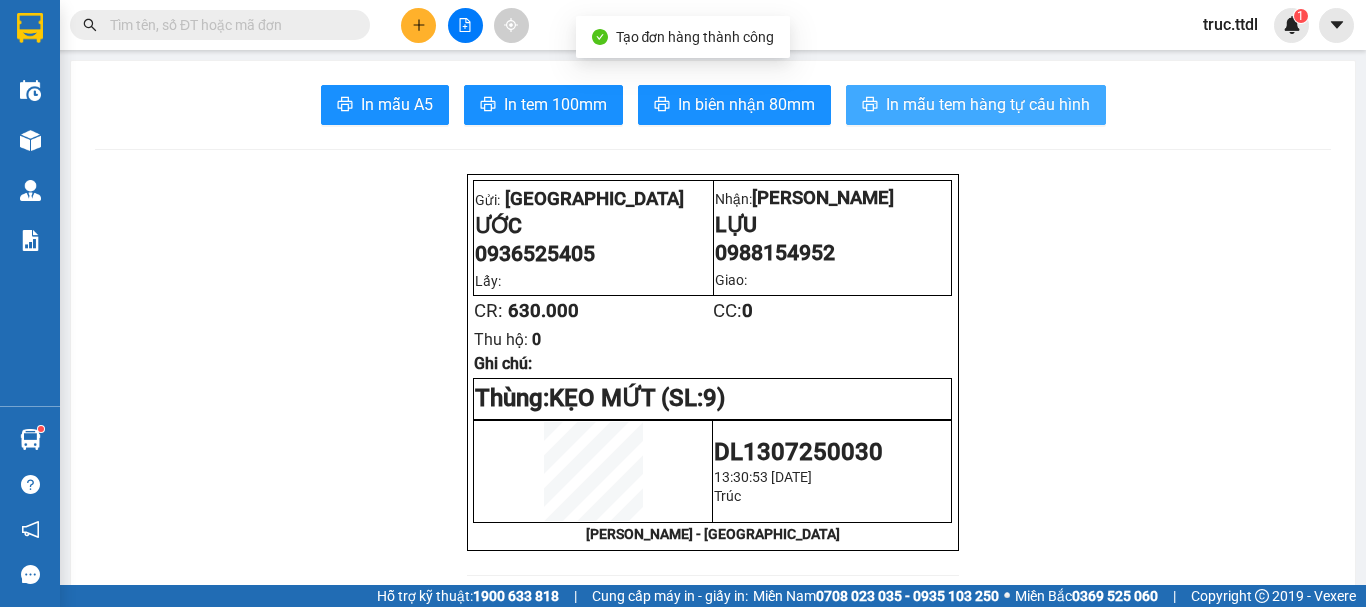 drag, startPoint x: 972, startPoint y: 78, endPoint x: 975, endPoint y: 95, distance: 17.262676 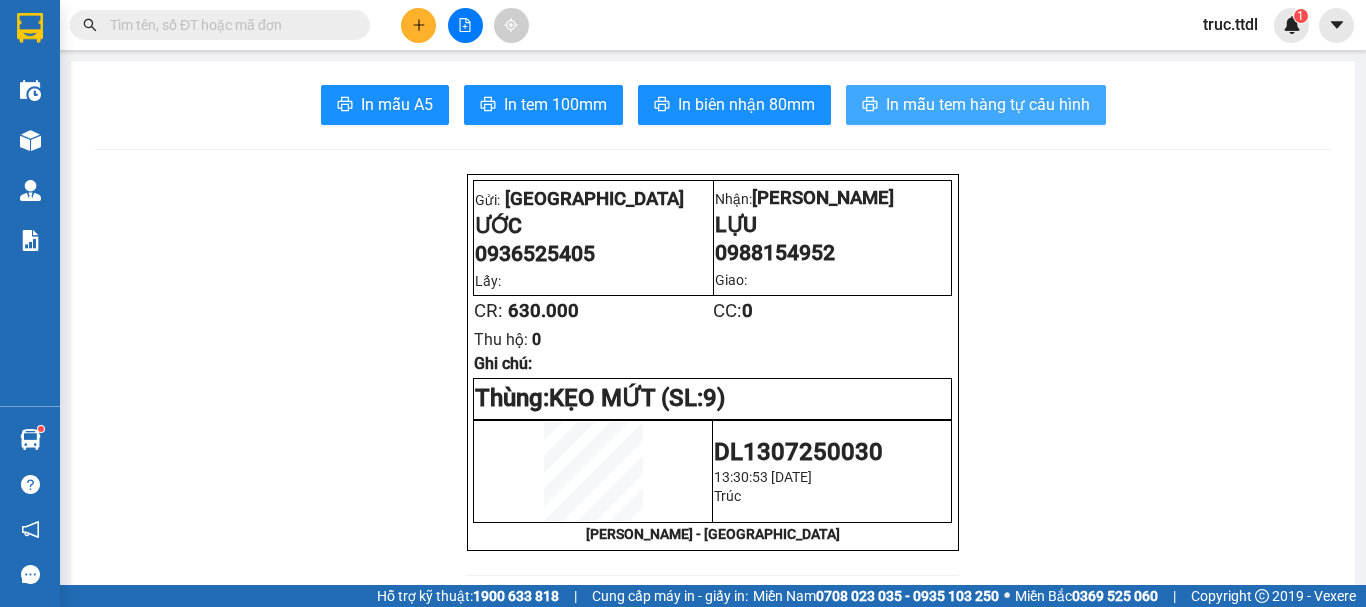 scroll, scrollTop: 0, scrollLeft: 0, axis: both 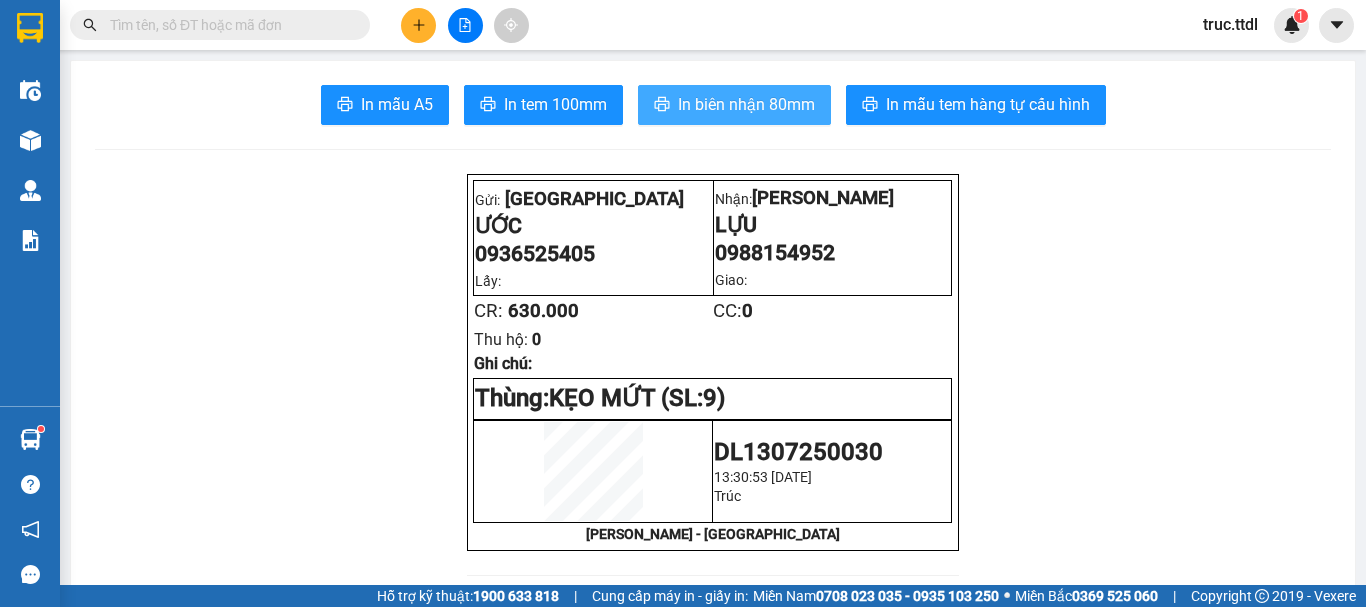 click on "In biên nhận 80mm" at bounding box center (746, 104) 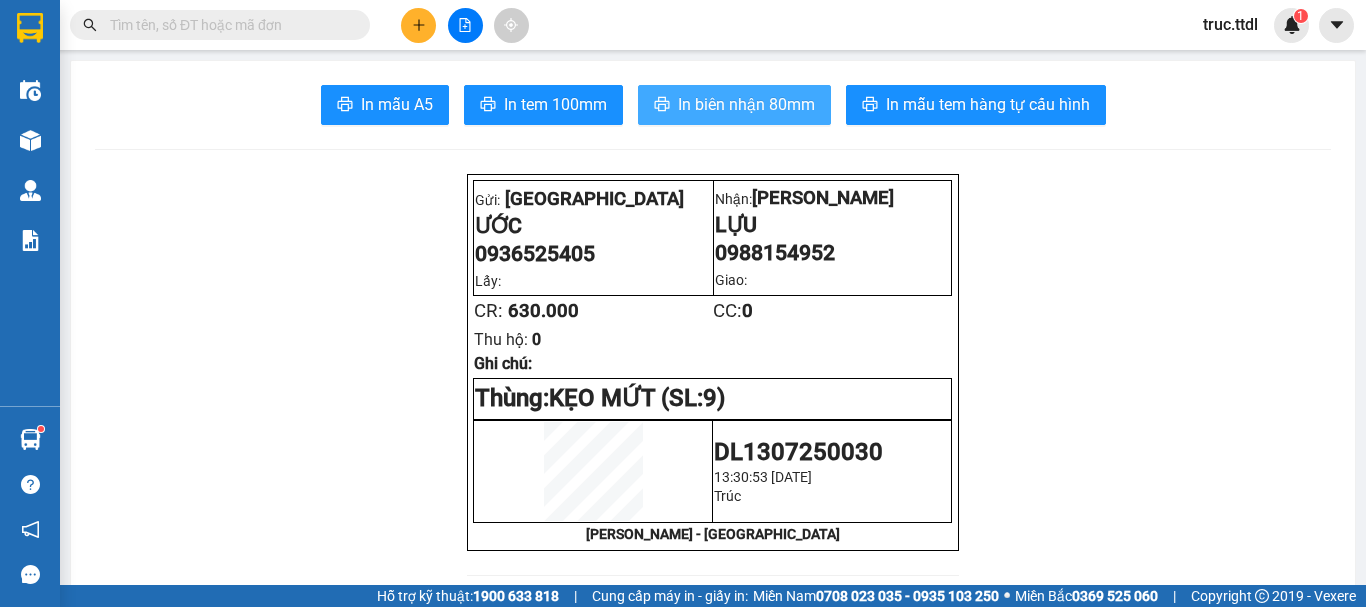 scroll, scrollTop: 0, scrollLeft: 0, axis: both 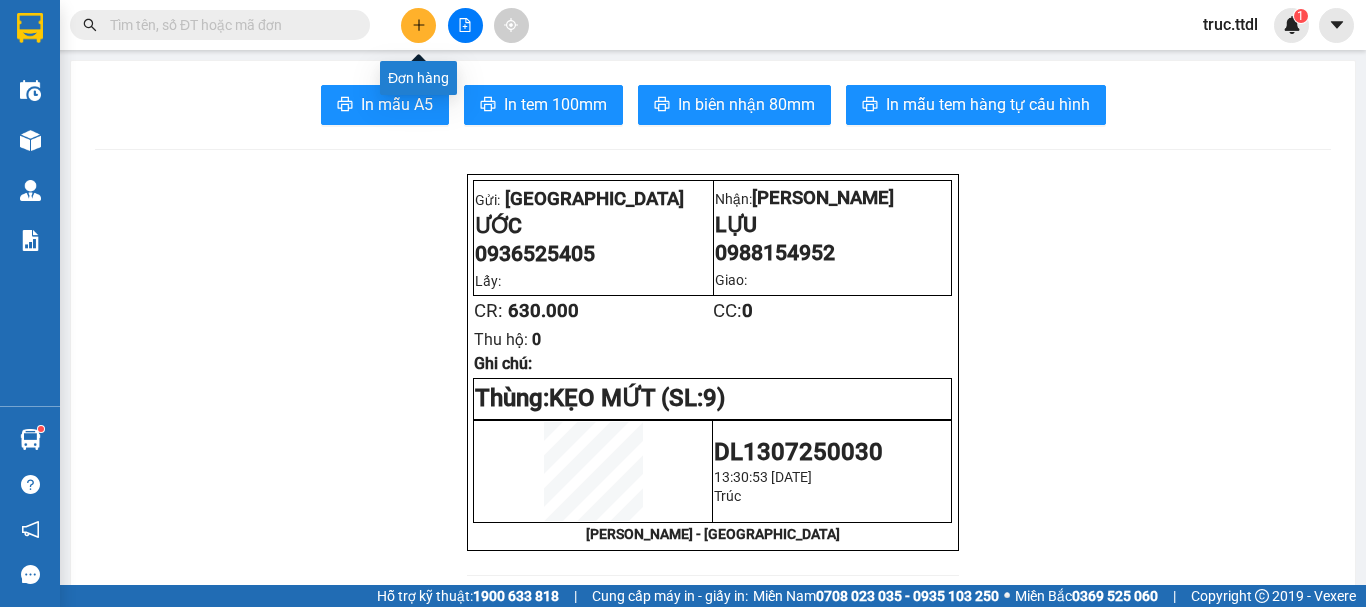 click 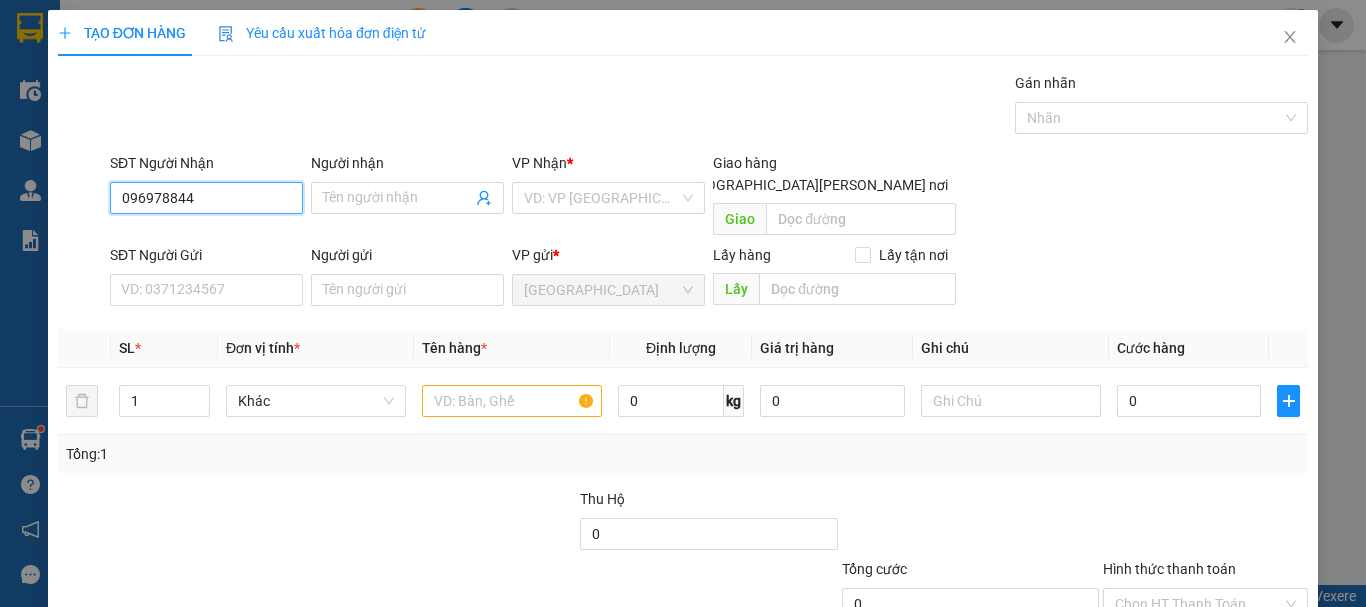 type on "0969788448" 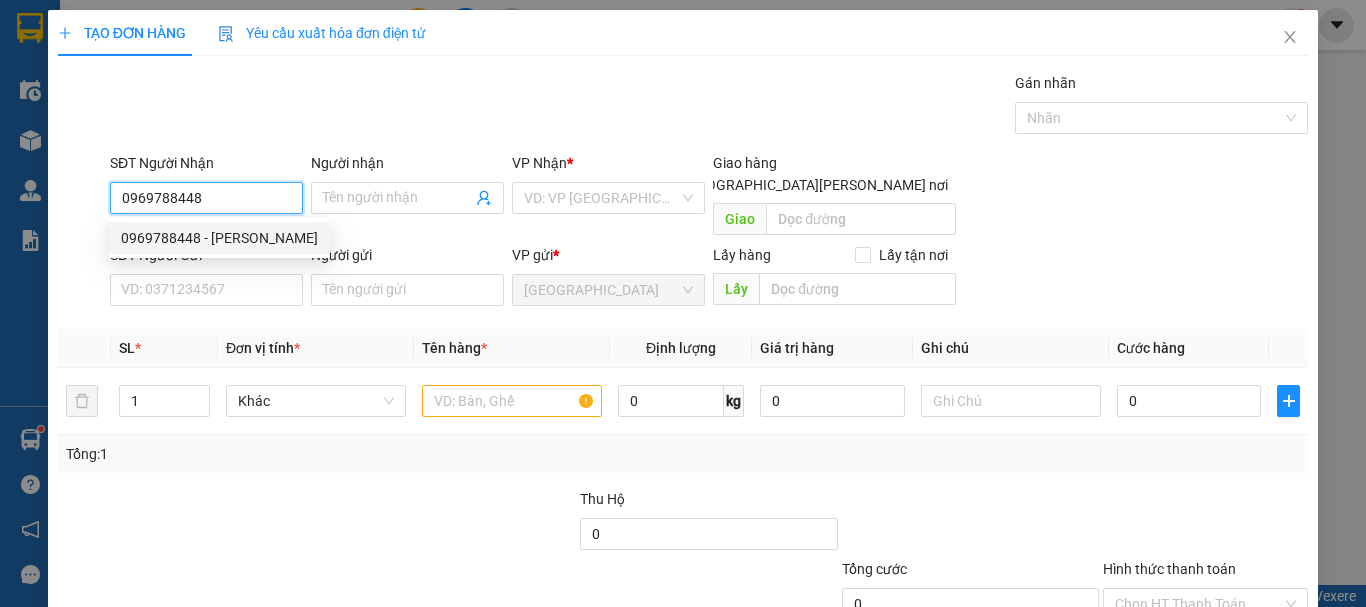click on "0969788448 - HUY KIM" at bounding box center (219, 238) 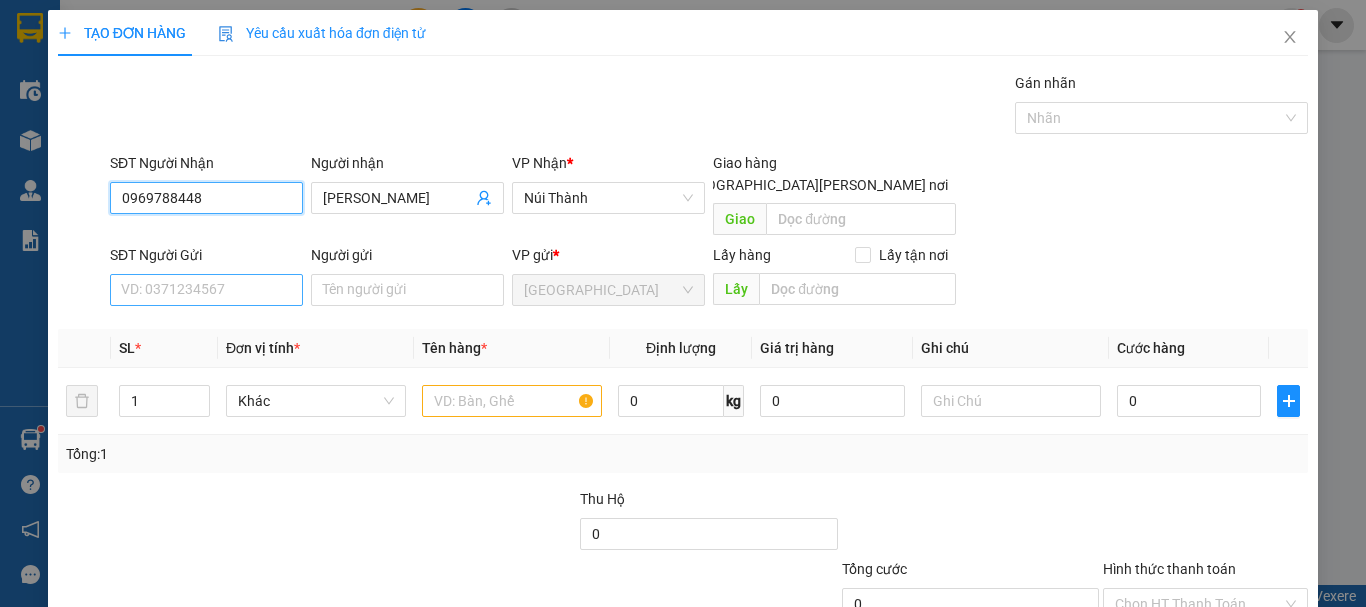 type on "0969788448" 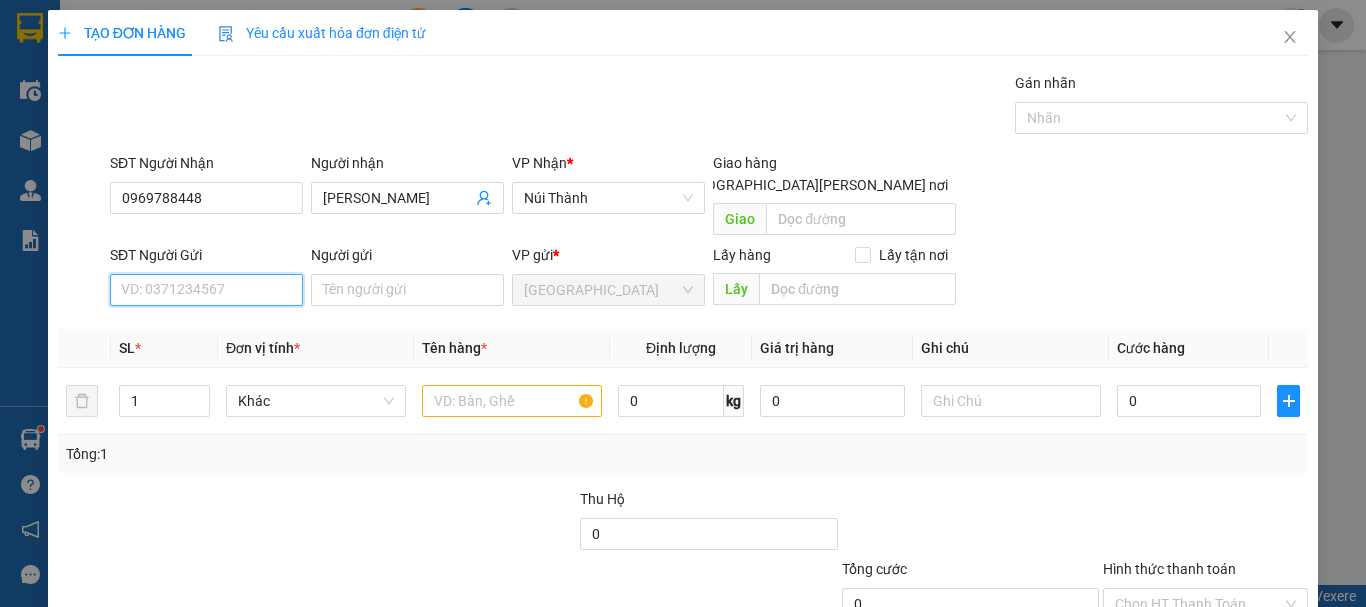 click on "SĐT Người Gửi" at bounding box center [206, 290] 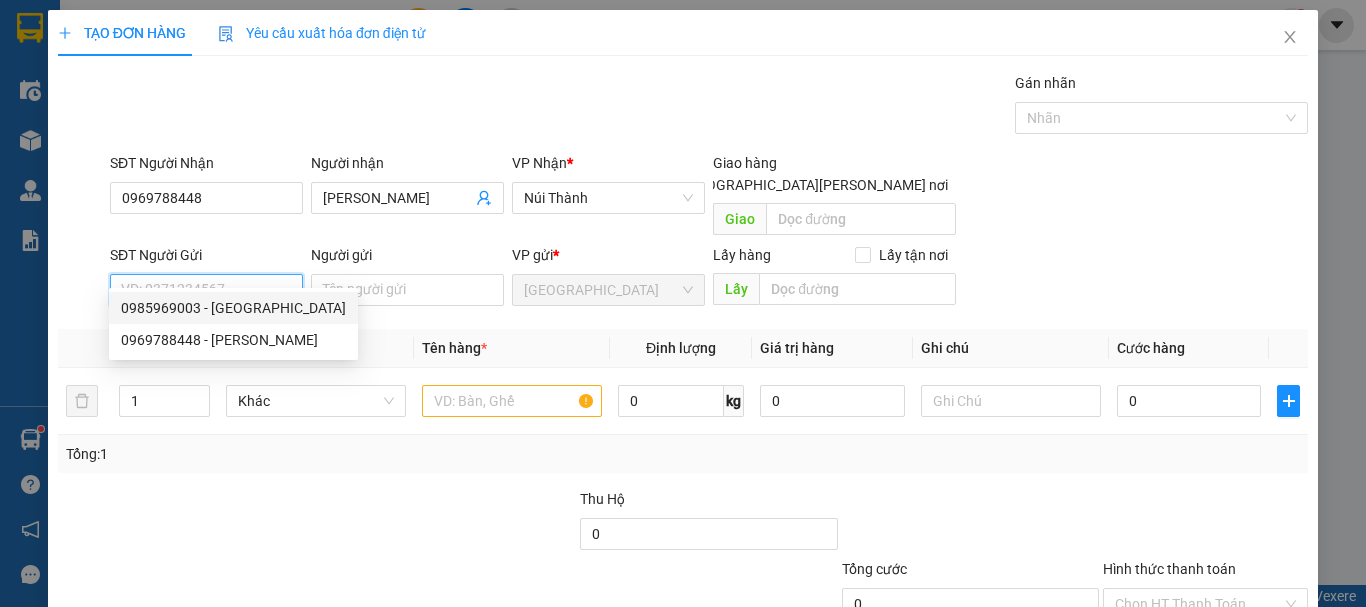 click on "0985969003 - HÀ" at bounding box center (233, 308) 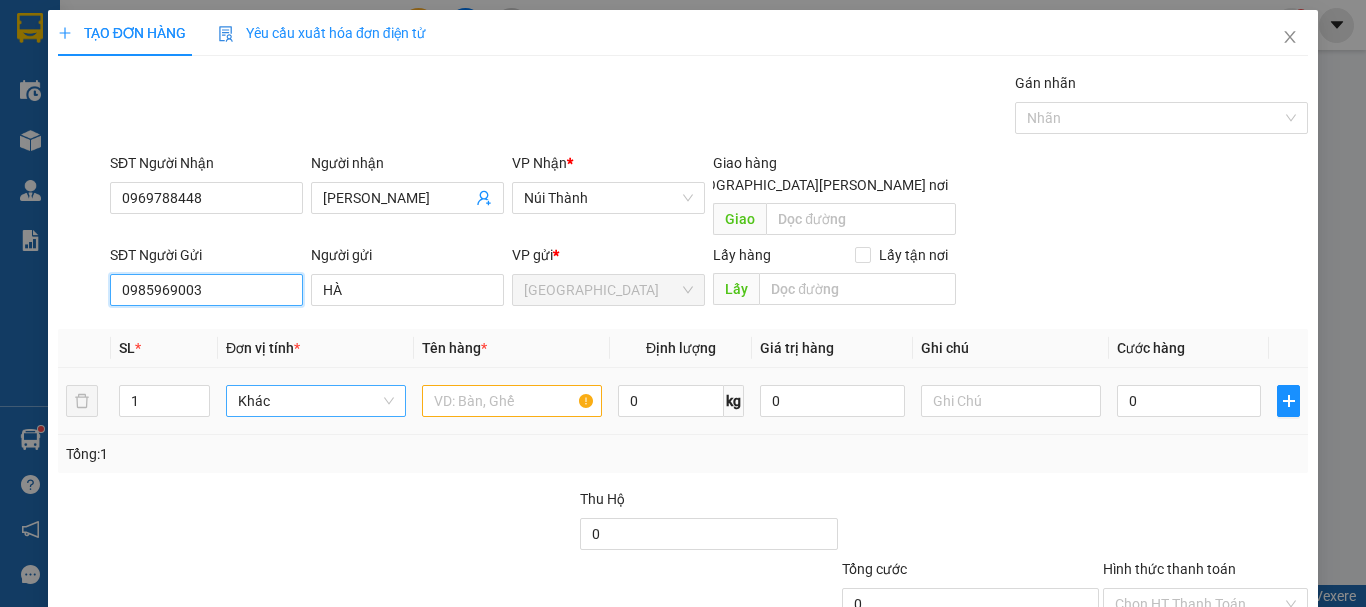 click on "Khác" at bounding box center (316, 401) 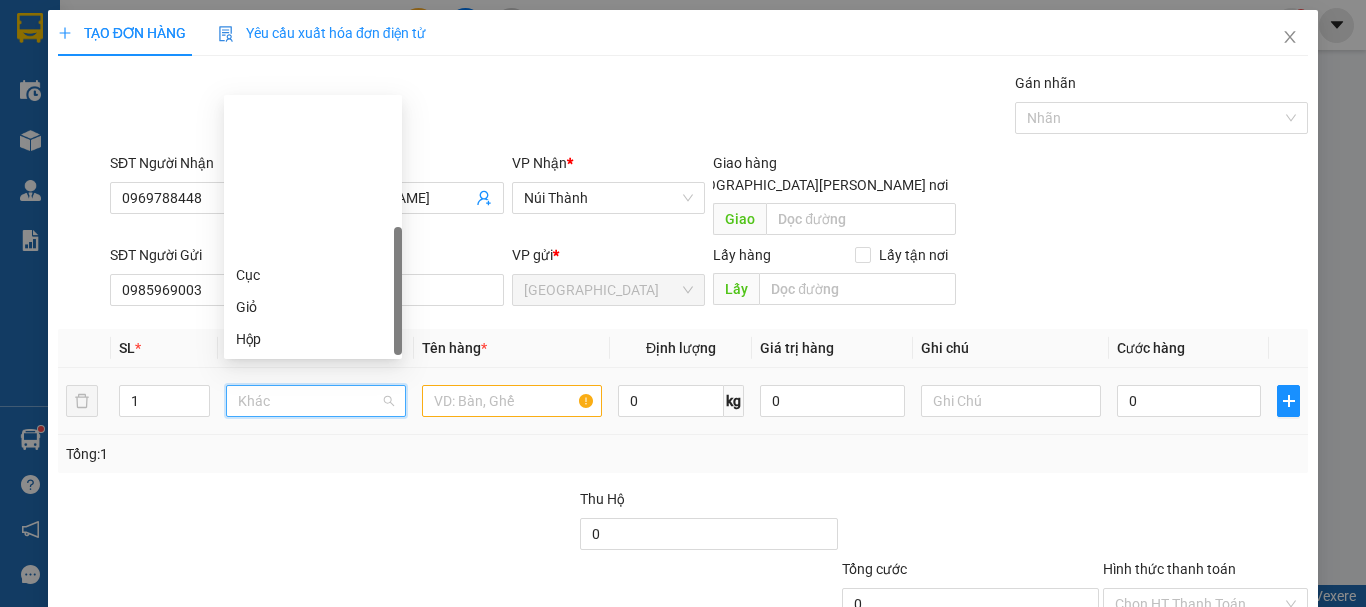 type on "T" 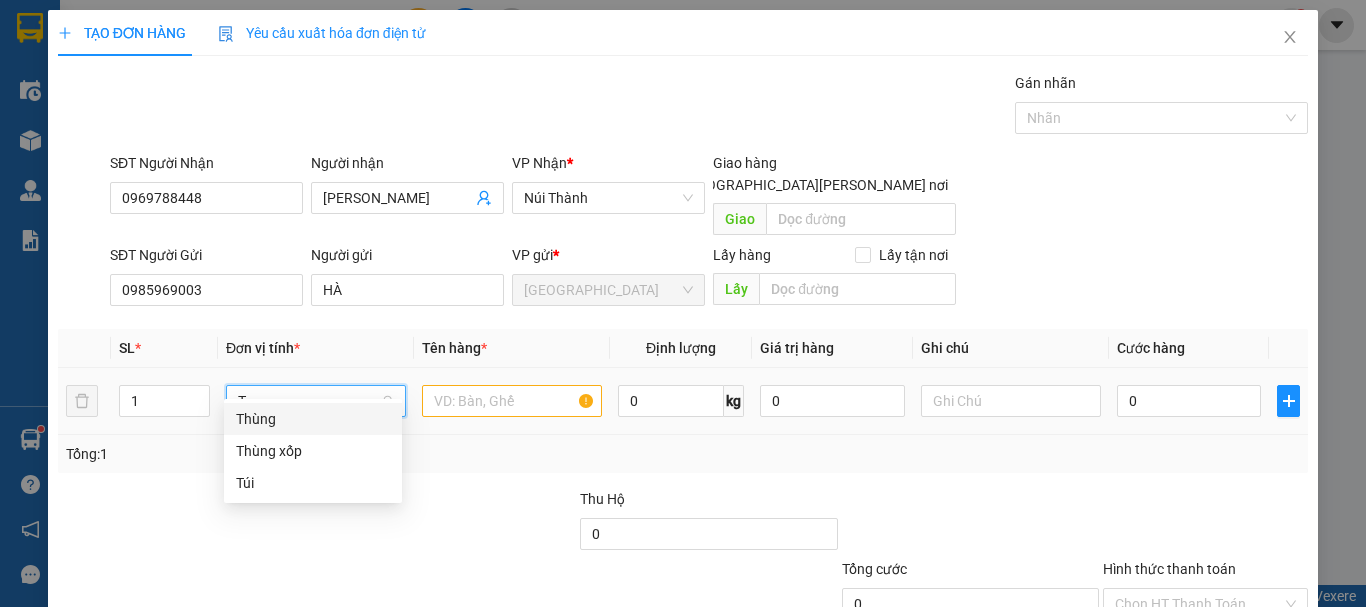 click on "Thùng" at bounding box center [313, 419] 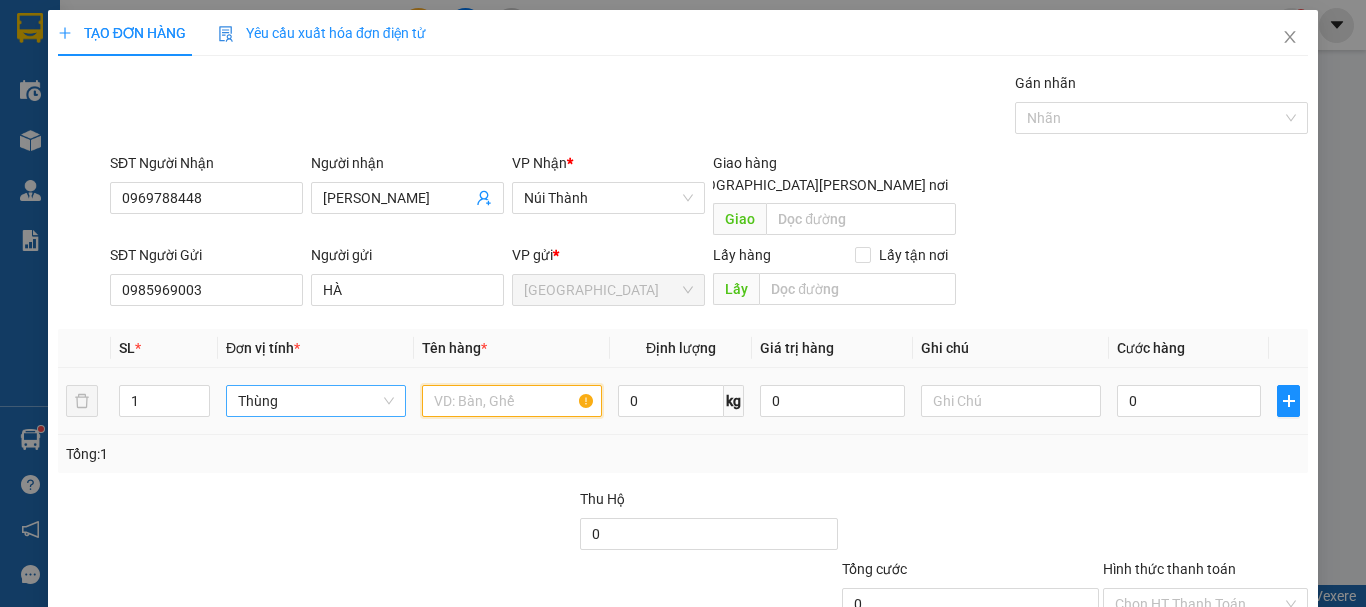 click at bounding box center [512, 401] 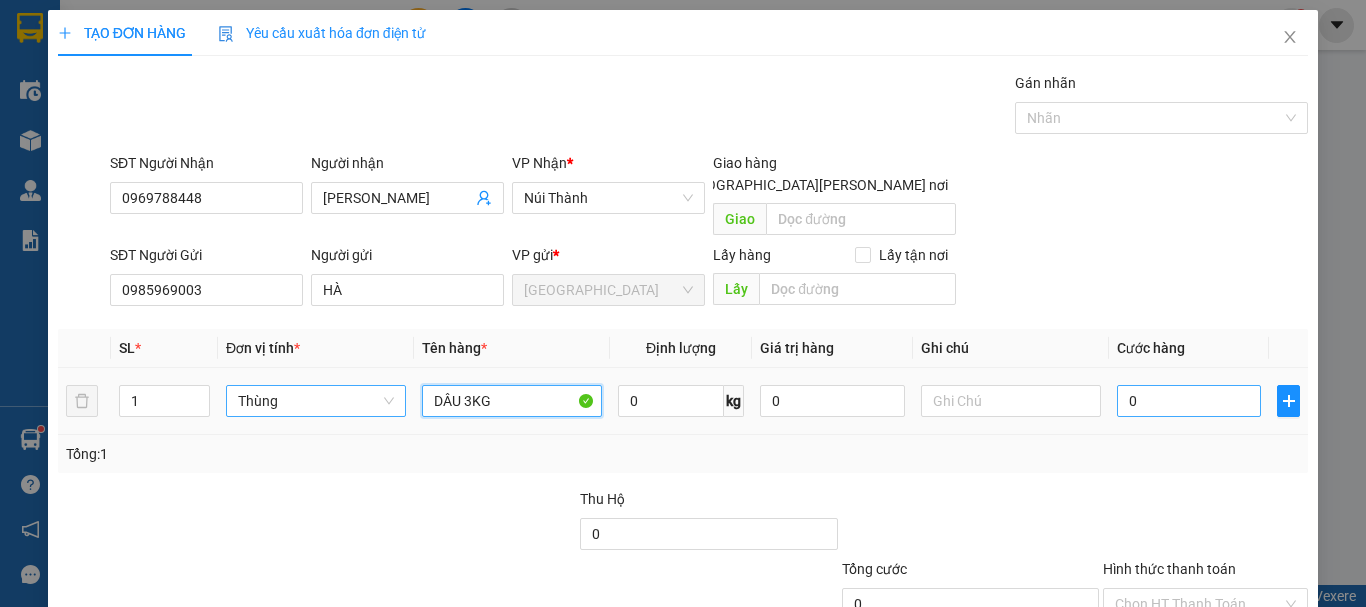 type on "DÂU 3KG" 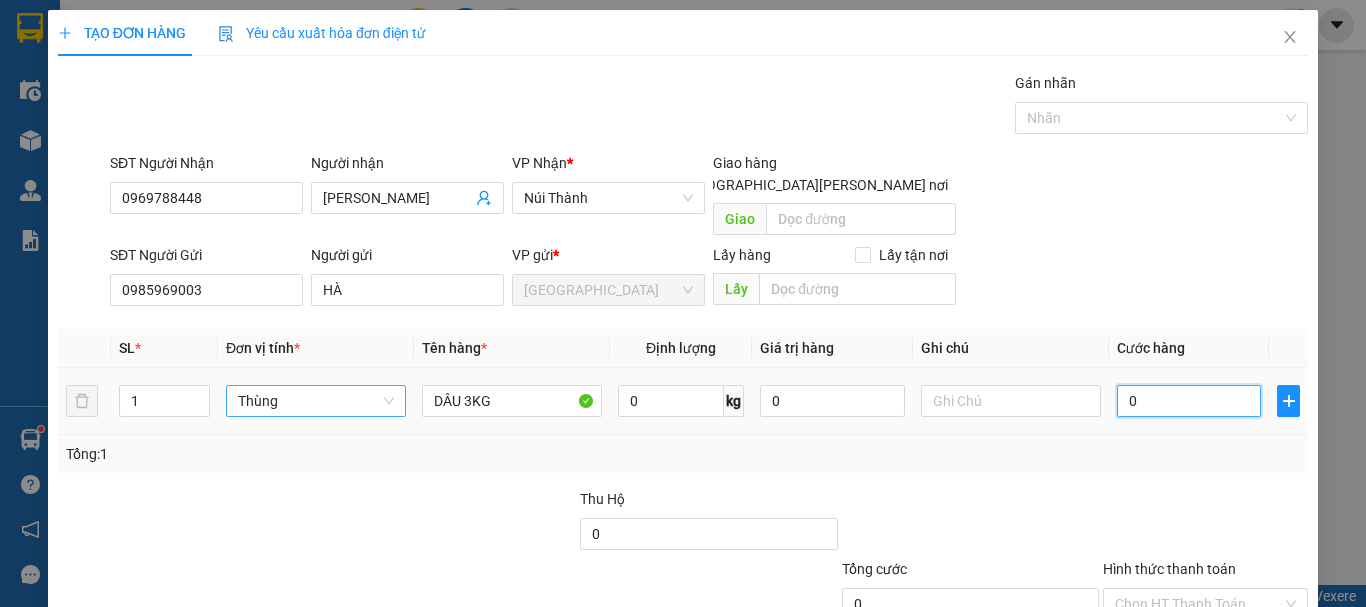 click on "0" at bounding box center [1189, 401] 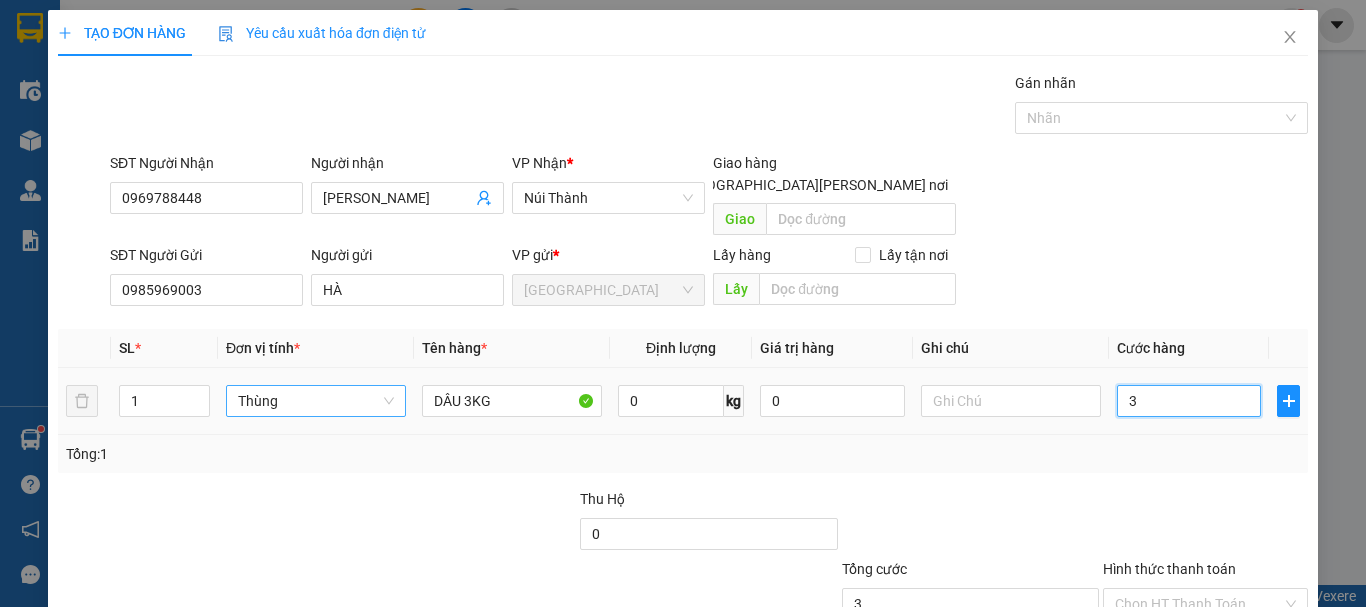 type on "30" 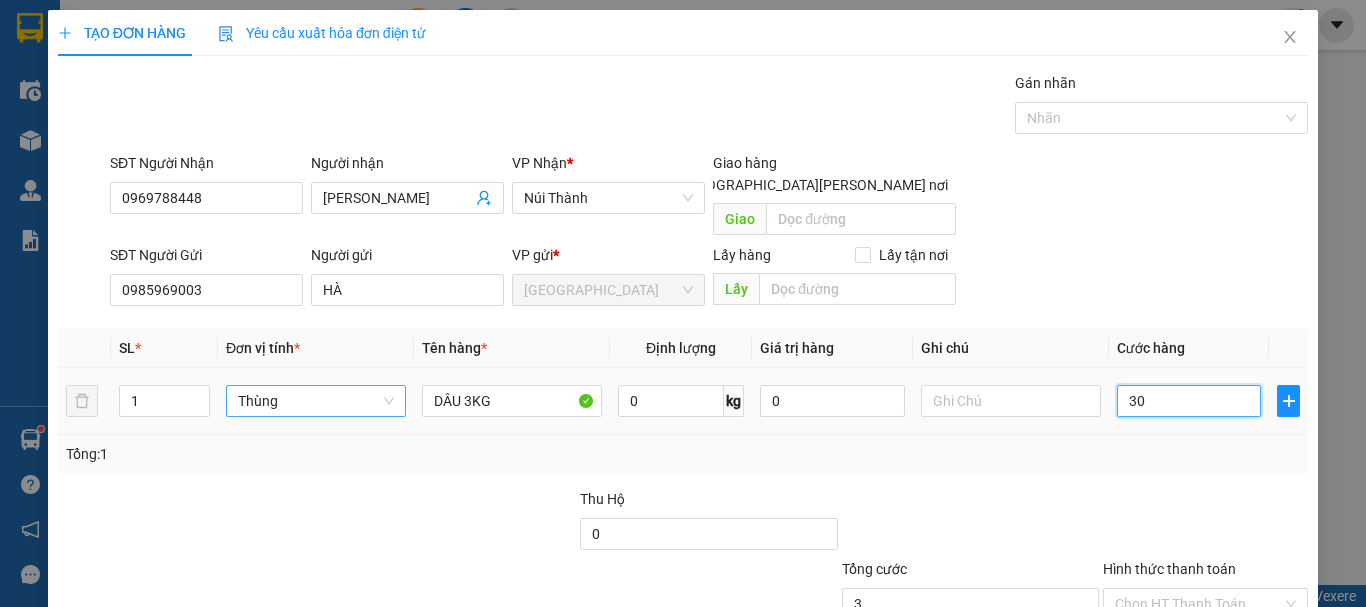 type on "30" 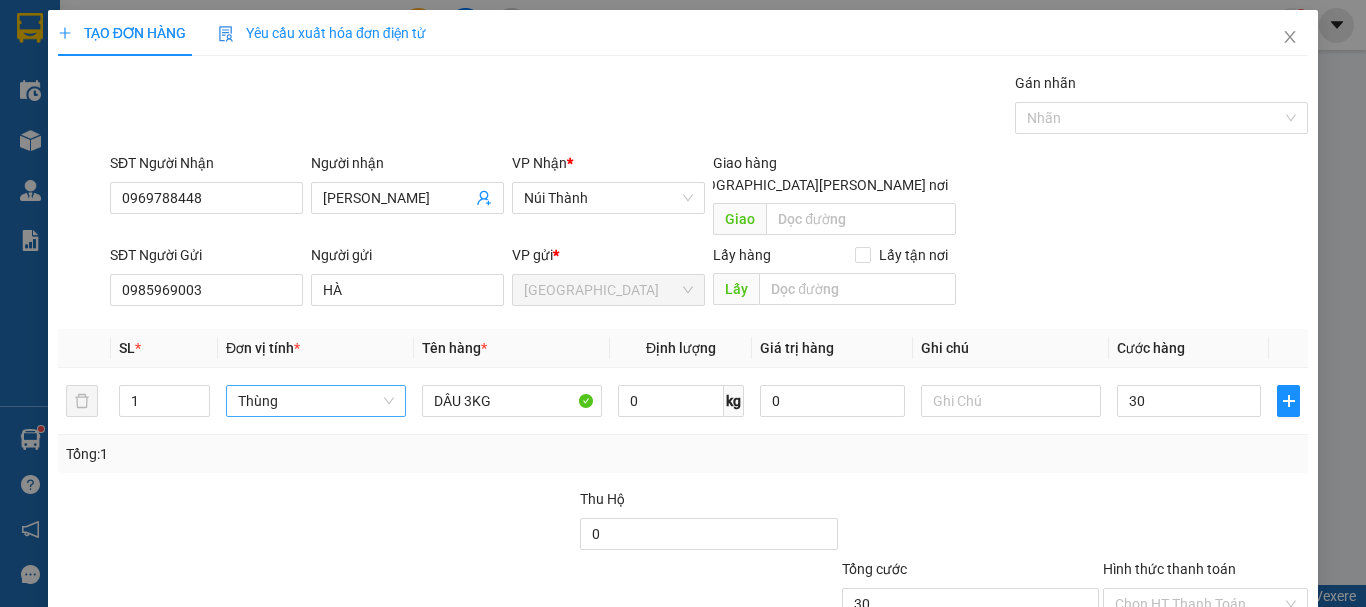 type on "30.000" 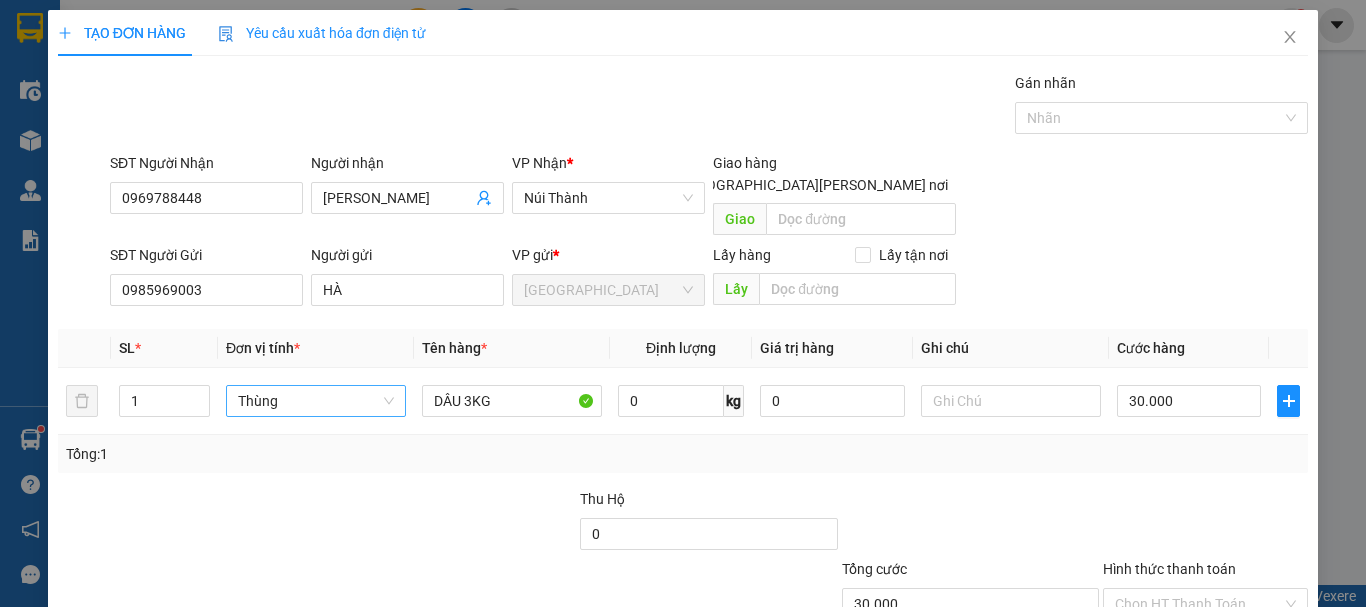 type on "30.000" 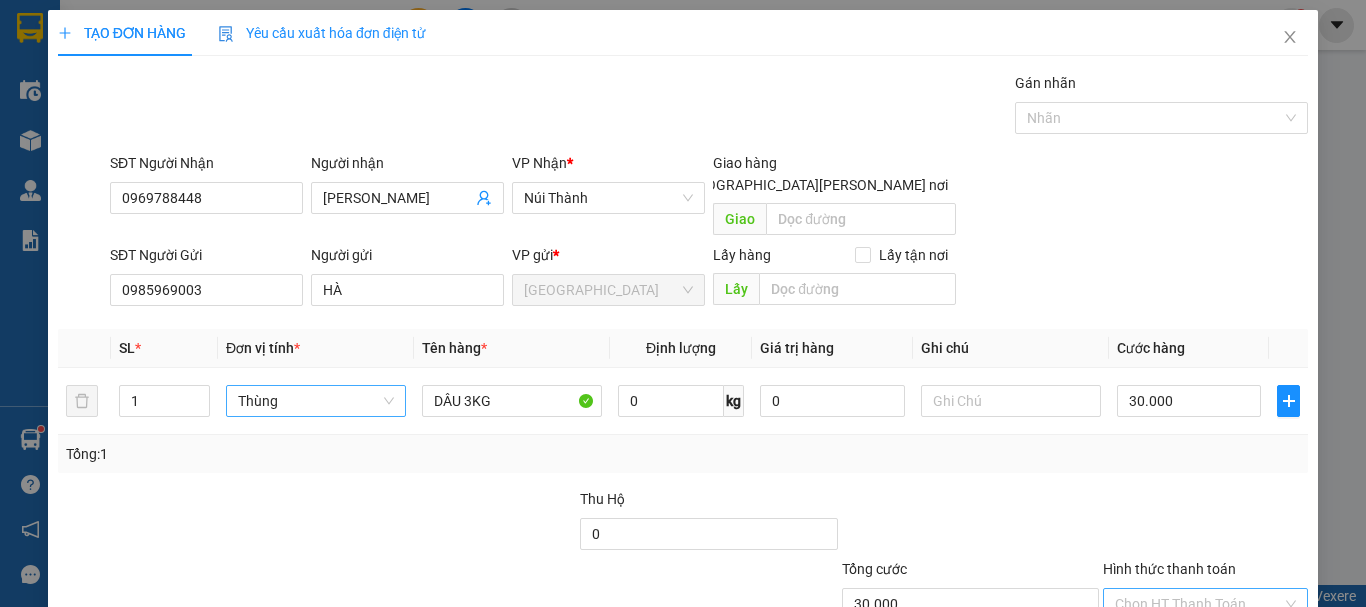 click on "Hình thức thanh toán" at bounding box center (1198, 604) 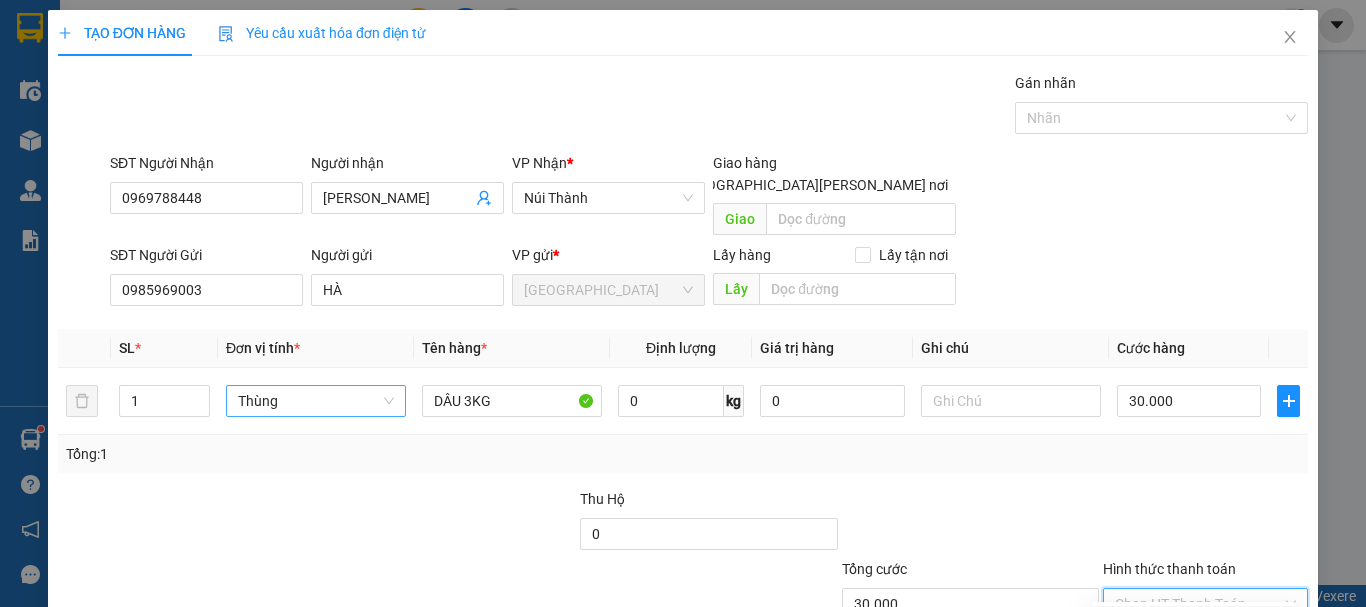 click on "Tại văn phòng" at bounding box center (1193, 622) 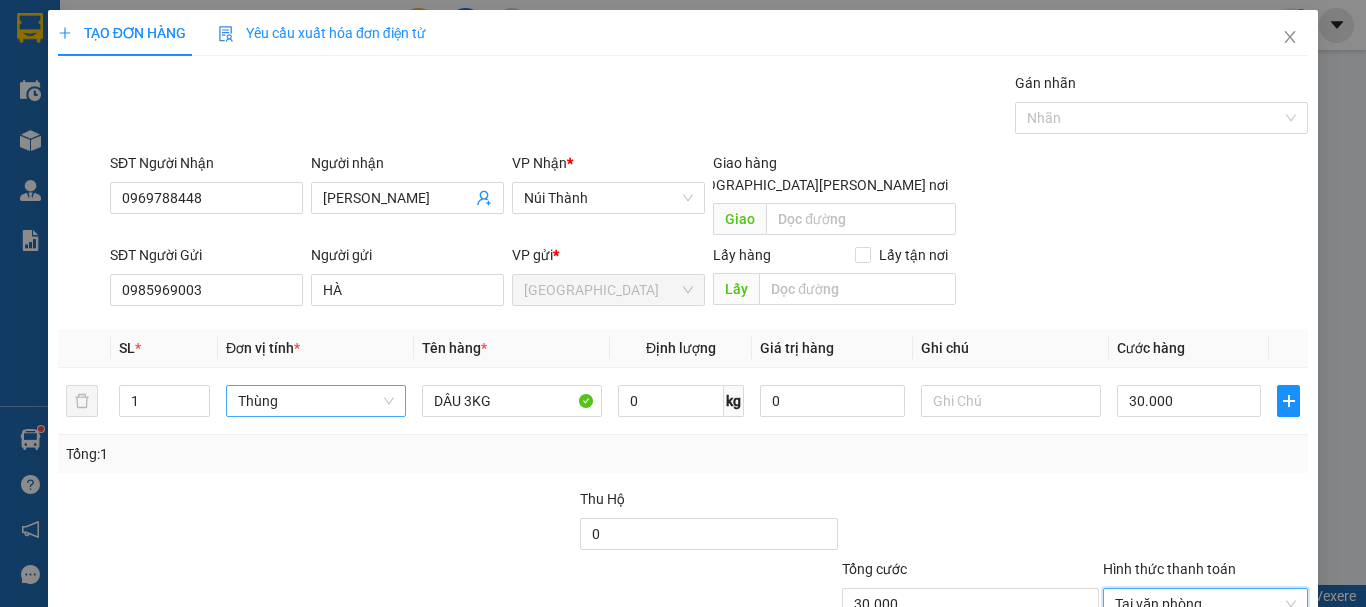 click on "[PERSON_NAME] và In" at bounding box center [1263, 699] 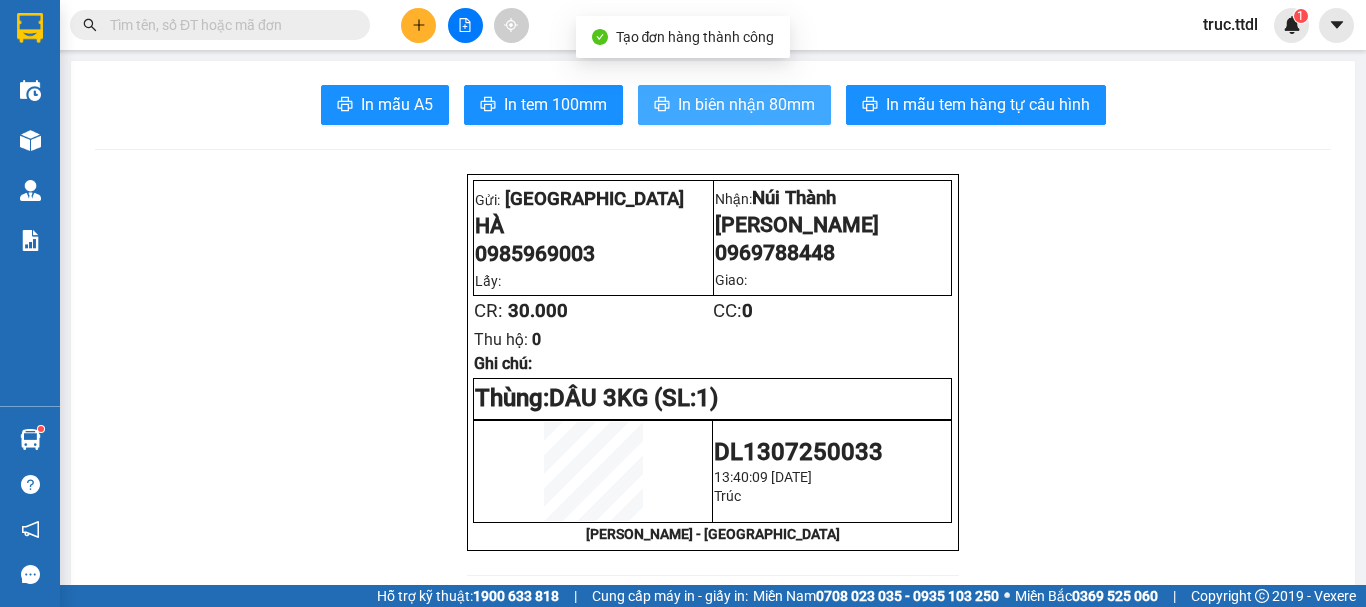 click on "In biên nhận 80mm" at bounding box center [734, 105] 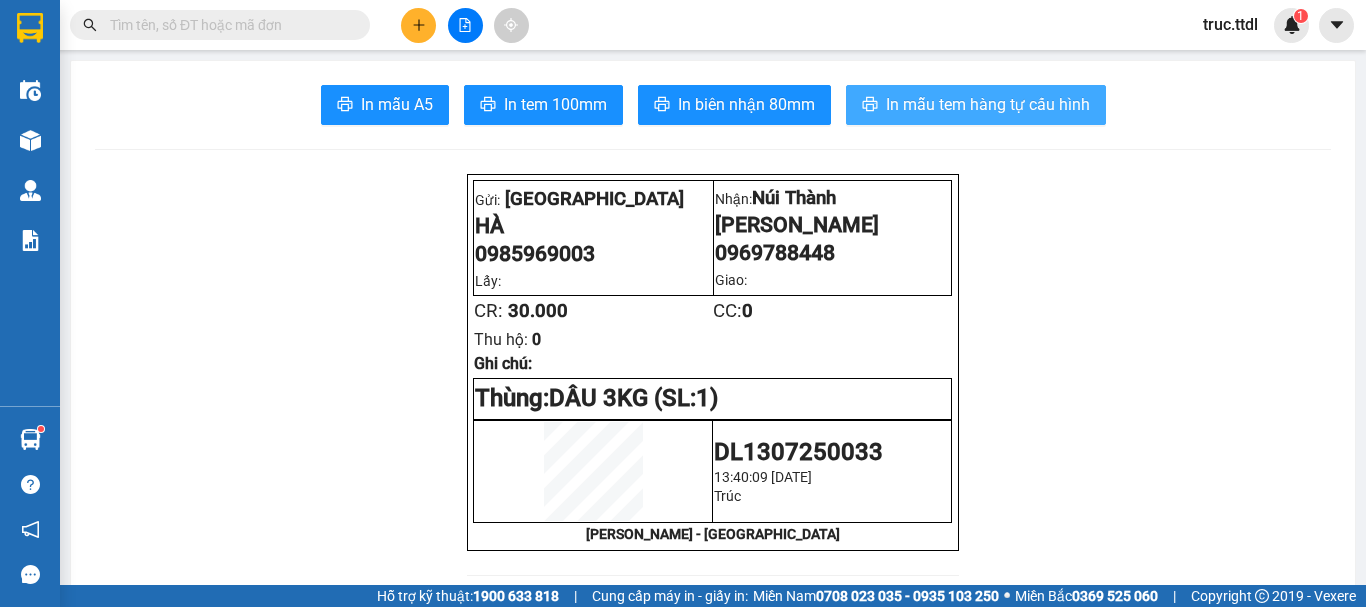 click on "In mẫu tem hàng tự cấu hình" at bounding box center (988, 104) 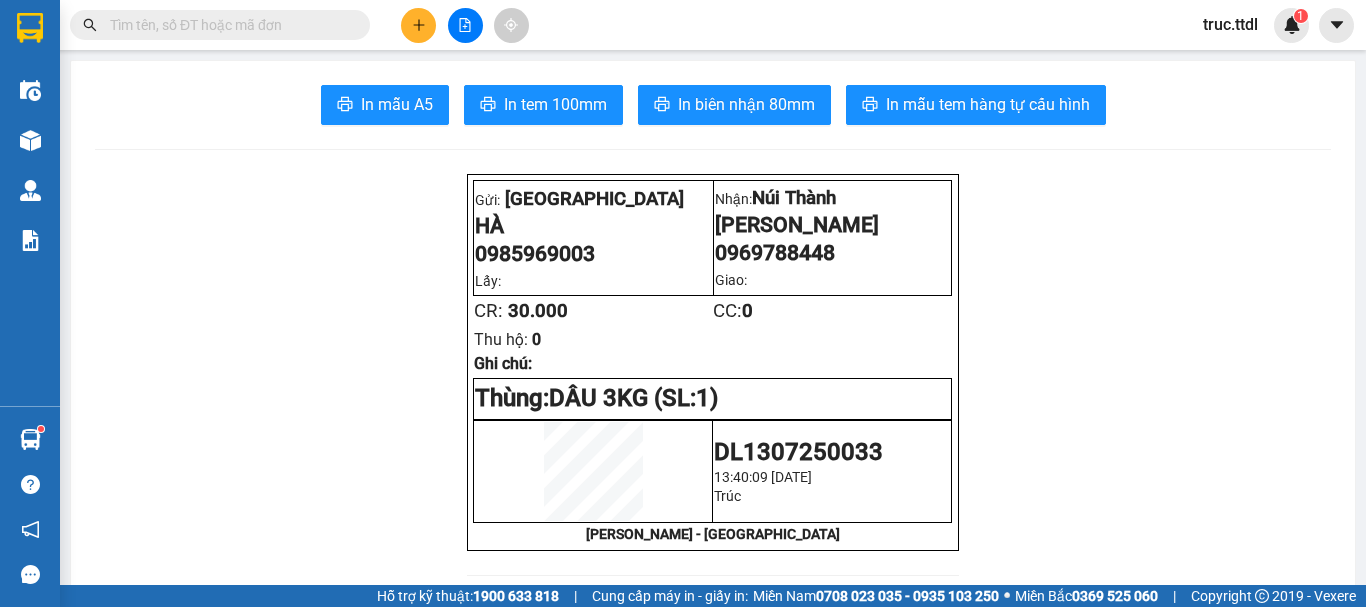 click 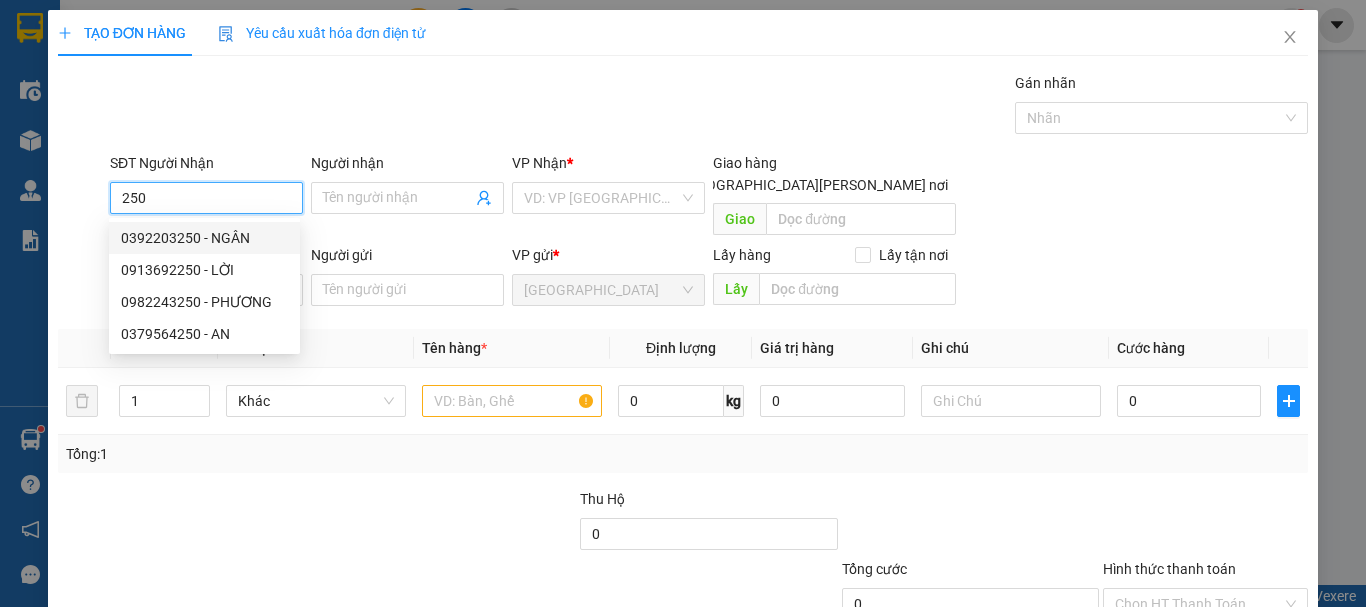 click on "0392203250 - NGÂN" at bounding box center [204, 238] 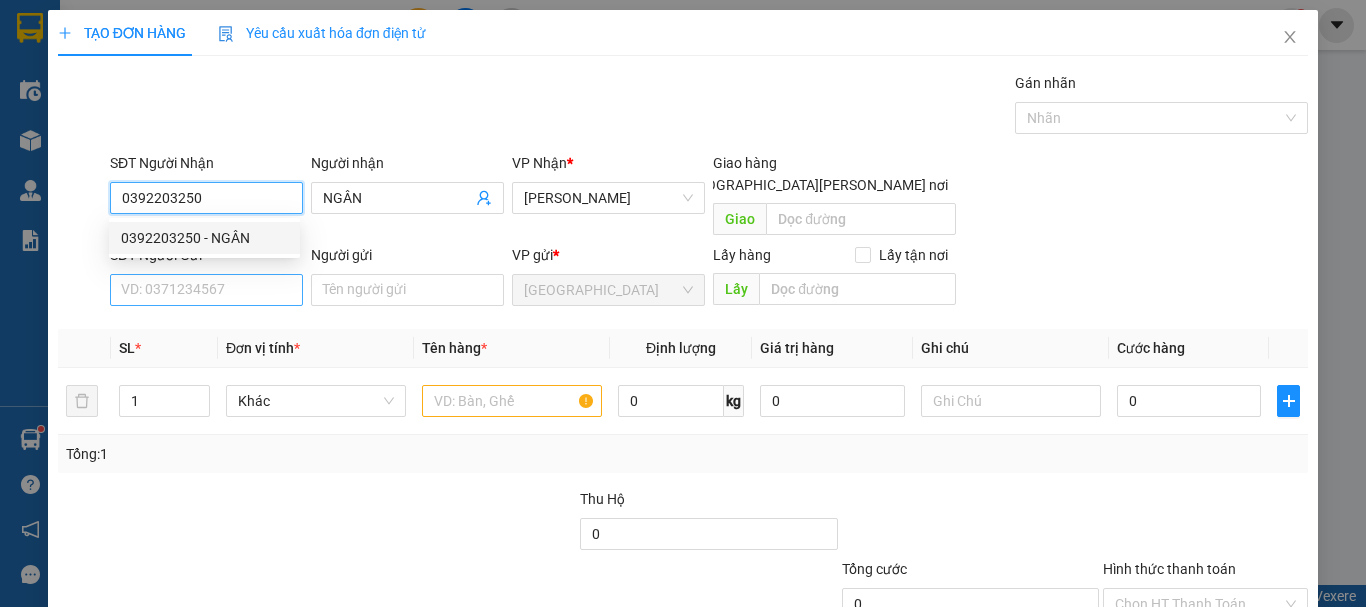 type on "0392203250" 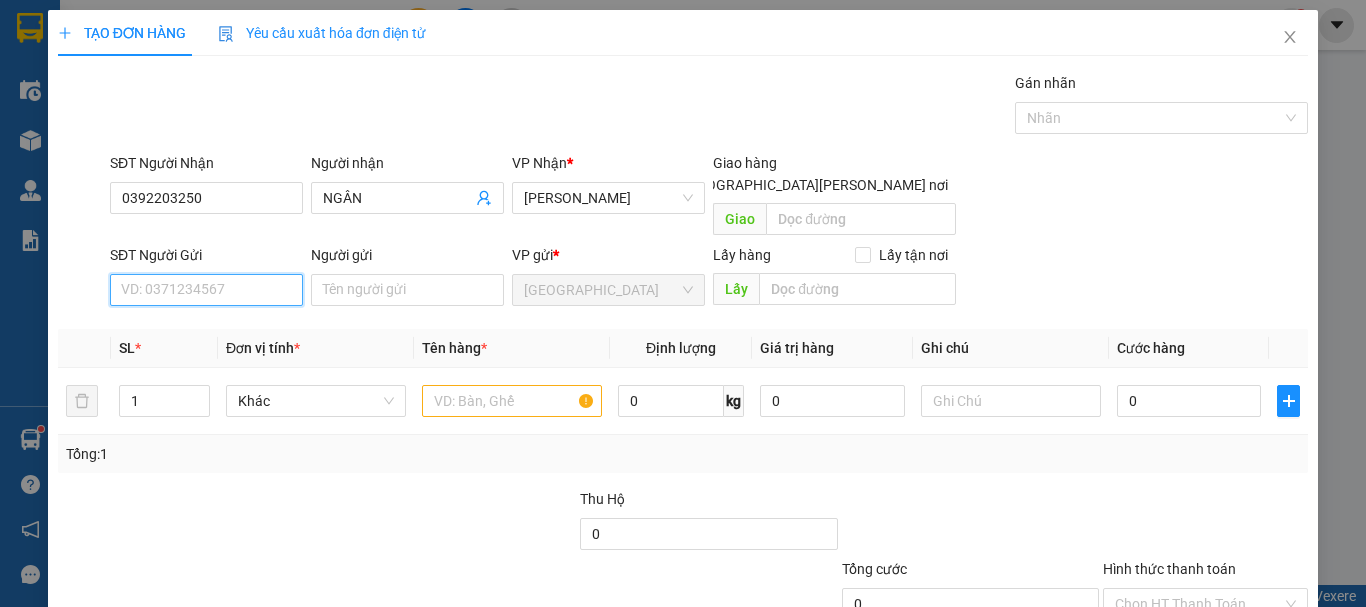 click on "SĐT Người Gửi" at bounding box center (206, 290) 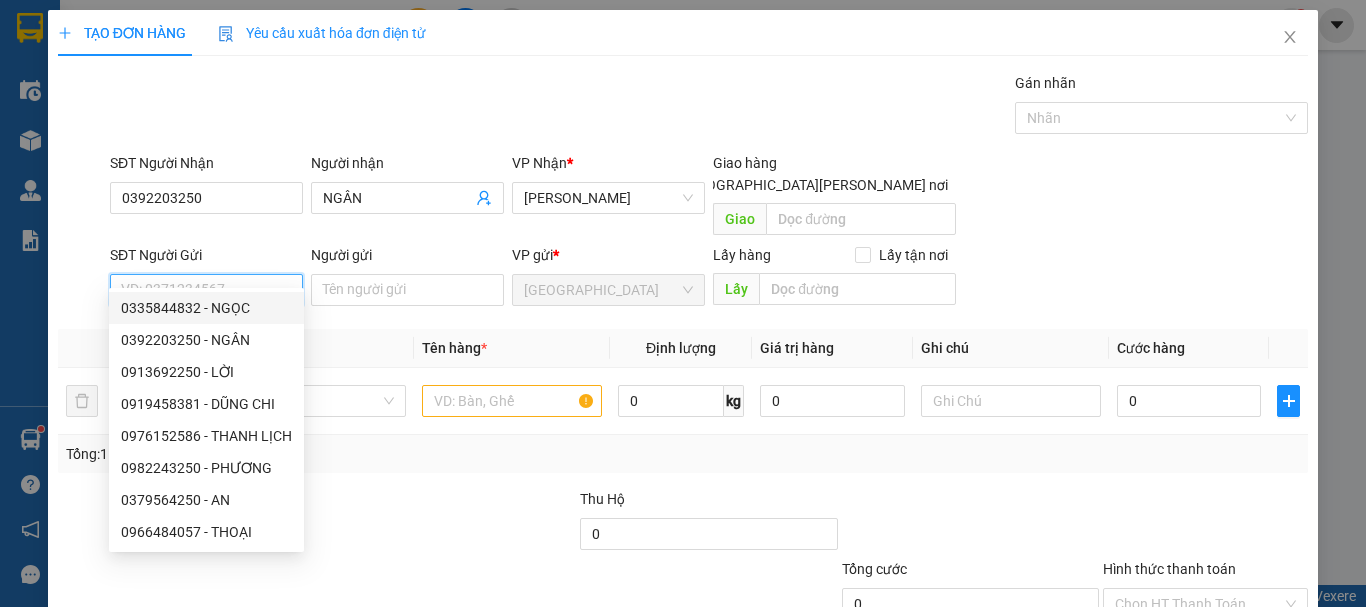 click on "0335844832 - NGỌC" at bounding box center [206, 308] 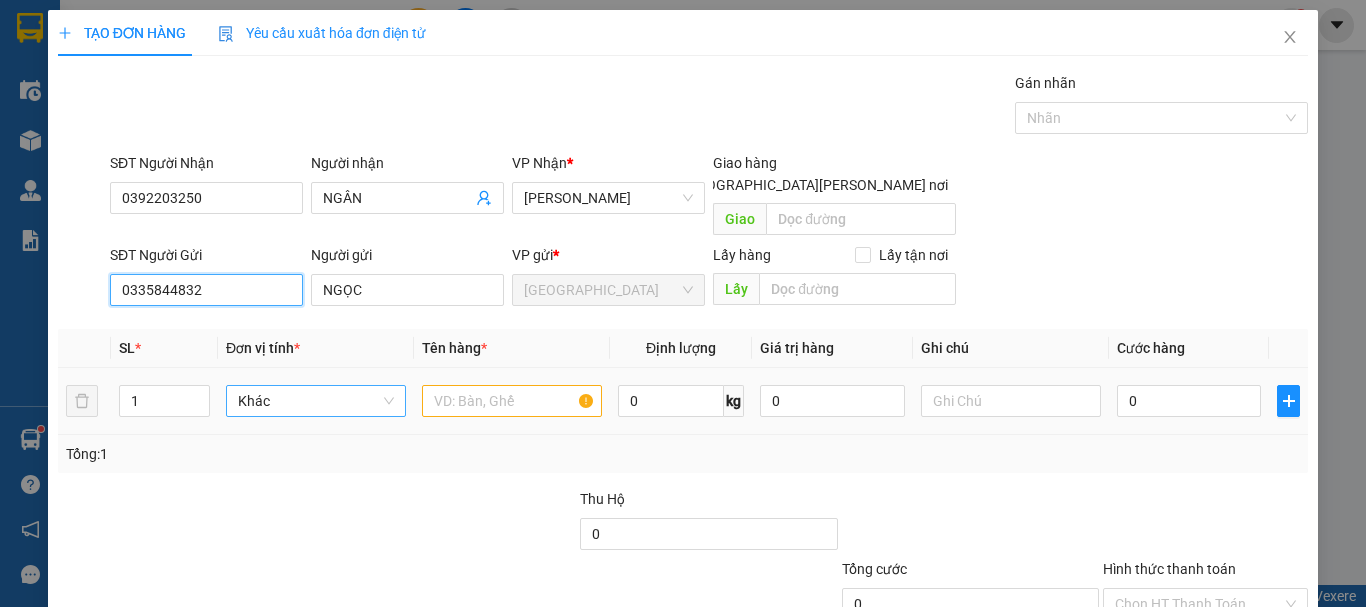 click on "Khác" at bounding box center (316, 401) 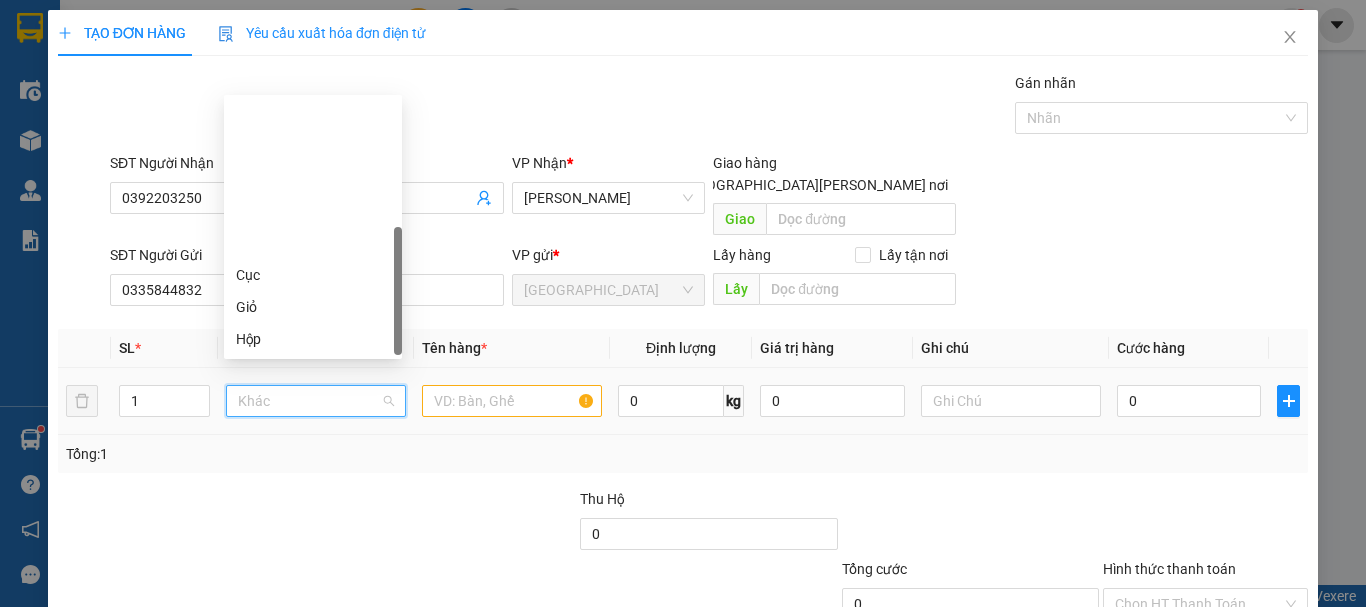 type on "t" 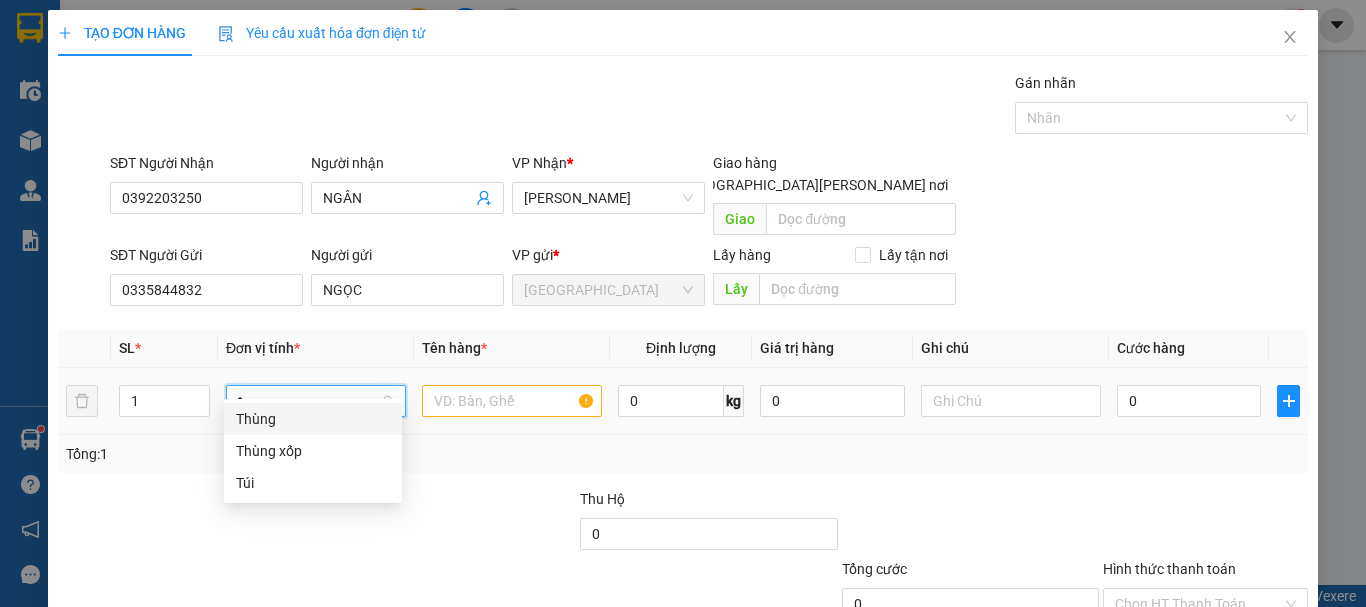 click on "Thùng" at bounding box center (313, 419) 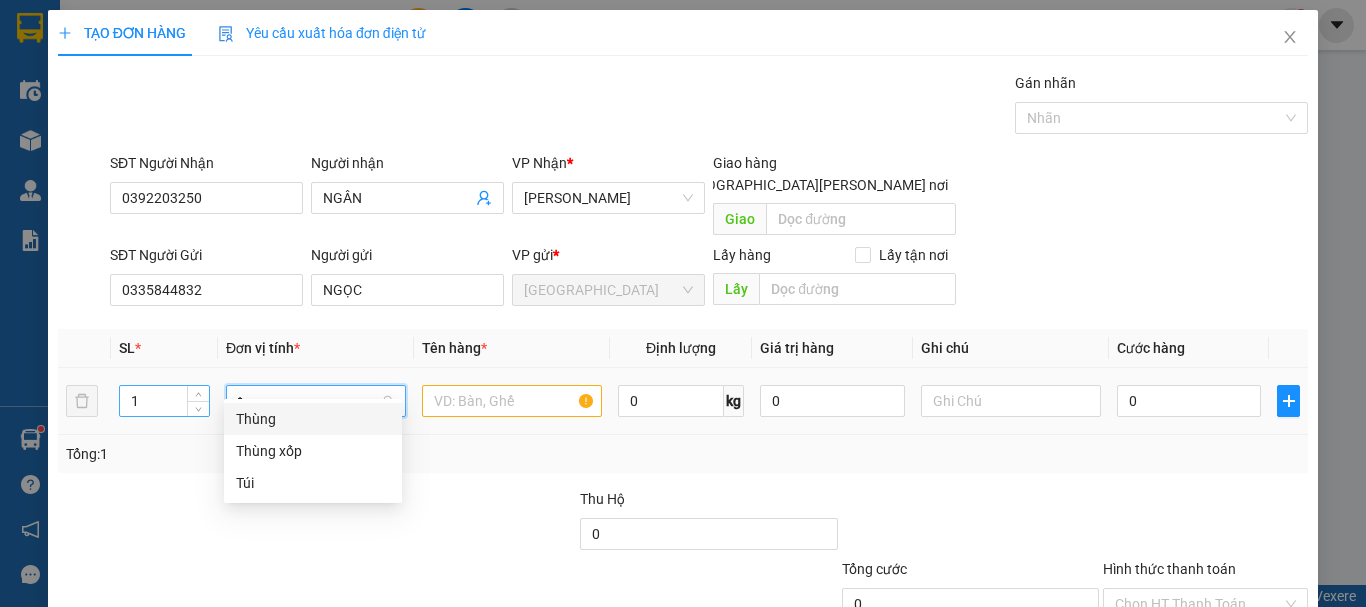 type 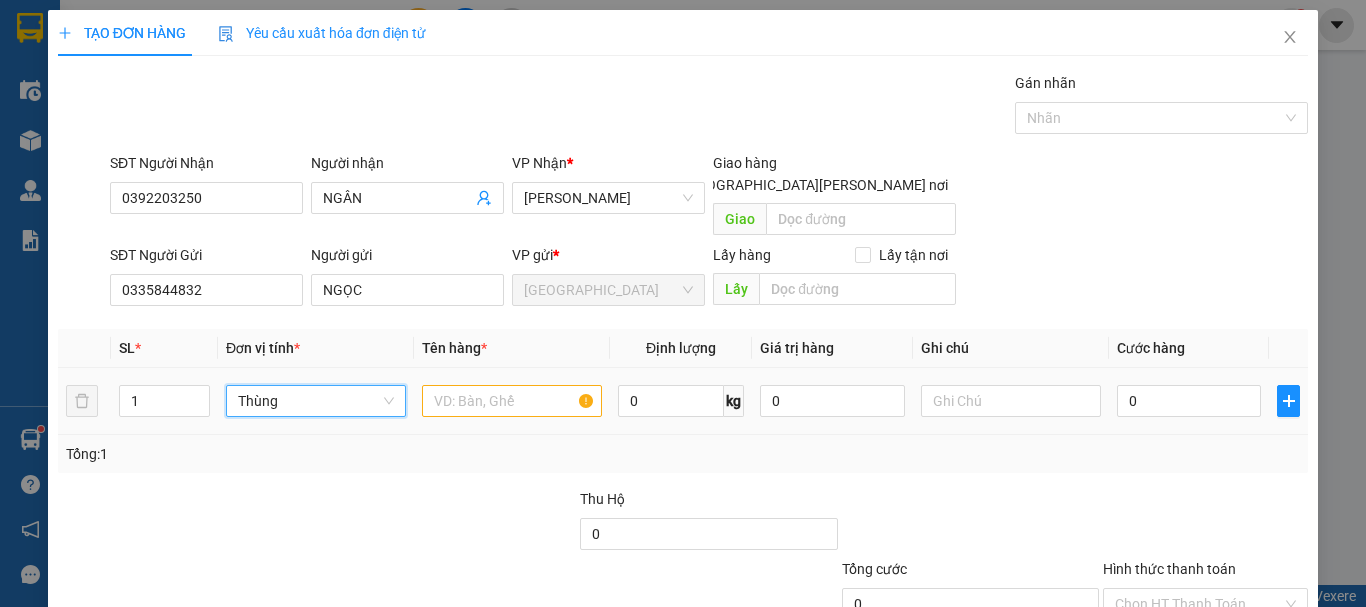 drag, startPoint x: 179, startPoint y: 372, endPoint x: 275, endPoint y: 371, distance: 96.00521 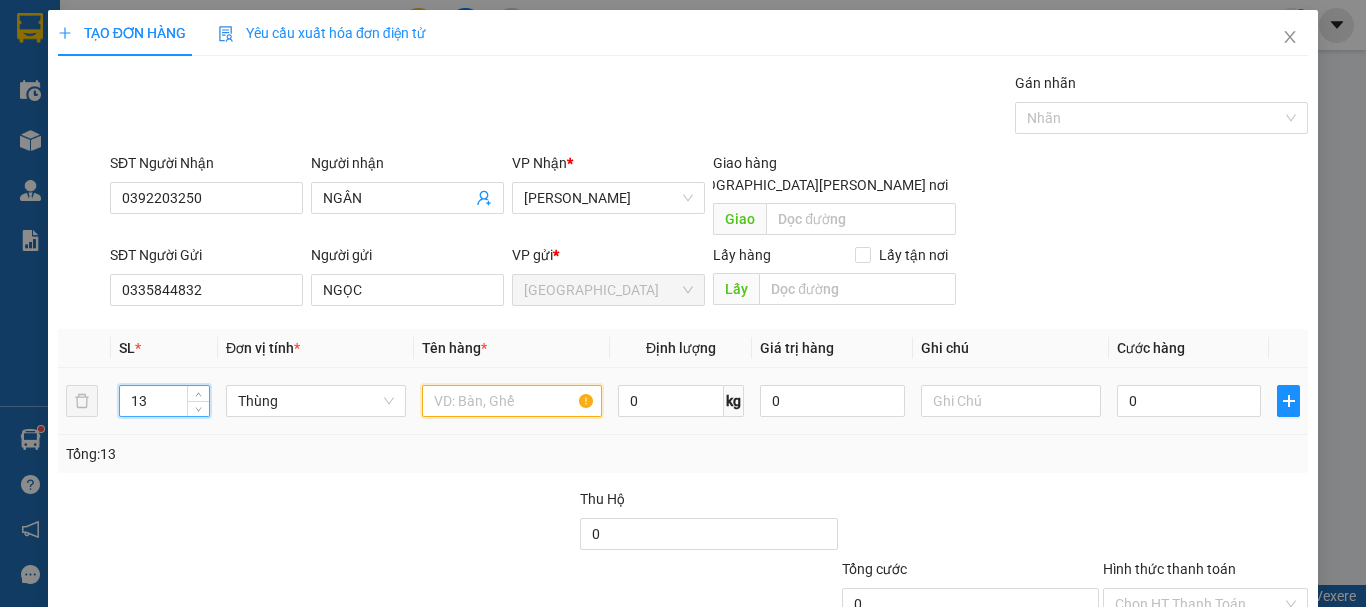 click at bounding box center [512, 401] 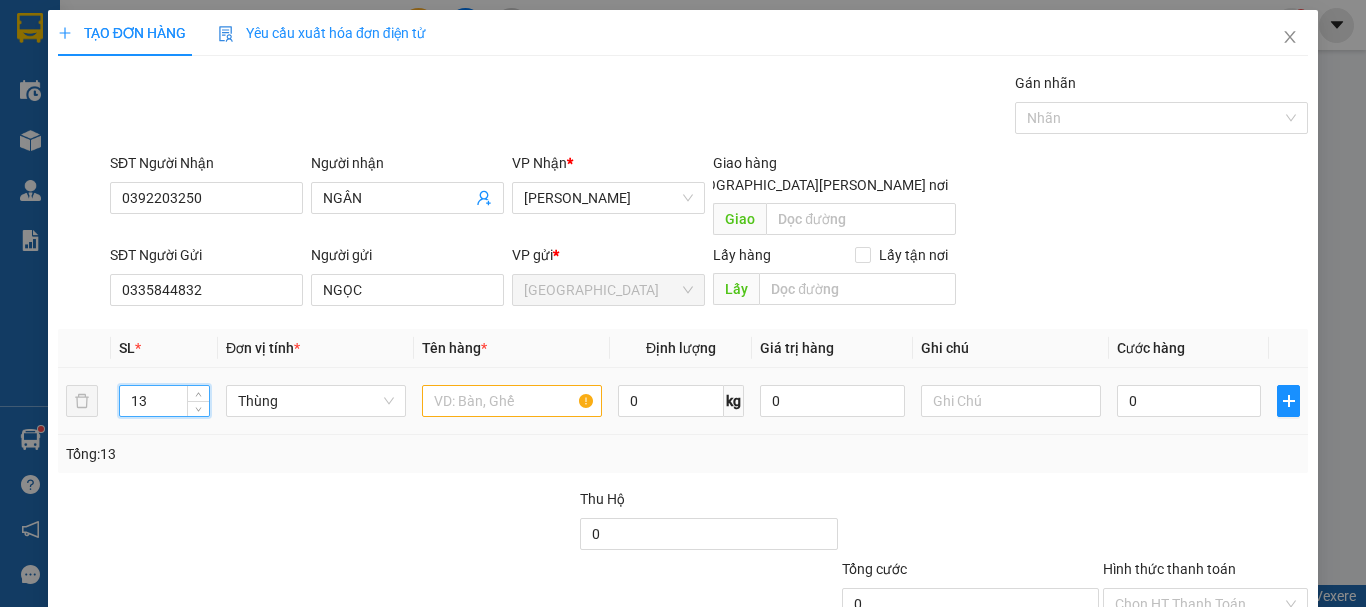 drag, startPoint x: 161, startPoint y: 372, endPoint x: 60, endPoint y: 381, distance: 101.4002 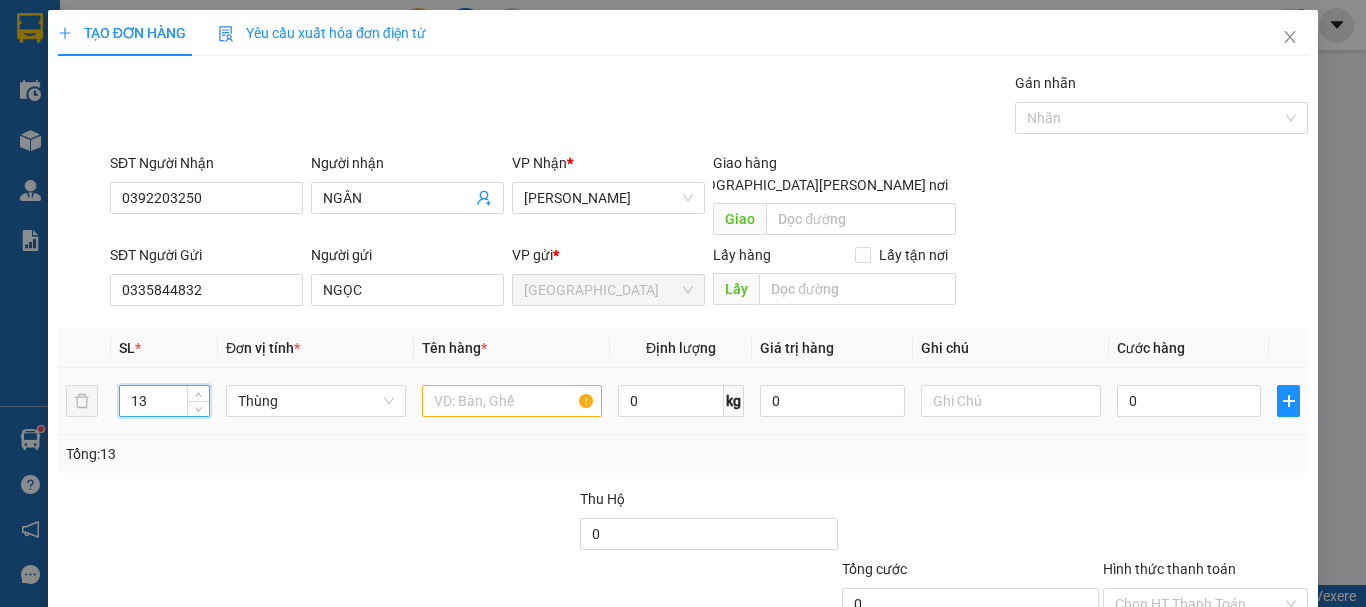 click on "13 Thùng 0 kg 0 0" at bounding box center [683, 401] 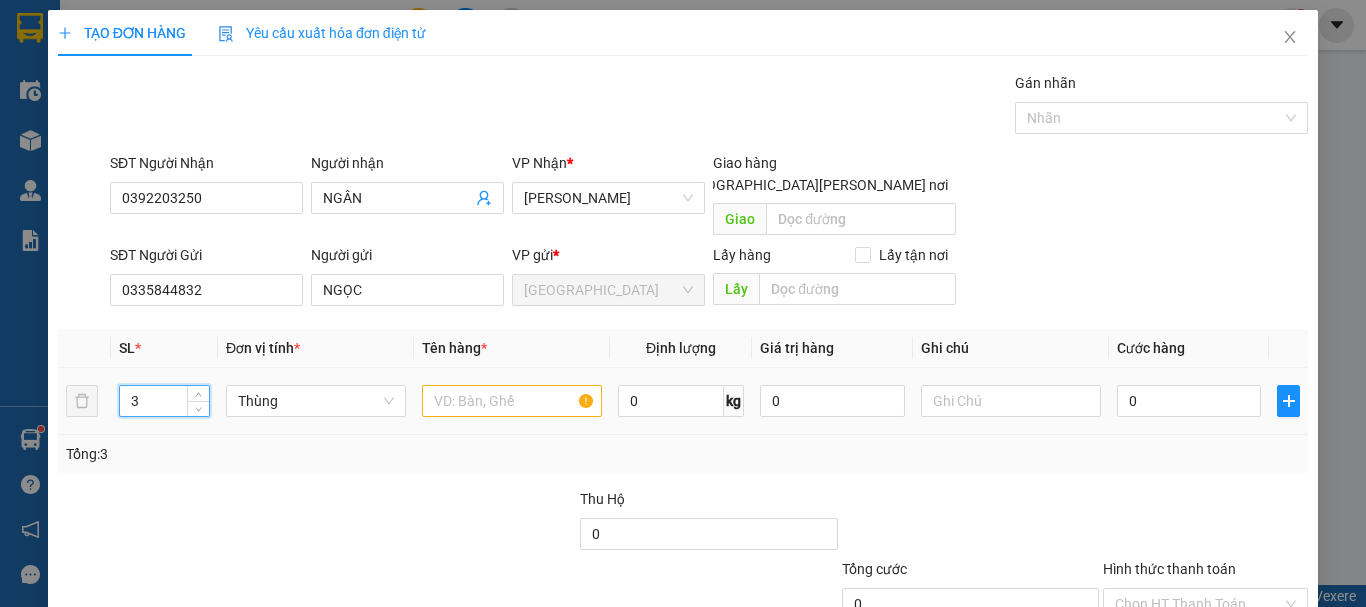 type on "3" 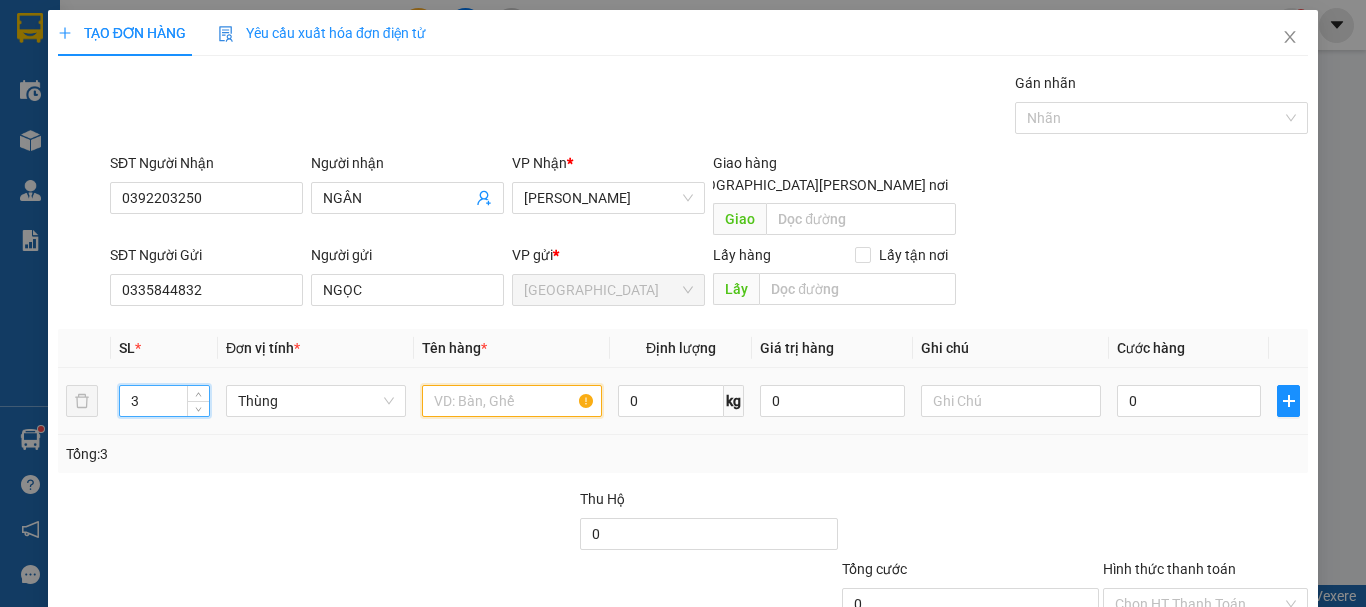 click at bounding box center [512, 401] 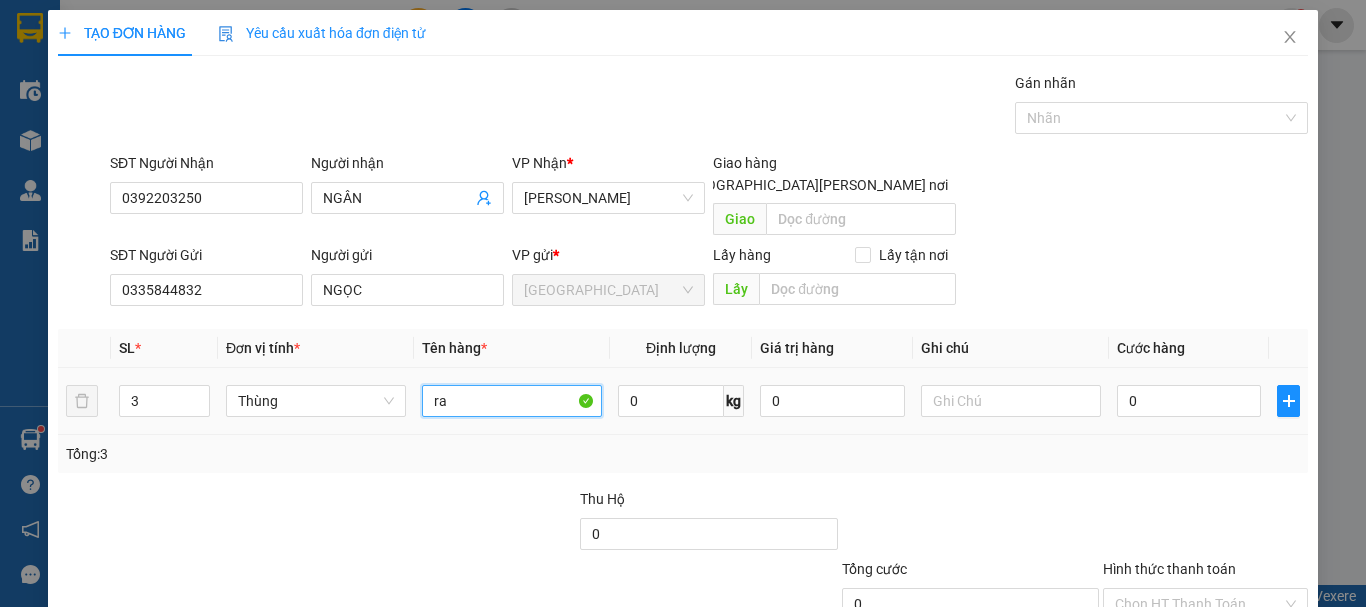 type on "r" 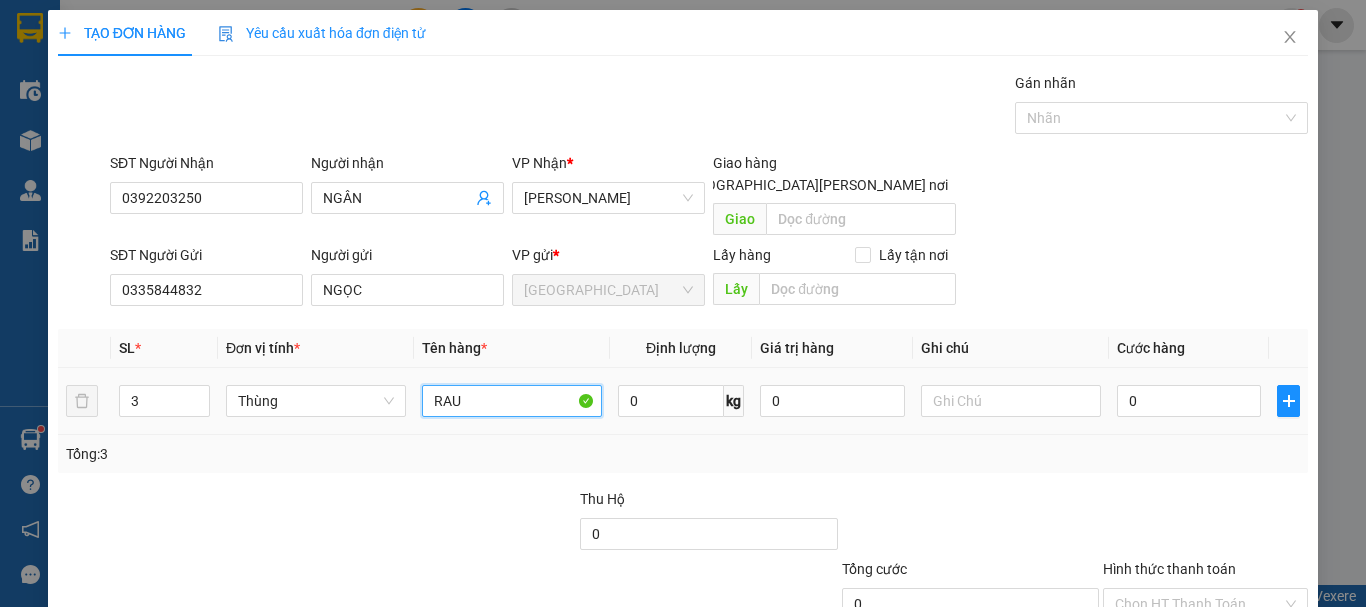type on "RAU" 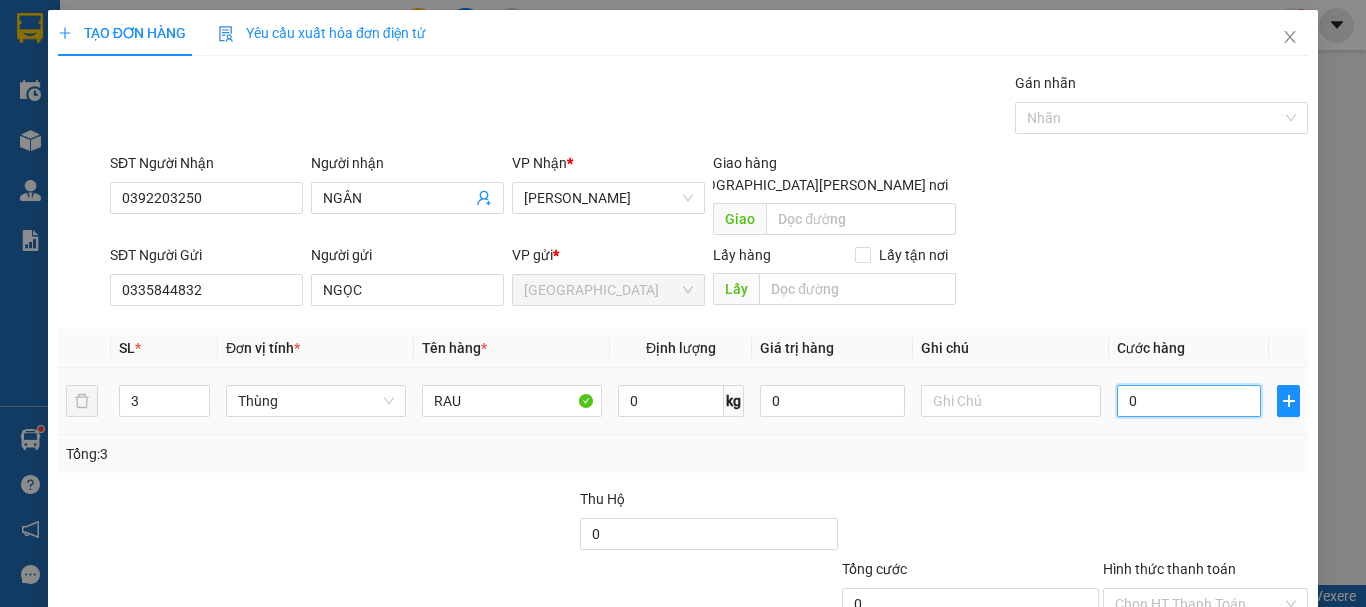 type on "8" 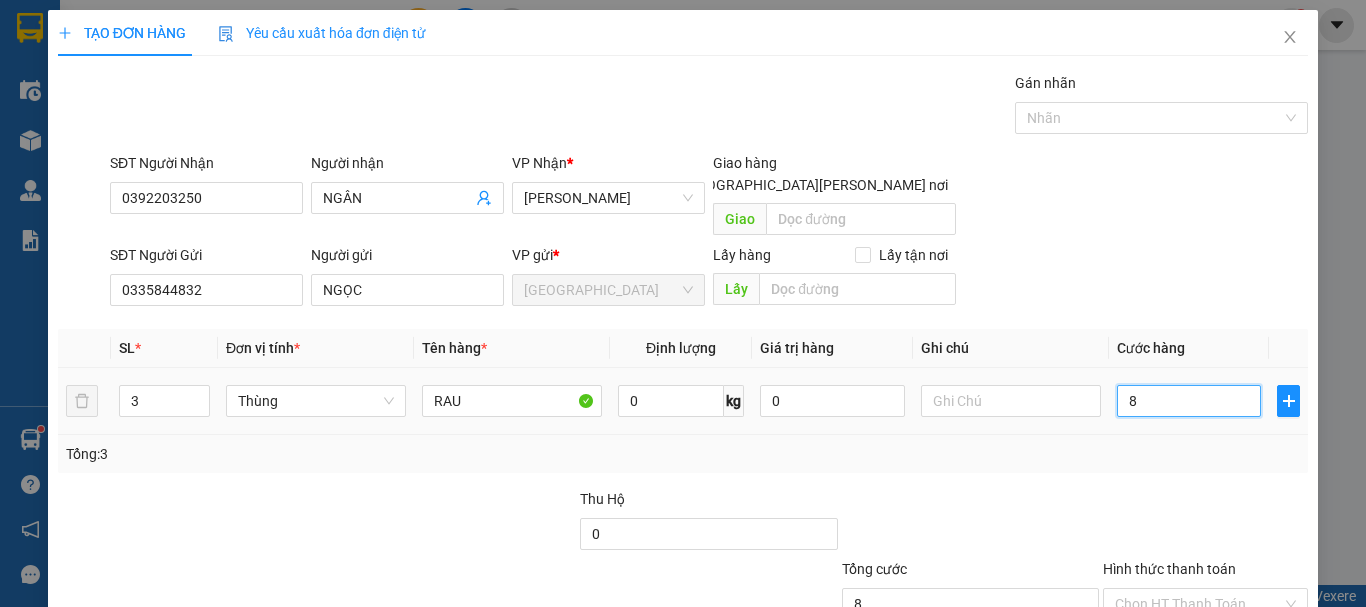 type on "80" 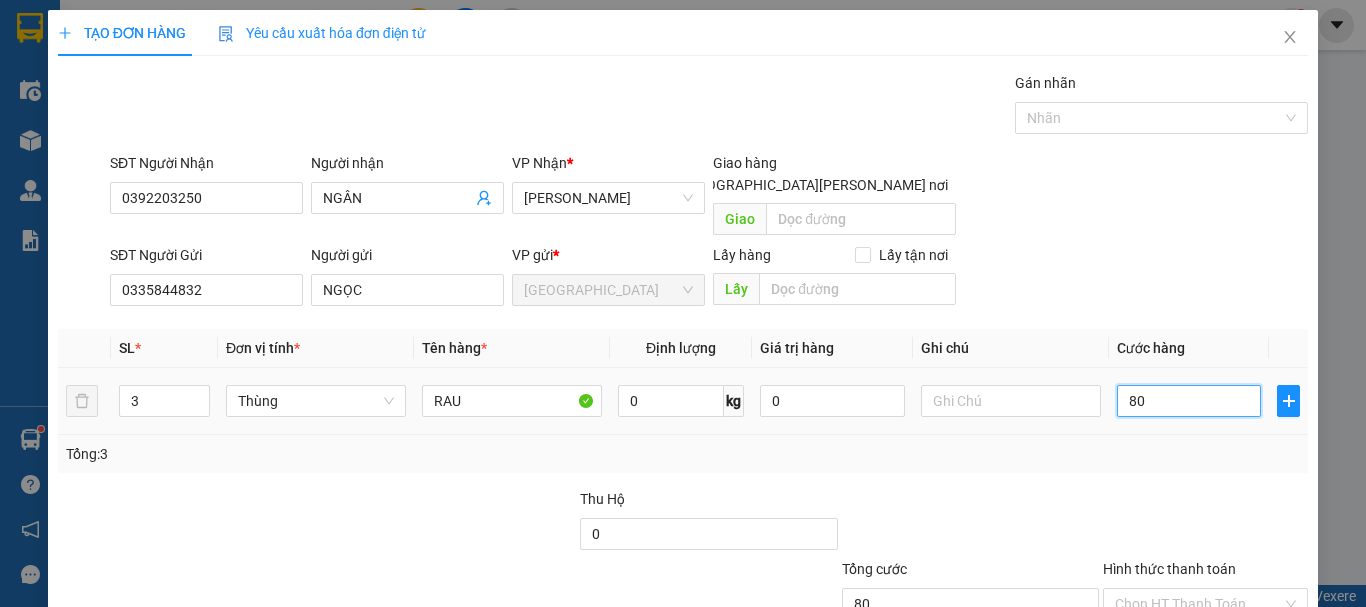 type on "80*" 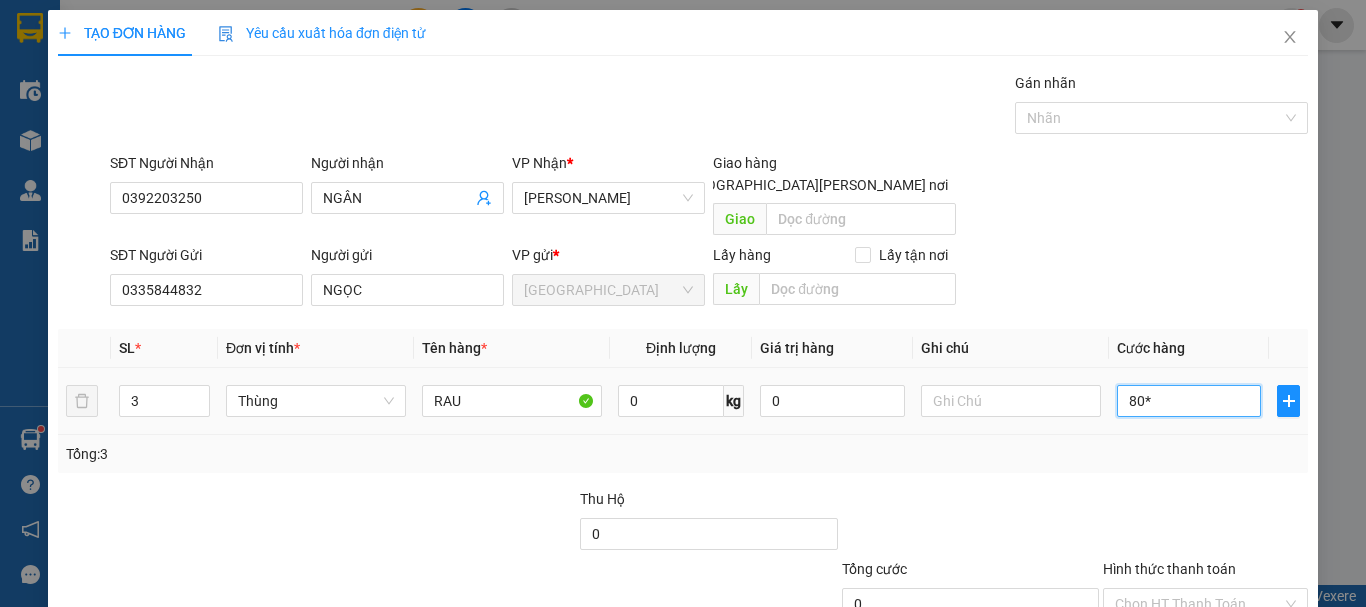 type on "80*3" 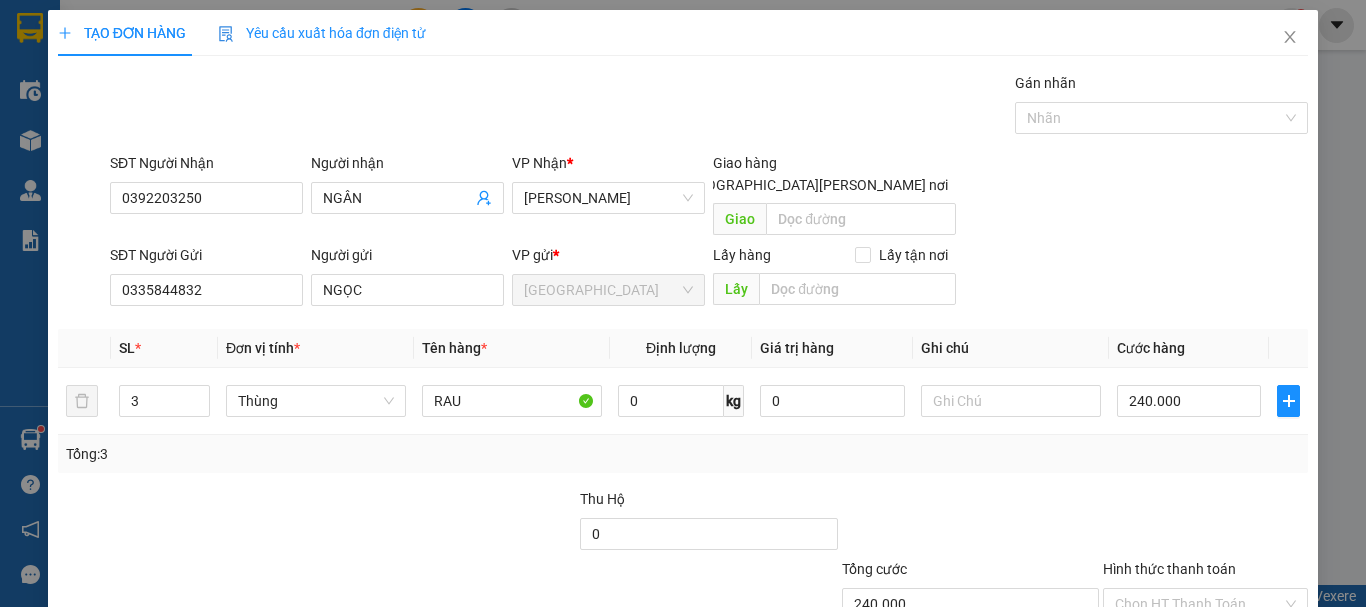click at bounding box center [970, 523] 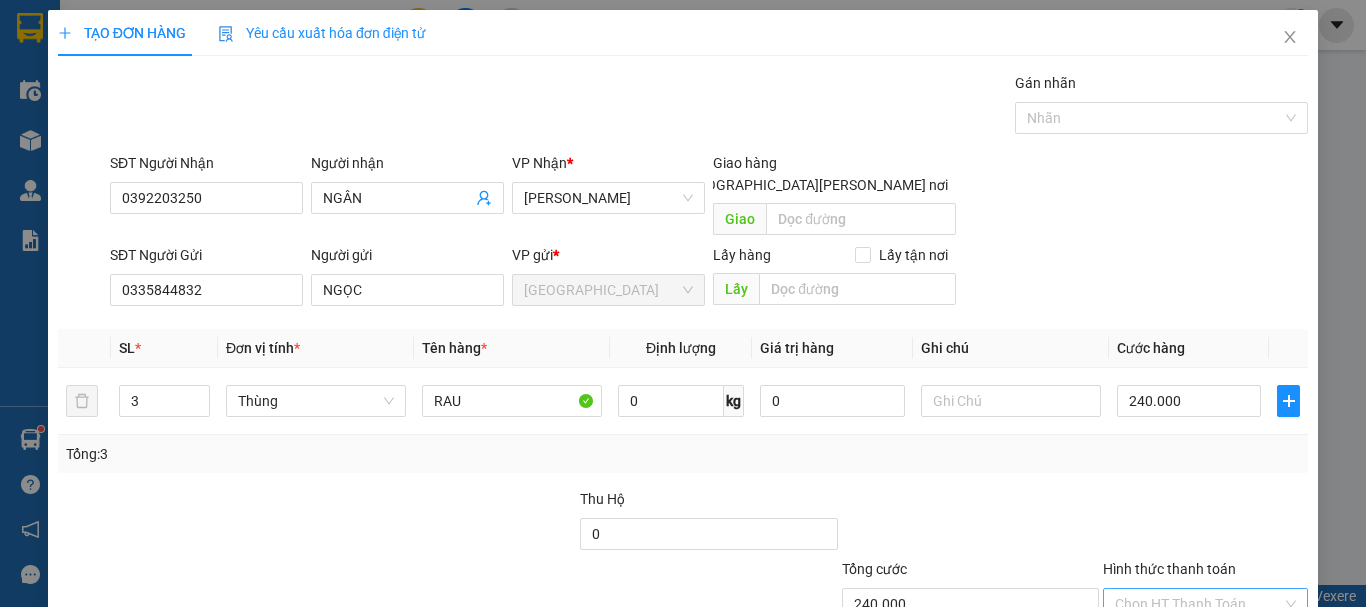 click on "Hình thức thanh toán" at bounding box center (1198, 604) 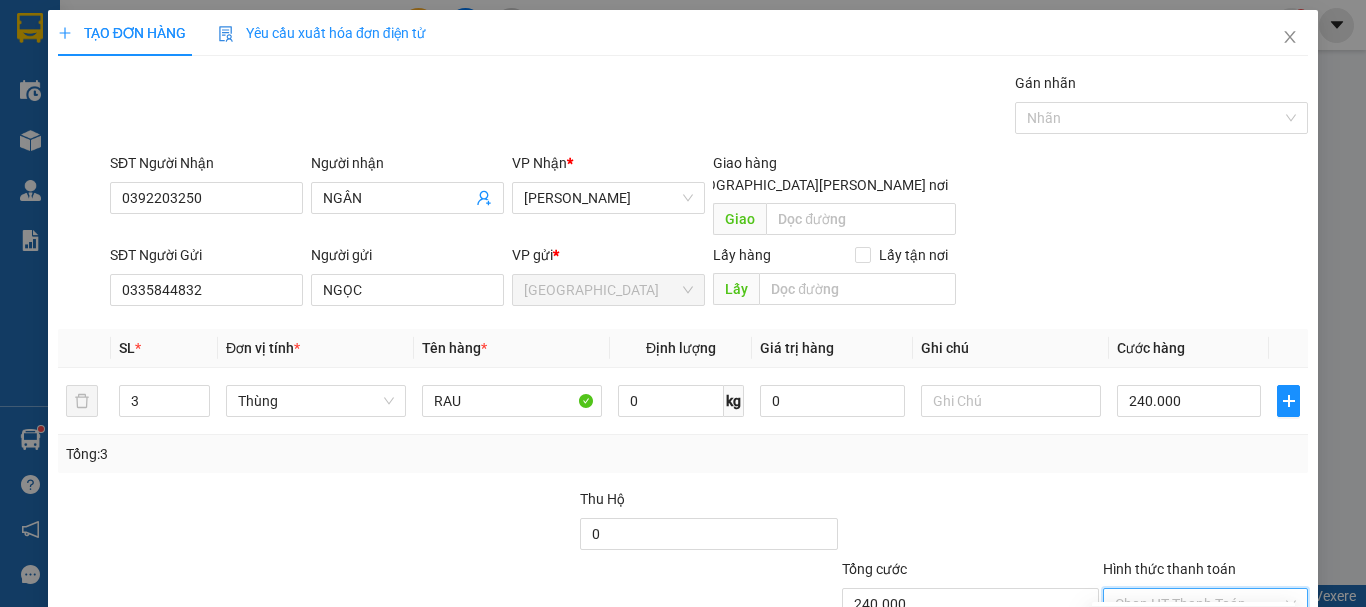 click on "Tại văn phòng" at bounding box center (1193, 622) 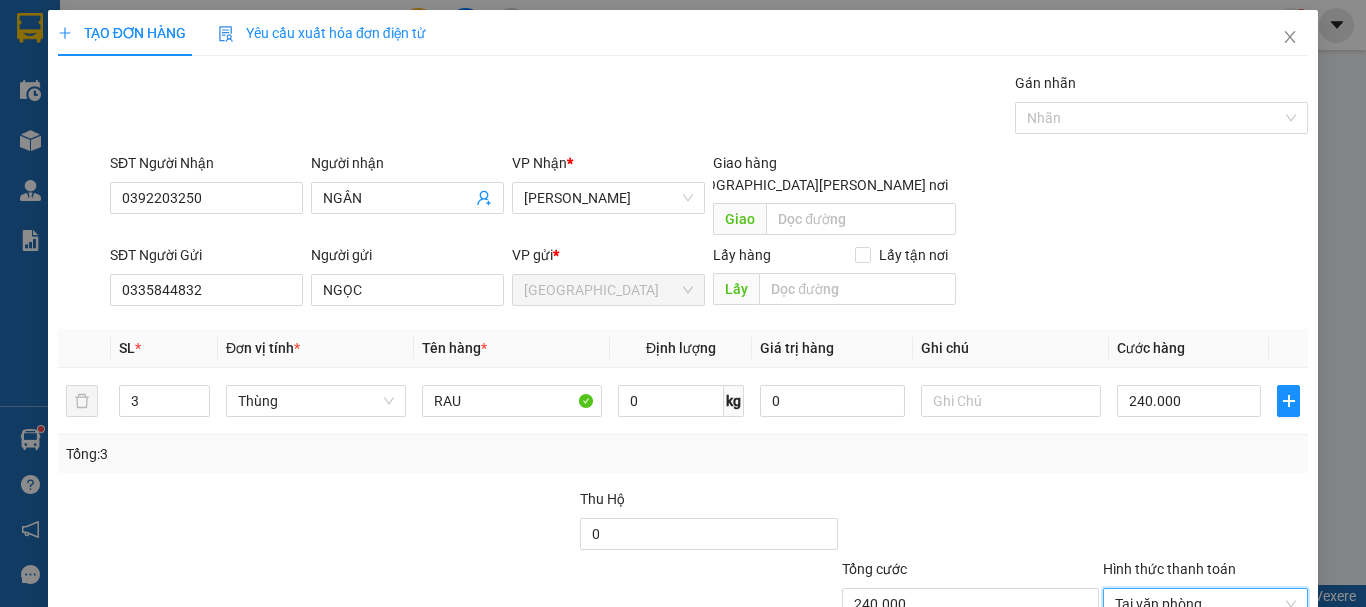 drag, startPoint x: 1205, startPoint y: 541, endPoint x: 1201, endPoint y: 505, distance: 36.221542 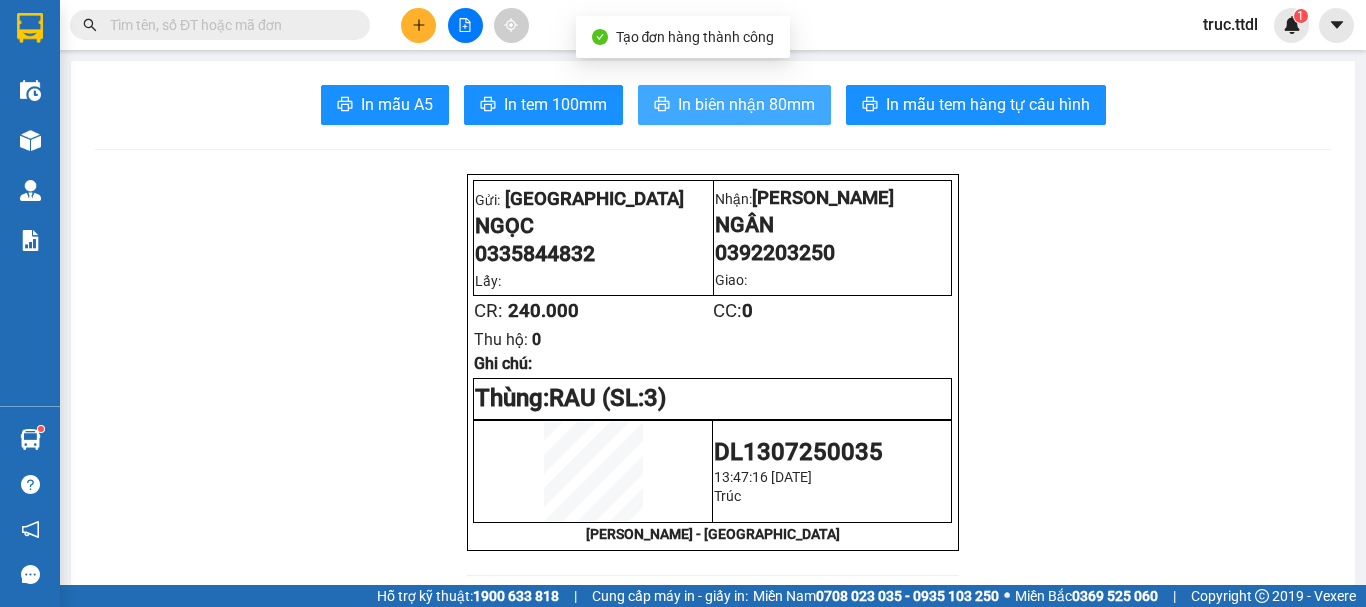 click on "In biên nhận 80mm" at bounding box center (746, 104) 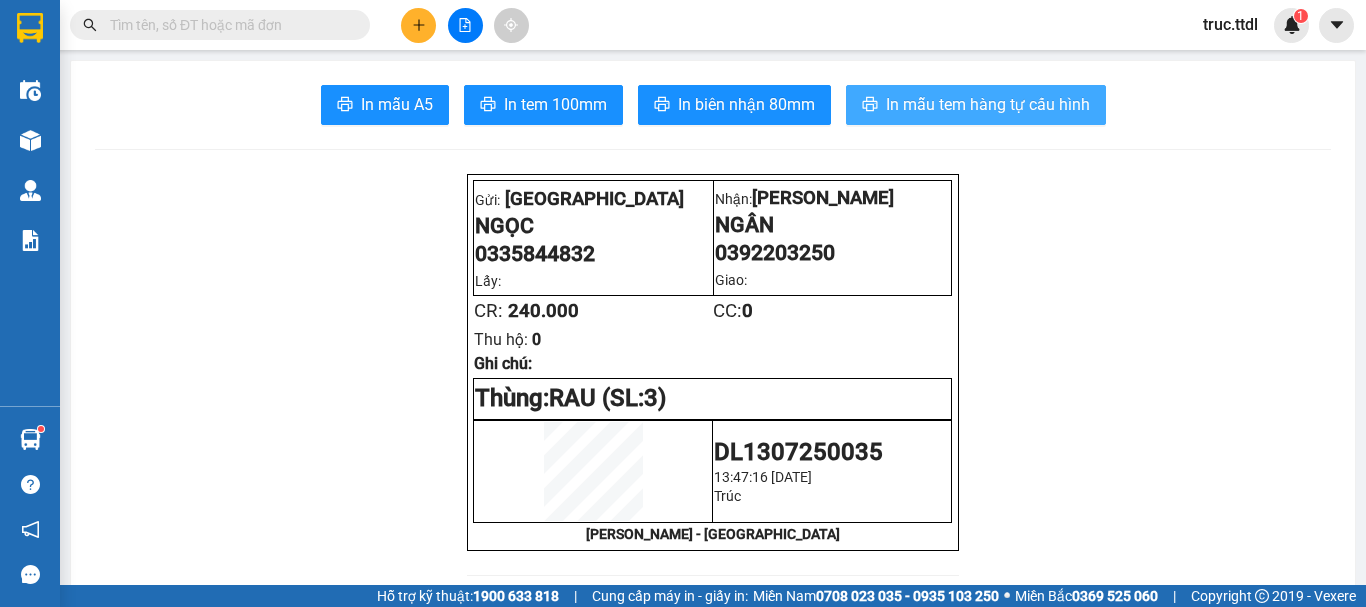 click on "In mẫu tem hàng tự cấu hình" at bounding box center (988, 104) 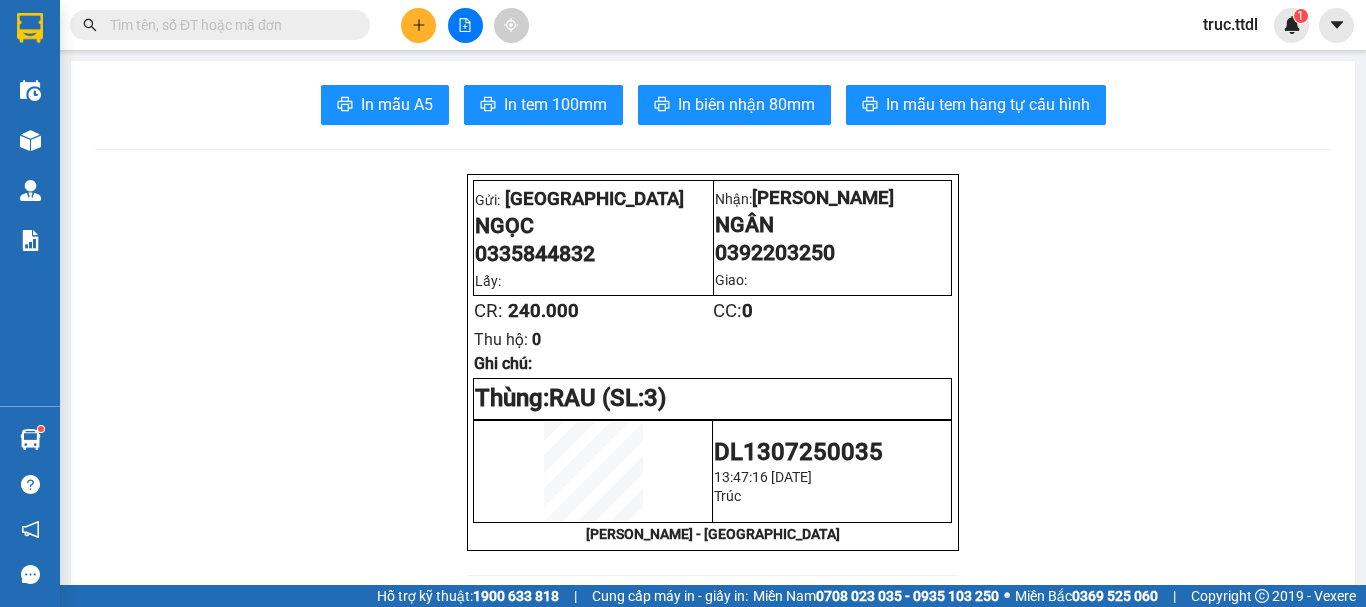 click at bounding box center [465, 25] 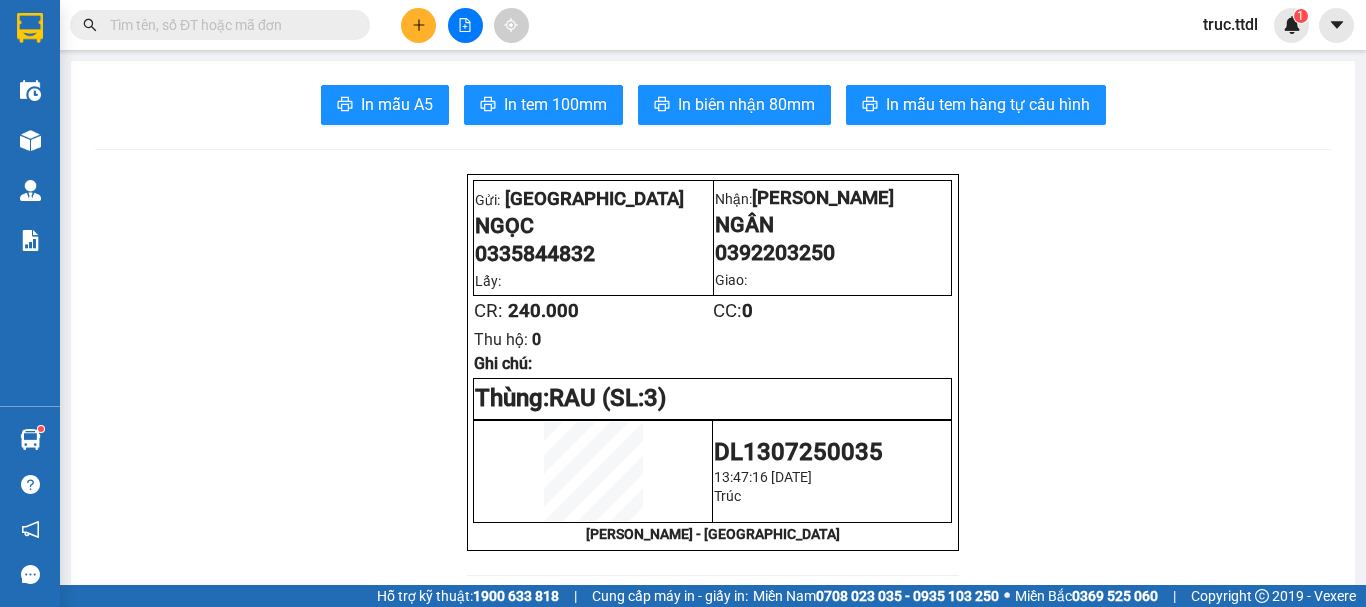 click 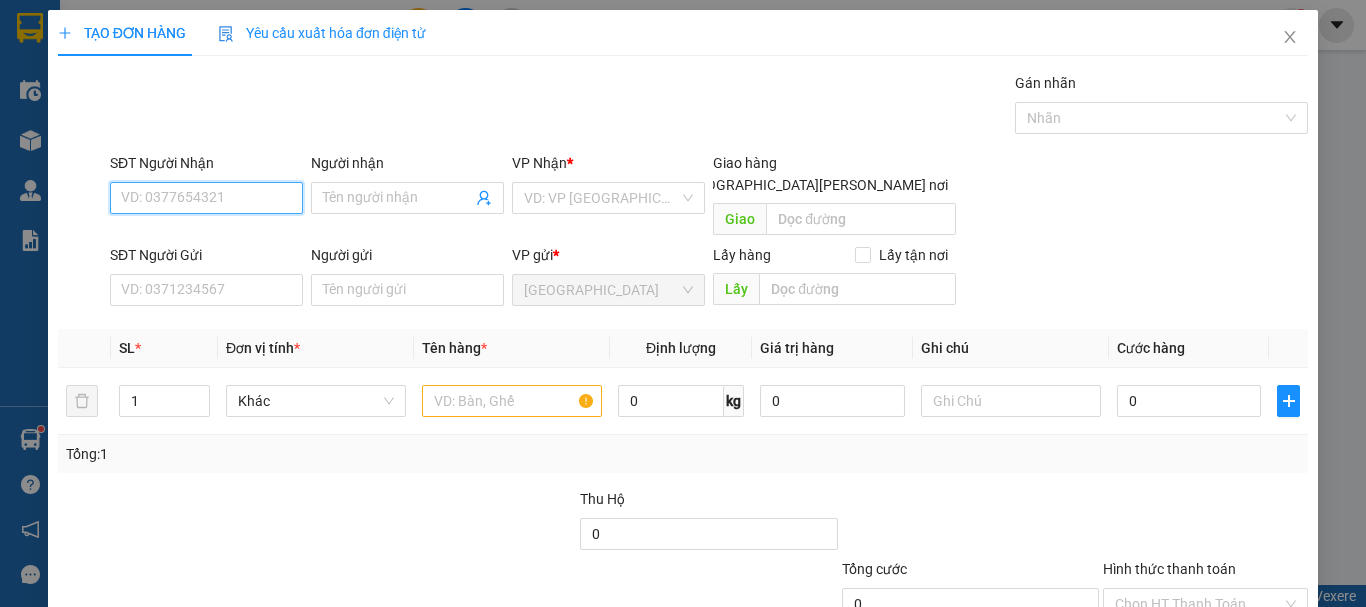 click on "SĐT Người Nhận" at bounding box center [206, 198] 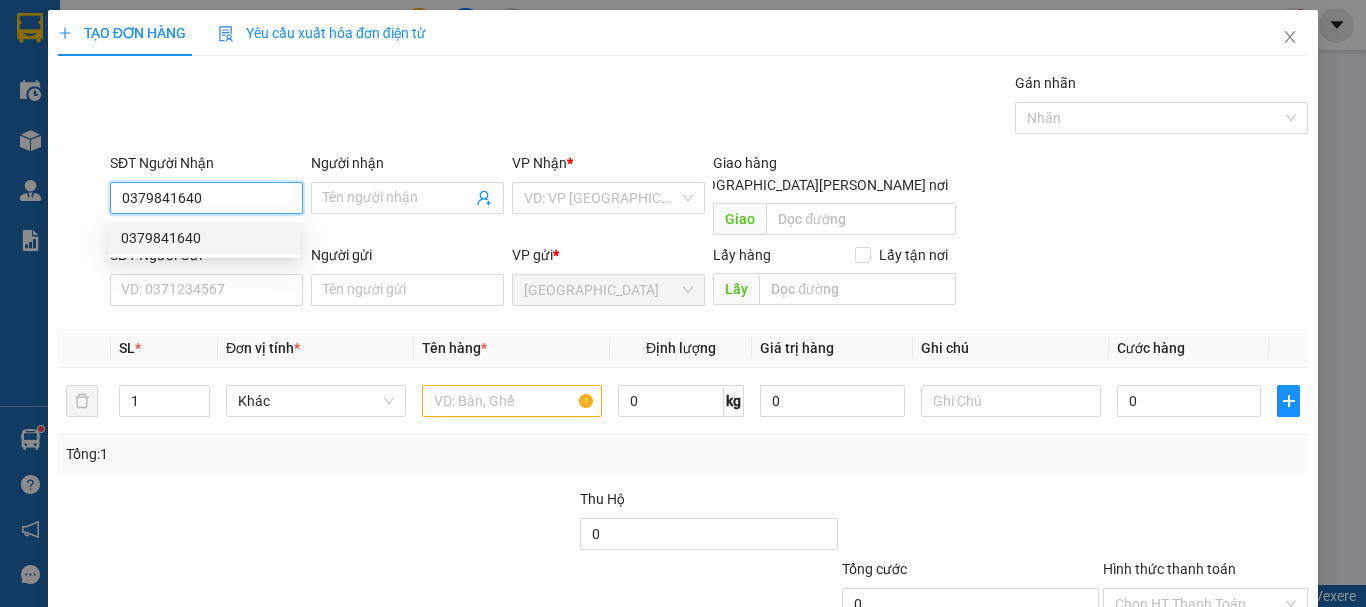 click on "0379841640" at bounding box center [204, 238] 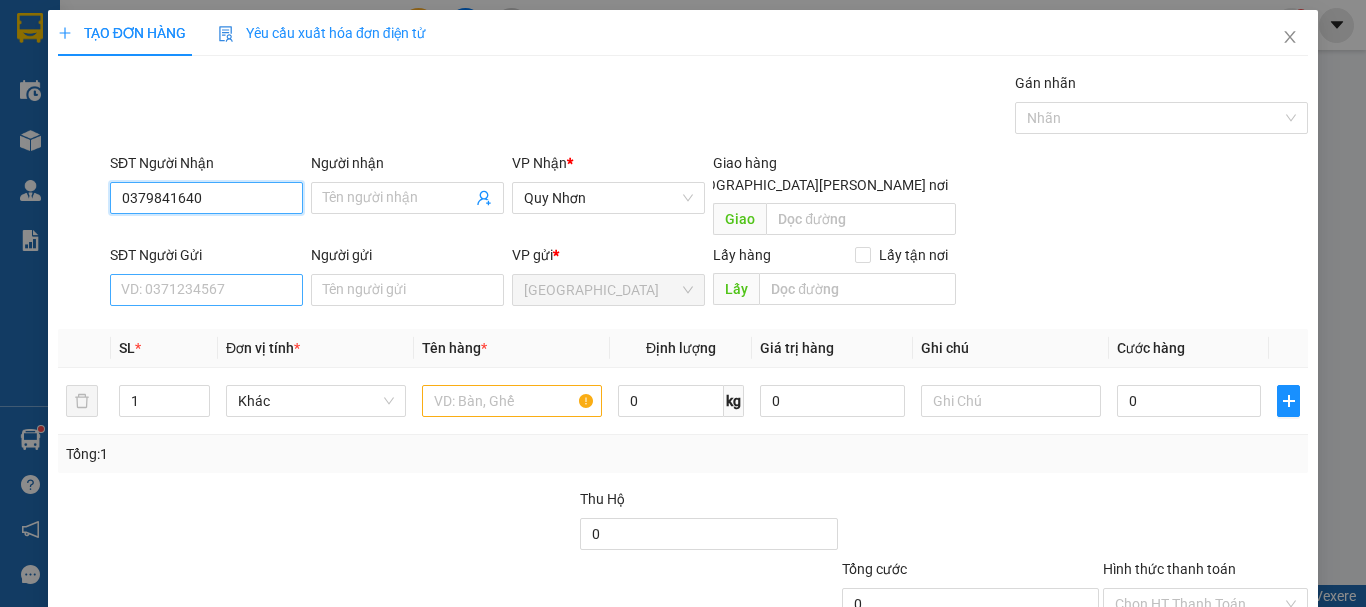 type on "0379841640" 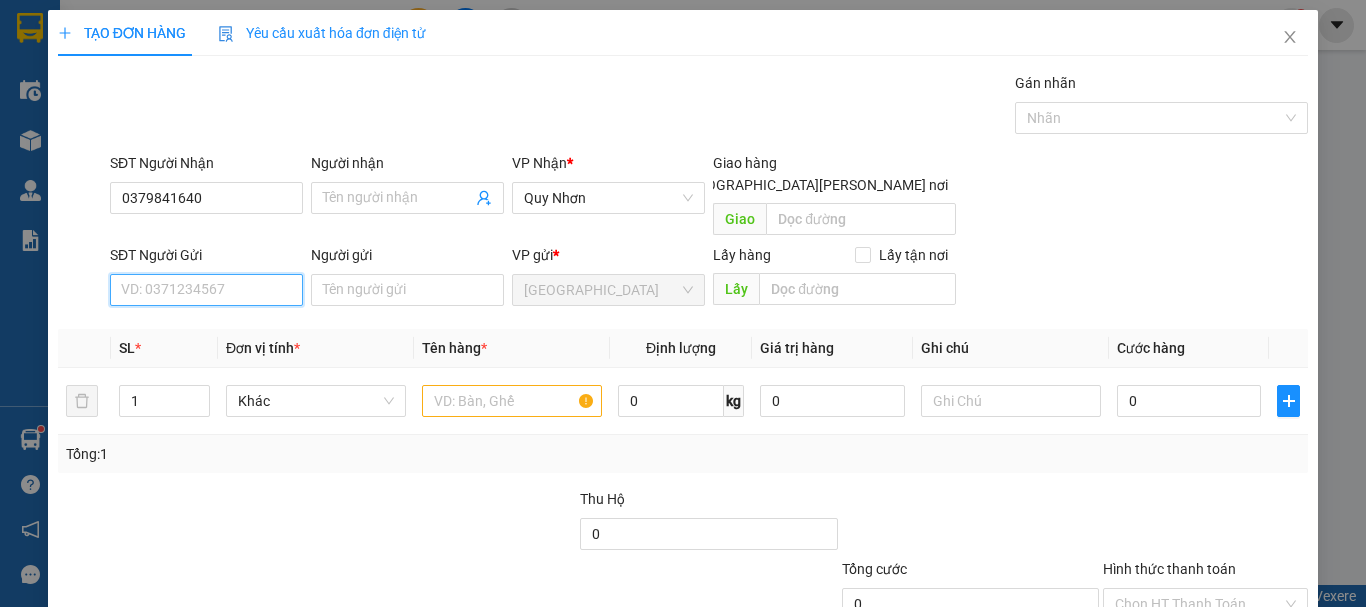 click on "SĐT Người Gửi" at bounding box center (206, 290) 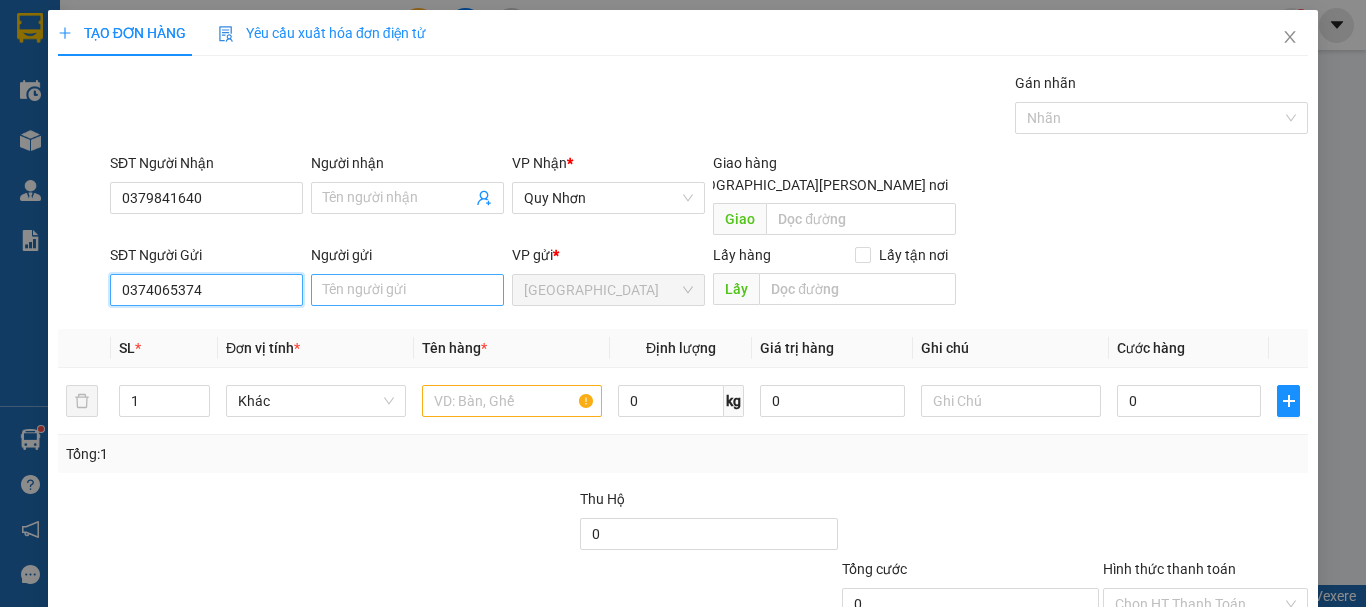 type on "0374065374" 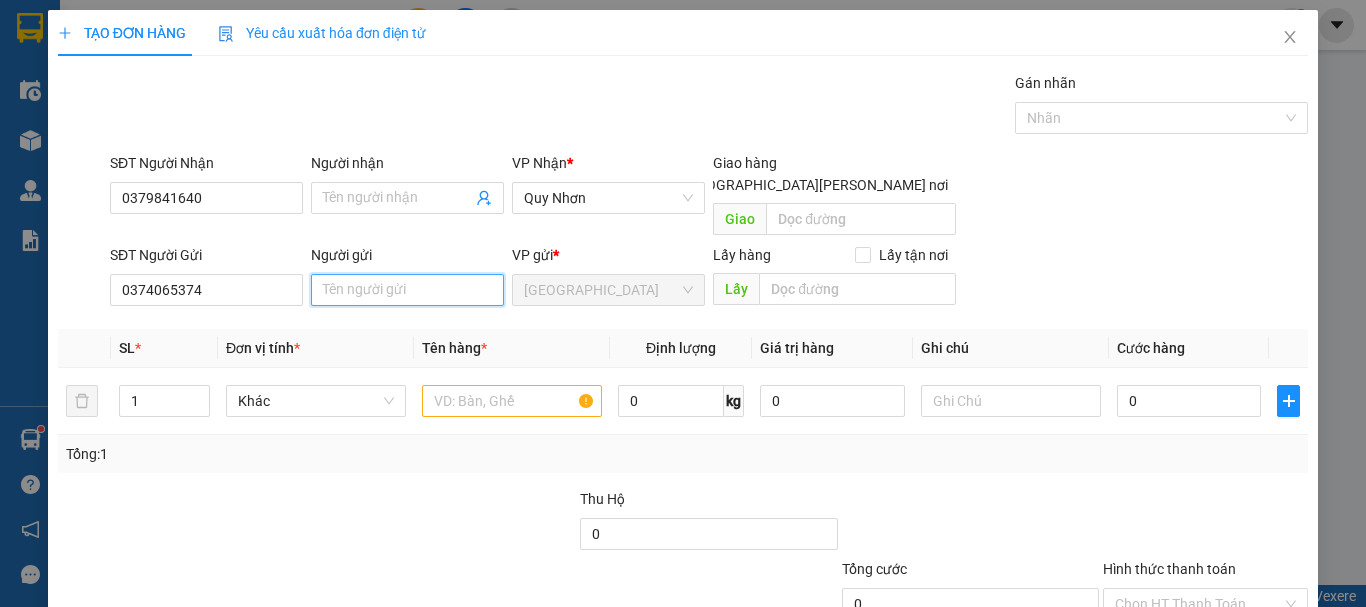 click on "Người gửi" at bounding box center (407, 290) 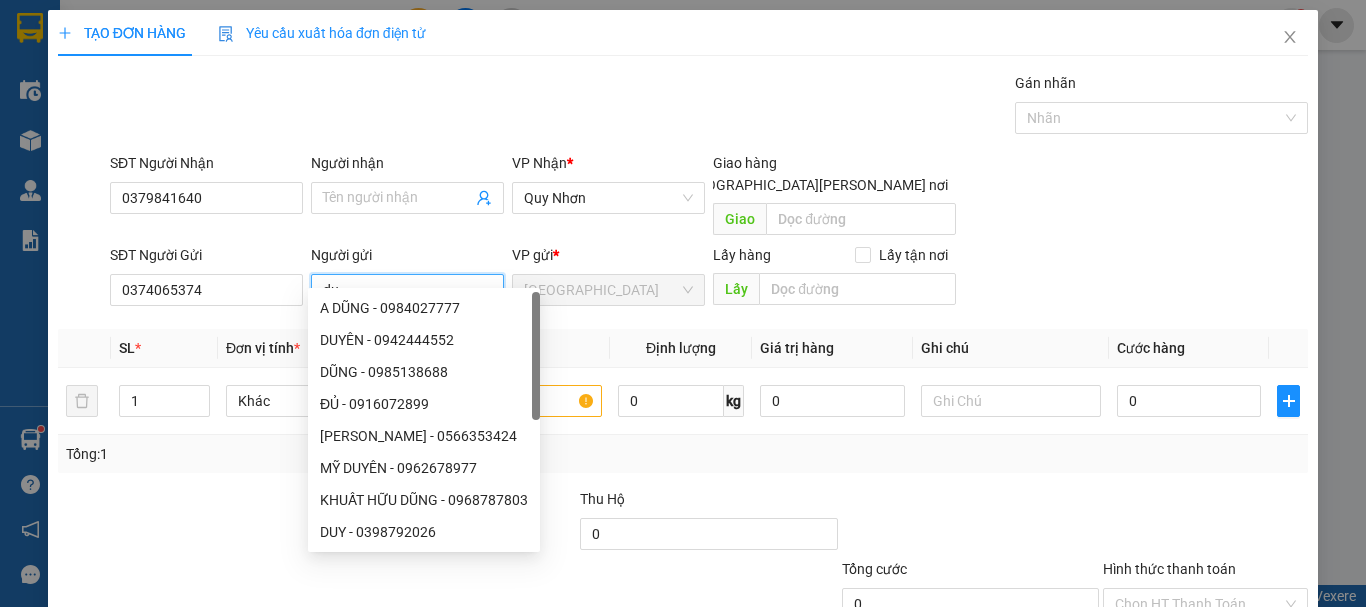 type on "d" 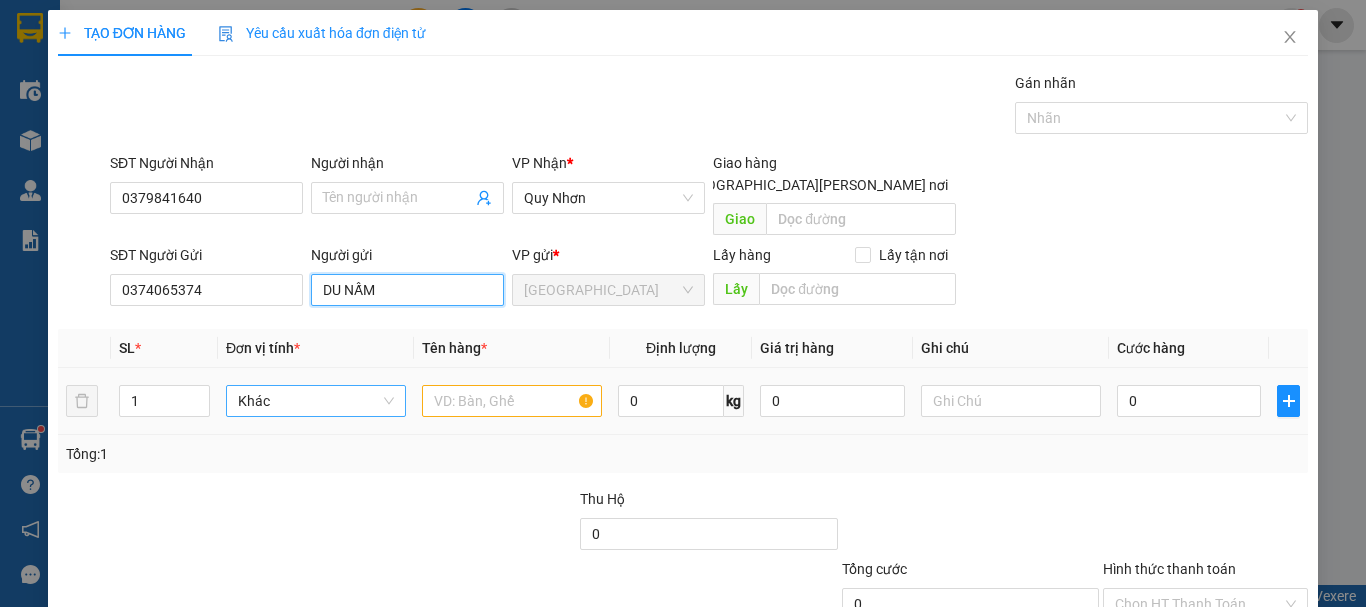 click on "Khác" at bounding box center (316, 401) 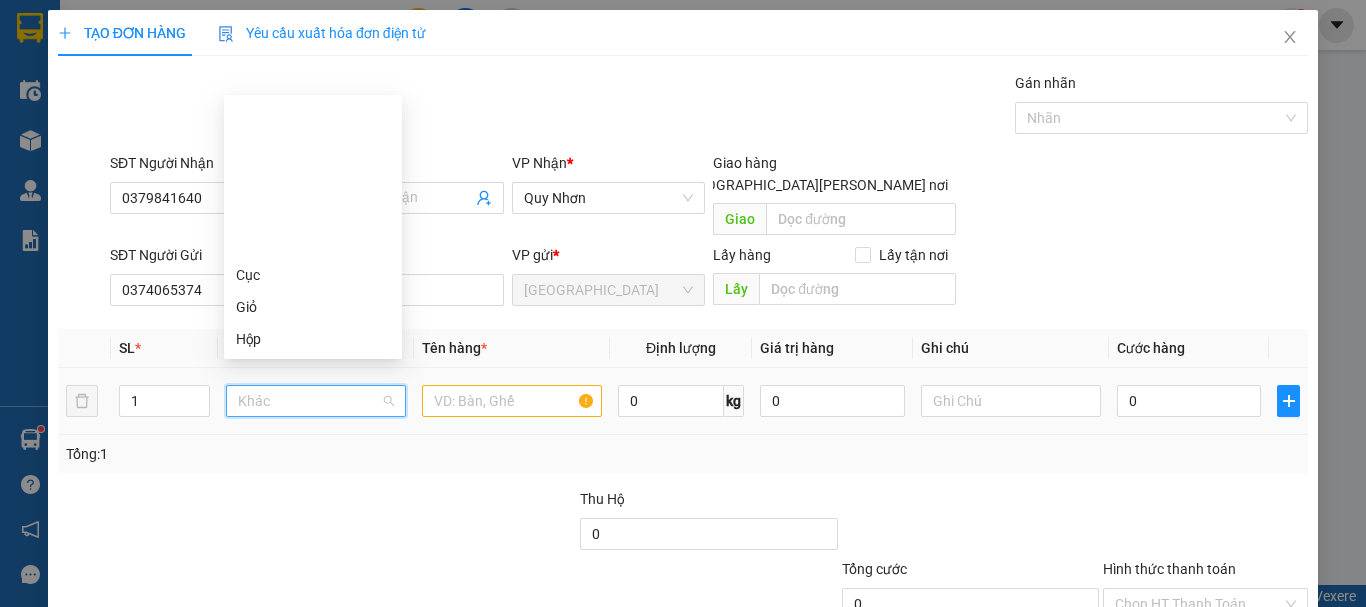 type on "T" 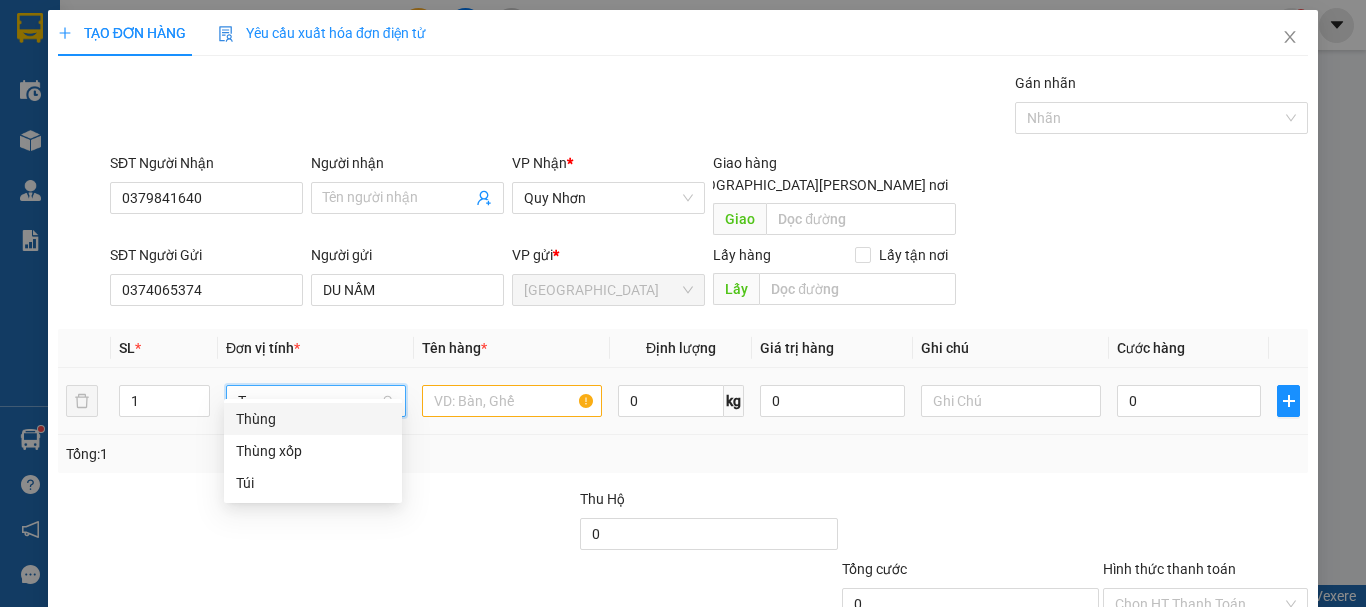 click on "Thùng" at bounding box center (313, 419) 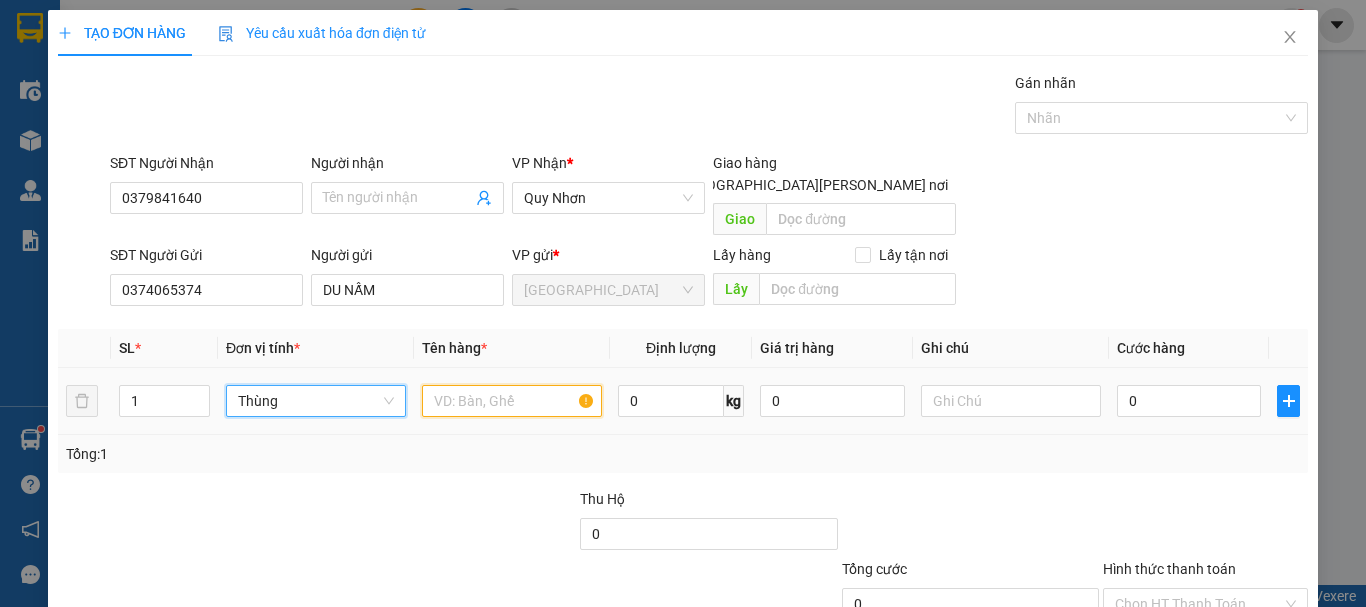 click at bounding box center [512, 401] 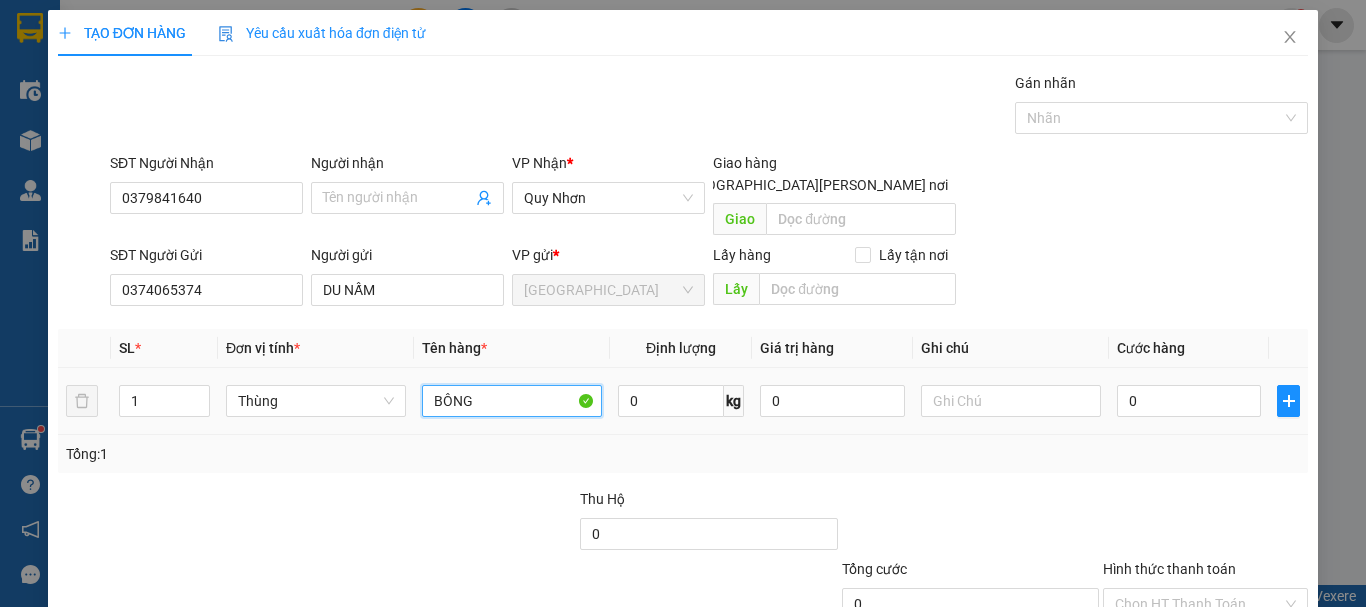 type on "BÔNG" 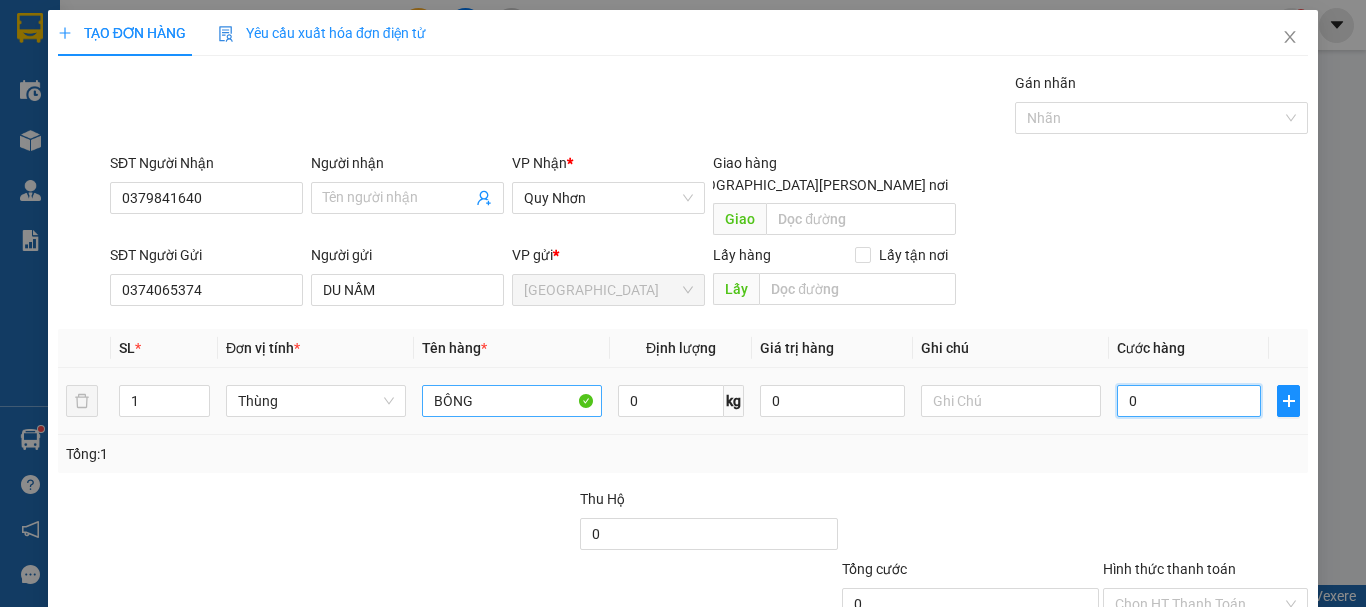 type on "1" 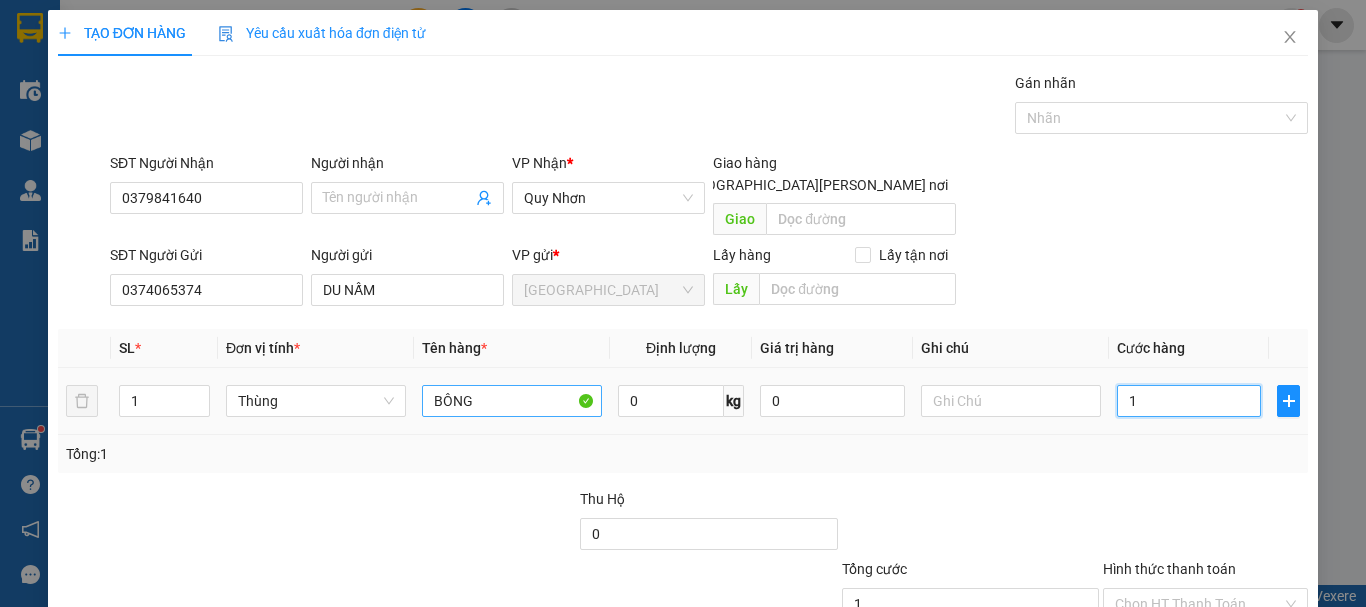 type on "10" 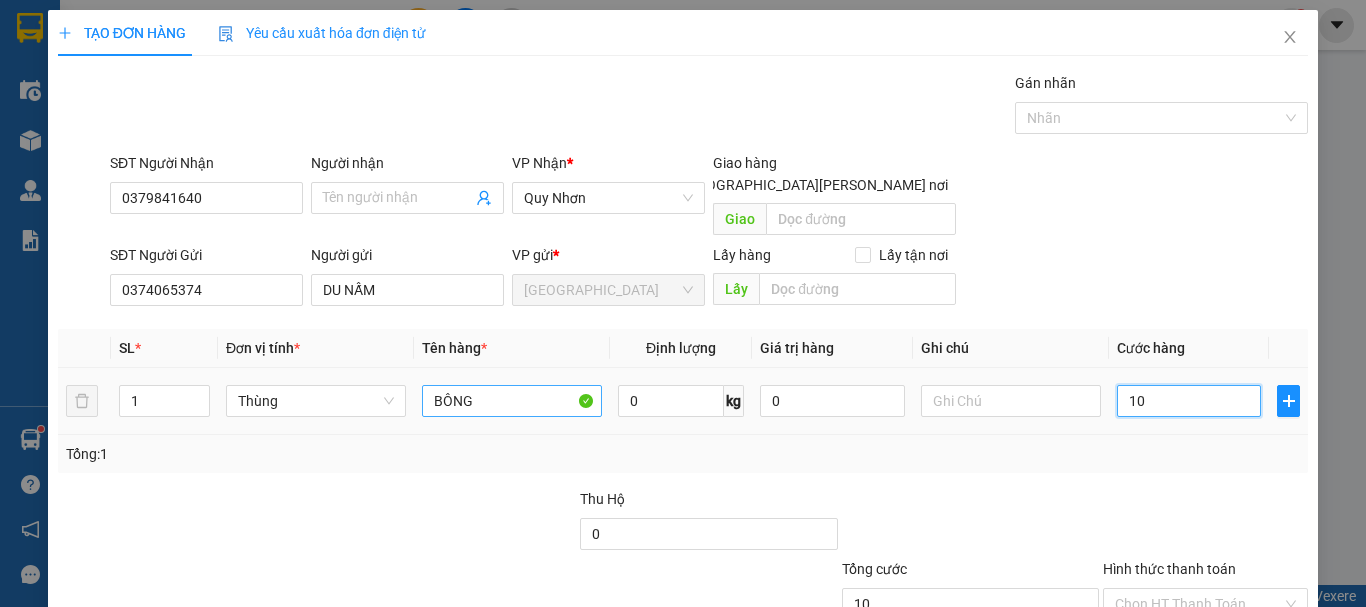 type on "100" 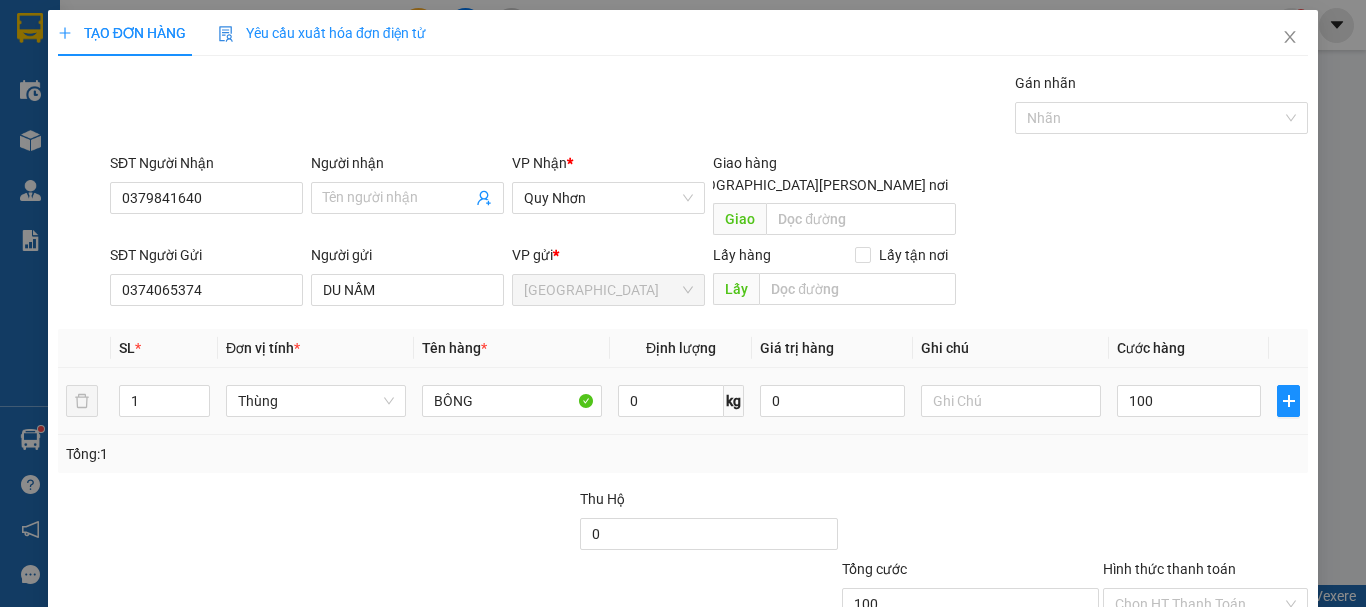 type on "100.000" 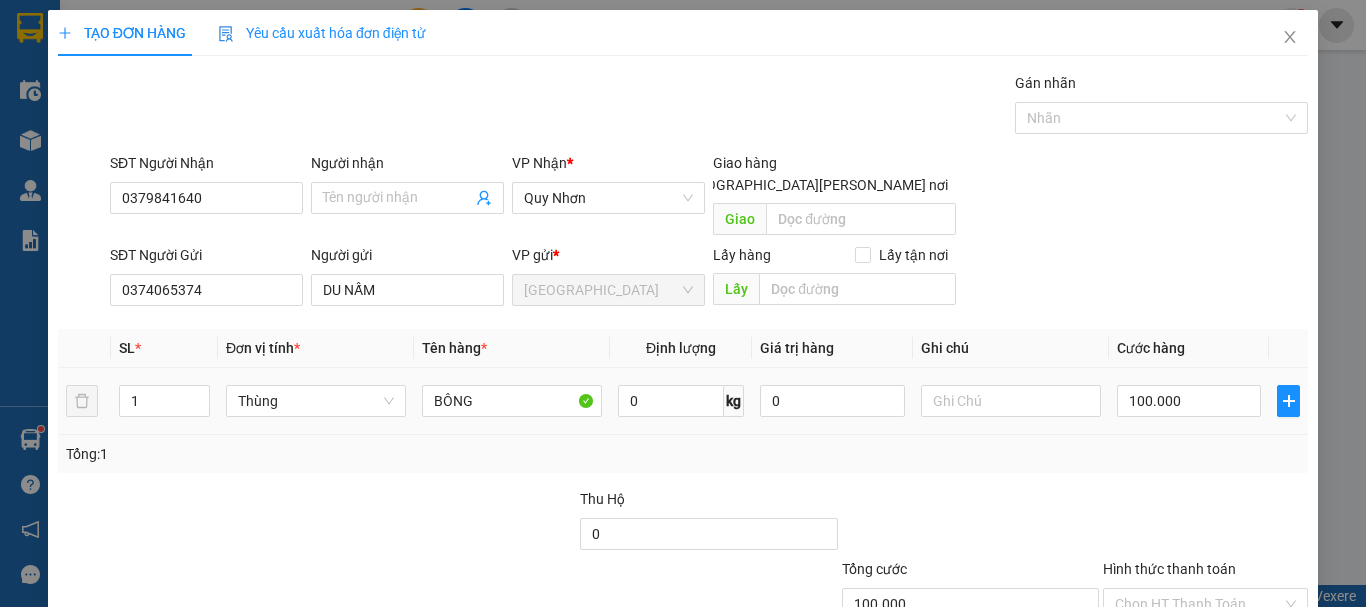 type on "100.000" 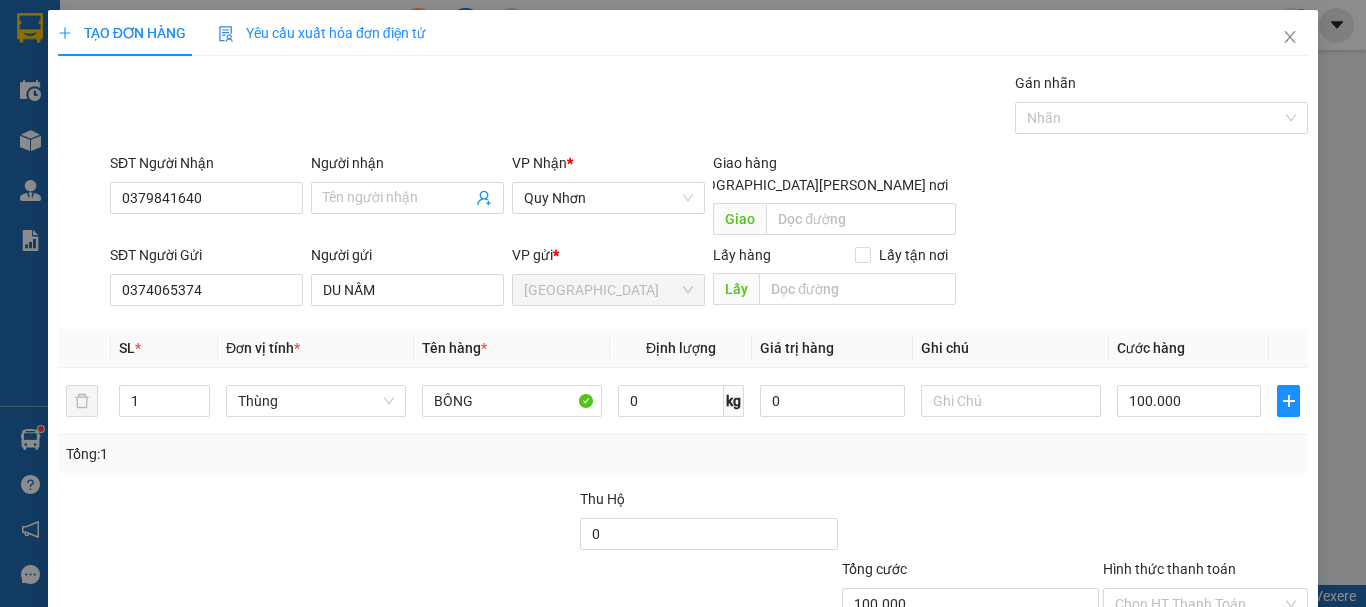 click at bounding box center [447, 523] 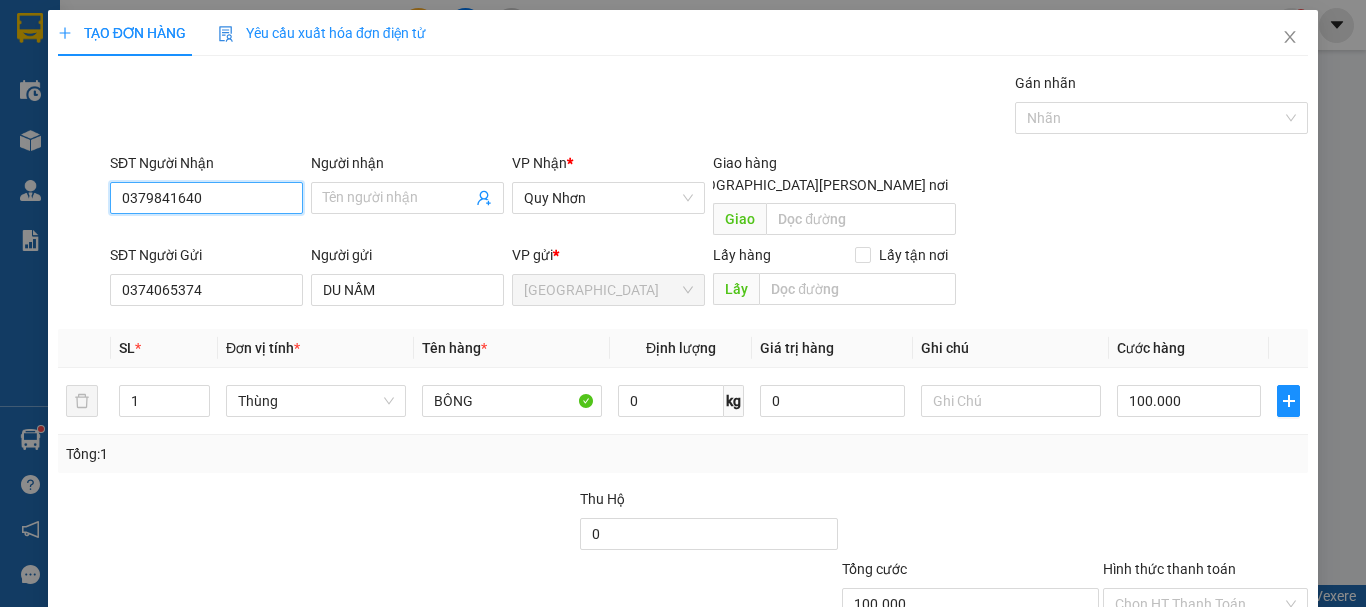 click on "0379841640" at bounding box center [206, 198] 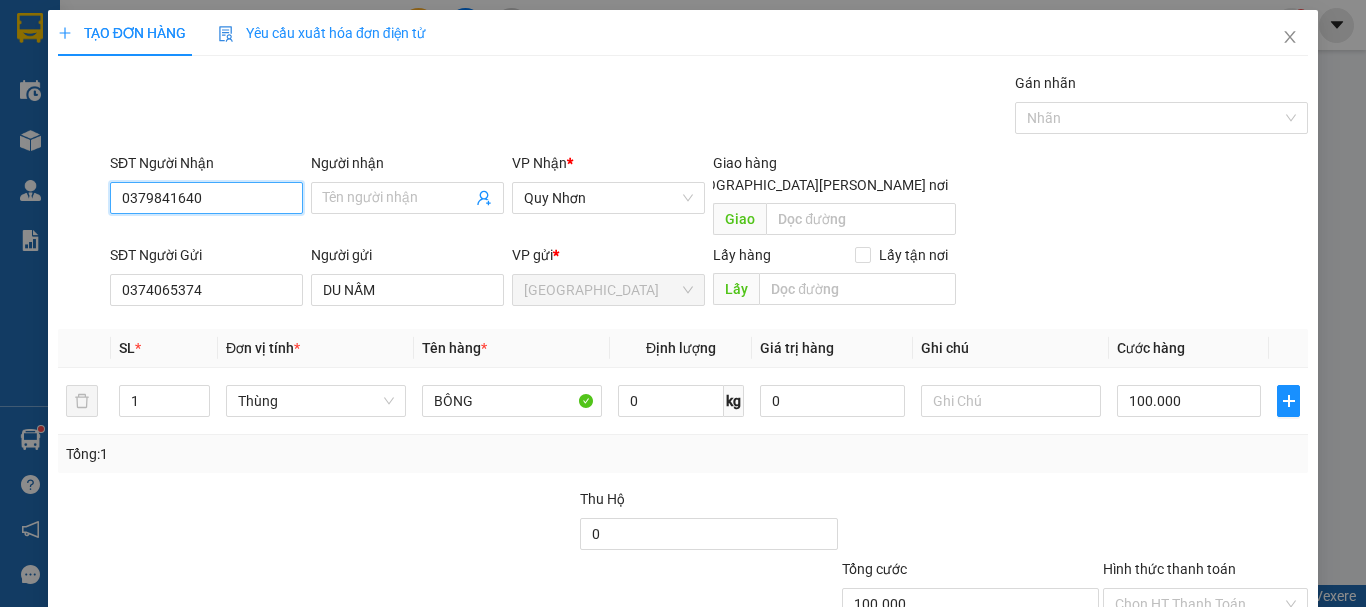 click on "0379841640" at bounding box center [206, 198] 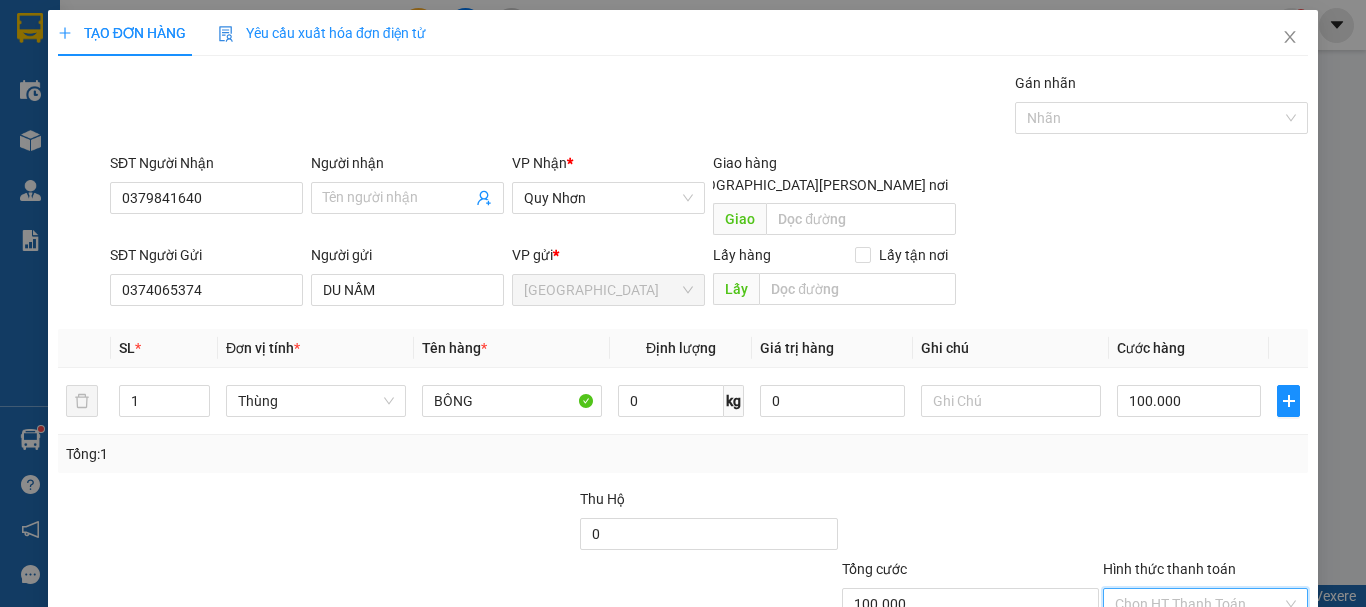 click on "Hình thức thanh toán" at bounding box center (1198, 604) 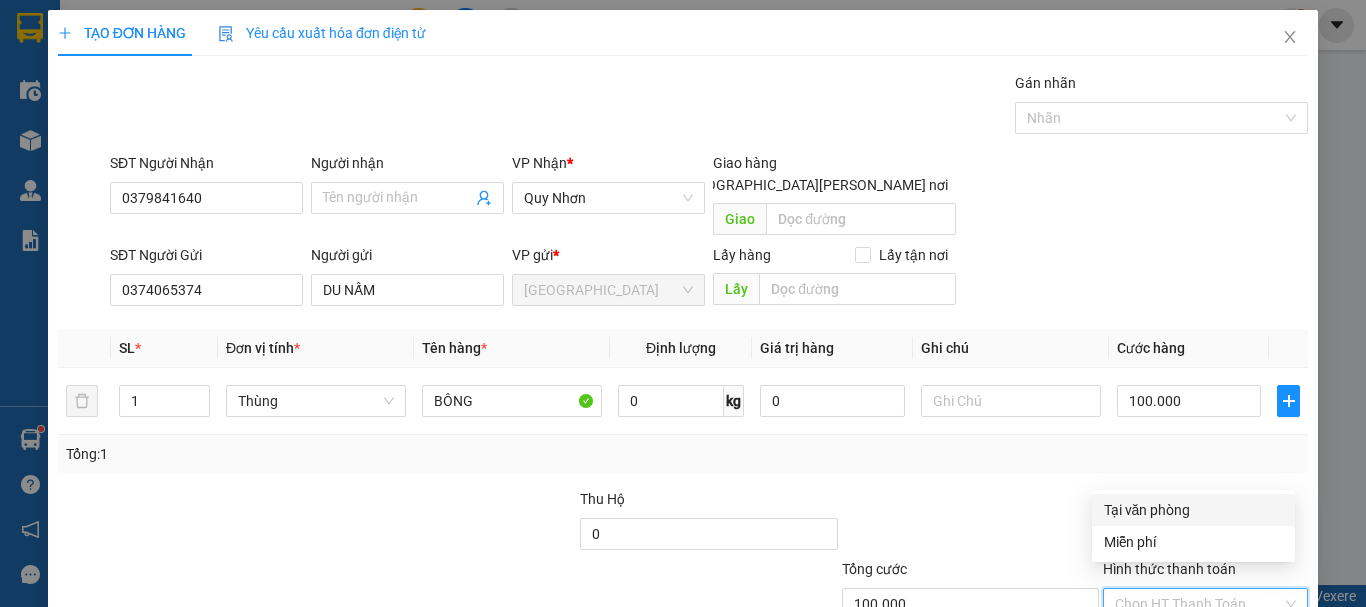 click on "Tại văn phòng" at bounding box center [1193, 510] 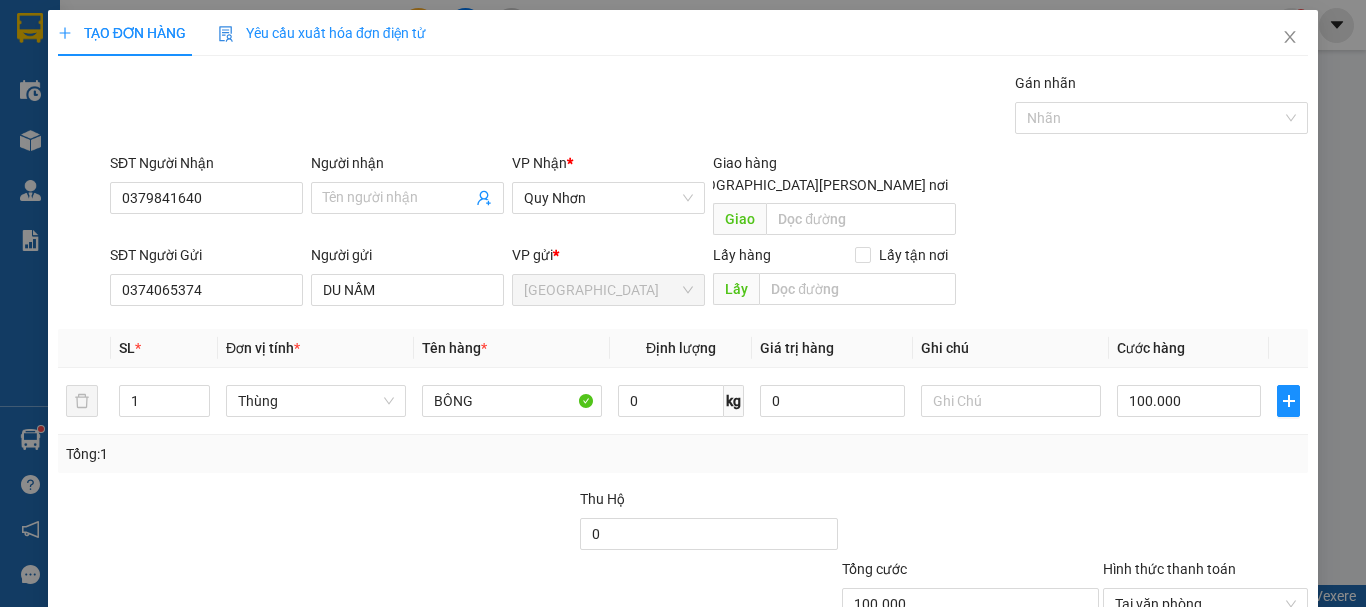 click on "[PERSON_NAME] và In" at bounding box center (1263, 699) 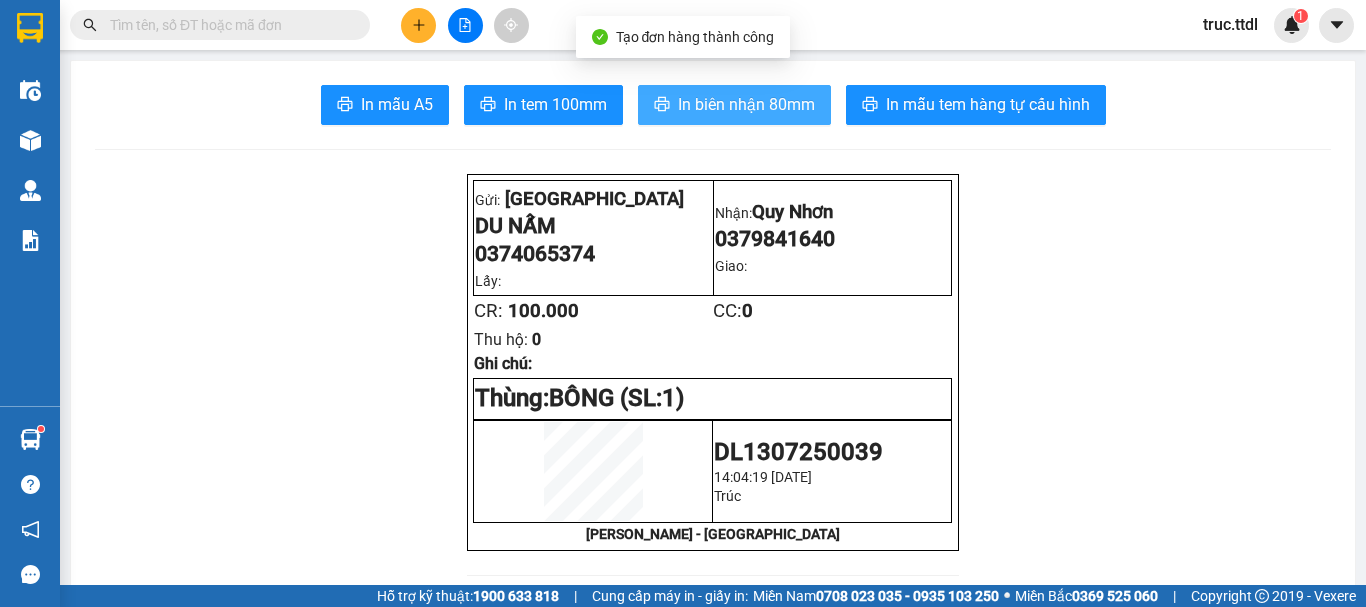 click on "In biên nhận 80mm" at bounding box center [734, 105] 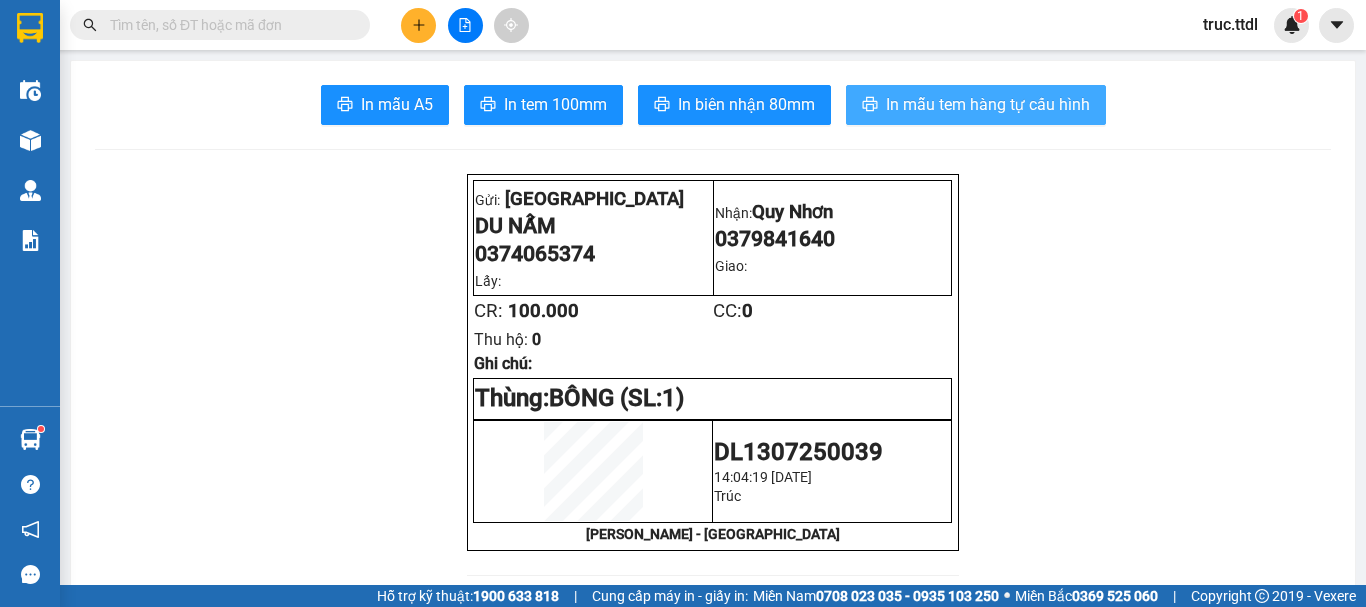 click on "In mẫu tem hàng tự cấu hình" at bounding box center [988, 104] 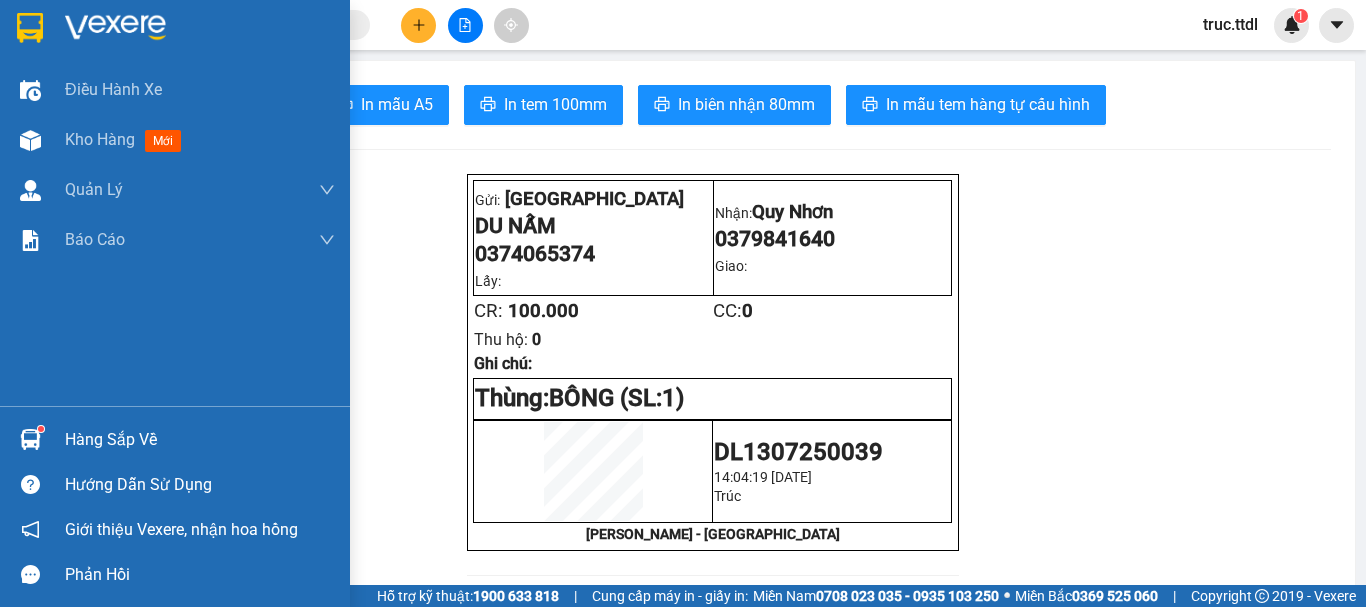 click at bounding box center [30, 28] 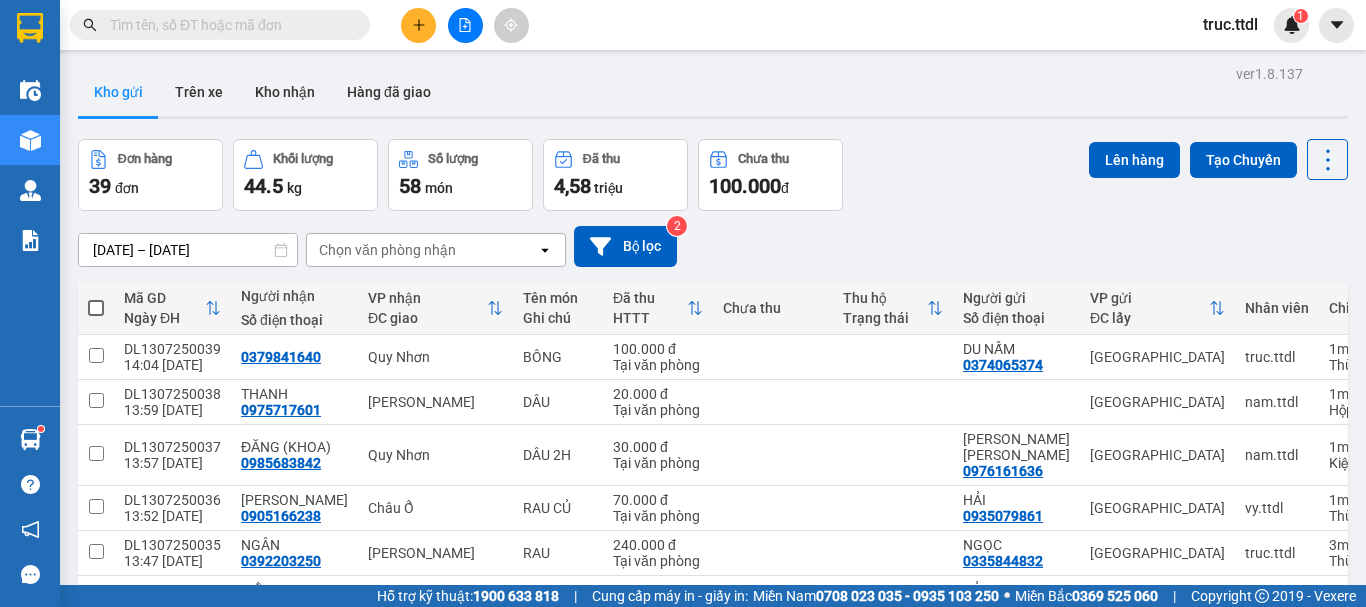 click at bounding box center (418, 25) 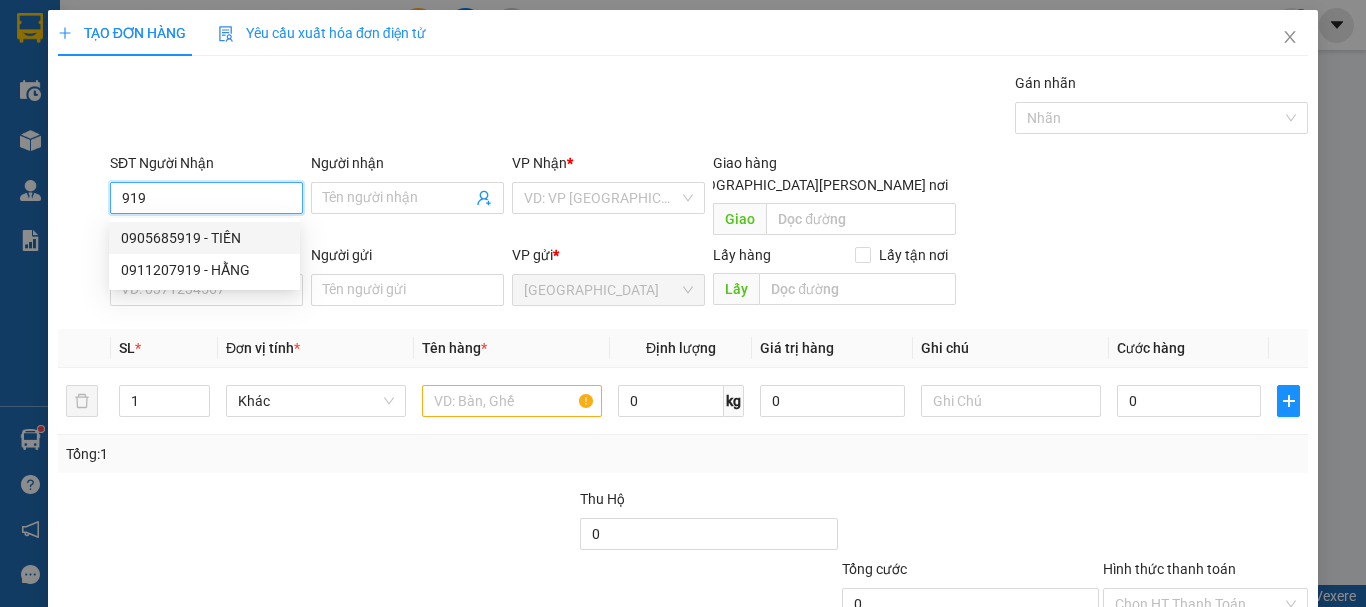 type on "919" 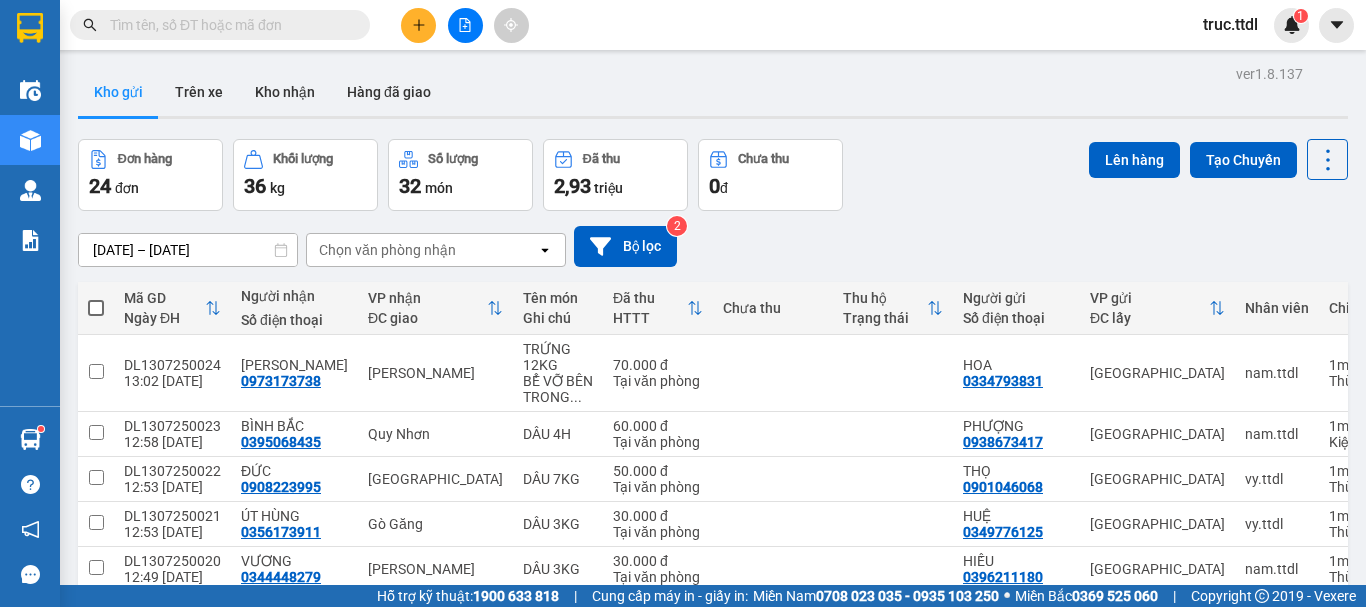 scroll, scrollTop: 0, scrollLeft: 0, axis: both 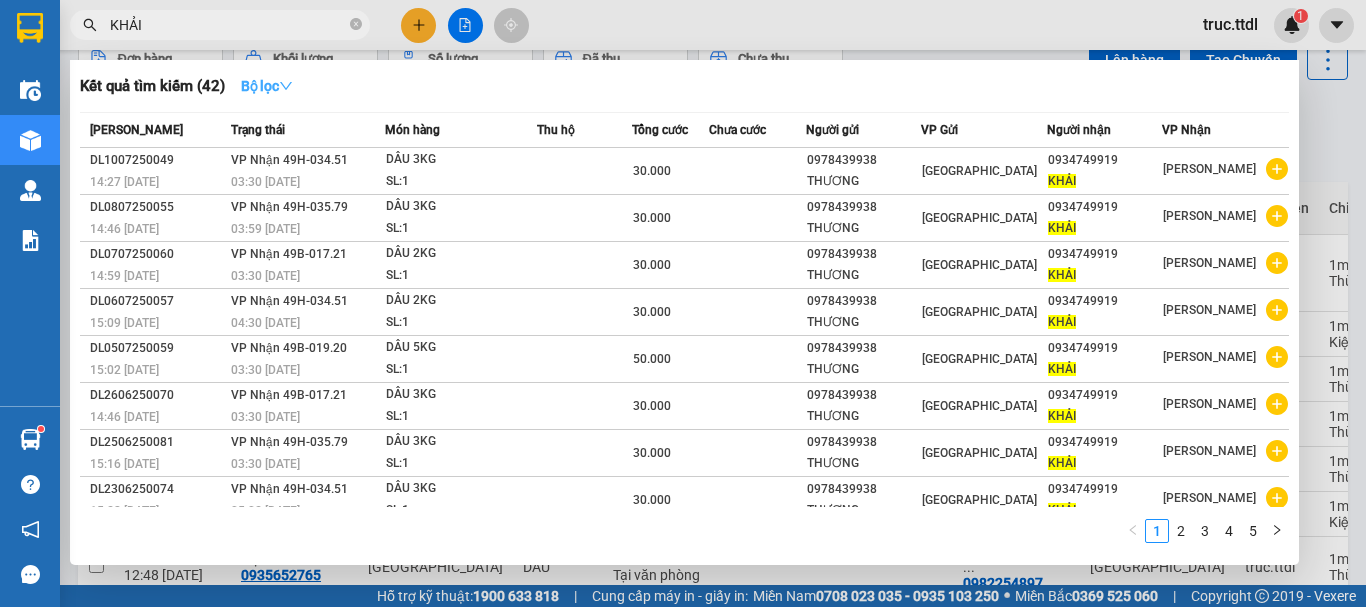 type on "KHẢI" 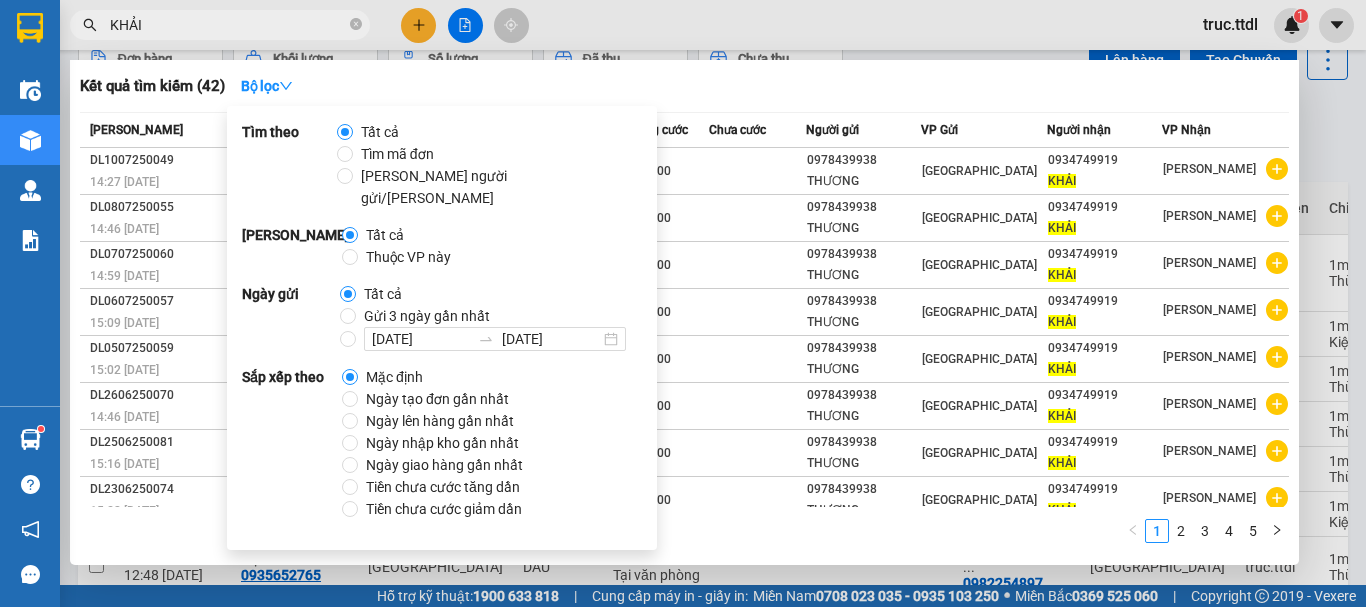 click on "Ngày tạo đơn gần nhất" at bounding box center [437, 399] 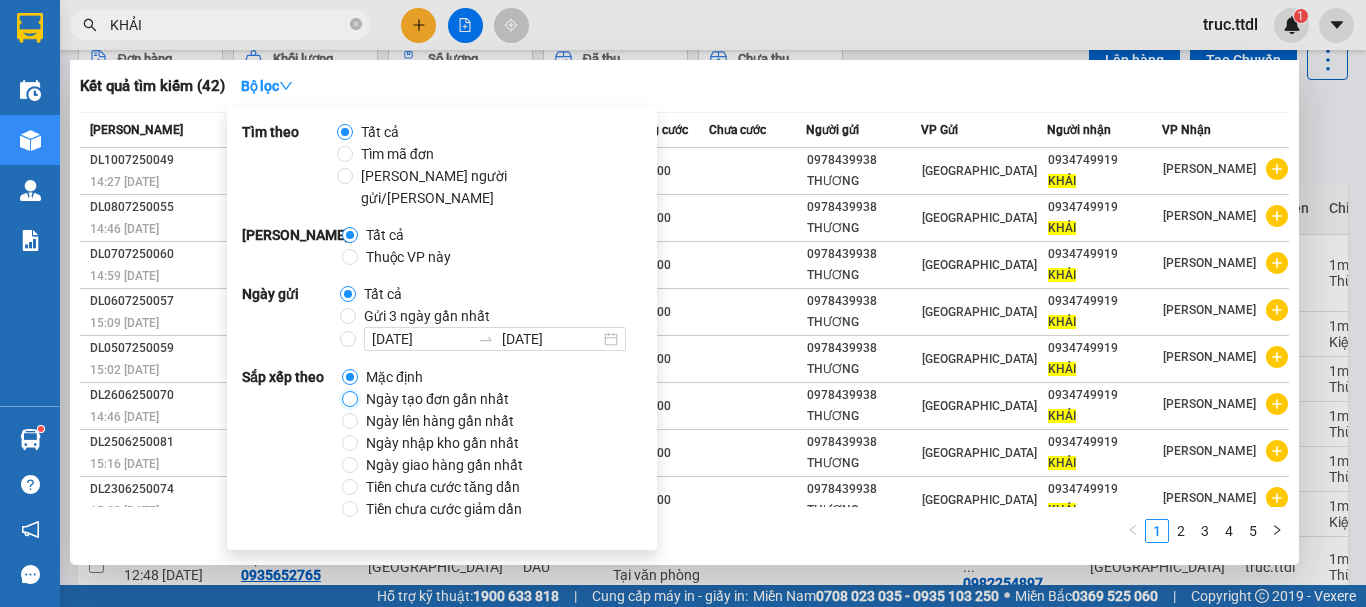 click on "Ngày tạo đơn gần nhất" at bounding box center (350, 399) 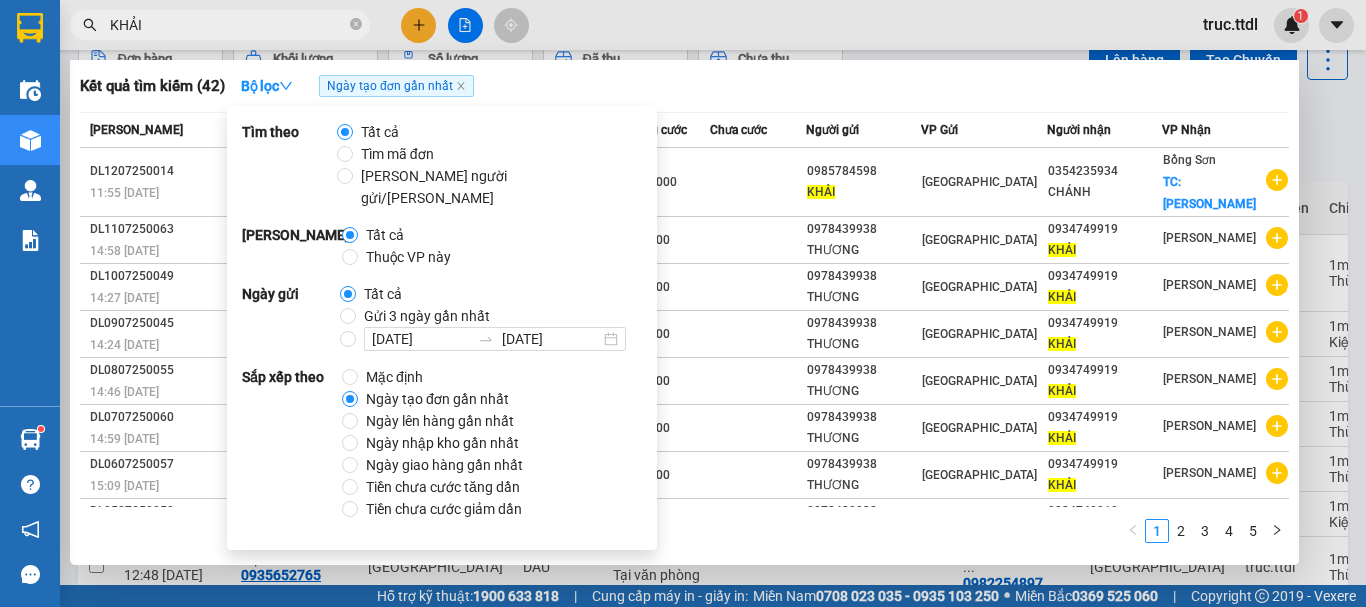 click on "Kết quả tìm kiếm ( 42 )  Bộ lọc  Ngày tạo đơn gần nhất" at bounding box center [684, 86] 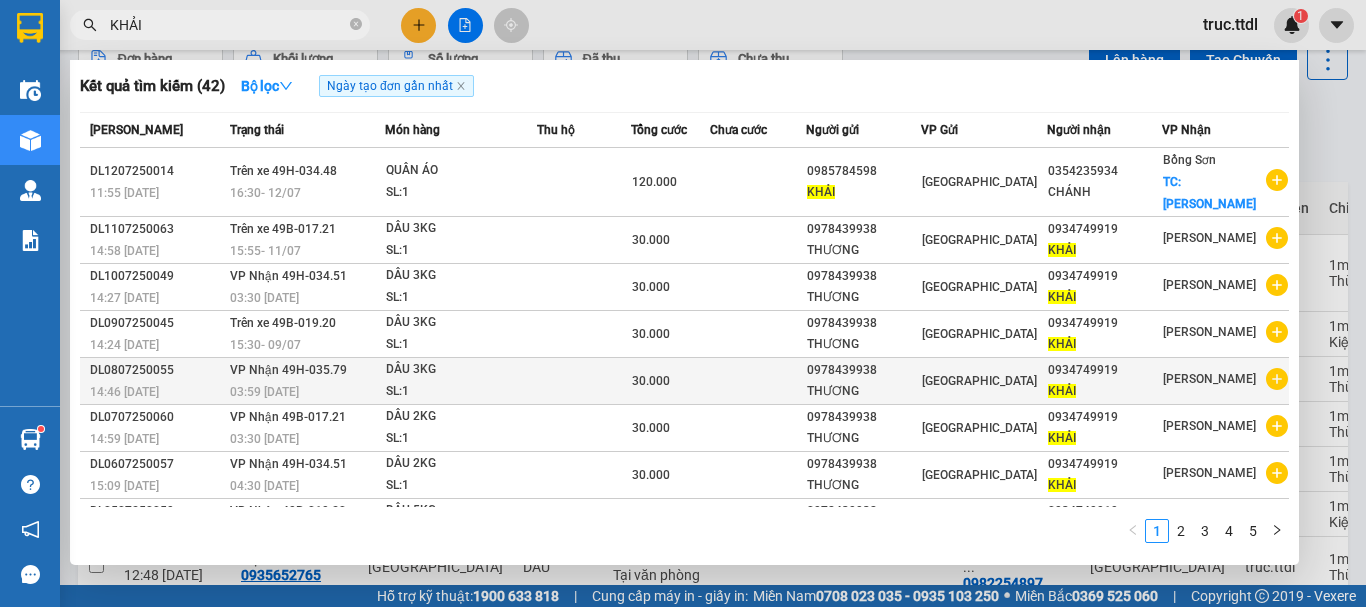 click on "0934749919" at bounding box center [1104, 370] 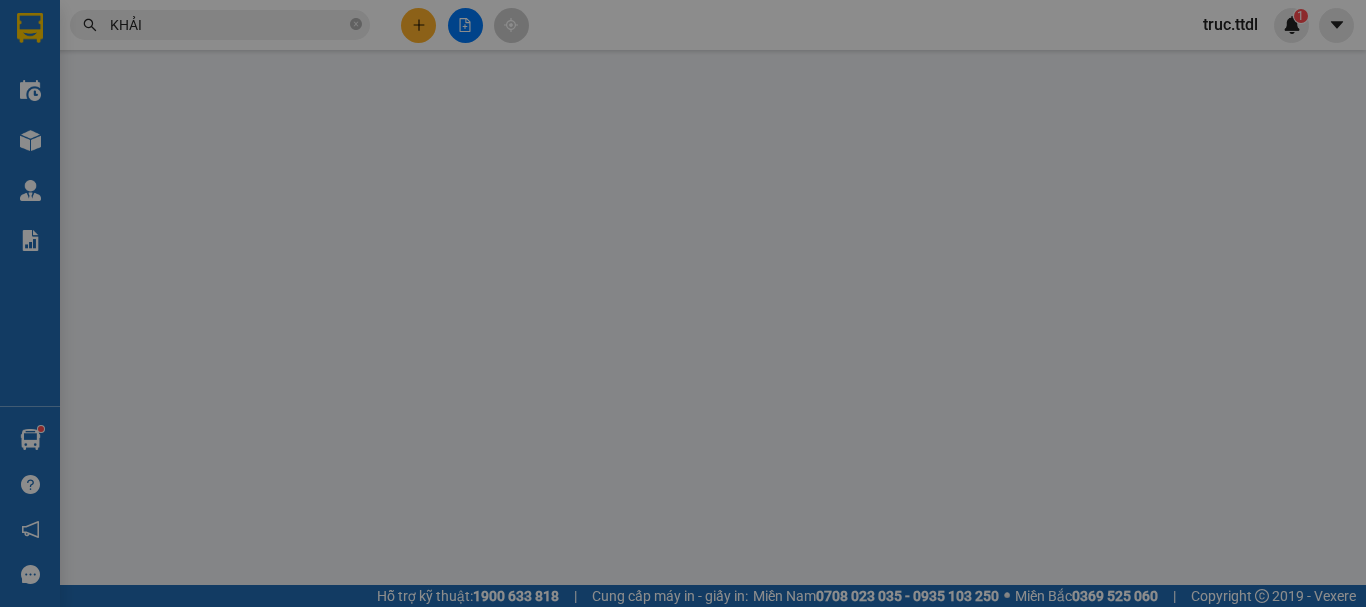 type on "0934749919" 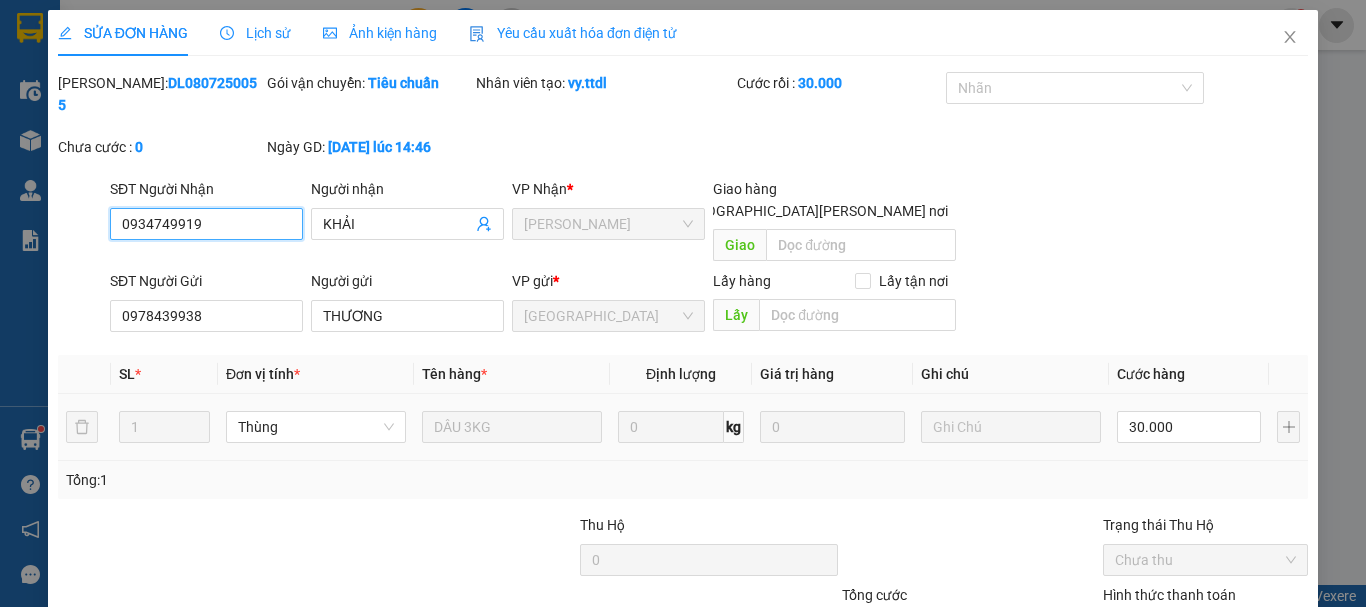 scroll, scrollTop: 0, scrollLeft: 0, axis: both 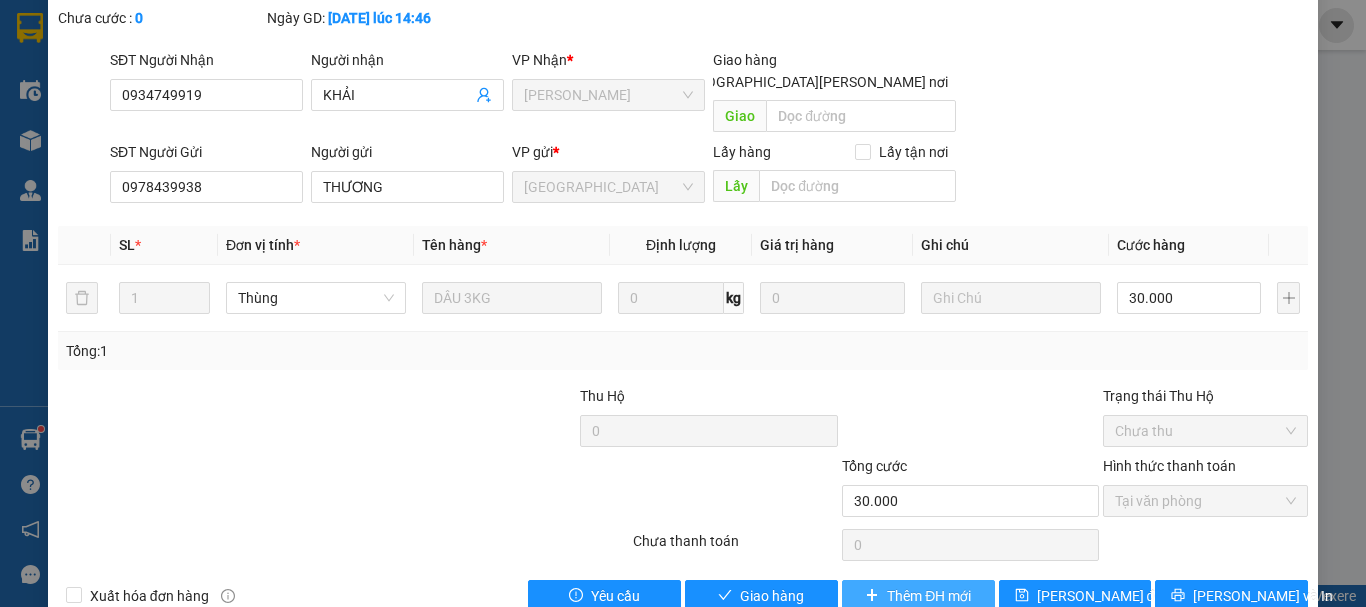 click on "Thêm ĐH mới" at bounding box center [929, 596] 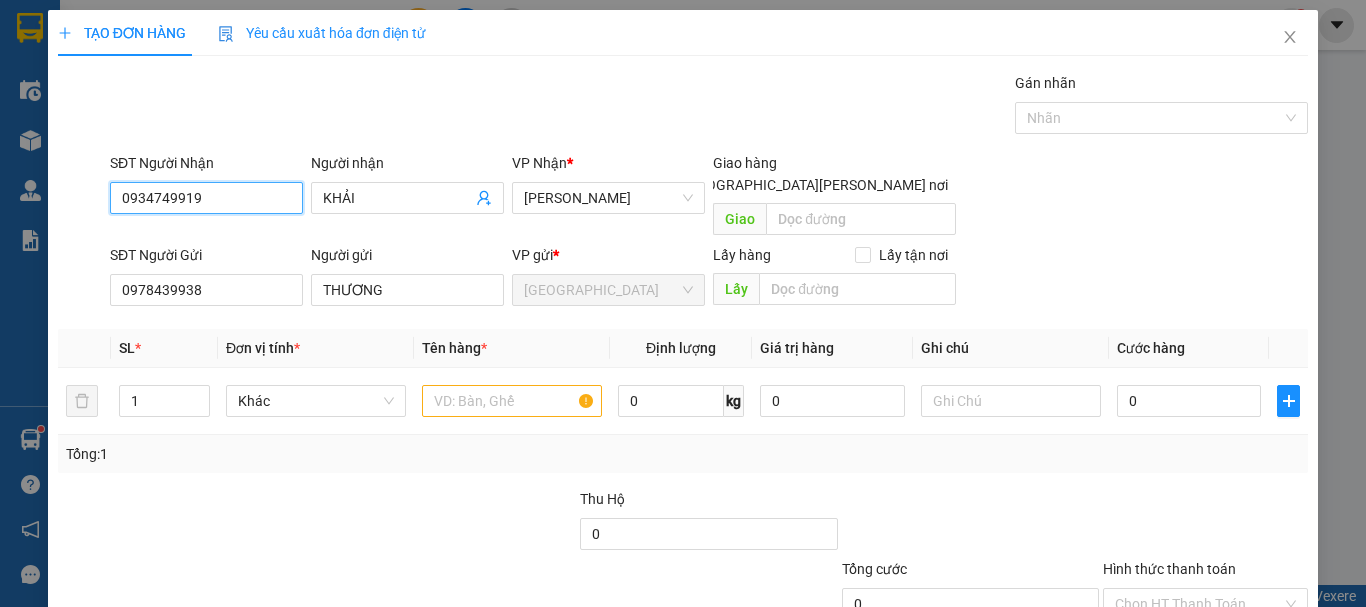 click on "0934749919" at bounding box center [206, 198] 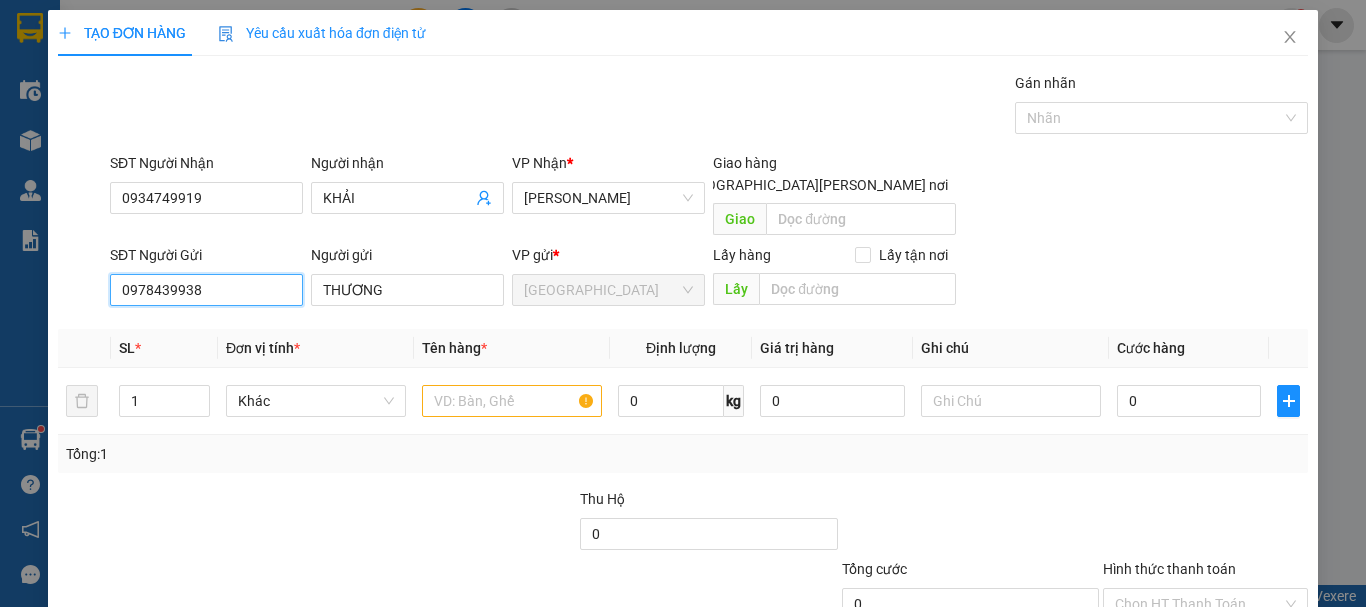 click on "0978439938" at bounding box center (206, 290) 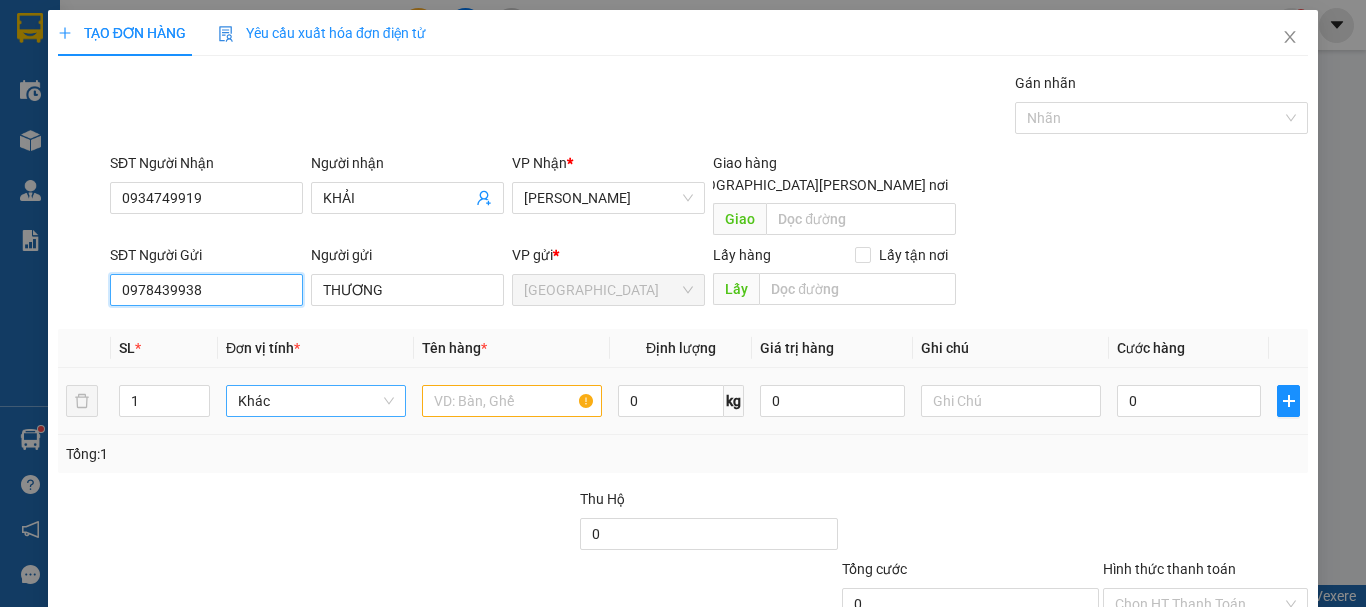 click on "Khác" at bounding box center (316, 401) 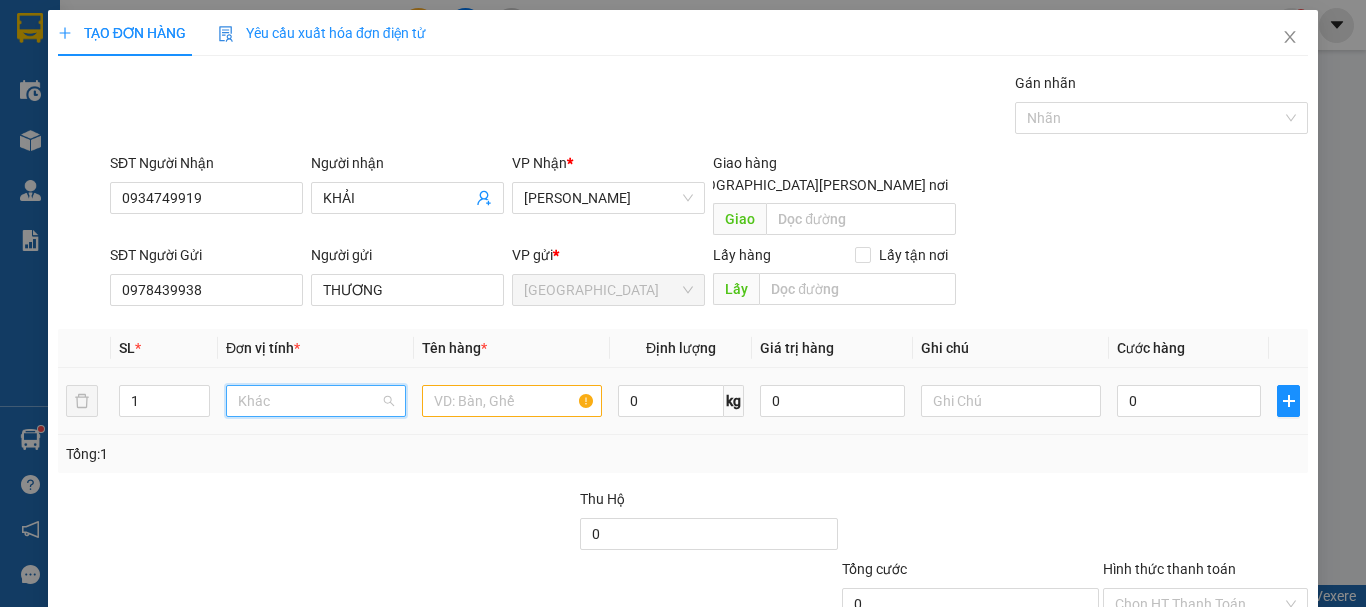 scroll, scrollTop: 192, scrollLeft: 0, axis: vertical 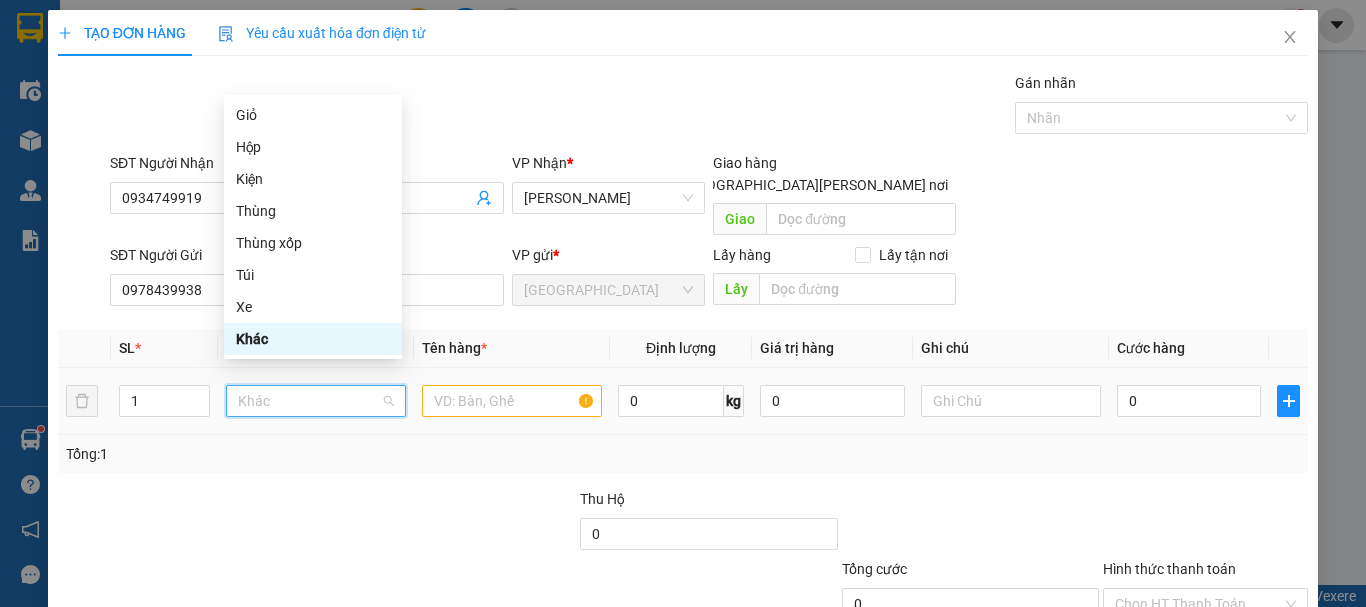 type on "T" 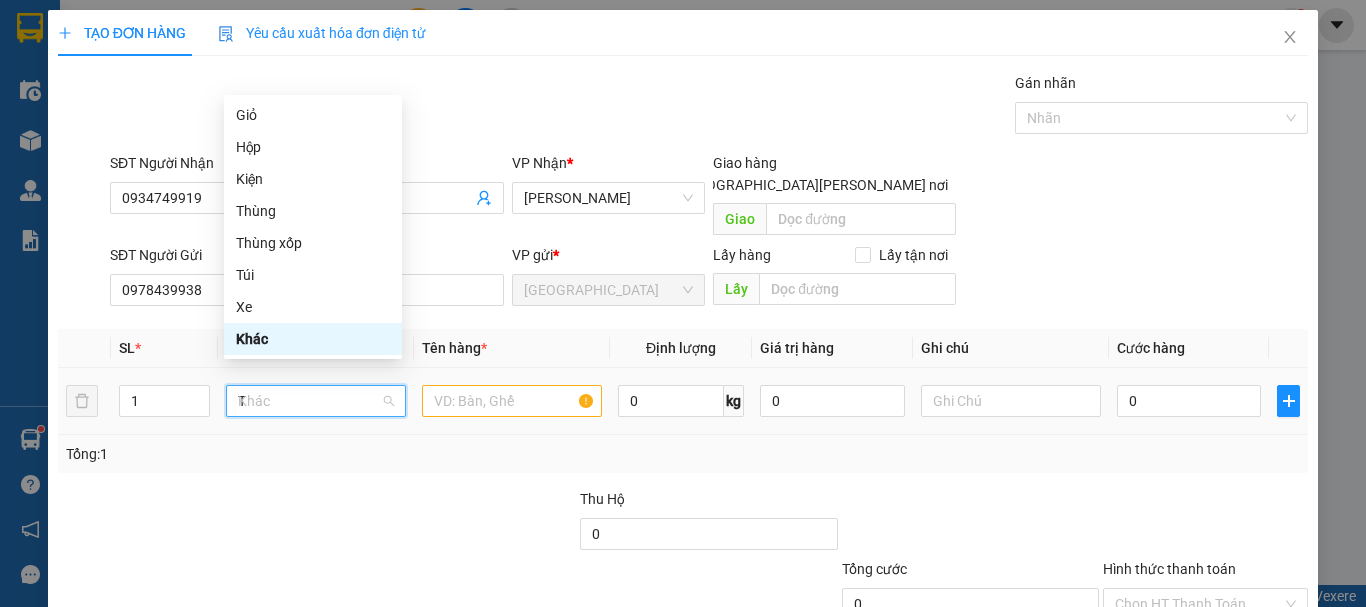 scroll, scrollTop: 0, scrollLeft: 0, axis: both 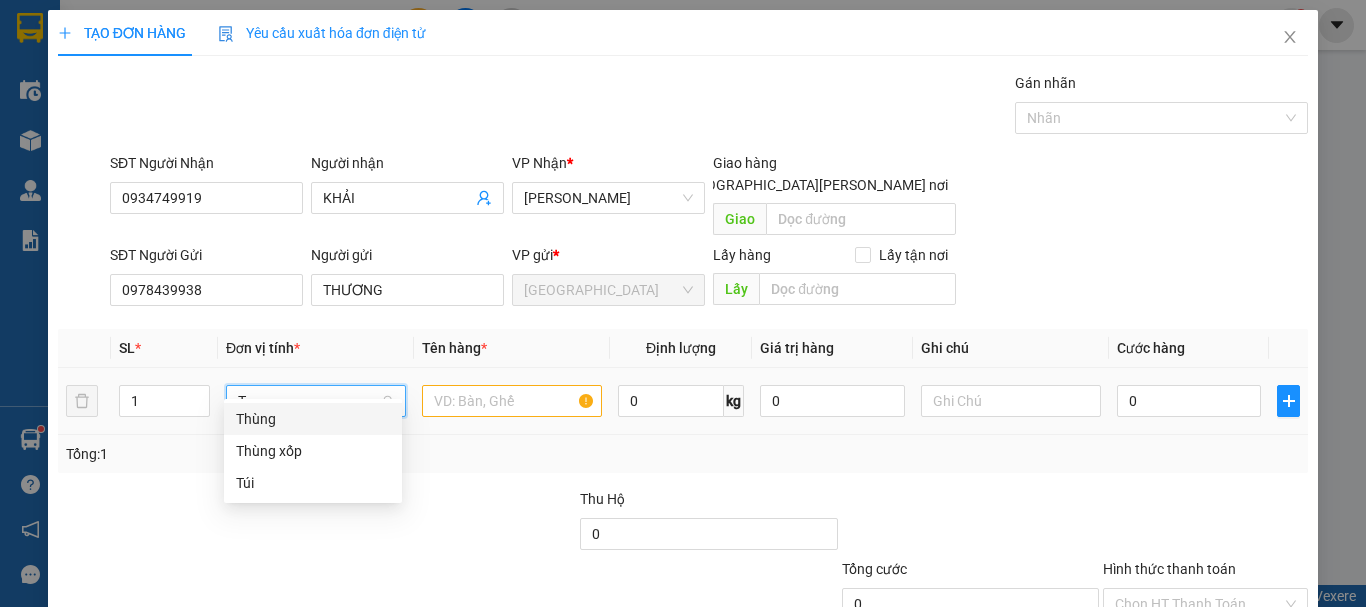 drag, startPoint x: 294, startPoint y: 390, endPoint x: 199, endPoint y: 400, distance: 95.524864 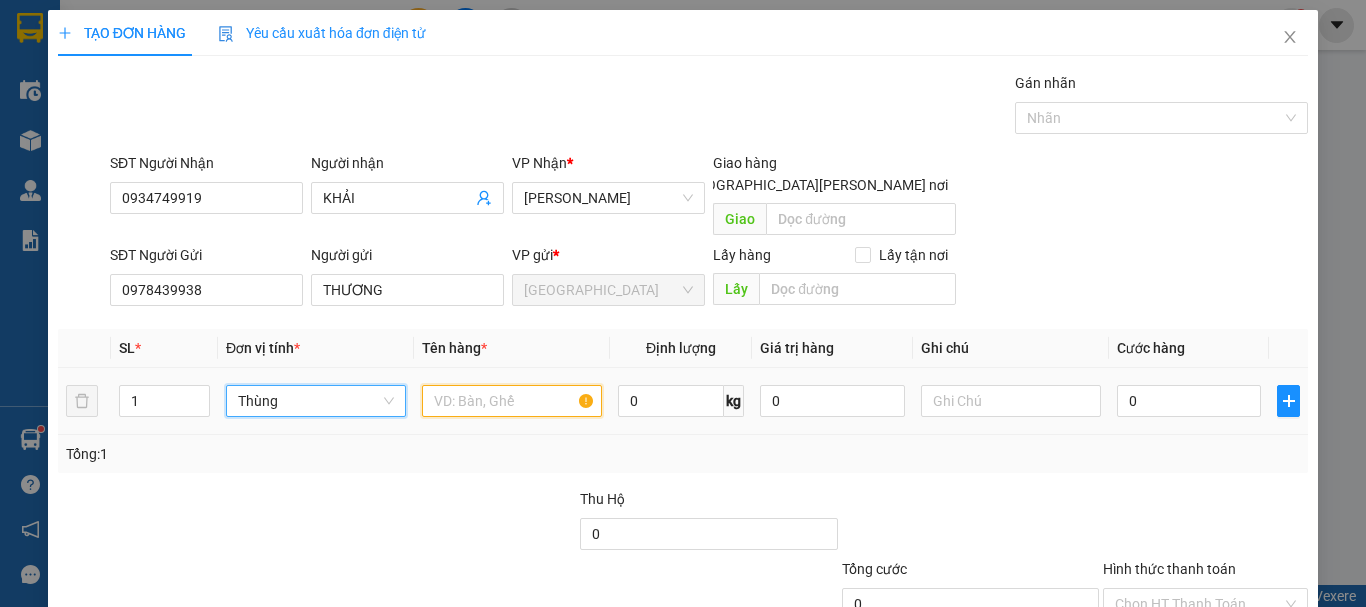 click at bounding box center (512, 401) 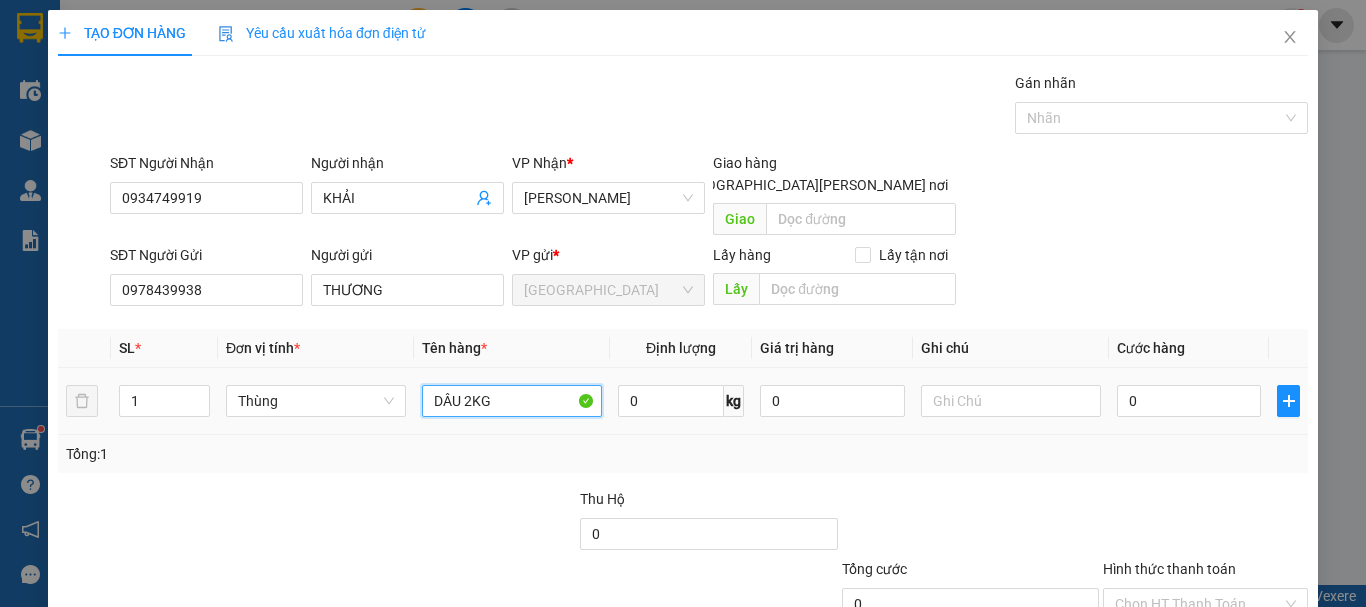 type on "DÂU 2KG" 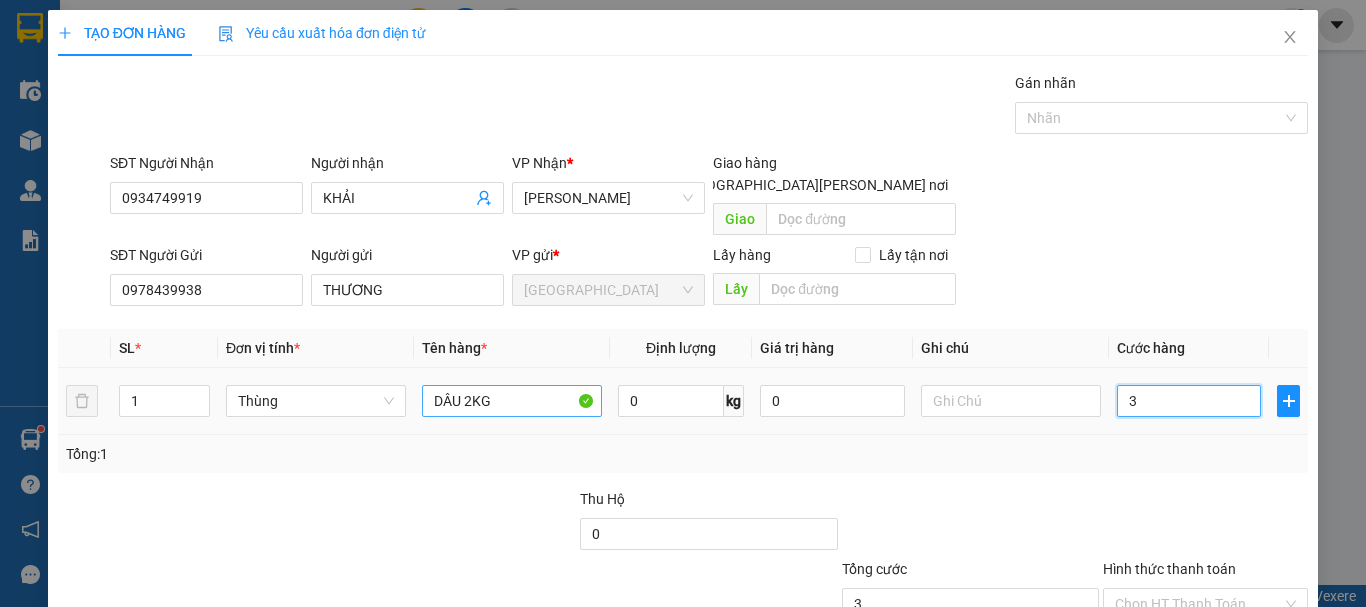 type on "3" 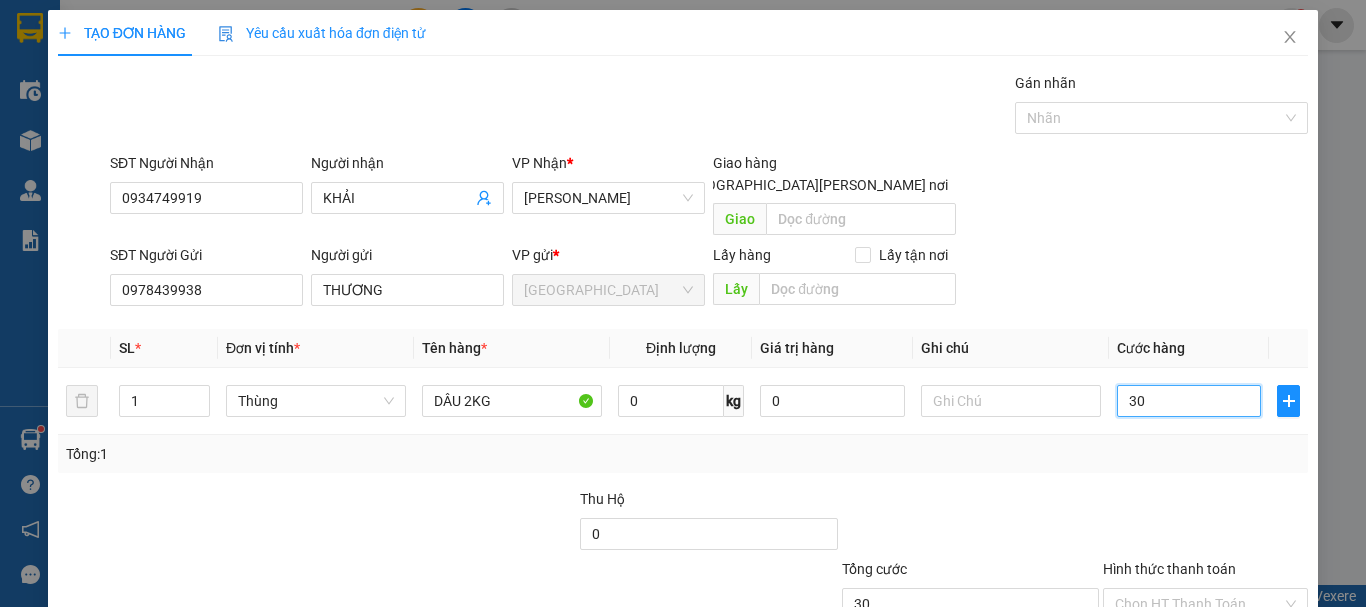 scroll, scrollTop: 125, scrollLeft: 0, axis: vertical 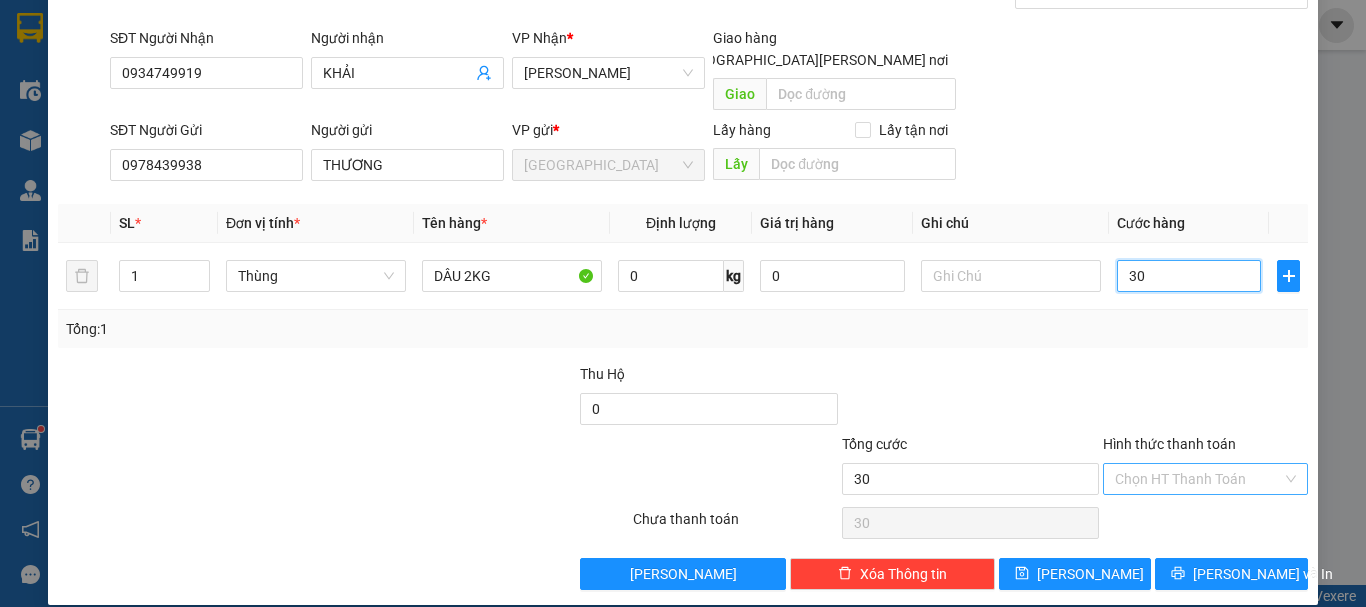 click on "Chọn HT Thanh Toán" at bounding box center (1205, 479) 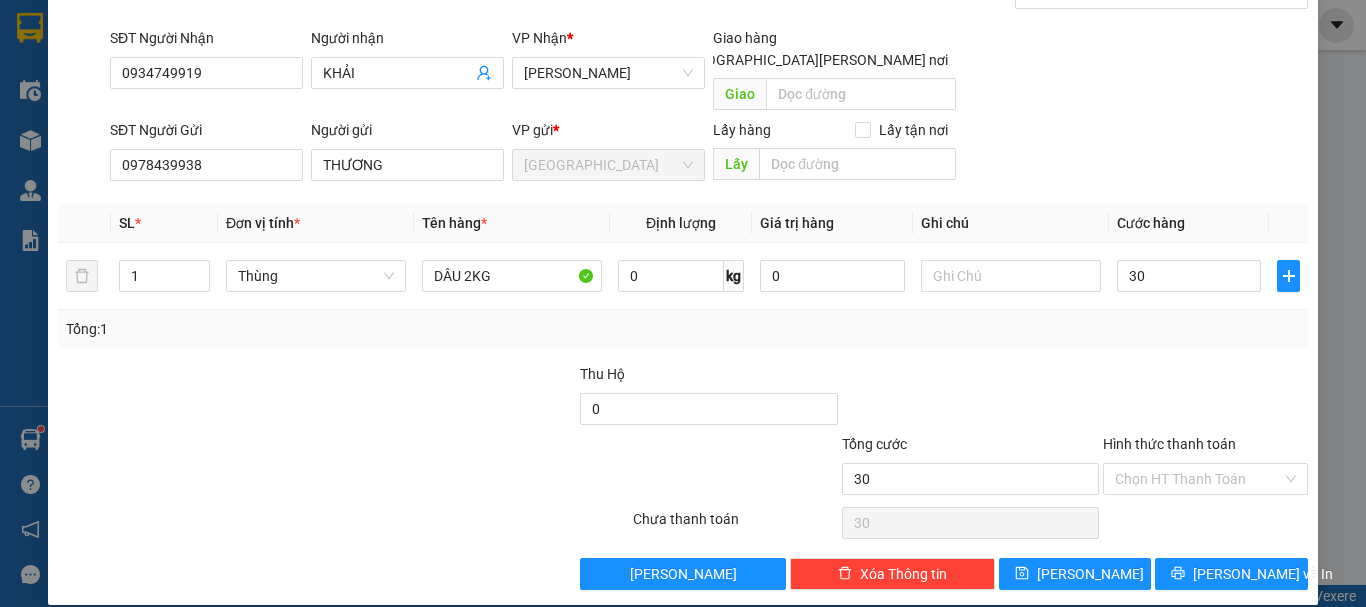 type on "30.000" 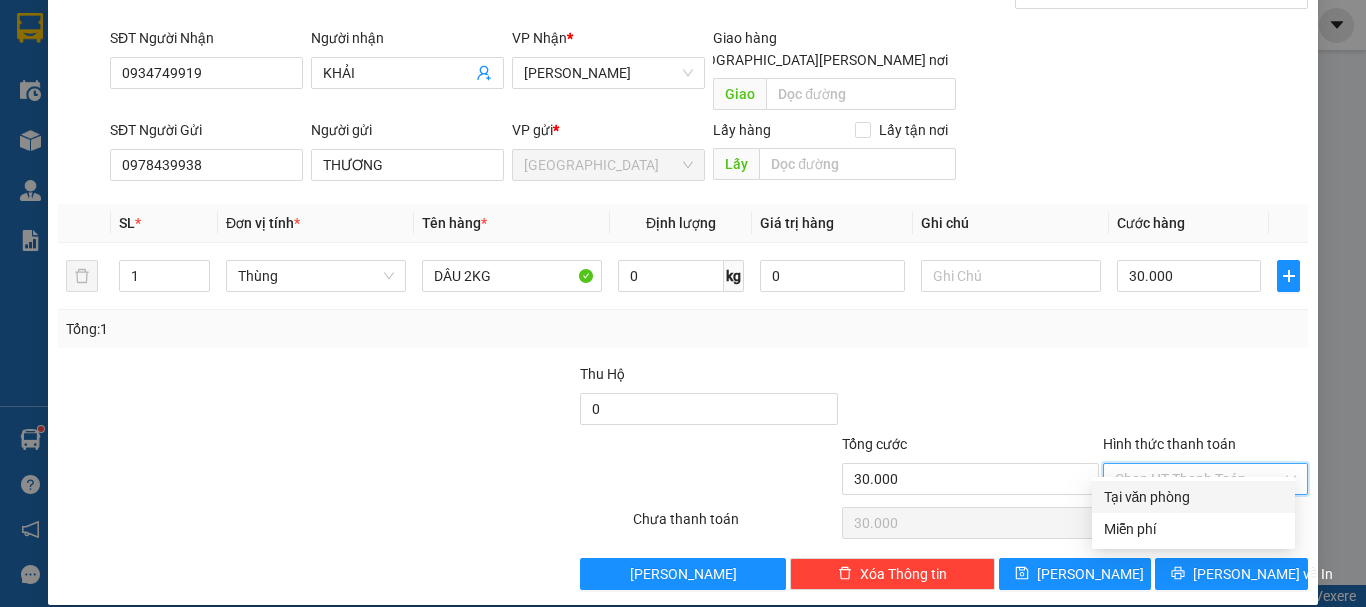 click on "Tại văn phòng" at bounding box center (1193, 497) 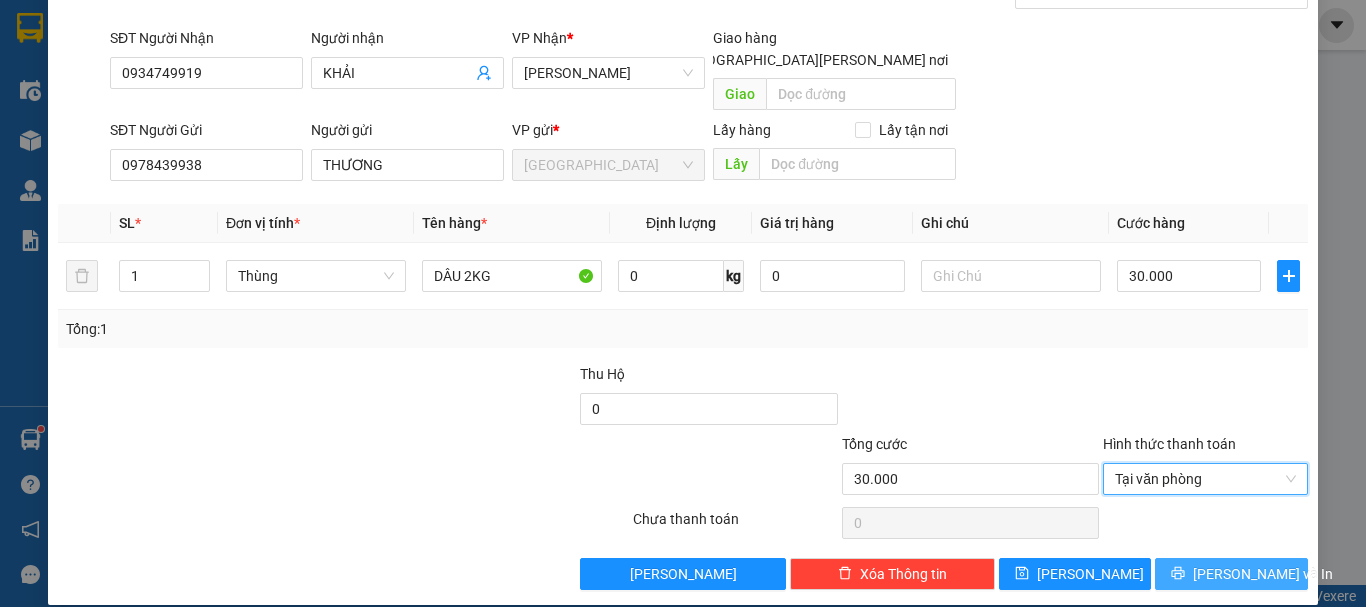 click on "[PERSON_NAME] và In" at bounding box center [1263, 574] 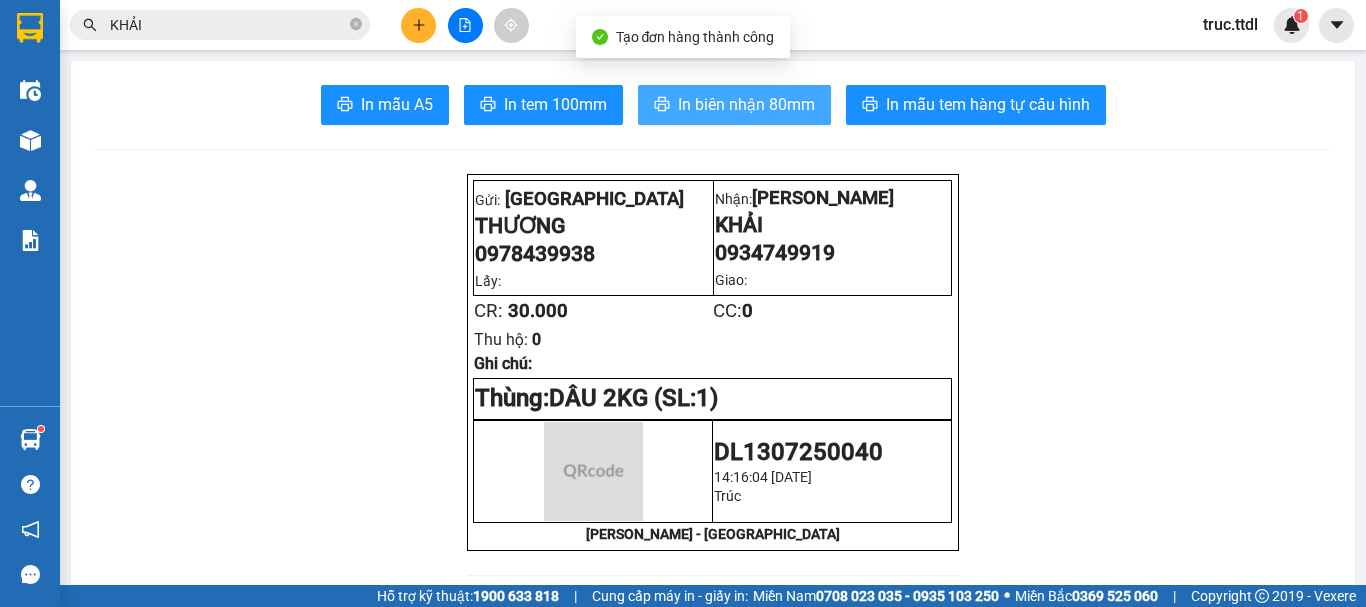 click on "In biên nhận 80mm" at bounding box center [734, 105] 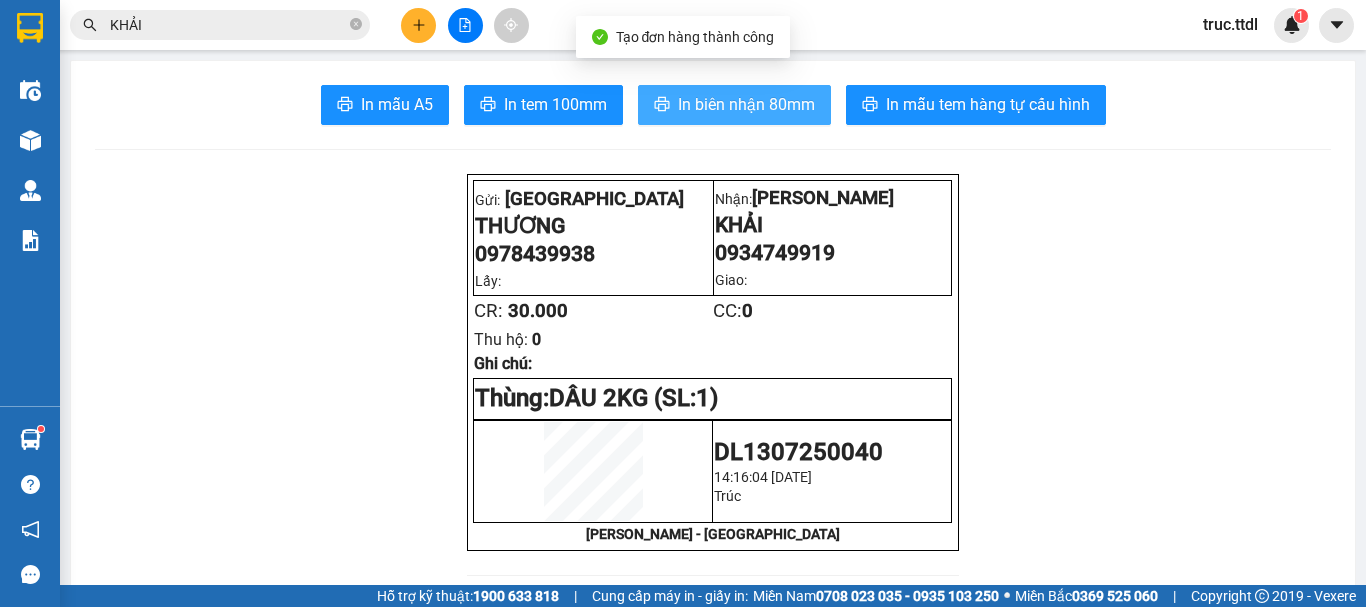 scroll, scrollTop: 0, scrollLeft: 0, axis: both 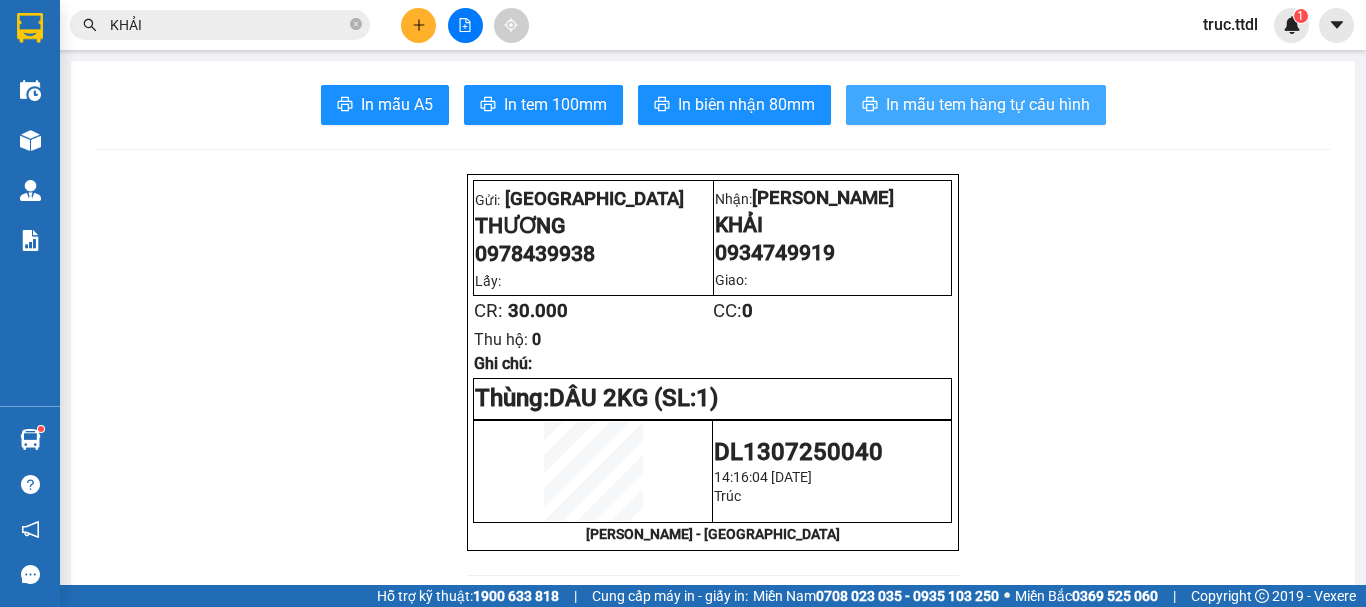 click on "In mẫu tem hàng tự cấu hình" at bounding box center [988, 104] 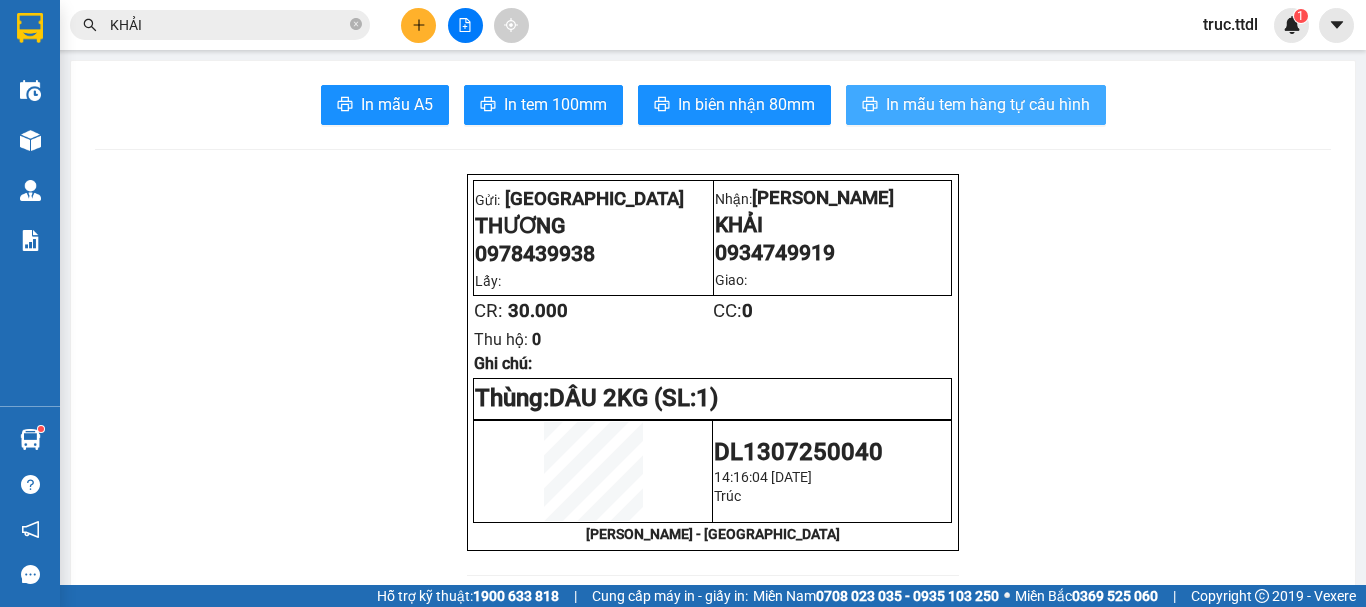 scroll, scrollTop: 0, scrollLeft: 0, axis: both 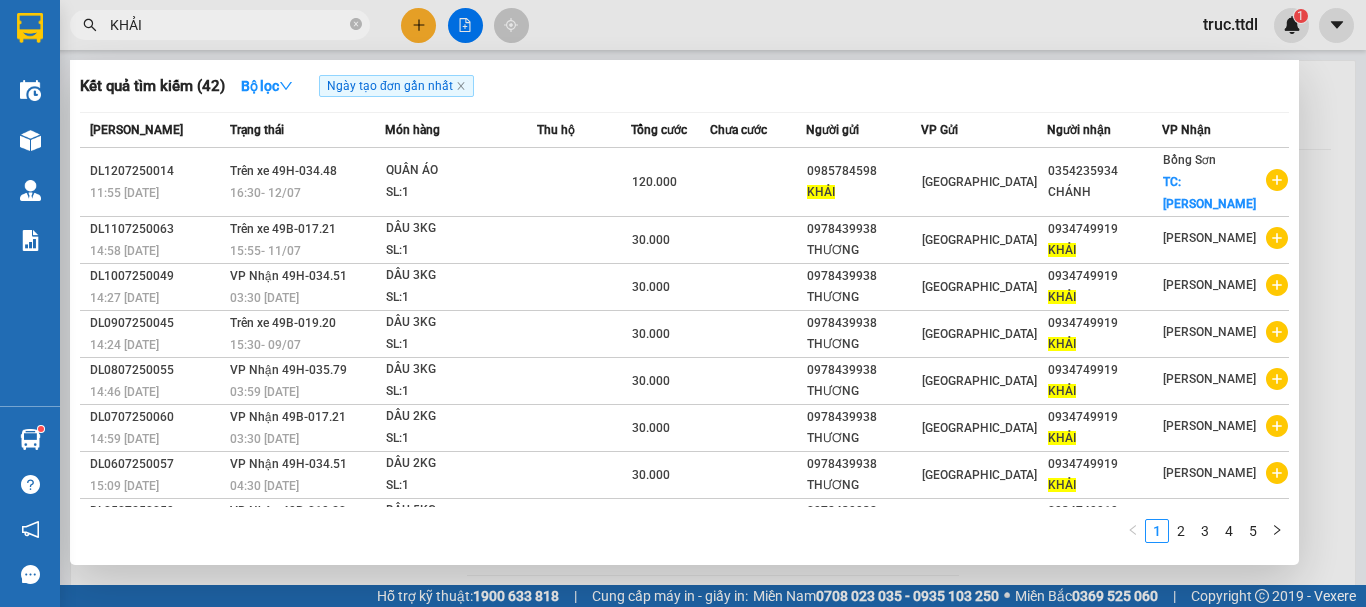 click on "KHẢI" at bounding box center (228, 25) 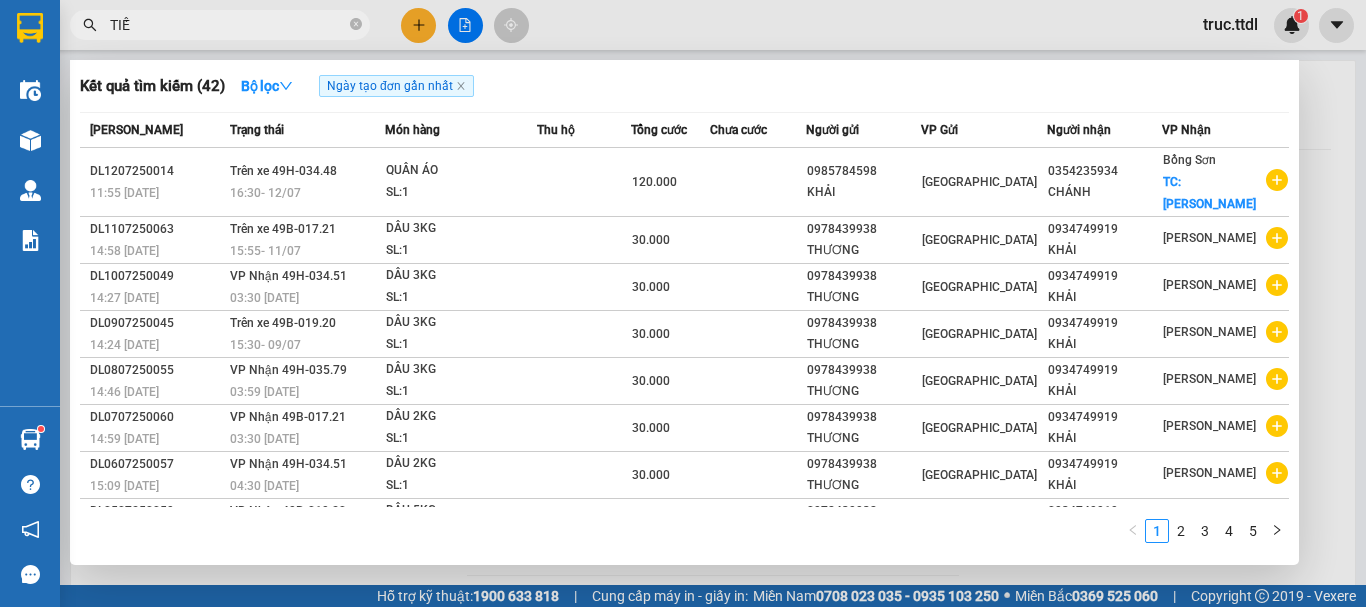 type on "TIẾN" 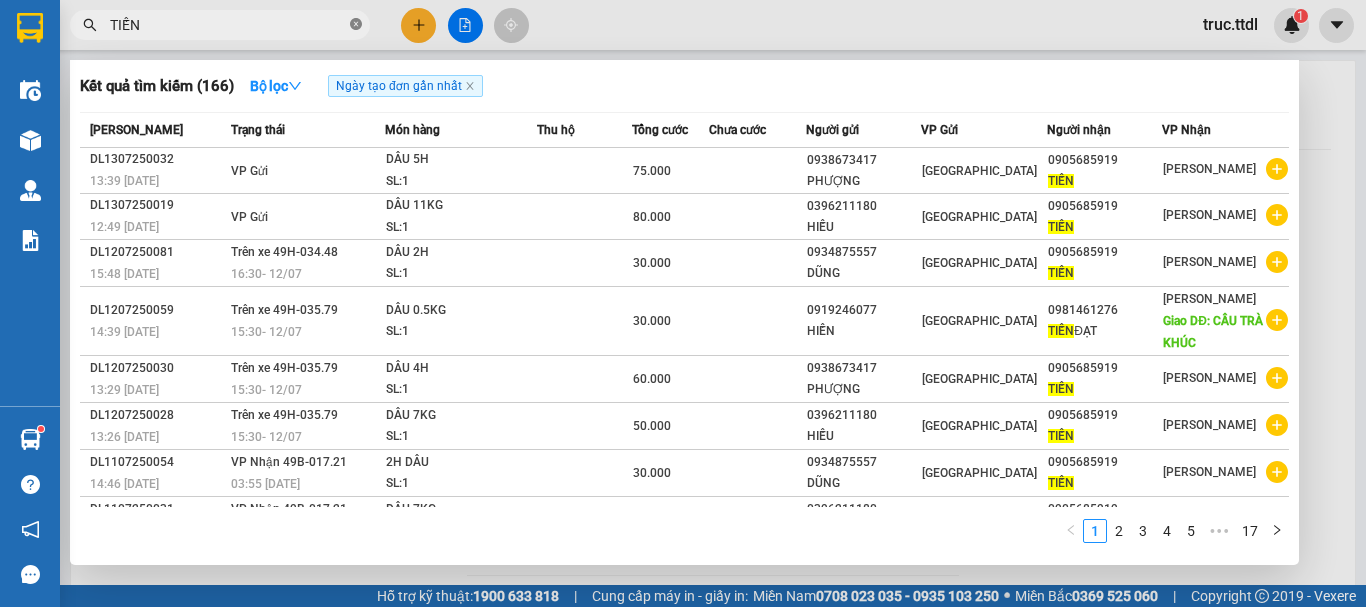 click at bounding box center (356, 25) 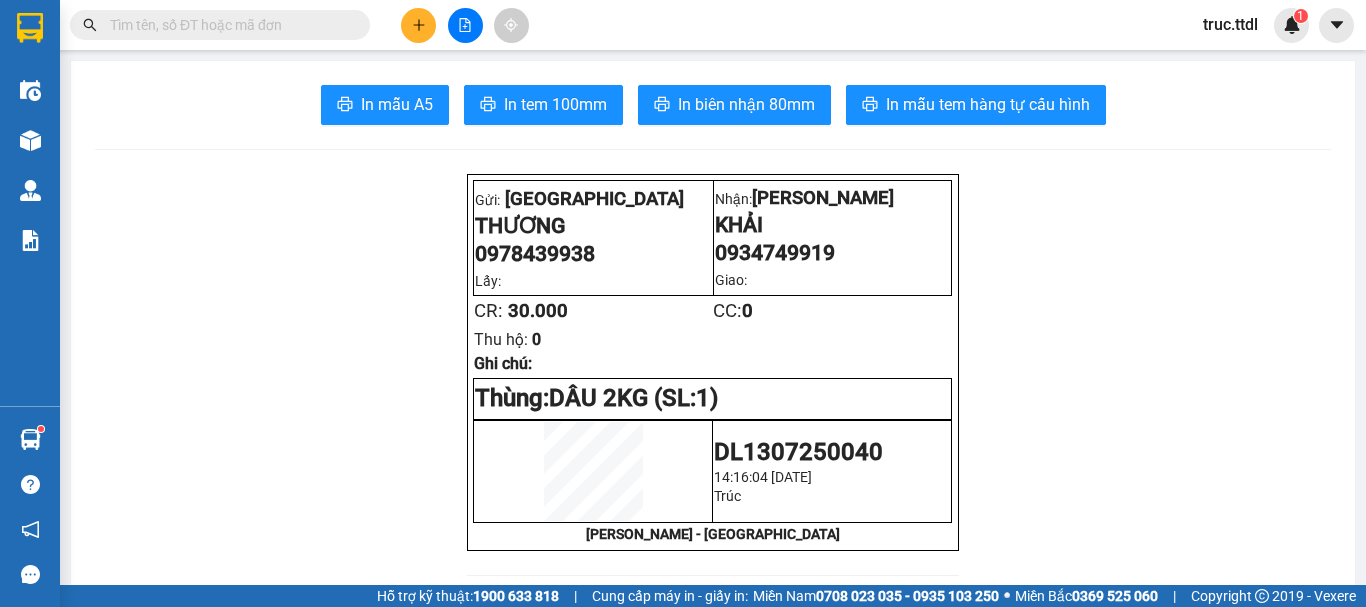 type 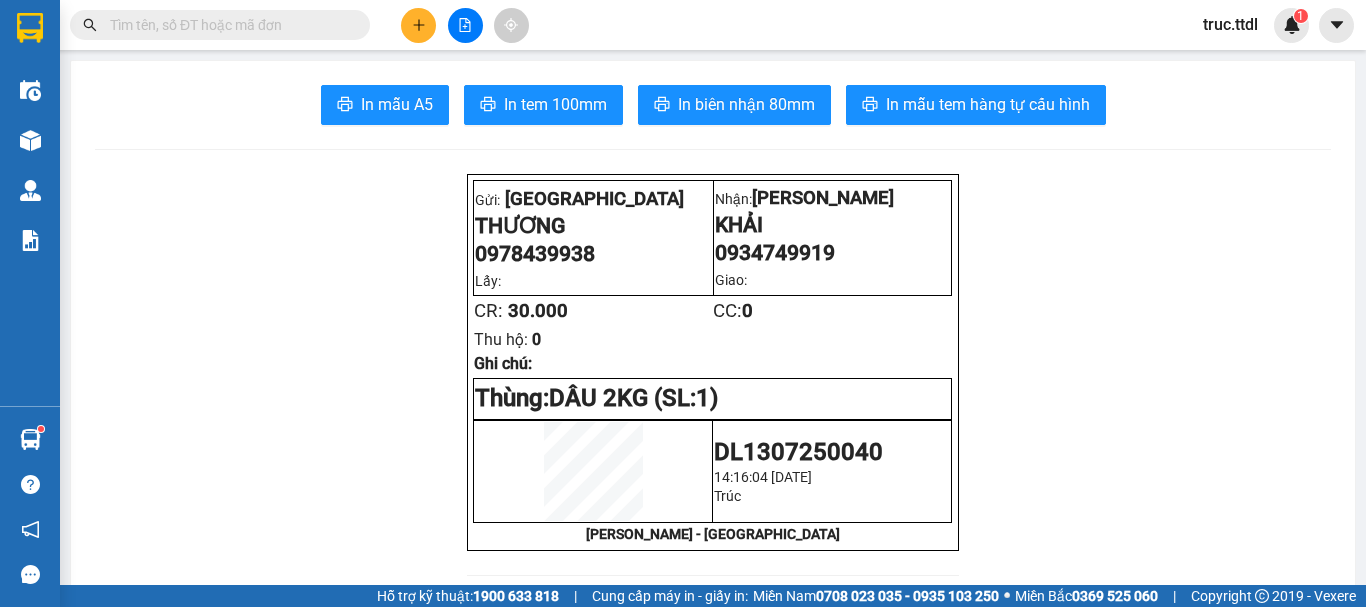 click 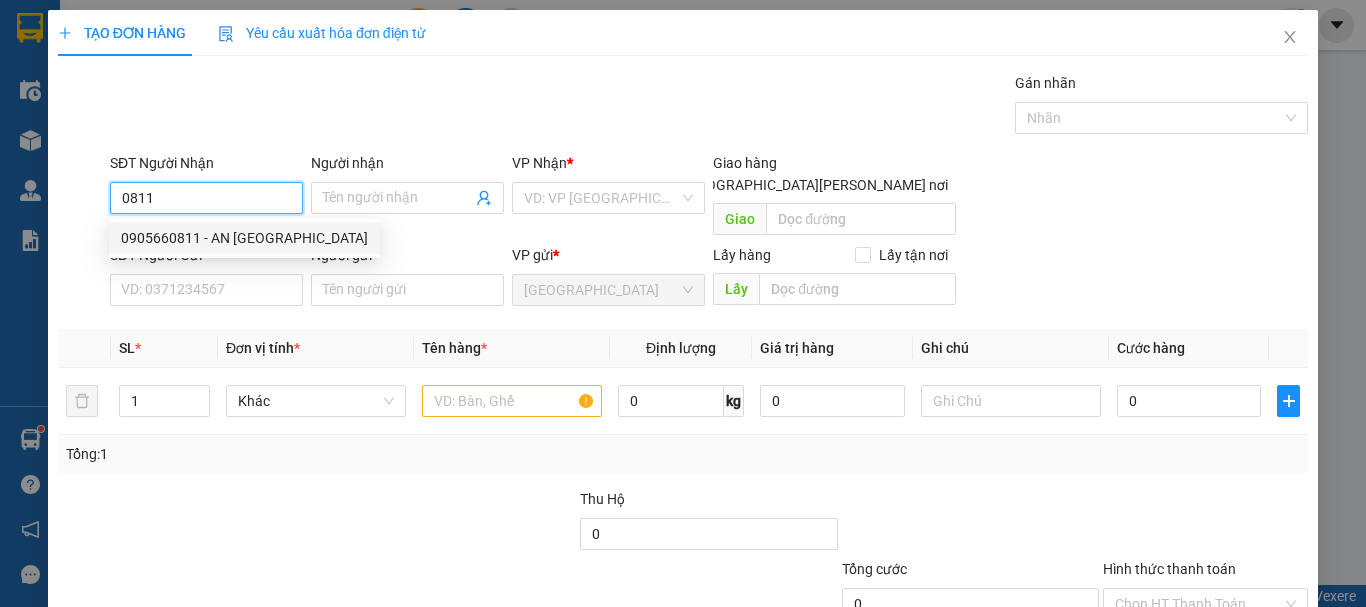 click on "0905660811 - AN PHÚ FARM" at bounding box center [244, 238] 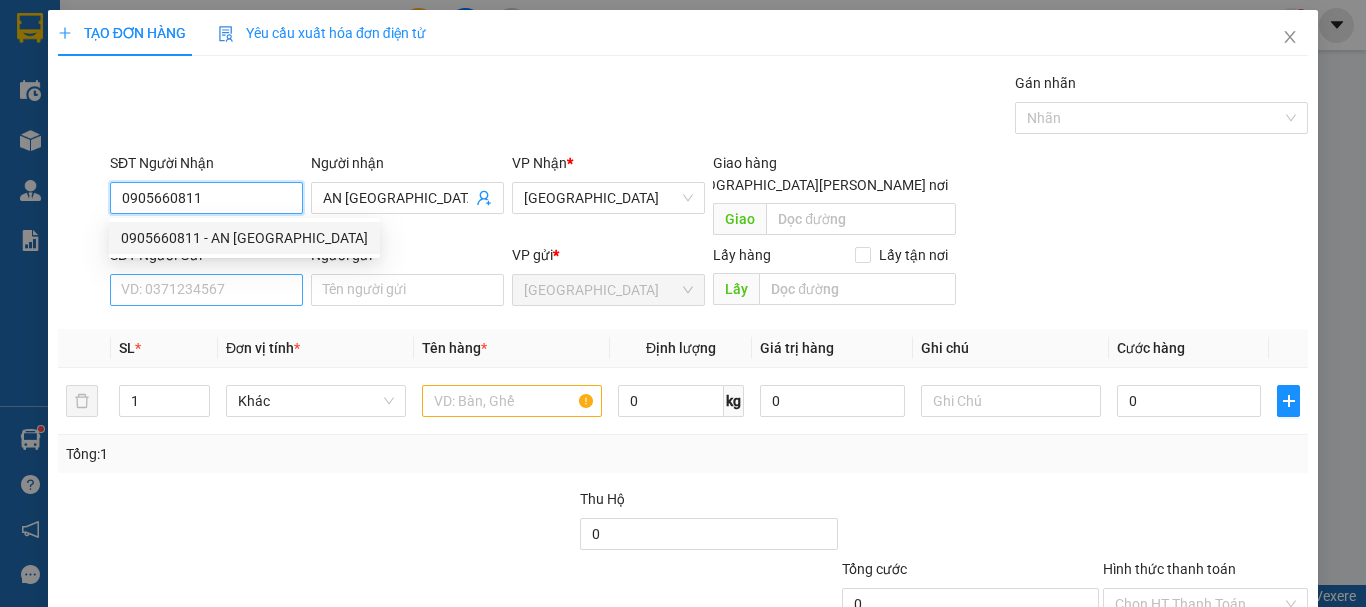 type on "0905660811" 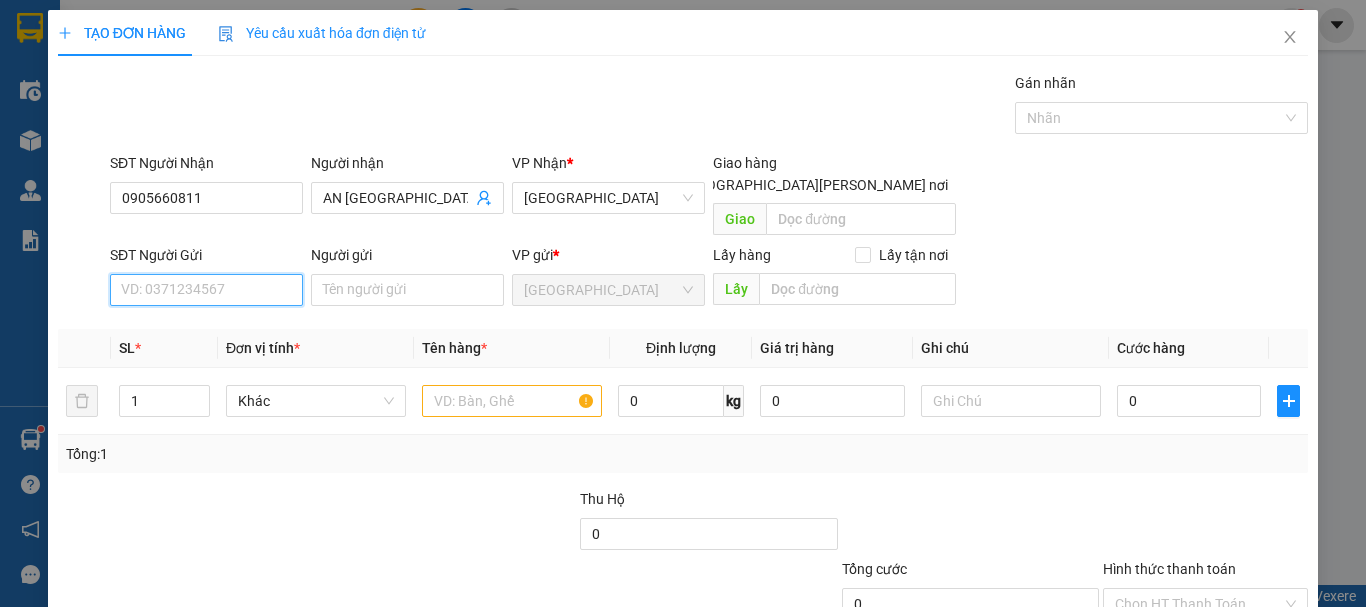 click on "SĐT Người Gửi" at bounding box center [206, 290] 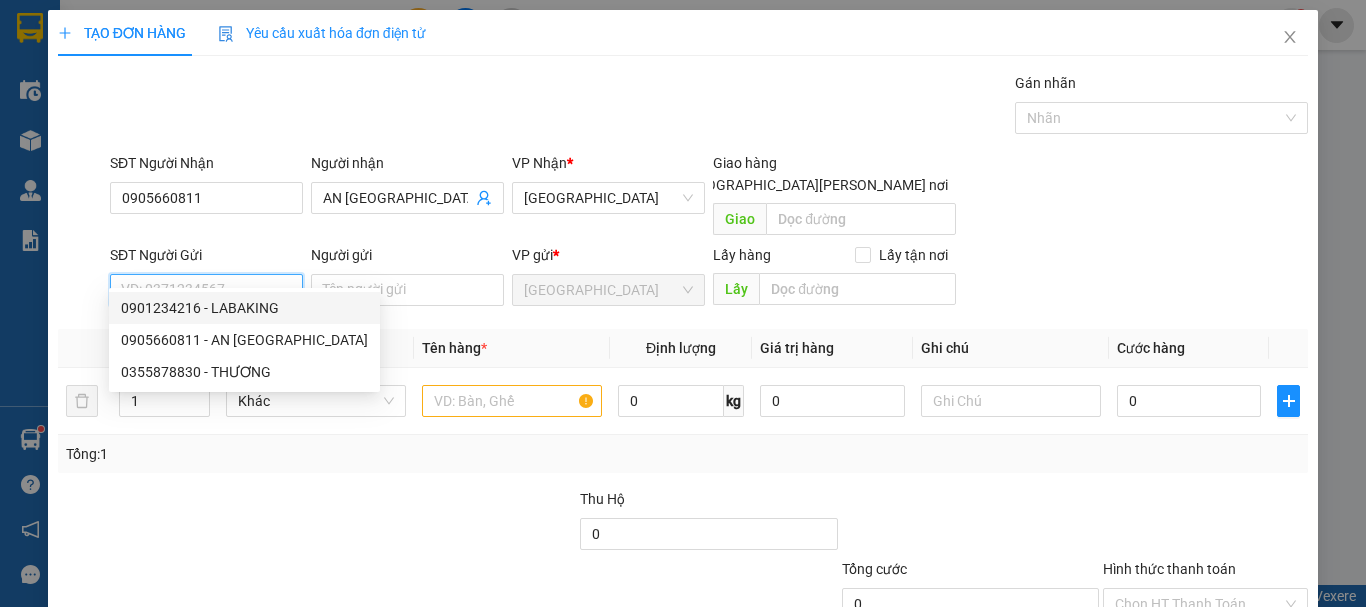 click on "0901234216 - LABAKING" at bounding box center (244, 308) 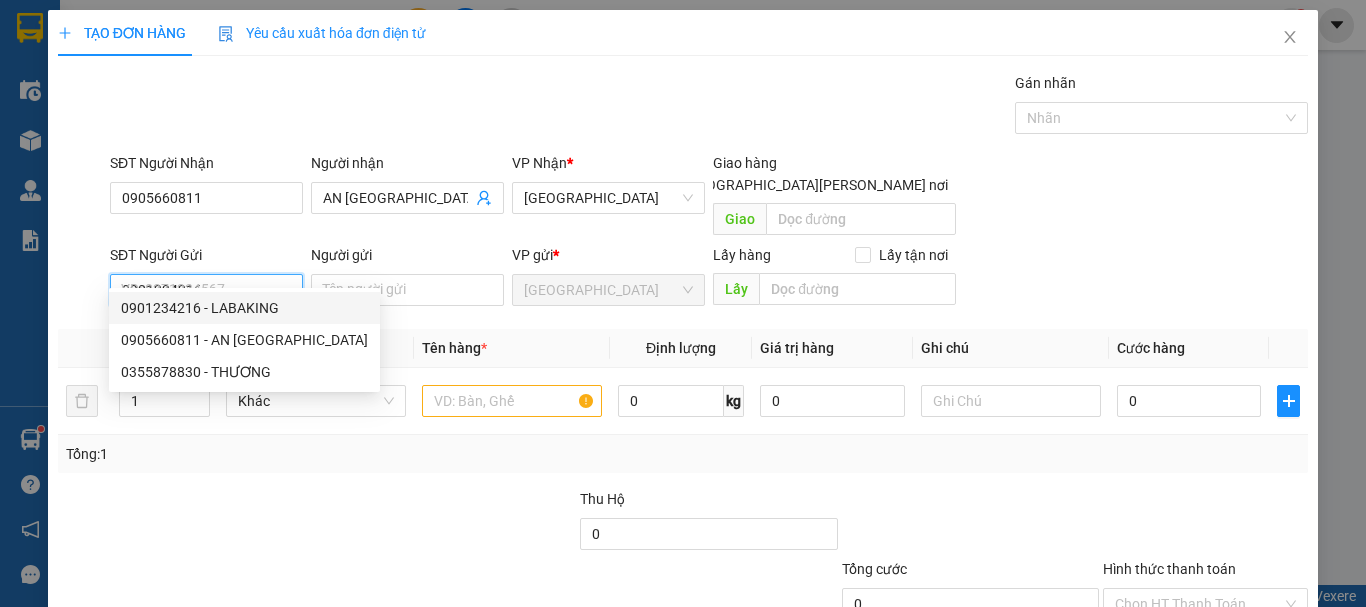 type on "LABAKING" 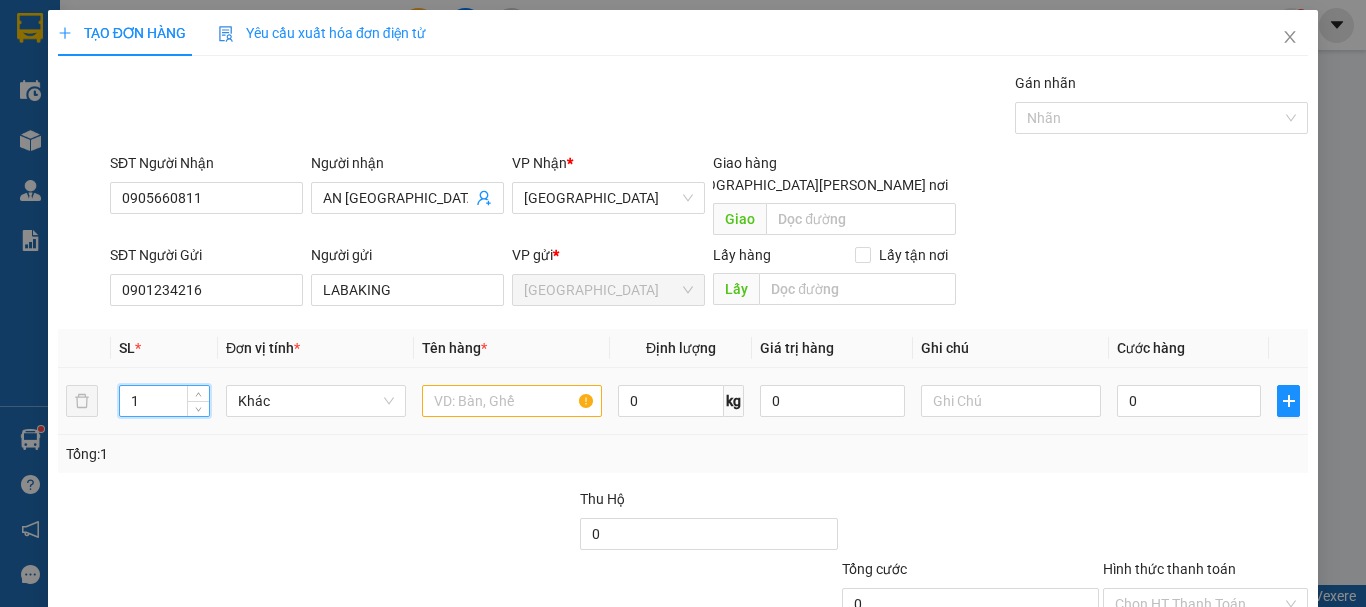 drag, startPoint x: 166, startPoint y: 384, endPoint x: 80, endPoint y: 399, distance: 87.29834 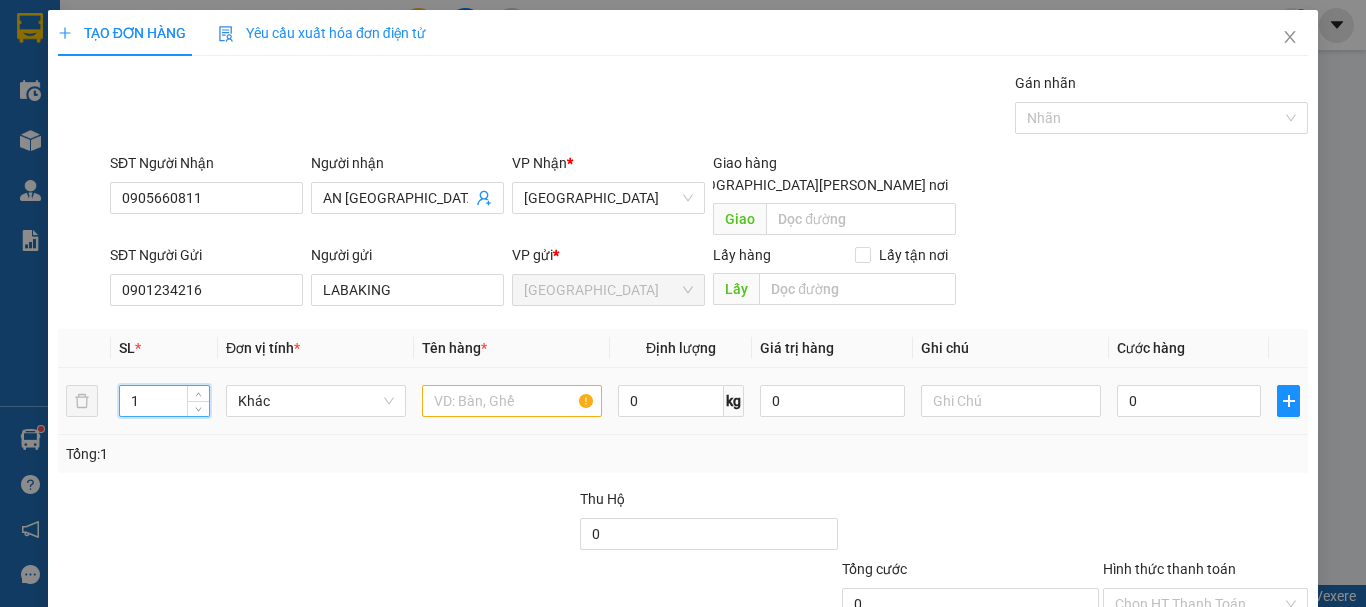 click on "1 Khác 0 kg 0 0" at bounding box center (683, 401) 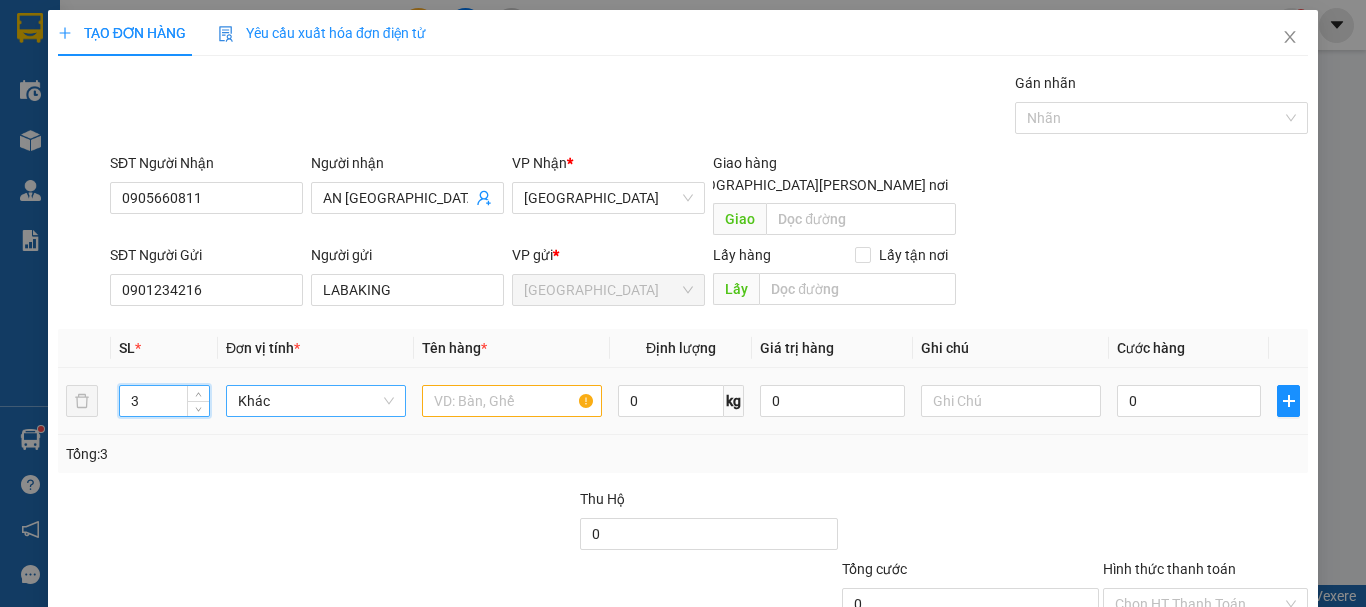click on "Khác" at bounding box center (316, 401) 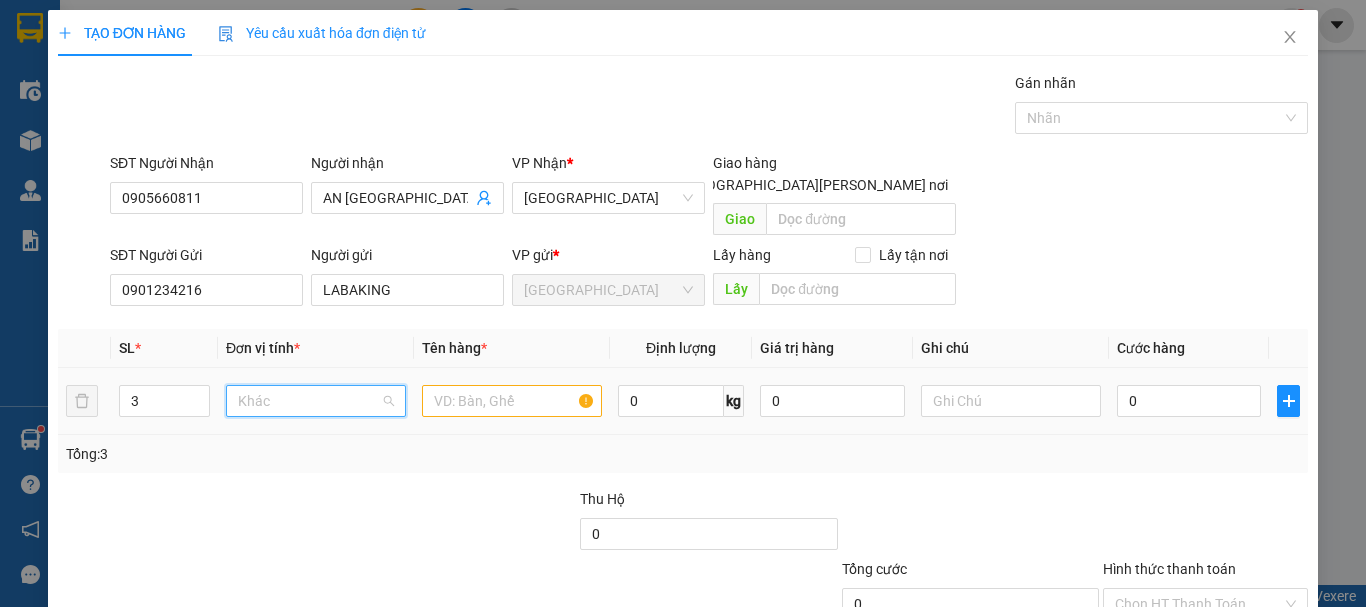 scroll, scrollTop: 192, scrollLeft: 0, axis: vertical 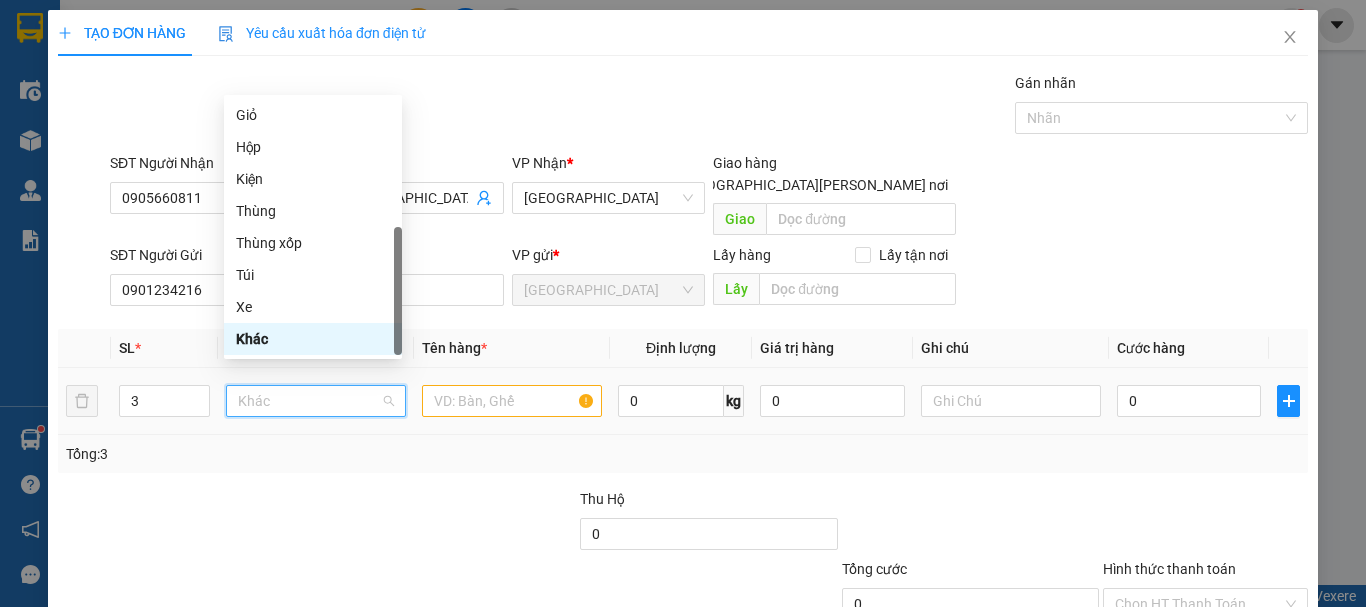 type on "T" 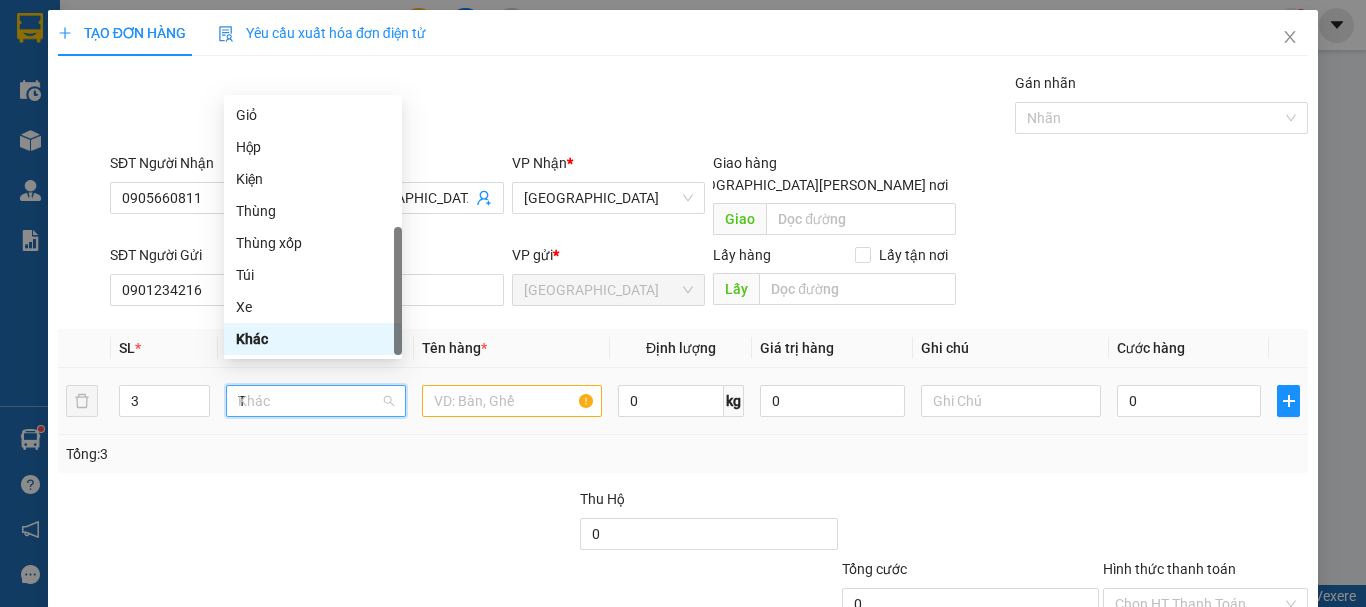 scroll, scrollTop: 0, scrollLeft: 0, axis: both 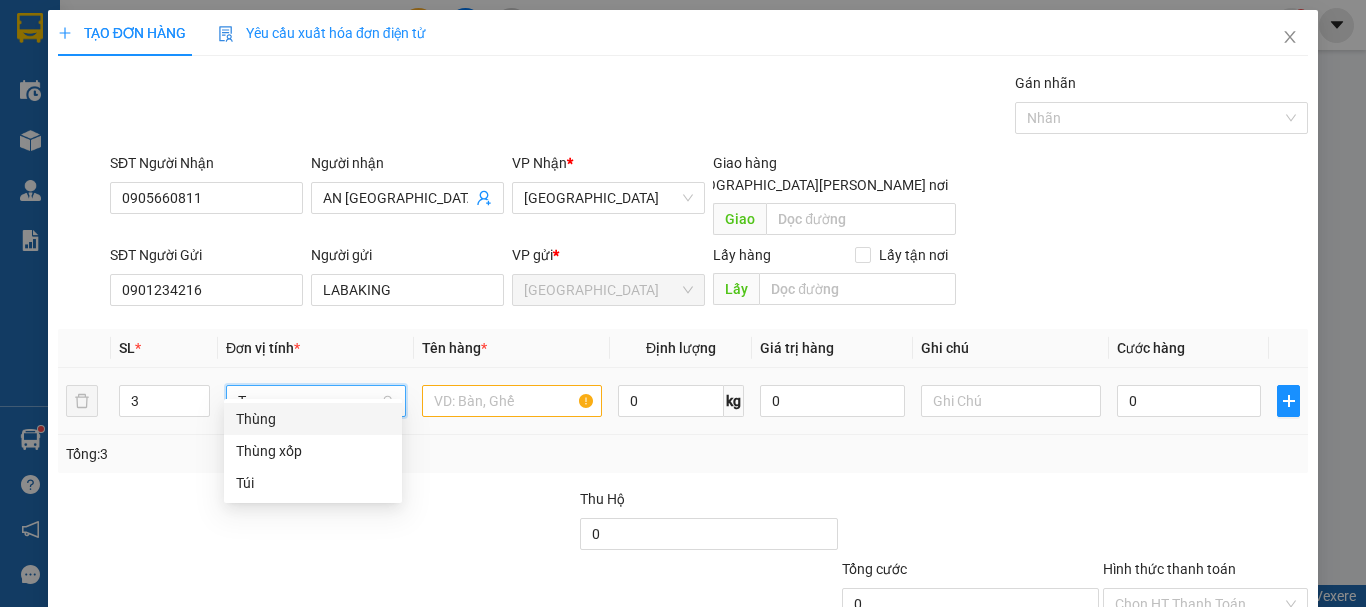 click on "Thùng" at bounding box center (313, 419) 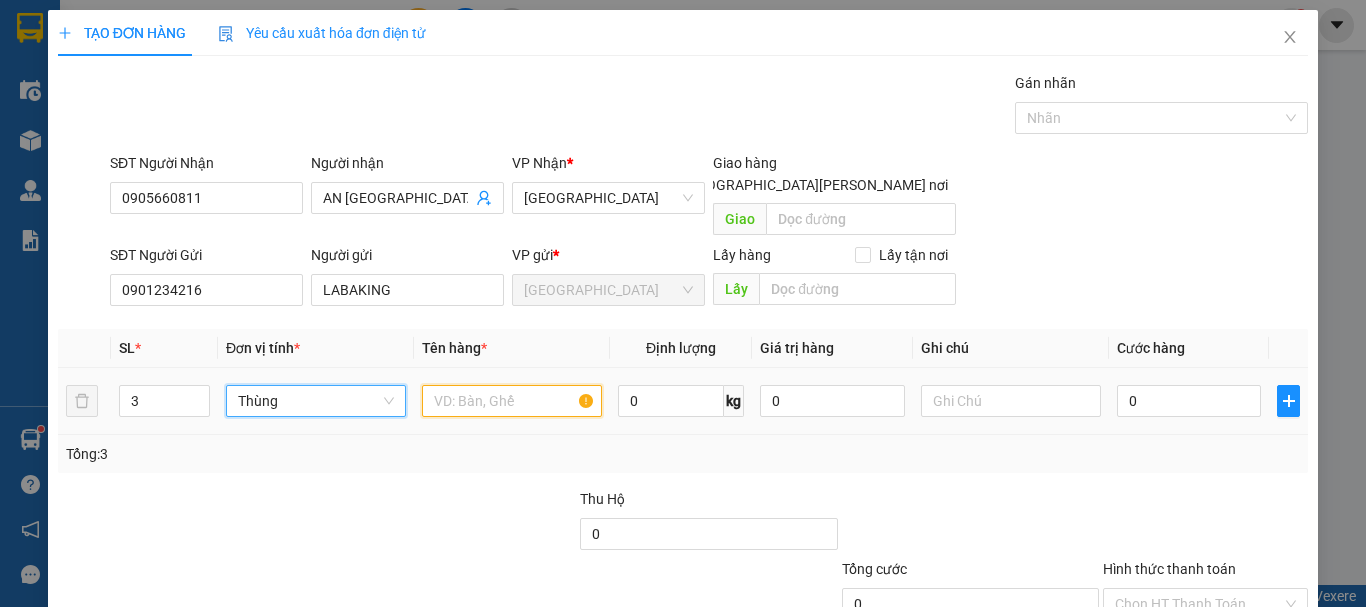 click at bounding box center [512, 401] 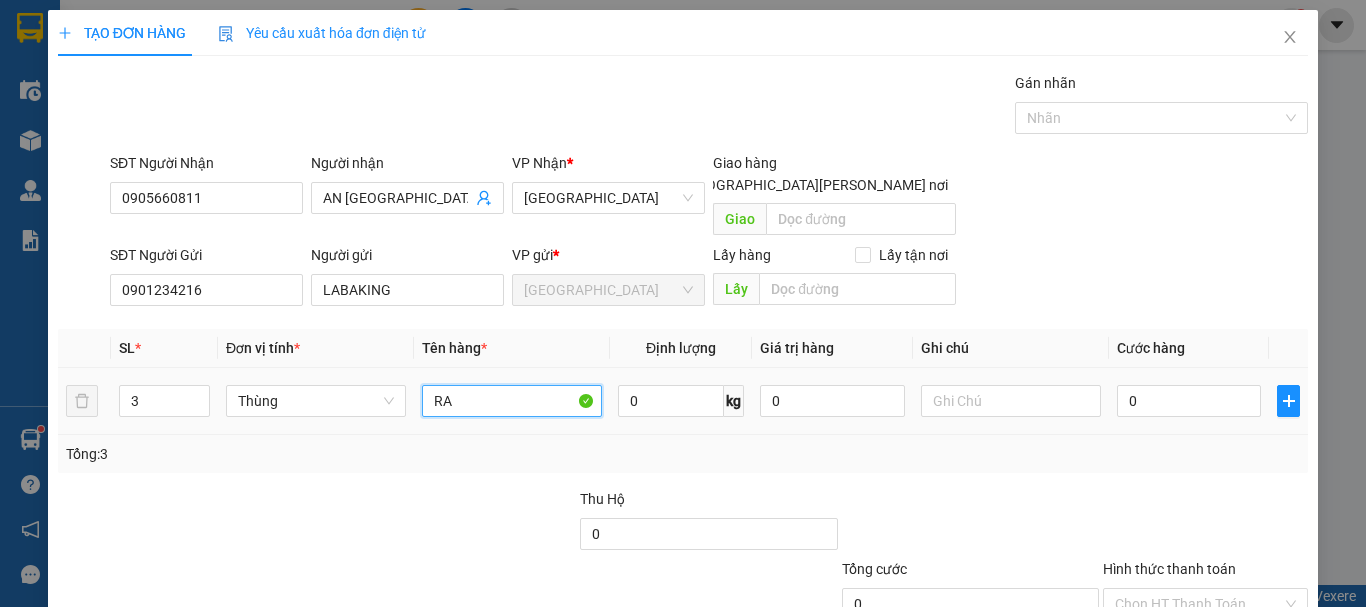 drag, startPoint x: 444, startPoint y: 384, endPoint x: 343, endPoint y: 401, distance: 102.4207 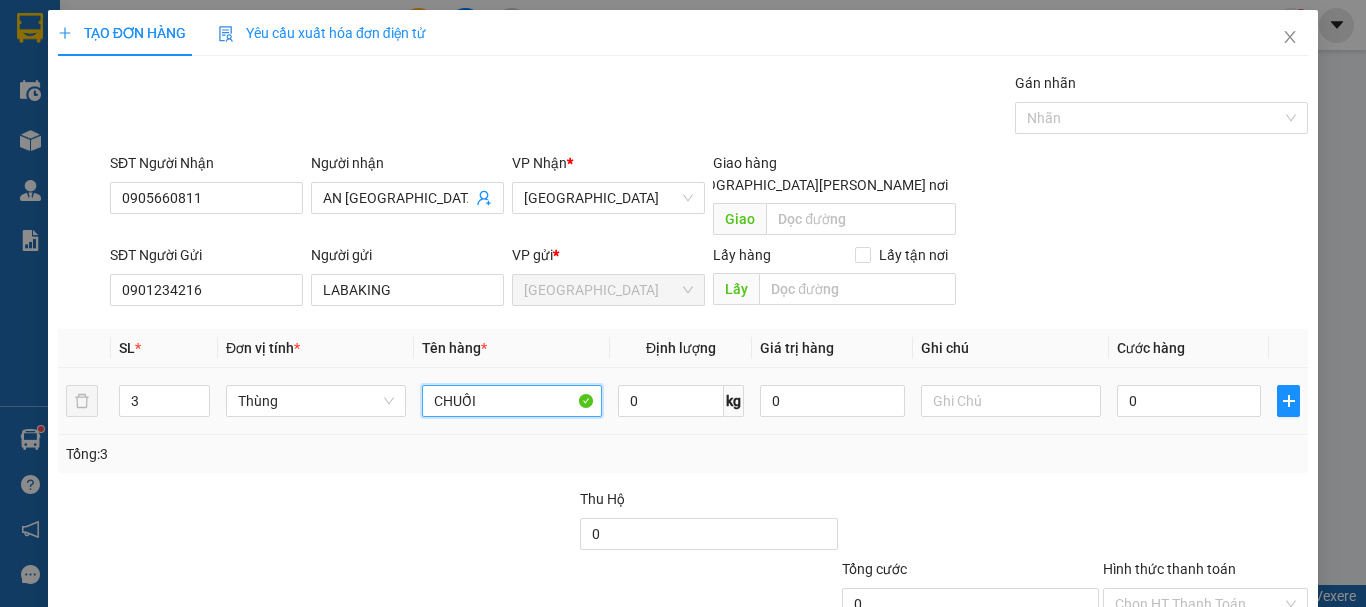 drag, startPoint x: 487, startPoint y: 378, endPoint x: 278, endPoint y: 402, distance: 210.37347 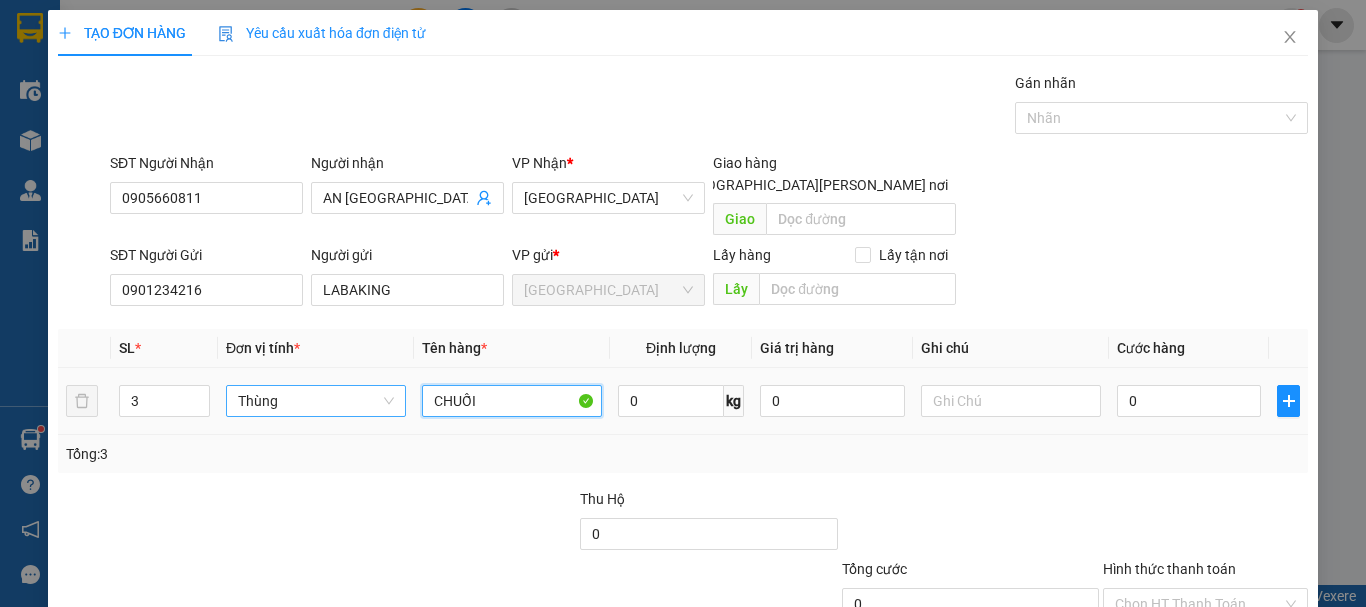 type on "CHUỐI" 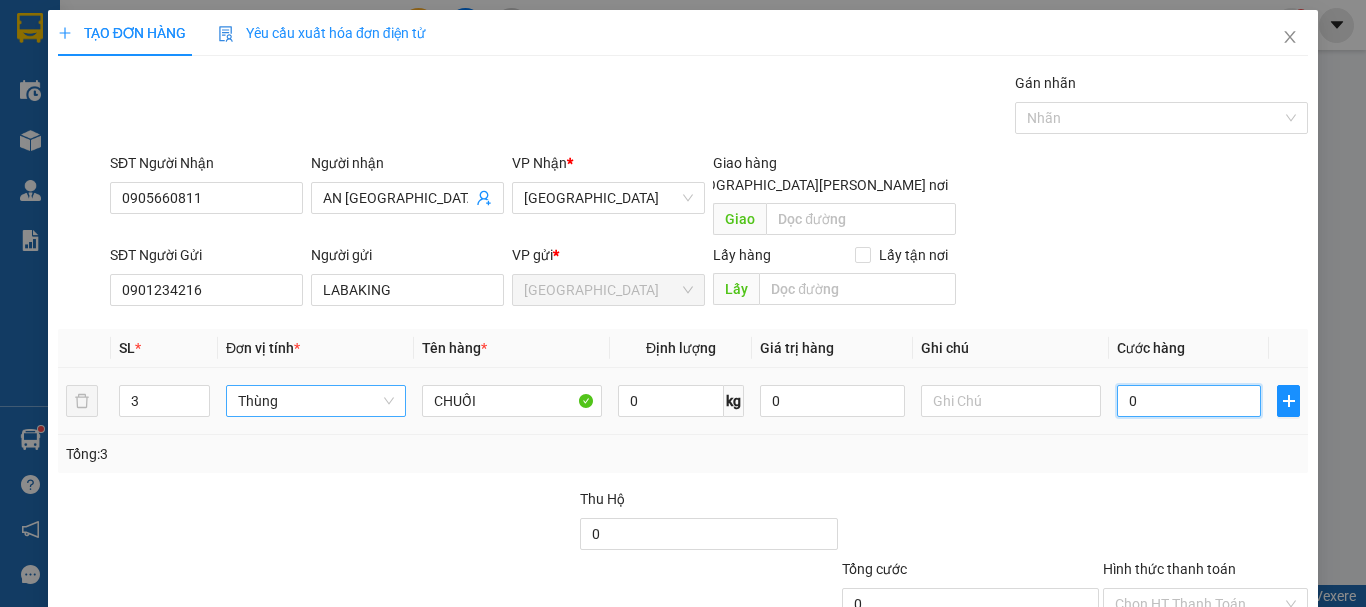 type on "1" 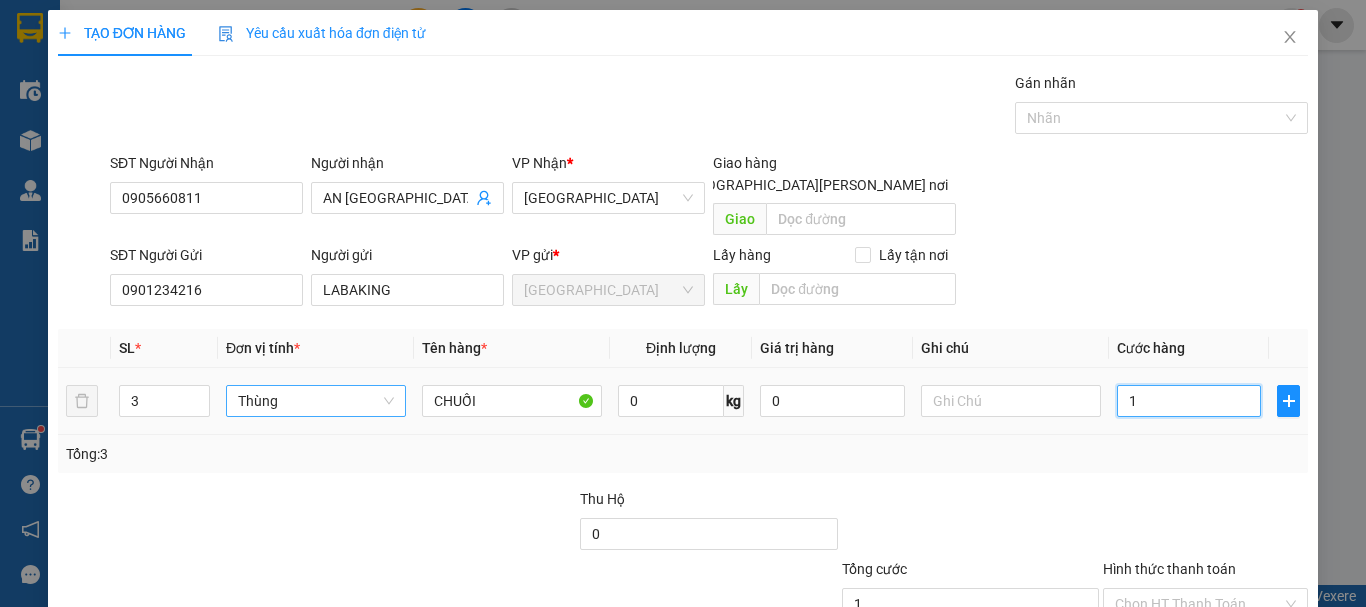 type on "15" 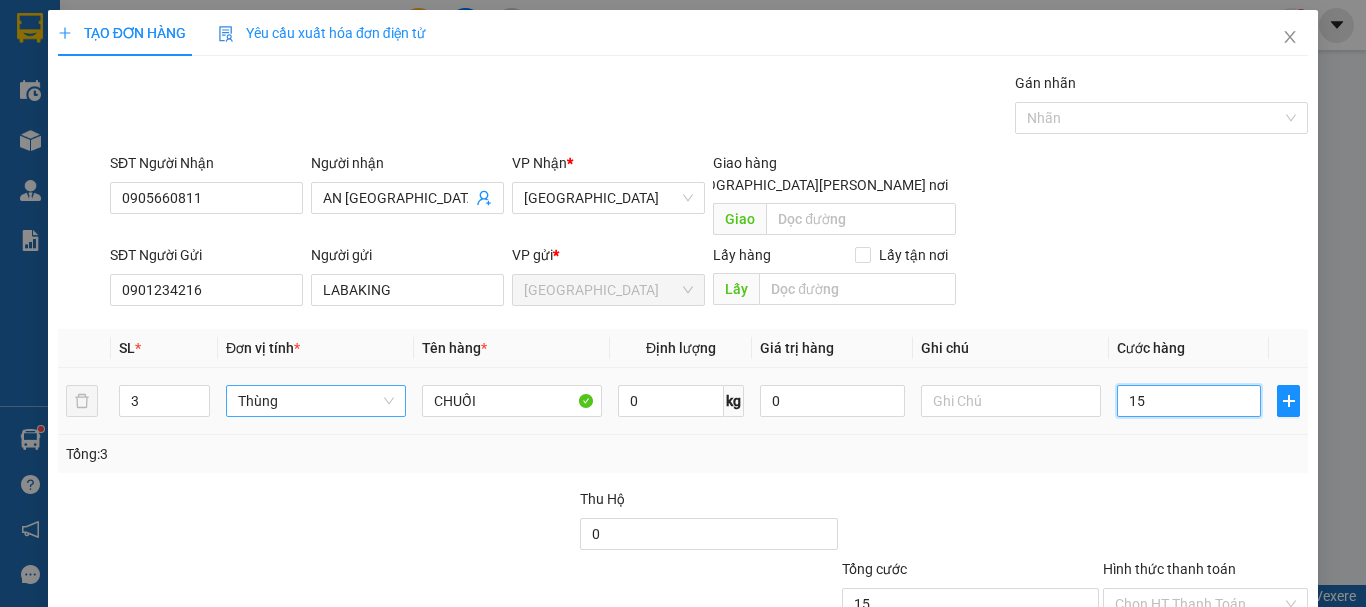 type on "150" 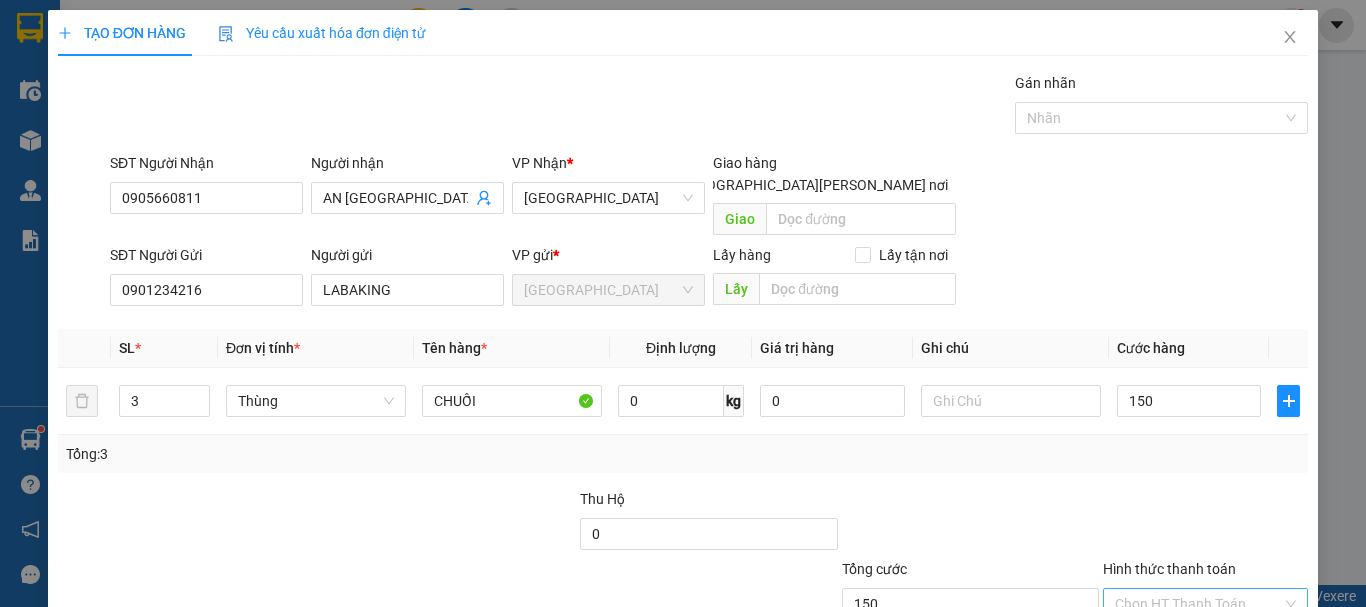 type on "150.000" 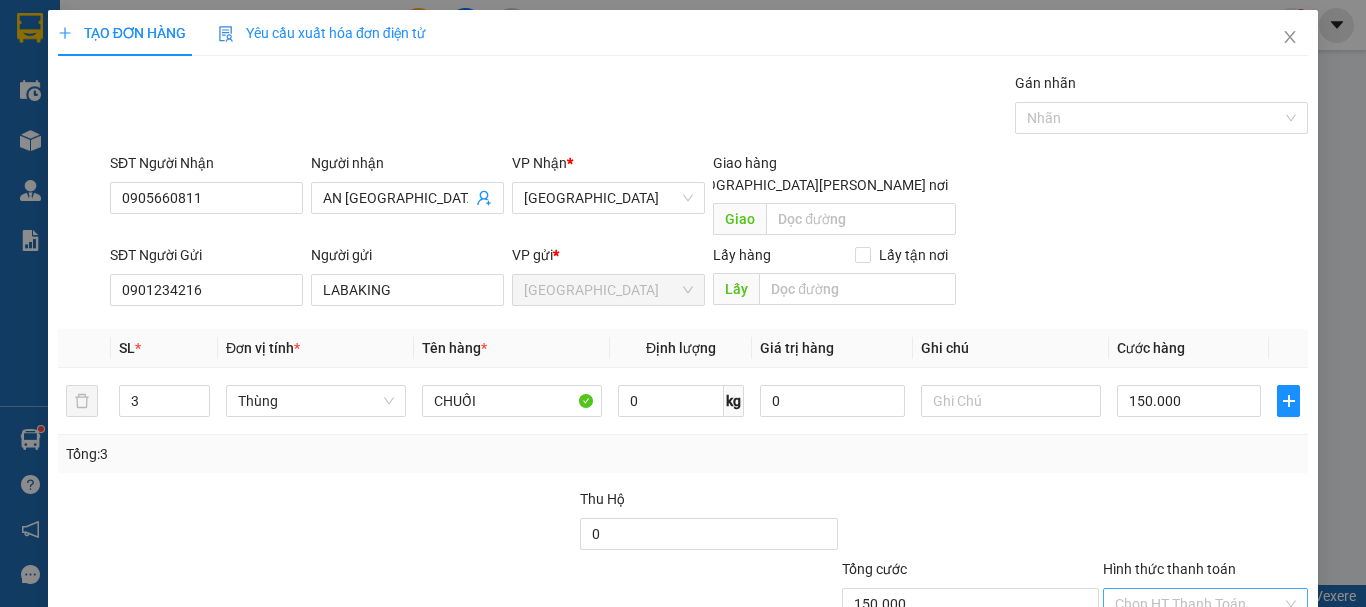 click on "Hình thức thanh toán" at bounding box center (1198, 604) 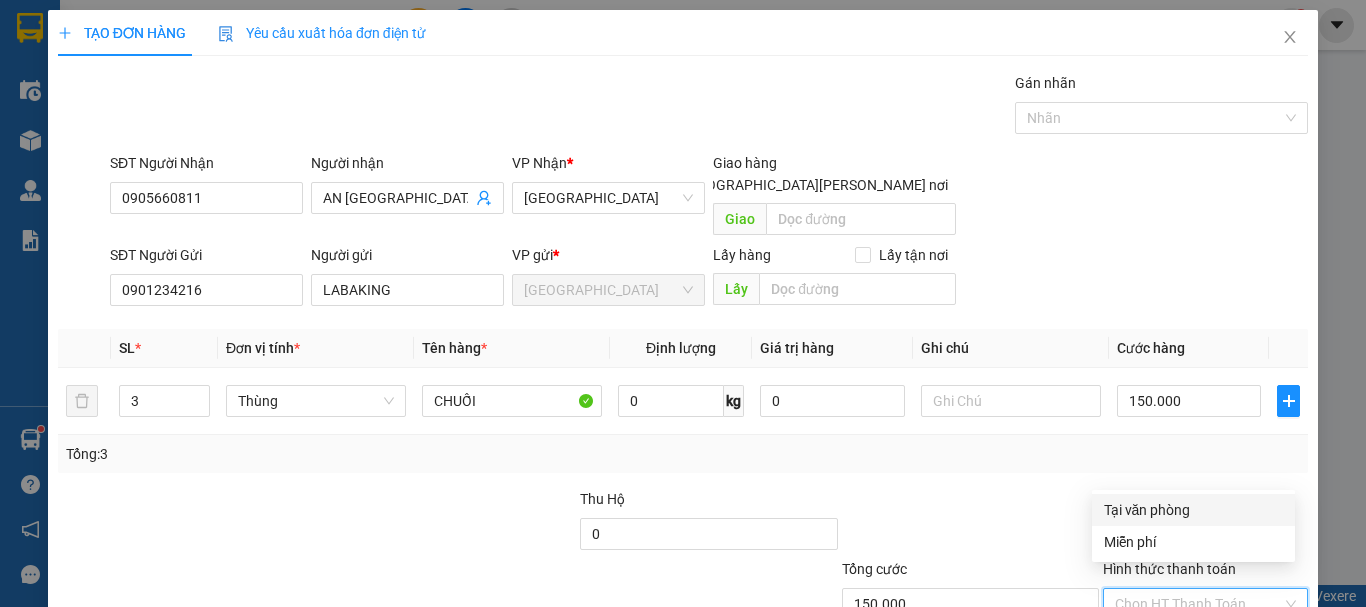 click on "Tại văn phòng" at bounding box center [1193, 510] 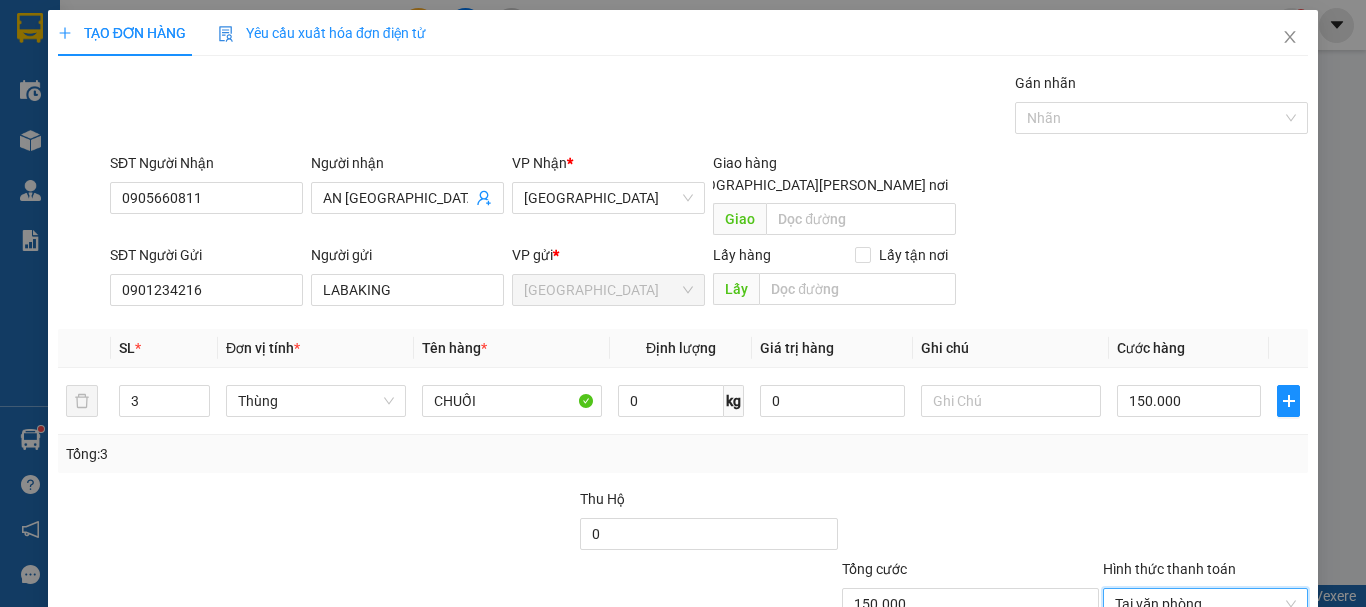 scroll, scrollTop: 125, scrollLeft: 0, axis: vertical 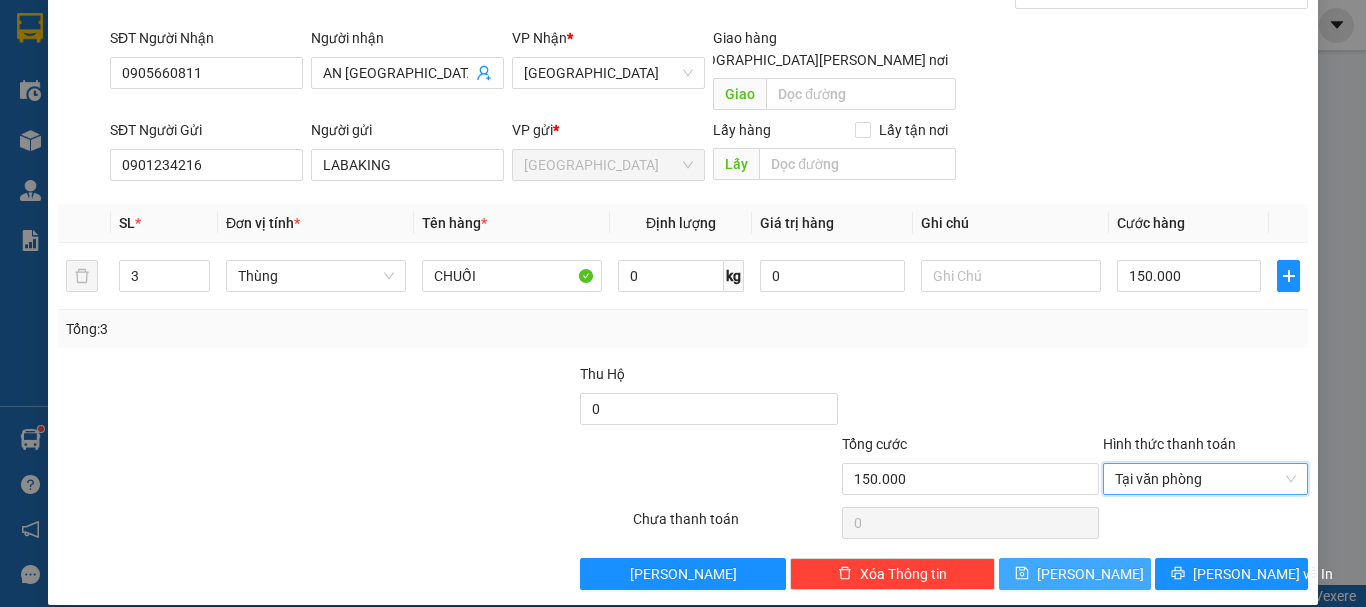 click on "[PERSON_NAME]" at bounding box center [1075, 574] 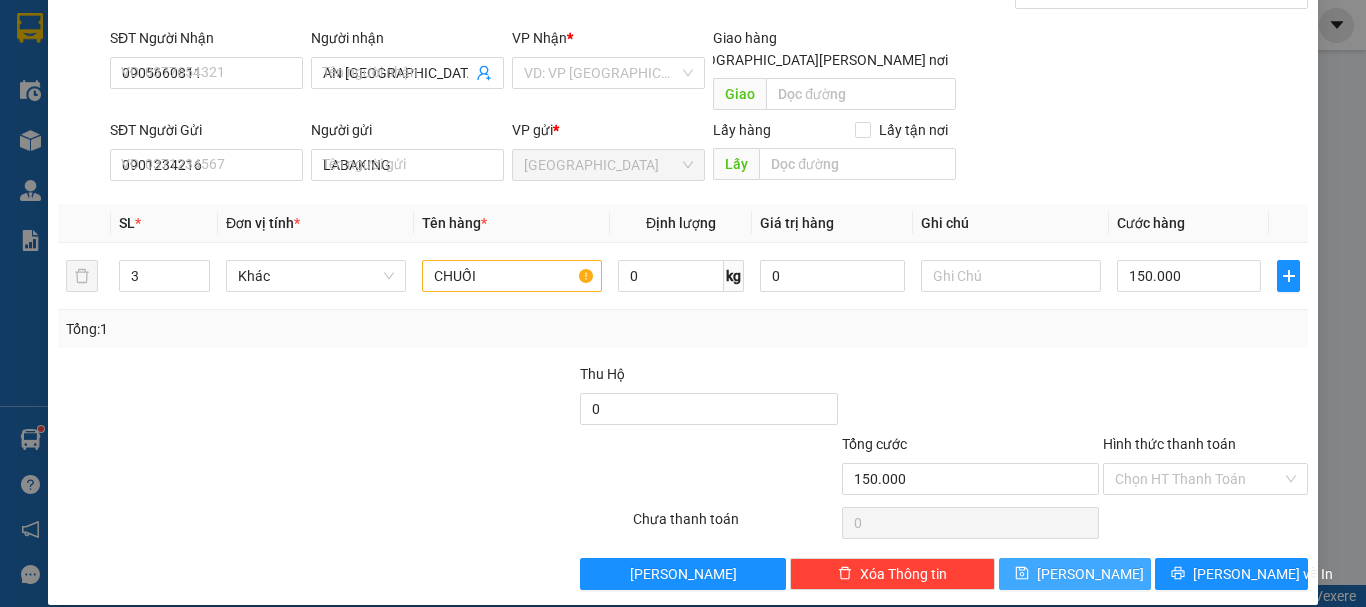 type 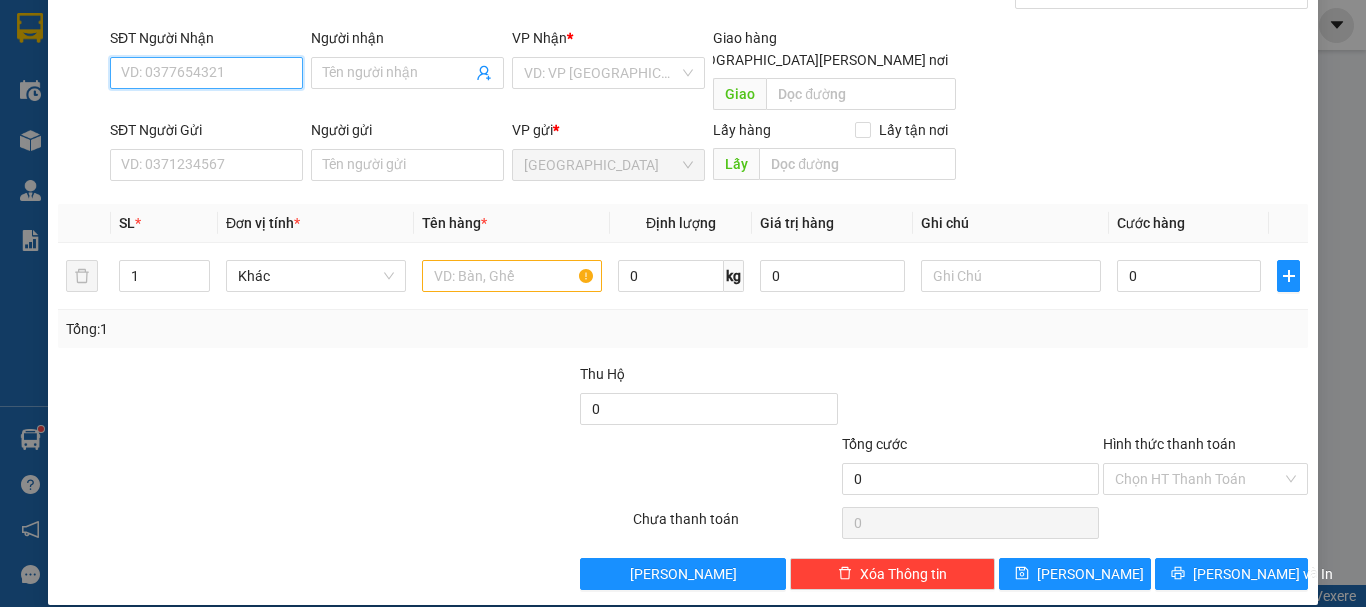 click on "SĐT Người Nhận" at bounding box center [206, 73] 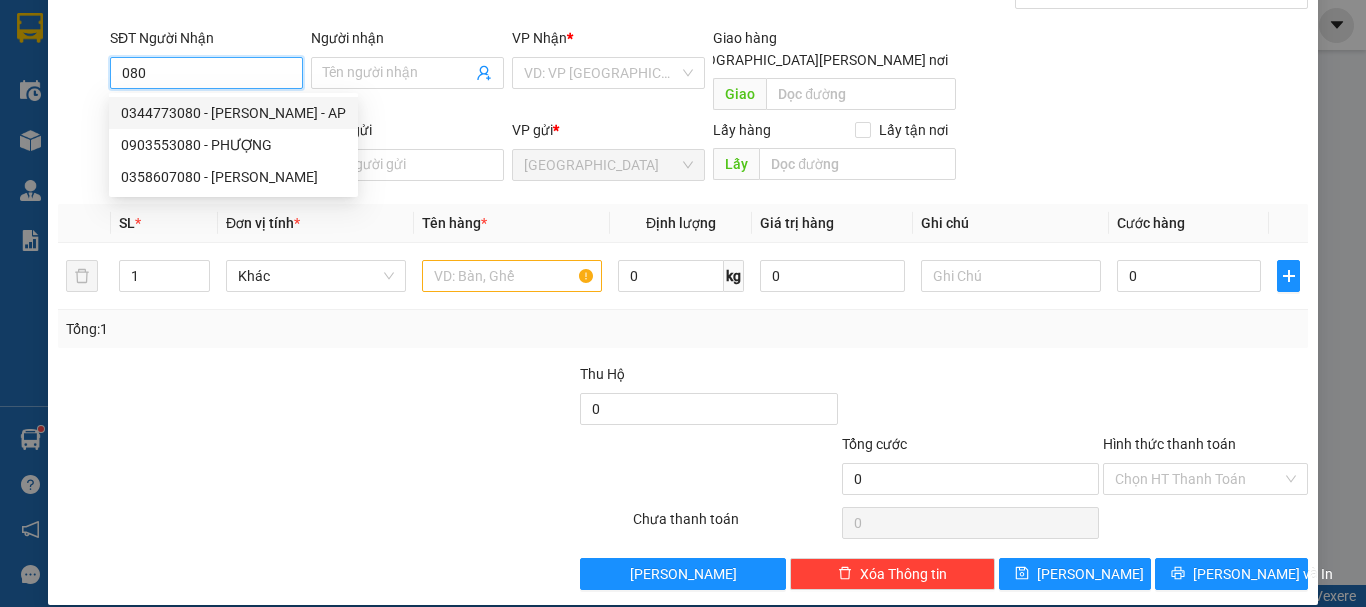click on "0344773080 - MS. DIỄM - AP" at bounding box center [233, 113] 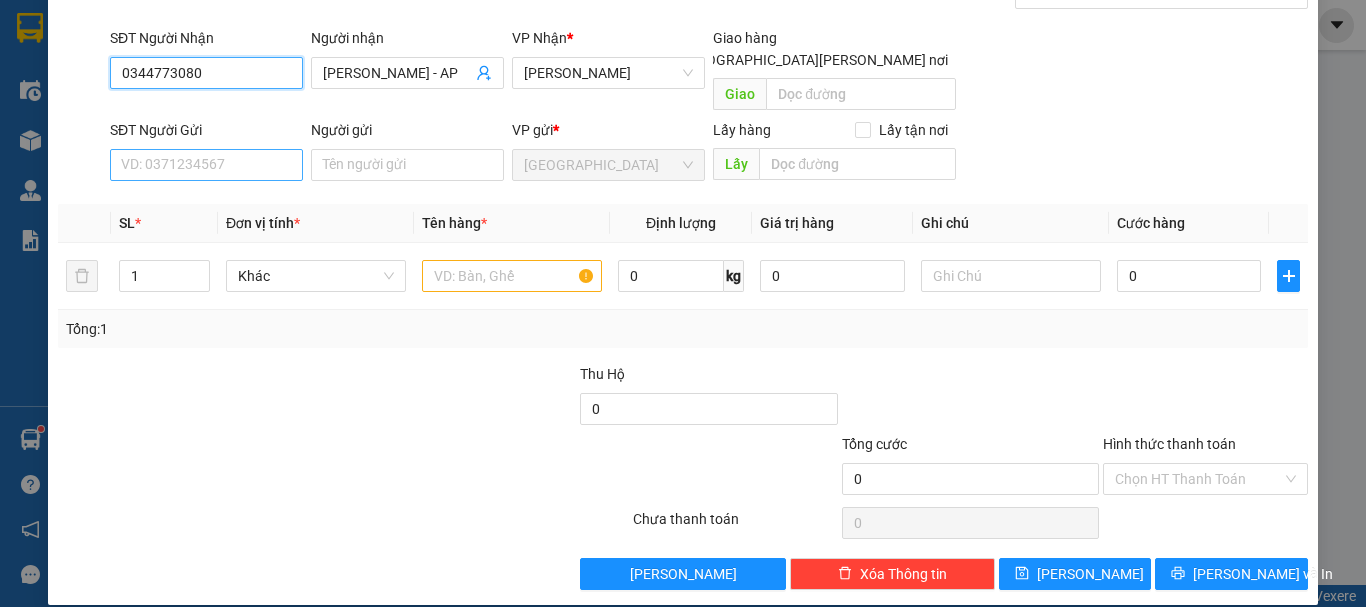 type on "0344773080" 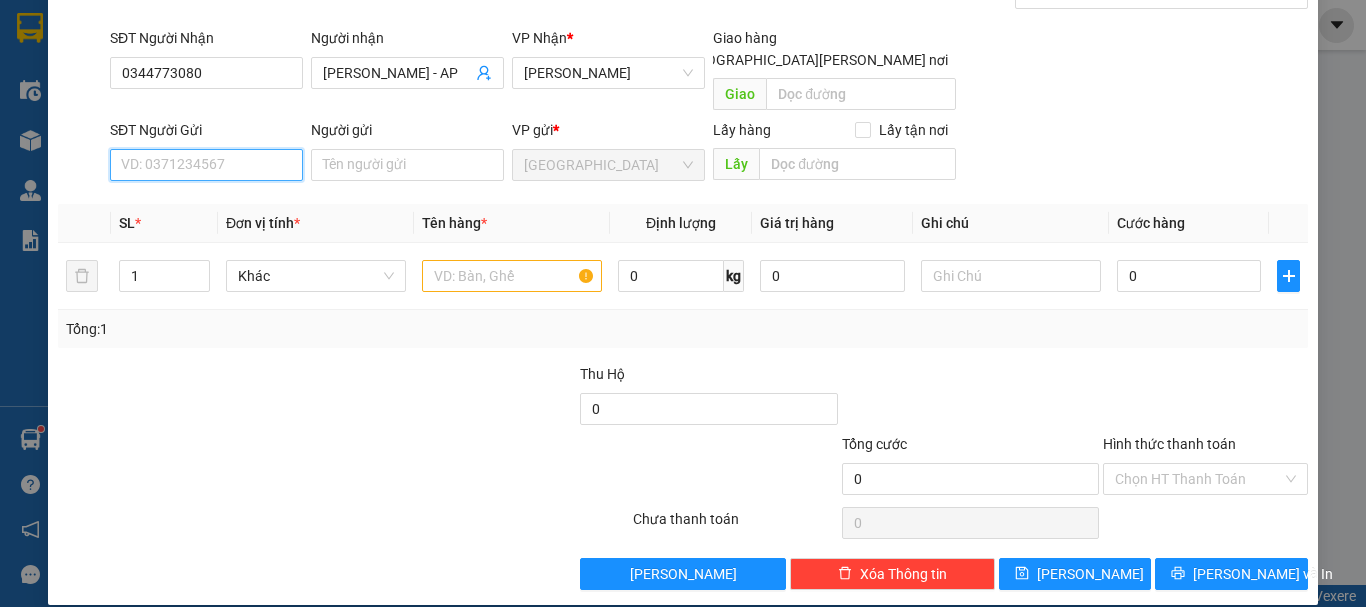 click on "SĐT Người Gửi" at bounding box center [206, 165] 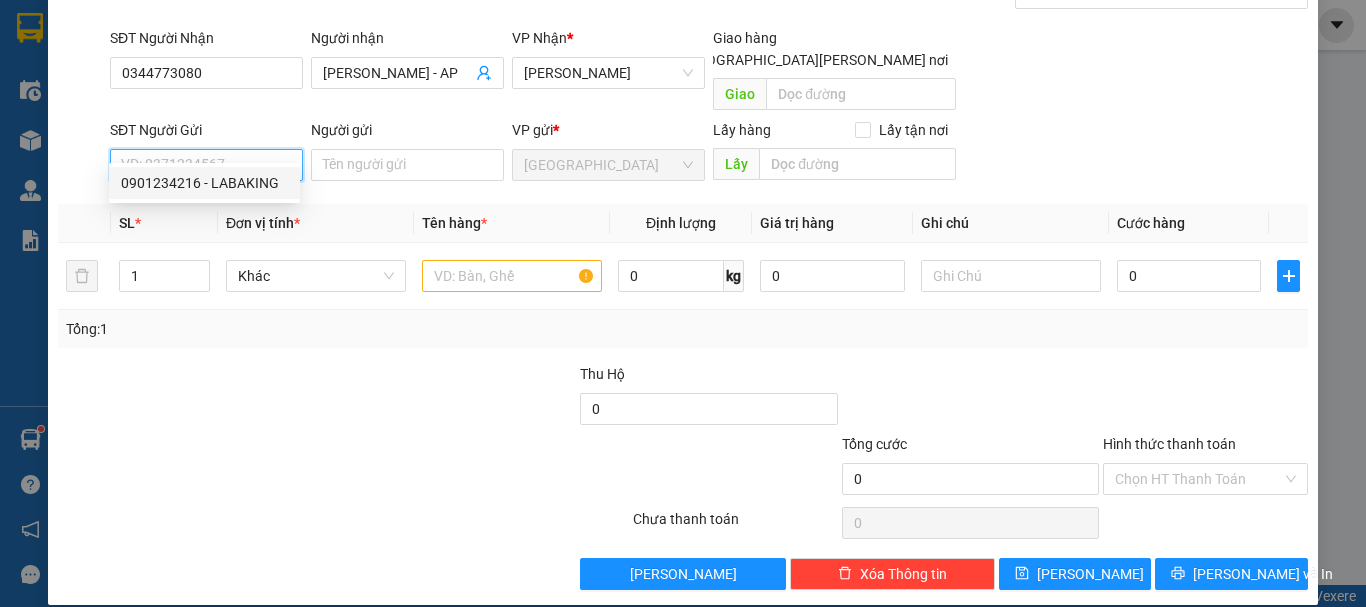 click on "0901234216 - LABAKING" at bounding box center [204, 183] 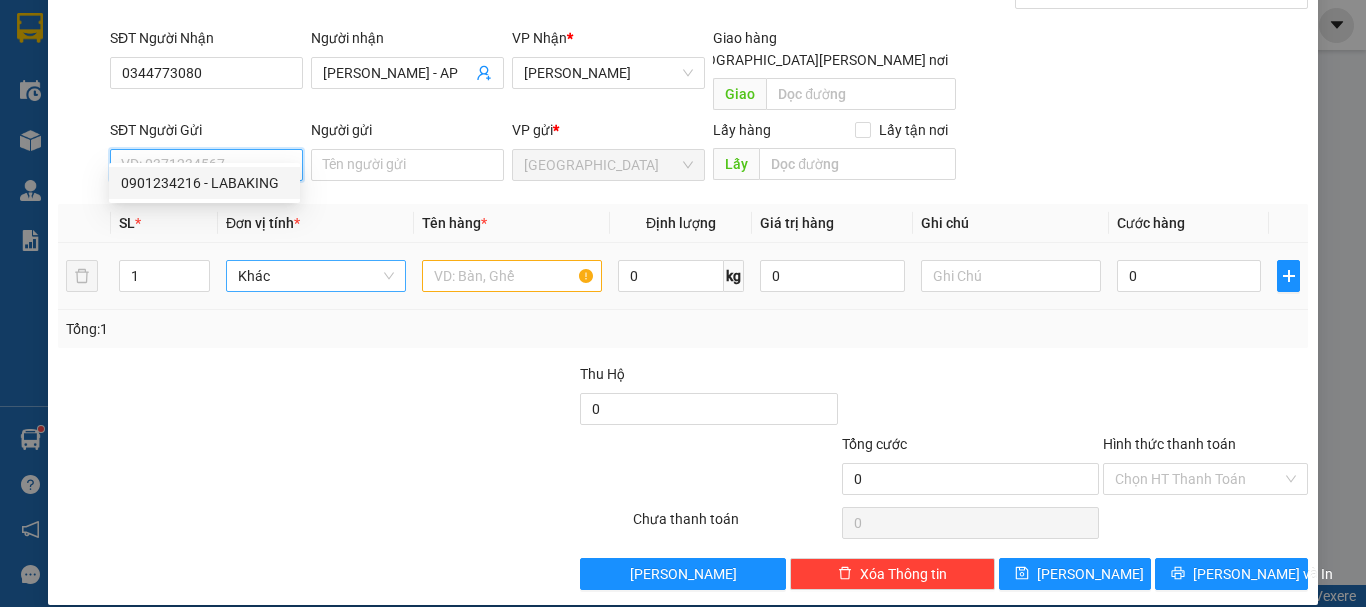 type on "0901234216" 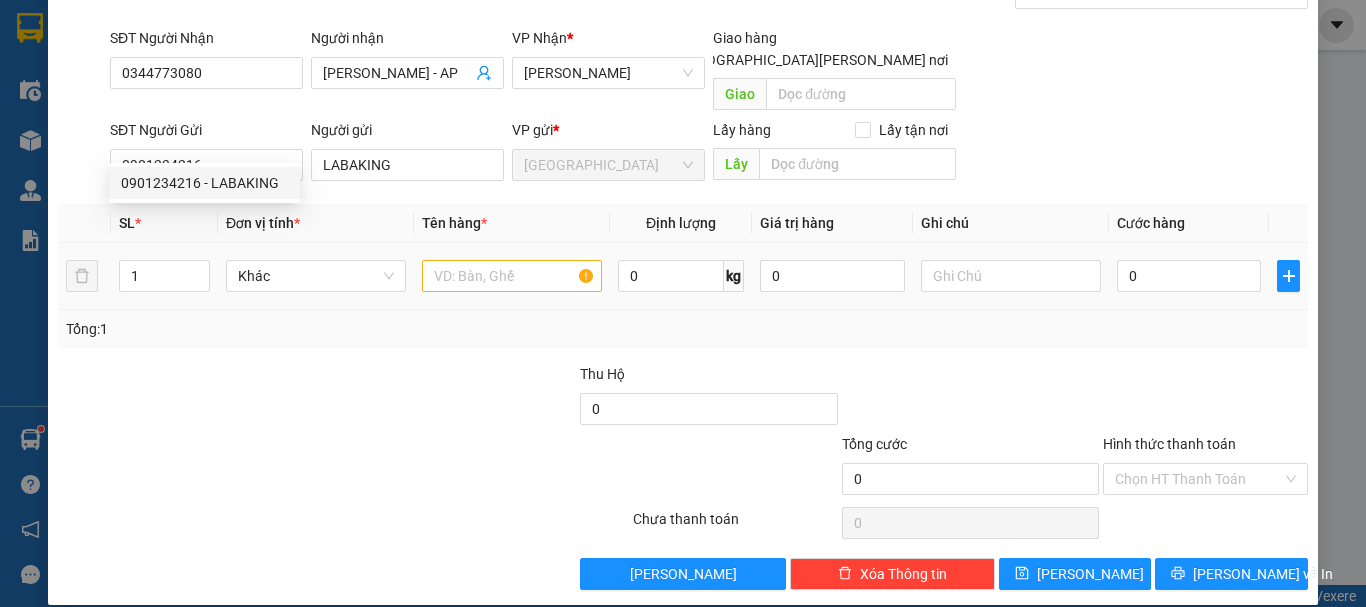 click on "Khác" at bounding box center [316, 276] 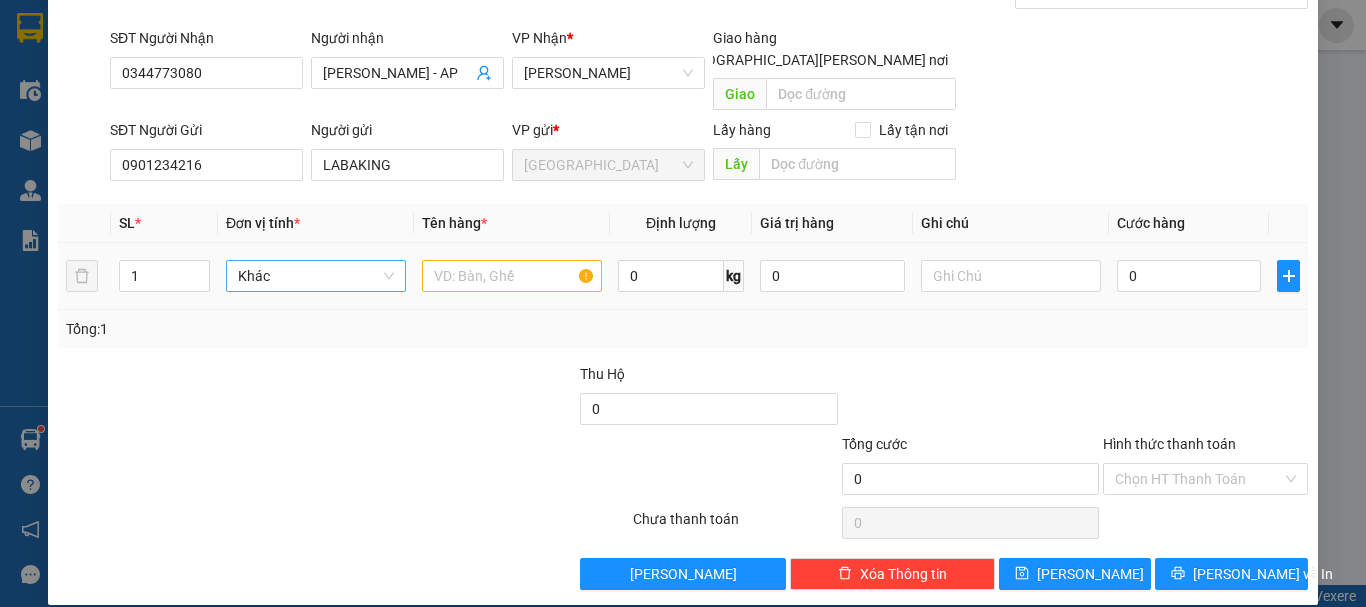 click on "Khác" at bounding box center [316, 276] 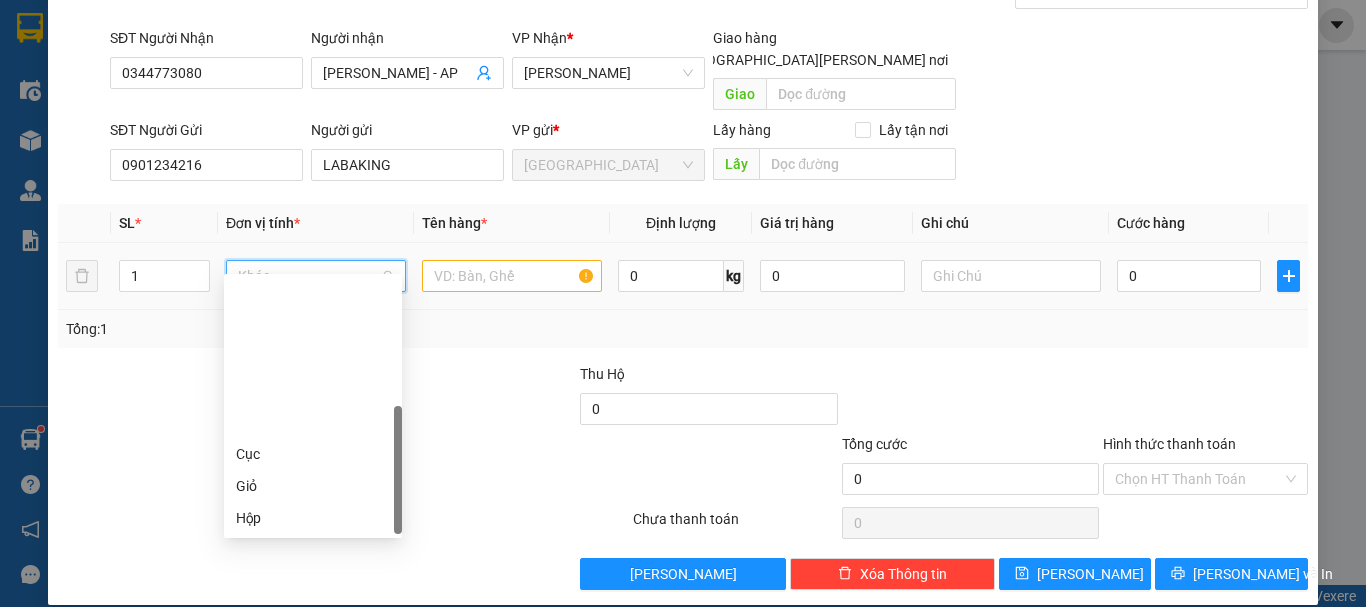 scroll, scrollTop: 192, scrollLeft: 0, axis: vertical 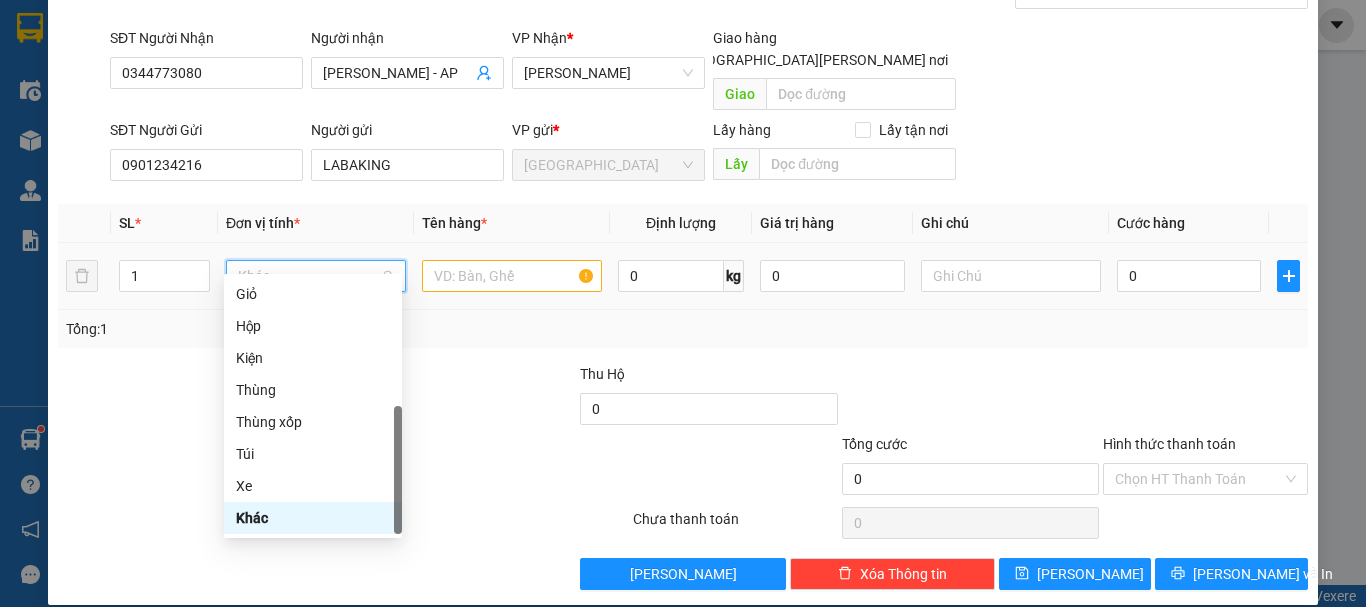 type on "T" 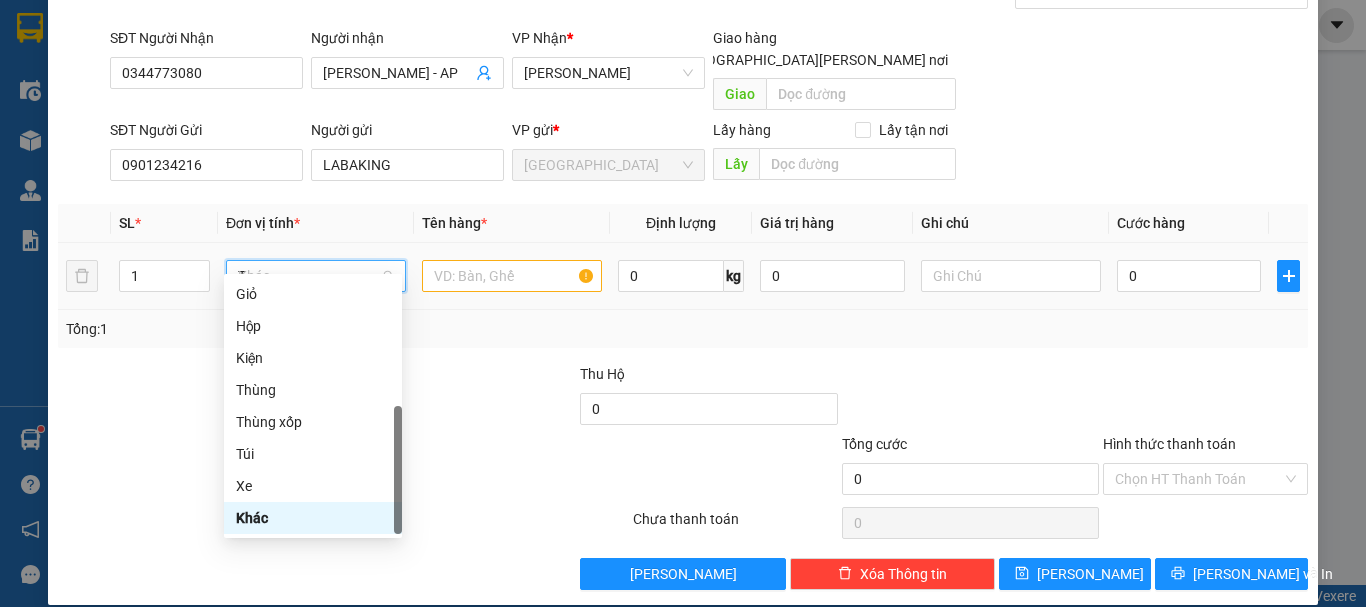 scroll, scrollTop: 0, scrollLeft: 0, axis: both 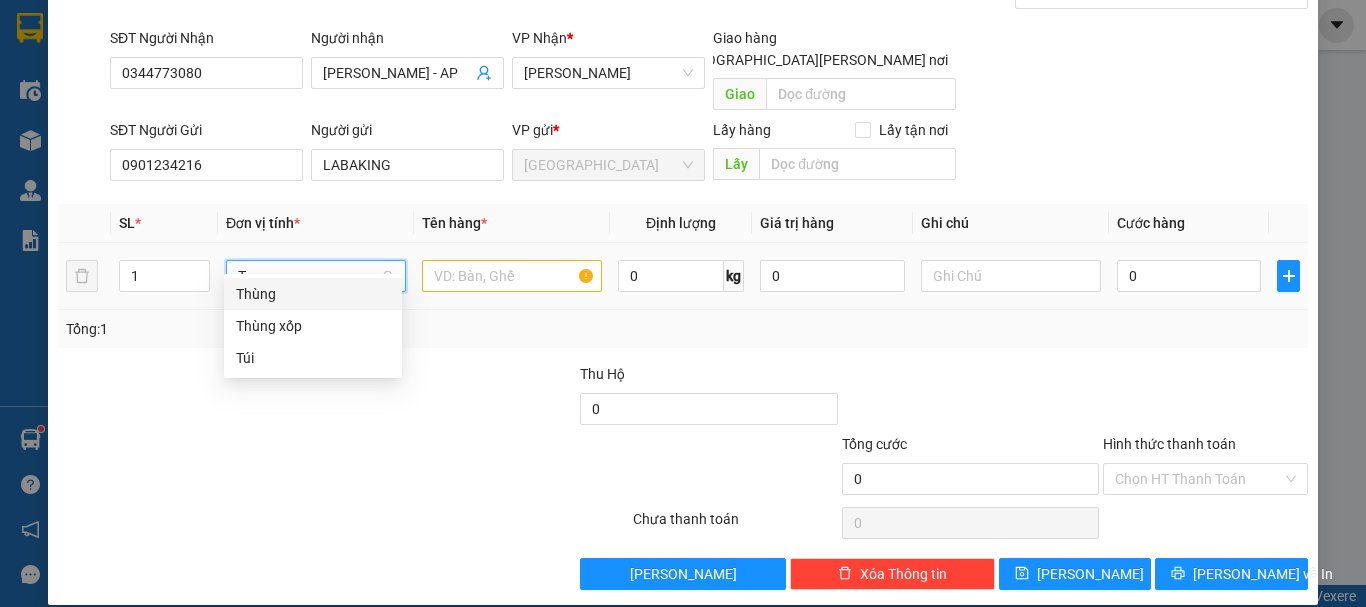 click on "Thùng" at bounding box center (313, 294) 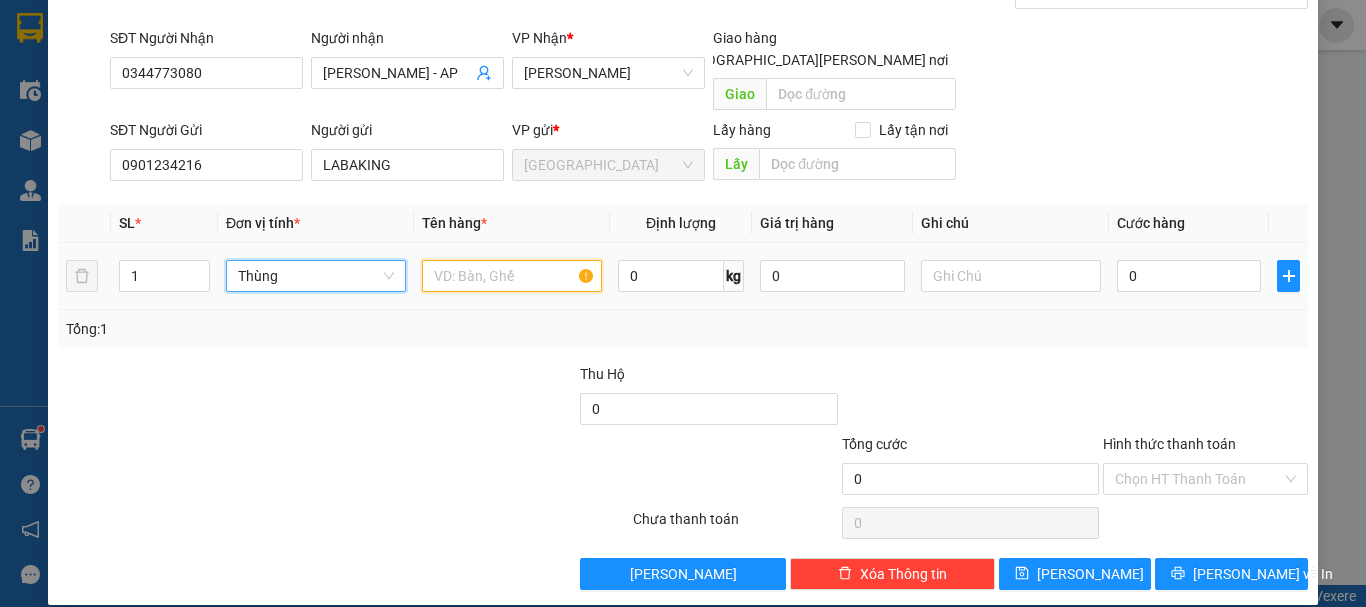 click at bounding box center [512, 276] 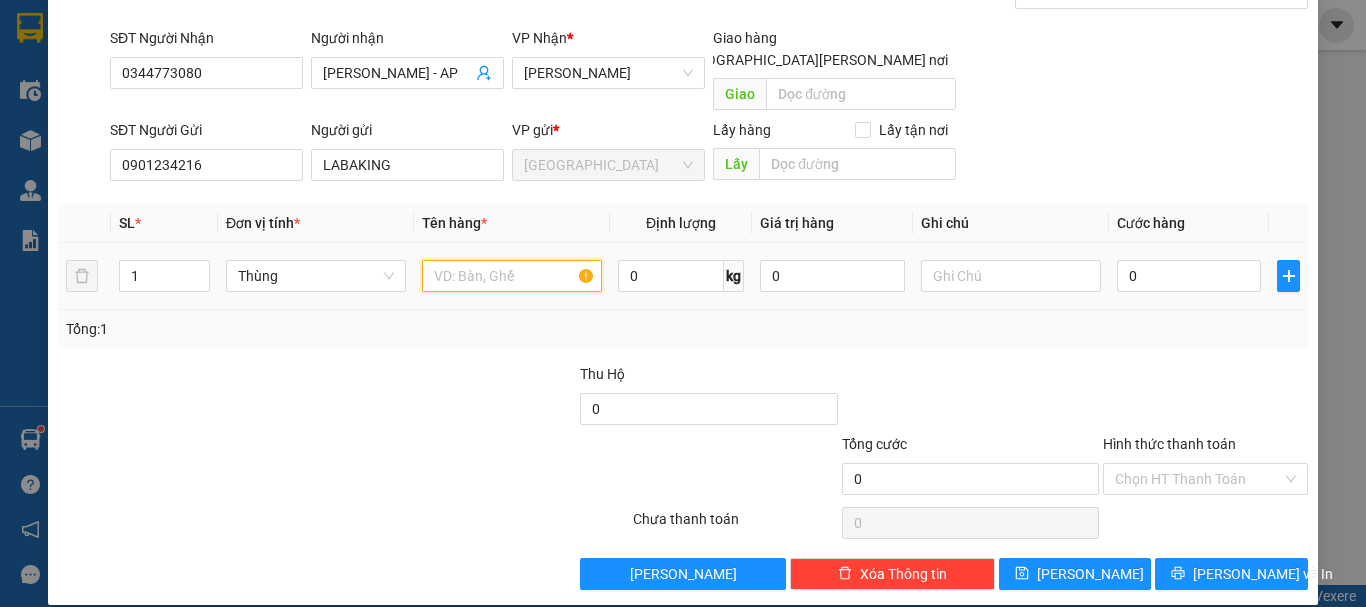 paste on "CHUỐI" 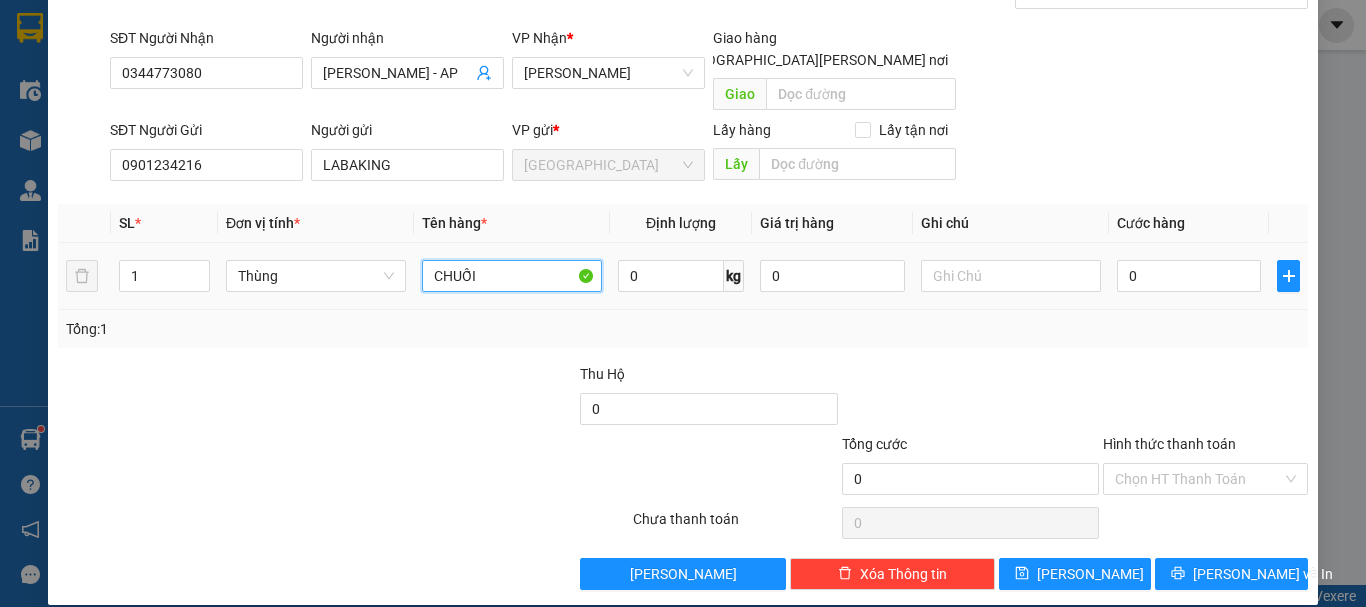 type on "CHUỐI" 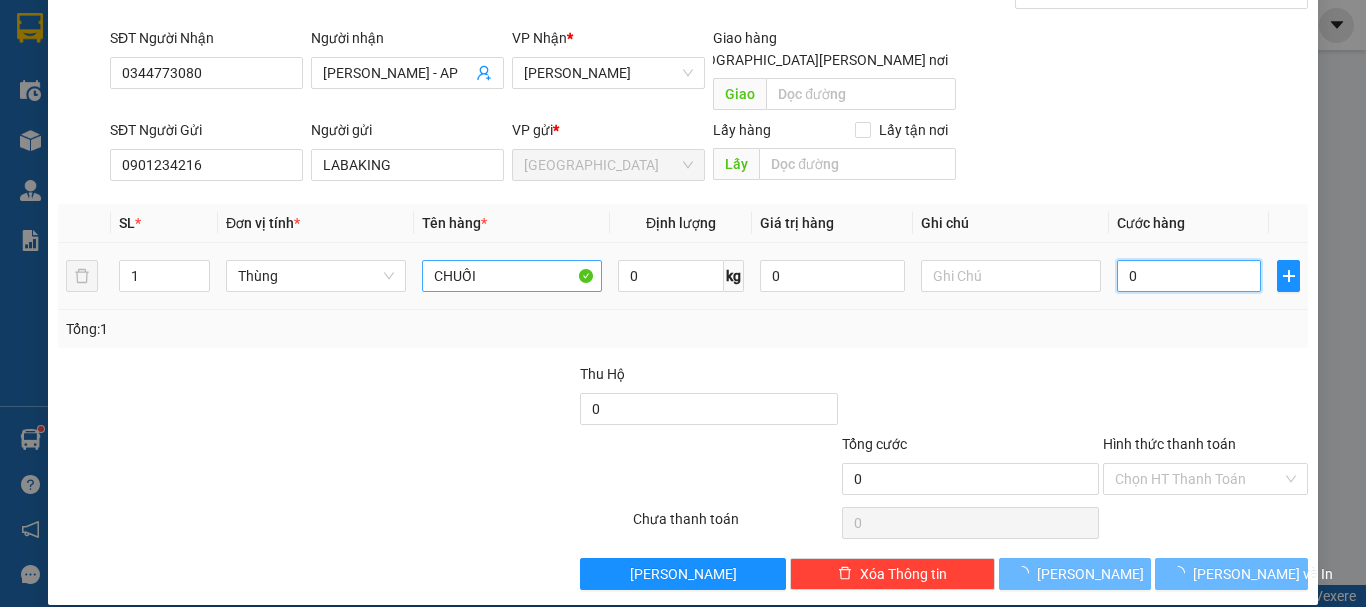 type on "5" 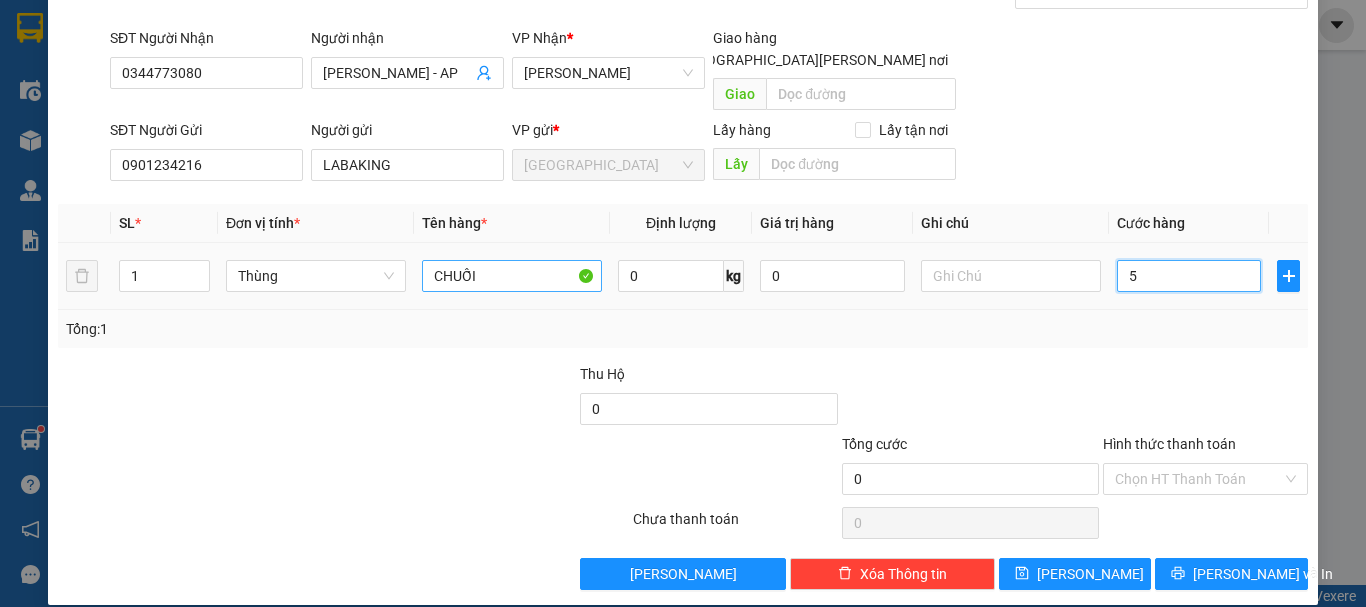 type on "5" 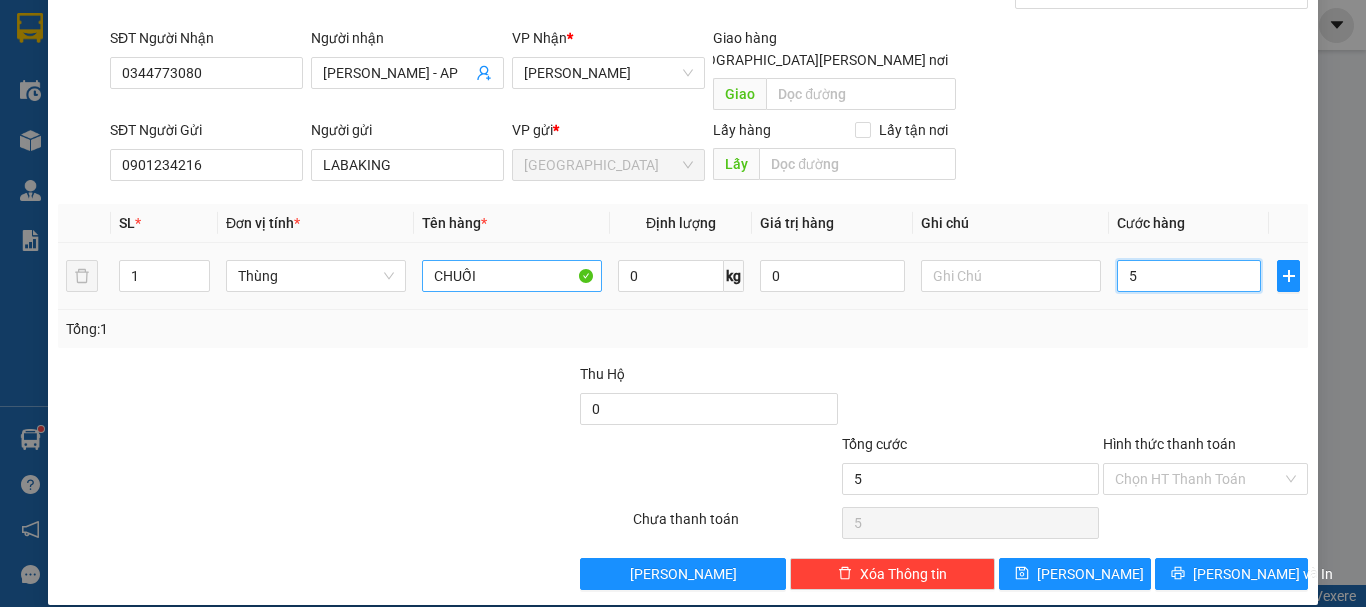 type on "50" 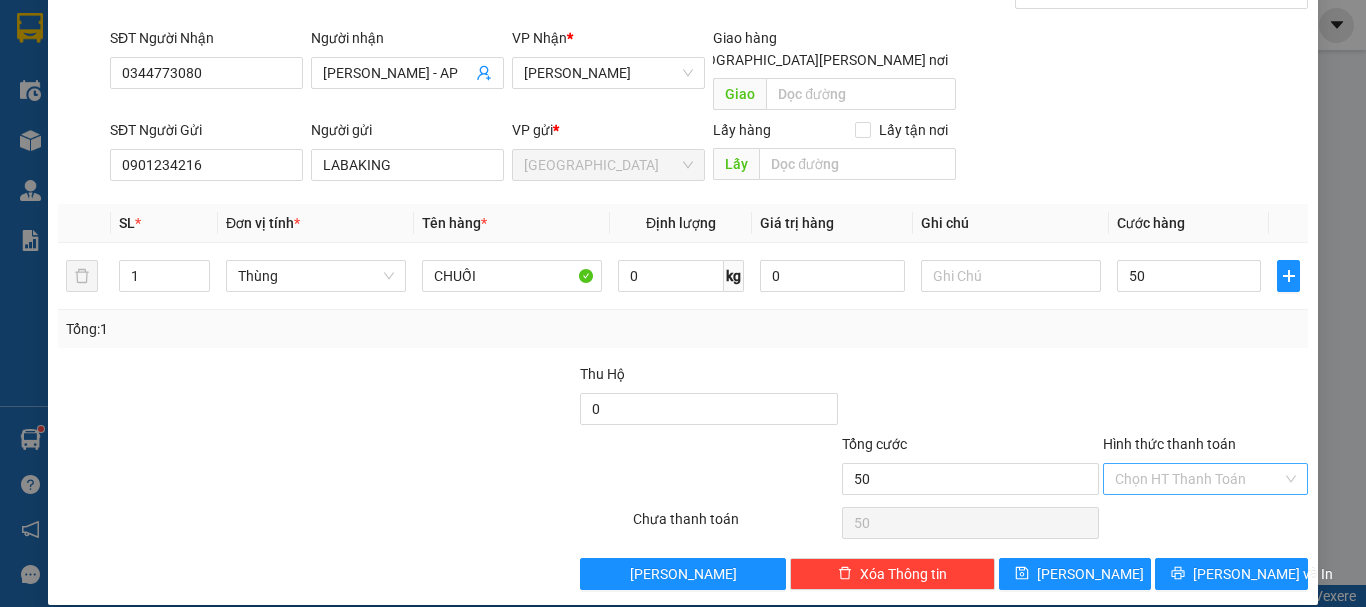type on "50.000" 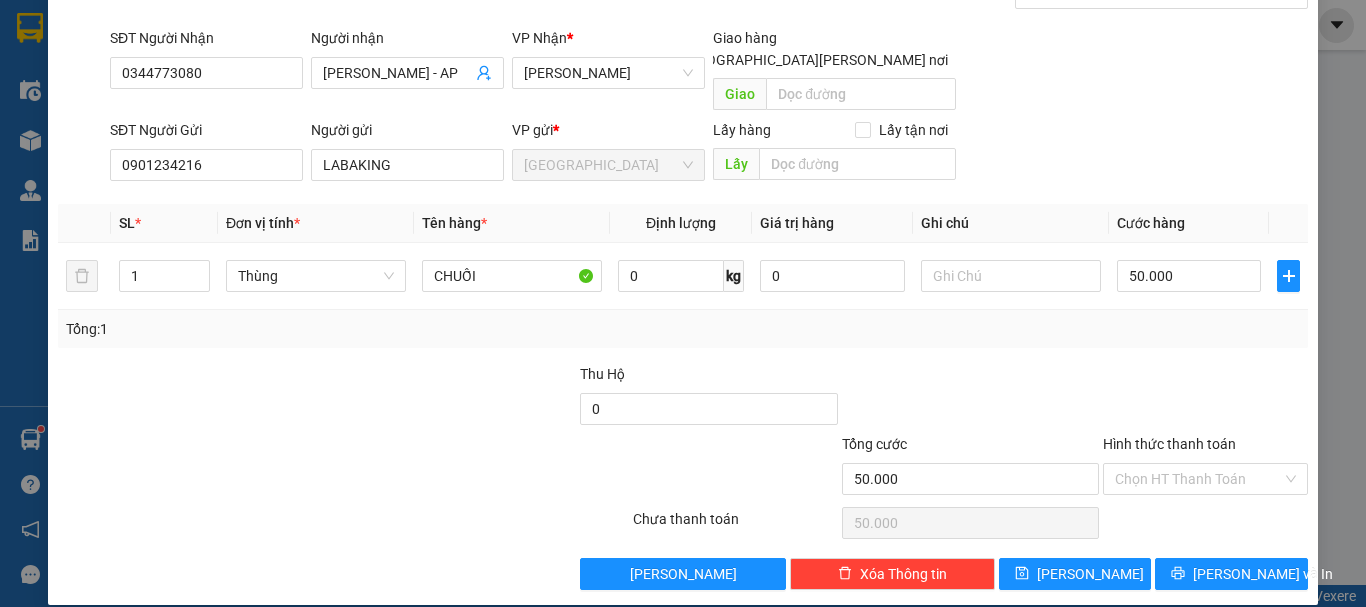 drag, startPoint x: 1226, startPoint y: 466, endPoint x: 1202, endPoint y: 494, distance: 36.878178 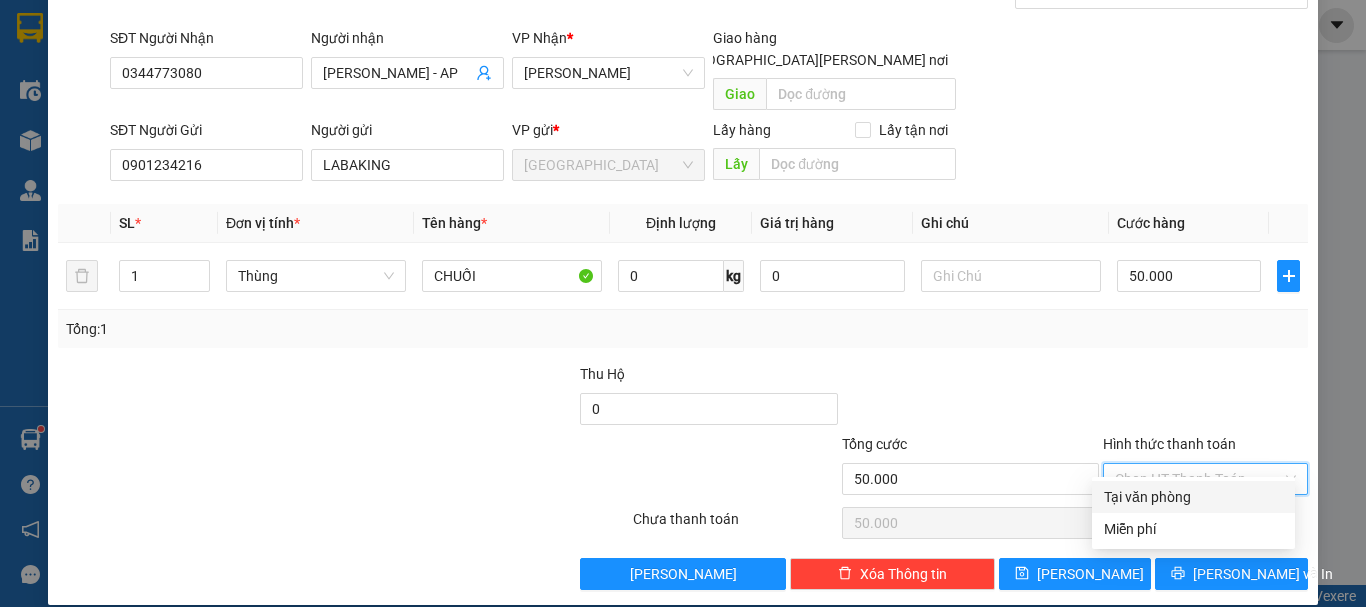 click on "Tại văn phòng" at bounding box center [1193, 497] 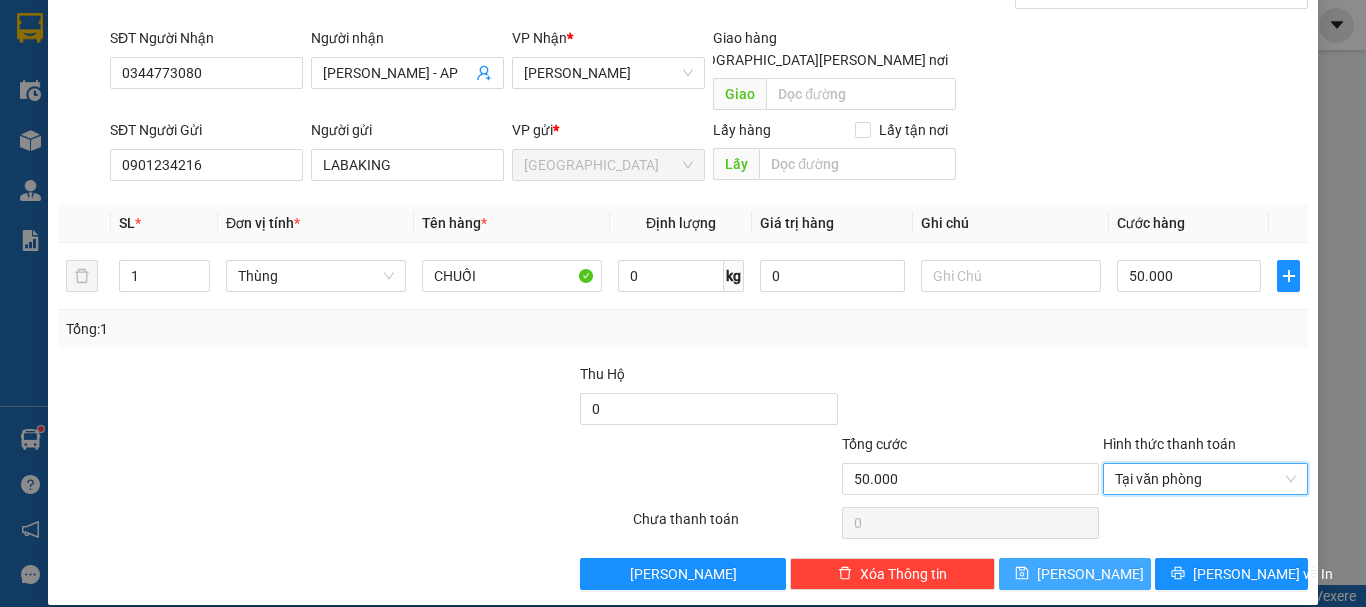 click 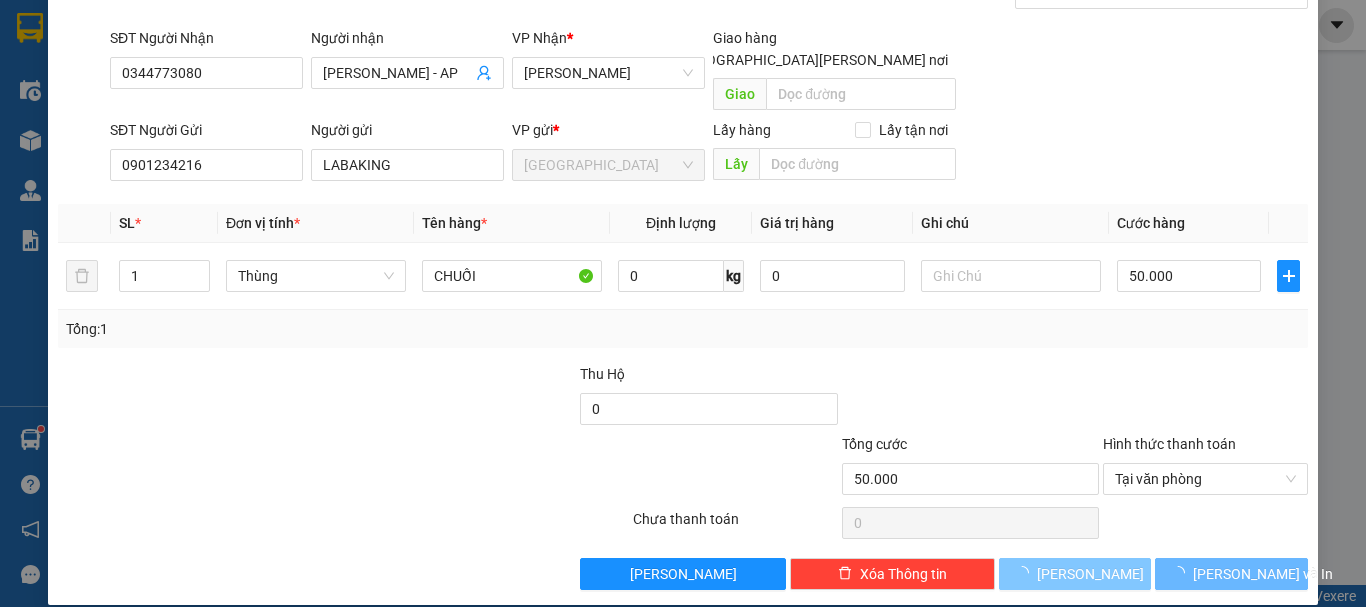 type 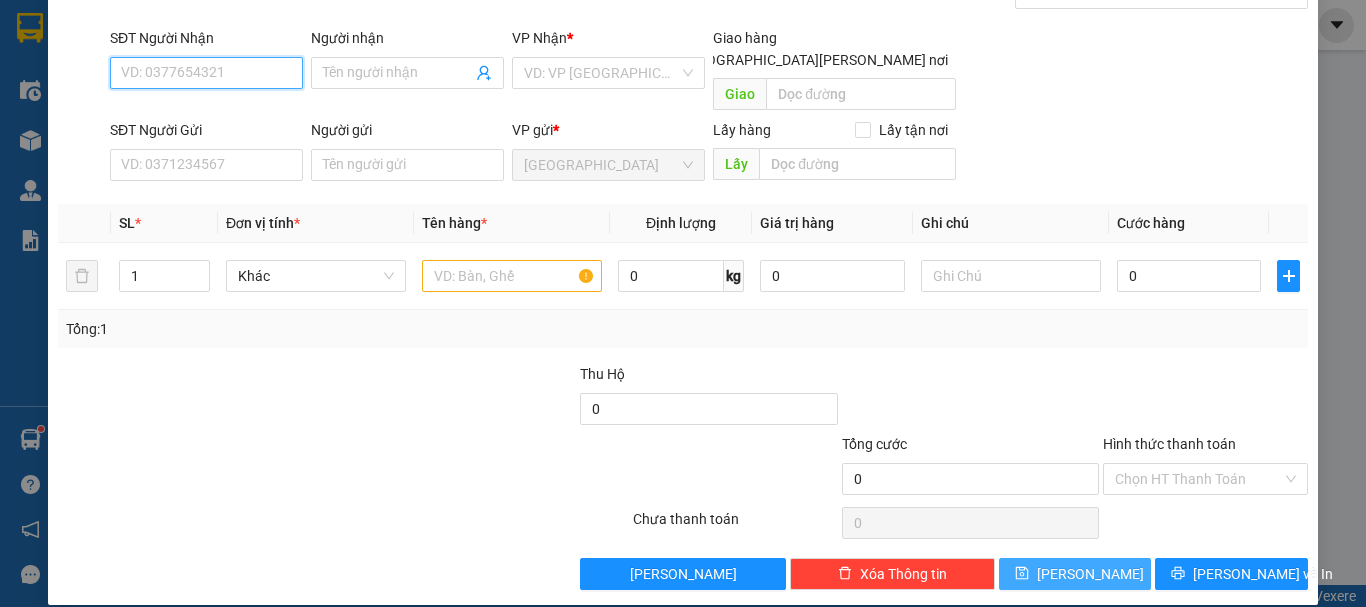 click on "SĐT Người Nhận" at bounding box center [206, 73] 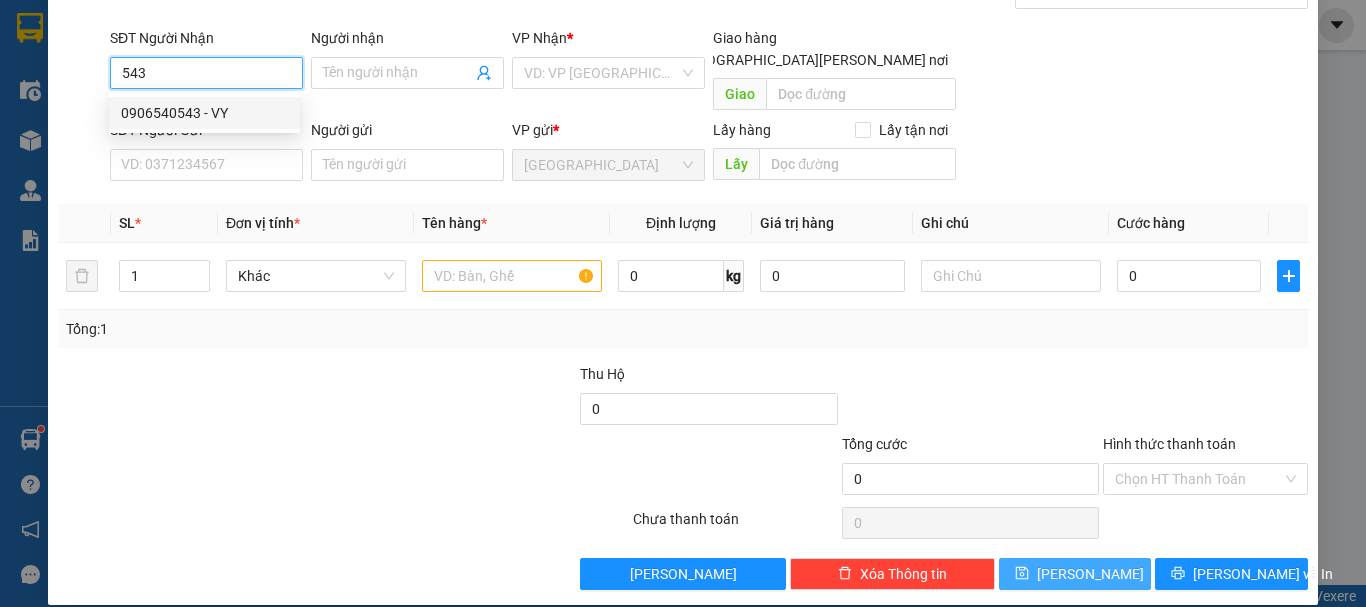 click on "0906540543 - VY" at bounding box center [204, 113] 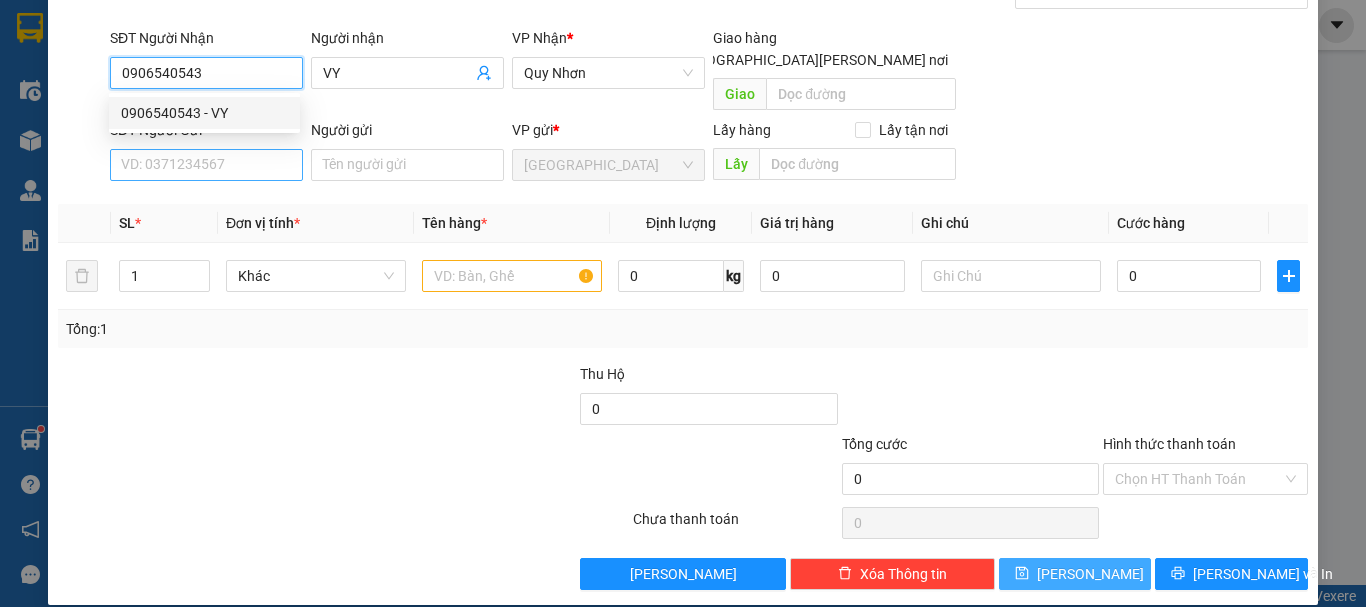 type on "0906540543" 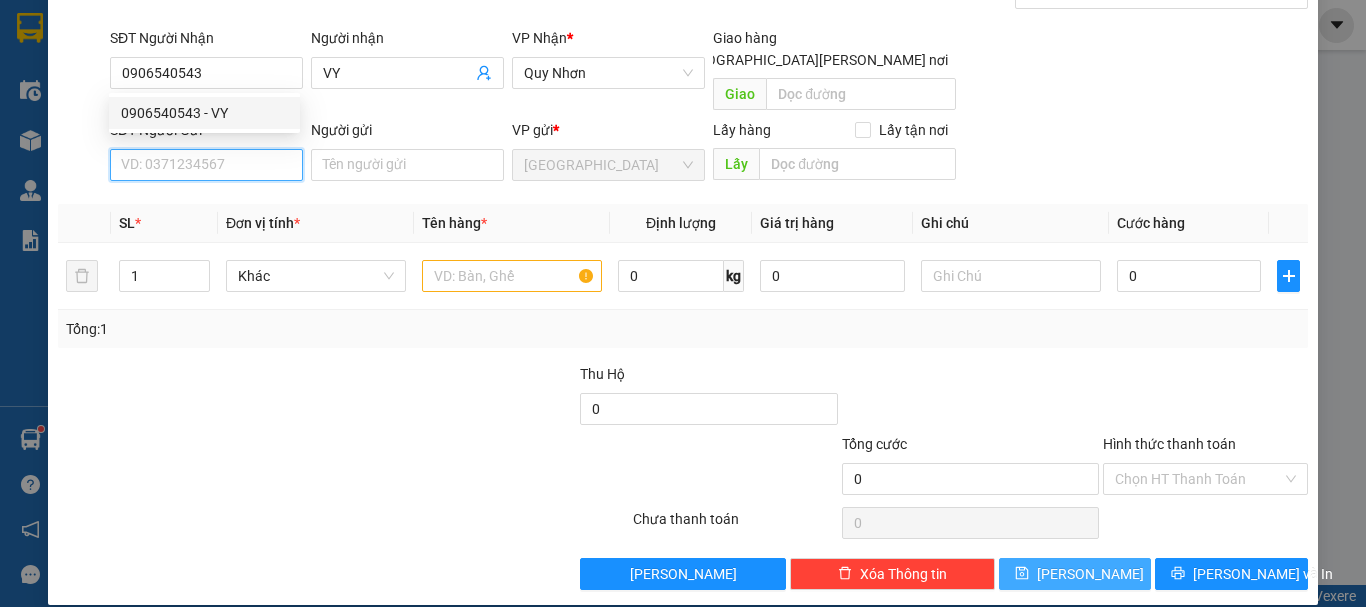 click on "SĐT Người Gửi" at bounding box center (206, 165) 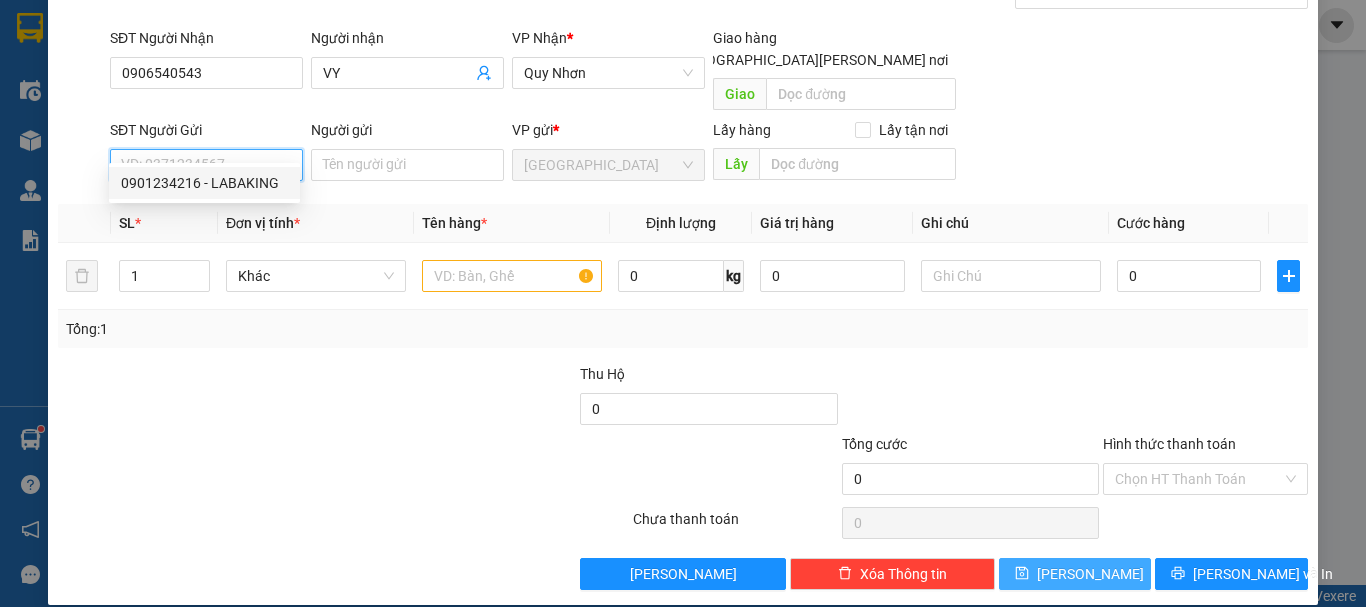 click on "0901234216 - LABAKING" at bounding box center [204, 183] 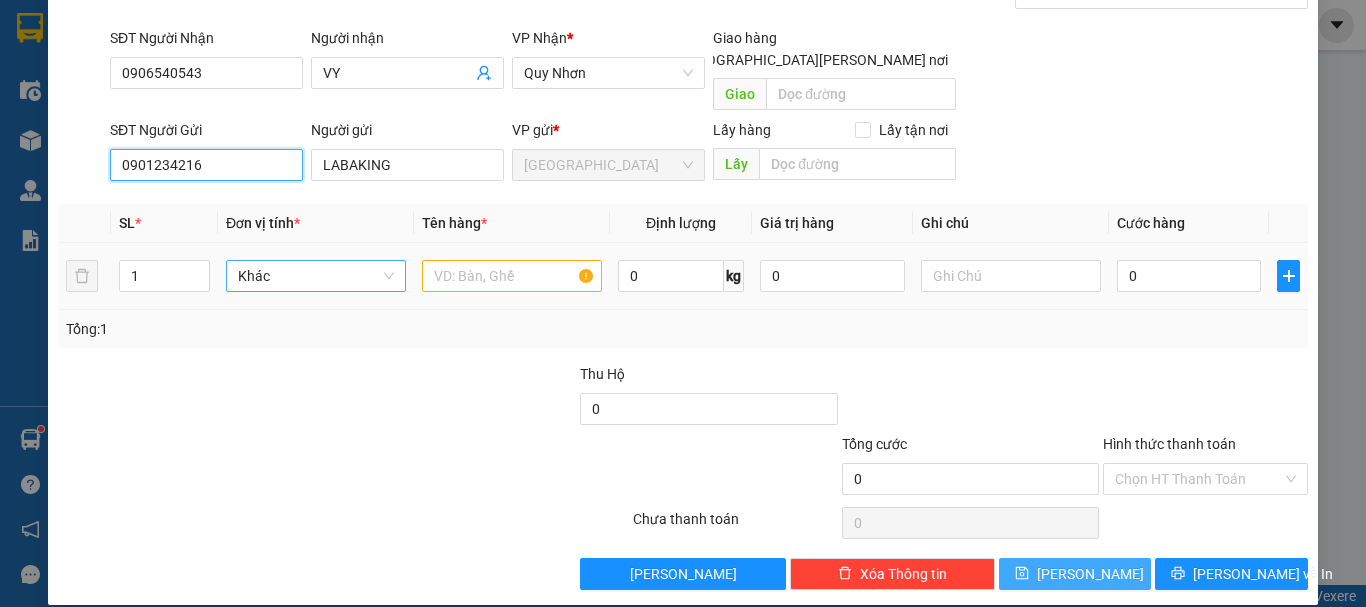 click on "Khác" at bounding box center (316, 276) 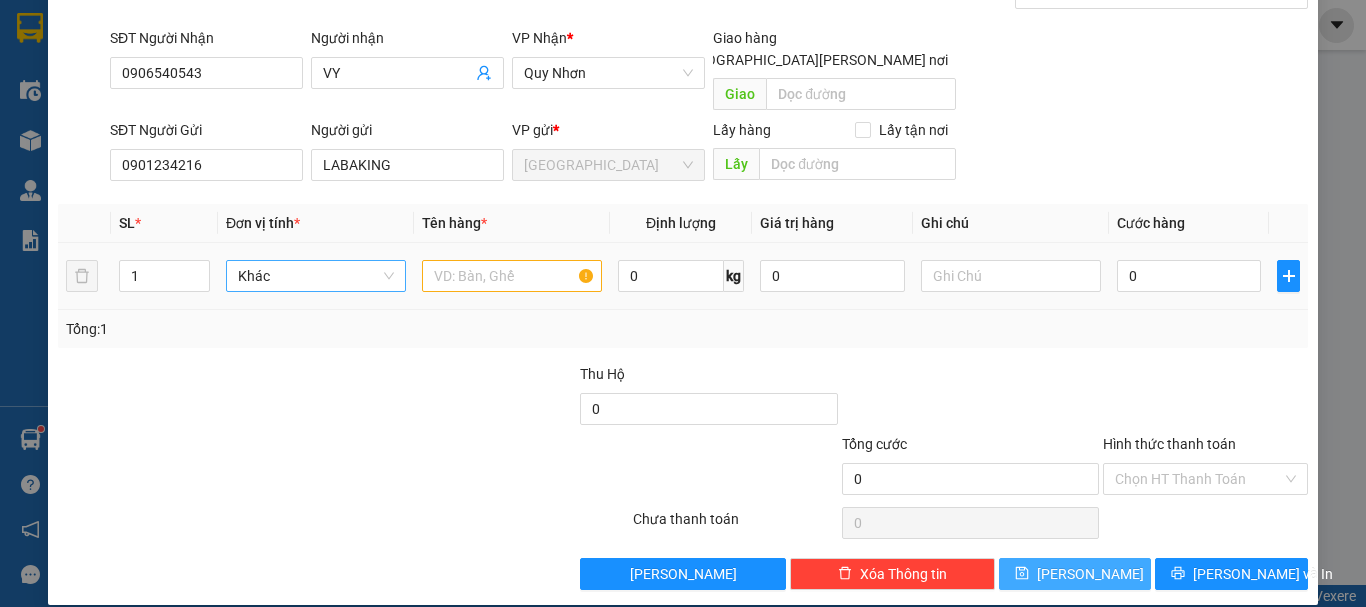 scroll, scrollTop: 192, scrollLeft: 0, axis: vertical 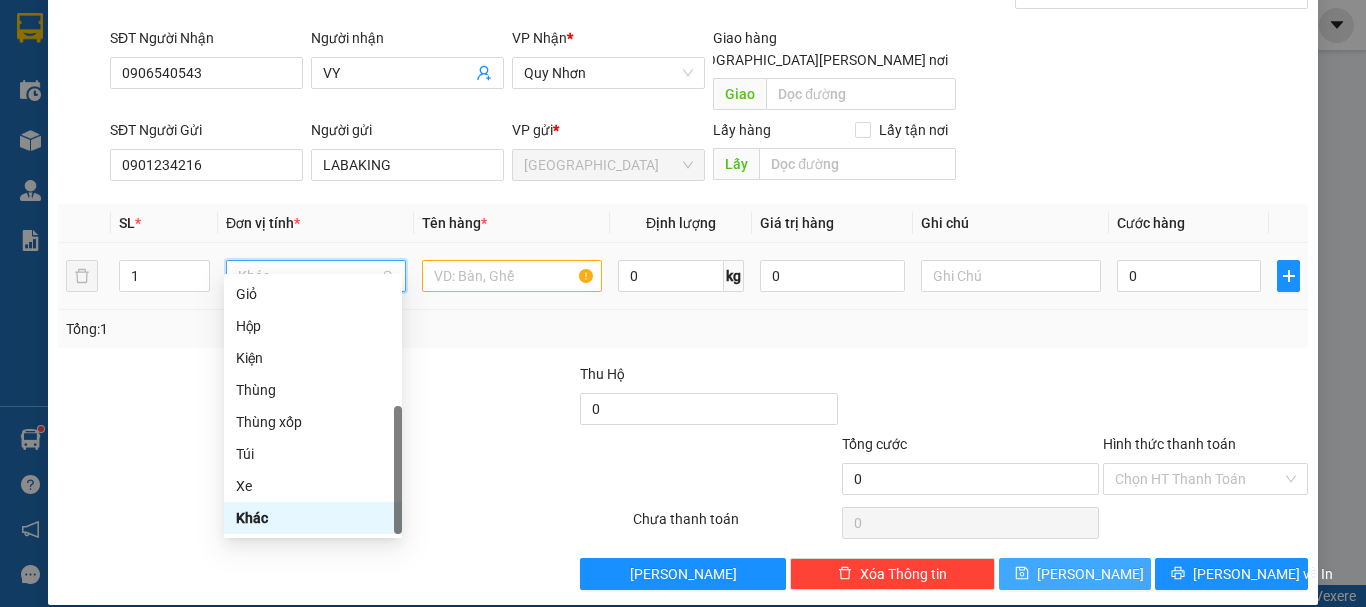 type on "T" 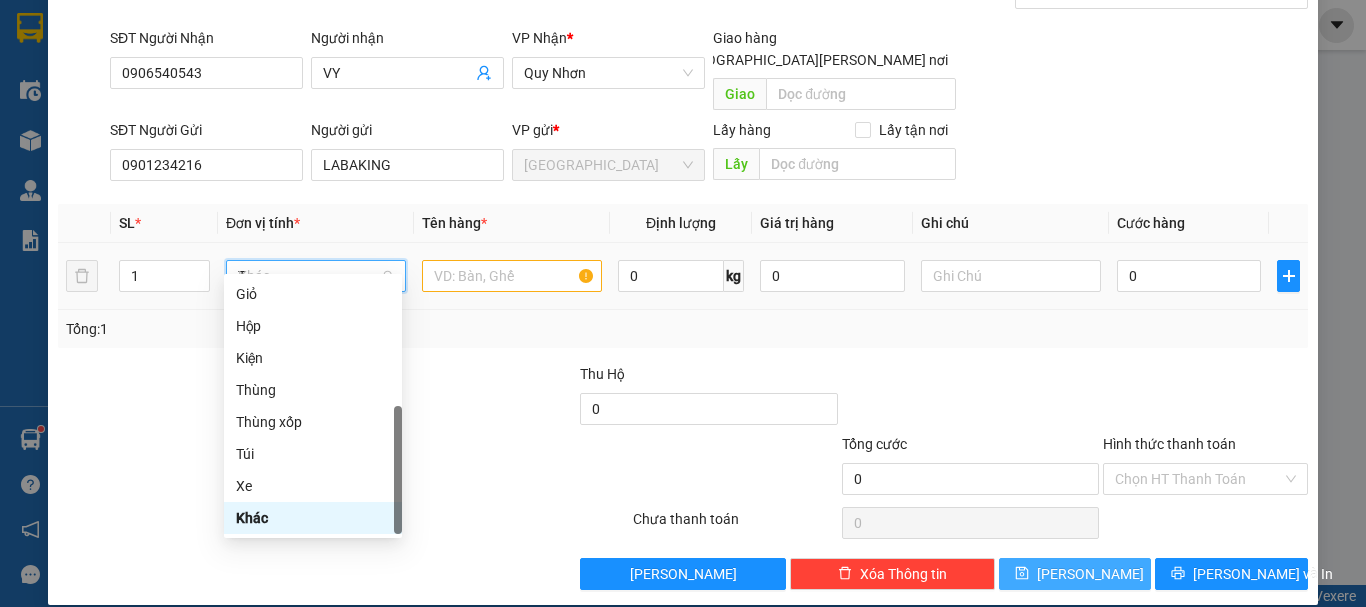 scroll, scrollTop: 0, scrollLeft: 0, axis: both 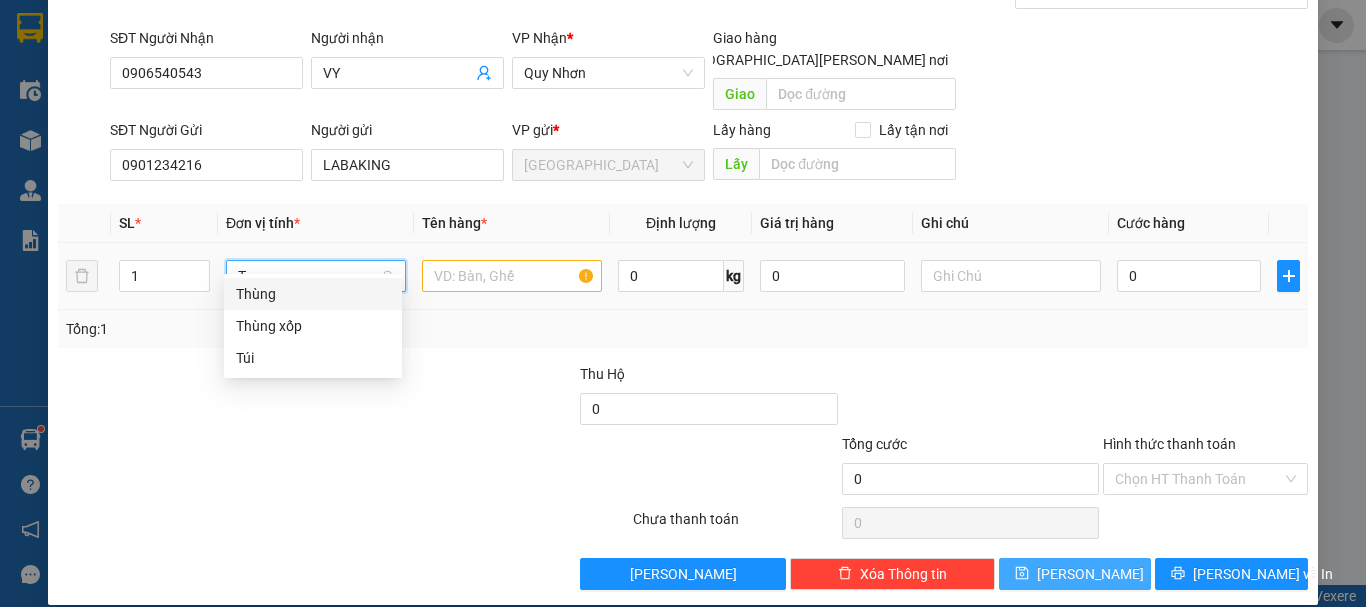 click on "Thùng" at bounding box center (313, 294) 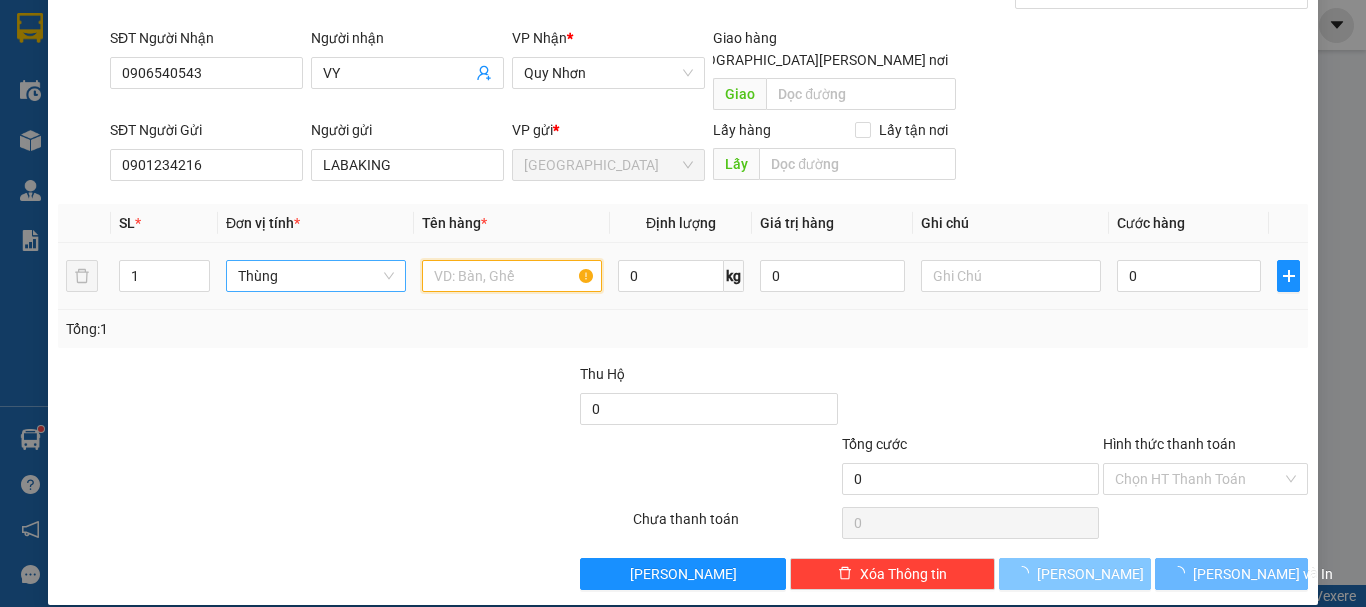 click at bounding box center [512, 276] 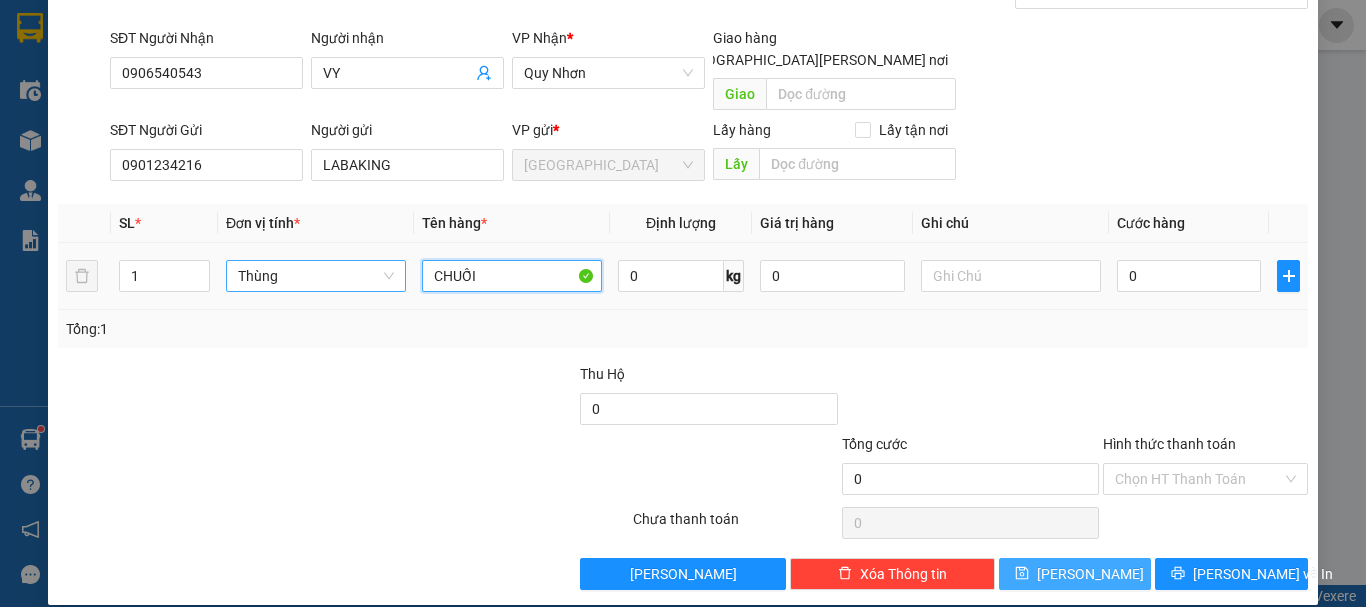 type on "CHUỐI" 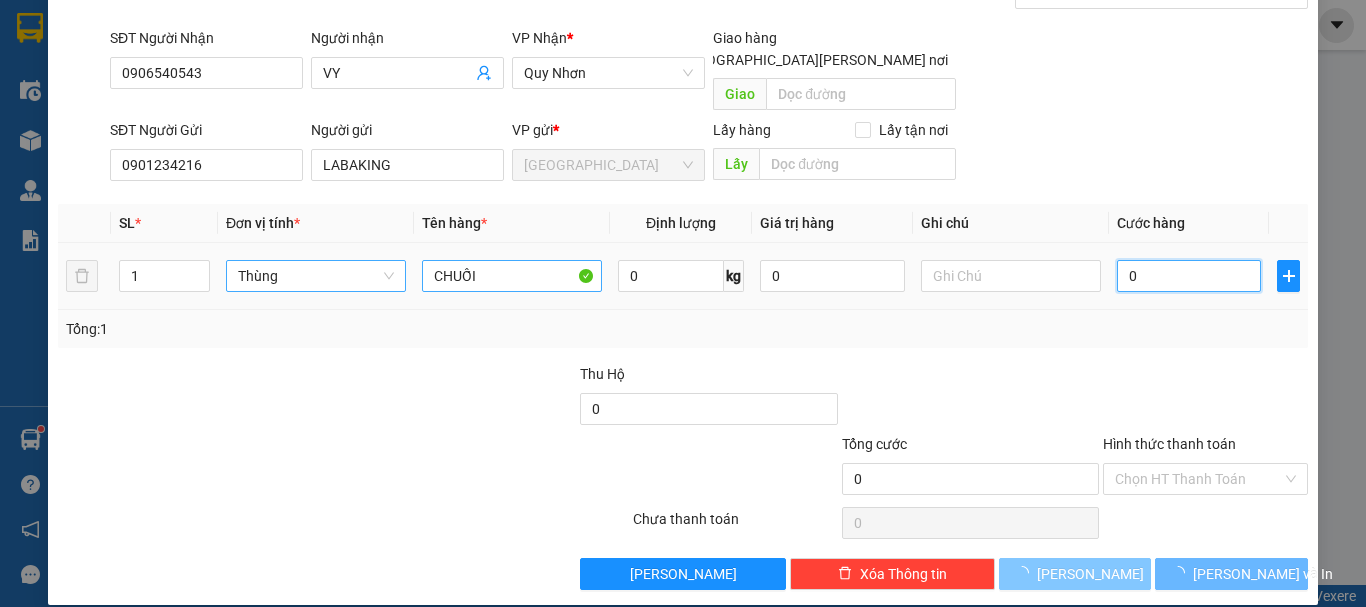 type on "5" 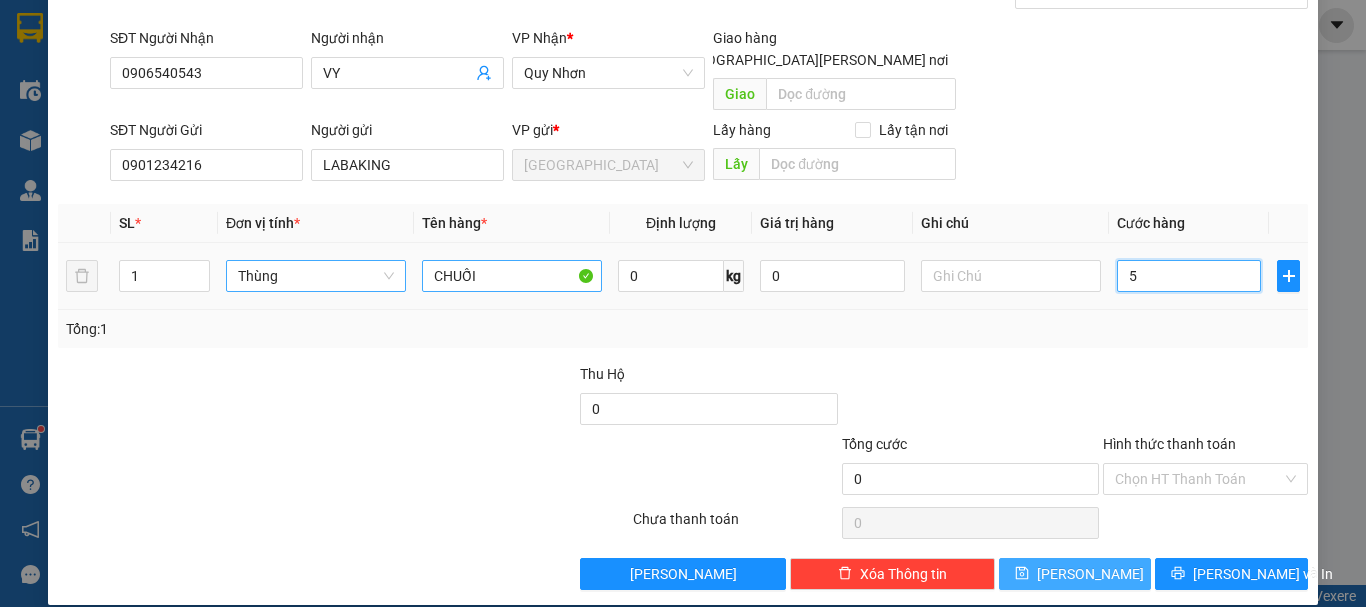 type on "5" 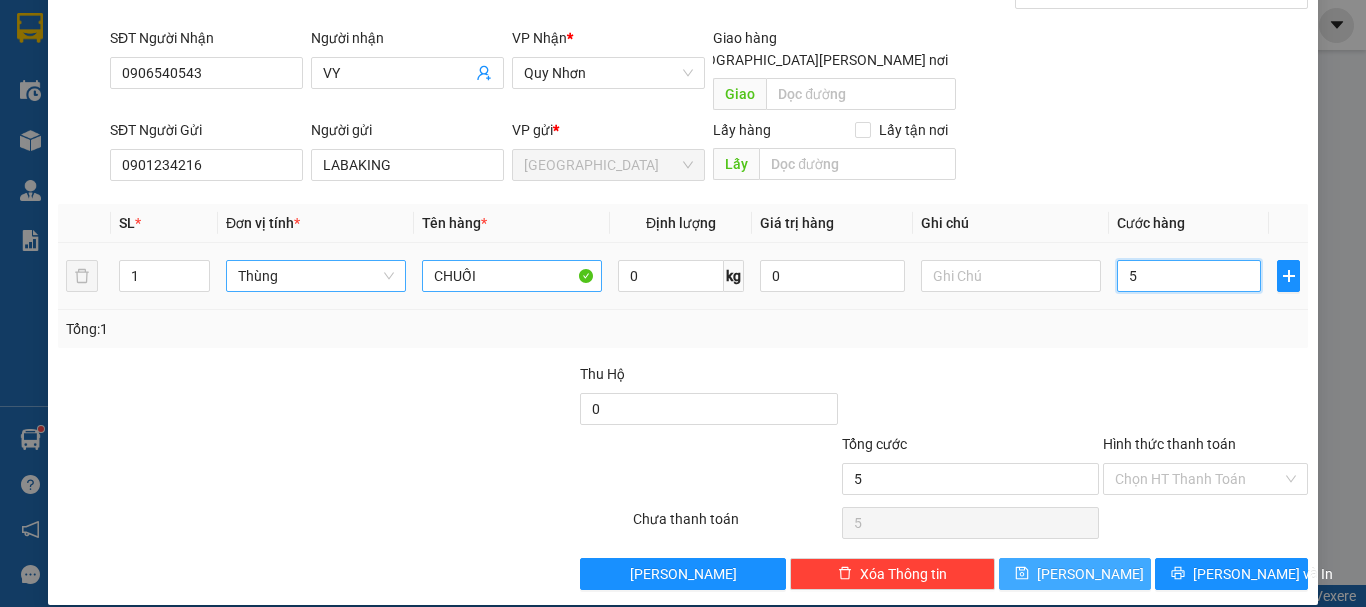 type on "50" 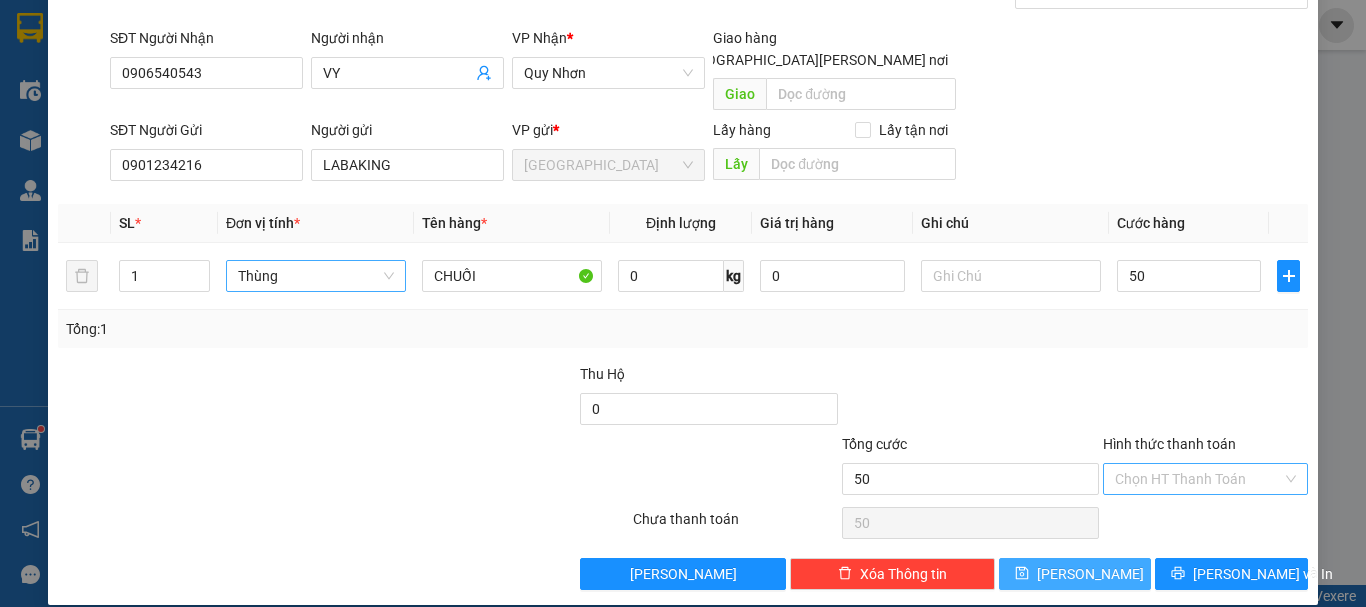 click on "Hình thức thanh toán" at bounding box center (1198, 479) 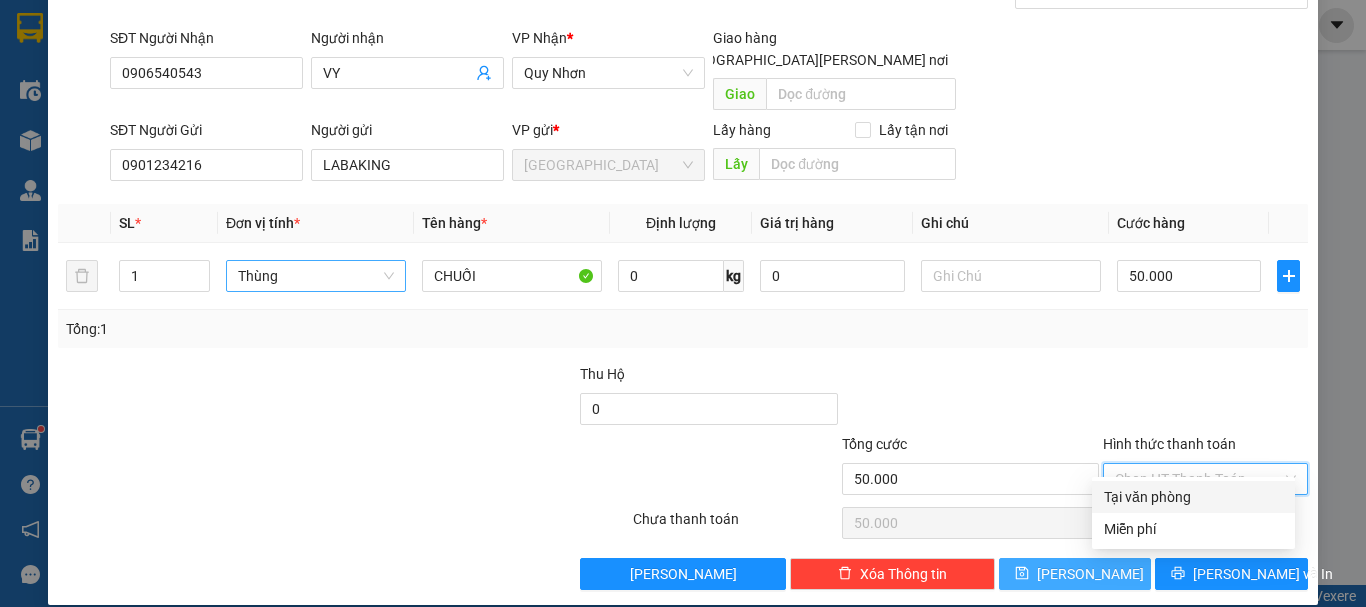 click on "Tại văn phòng" at bounding box center (1193, 497) 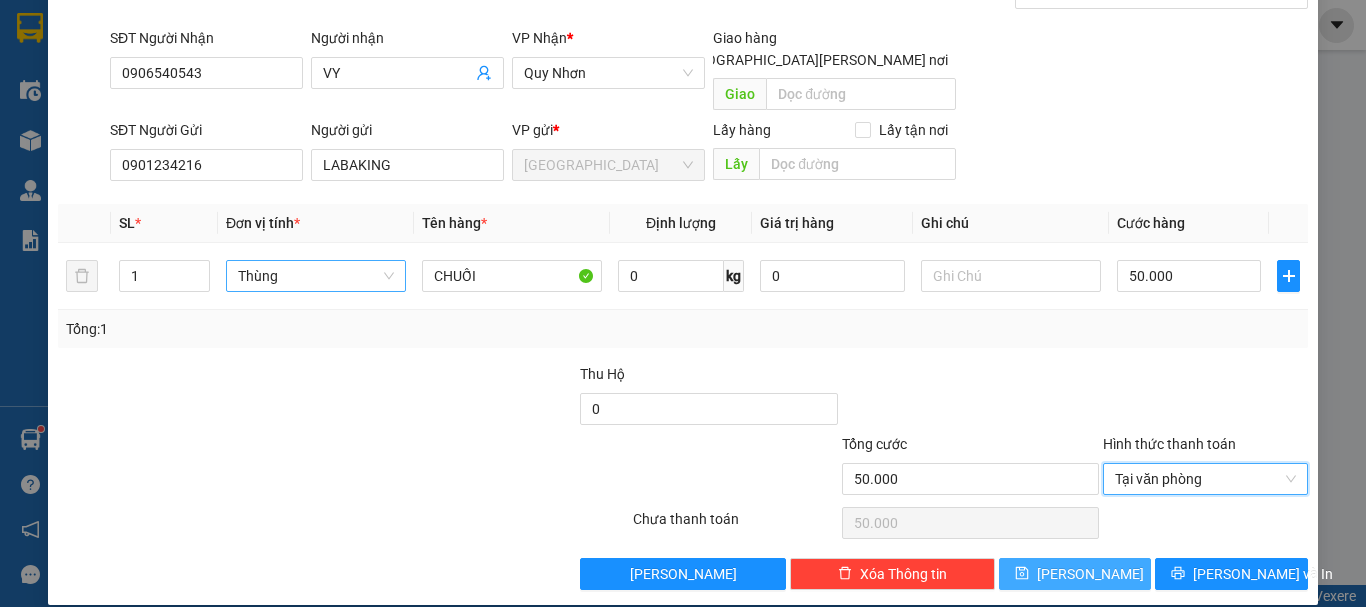 type on "0" 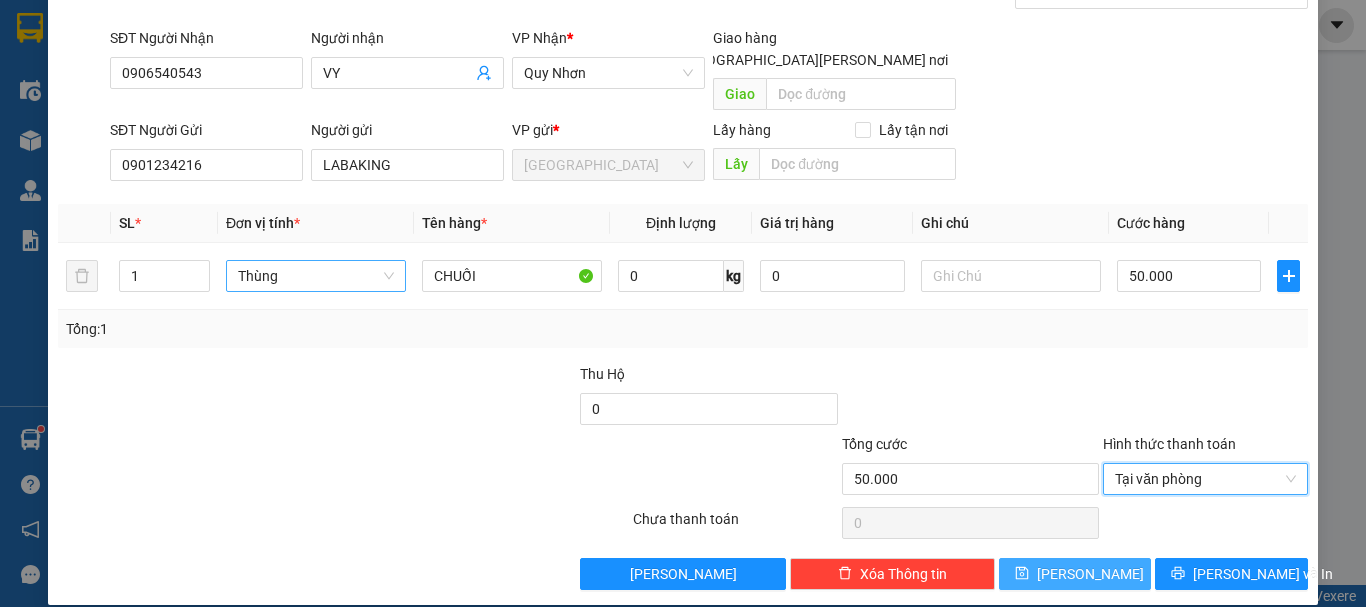 click on "[PERSON_NAME]" at bounding box center [1075, 574] 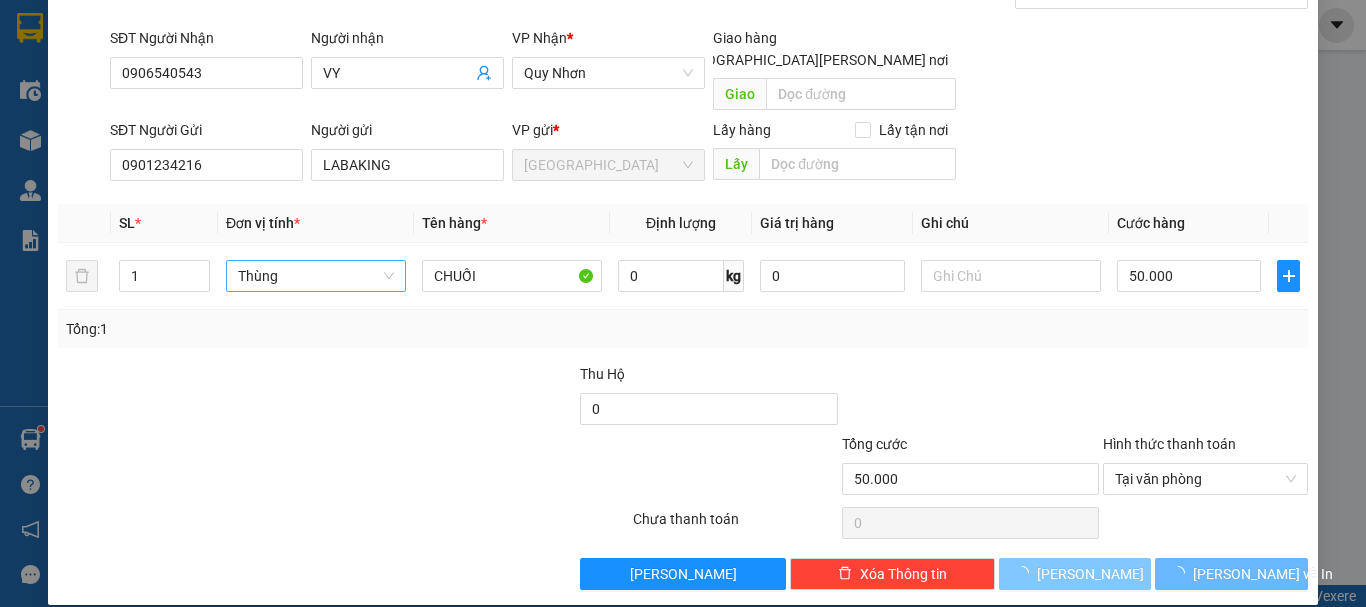 type 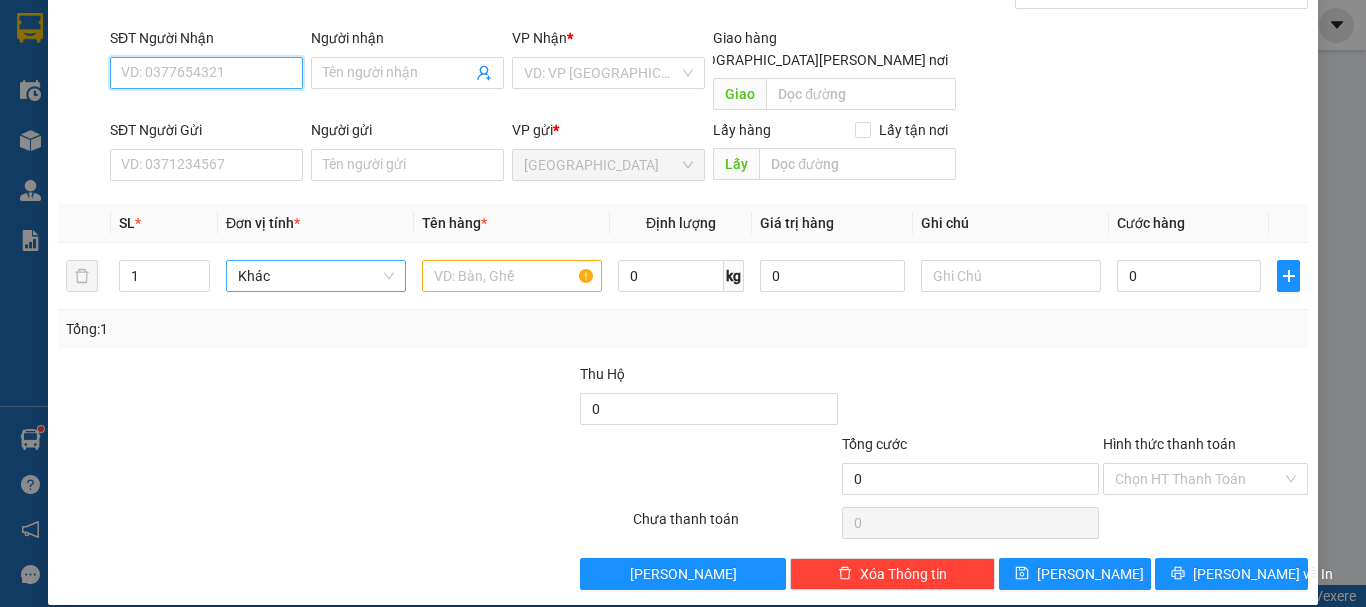 click on "SĐT Người Nhận" at bounding box center (206, 73) 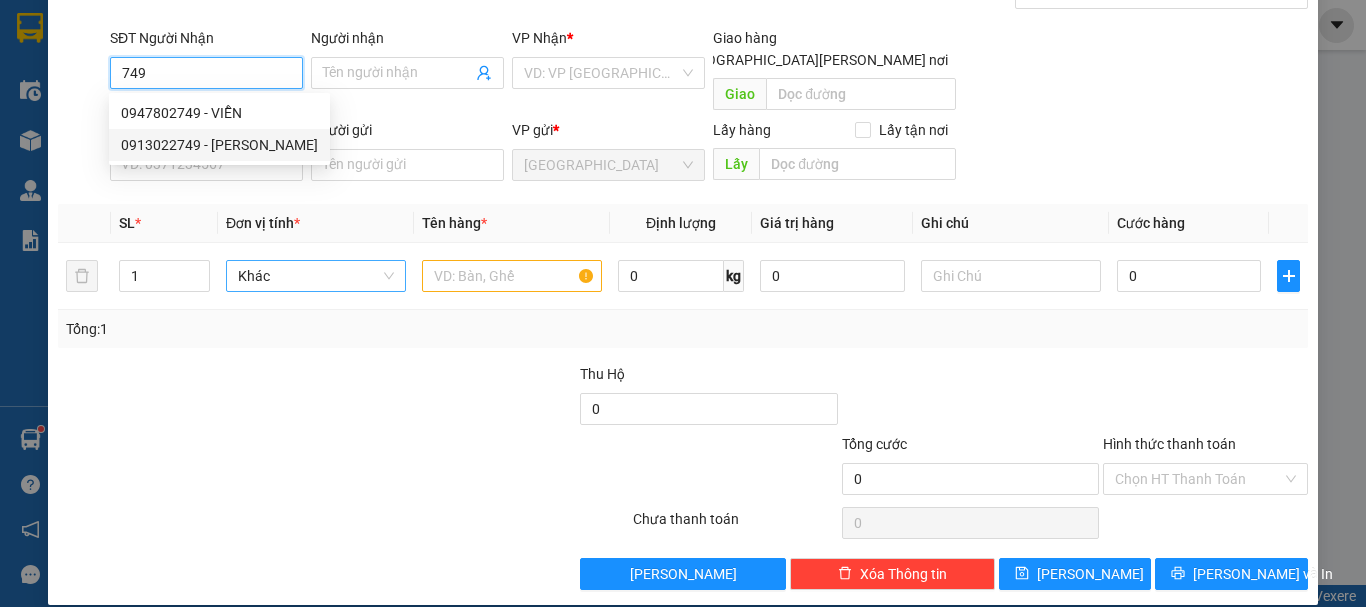 click on "0913022749 - CẨM LY" at bounding box center [219, 145] 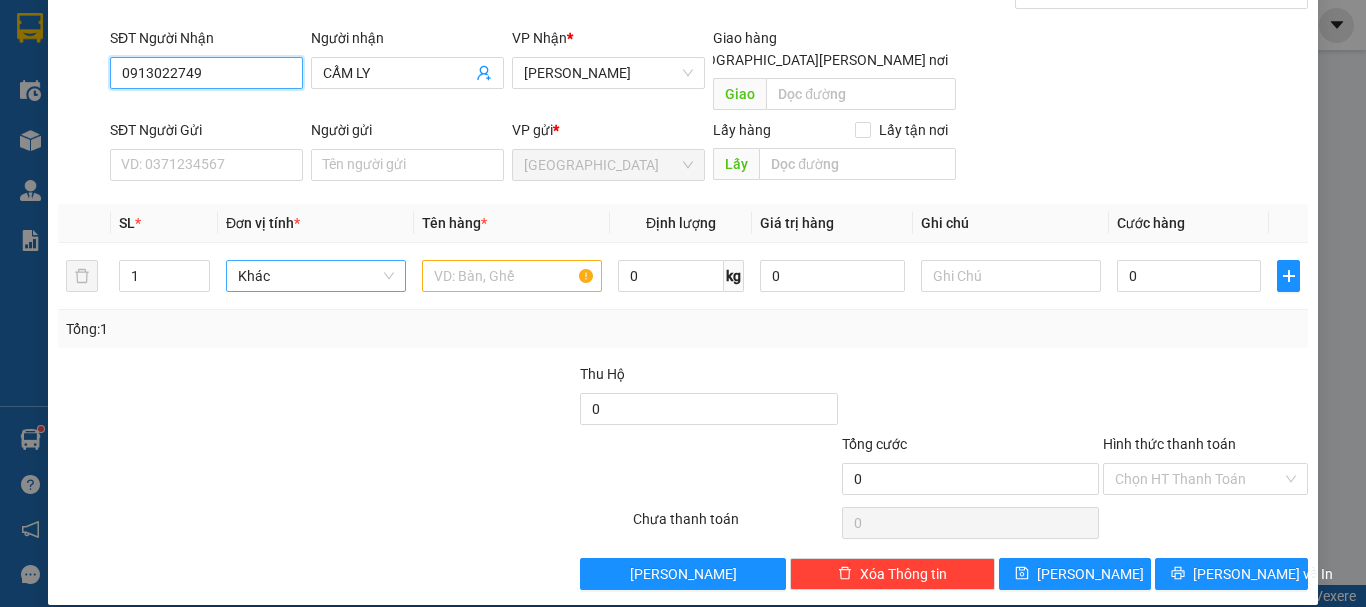 type on "0913022749" 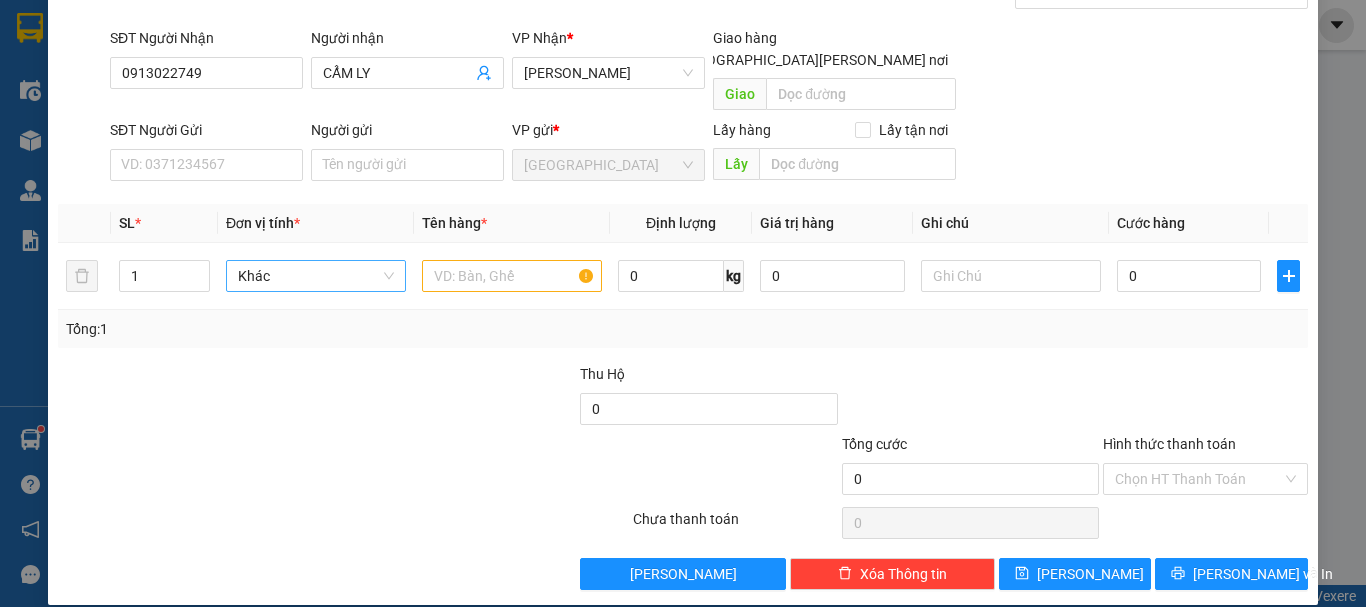 click at bounding box center [668, 60] 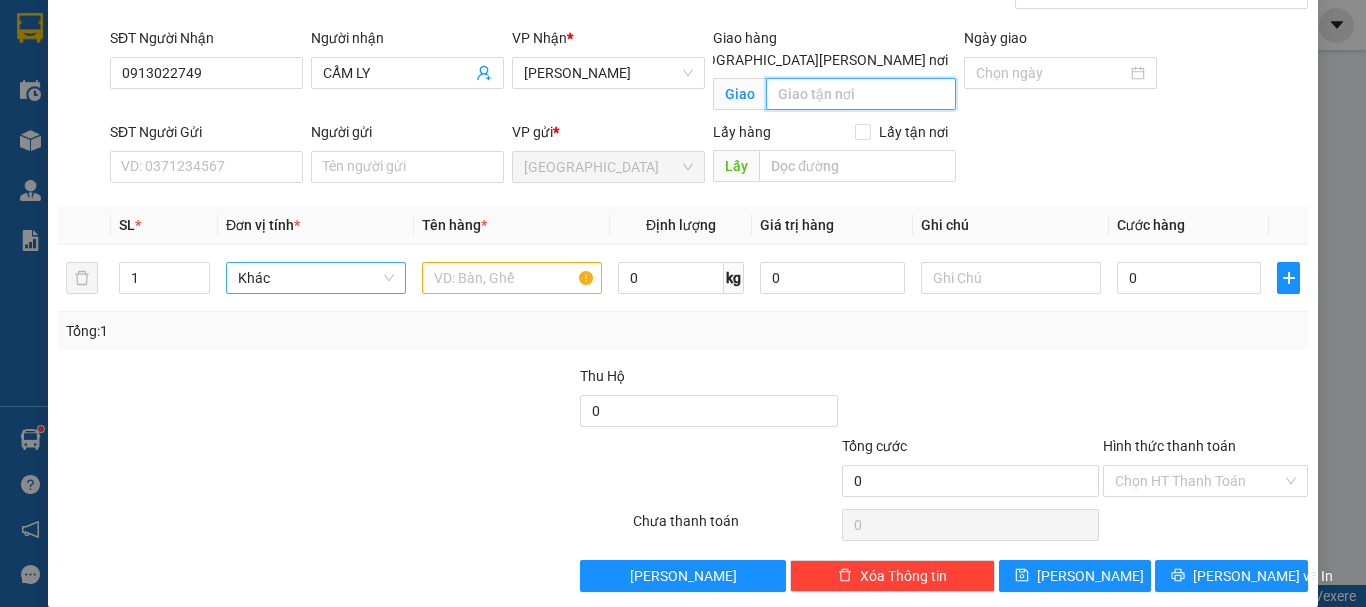 click at bounding box center [861, 94] 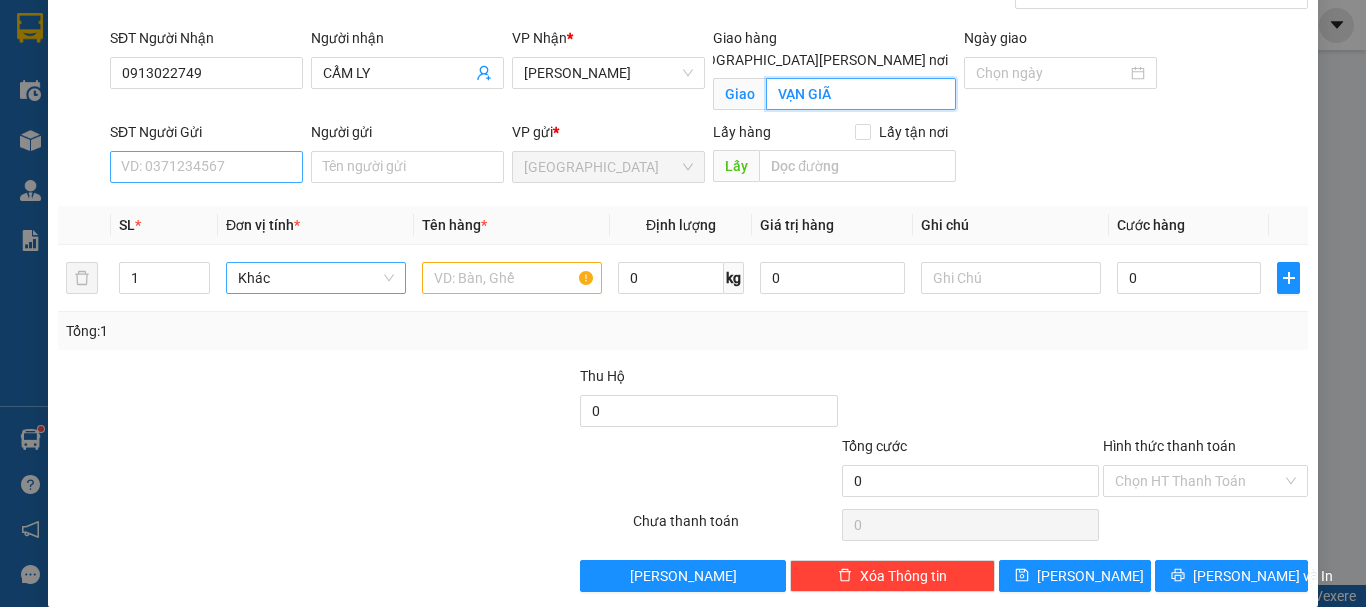 type on "VẠN GIÃ" 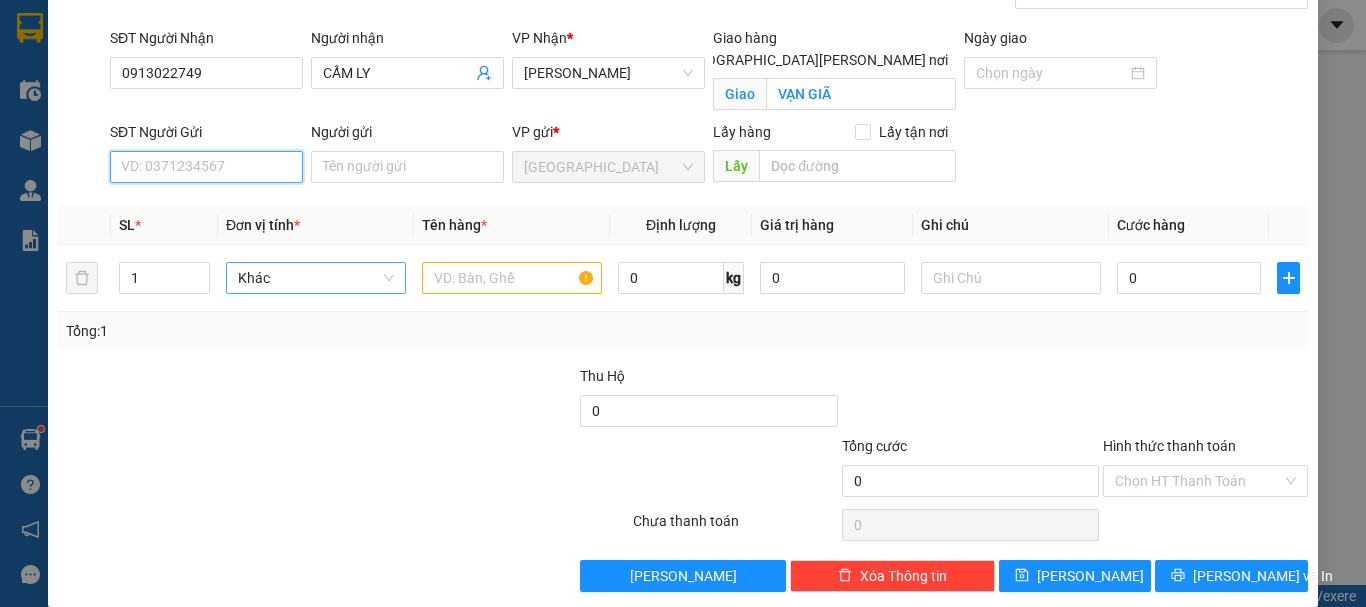 click on "SĐT Người Gửi" at bounding box center (206, 167) 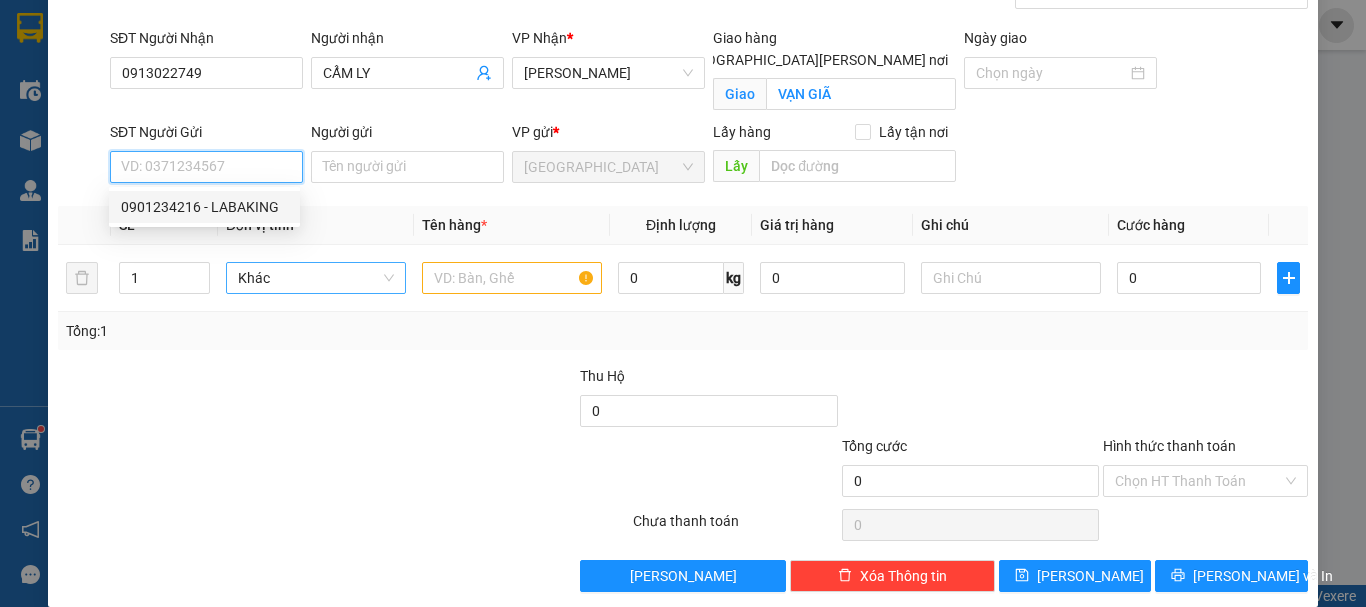click on "0901234216 - LABAKING" at bounding box center [204, 207] 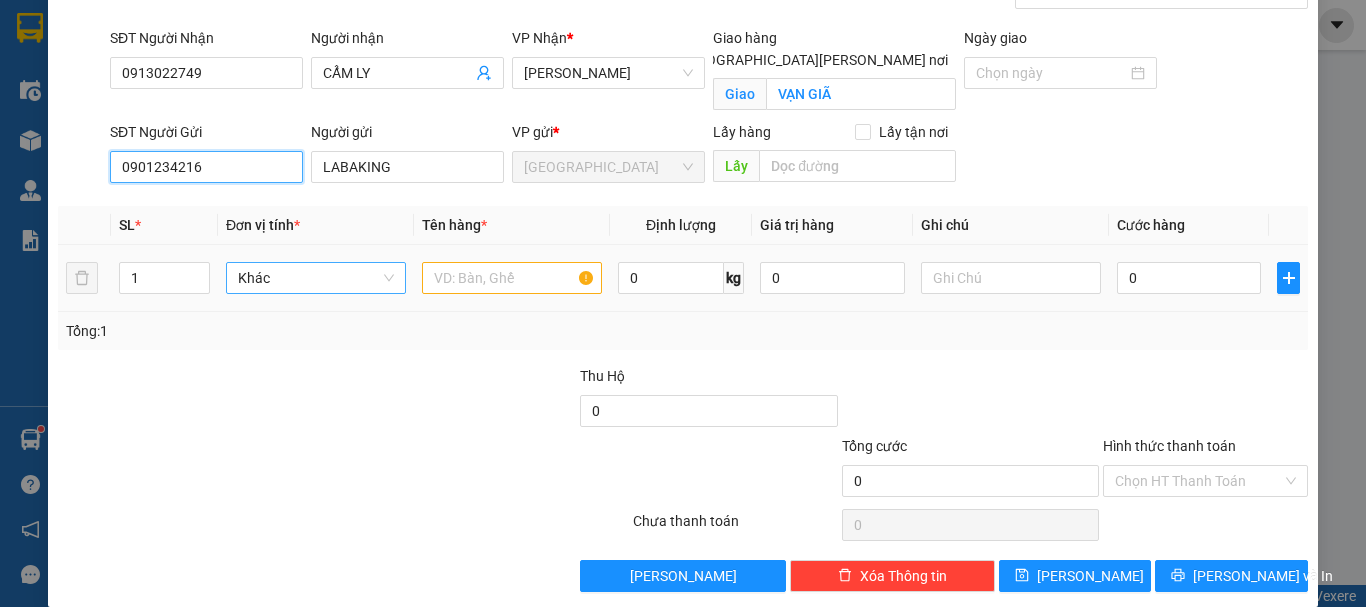 click on "Khác" at bounding box center (316, 278) 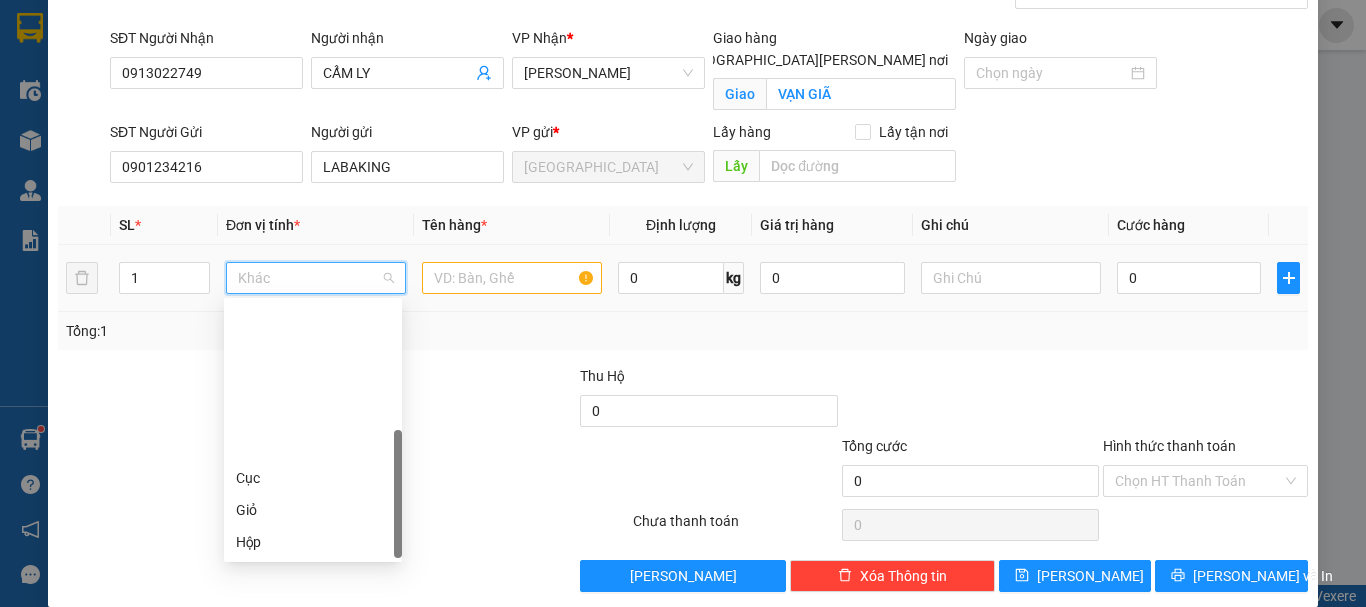 scroll, scrollTop: 192, scrollLeft: 0, axis: vertical 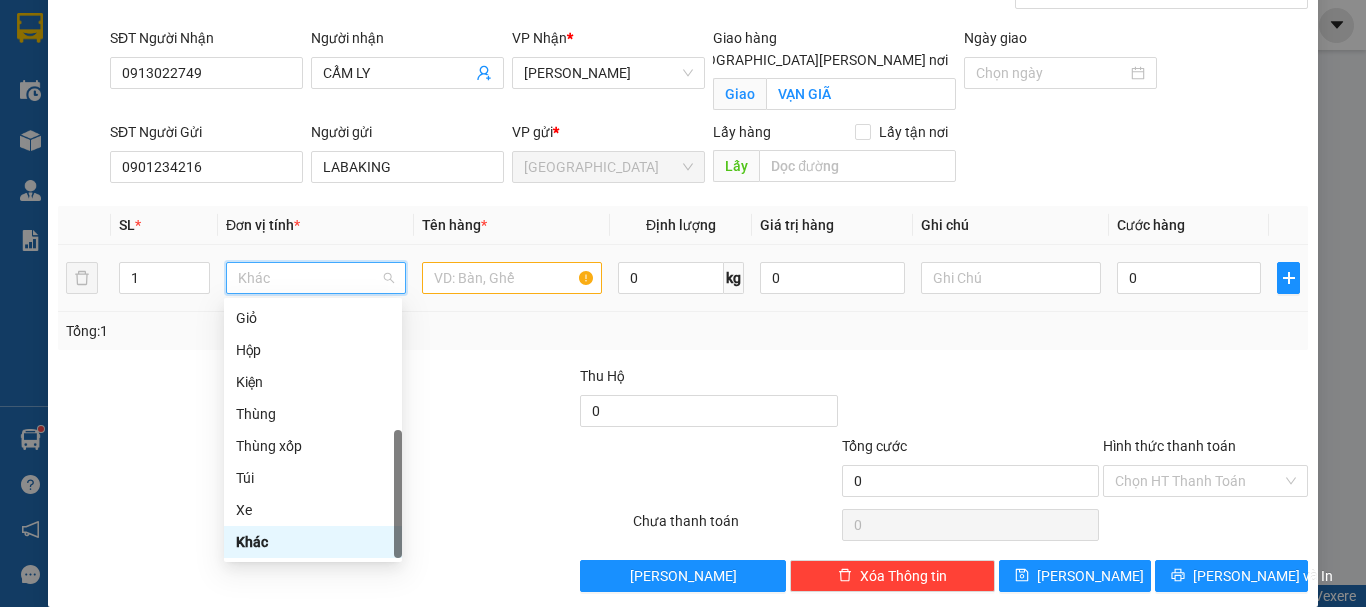type on "T" 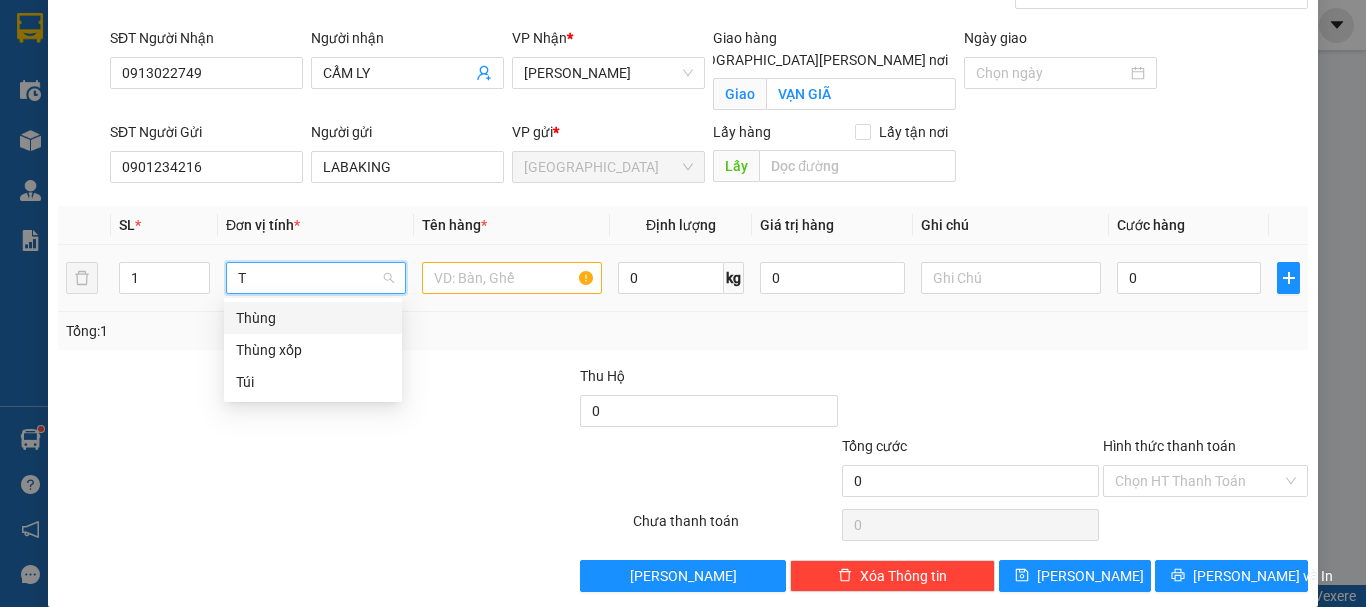 scroll, scrollTop: 0, scrollLeft: 0, axis: both 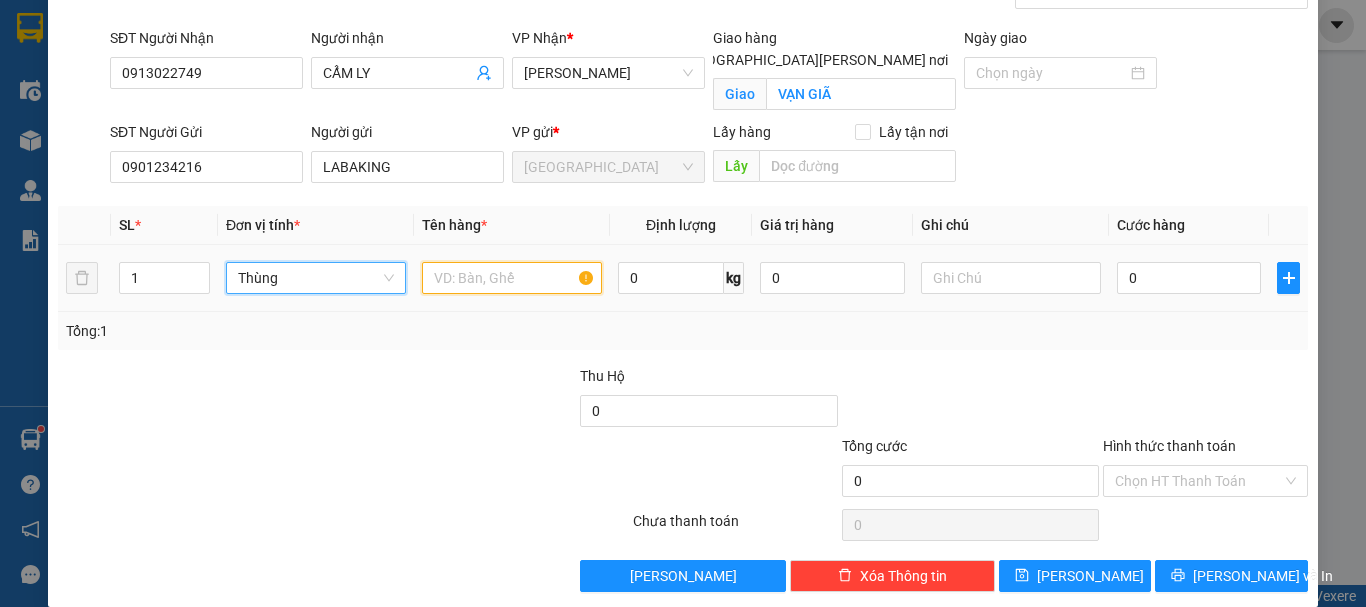 click at bounding box center (512, 278) 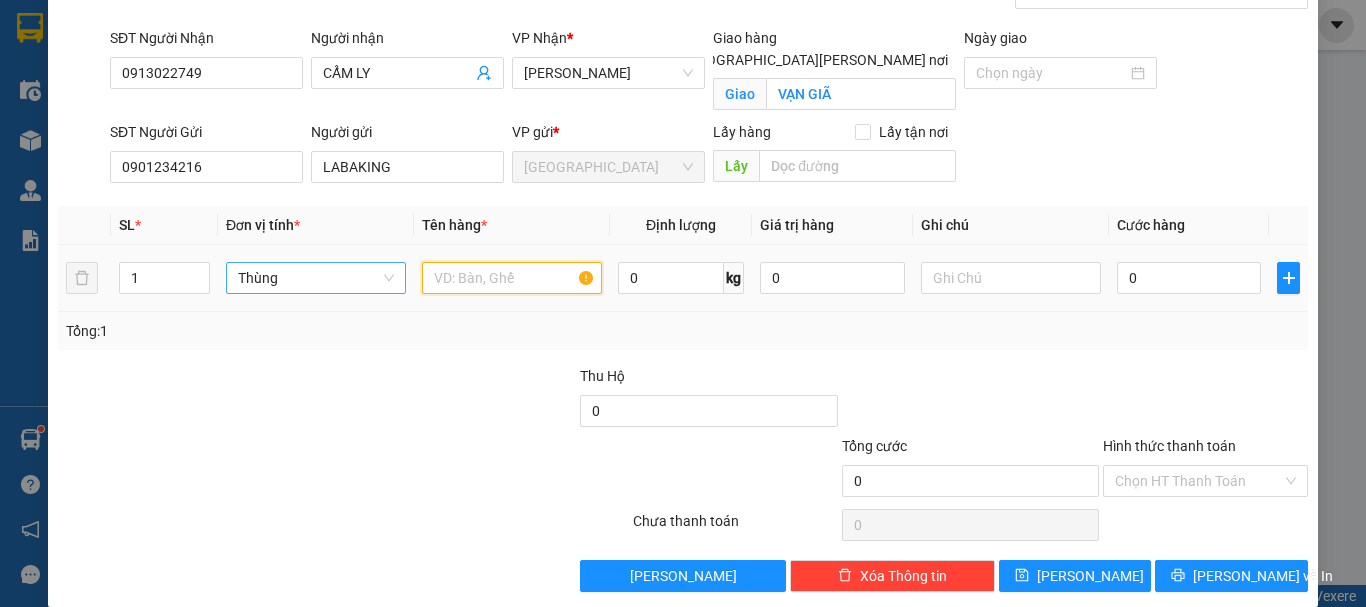 paste on "CHUỐI" 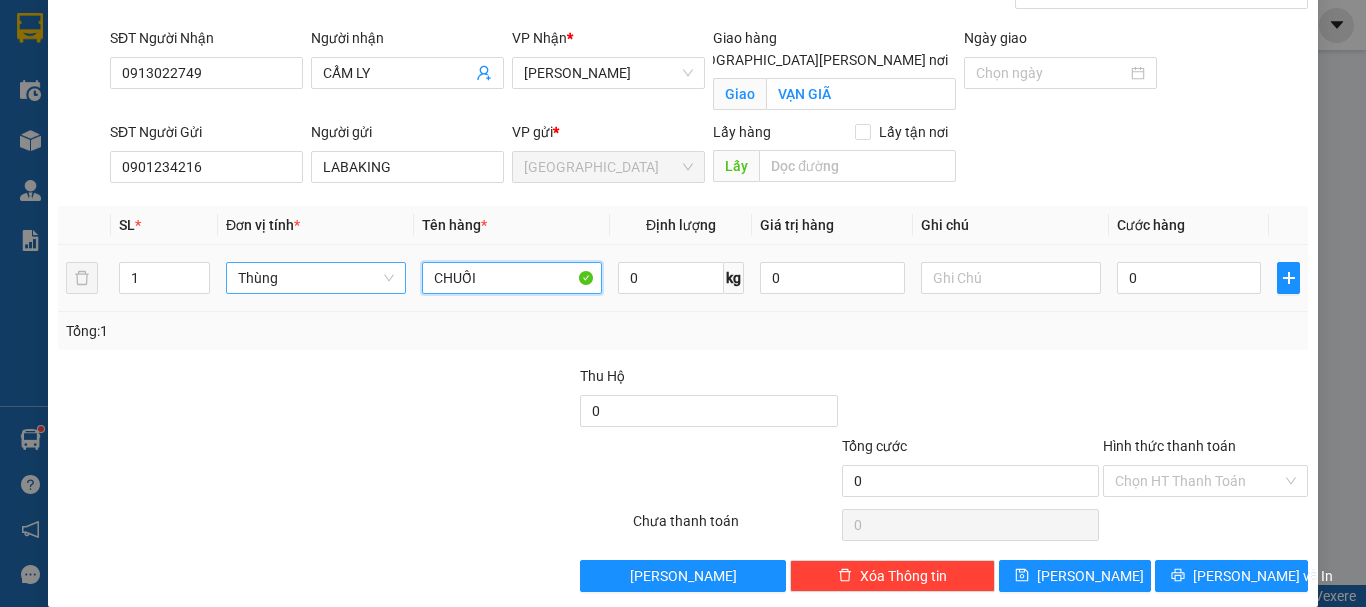 type on "CHUỐI" 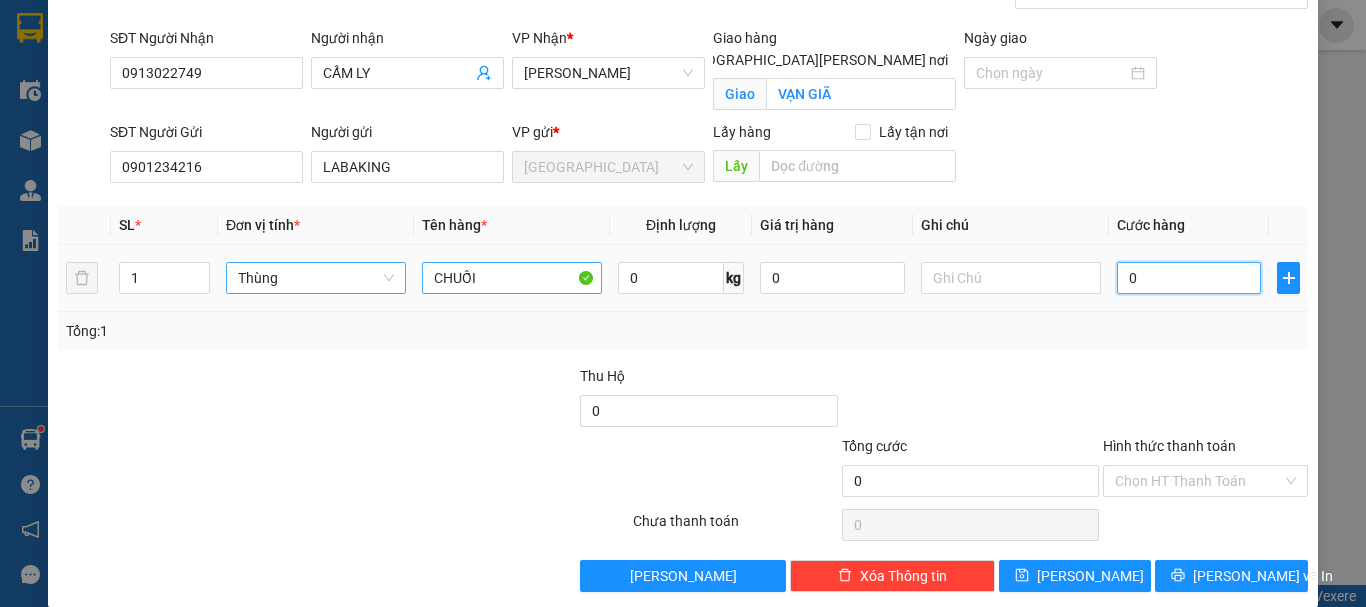 type on "5" 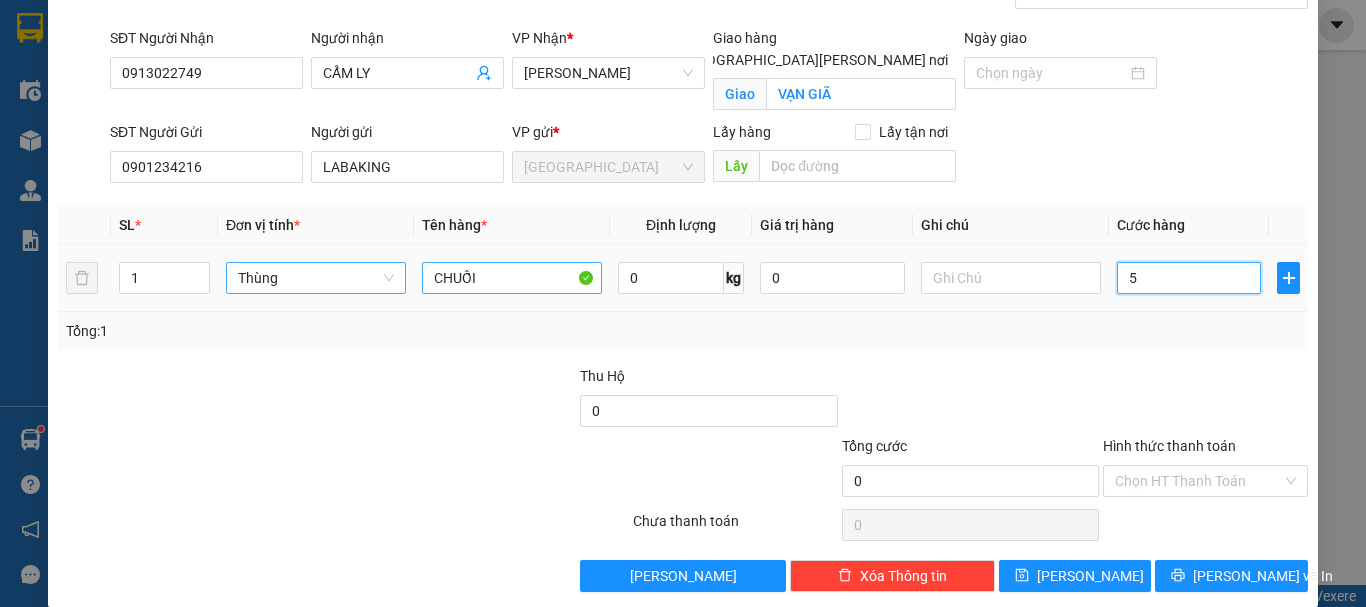 type on "5" 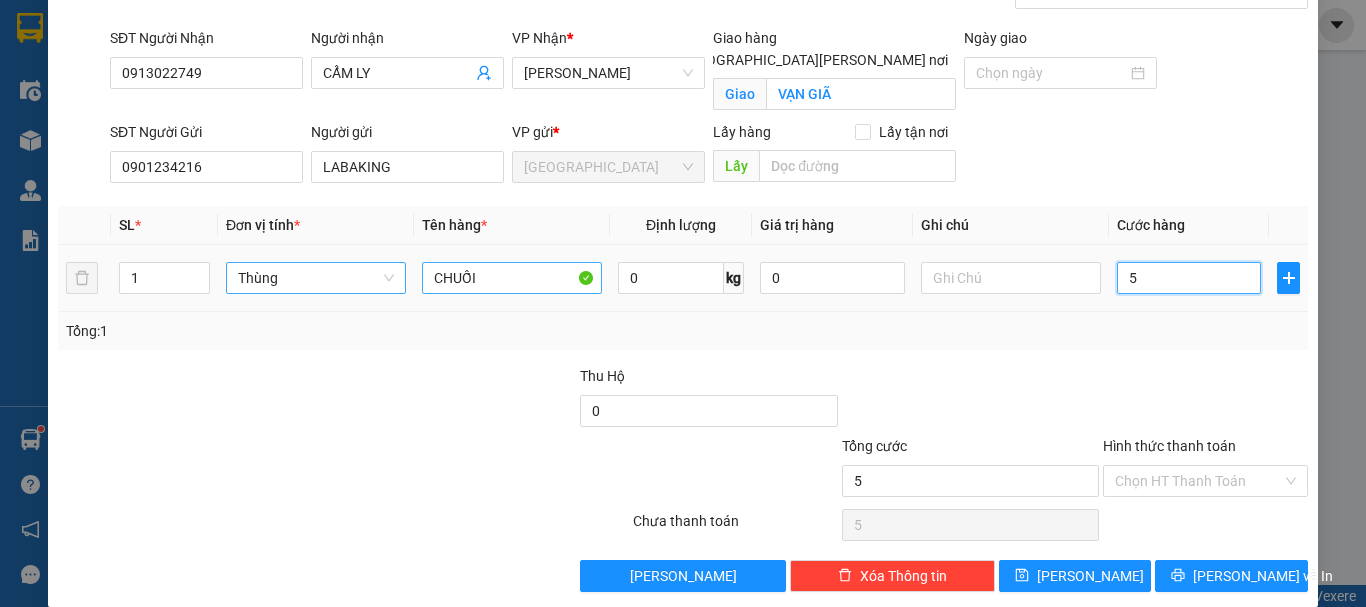 type on "50" 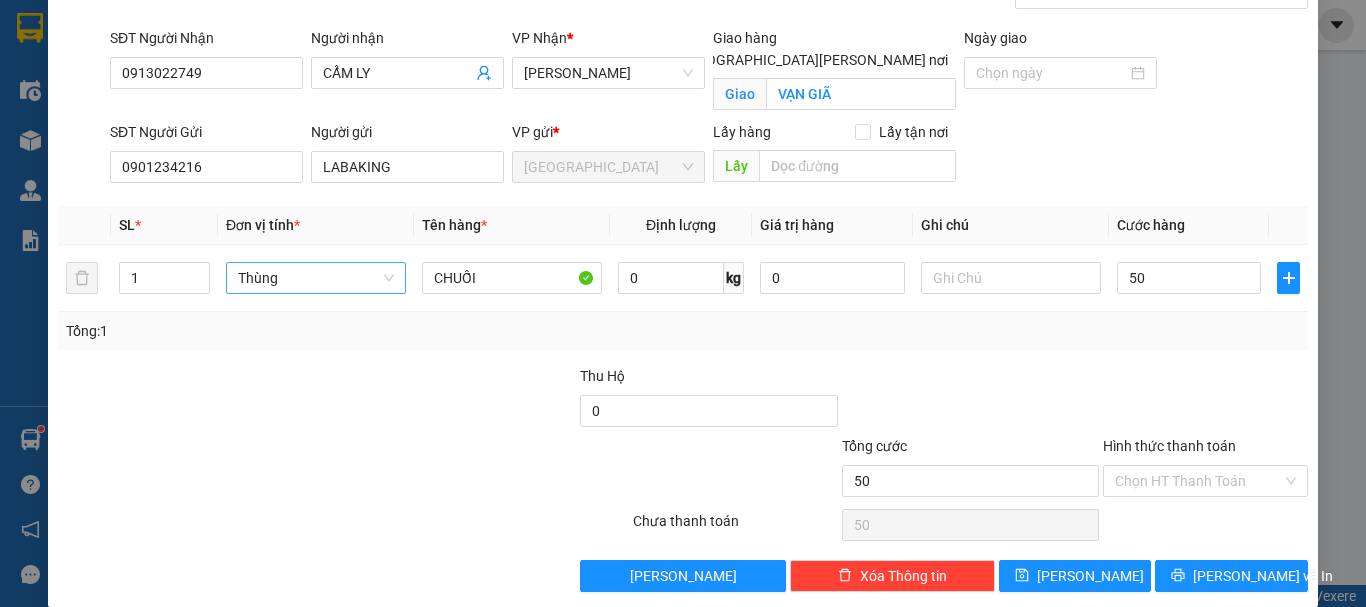 type on "50.000" 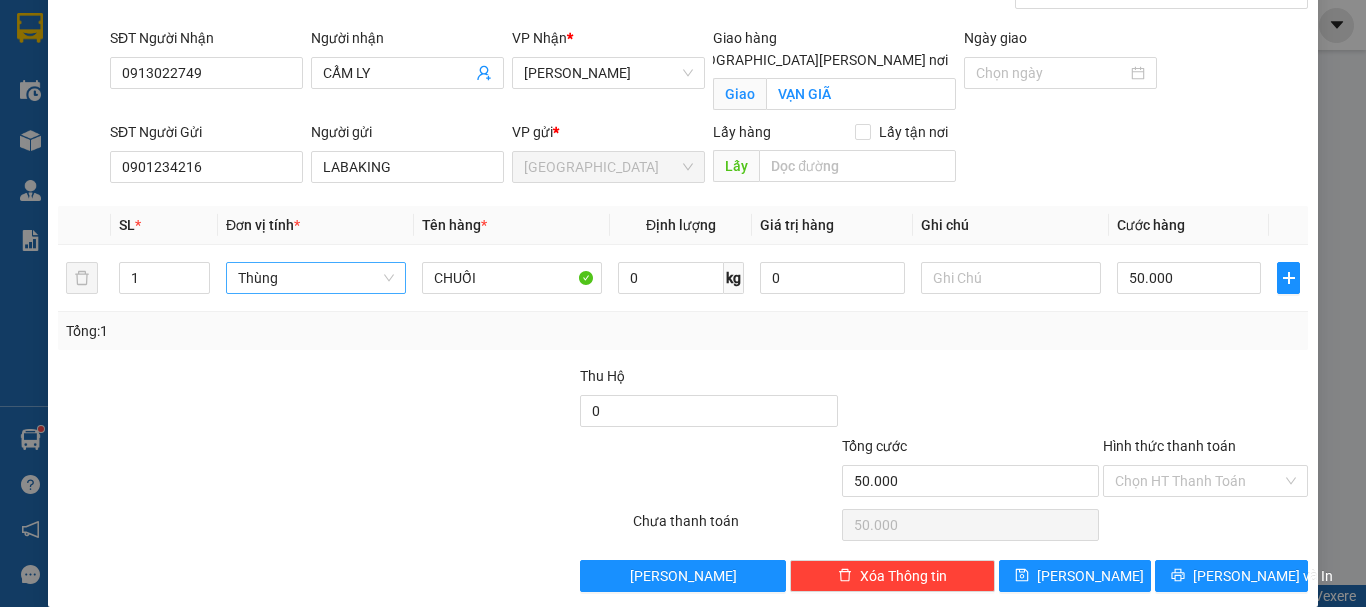 click on "Hình thức thanh toán Chọn HT Thanh Toán" at bounding box center (1205, 470) 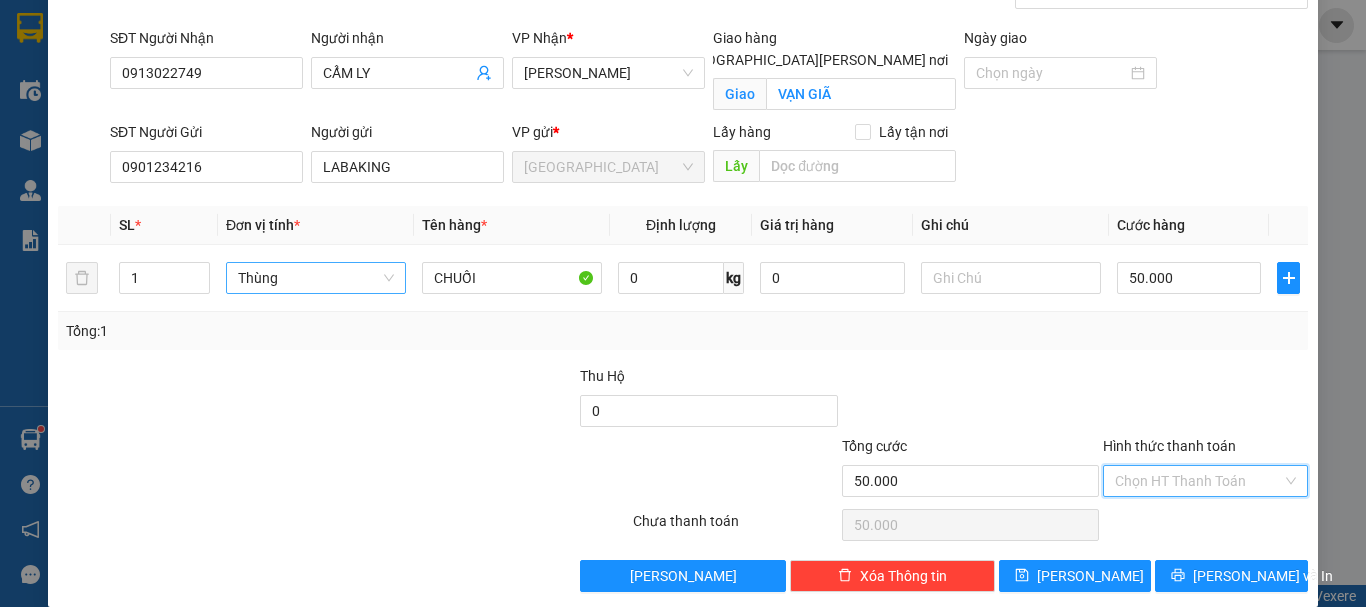 click on "Hình thức thanh toán" at bounding box center [1198, 481] 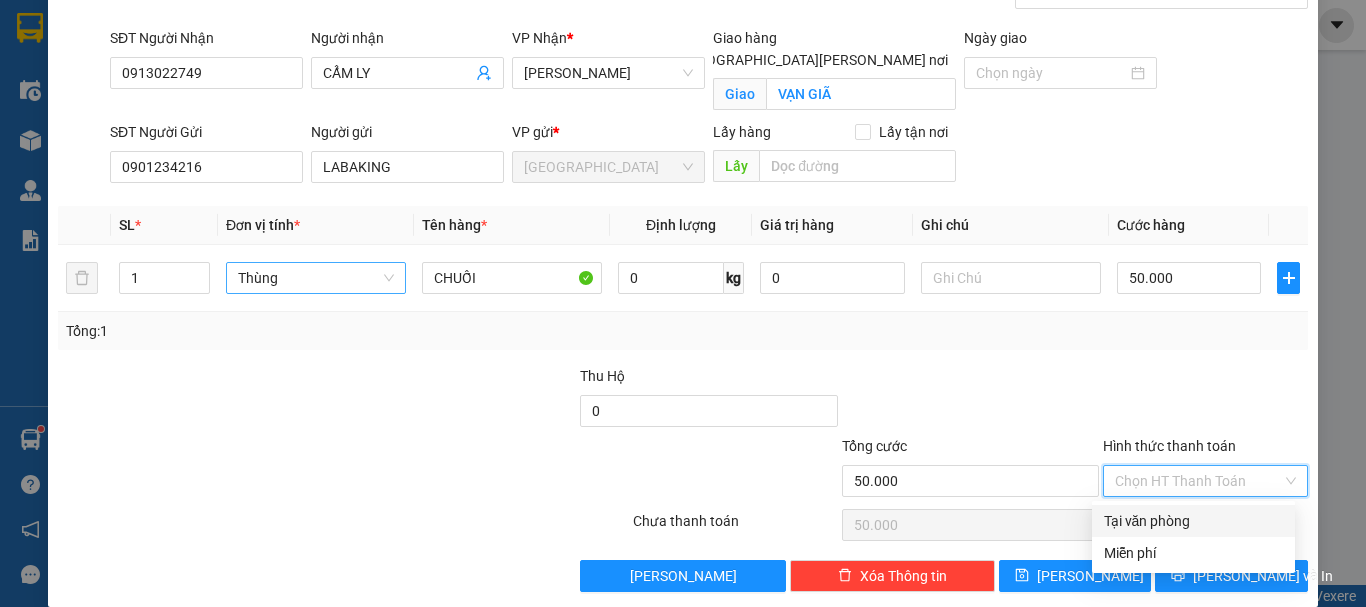 click on "Tại văn phòng" at bounding box center [1193, 521] 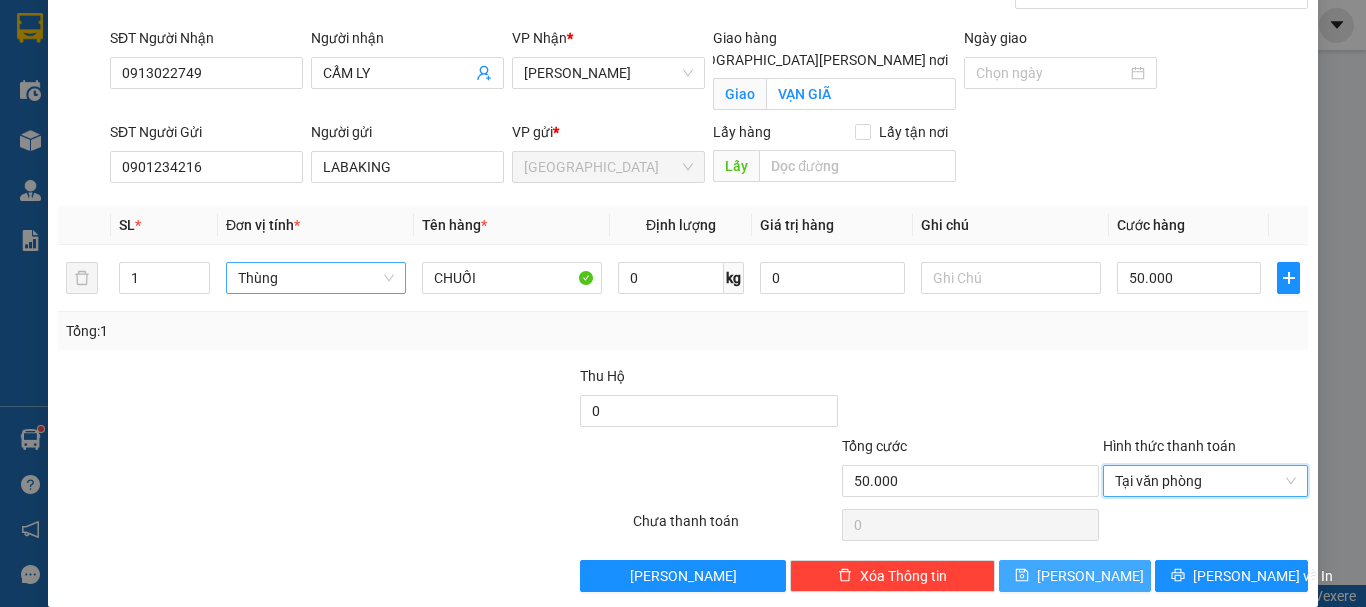 click on "[PERSON_NAME]" at bounding box center (1075, 576) 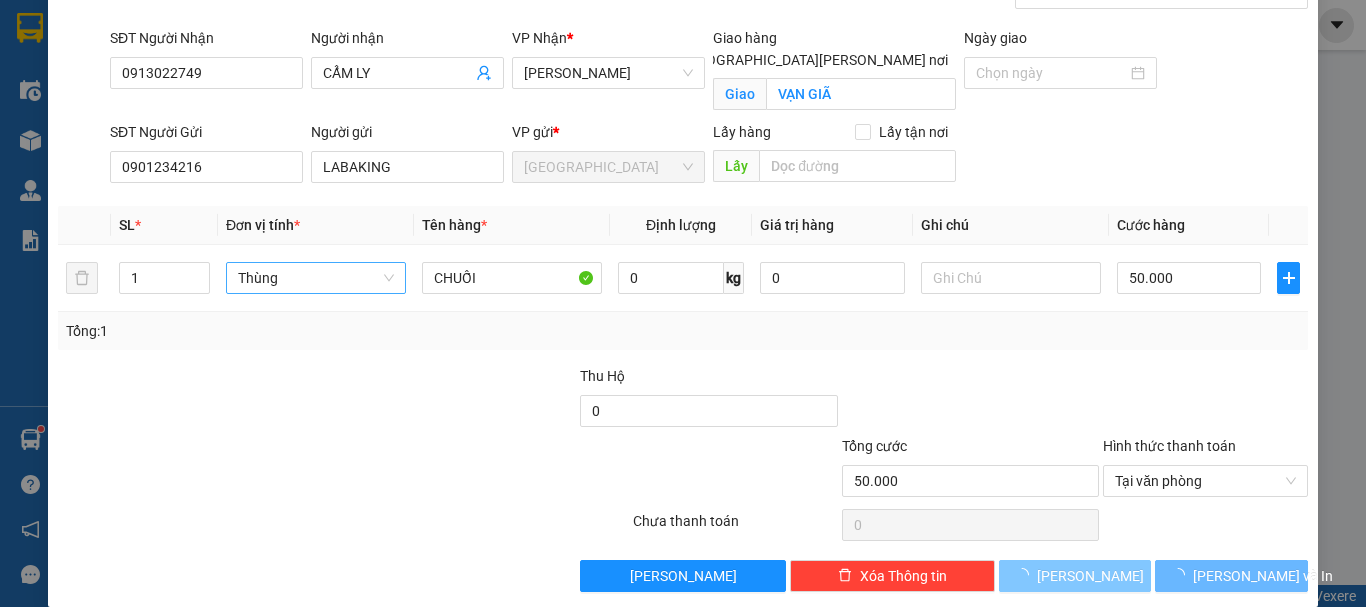 type 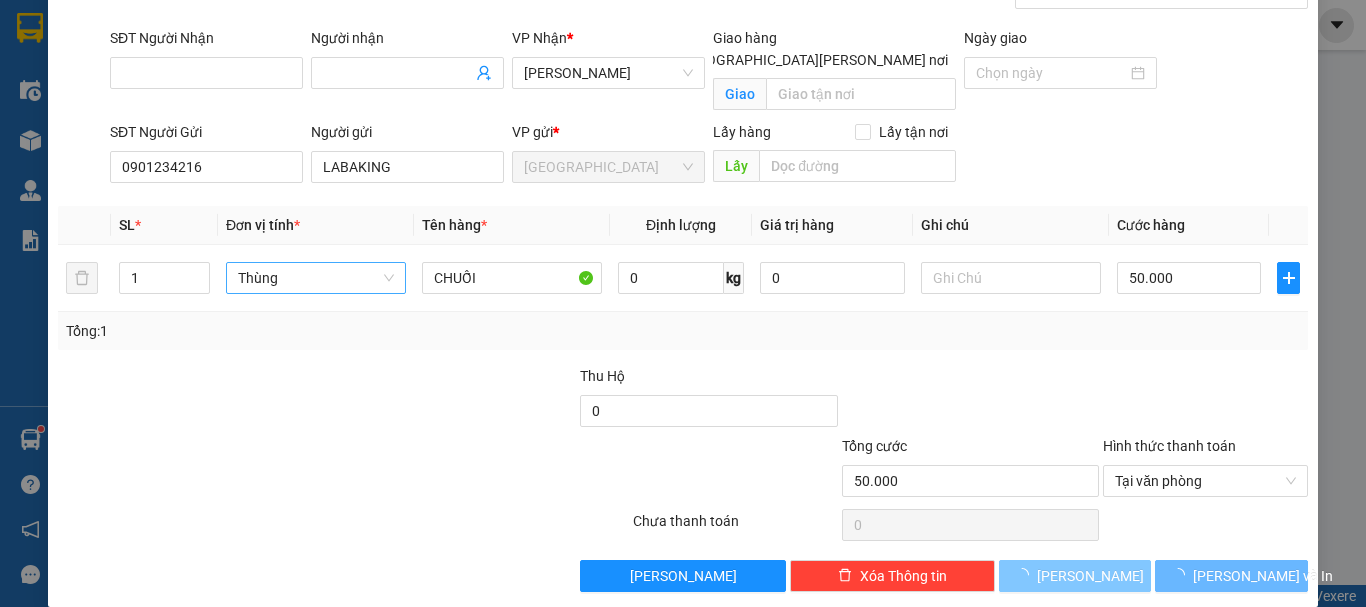 type 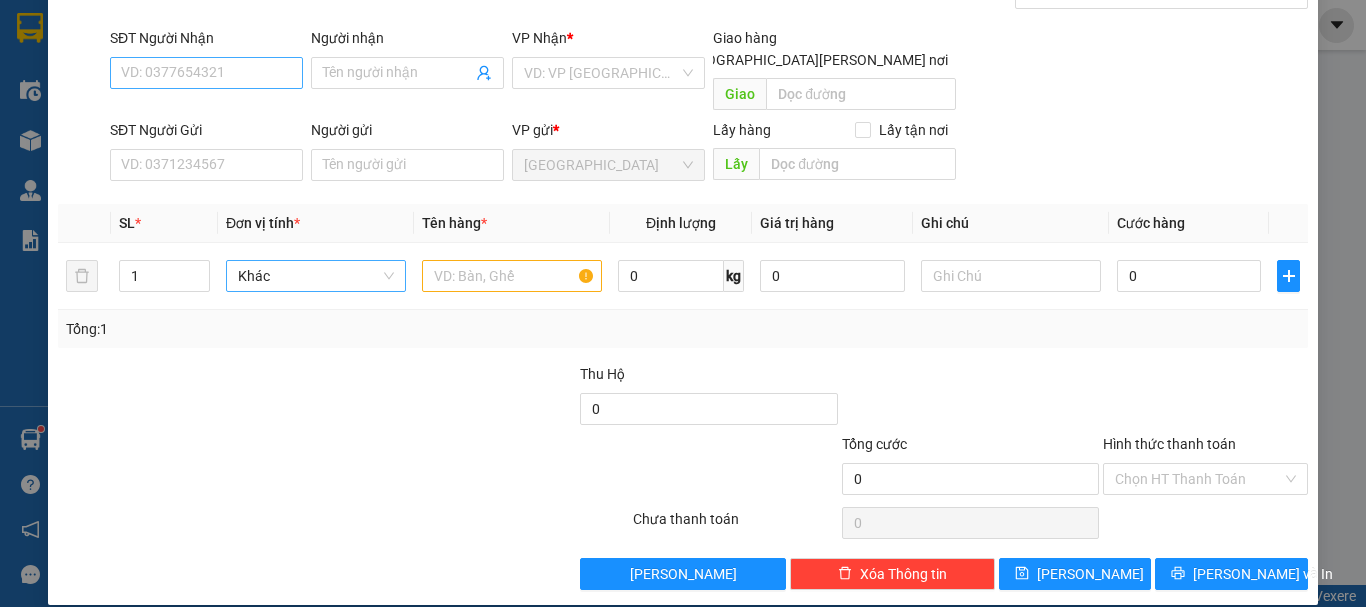 drag, startPoint x: 275, startPoint y: 94, endPoint x: 271, endPoint y: 74, distance: 20.396078 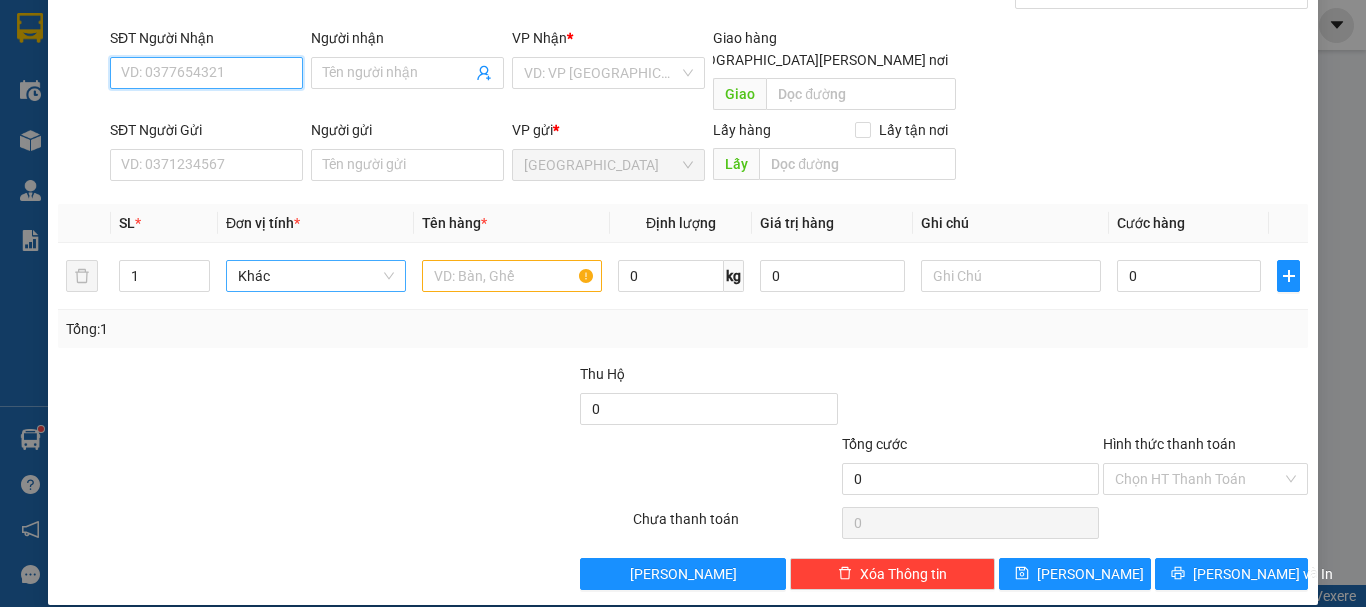 click on "SĐT Người Nhận" at bounding box center (206, 73) 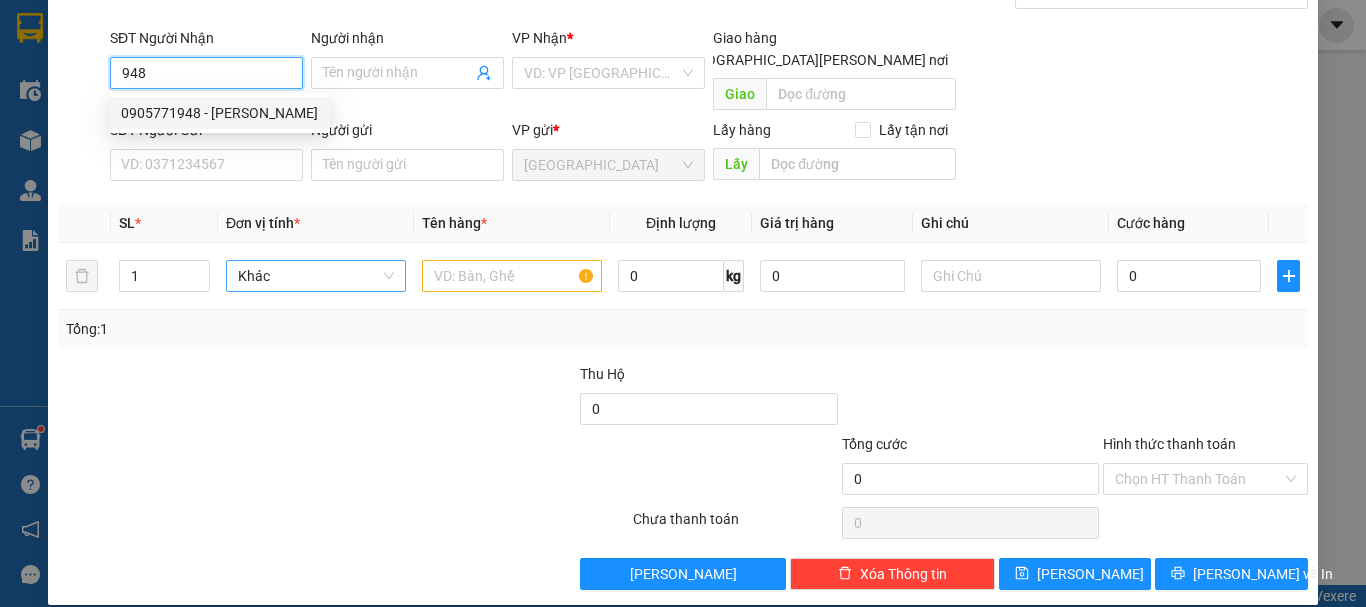 click on "0905771948 - CHỊ TUẤN" at bounding box center [219, 113] 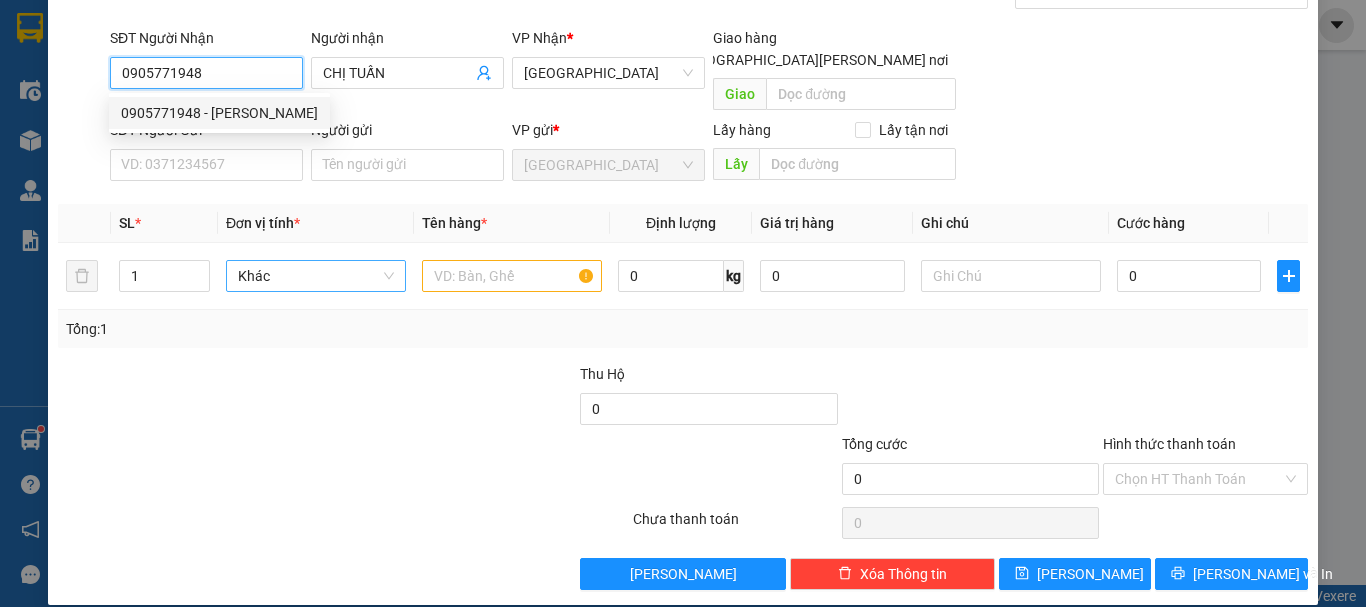 type on "0905771948" 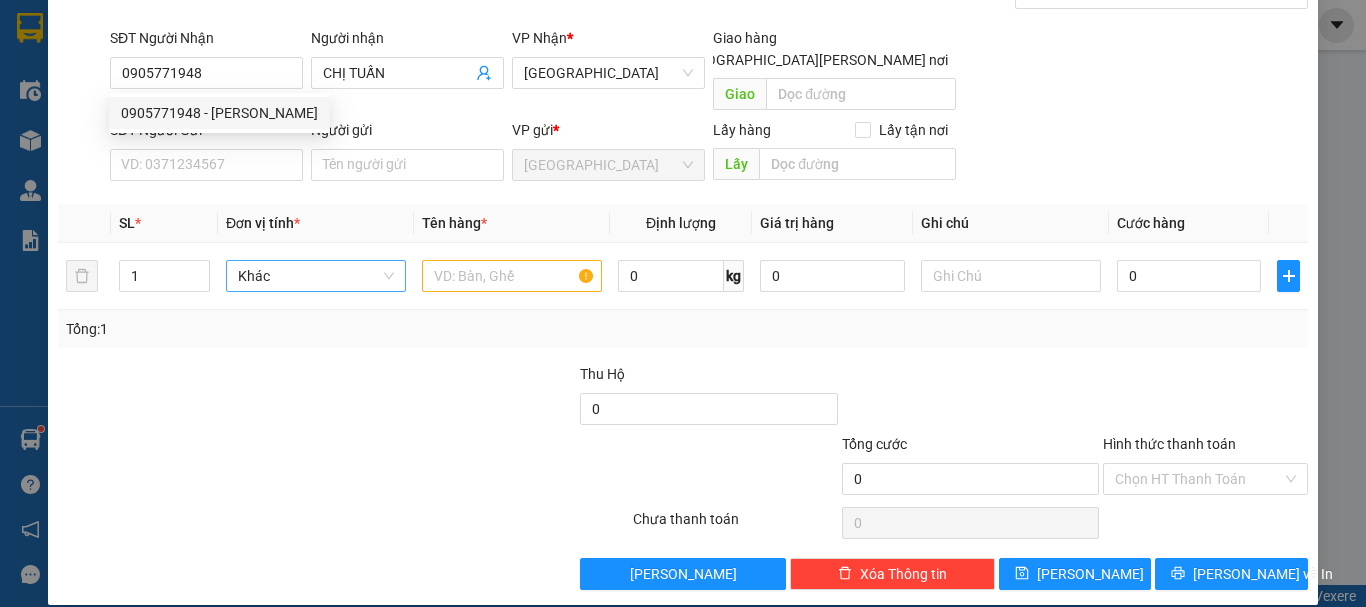 click on "SĐT Người Gửi VD: 0371234567" at bounding box center (206, 154) 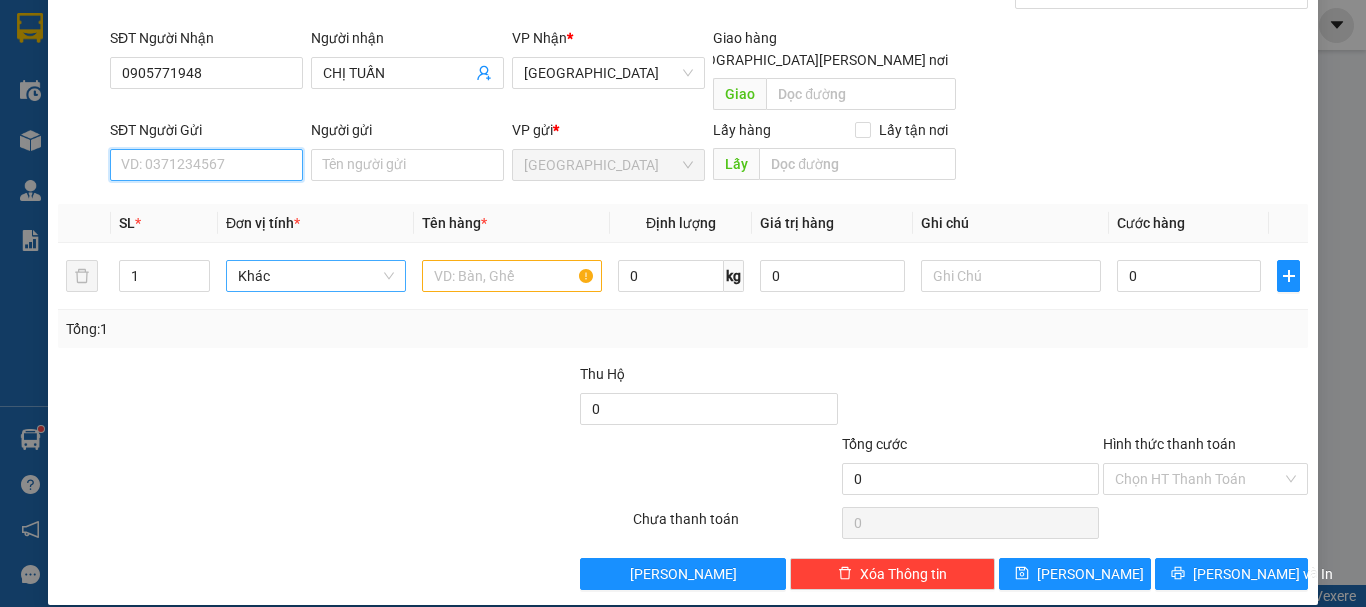 click on "SĐT Người Gửi" at bounding box center (206, 165) 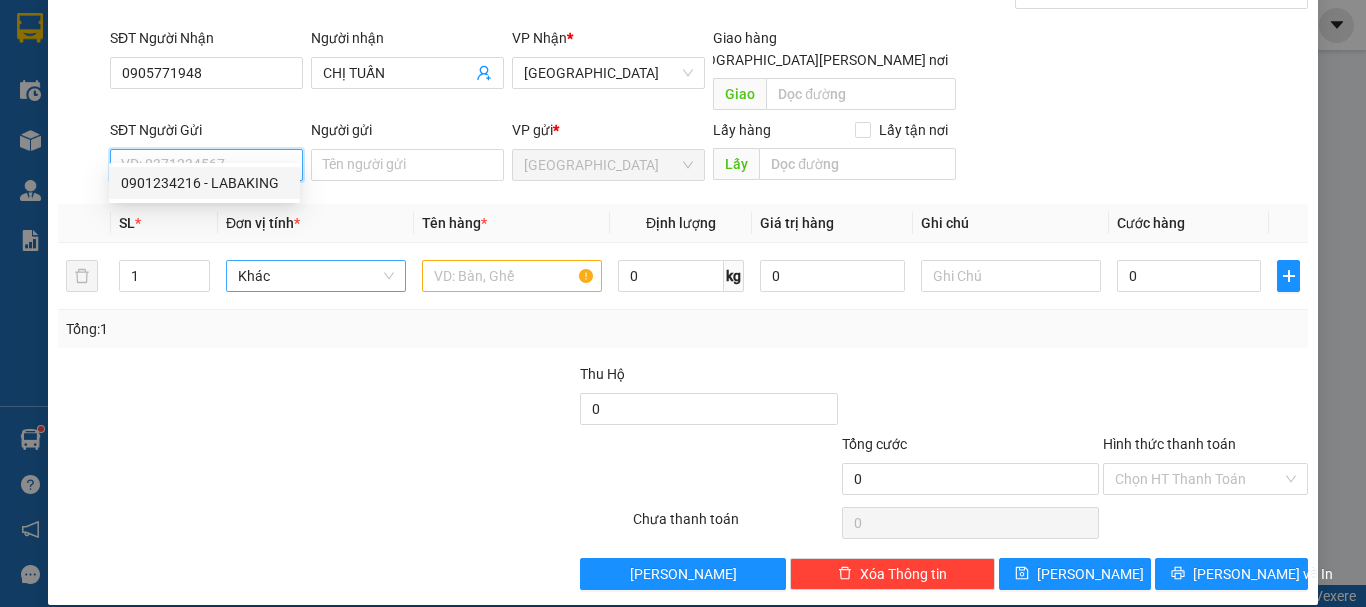 drag, startPoint x: 276, startPoint y: 170, endPoint x: 286, endPoint y: 241, distance: 71.70077 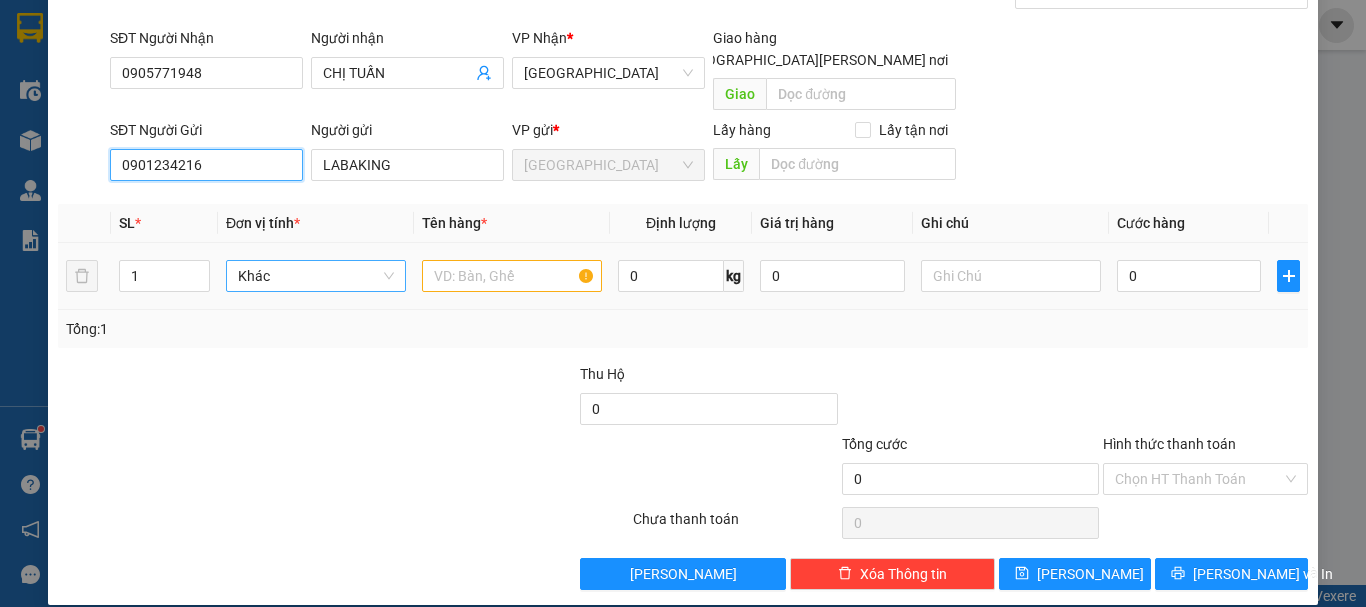 click on "Khác" at bounding box center [316, 276] 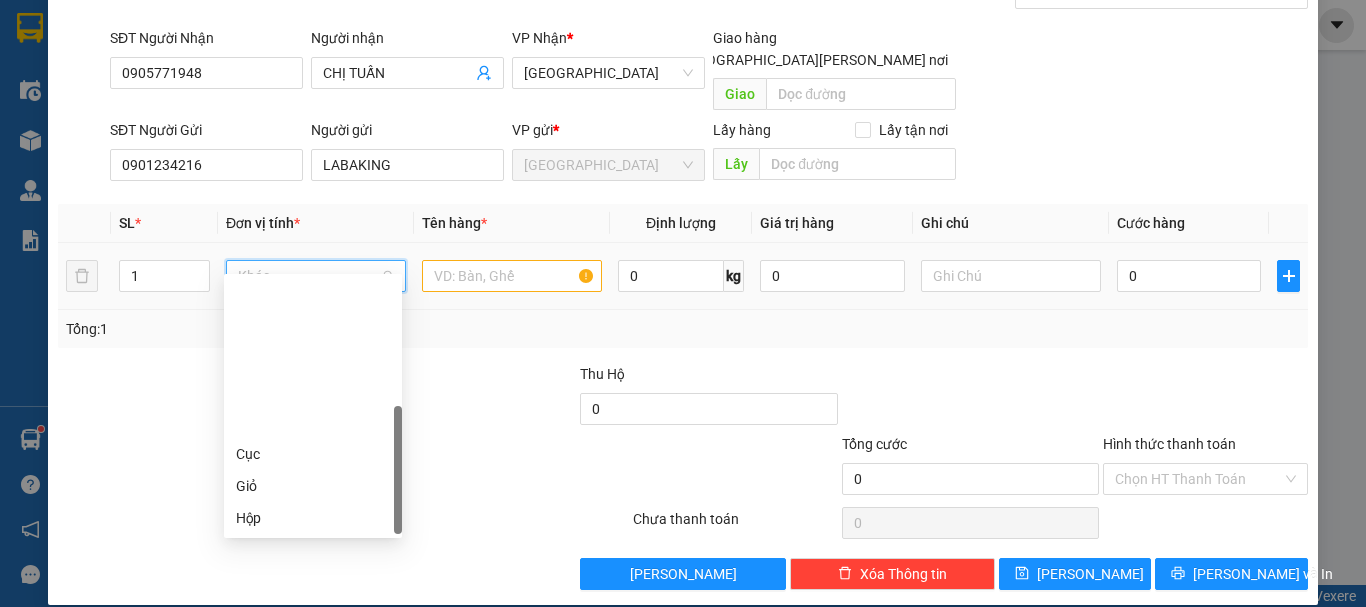 scroll, scrollTop: 192, scrollLeft: 0, axis: vertical 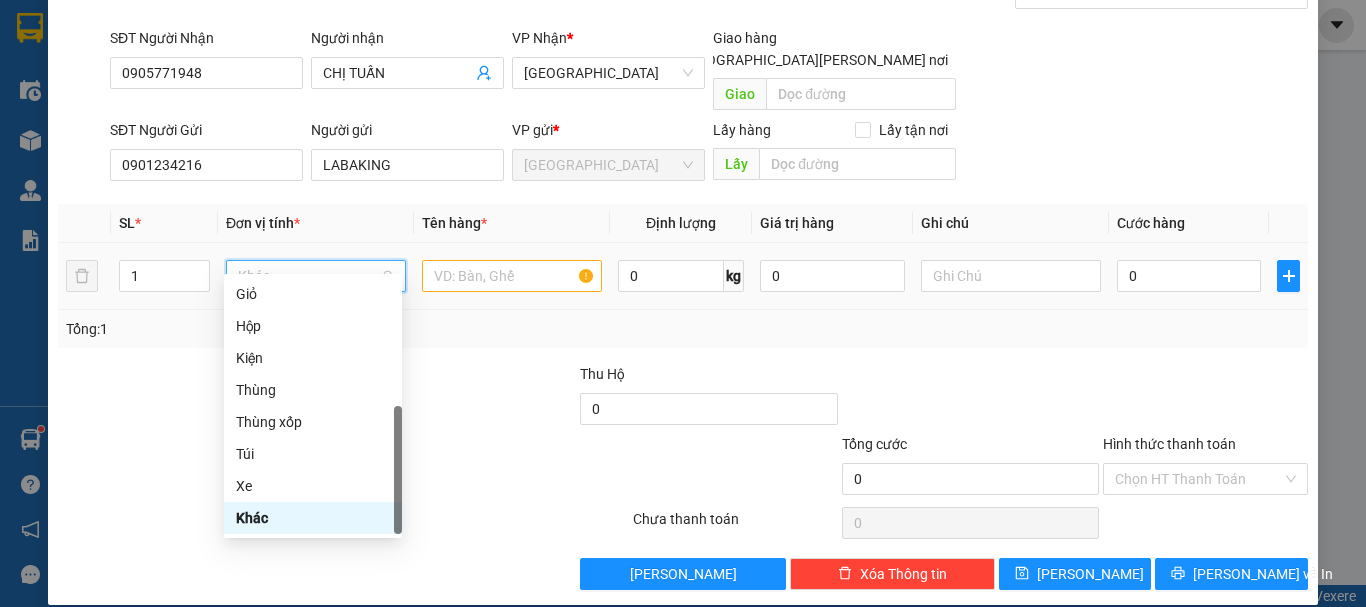 type on "T" 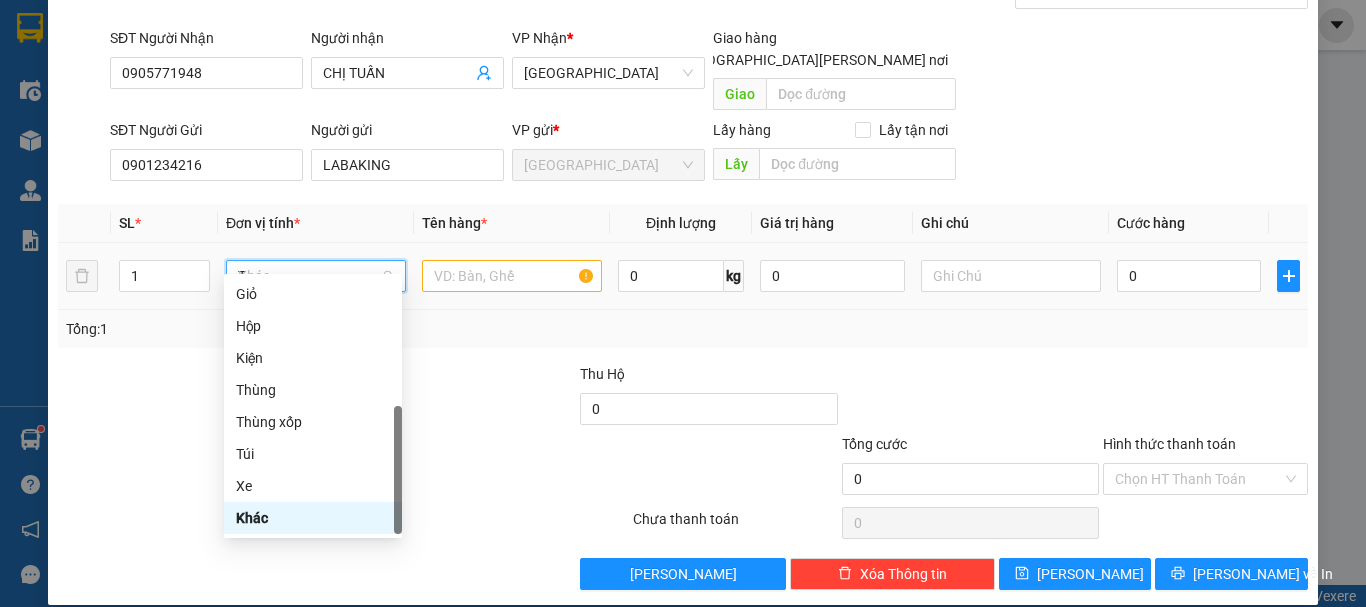 scroll, scrollTop: 0, scrollLeft: 0, axis: both 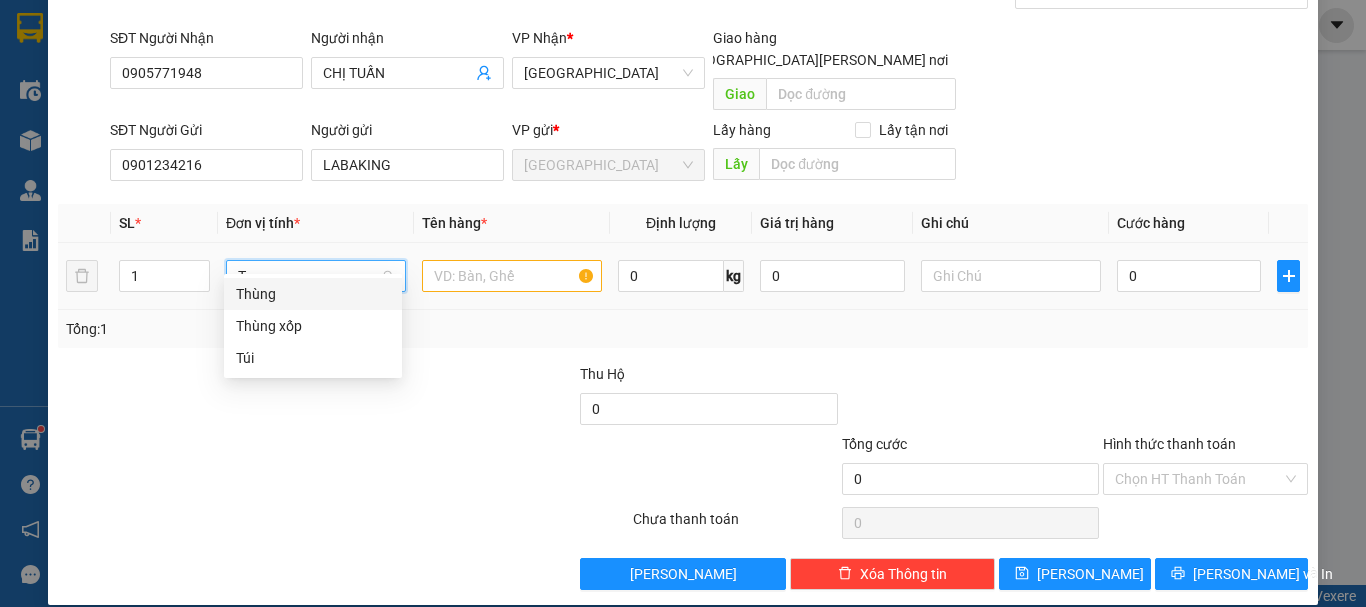 click on "Thùng" at bounding box center (313, 294) 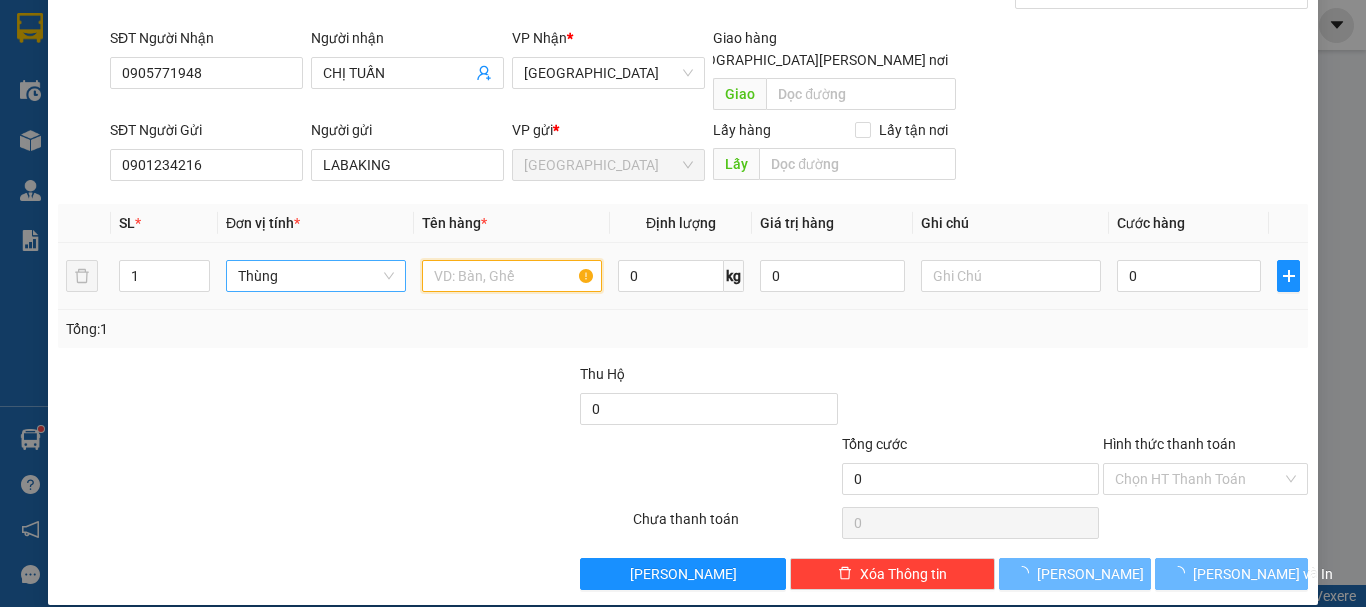 click at bounding box center [512, 276] 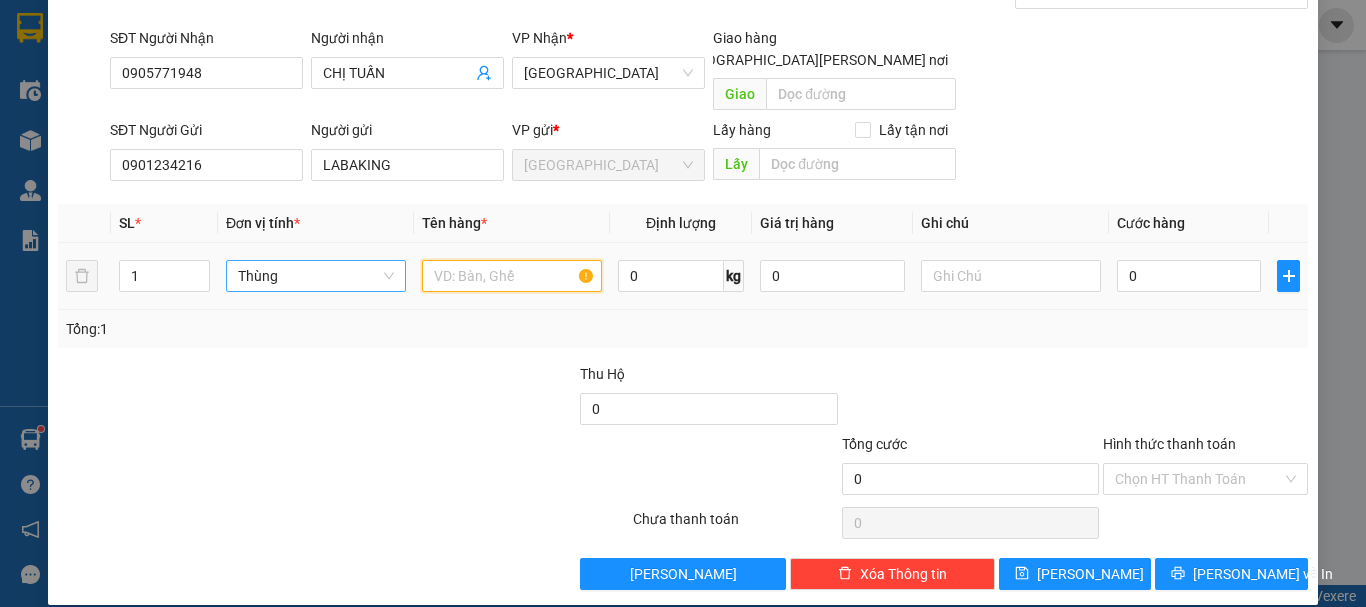 paste on "CHUỐI" 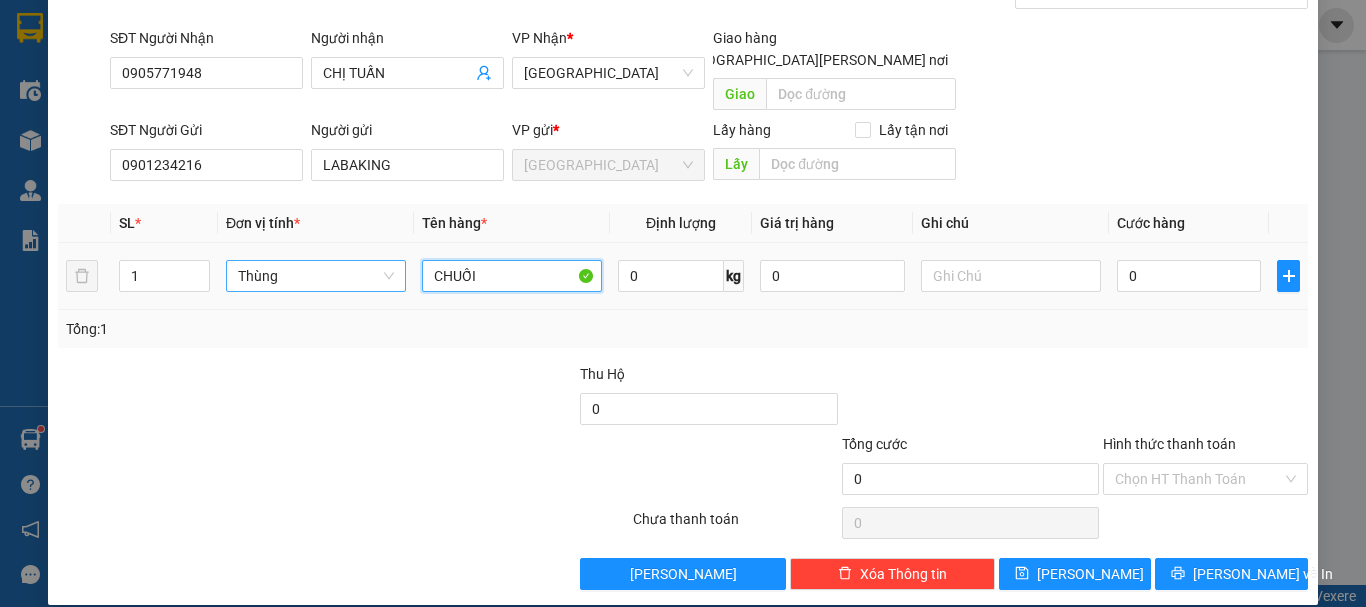 type on "CHUỐI" 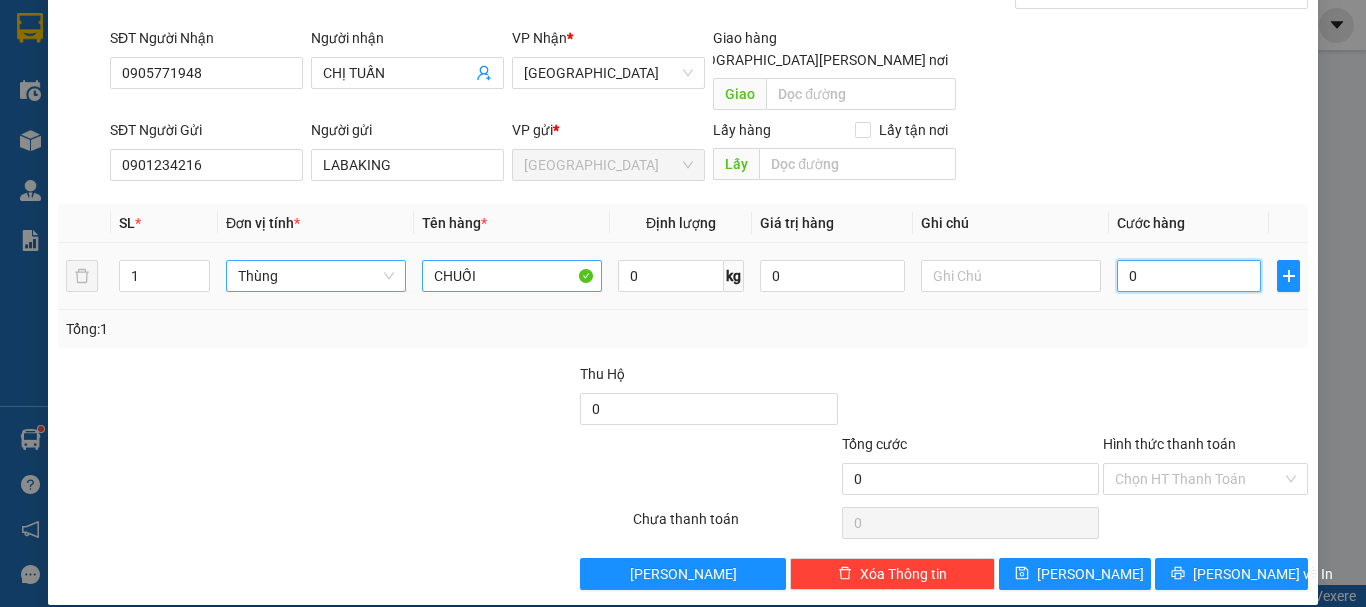type on "5" 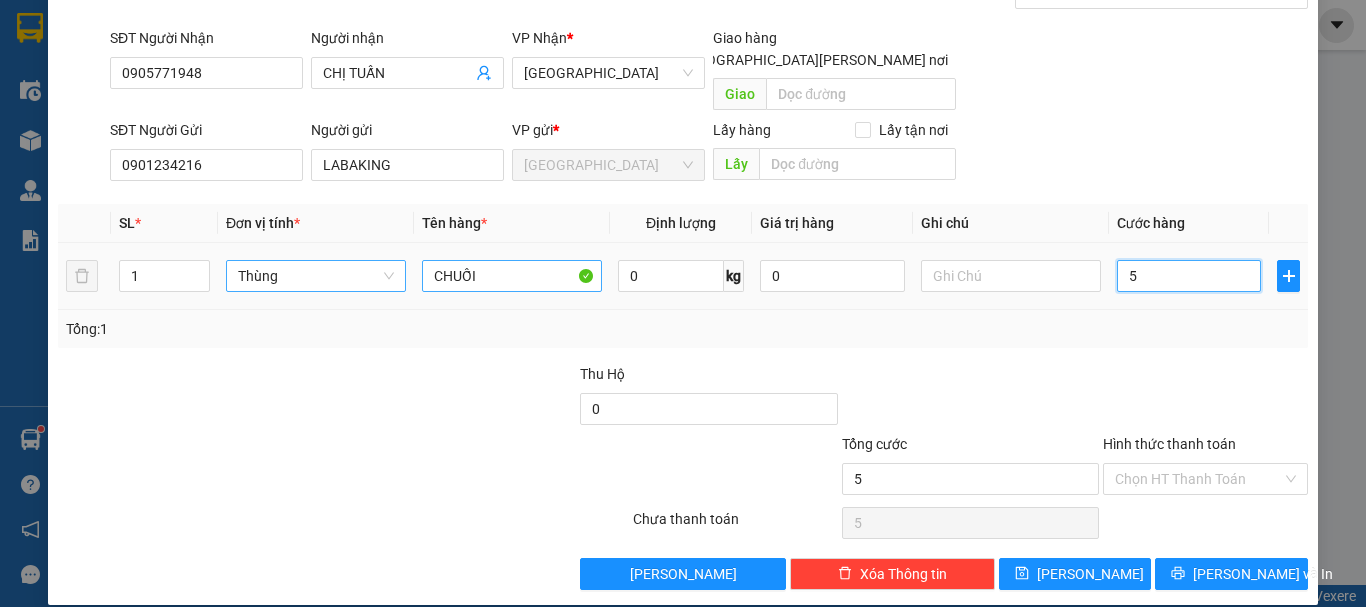 type on "50" 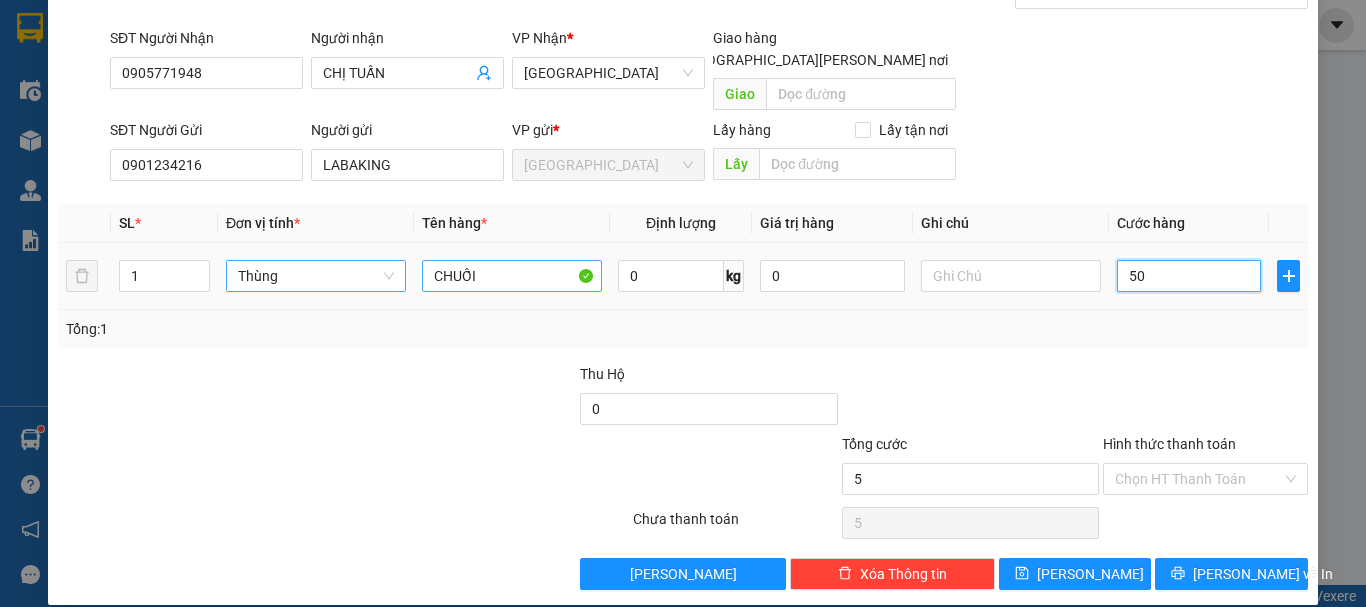 type on "50" 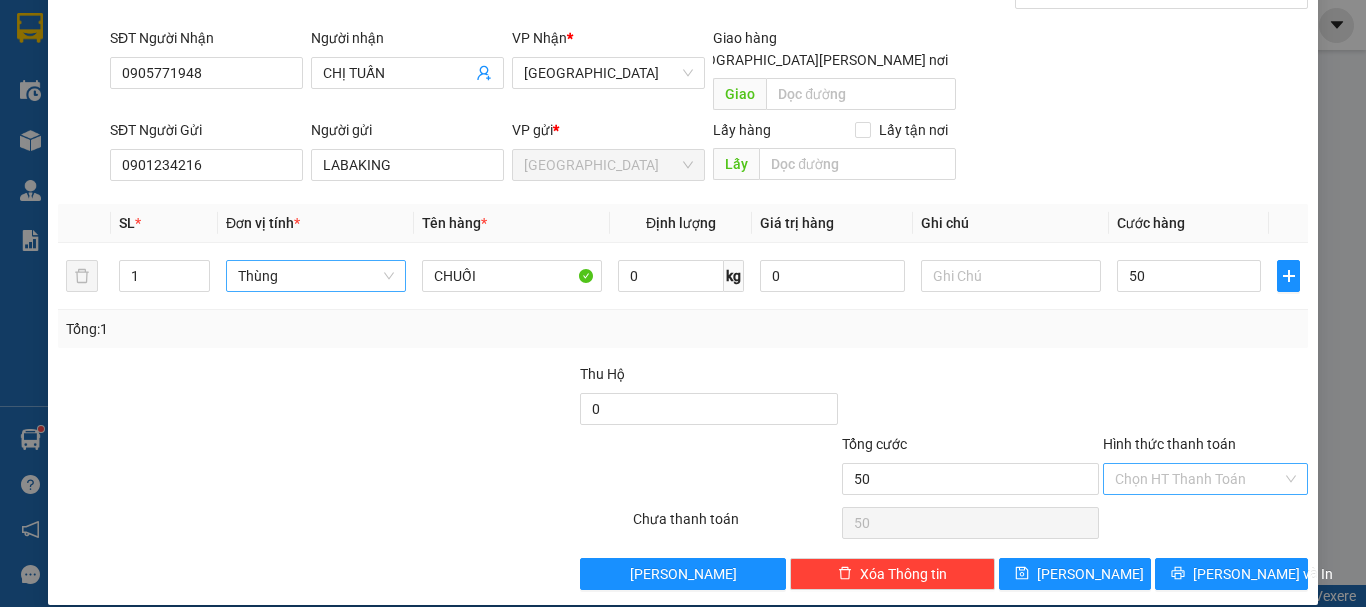 type on "50.000" 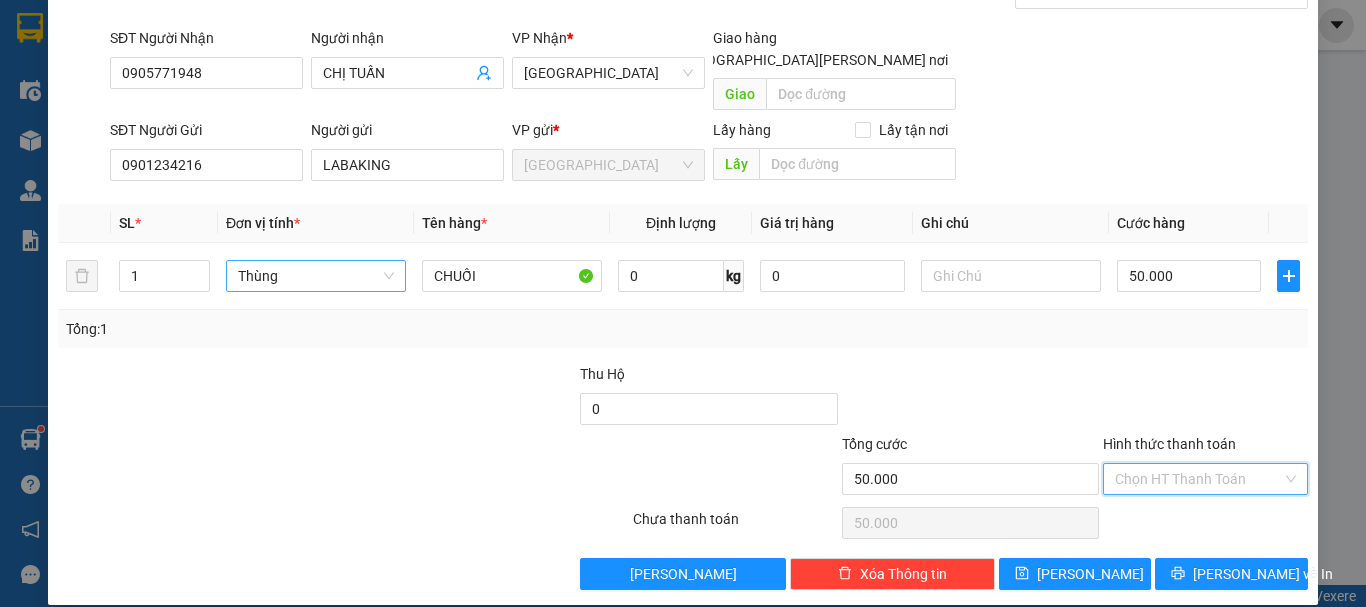 click on "Hình thức thanh toán" at bounding box center (1198, 479) 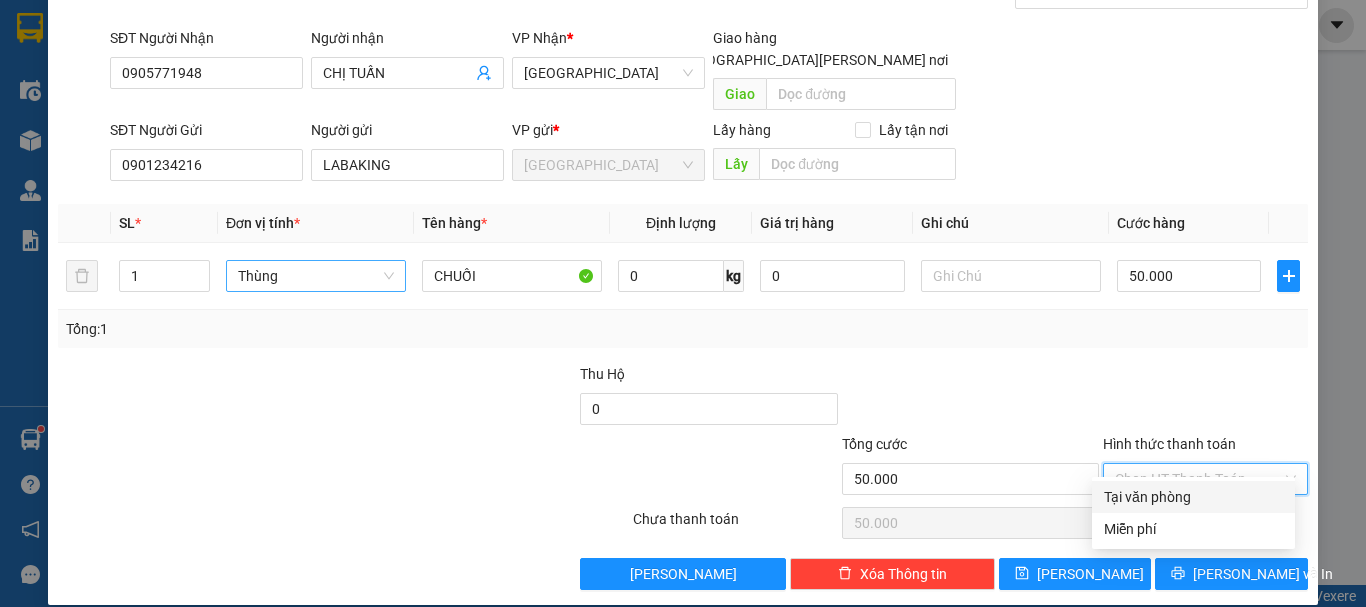 click on "Tại văn phòng" at bounding box center [1193, 497] 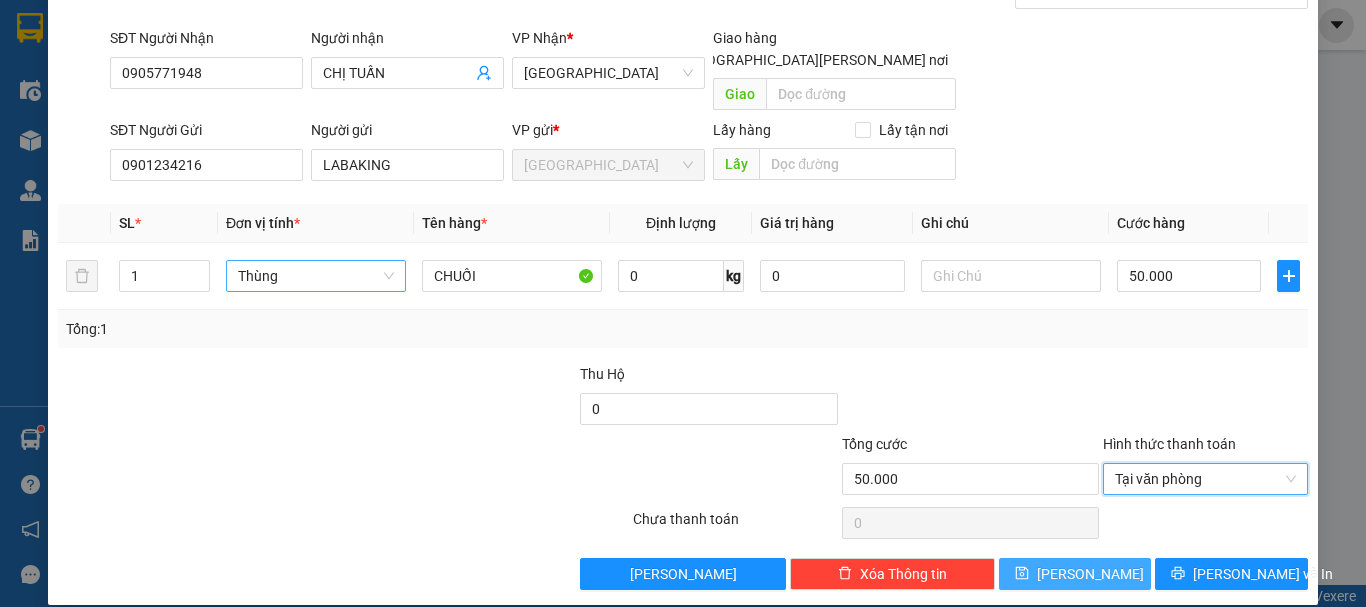click on "[PERSON_NAME]" at bounding box center [1090, 574] 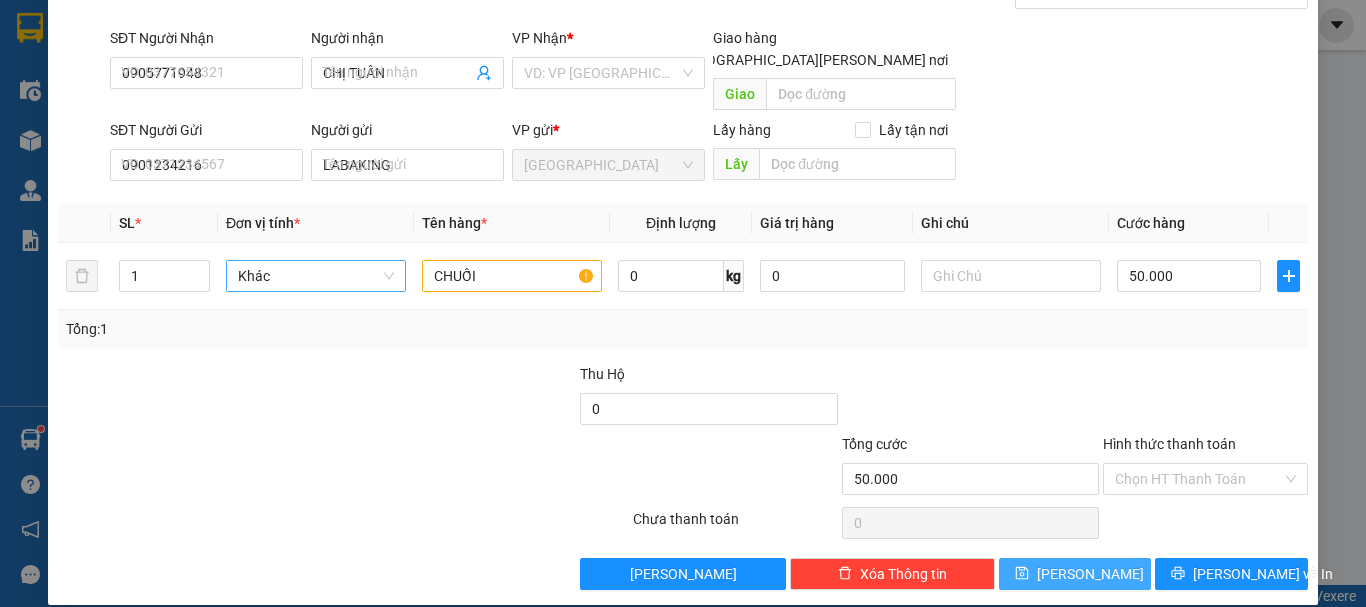 type 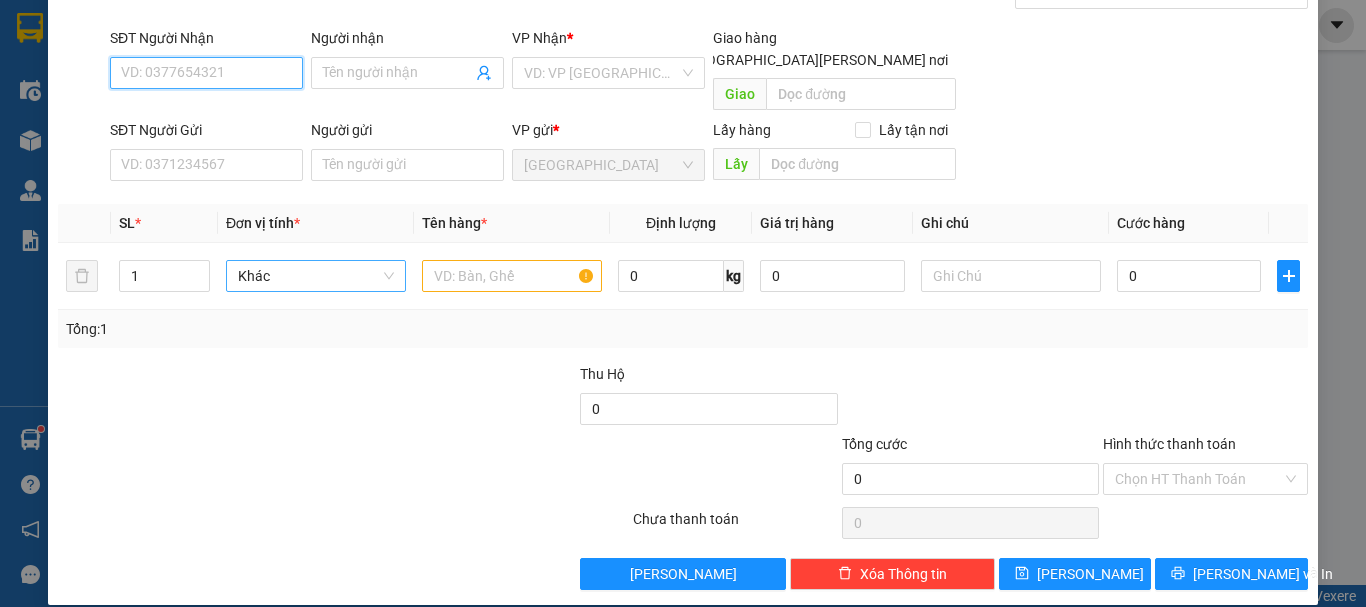 click on "SĐT Người Nhận" at bounding box center [206, 73] 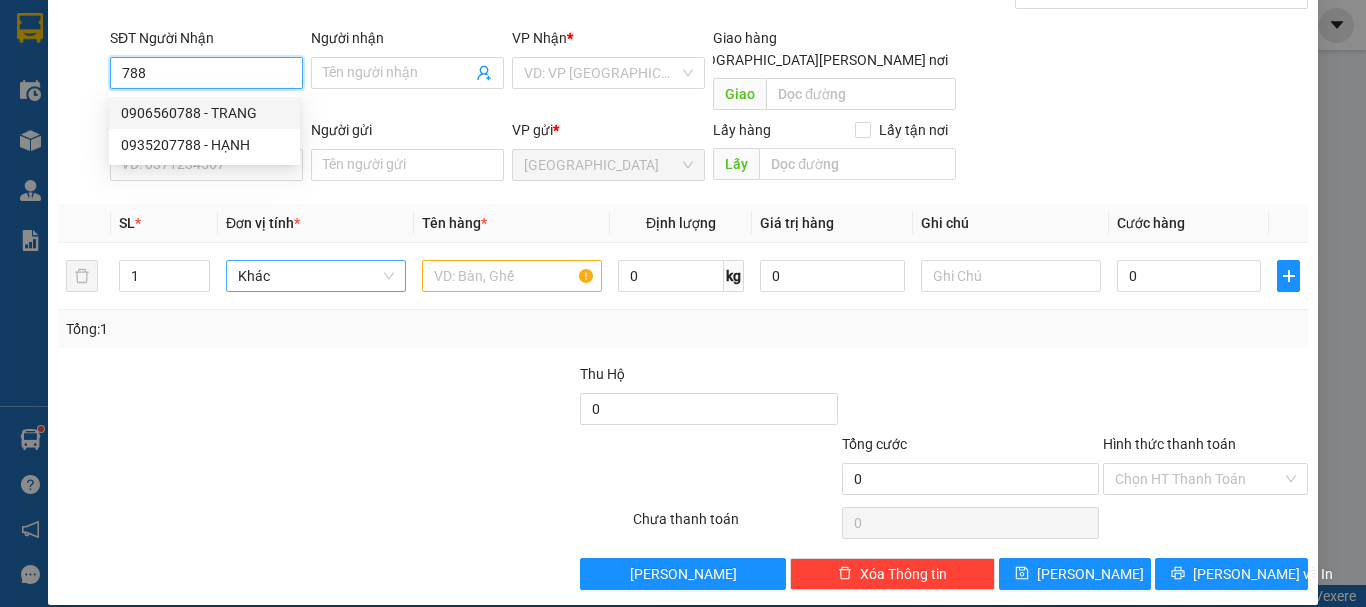 click on "0906560788 - TRANG" at bounding box center [204, 113] 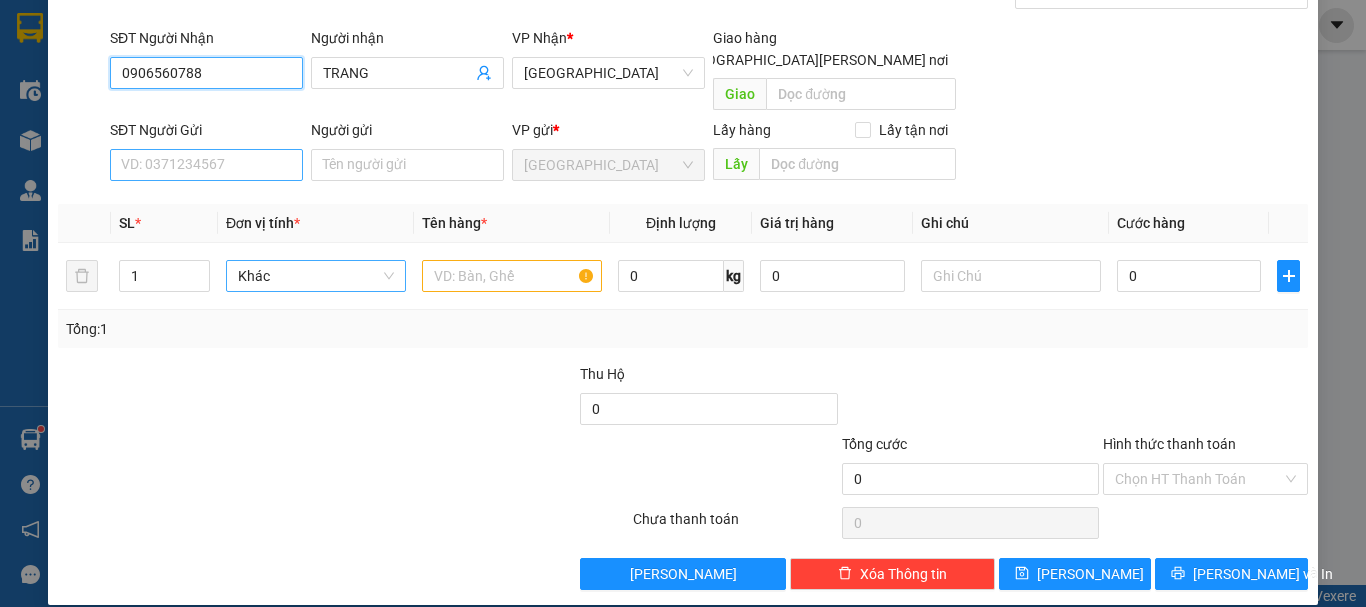 type on "0906560788" 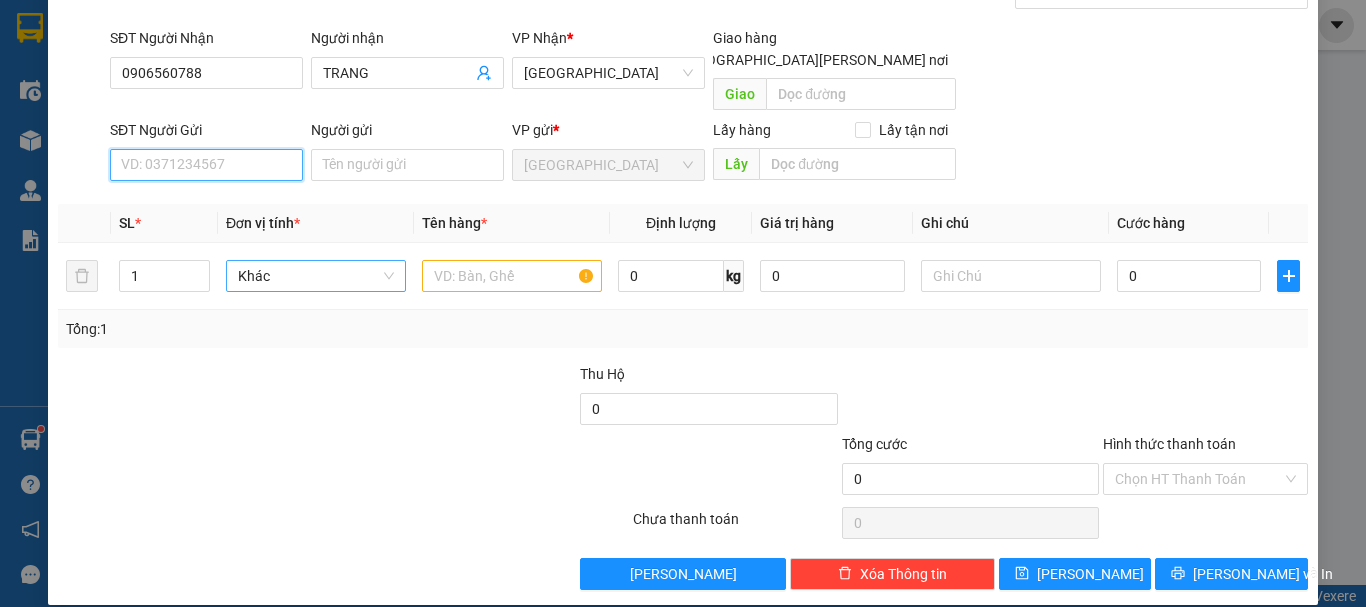 click on "SĐT Người Gửi" at bounding box center [206, 165] 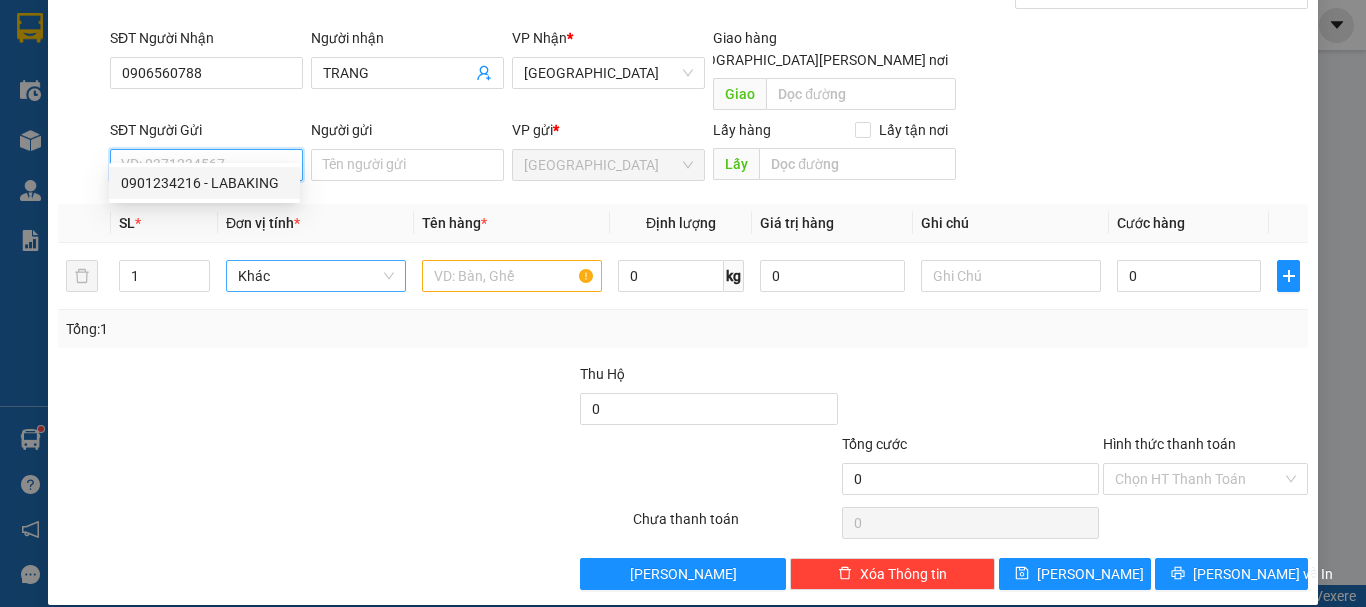 click on "0901234216 - LABAKING" at bounding box center (204, 183) 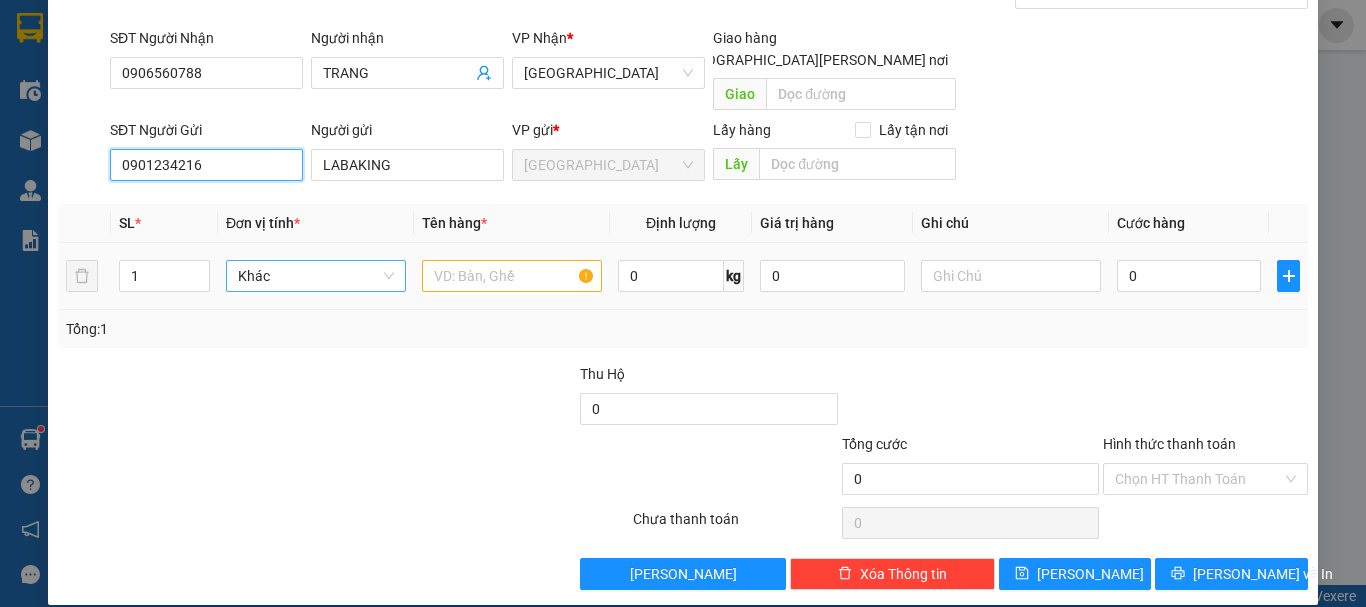 click on "Khác" at bounding box center (316, 276) 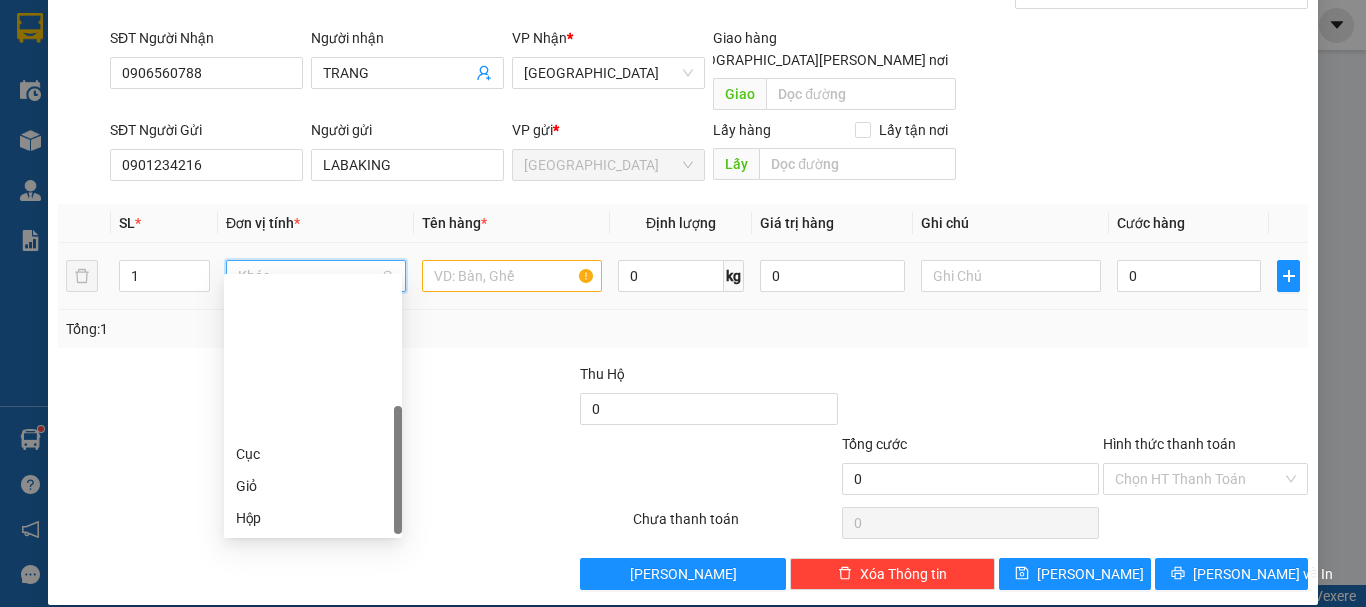 scroll, scrollTop: 192, scrollLeft: 0, axis: vertical 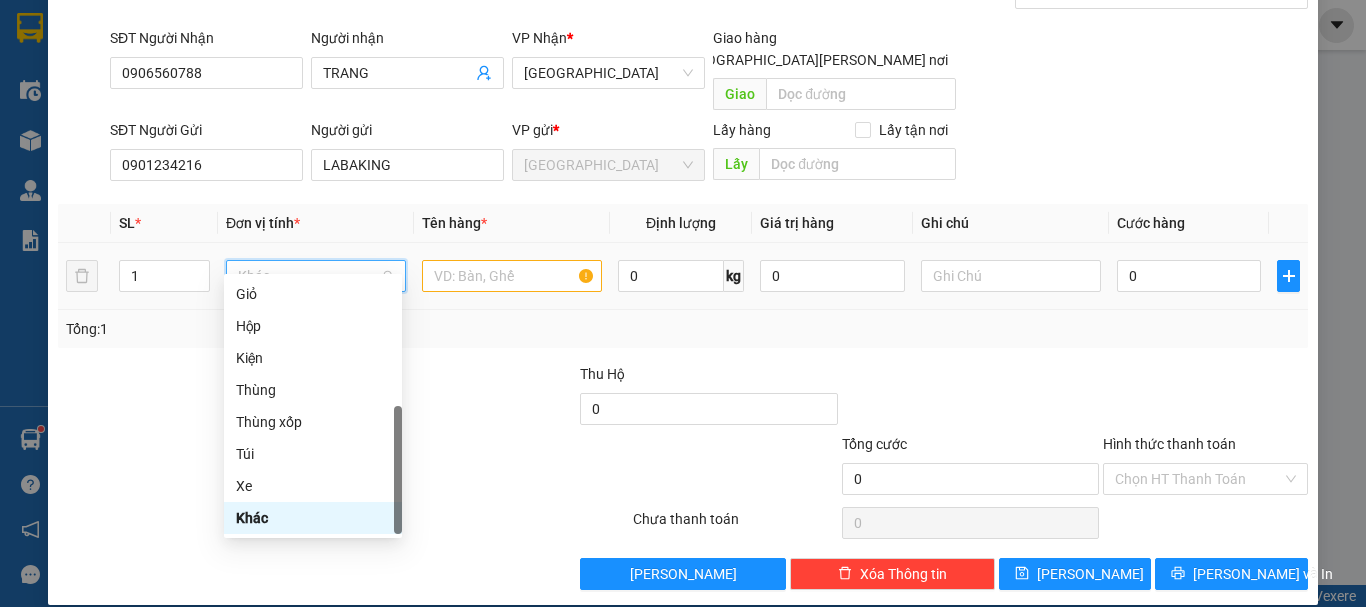 type on "T" 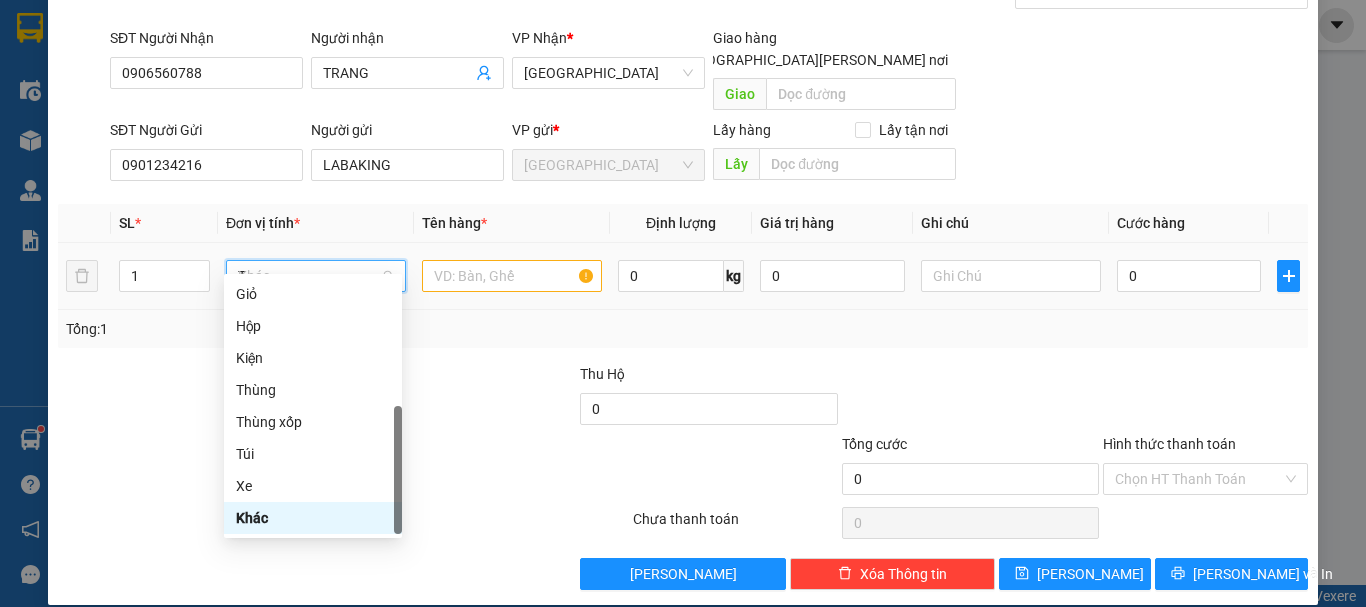 scroll, scrollTop: 0, scrollLeft: 0, axis: both 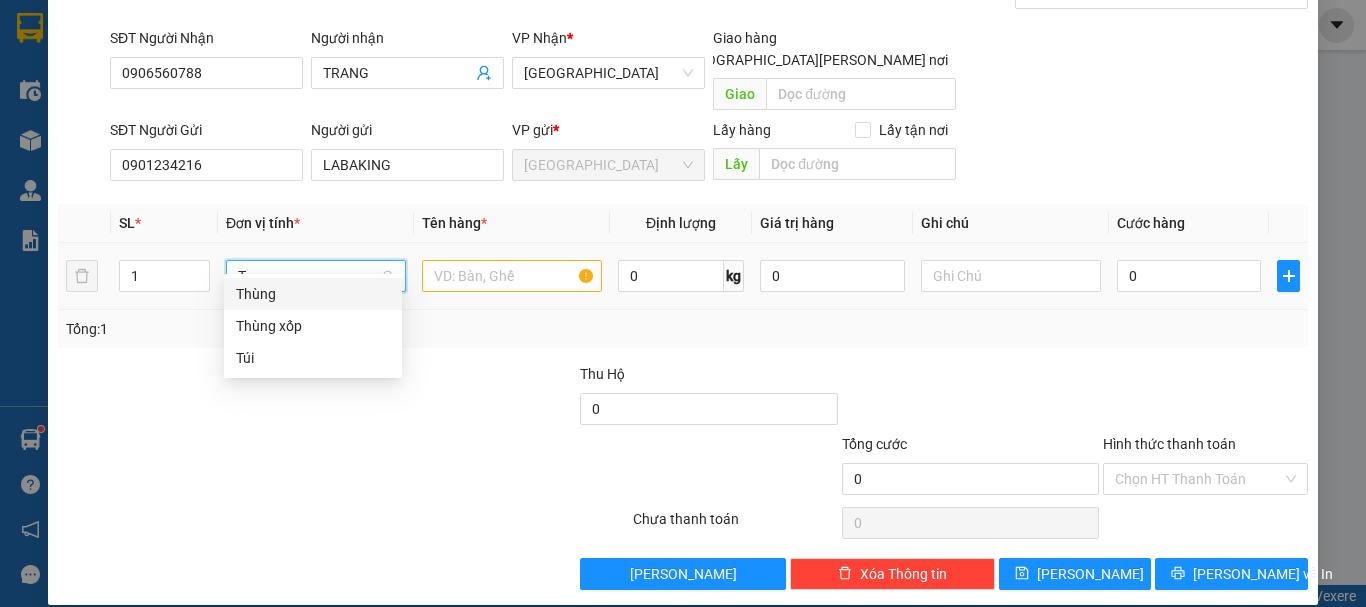 click on "Thùng" at bounding box center (313, 294) 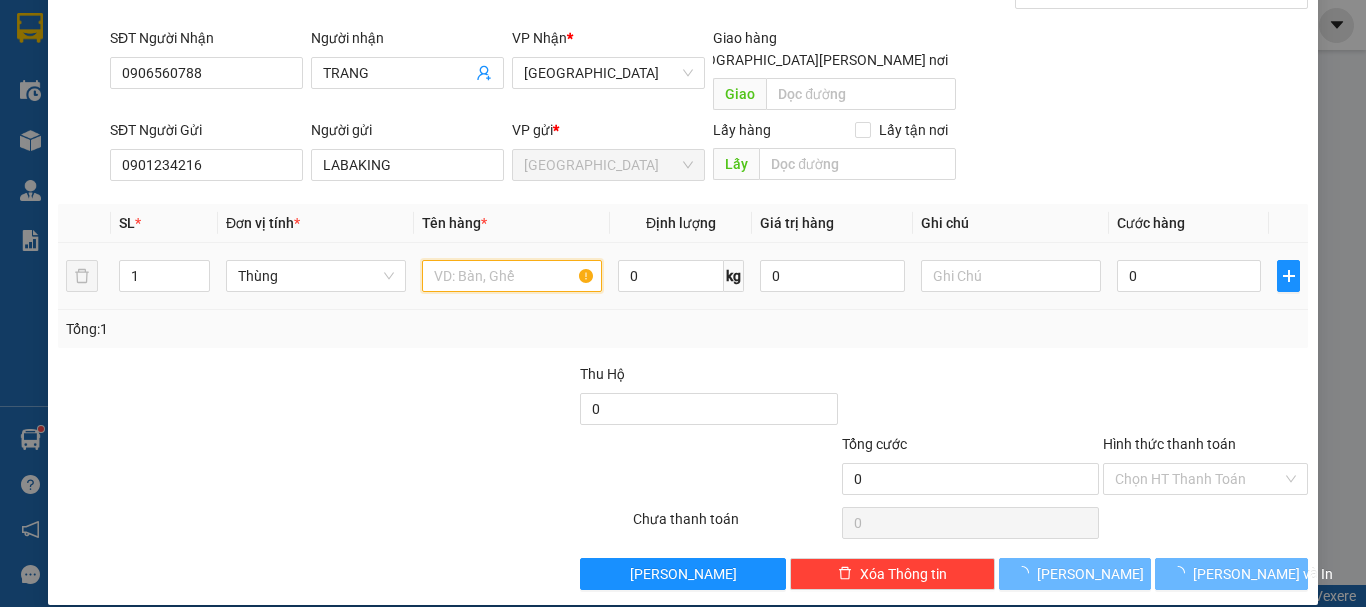 click at bounding box center [512, 276] 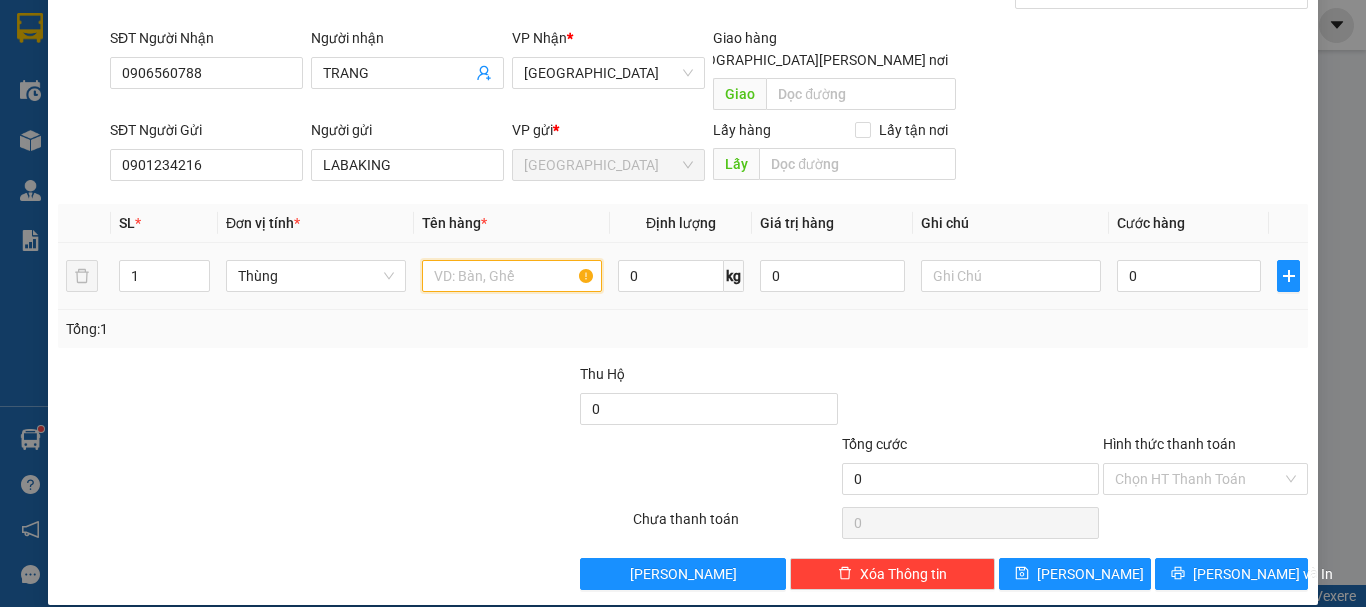paste on "CHUỐI" 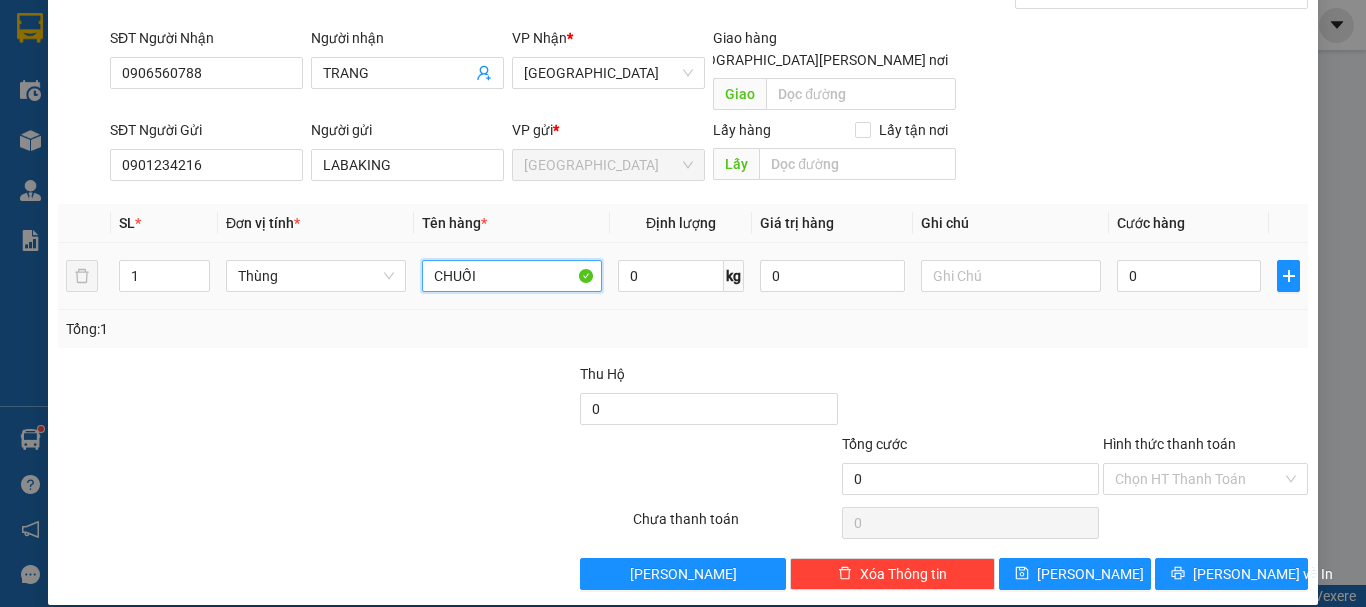 type on "CHUỐI" 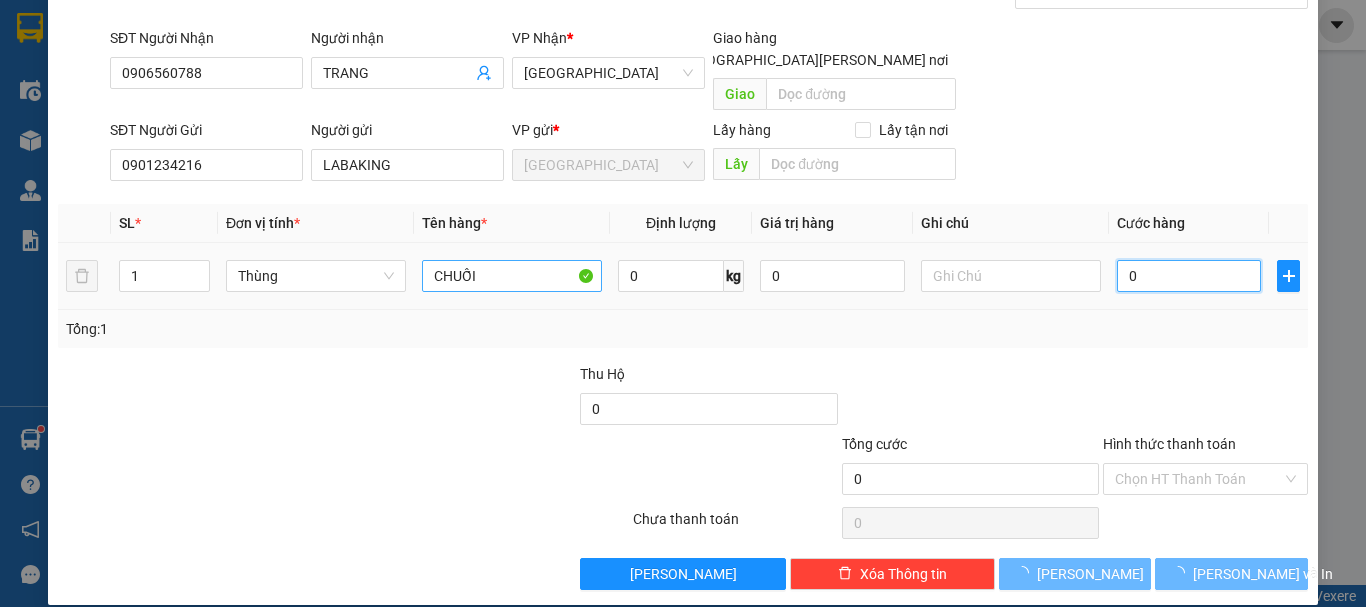 type on "5" 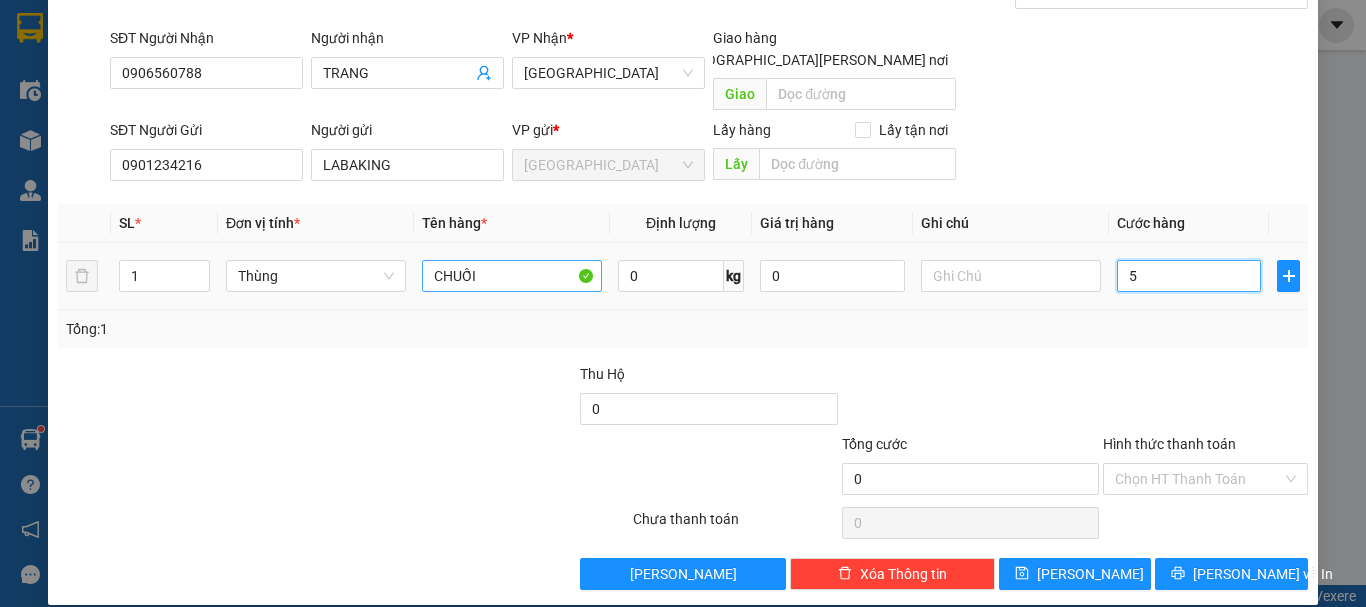type on "5" 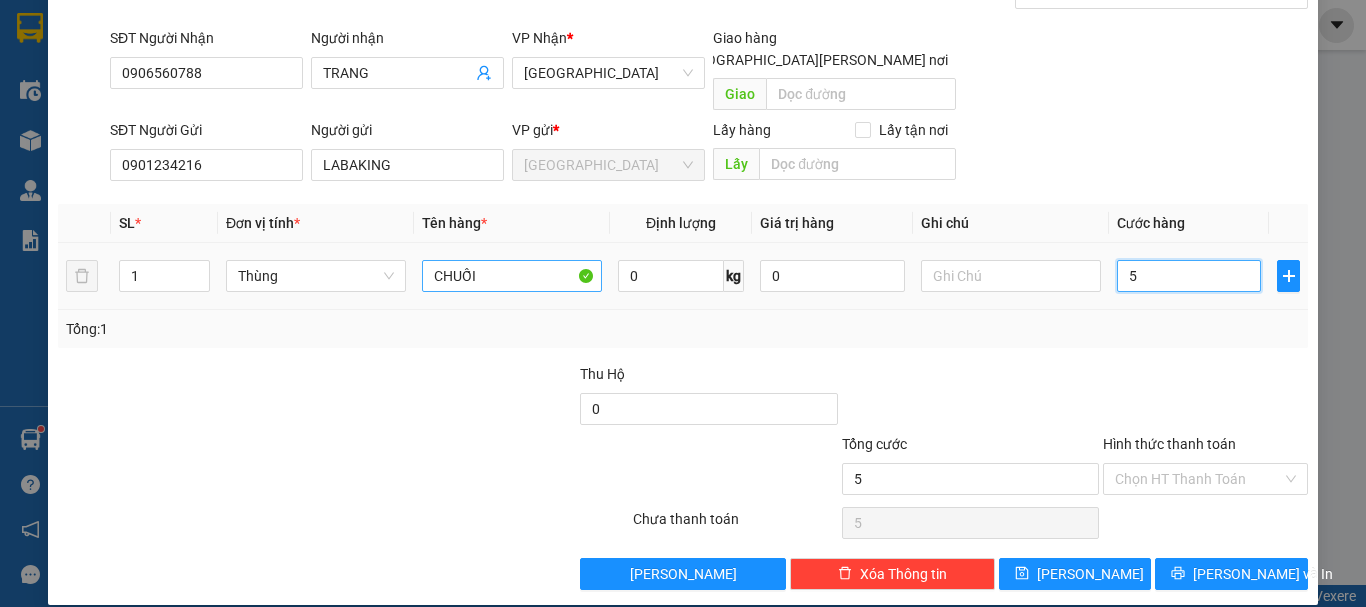 type on "50" 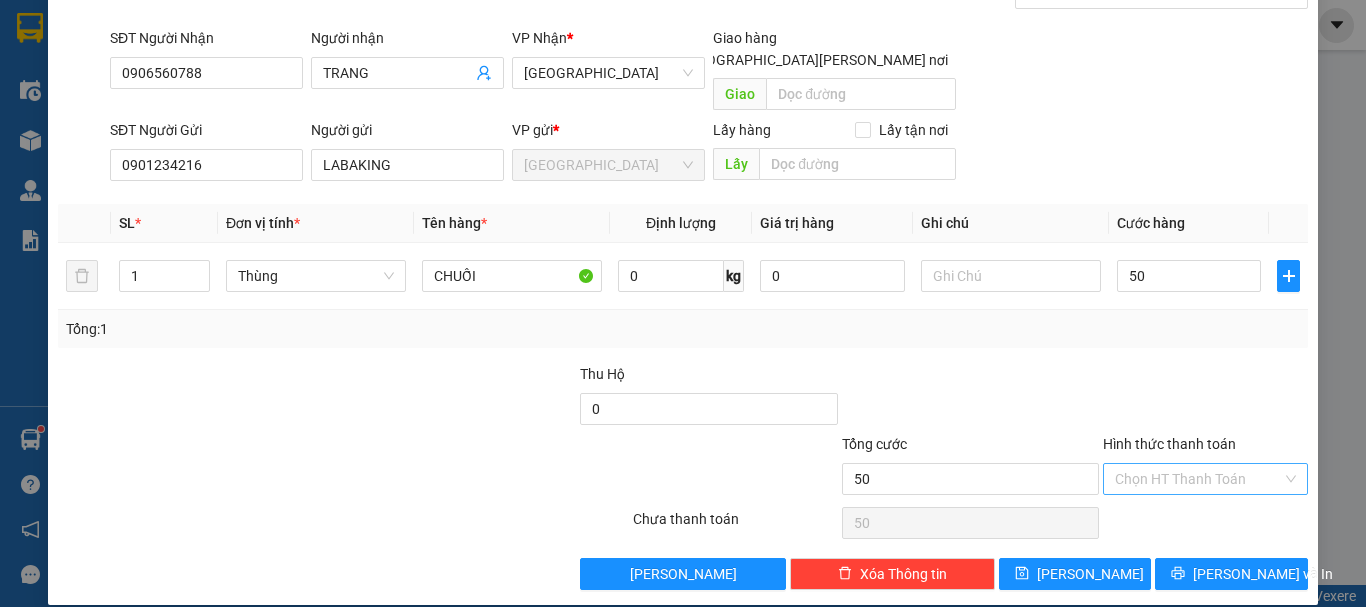click on "Hình thức thanh toán" at bounding box center (1198, 479) 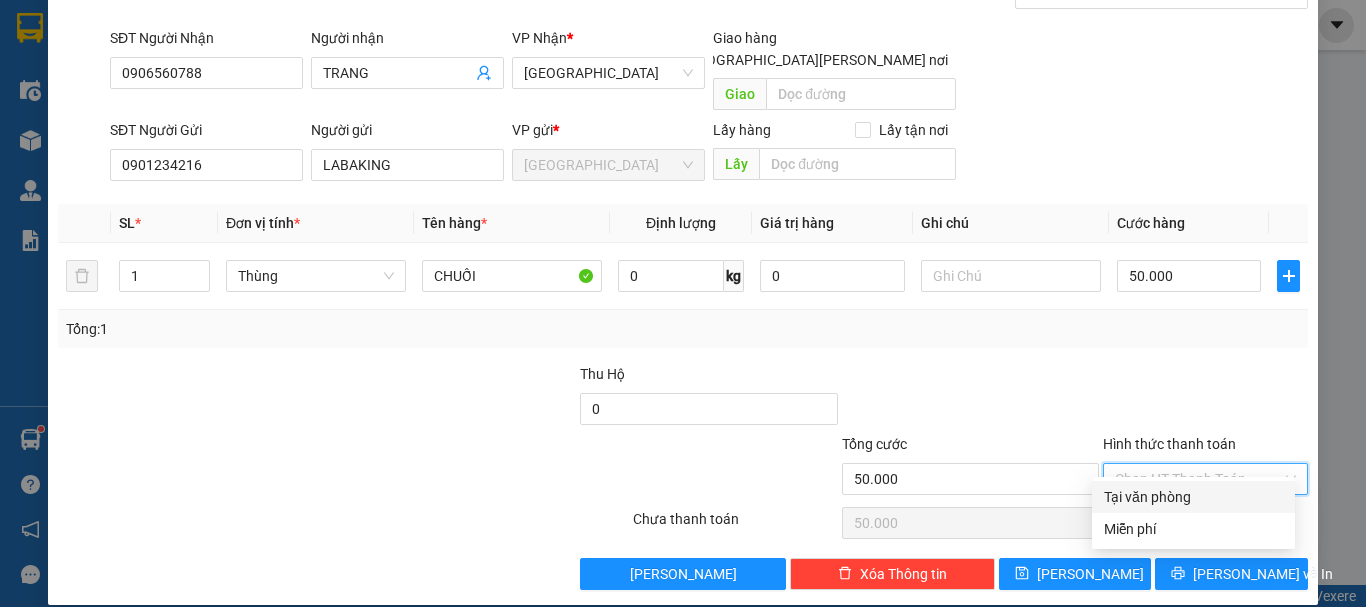 click on "Tại văn phòng" at bounding box center [1193, 497] 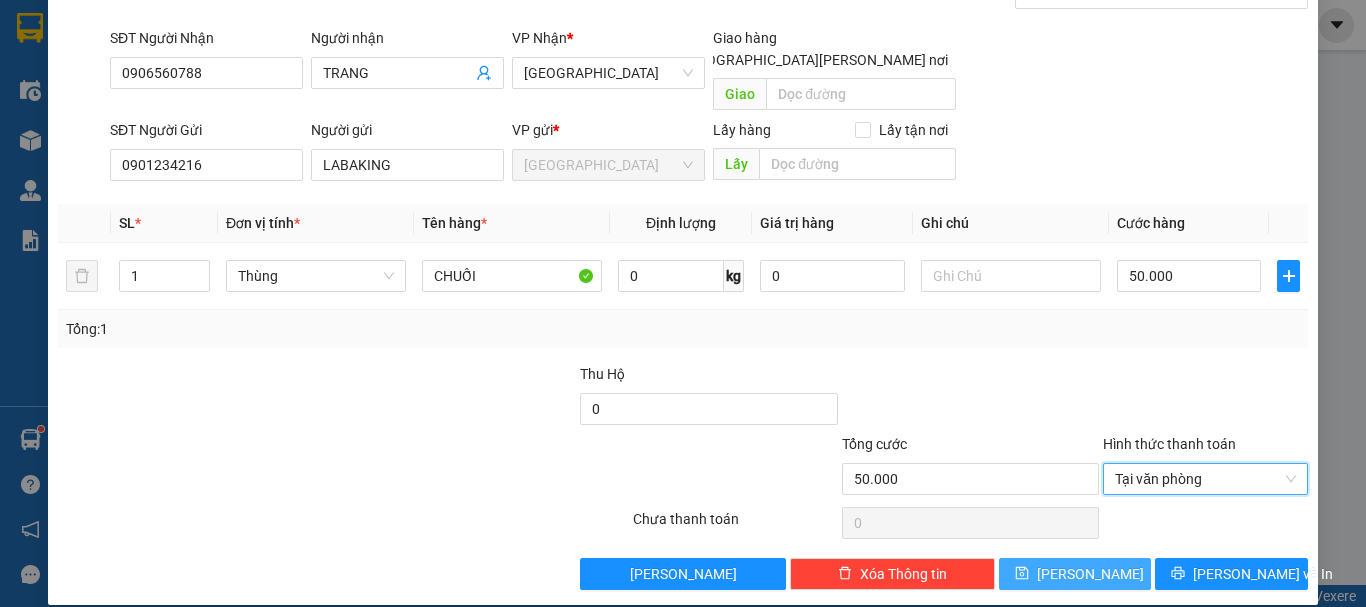 click 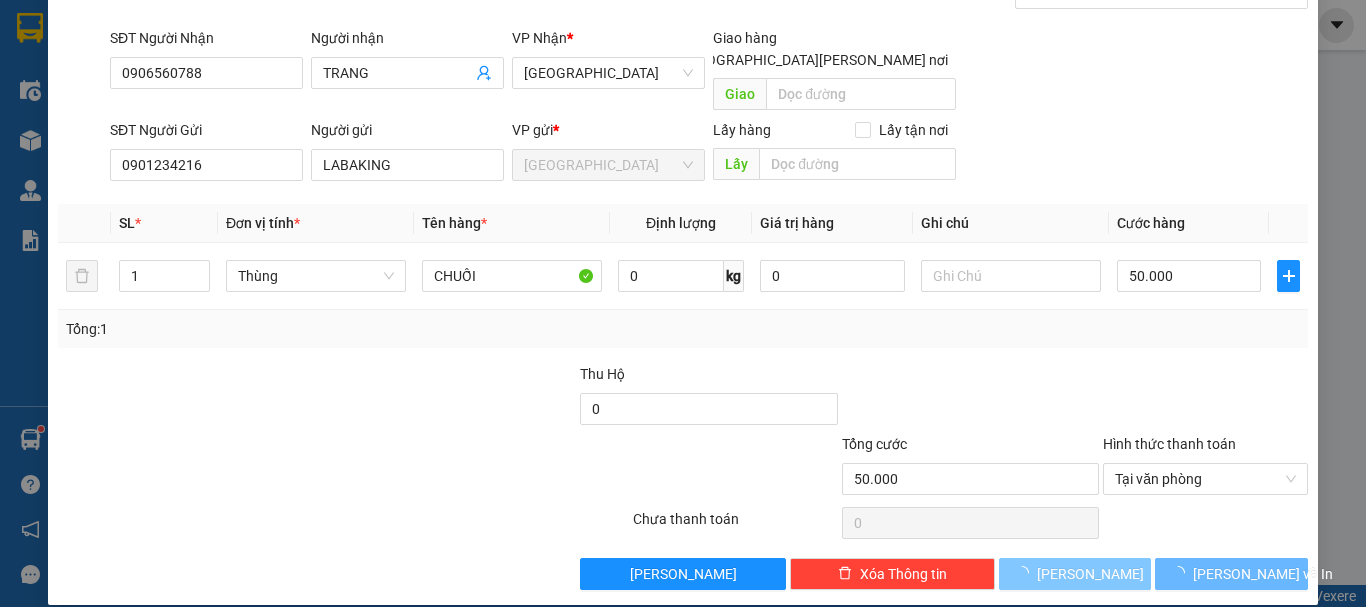 type 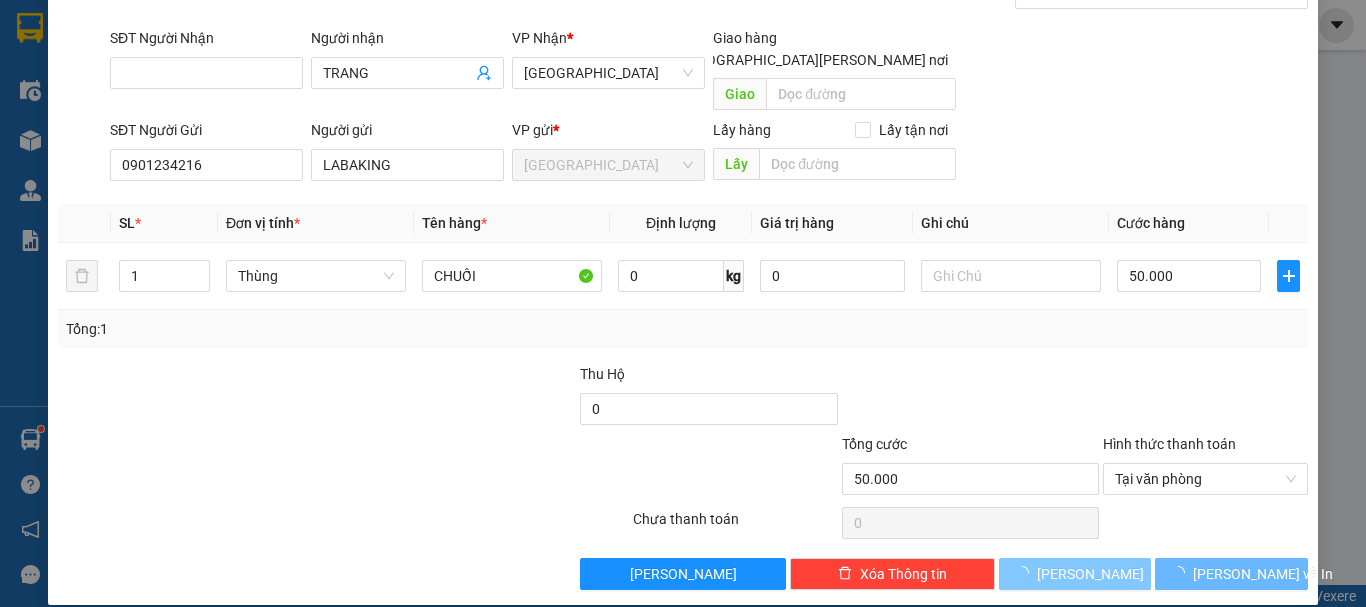 type 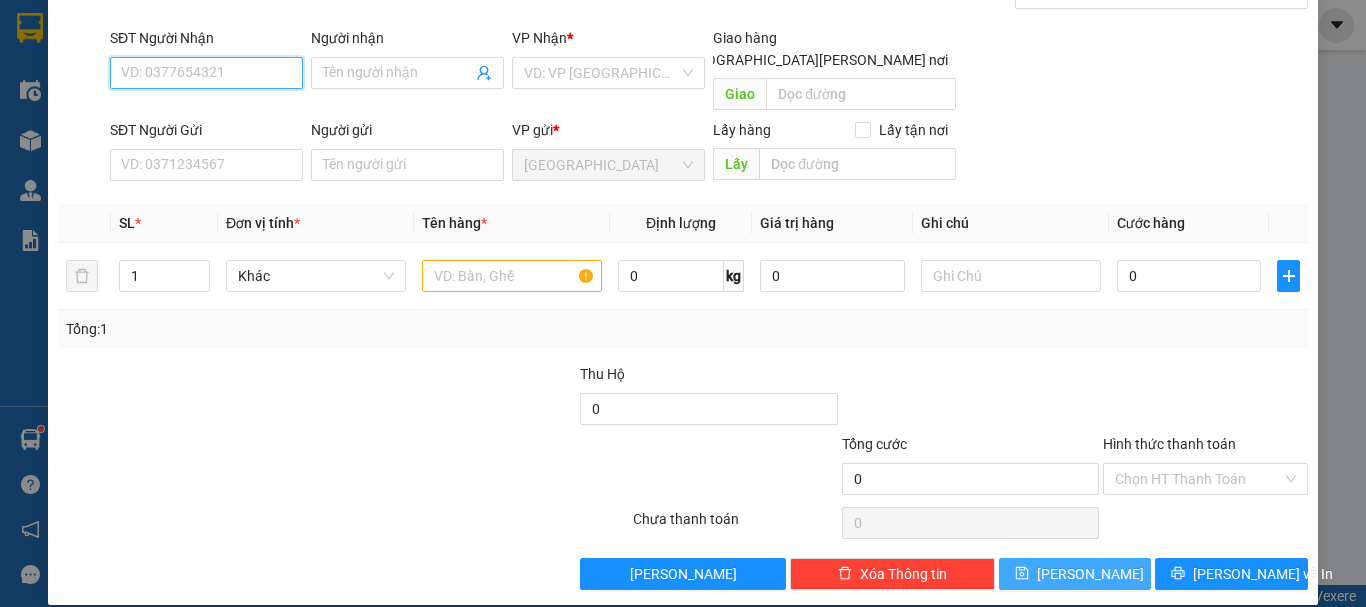 click on "SĐT Người Nhận" at bounding box center (206, 73) 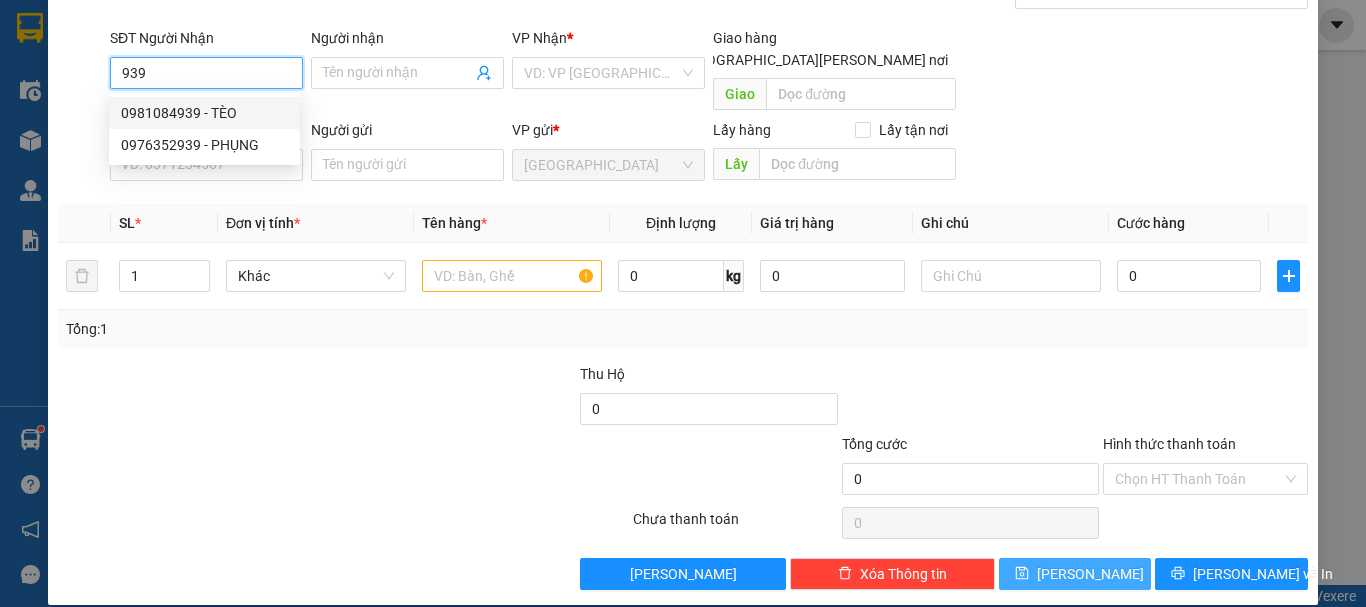 click on "0981084939 - TÈO" at bounding box center (204, 113) 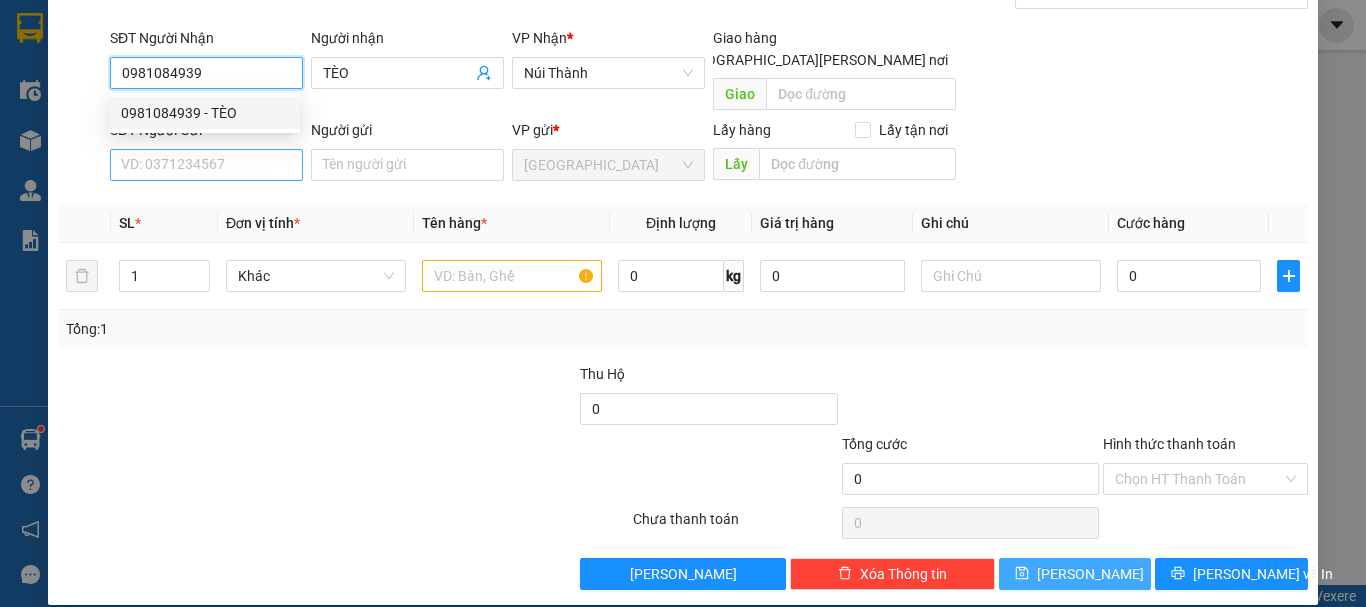 type on "0981084939" 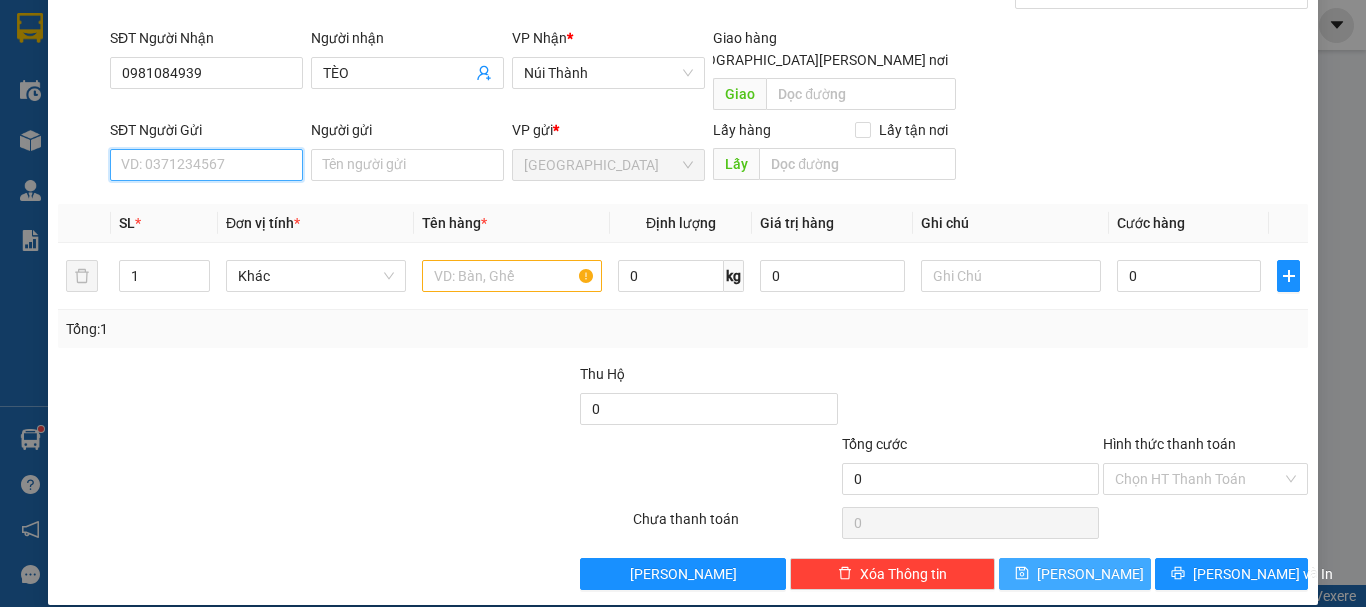 click on "SĐT Người Gửi" at bounding box center (206, 165) 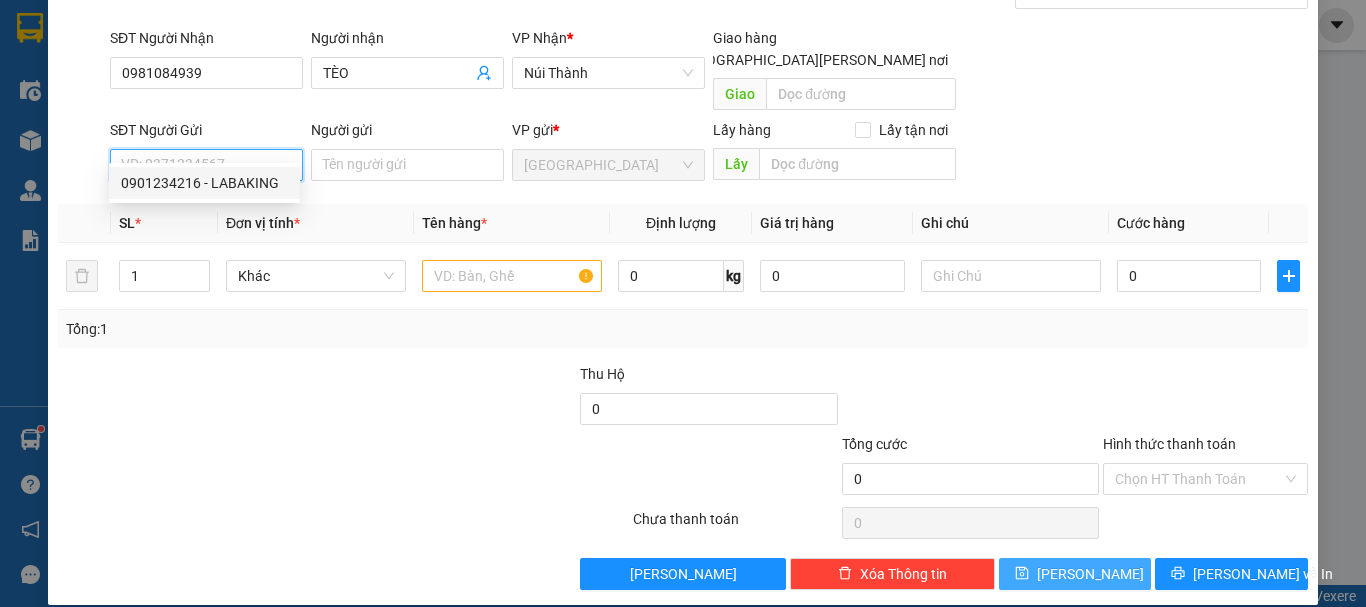 click on "0901234216 - LABAKING" at bounding box center (204, 183) 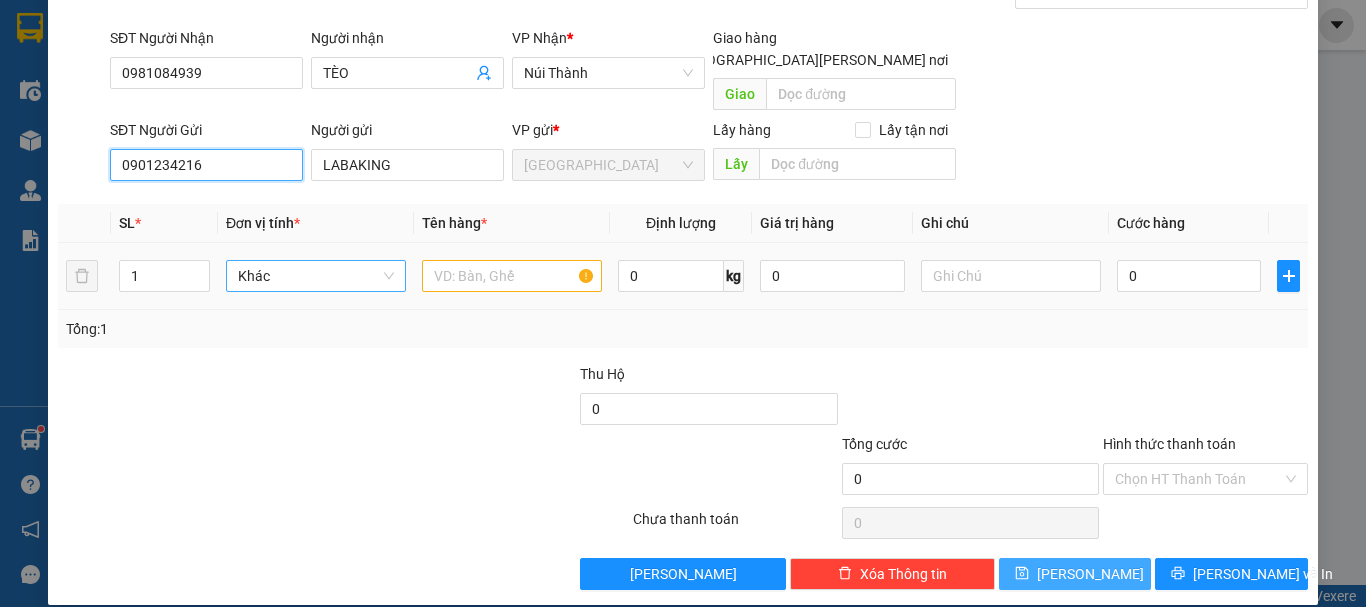 click on "Khác" at bounding box center (316, 276) 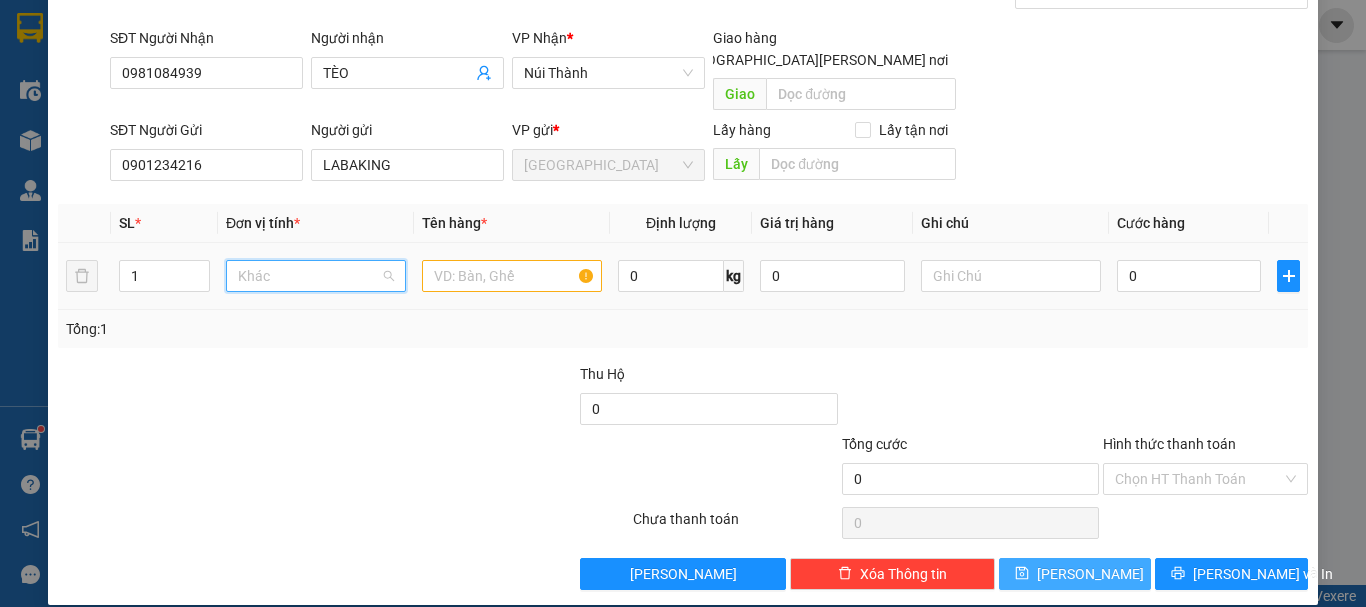 scroll, scrollTop: 192, scrollLeft: 0, axis: vertical 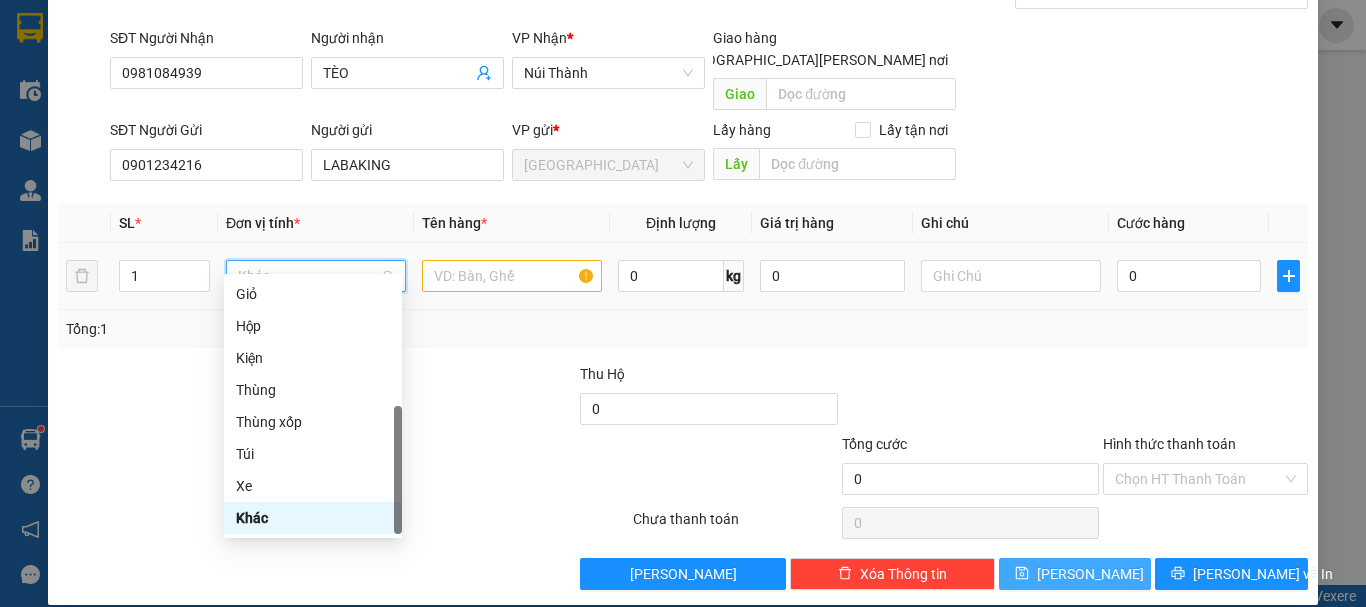 type on "T" 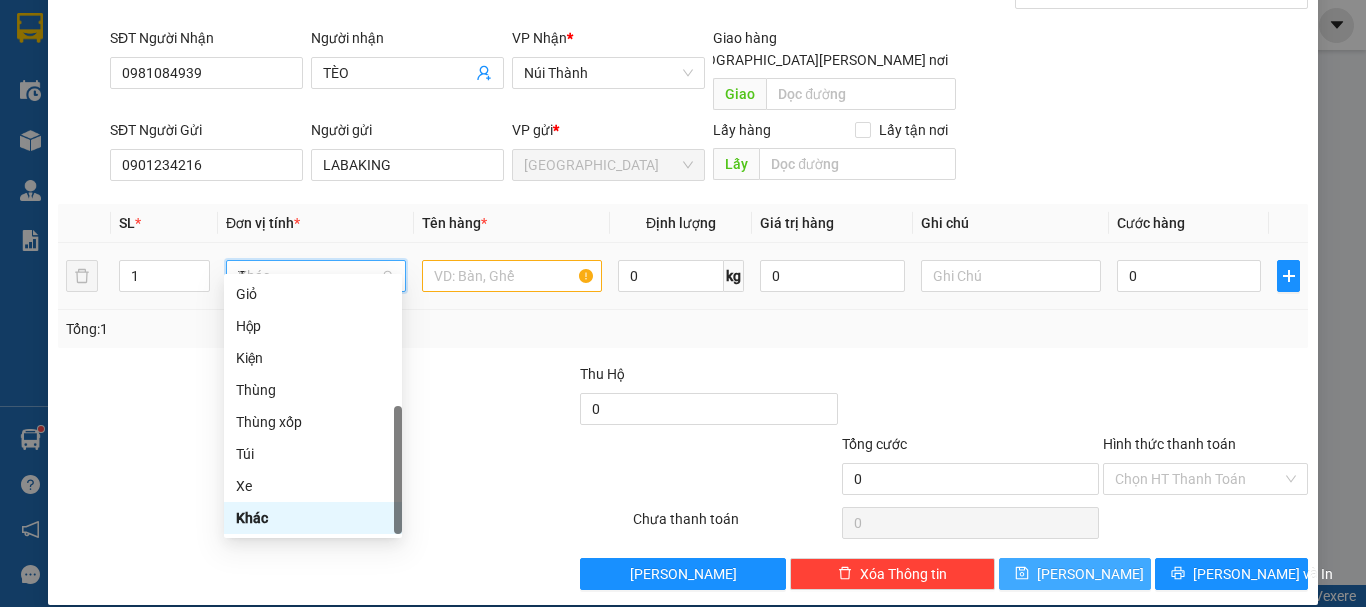scroll, scrollTop: 0, scrollLeft: 0, axis: both 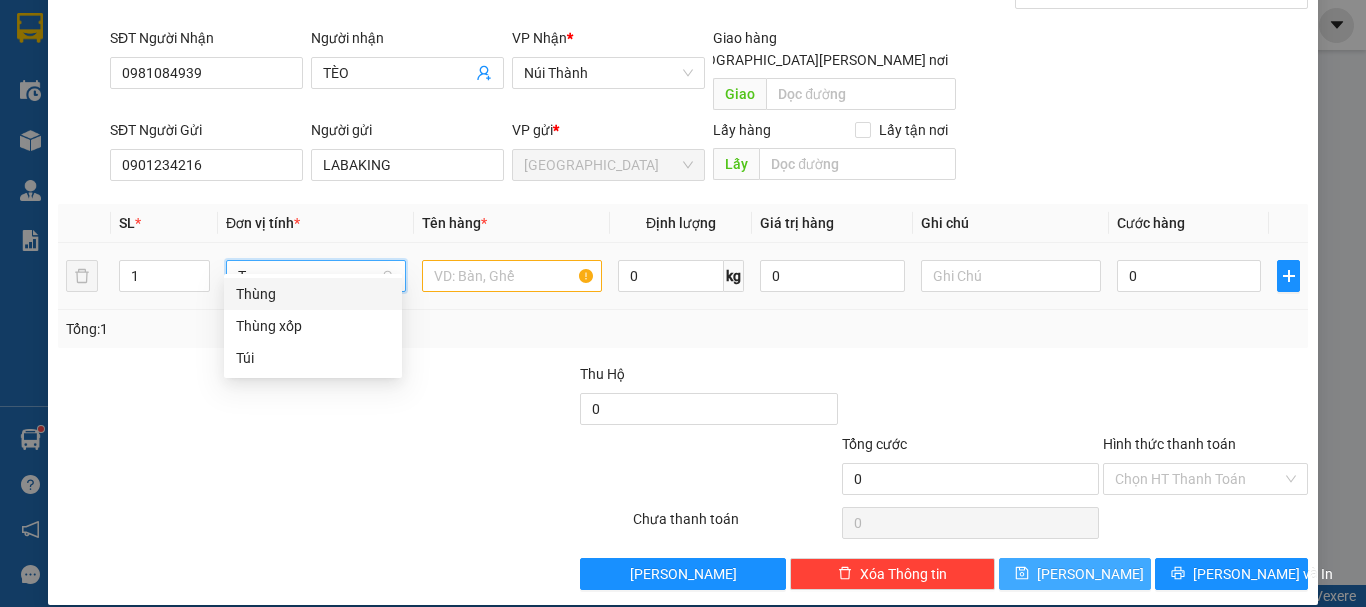 click on "Thùng" at bounding box center [313, 294] 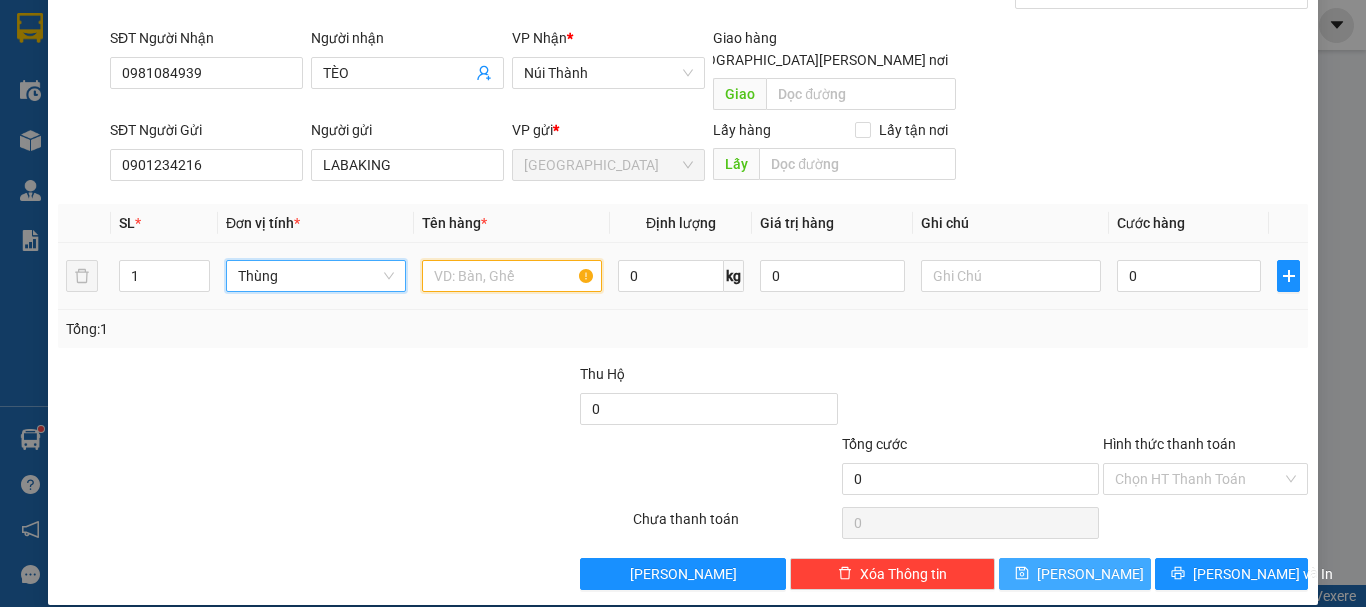 click at bounding box center (512, 276) 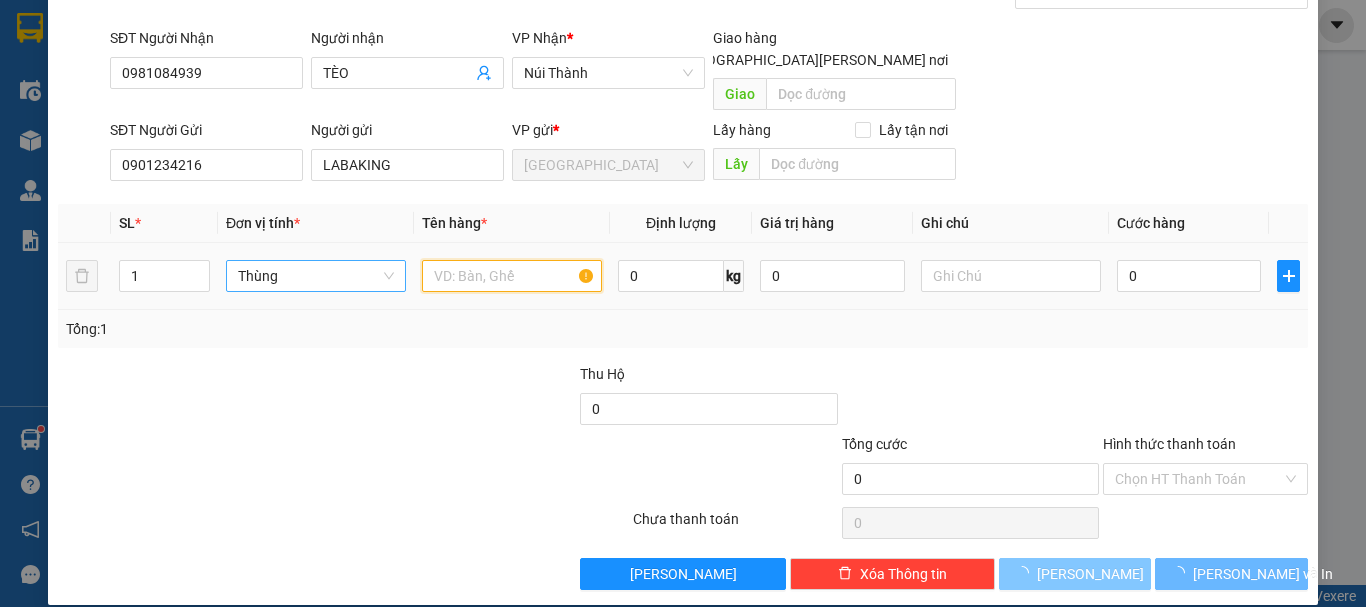 paste on "CHUỐI" 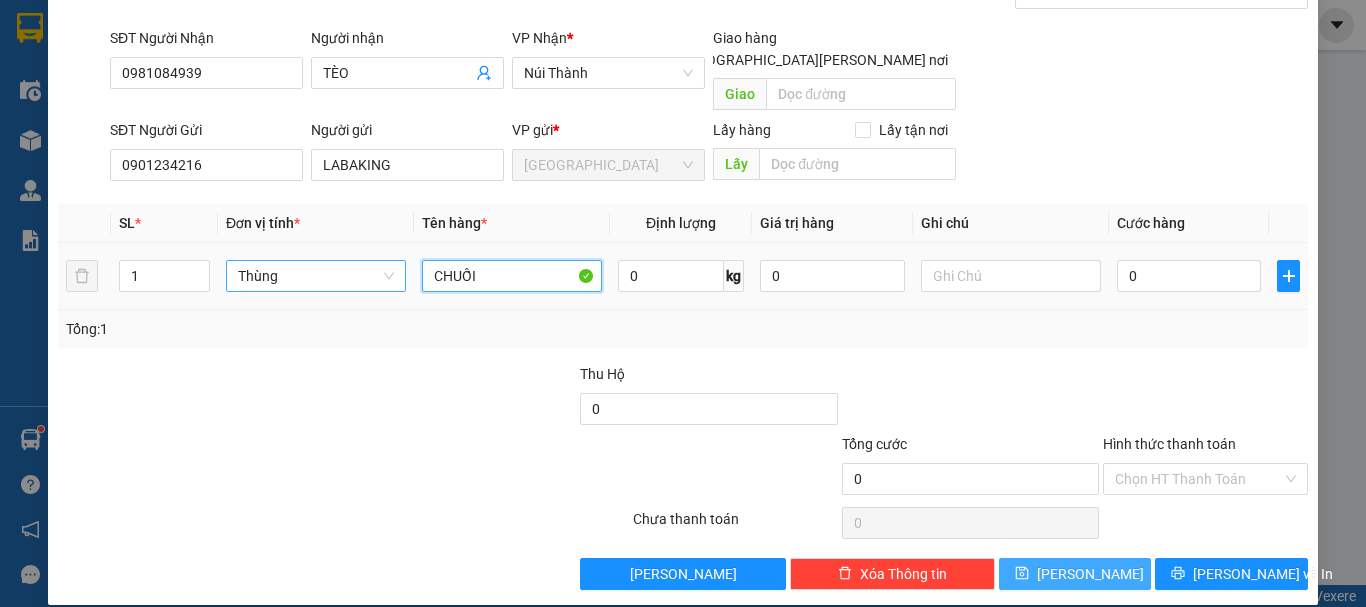 type on "CHUỐI" 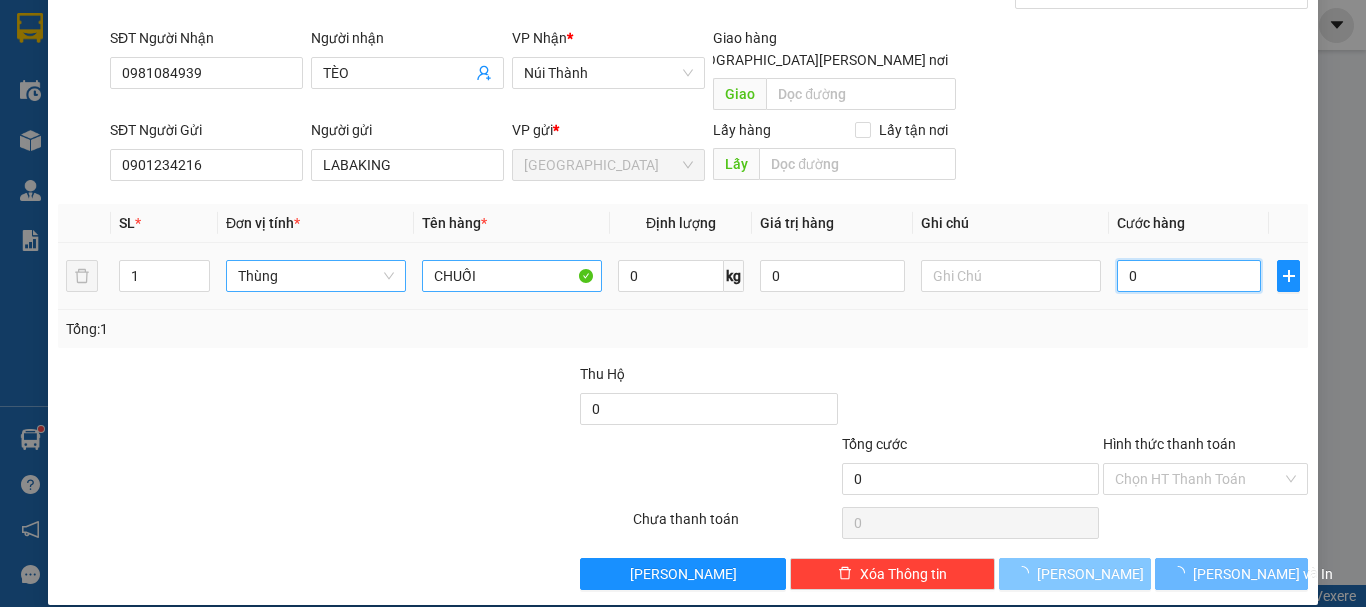 type on "5" 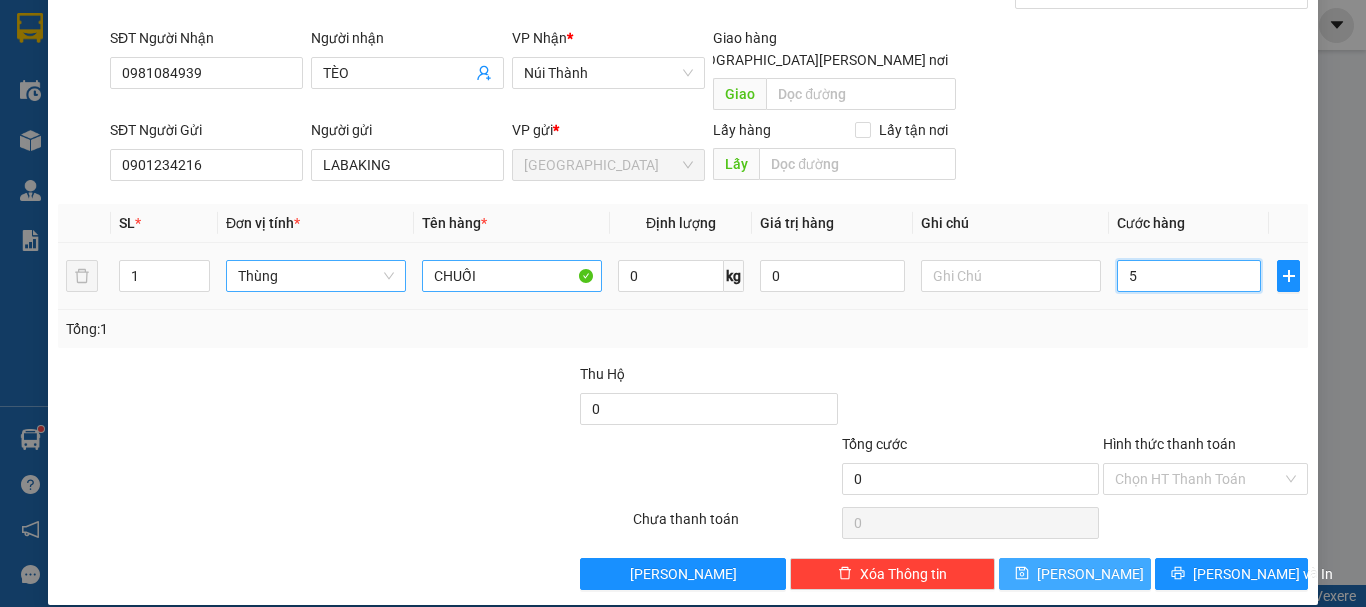 type on "5" 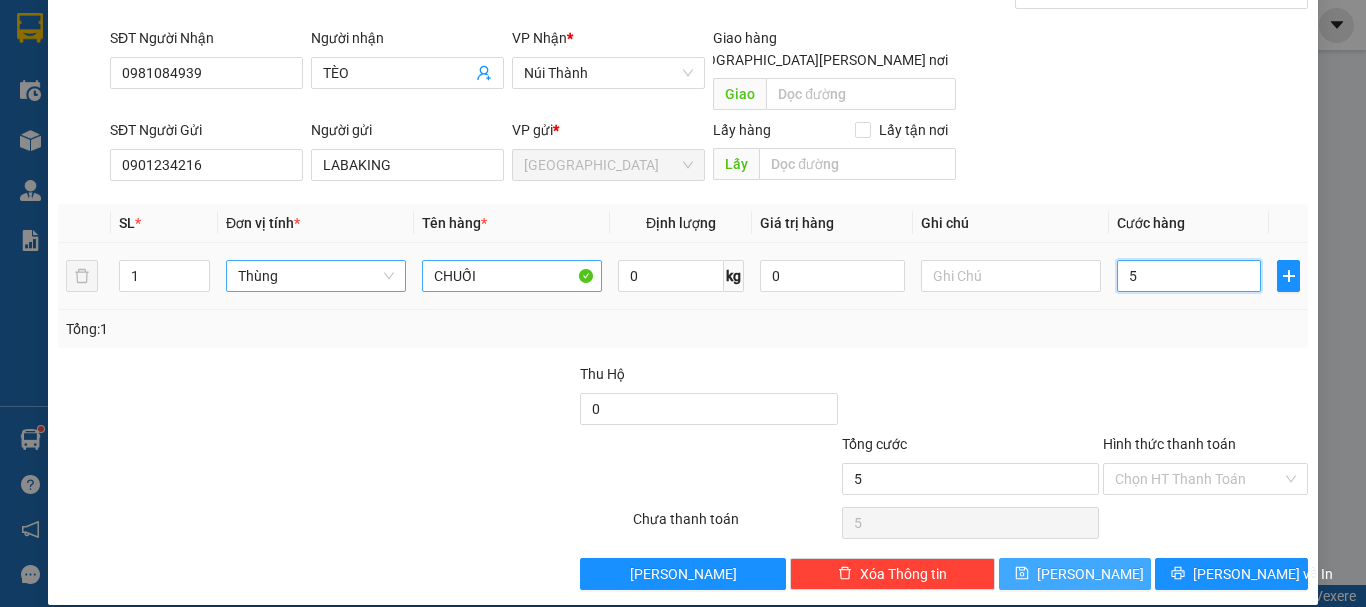 type on "50" 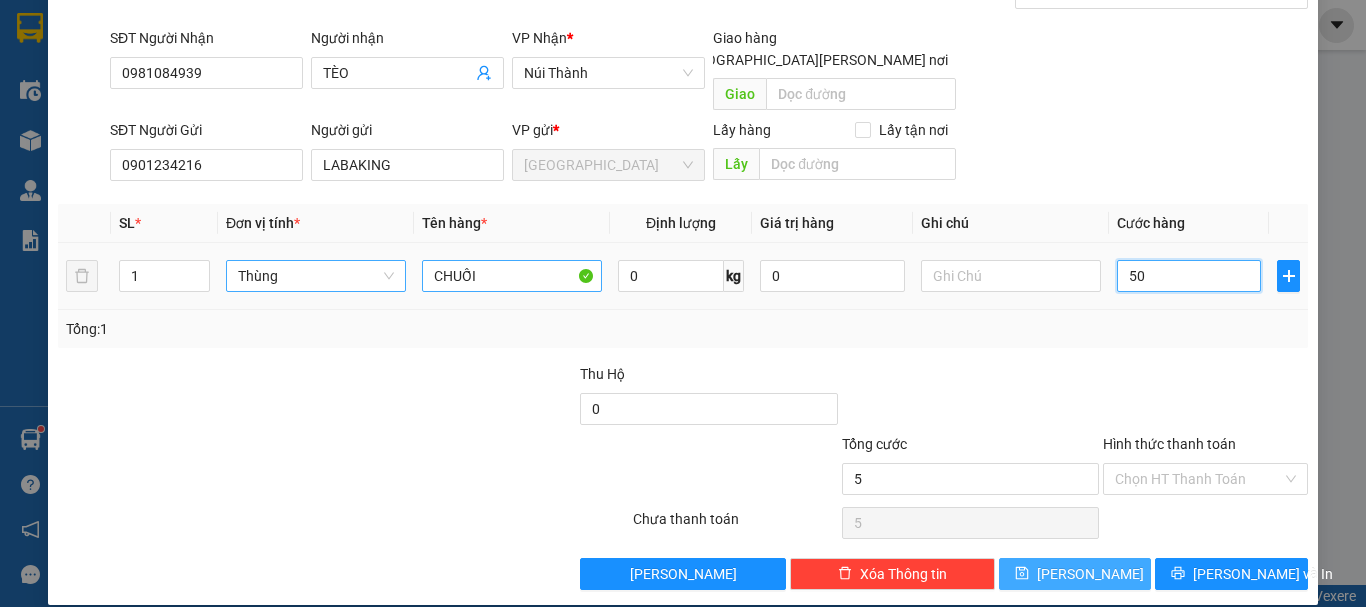 type on "50" 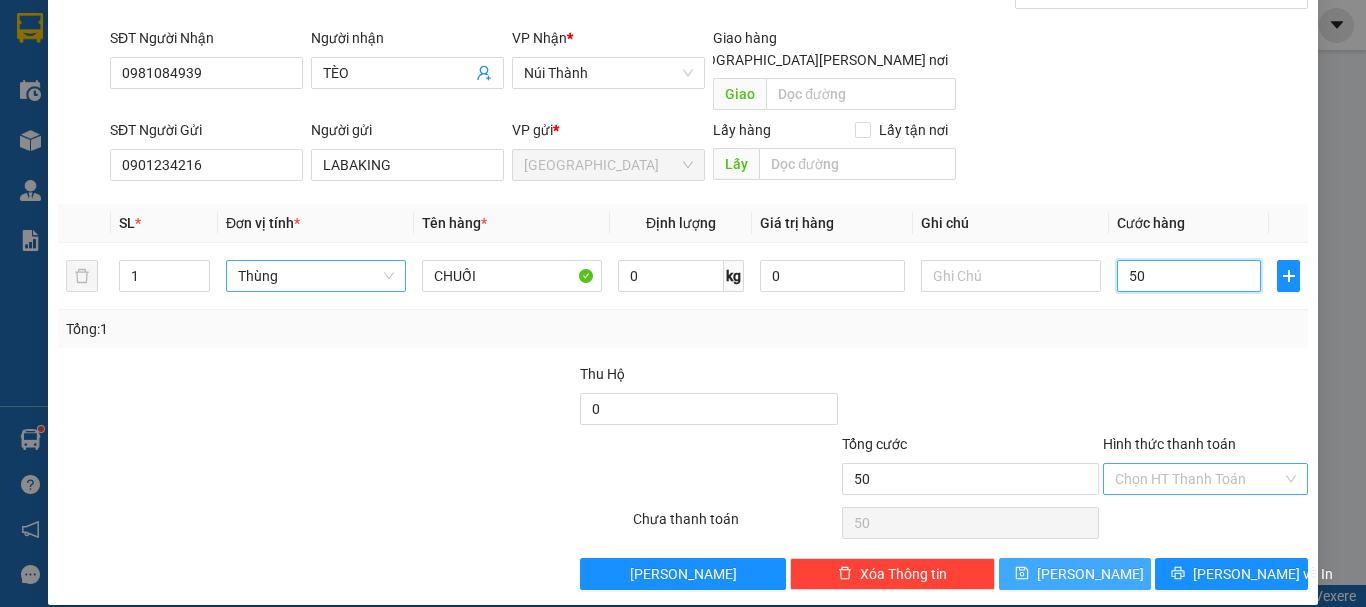 drag, startPoint x: 1269, startPoint y: 450, endPoint x: 1210, endPoint y: 472, distance: 62.968246 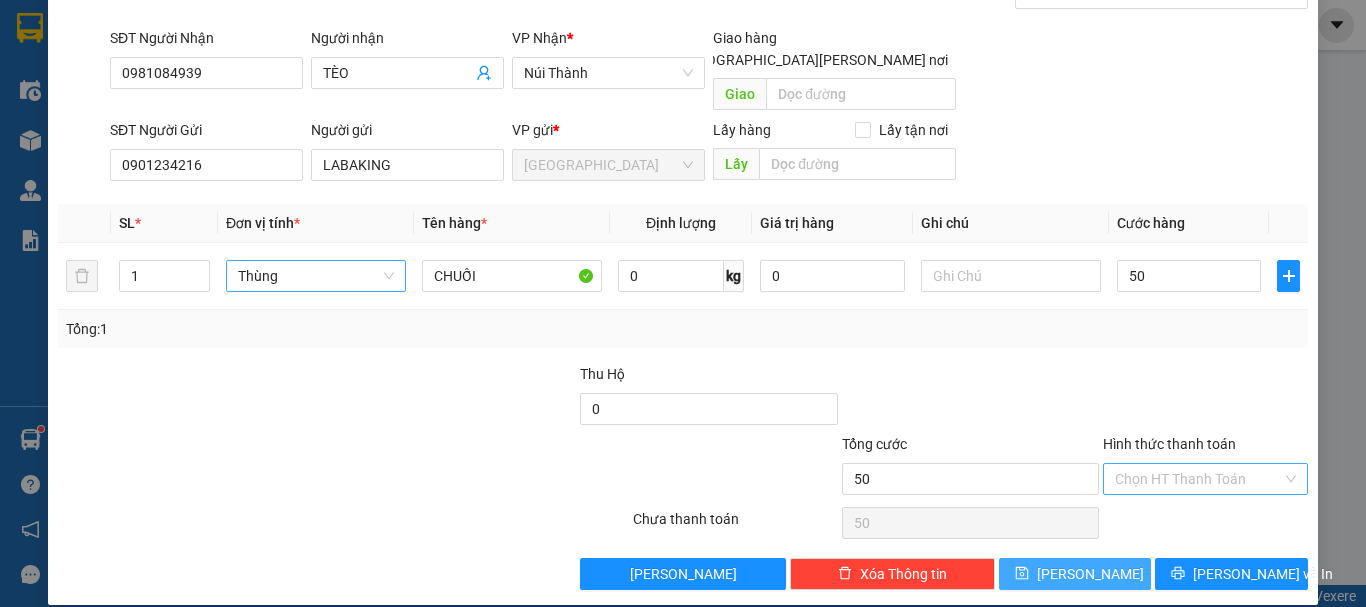 type on "50.000" 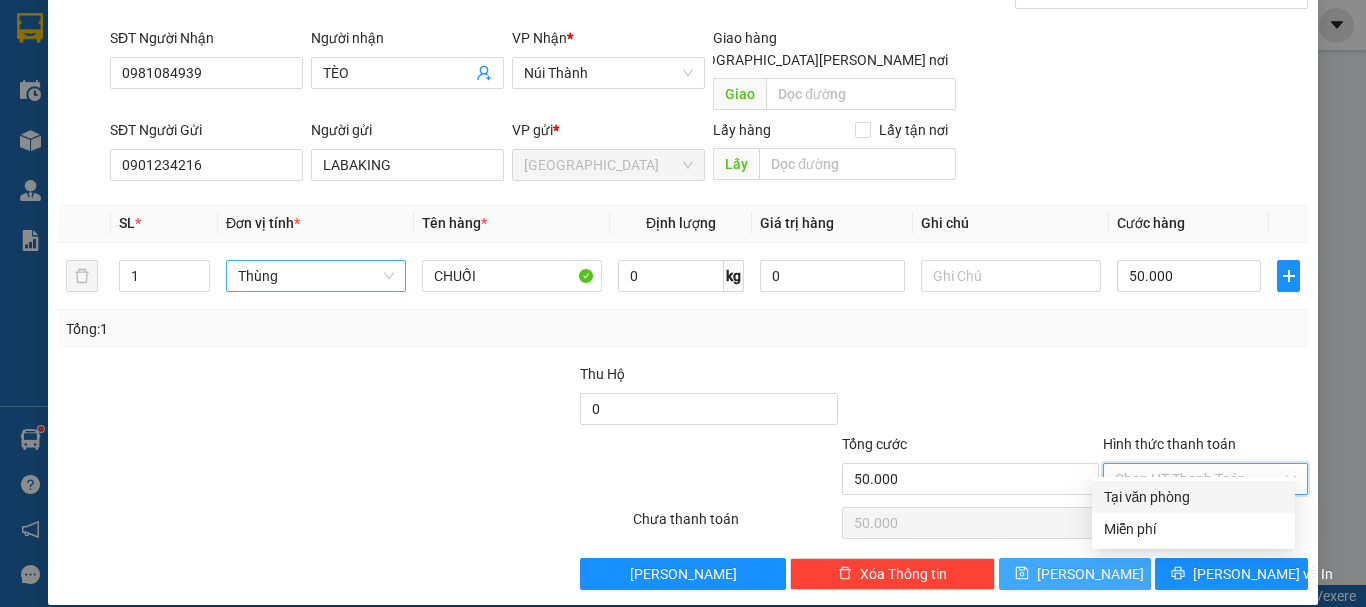 click on "Tại văn phòng" at bounding box center (1193, 497) 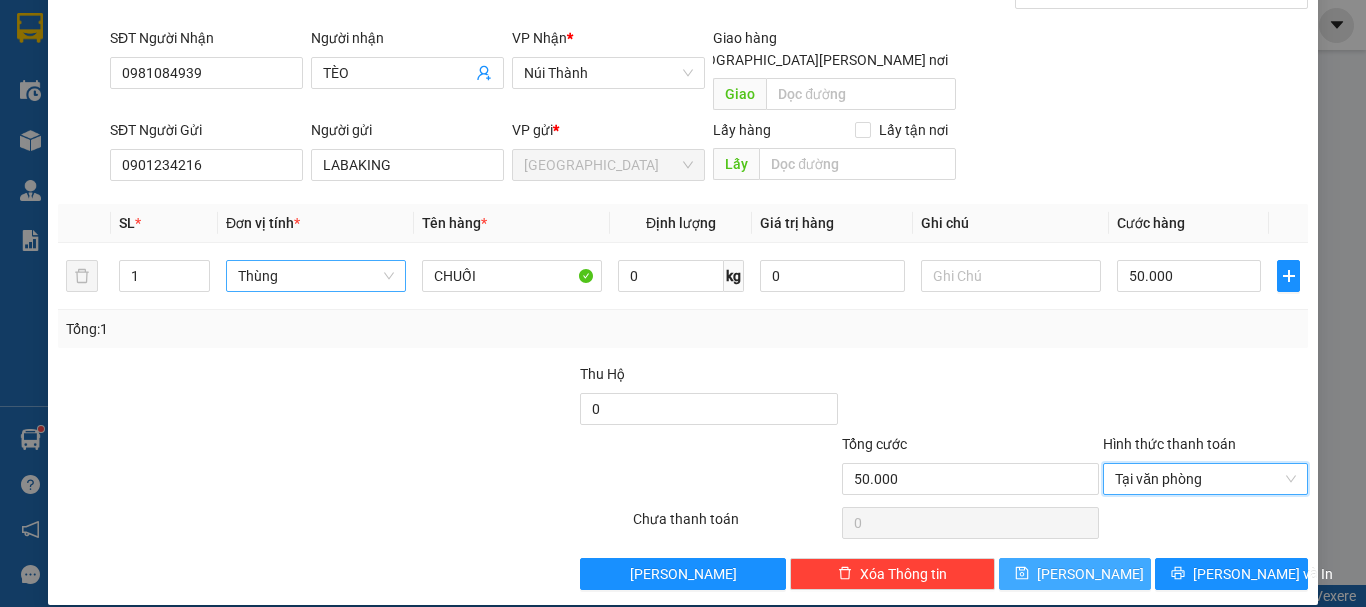 click on "[PERSON_NAME]" at bounding box center (1090, 574) 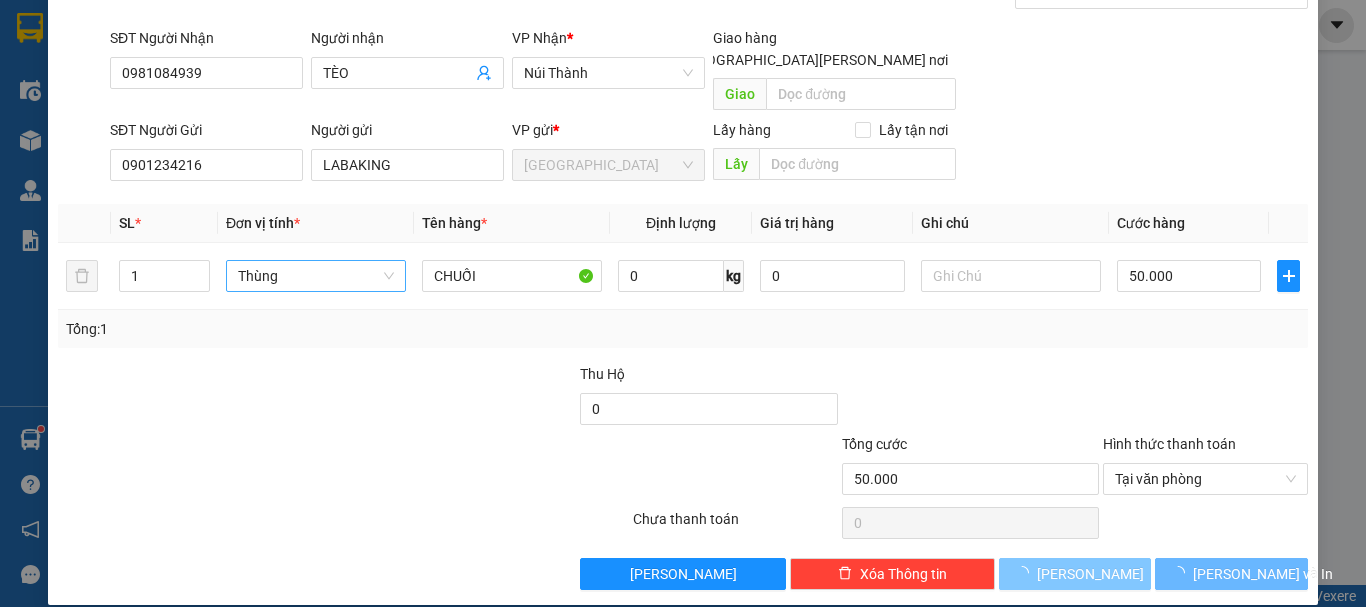 type 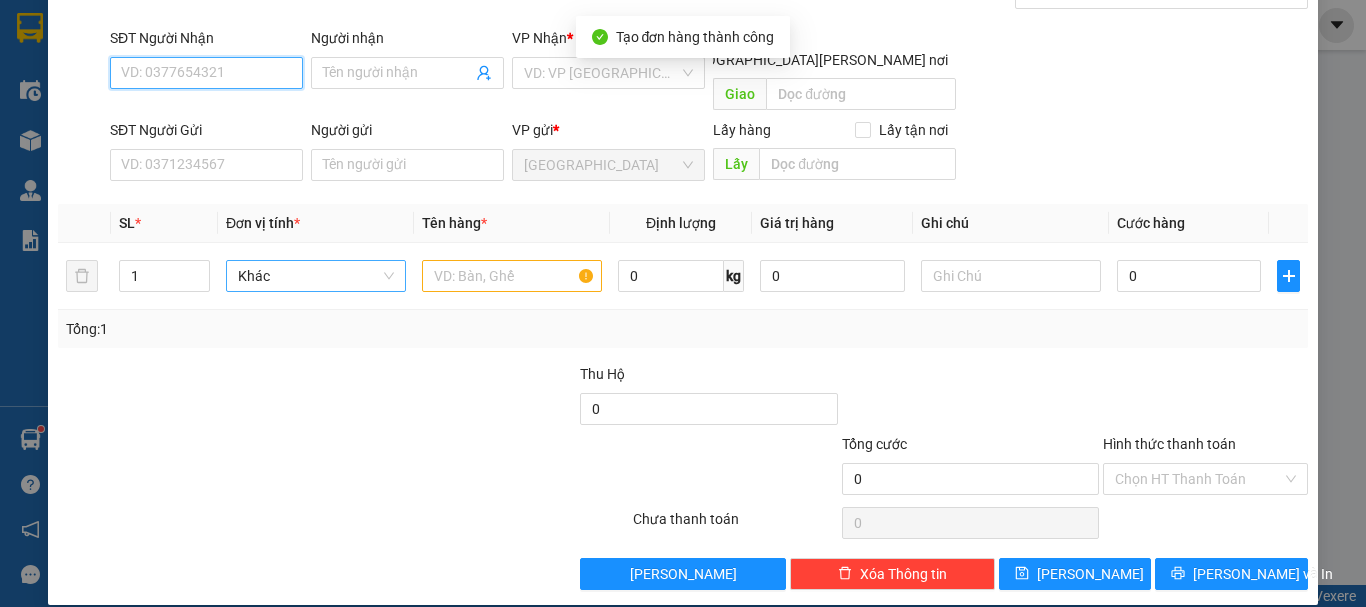 click on "SĐT Người Nhận" at bounding box center [206, 73] 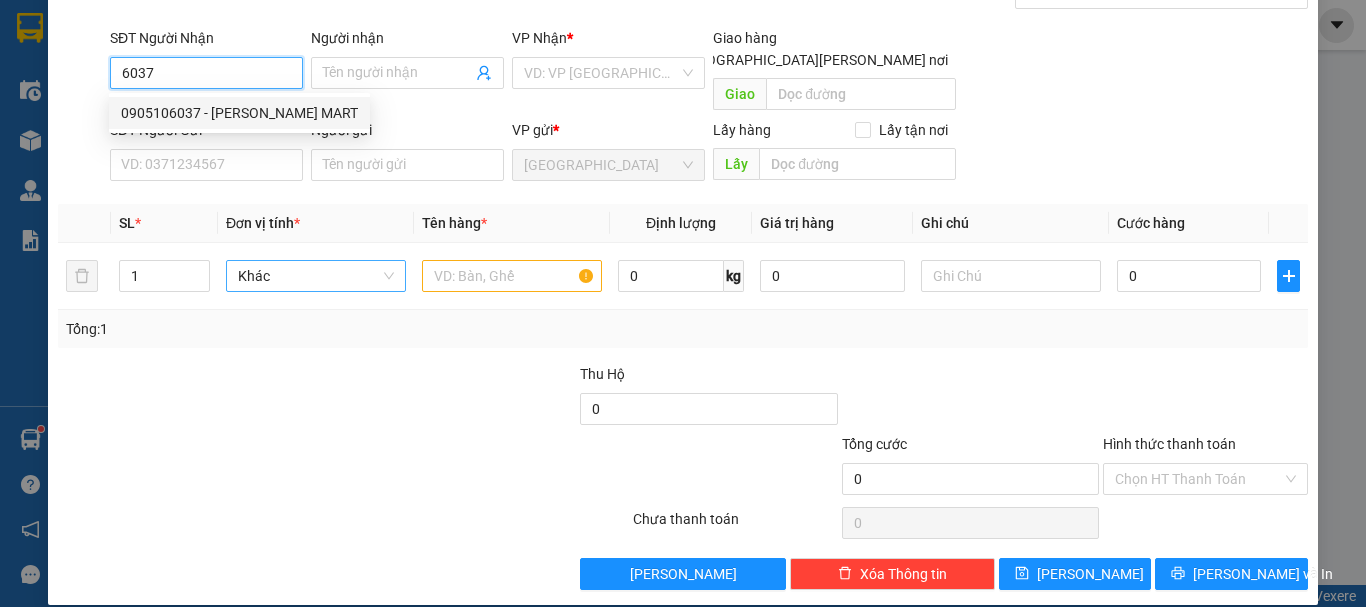click on "0905106037 - THẢO JOLY MART" at bounding box center [239, 113] 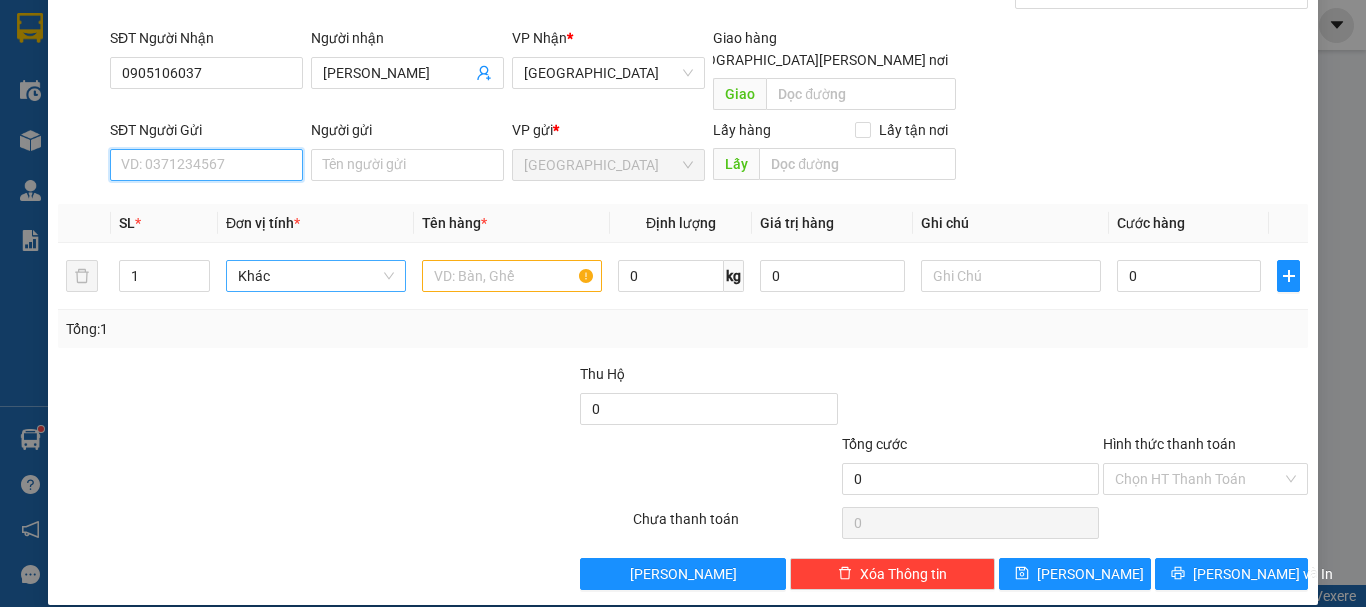 click on "SĐT Người Gửi" at bounding box center (206, 165) 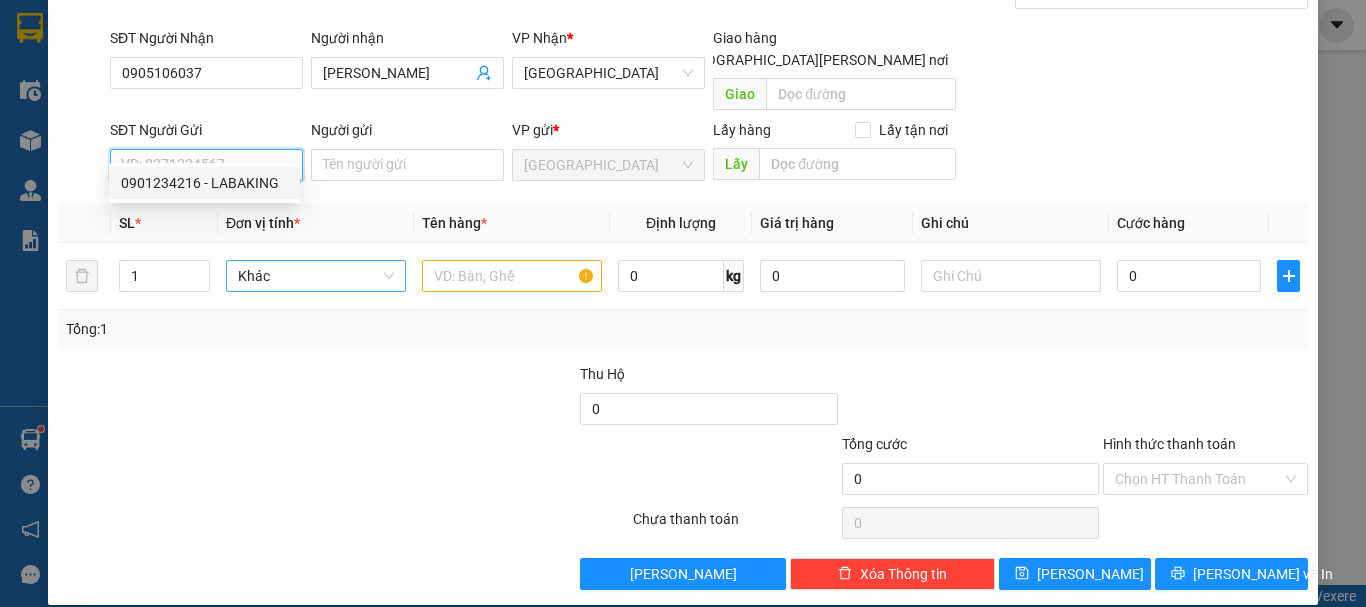 click on "0901234216 - LABAKING" at bounding box center (204, 183) 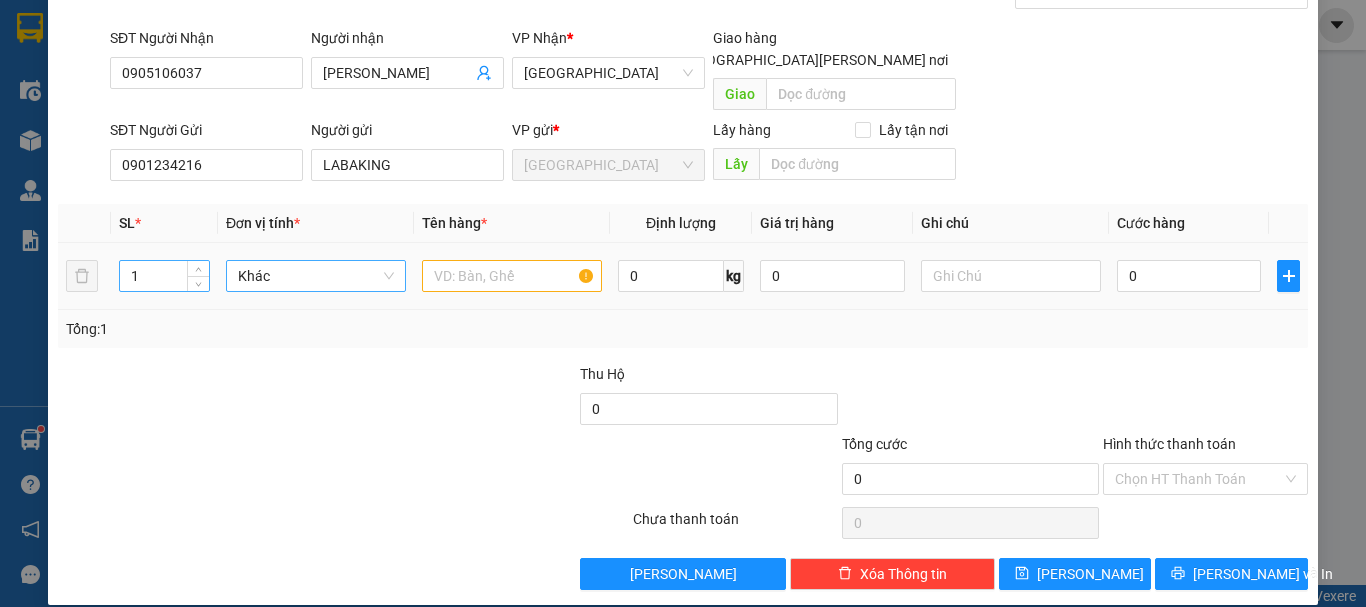 click on "1" at bounding box center [164, 276] 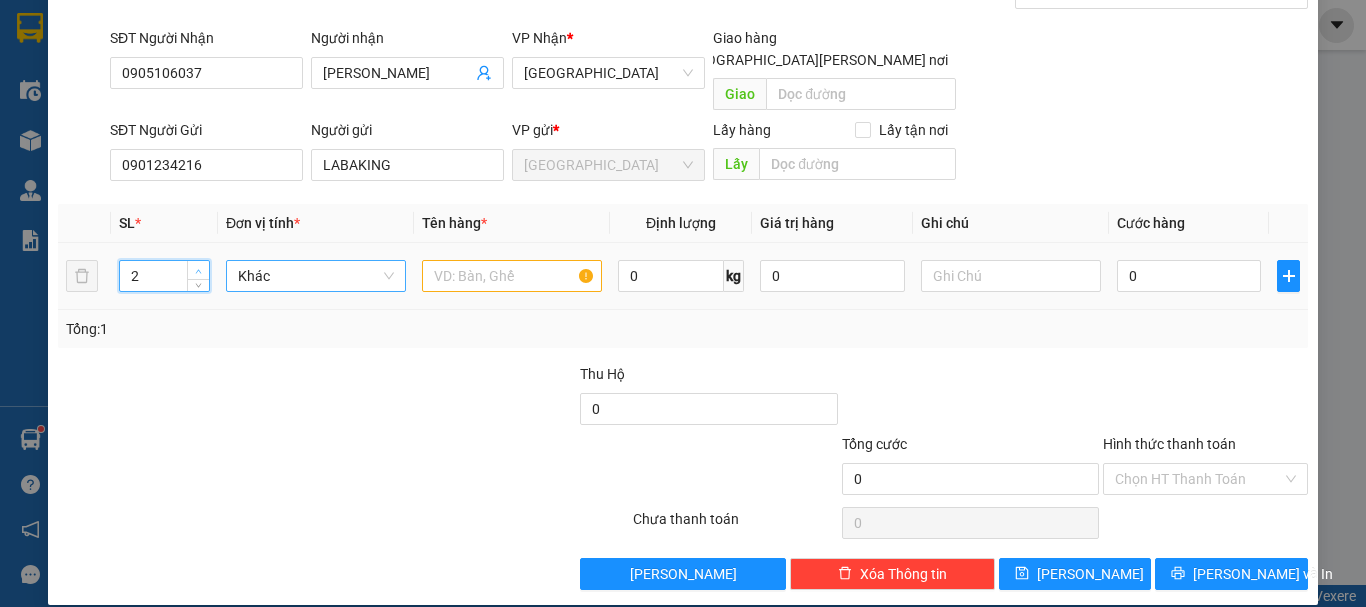 click 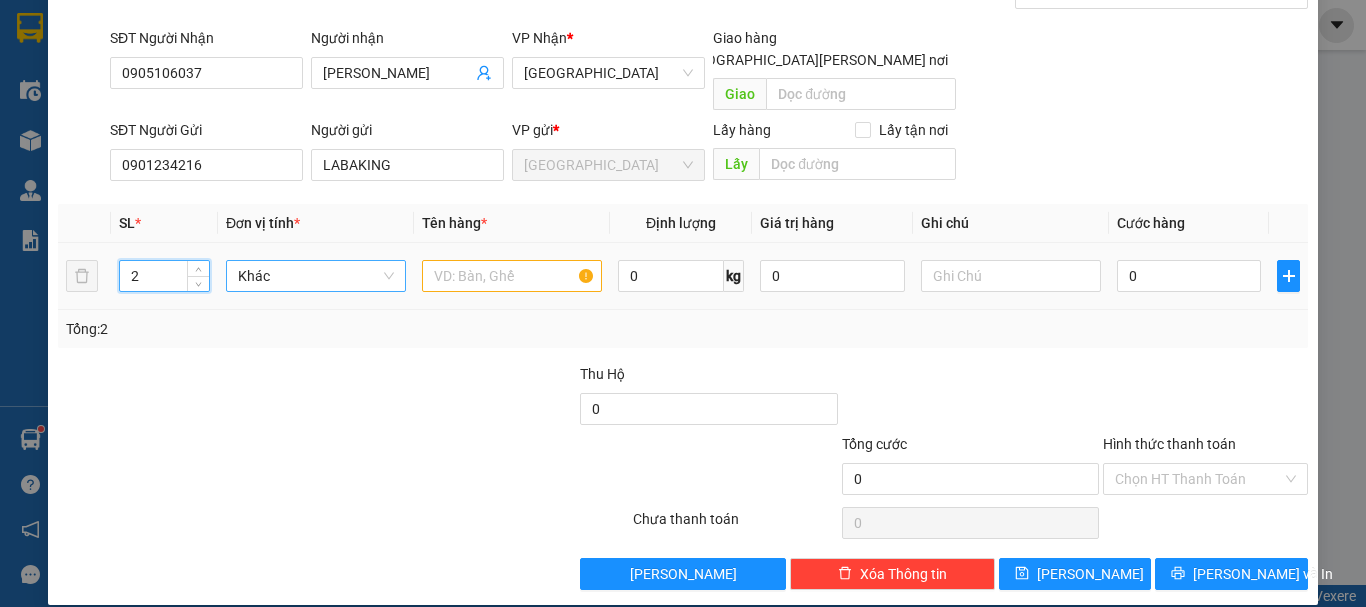 click on "Khác" at bounding box center (316, 276) 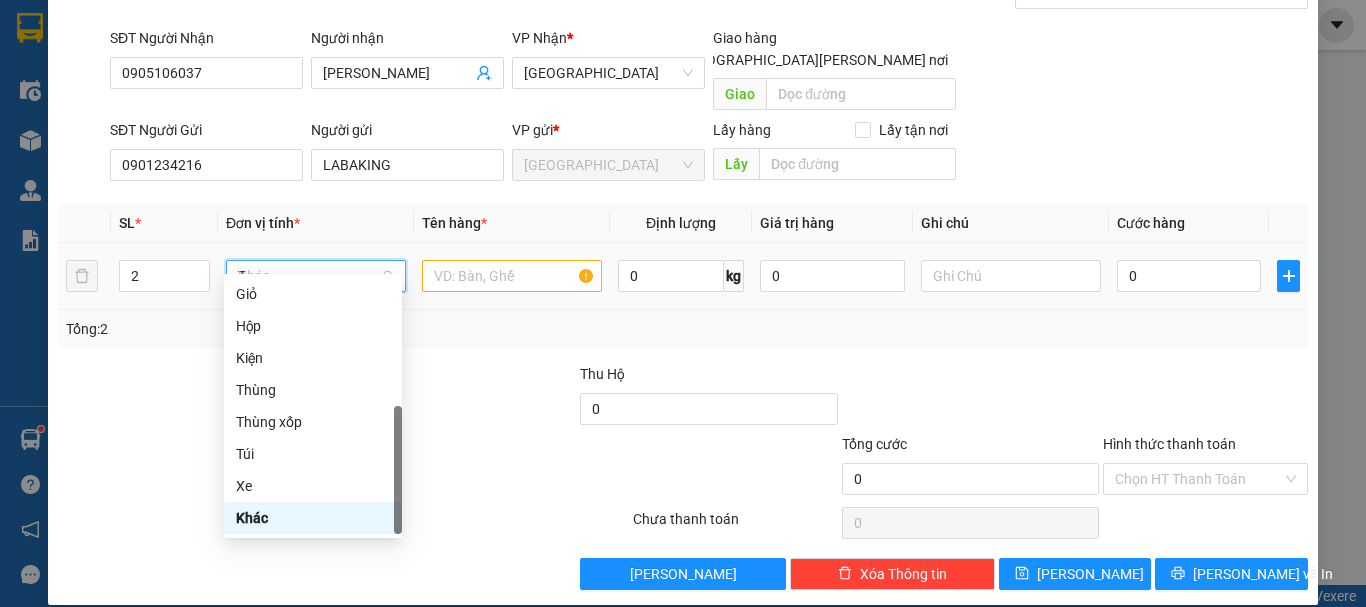 scroll, scrollTop: 0, scrollLeft: 0, axis: both 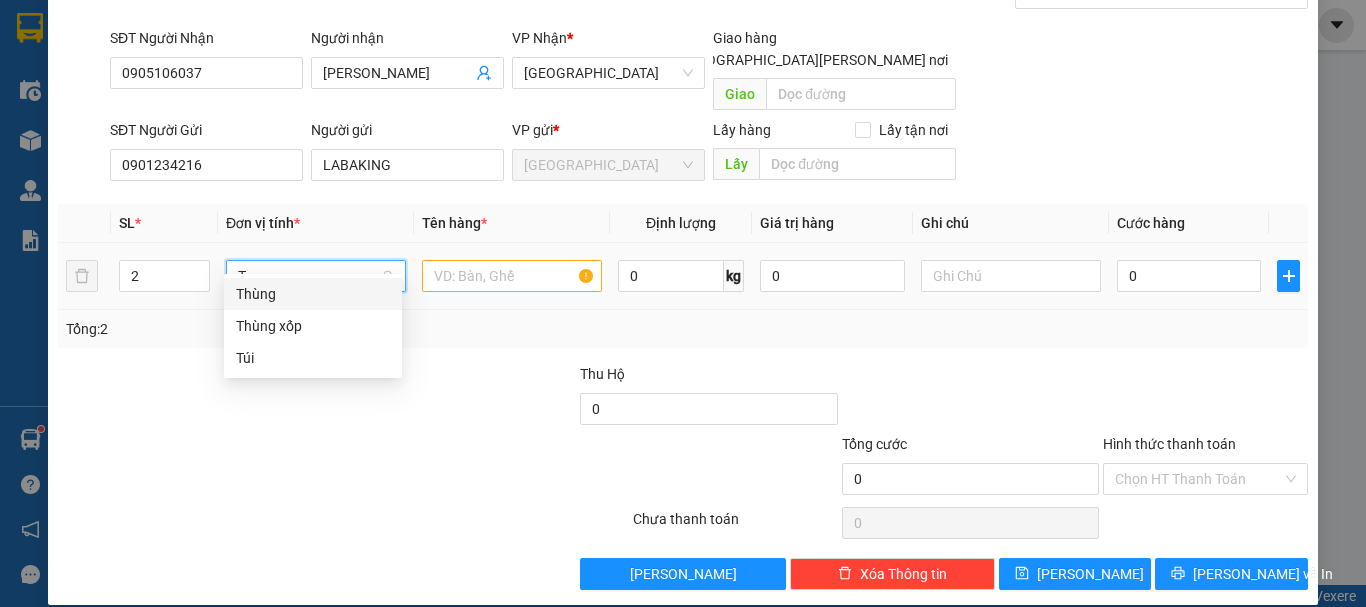 click on "Thùng" at bounding box center (313, 294) 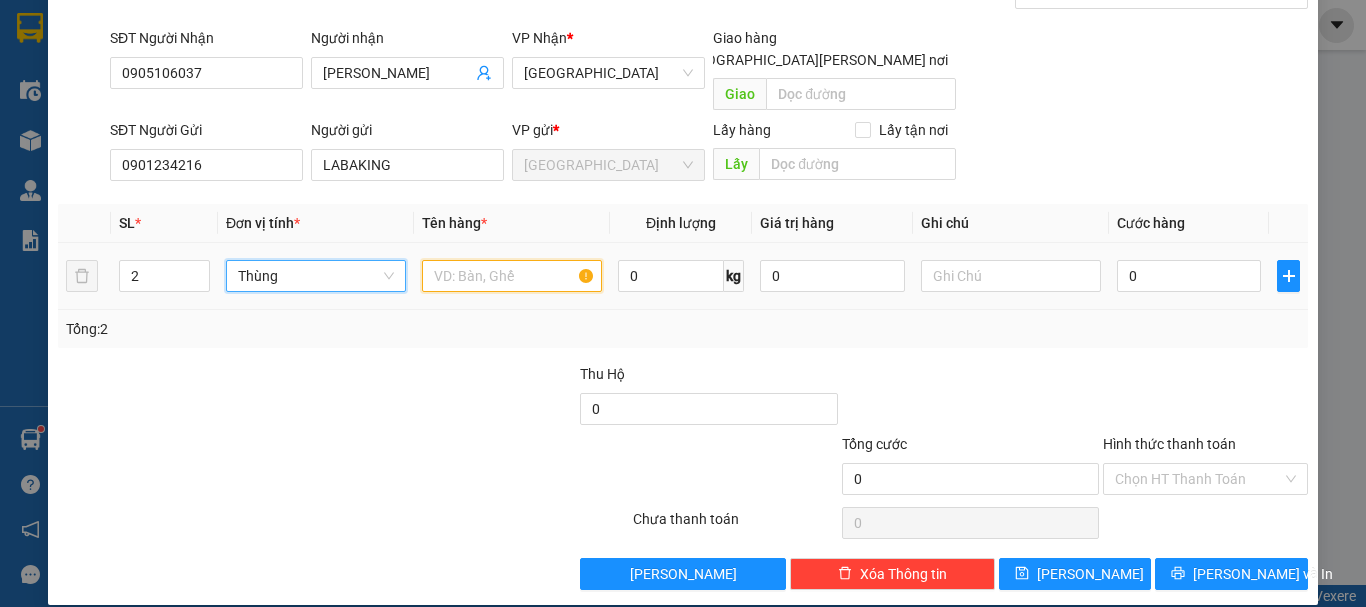 click at bounding box center [512, 276] 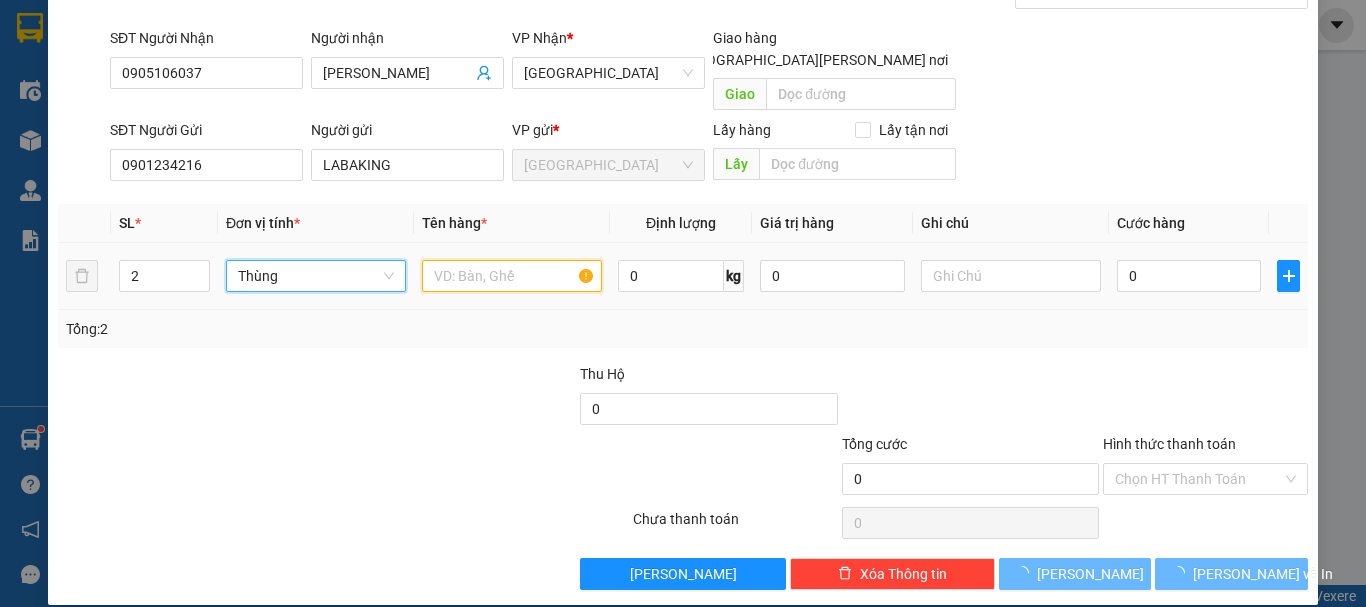 paste on "CHUỐI" 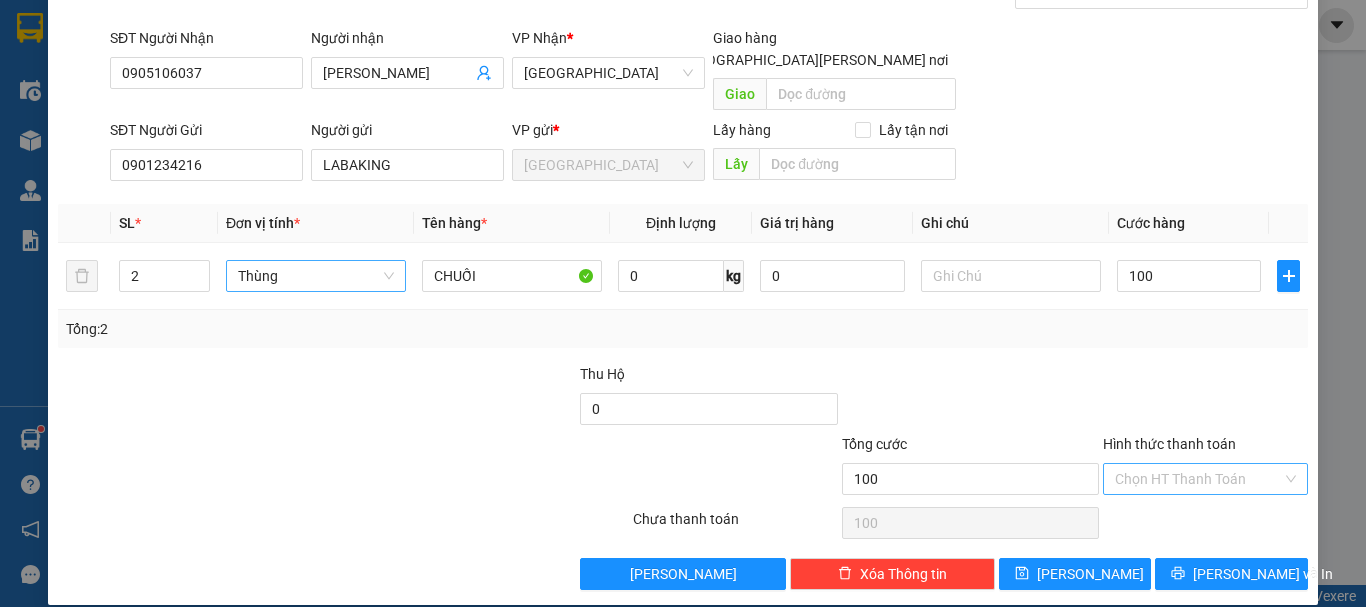 click on "Hình thức thanh toán" at bounding box center (1198, 479) 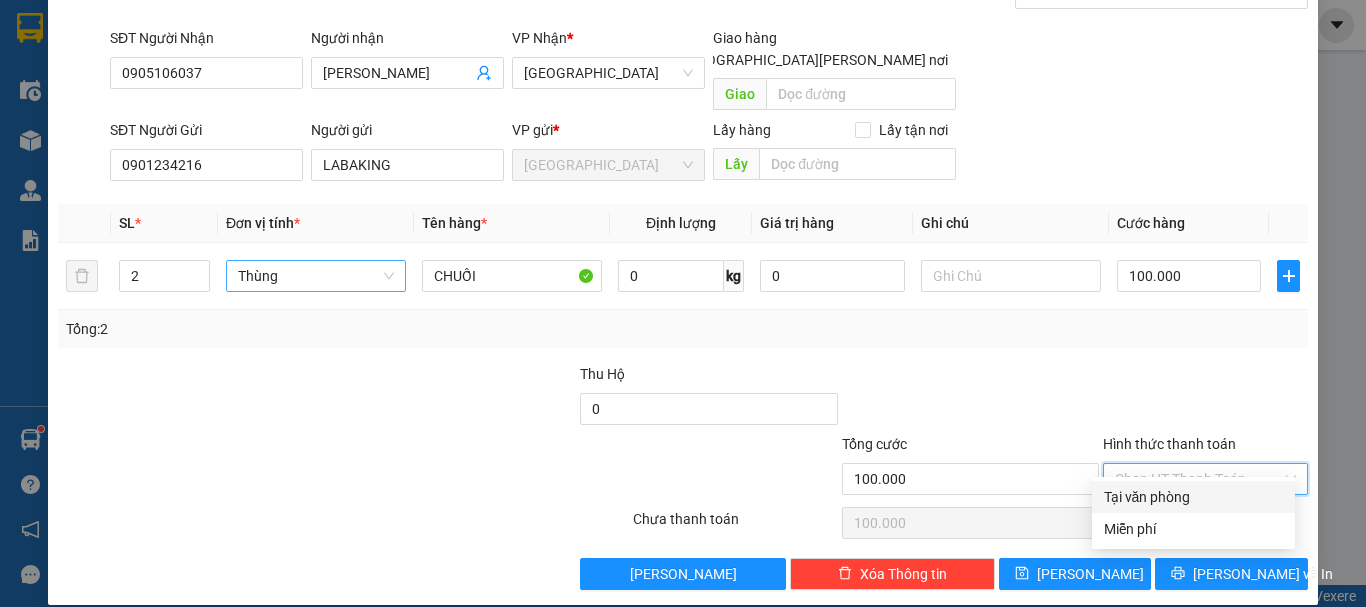 click on "Tại văn phòng" at bounding box center [1193, 497] 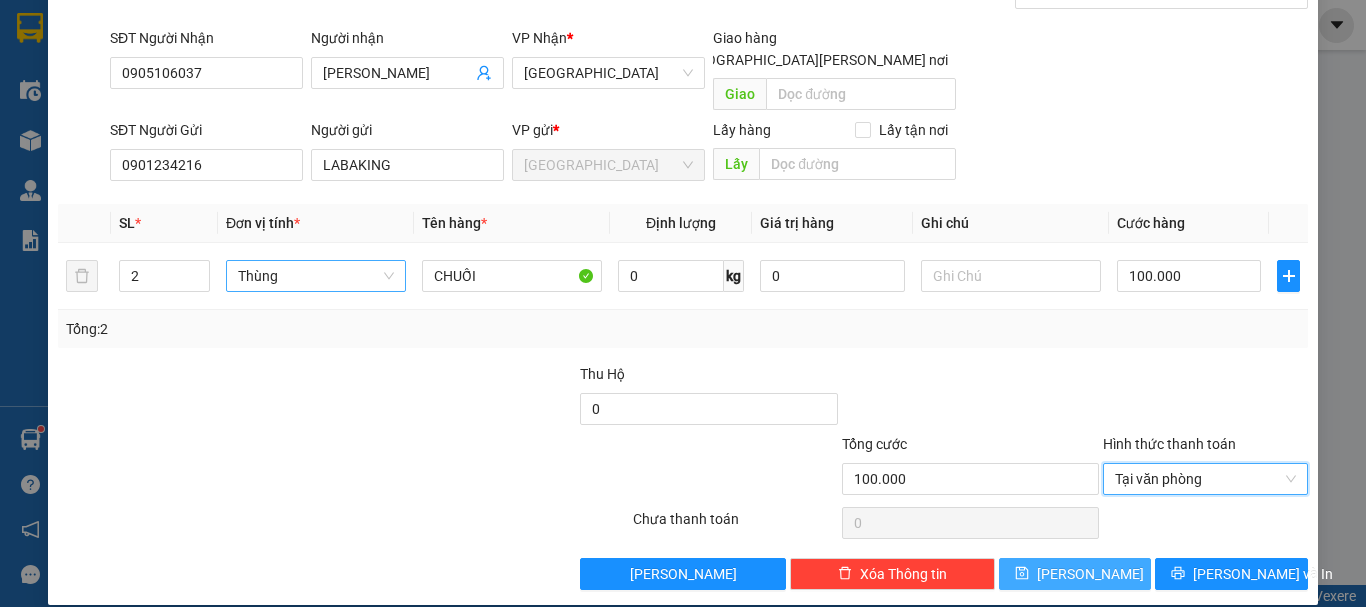 click on "[PERSON_NAME]" at bounding box center (1075, 574) 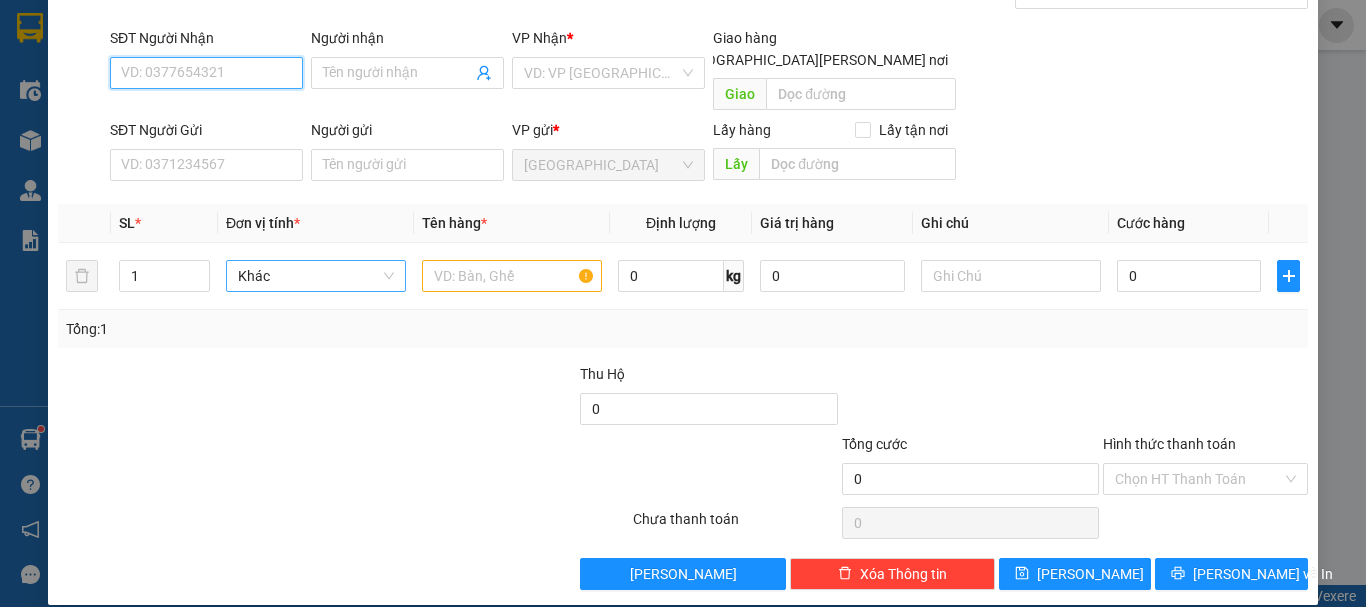 click on "SĐT Người Nhận" at bounding box center (206, 73) 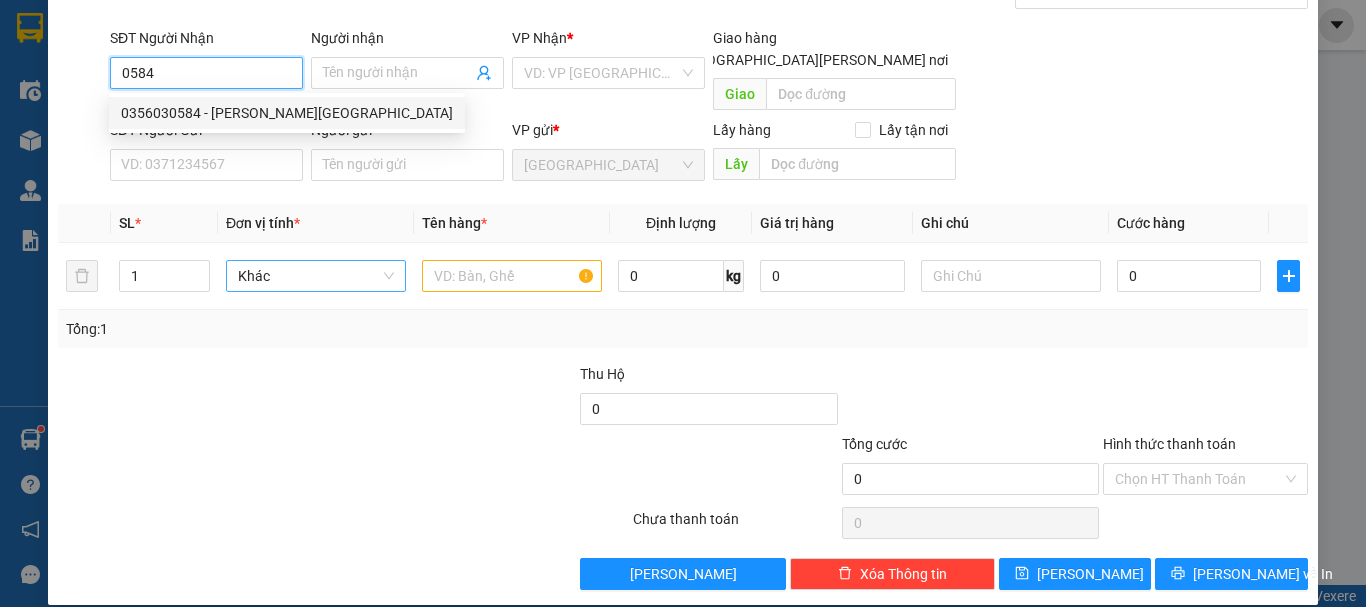 click on "0356030584 - TRƯỜNG XUÂN FARM" at bounding box center [287, 113] 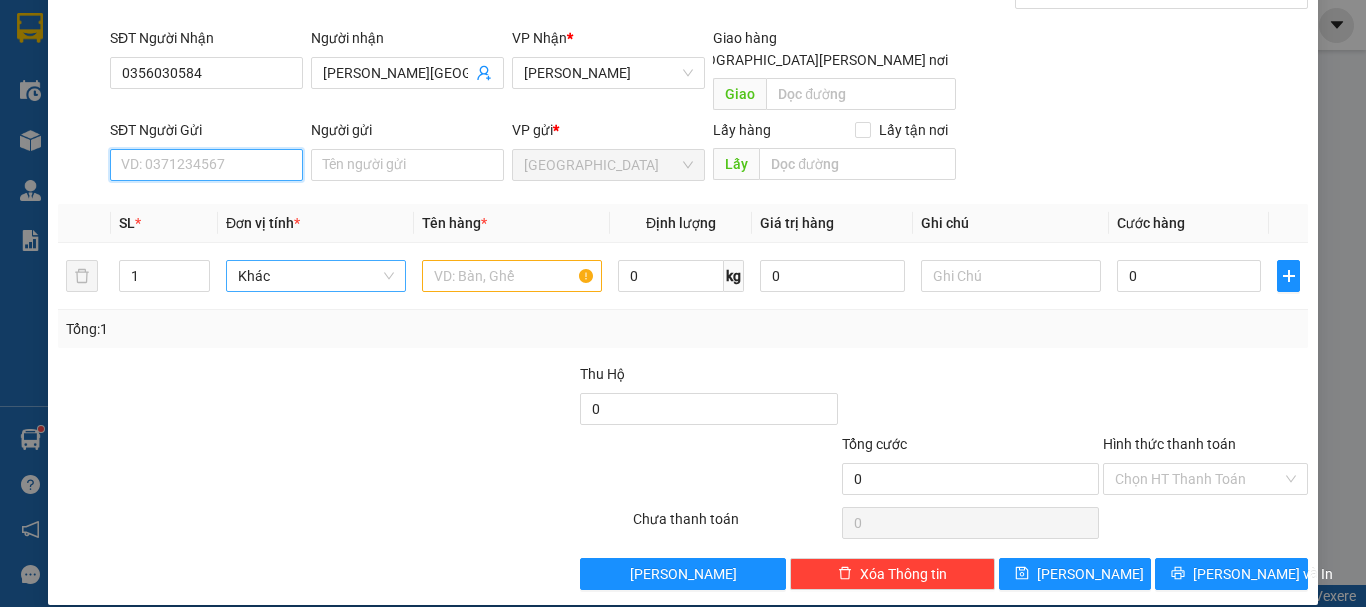 click on "SĐT Người Gửi" at bounding box center [206, 165] 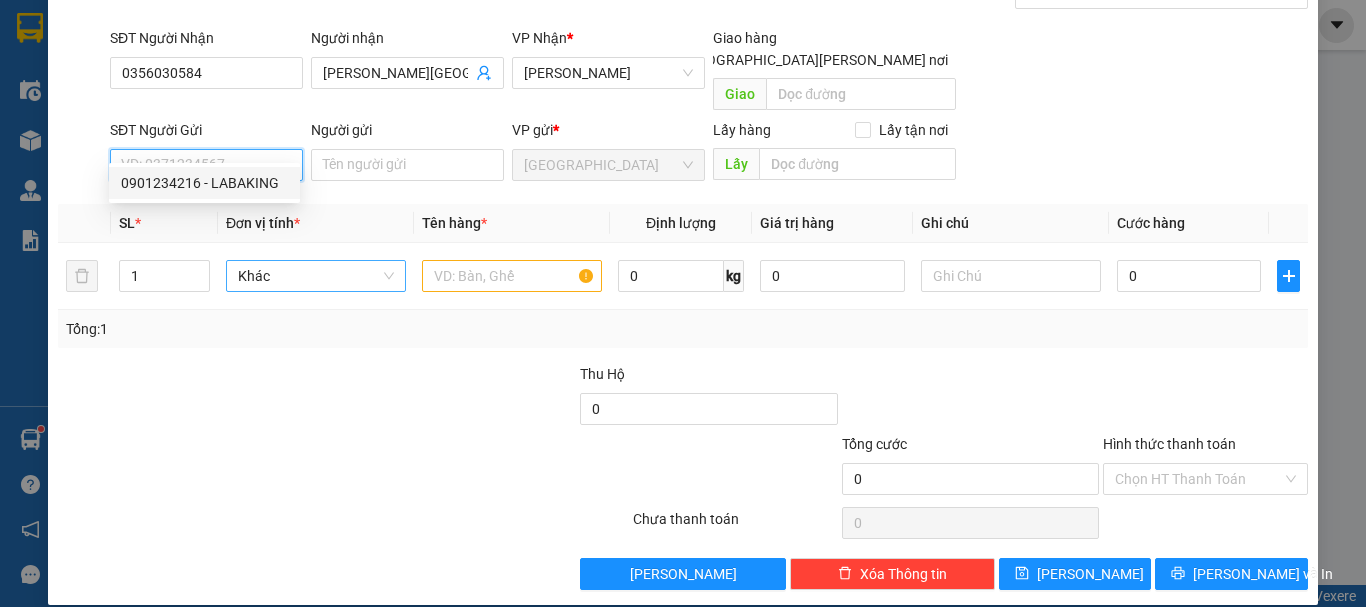 click on "0901234216 - LABAKING" at bounding box center (204, 183) 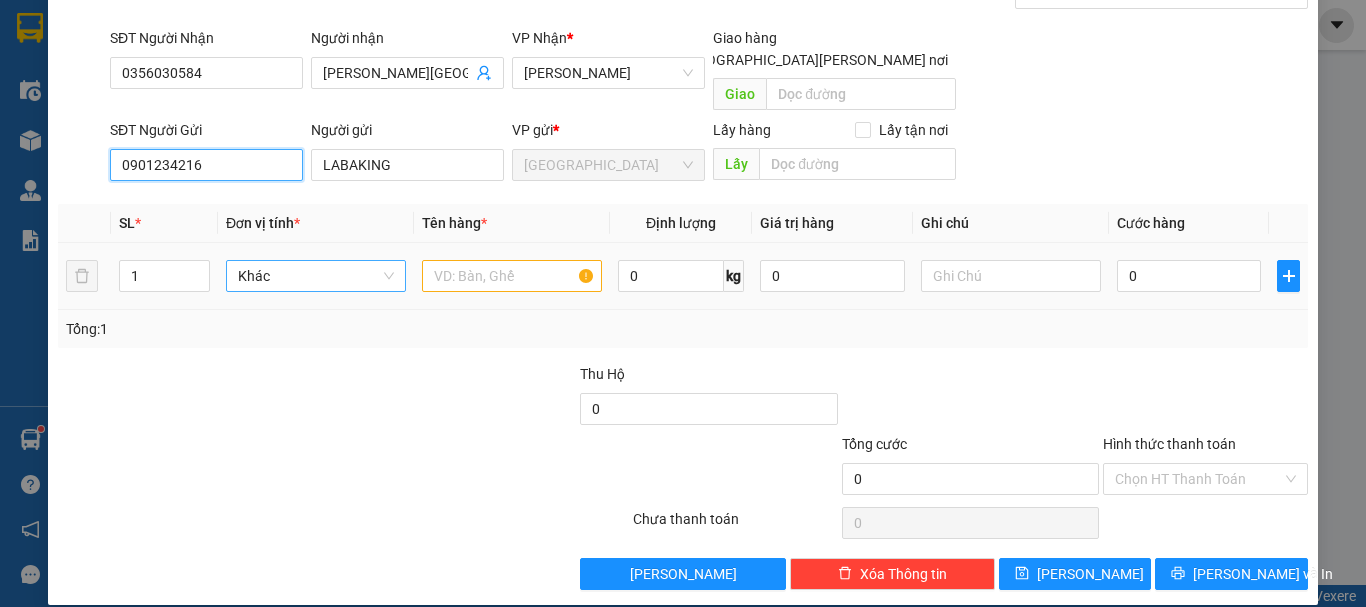 click on "Khác" at bounding box center (316, 276) 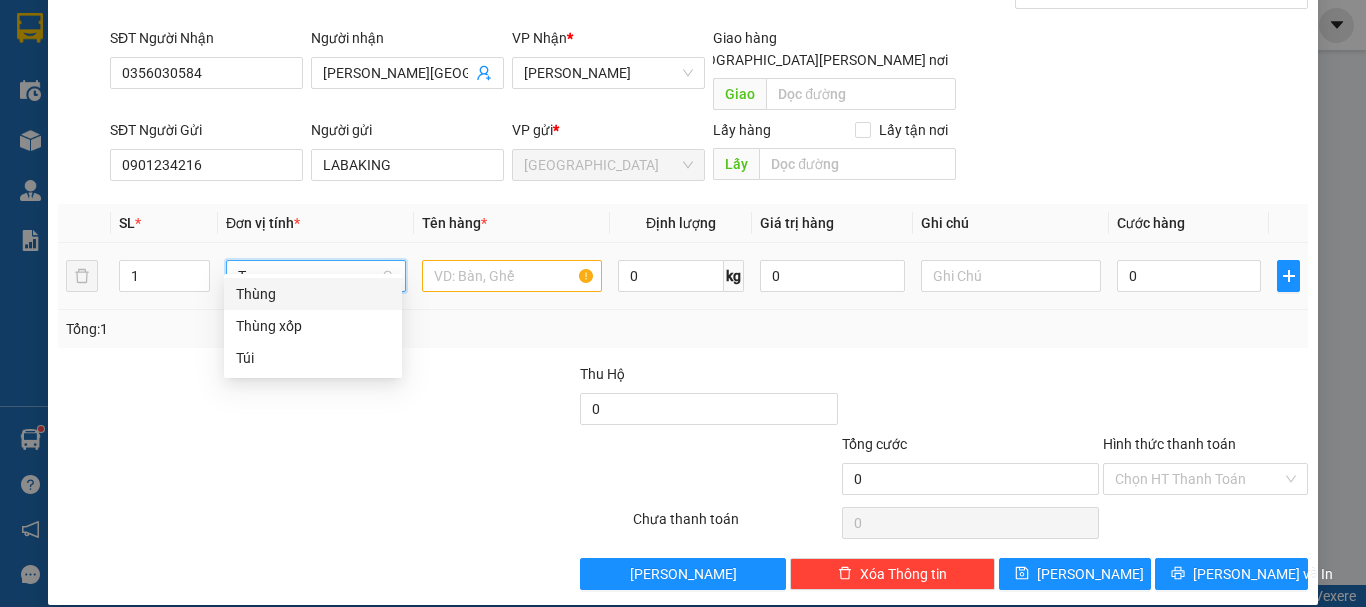 scroll, scrollTop: 0, scrollLeft: 0, axis: both 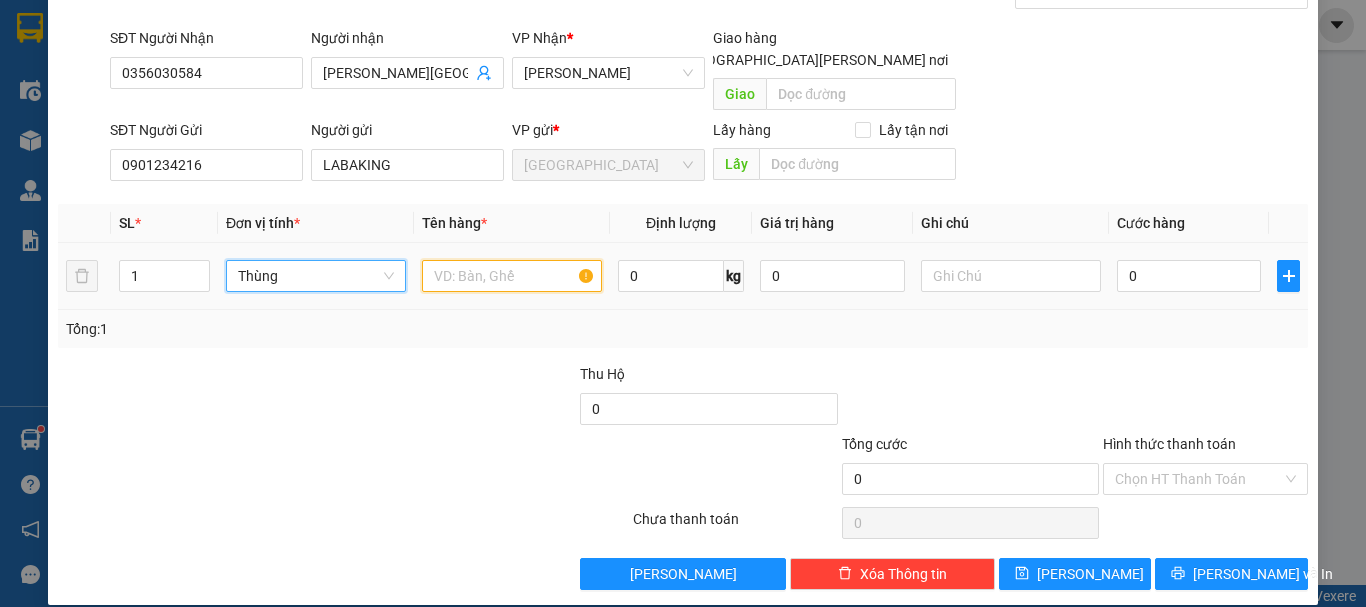 click at bounding box center [512, 276] 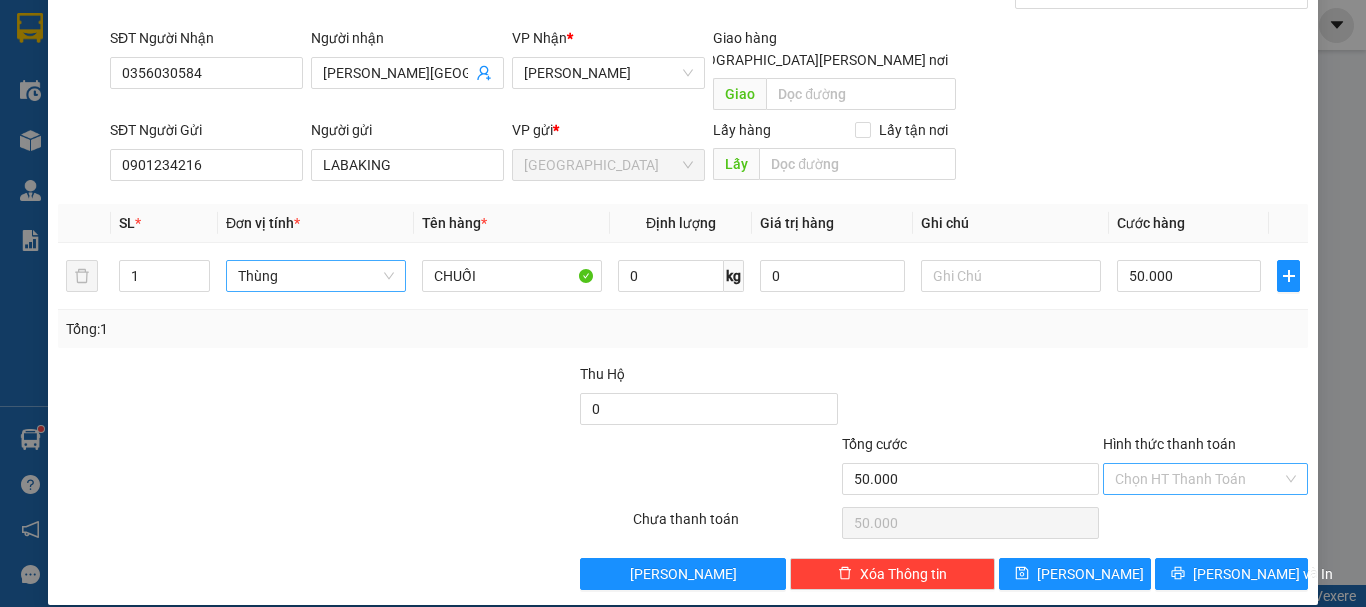 click on "Hình thức thanh toán" at bounding box center [1198, 479] 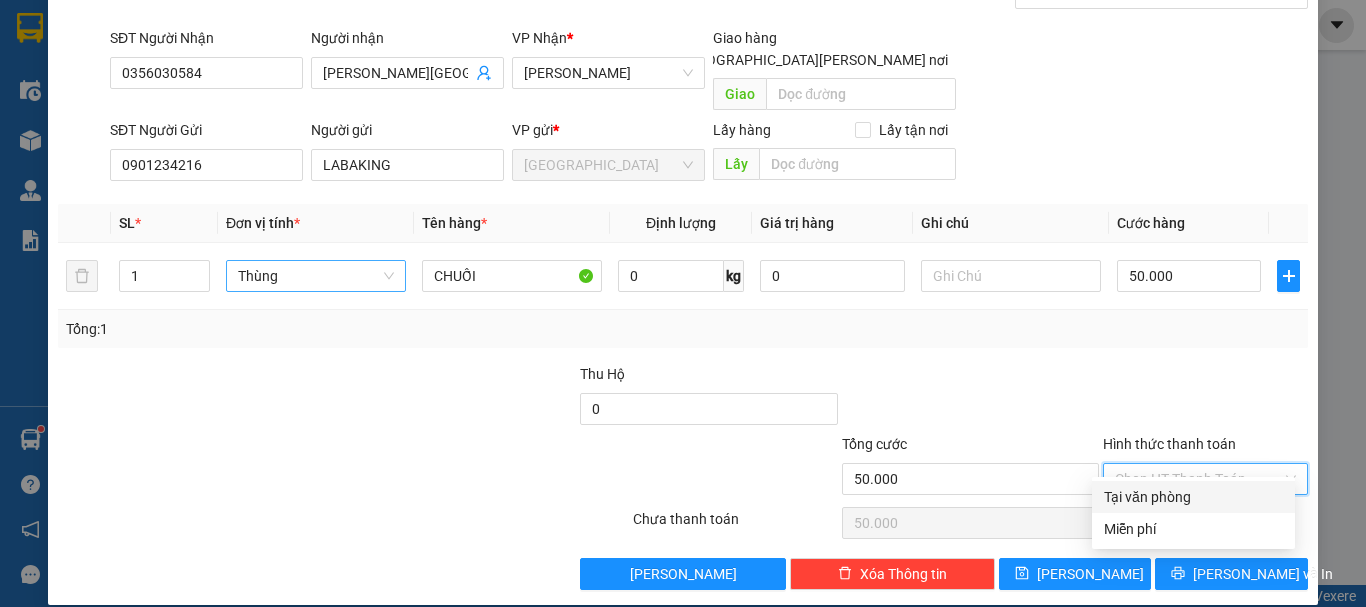 click on "Tại văn phòng" at bounding box center [1193, 497] 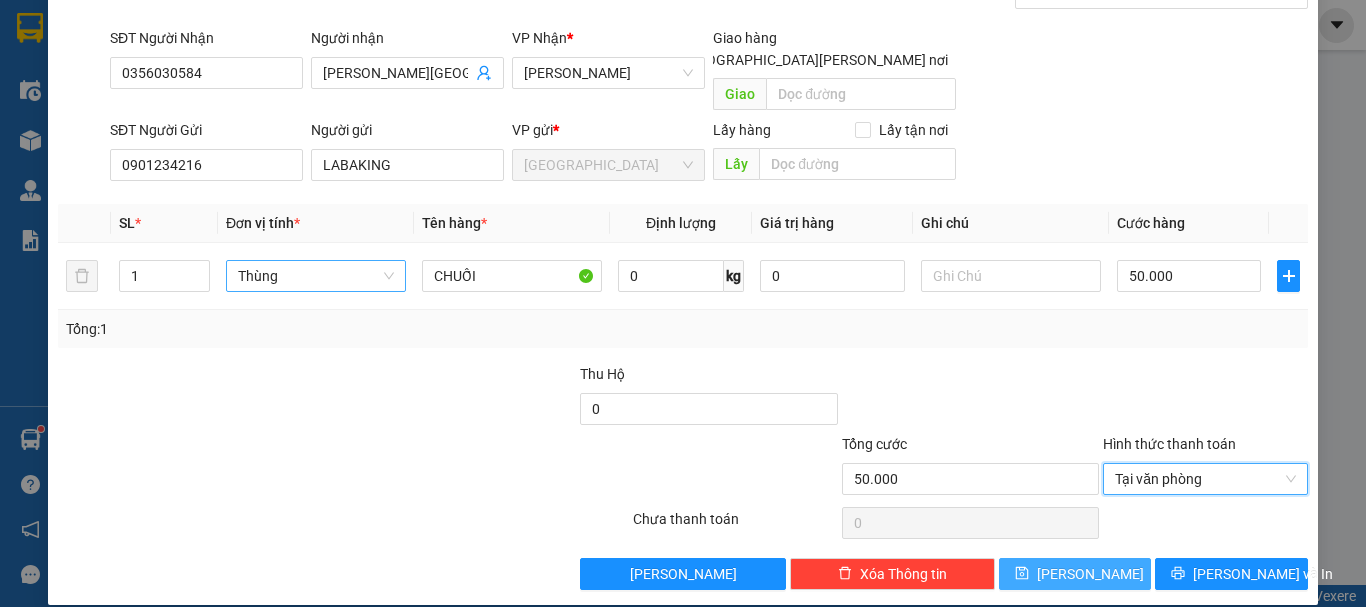 click on "[PERSON_NAME]" at bounding box center [1090, 574] 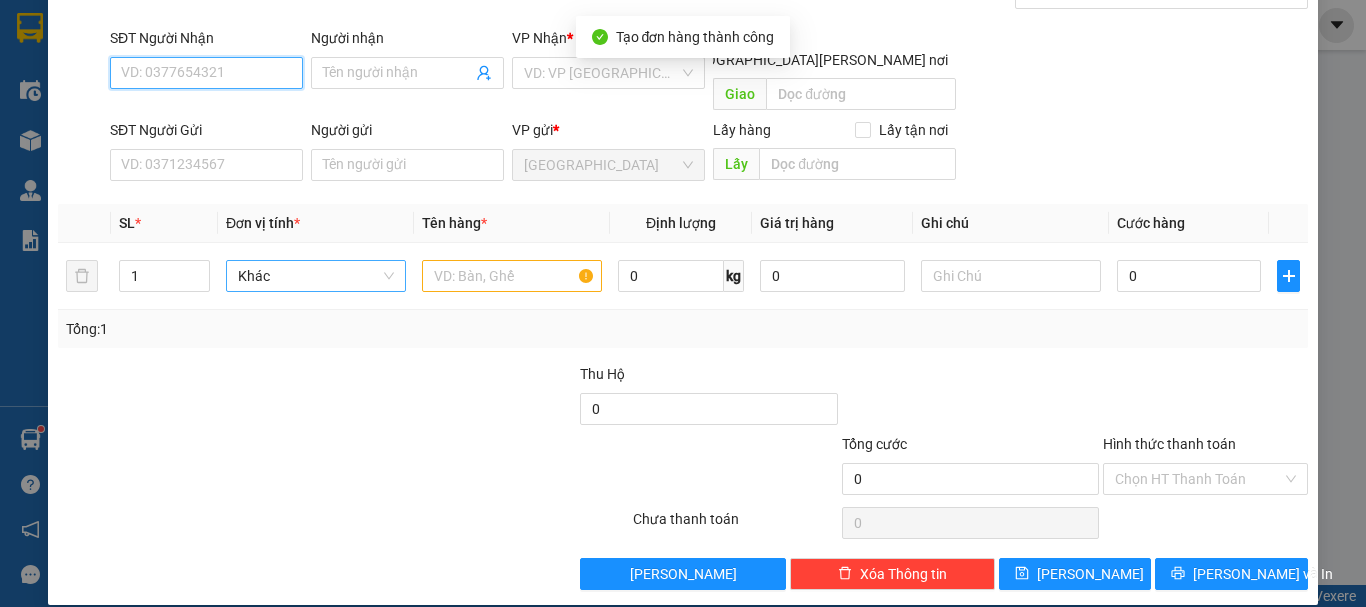 click on "SĐT Người Nhận" at bounding box center (206, 73) 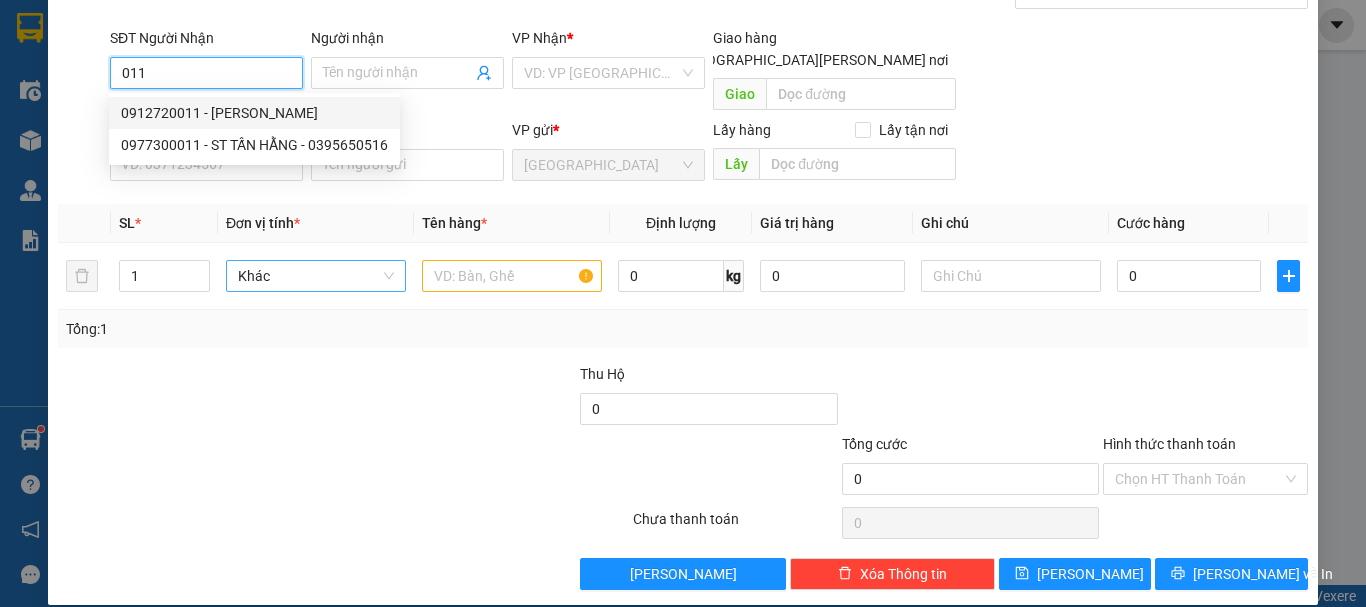 click on "0912720011 - VŨ" at bounding box center [254, 113] 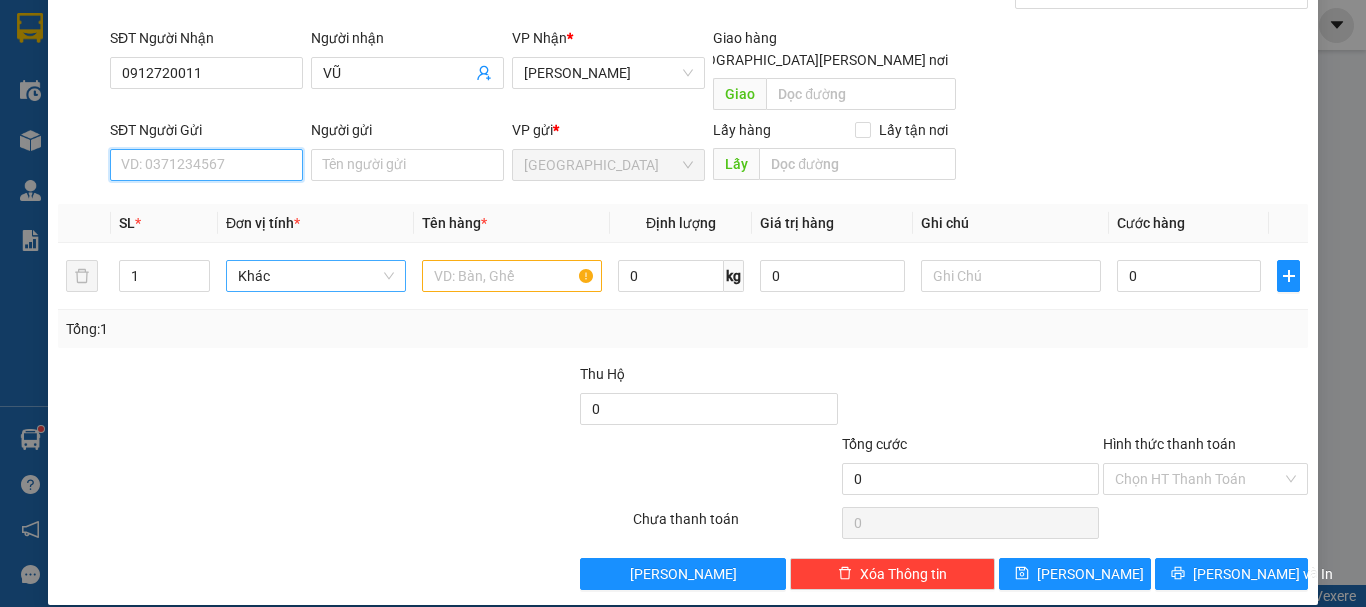 click on "SĐT Người Gửi" at bounding box center (206, 165) 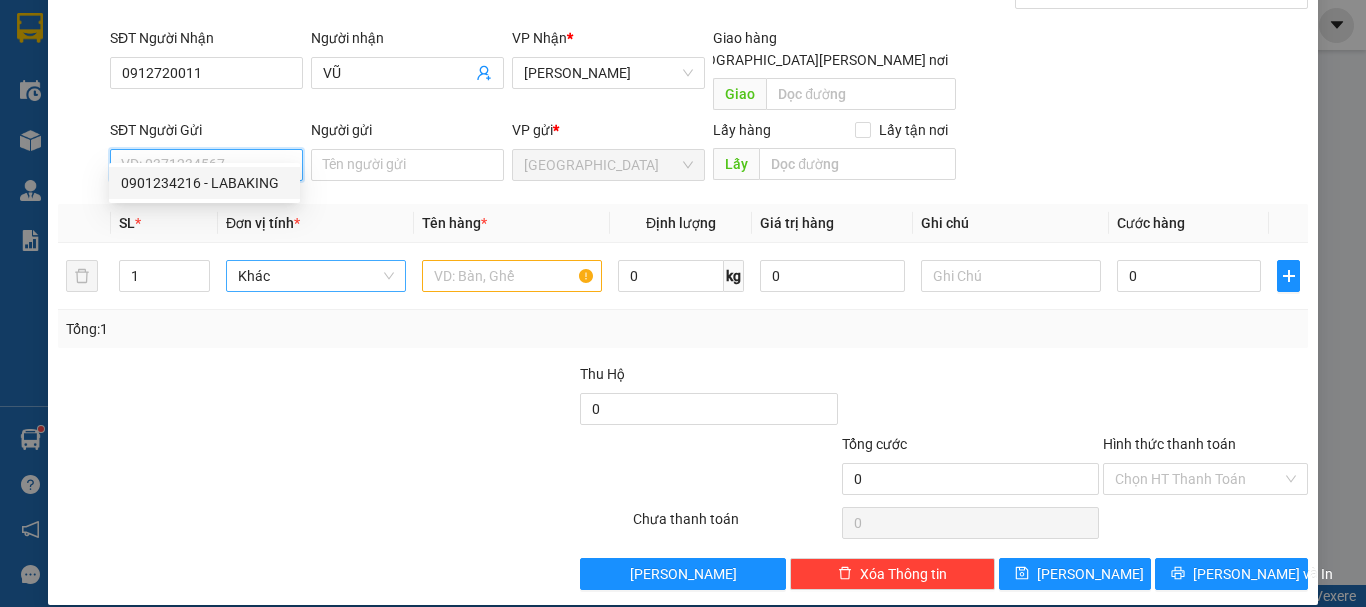 click on "0901234216 - LABAKING" at bounding box center (204, 183) 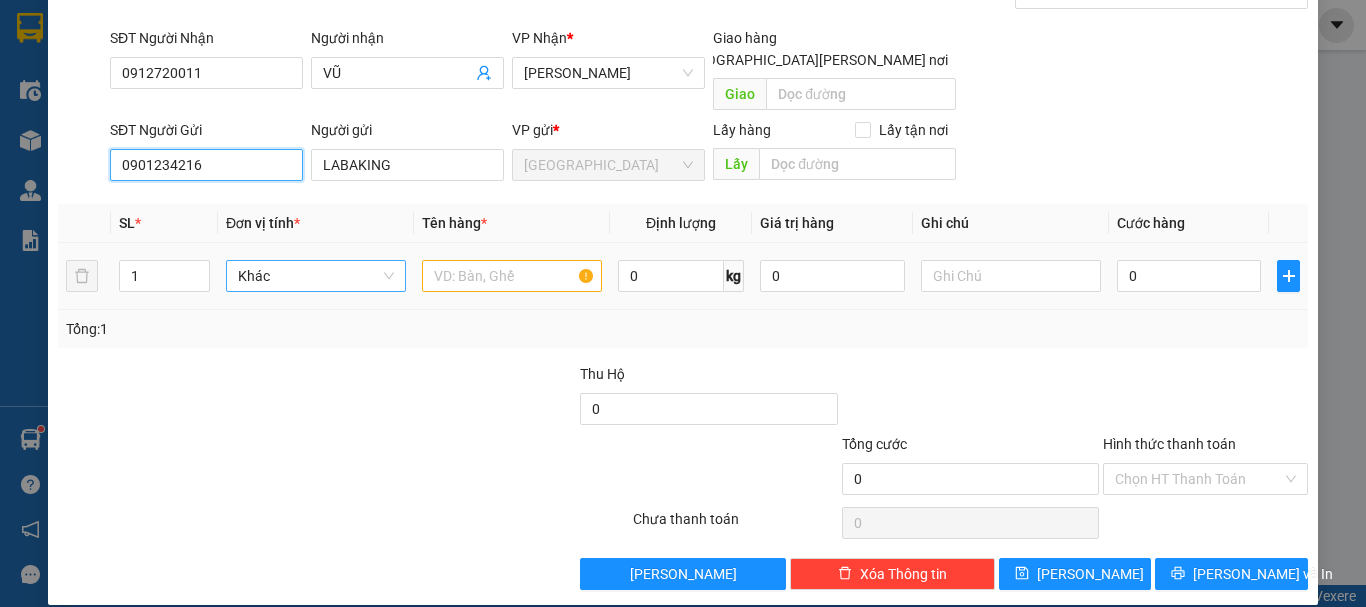 click on "Khác" at bounding box center [316, 276] 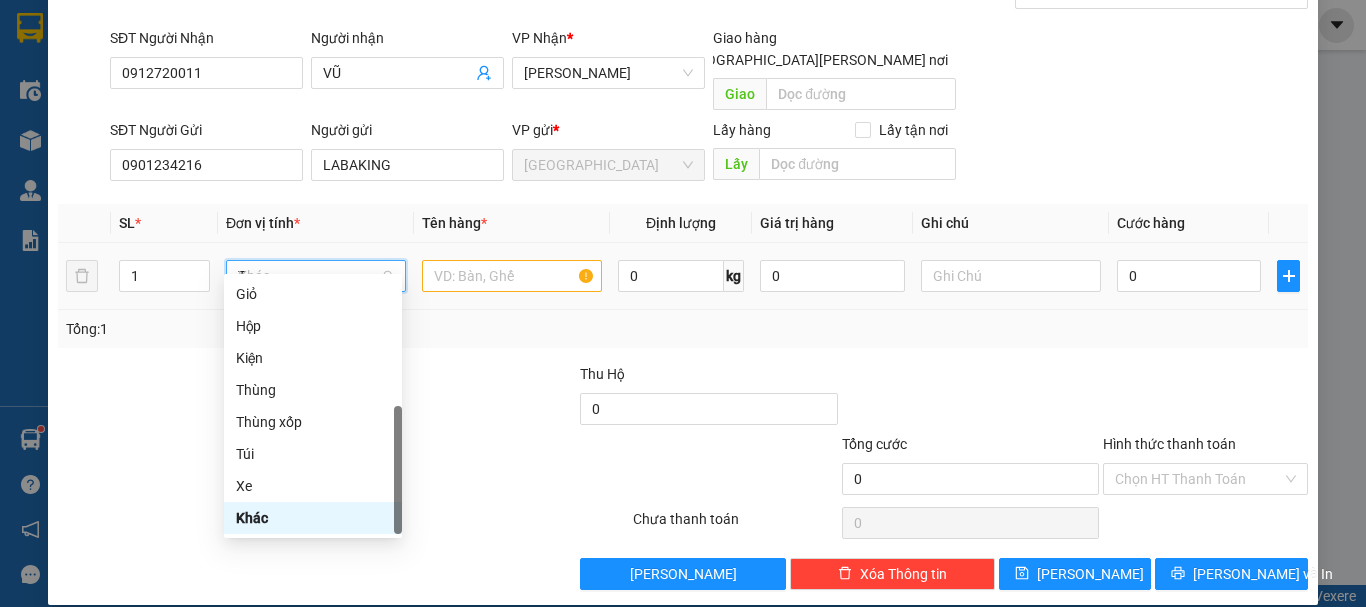 scroll, scrollTop: 0, scrollLeft: 0, axis: both 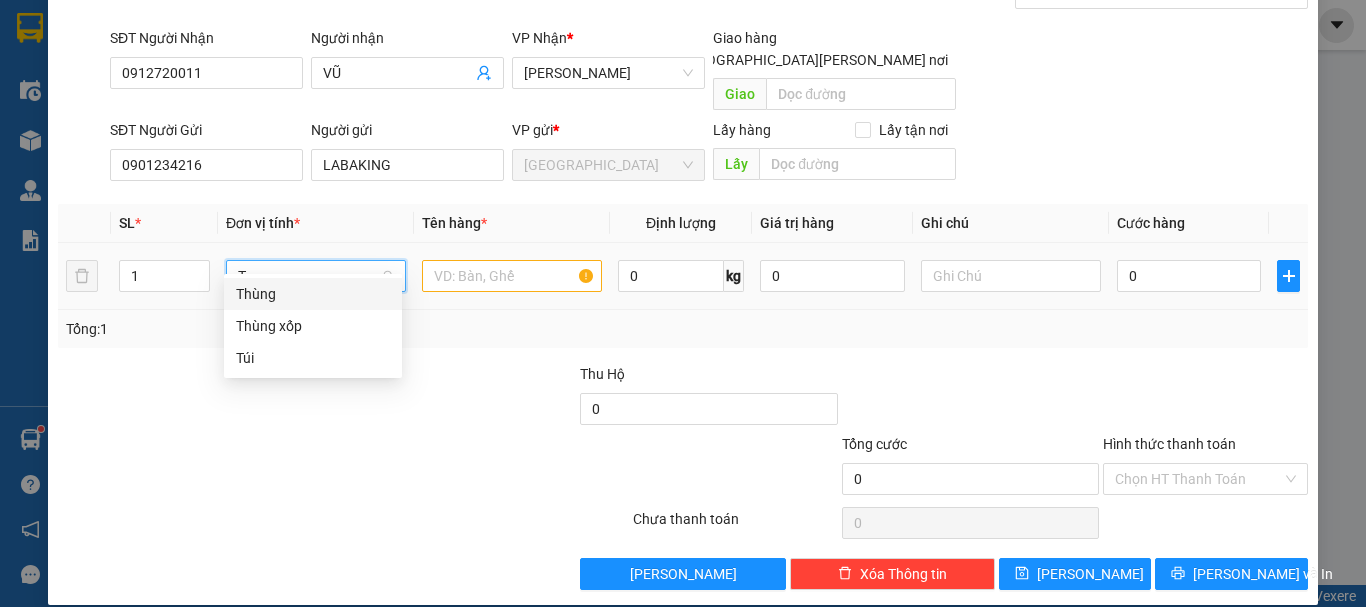 click on "Thùng" at bounding box center (313, 294) 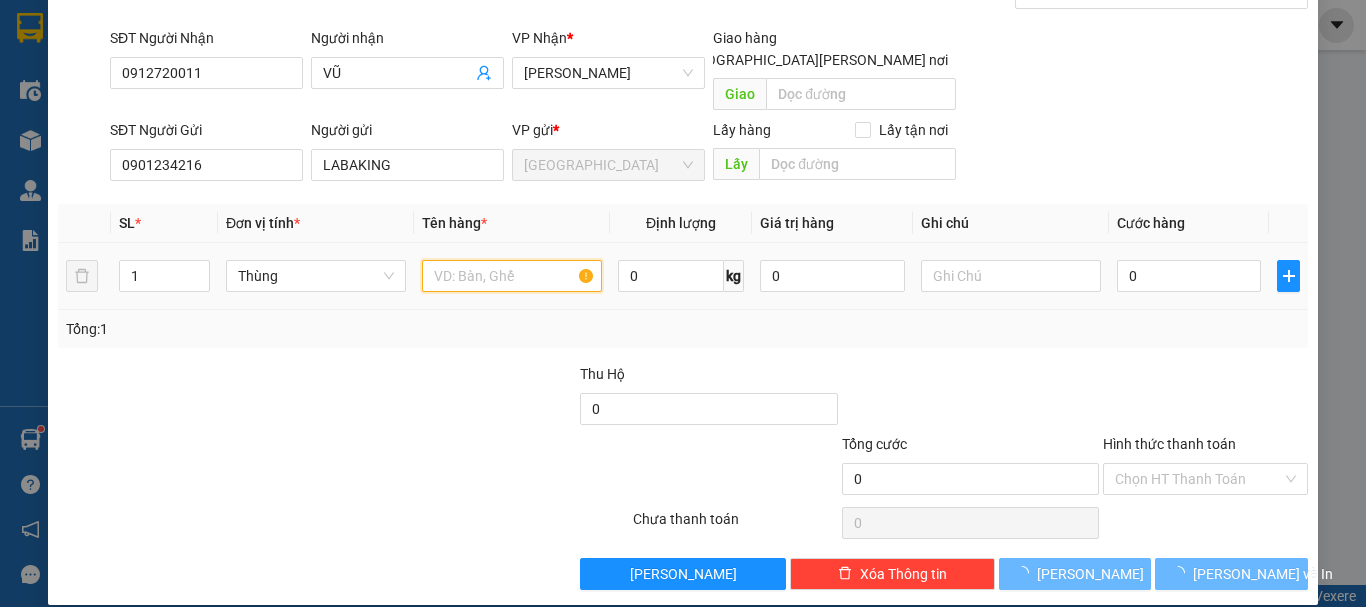 click at bounding box center (512, 276) 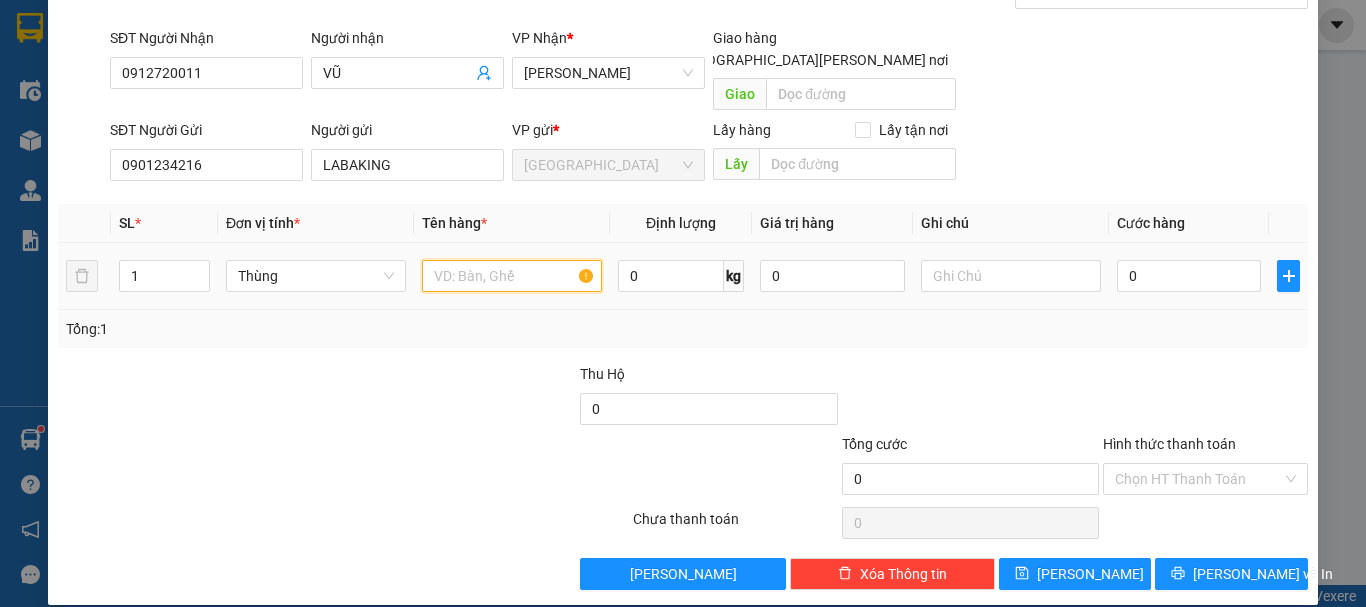 paste on "CHUỐI" 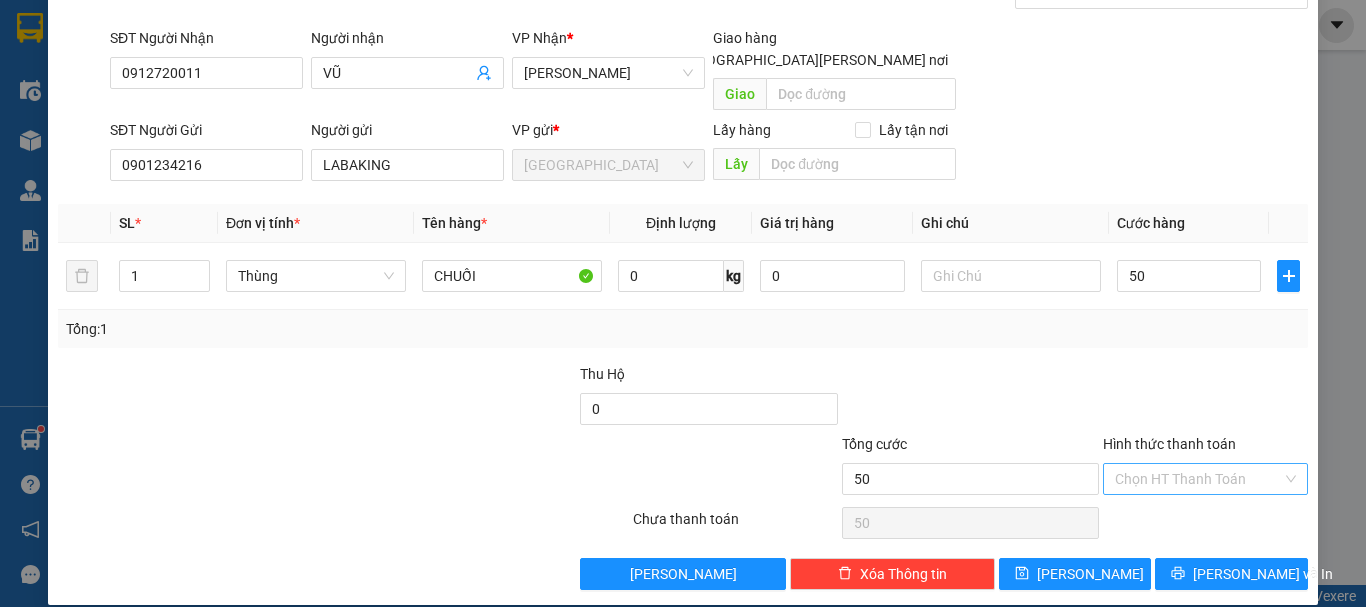 click on "Hình thức thanh toán" at bounding box center [1198, 479] 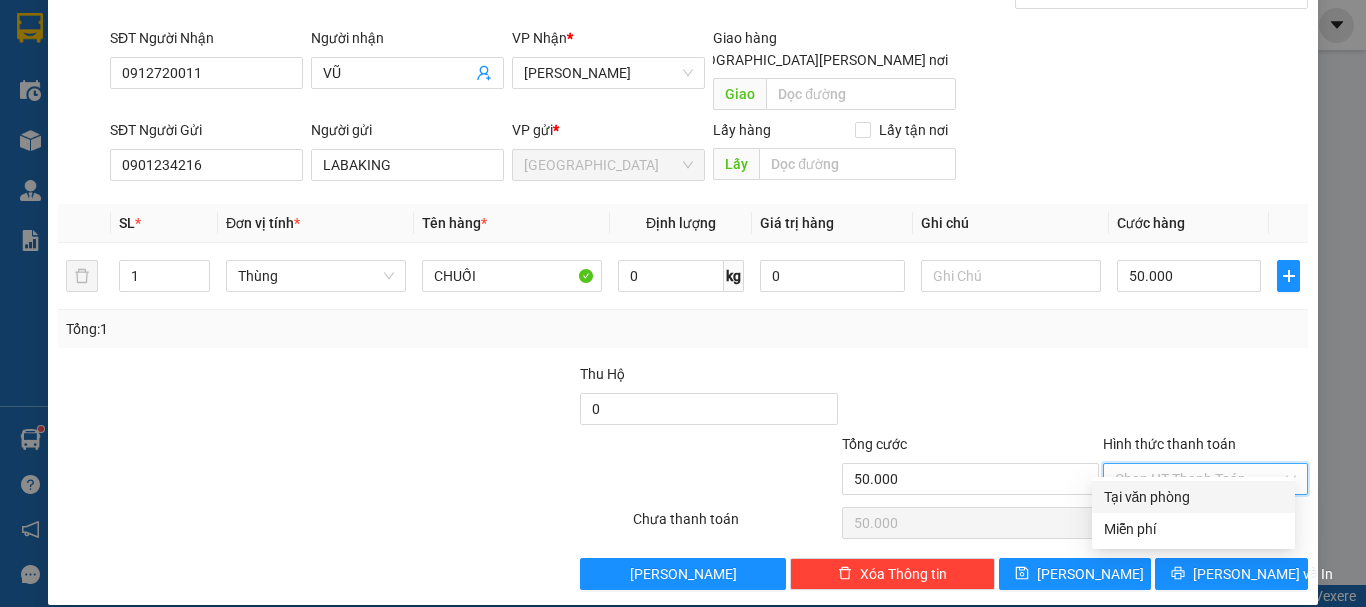 click on "Tại văn phòng" at bounding box center [1193, 497] 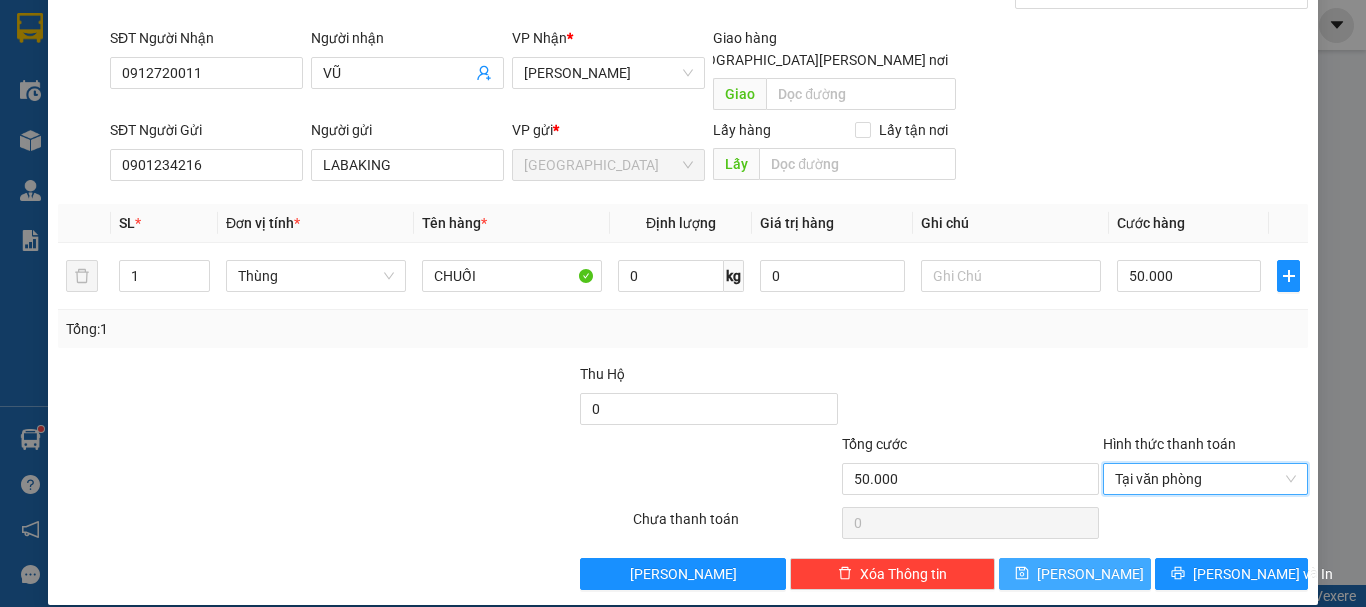 click on "[PERSON_NAME]" at bounding box center [1075, 574] 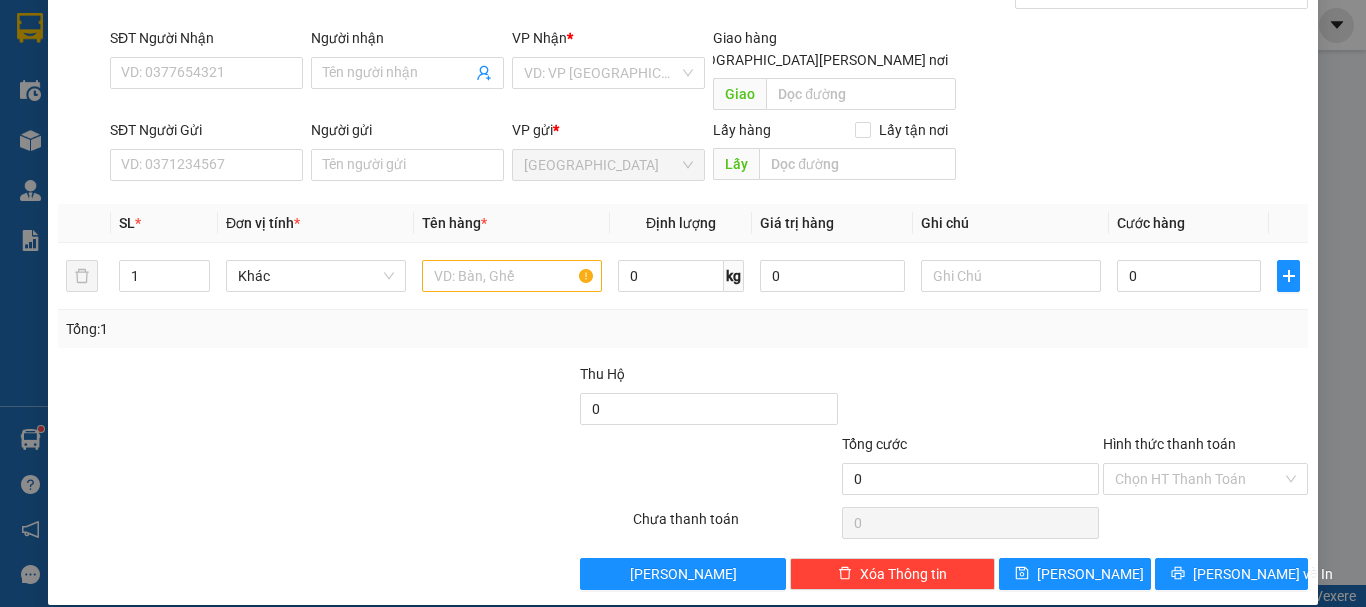 click on "SĐT Người Nhận" at bounding box center (206, 42) 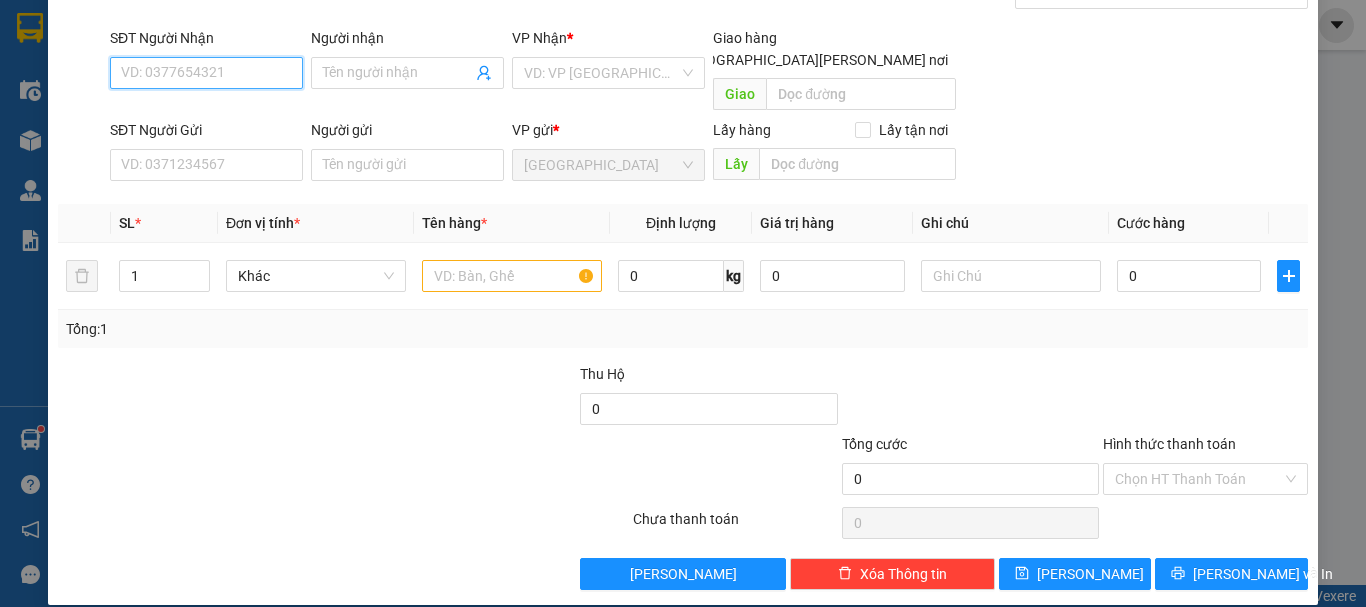 drag, startPoint x: 283, startPoint y: 77, endPoint x: 261, endPoint y: 56, distance: 30.413813 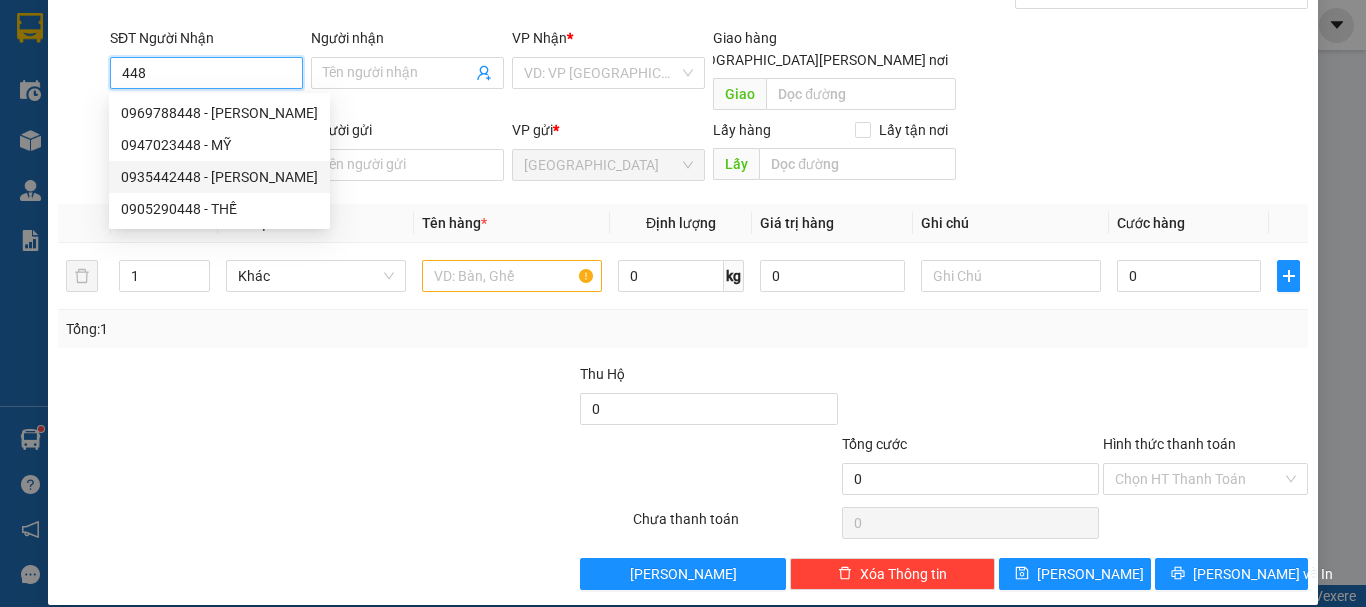 click on "0935442448 - QUYÊN" at bounding box center [219, 177] 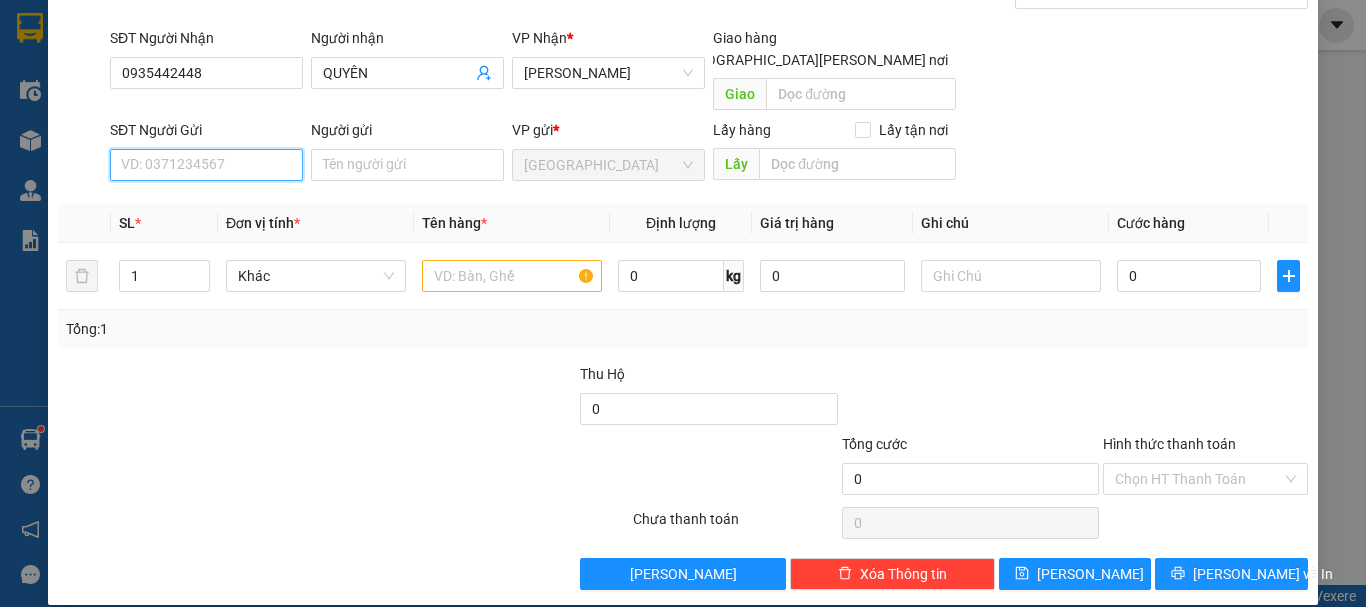 click on "SĐT Người Gửi" at bounding box center [206, 165] 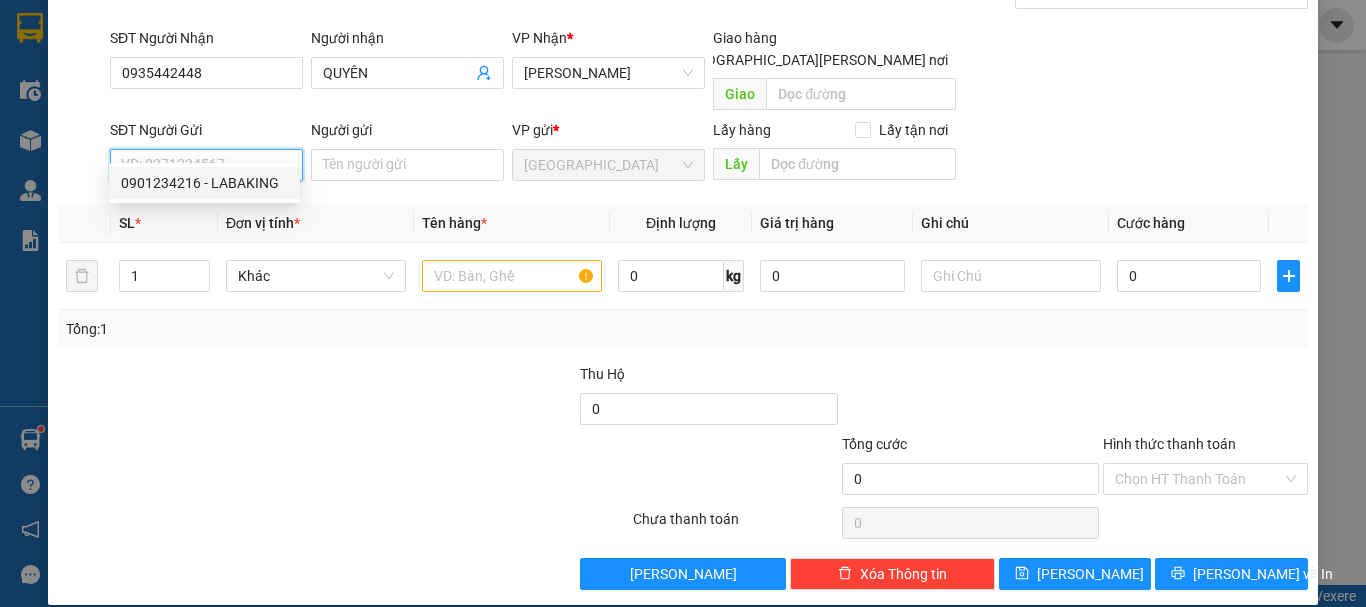 click on "0901234216 - LABAKING" at bounding box center (204, 183) 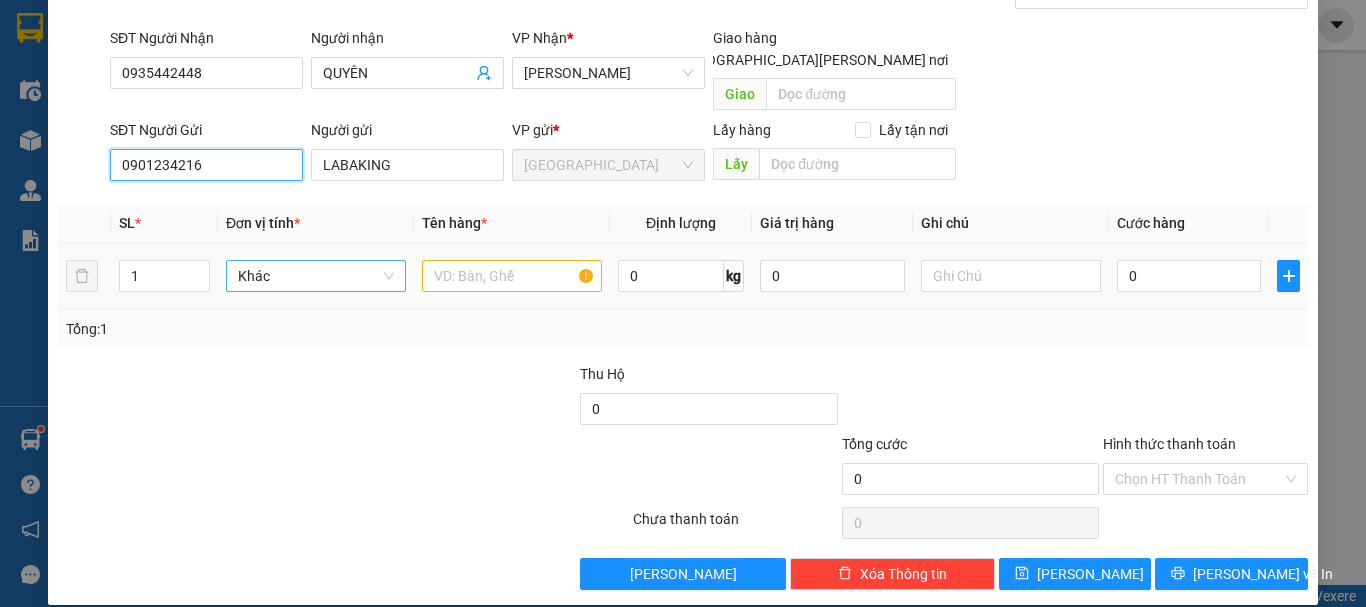 click on "Khác" at bounding box center (316, 276) 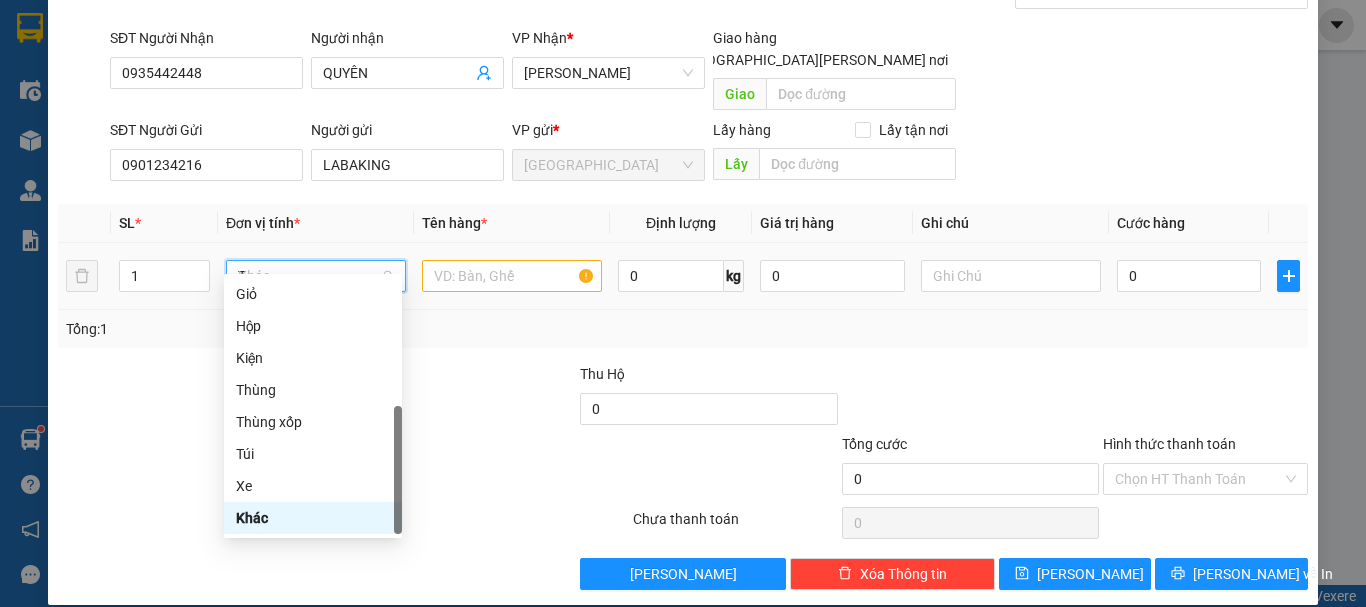 scroll, scrollTop: 0, scrollLeft: 0, axis: both 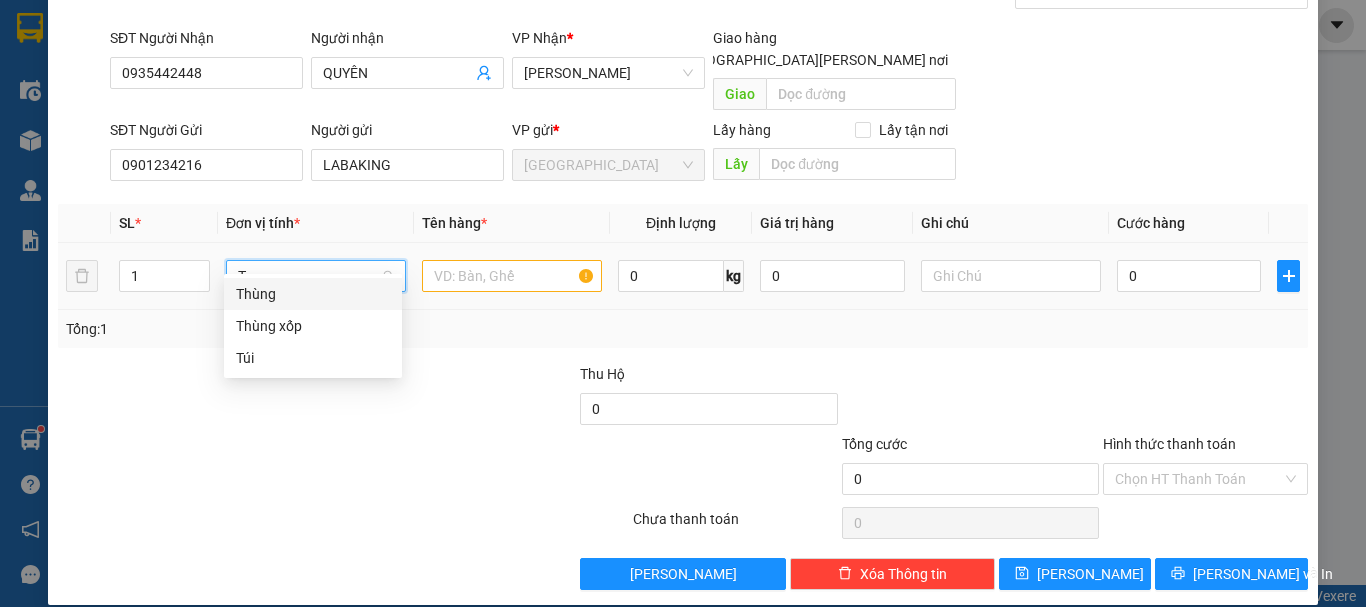 click on "Thùng" at bounding box center [313, 294] 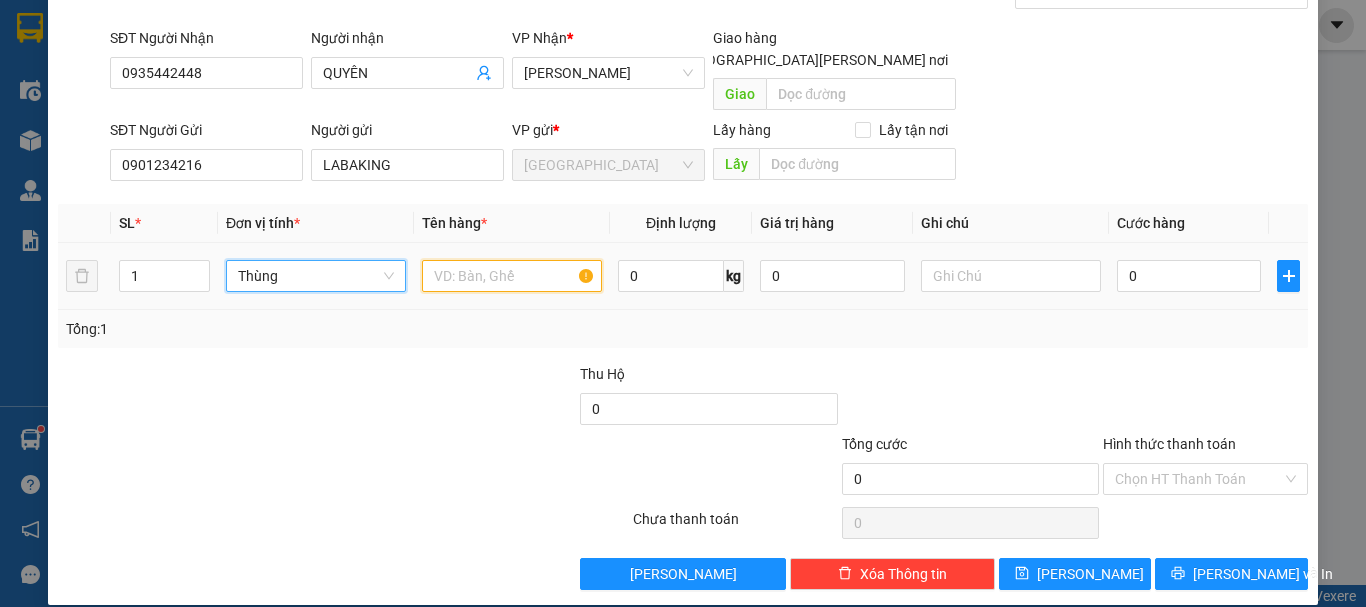 click at bounding box center (512, 276) 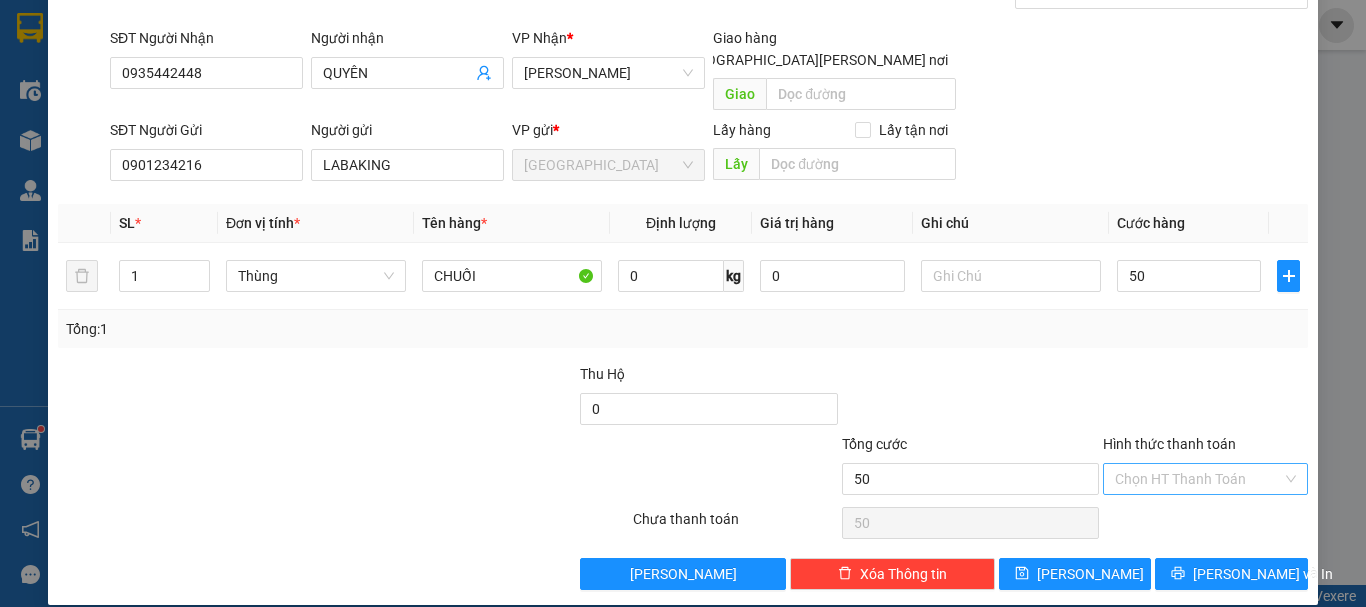 click on "Hình thức thanh toán" at bounding box center [1198, 479] 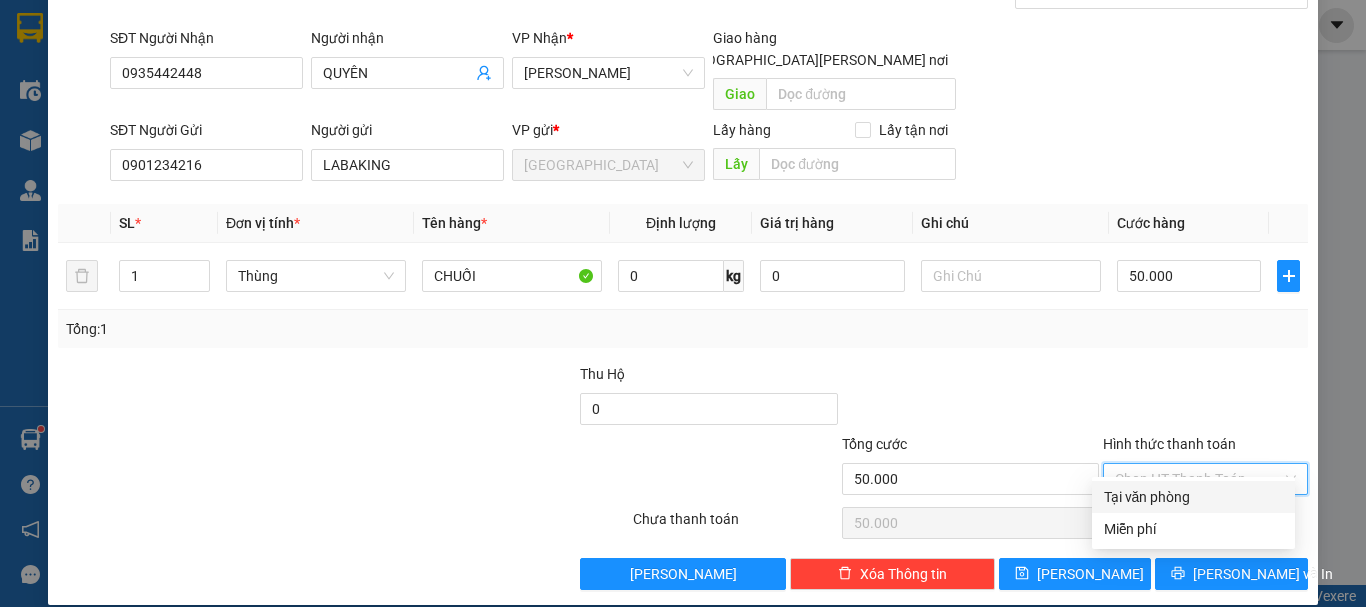 click on "Tại văn phòng" at bounding box center (1193, 497) 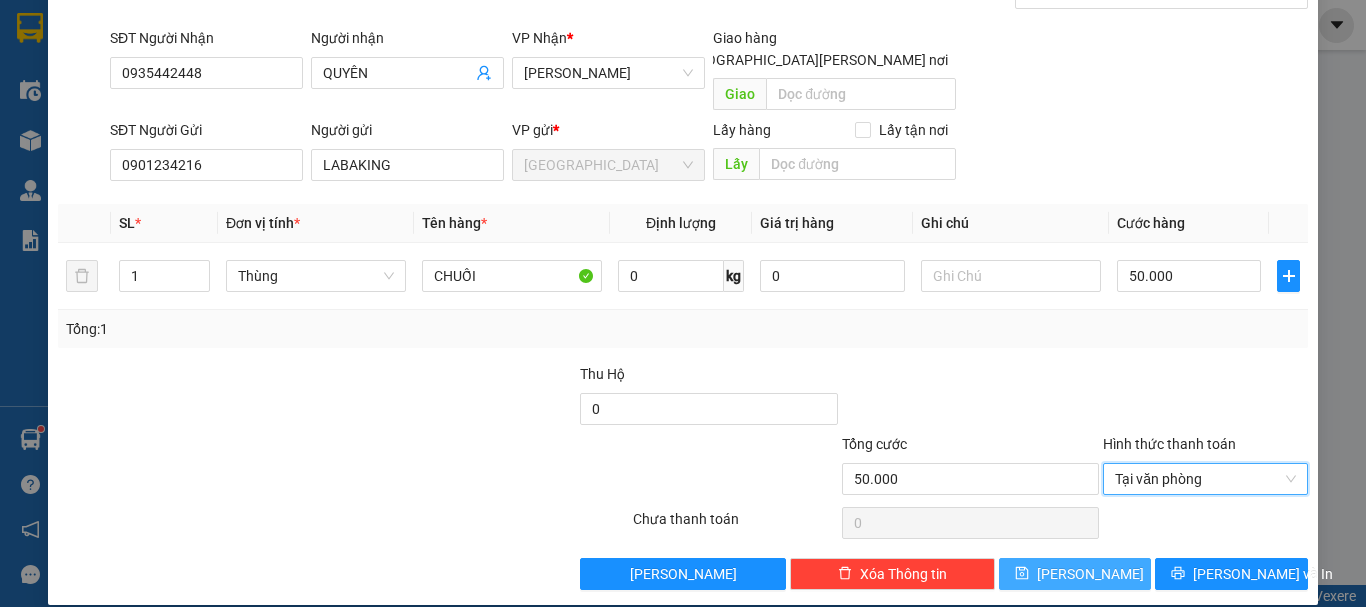 click on "[PERSON_NAME]" at bounding box center (1075, 574) 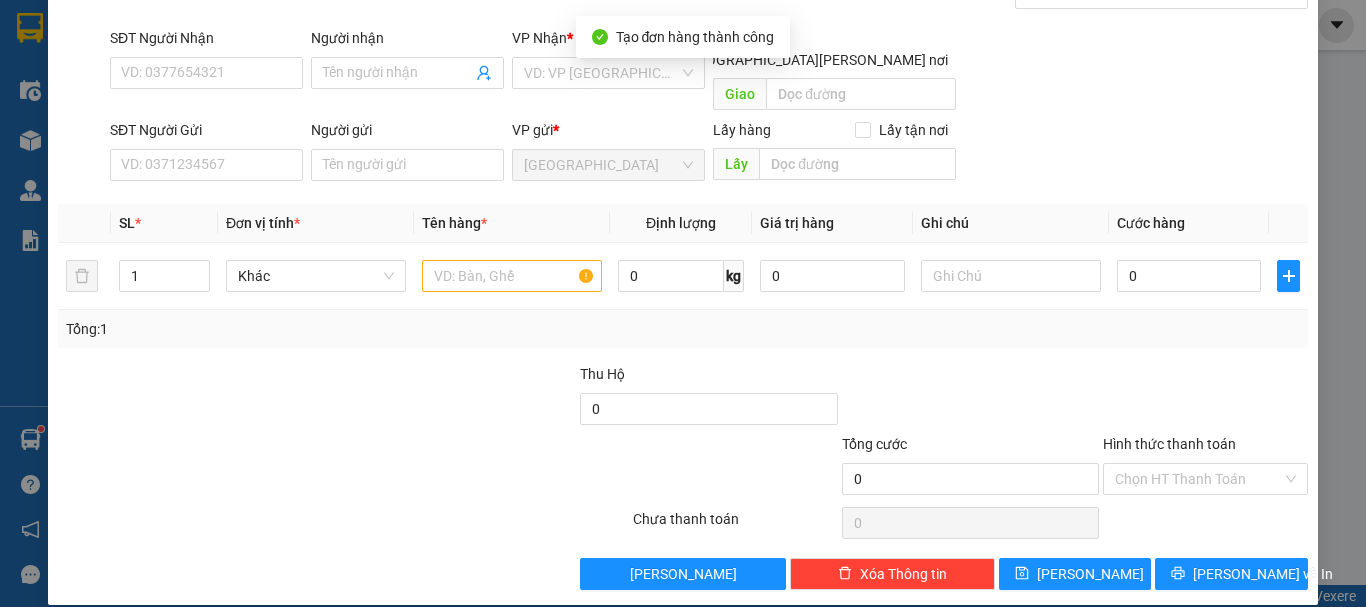 click on "SĐT Người Nhận VD: 0377654321" at bounding box center (206, 62) 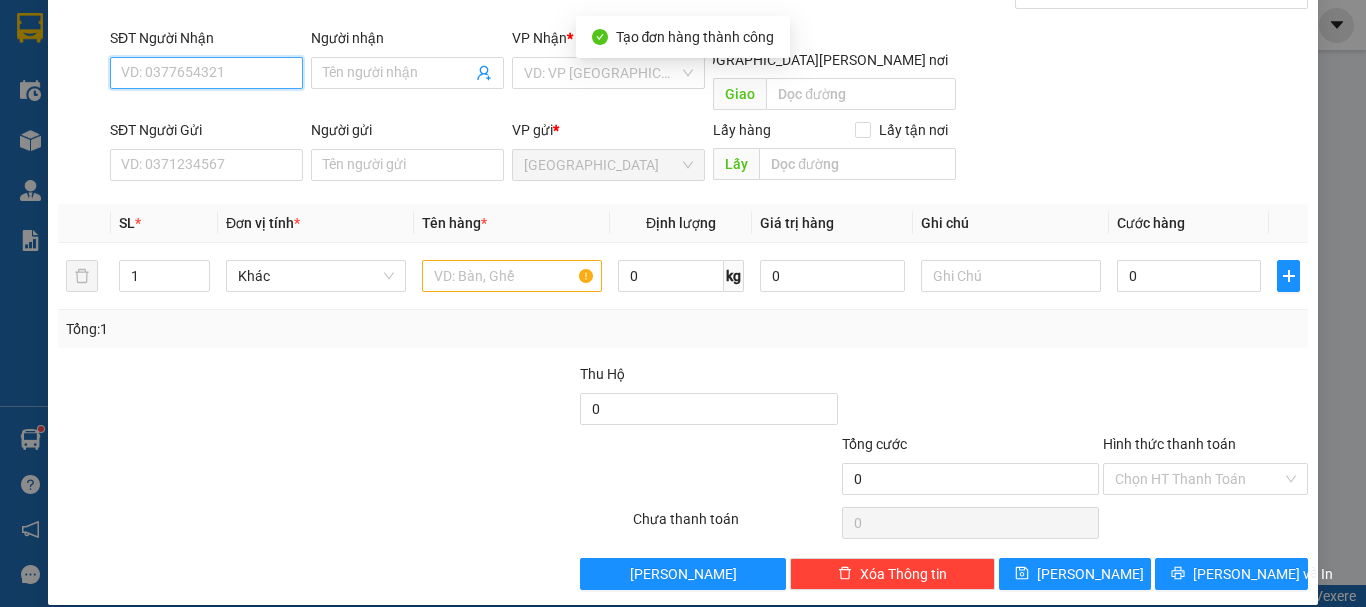 click on "SĐT Người Nhận" at bounding box center [206, 73] 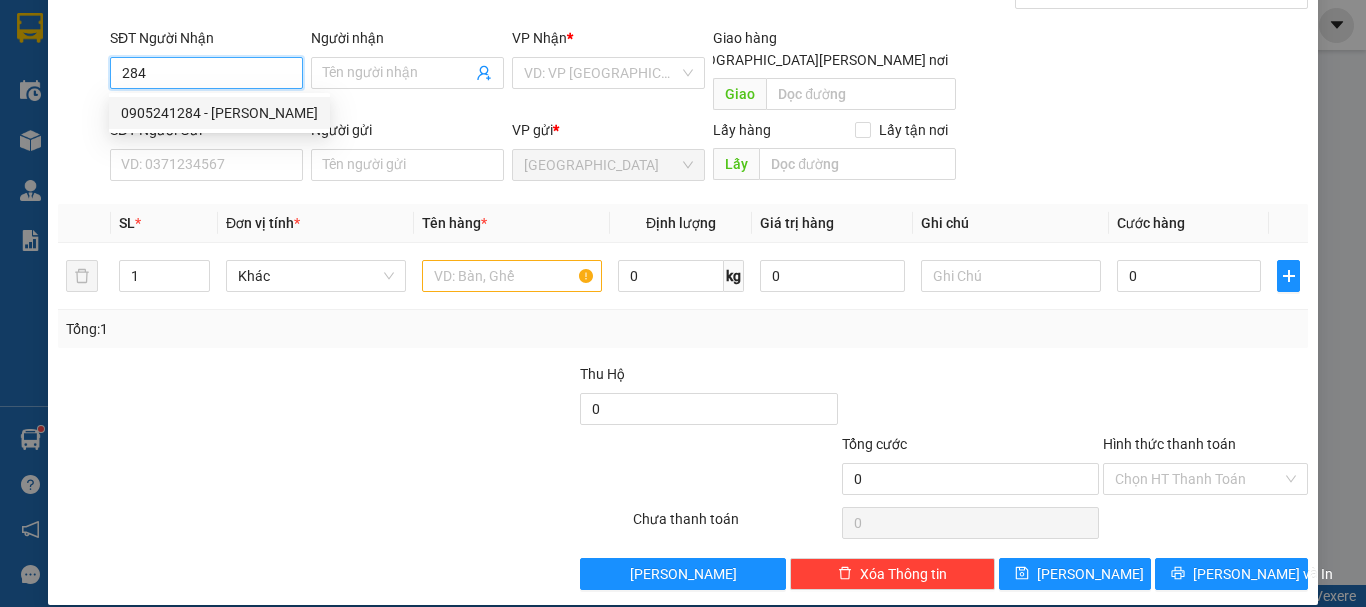 click on "0905241284 - VŨ JOLYMART" at bounding box center [219, 113] 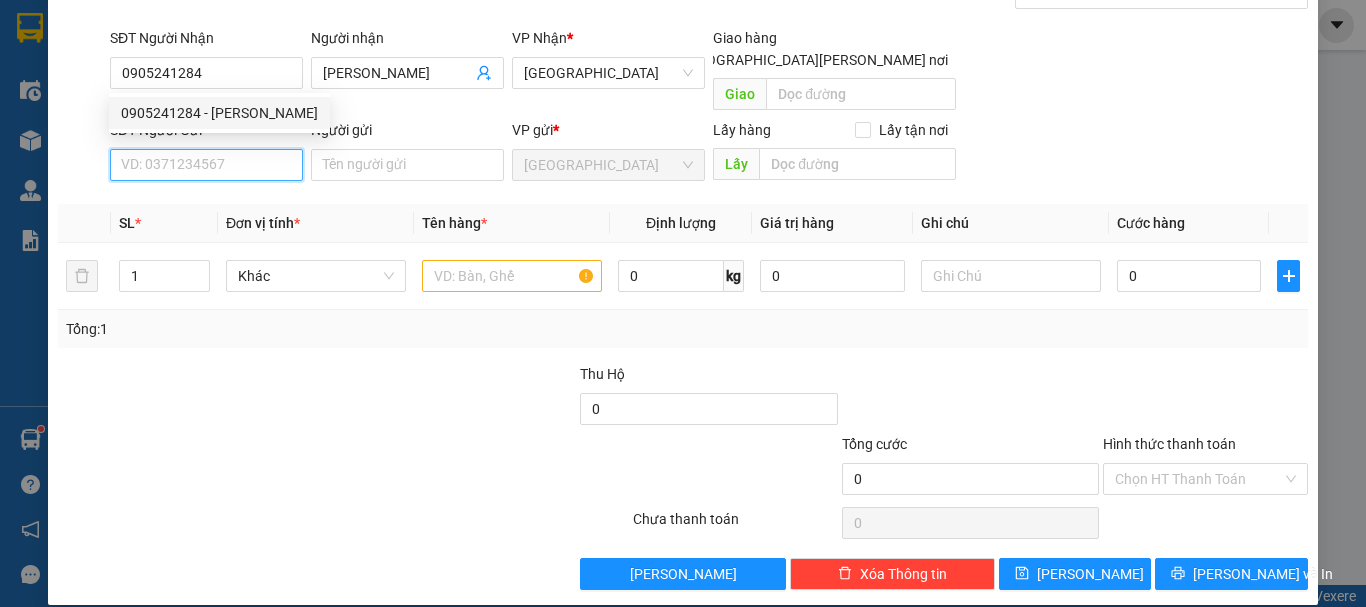 click on "SĐT Người Gửi" at bounding box center (206, 165) 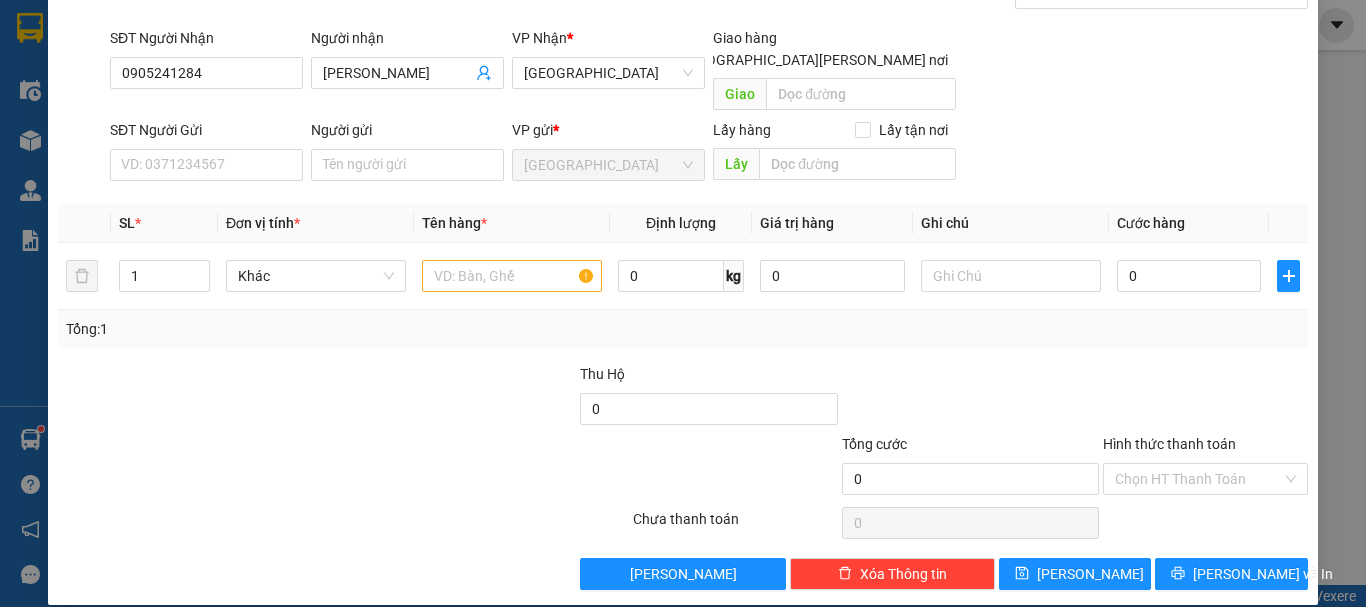 click on "Transit Pickup Surcharge Ids Transit Deliver Surcharge Ids Transit Deliver Surcharge Transit Deliver Surcharge Gói vận chuyển  * Tiêu chuẩn Gán nhãn   Nhãn SĐT Người Nhận 0905241284 Người nhận VŨ JOLYMART VP Nhận  * Đà Nẵng Giao hàng Giao tận nơi Giao SĐT Người Gửi VD: 0371234567 Người gửi Tên người gửi VP gửi  * Đà Lạt  Lấy hàng Lấy tận nơi Lấy SL  * Đơn vị tính  * Tên hàng  * Định lượng Giá trị hàng Ghi chú Cước hàng                   1 Khác 0 kg 0 0 Tổng:  1 Thu Hộ 0 Tổng cước 0 Hình thức thanh toán Chọn HT Thanh Toán Số tiền thu trước 0 Chưa thanh toán 0 Chọn HT Thanh Toán Lưu nháp Xóa Thông tin Lưu Lưu và In Tại văn phòng Miễn phí Tại văn phòng Miễn phí" at bounding box center [683, 268] 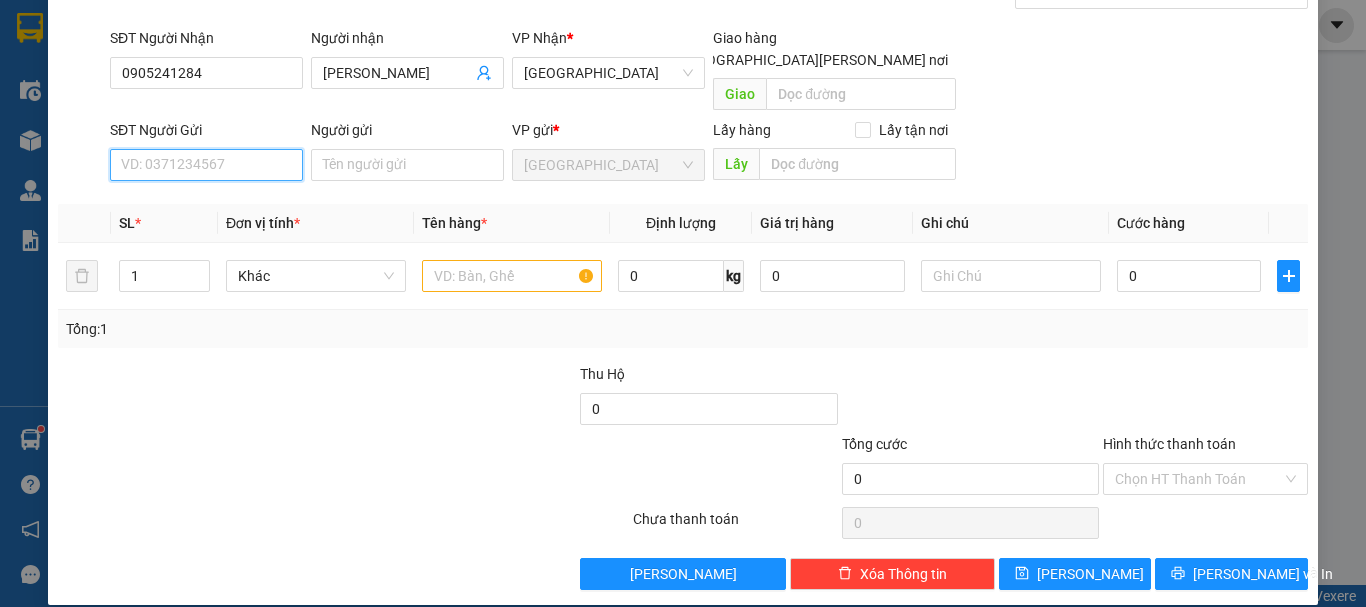click on "SĐT Người Gửi" at bounding box center [206, 165] 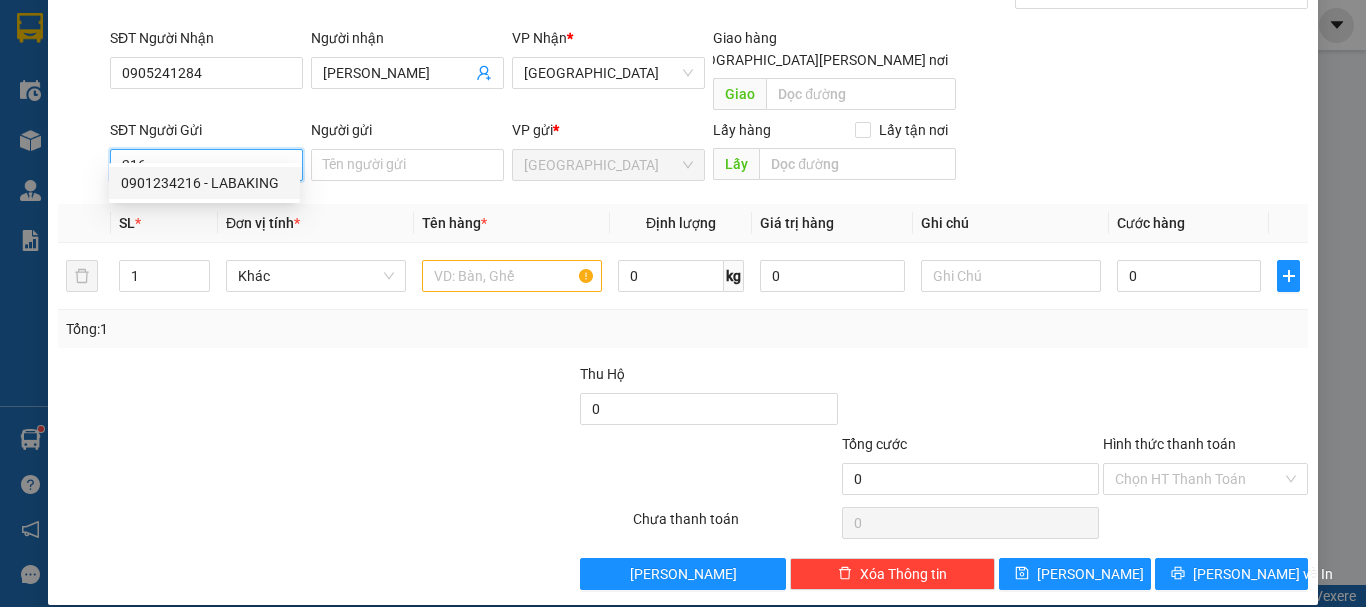 click on "0901234216 - LABAKING" at bounding box center [204, 183] 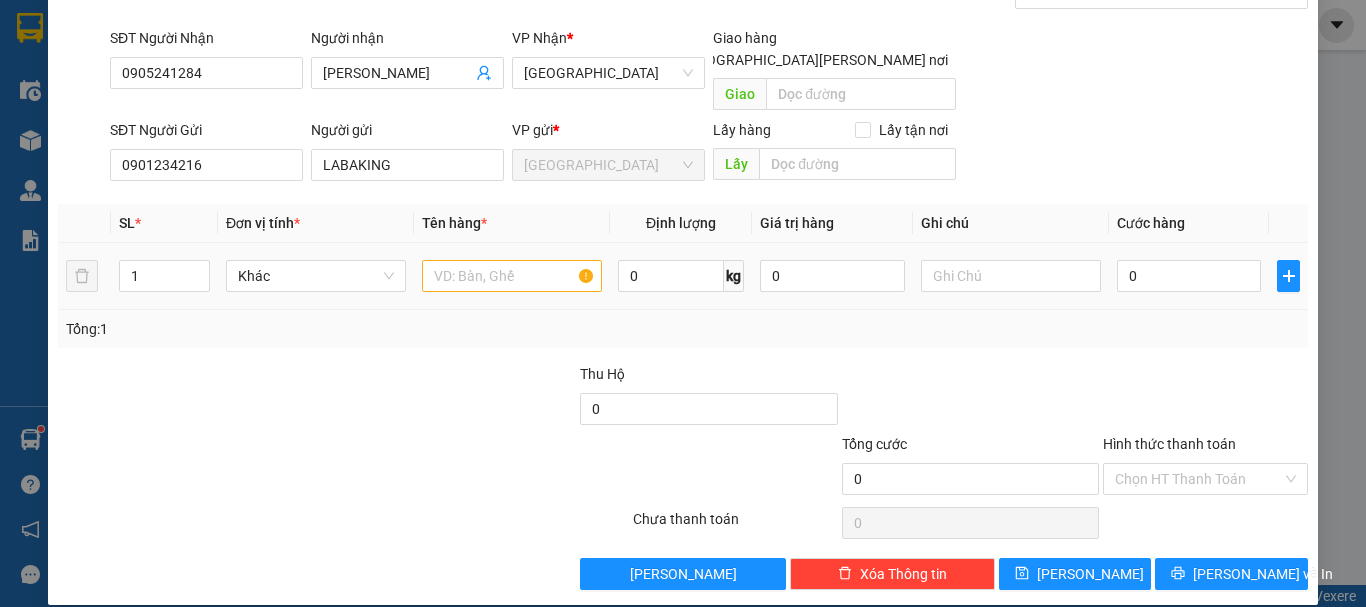 click on "Khác" at bounding box center (316, 276) 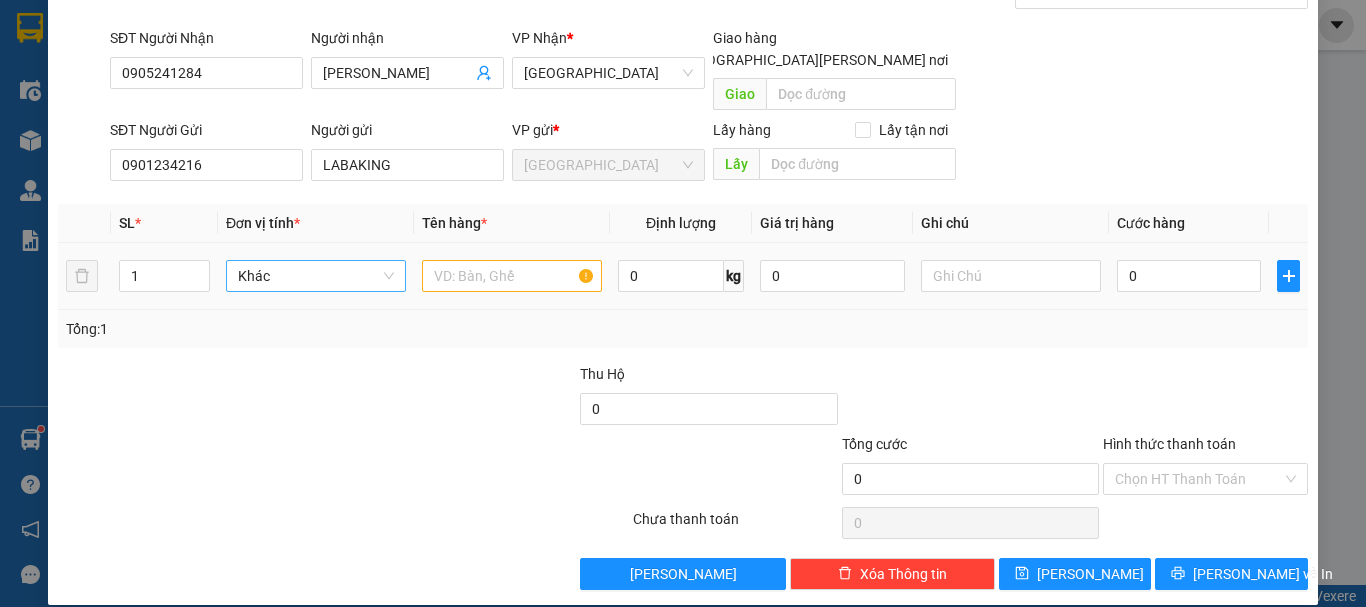 click on "Khác" at bounding box center [316, 276] 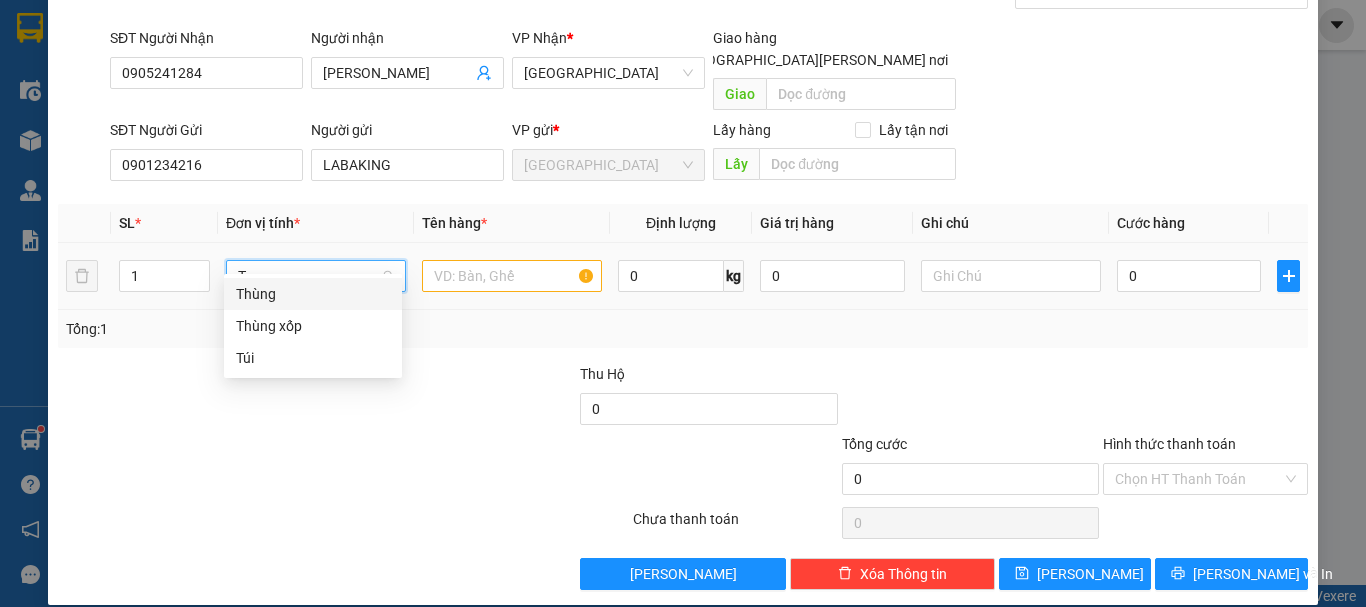 scroll, scrollTop: 0, scrollLeft: 0, axis: both 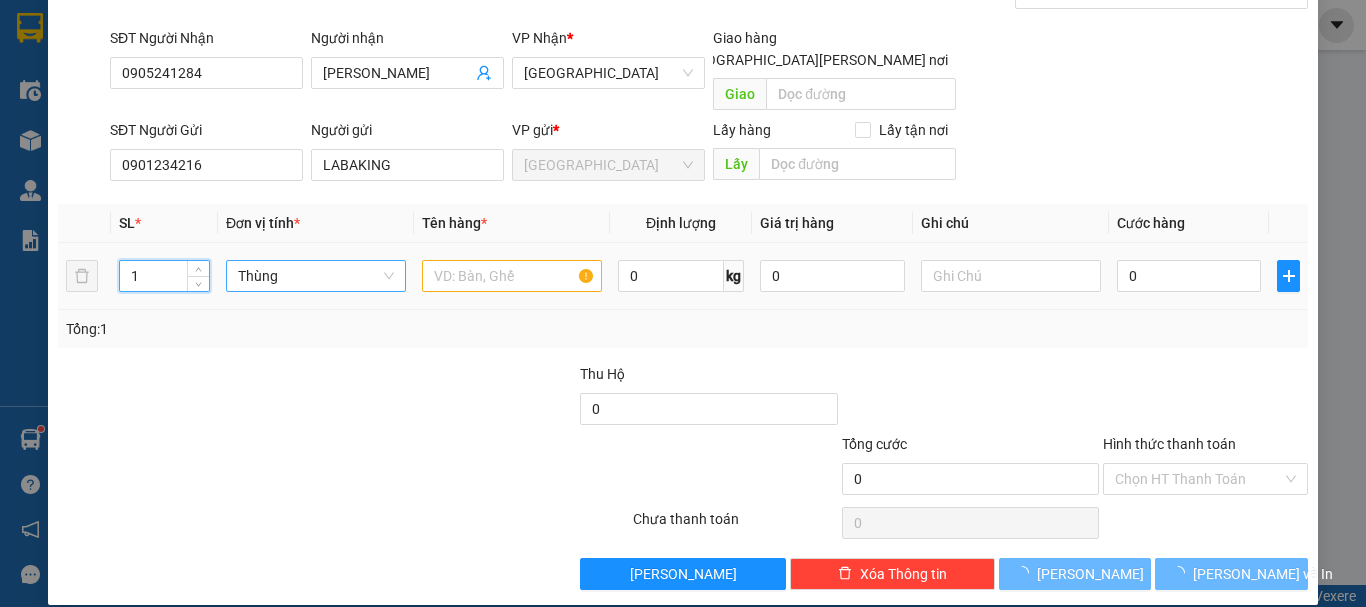 drag, startPoint x: 140, startPoint y: 255, endPoint x: 174, endPoint y: 257, distance: 34.058773 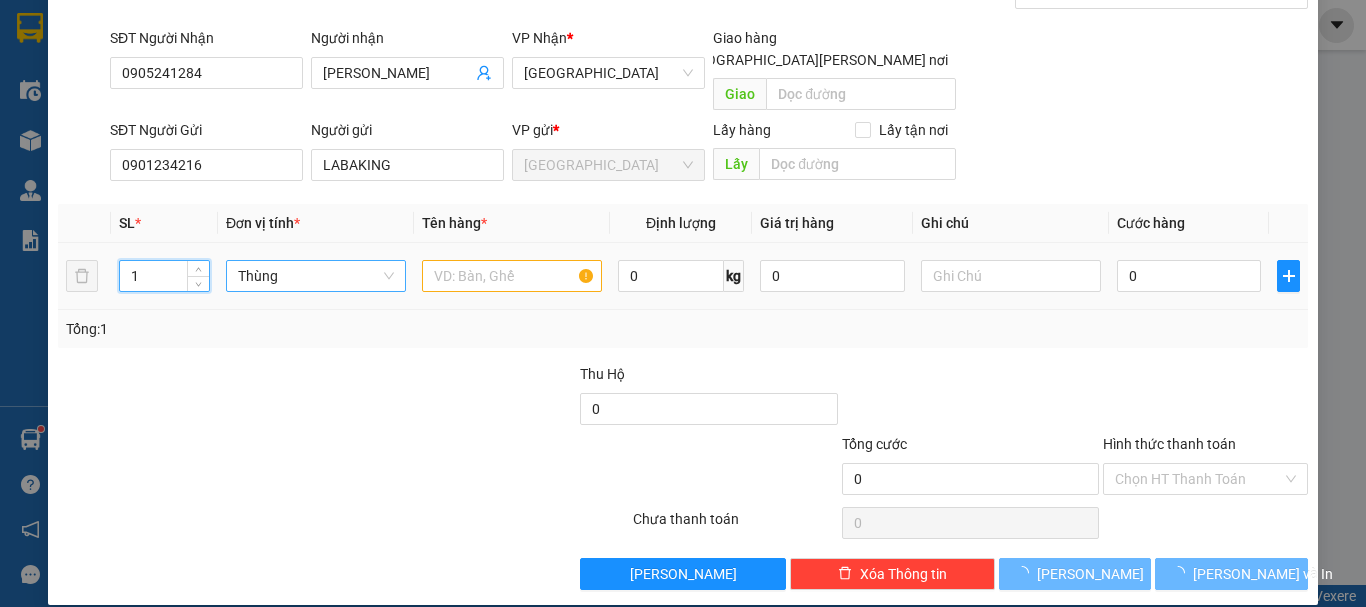 click on "1" at bounding box center (164, 276) 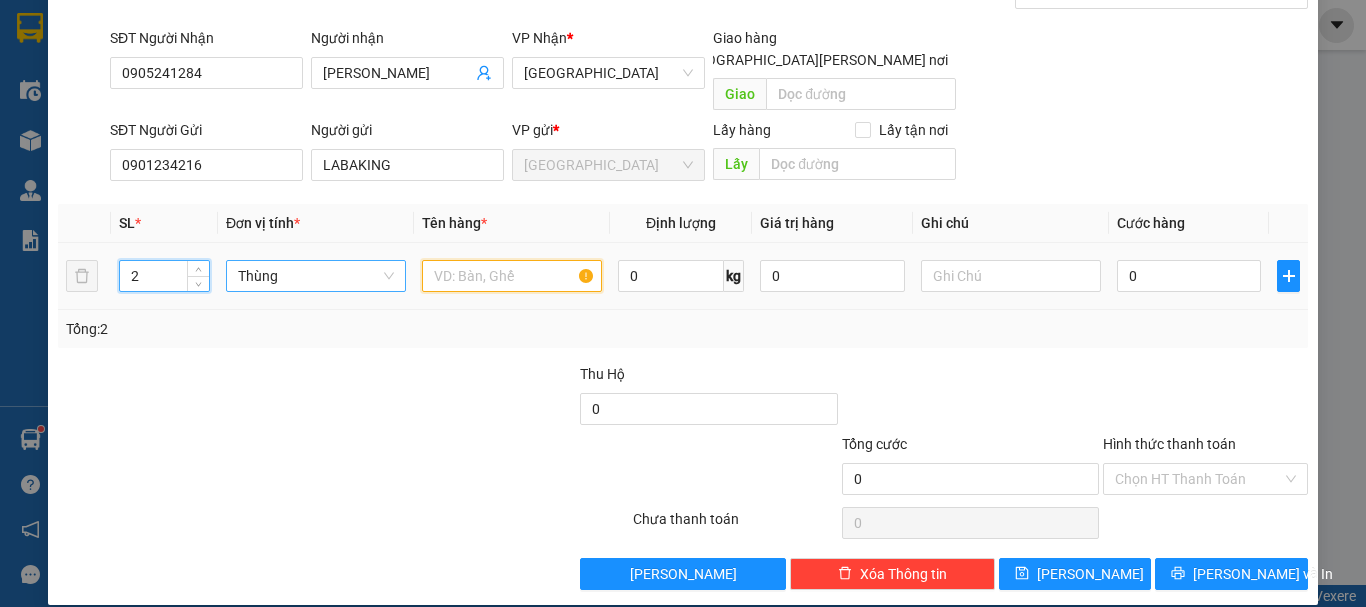 click at bounding box center (512, 276) 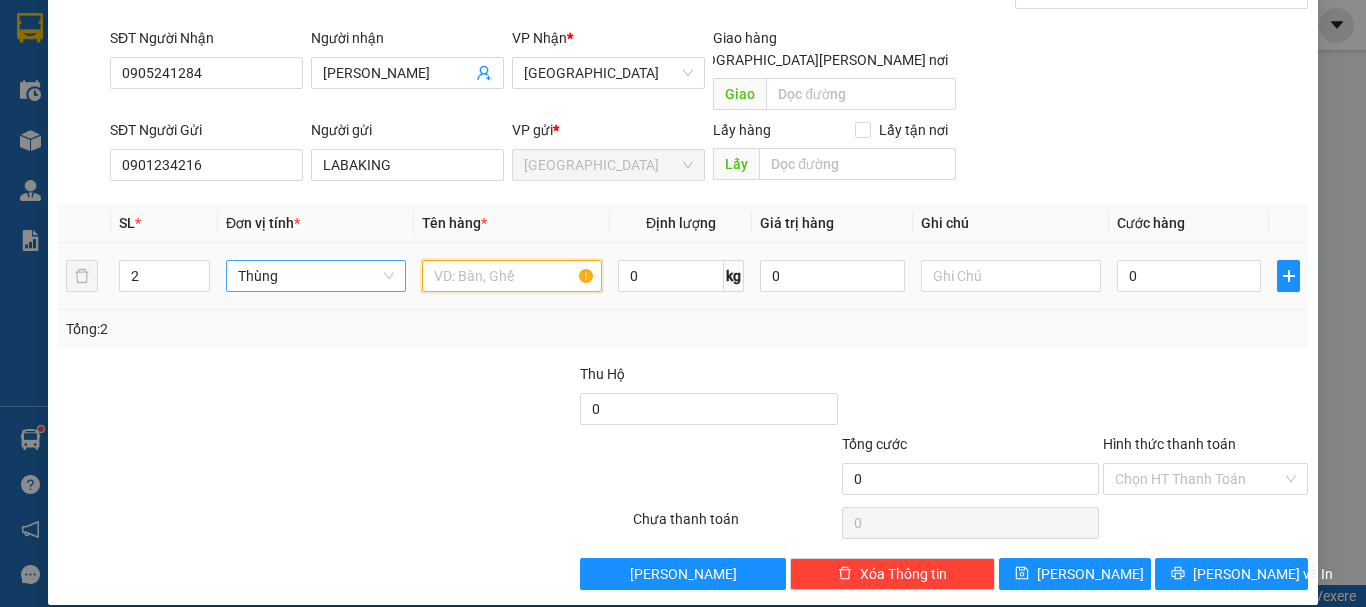 paste on "CHUỐI" 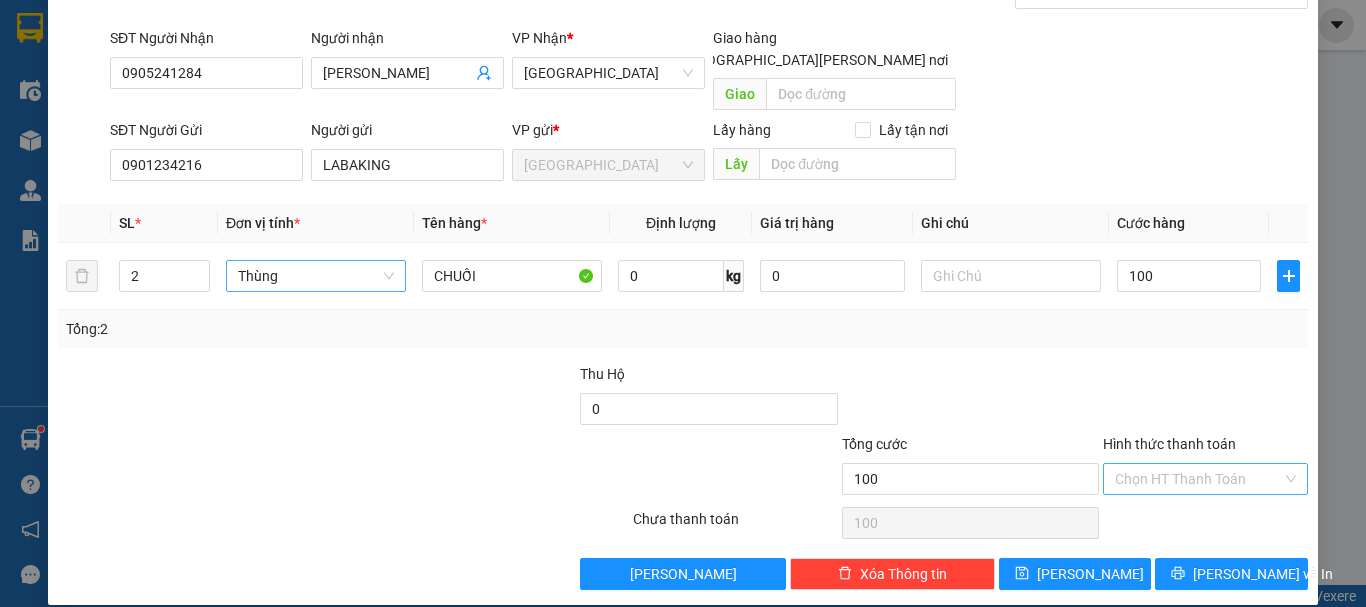 click on "Hình thức thanh toán" at bounding box center [1198, 479] 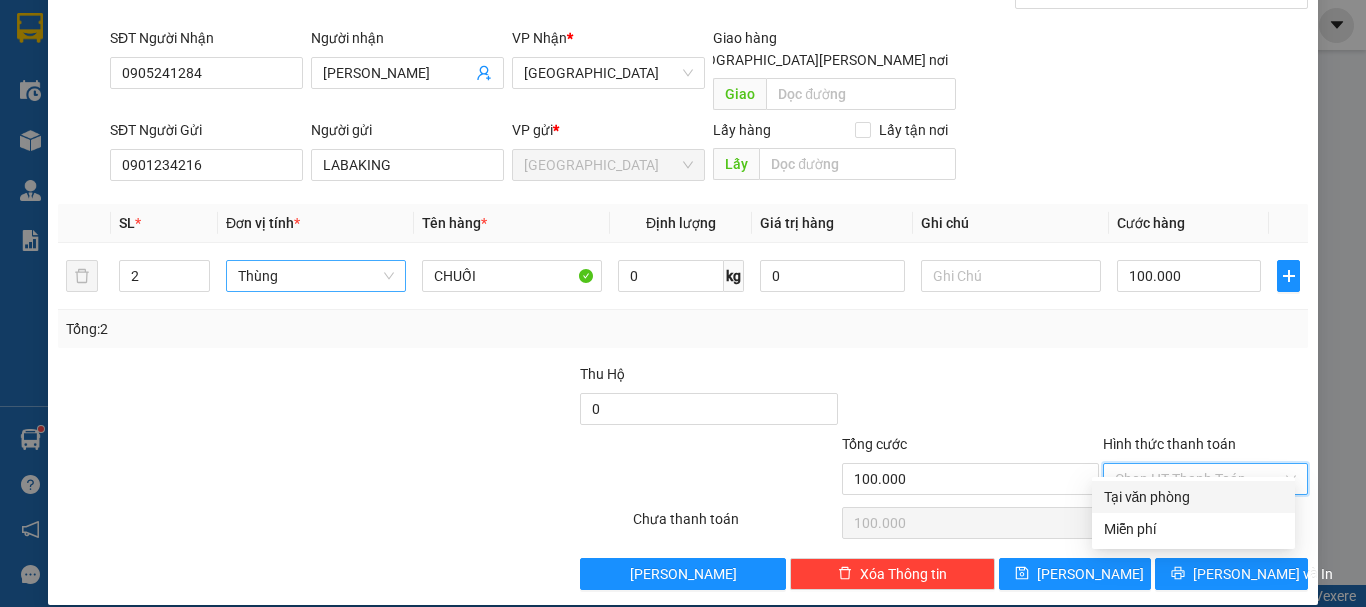 click on "Tại văn phòng" at bounding box center (1193, 497) 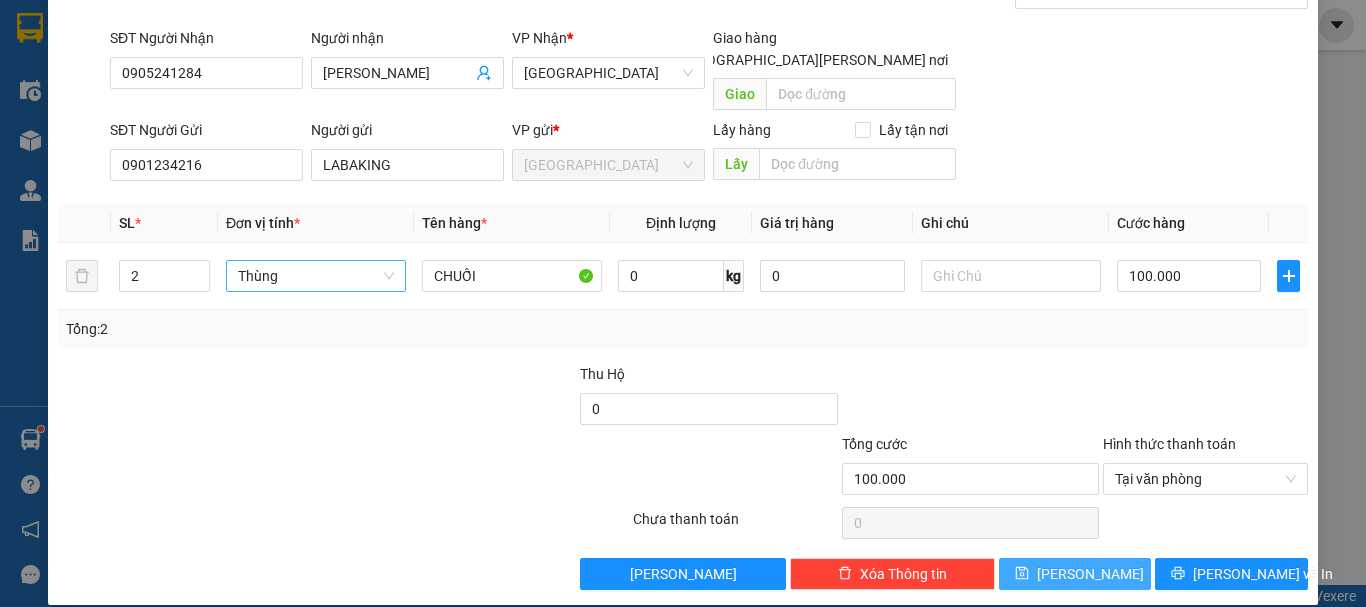 click on "[PERSON_NAME]" at bounding box center [1075, 574] 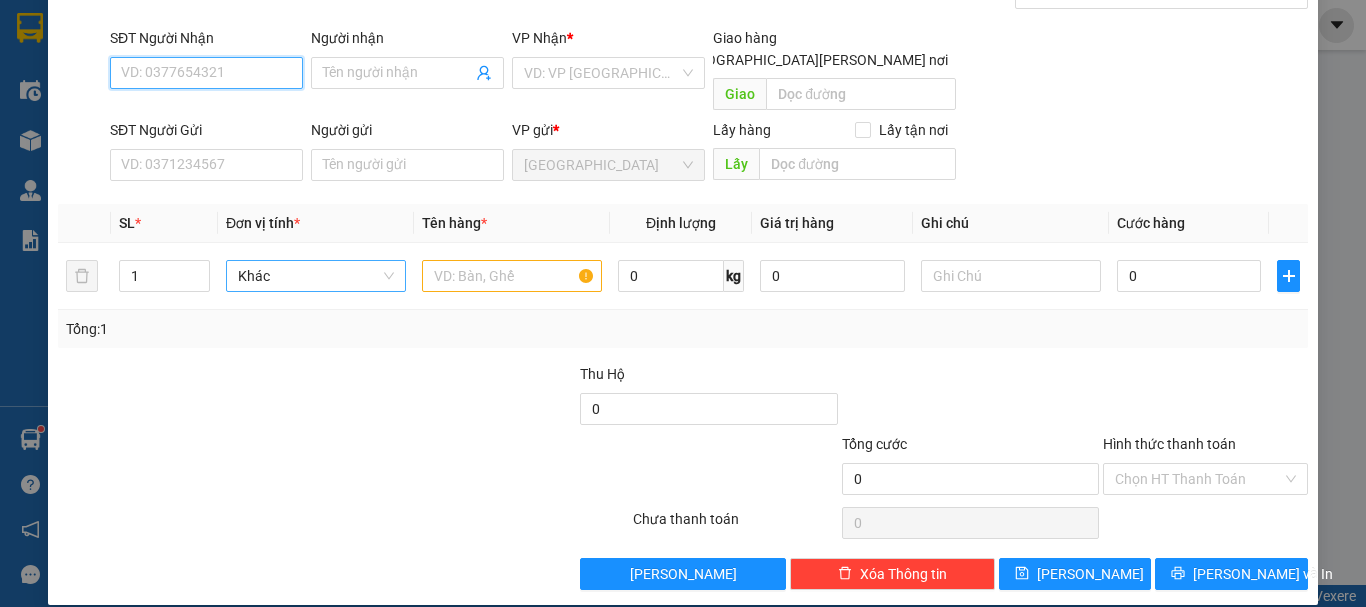 click on "SĐT Người Nhận" at bounding box center (206, 73) 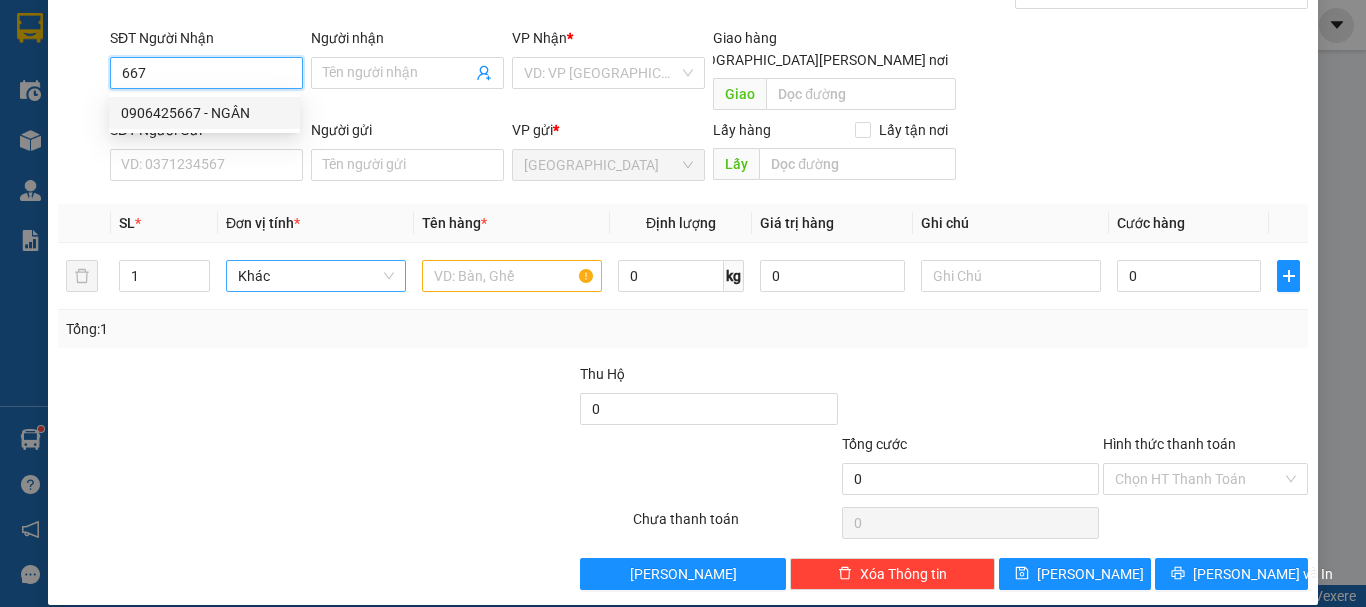 click on "0906425667 - NGÂN" at bounding box center [204, 113] 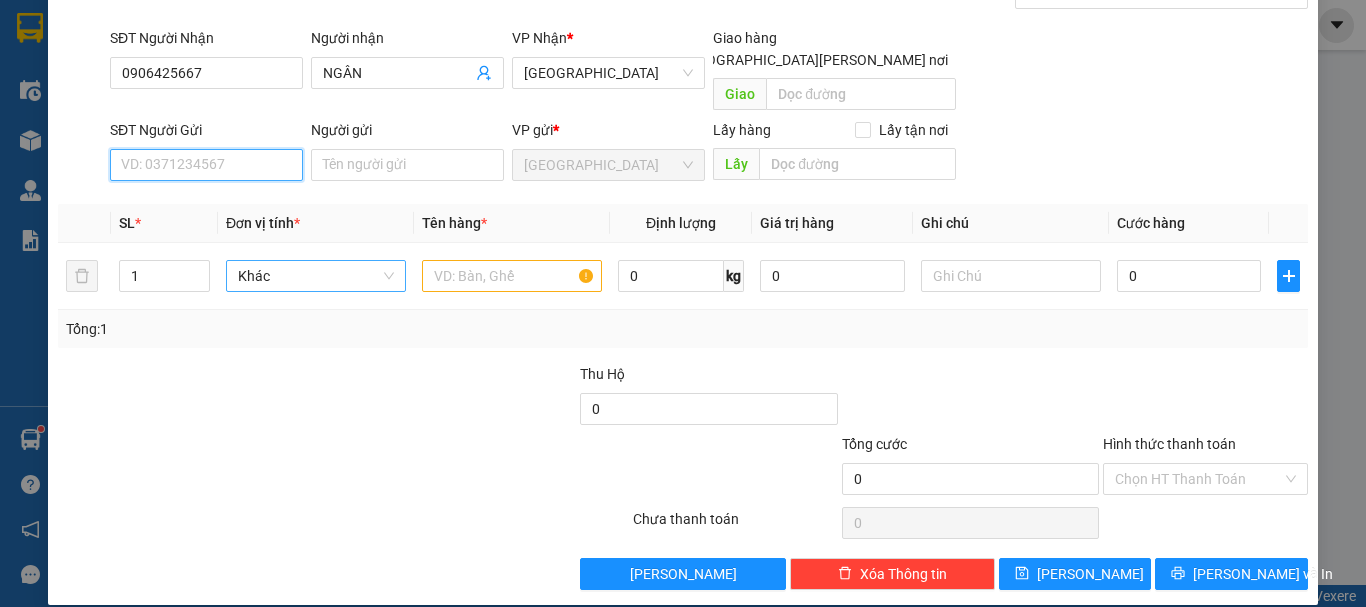 click on "SĐT Người Gửi" at bounding box center (206, 165) 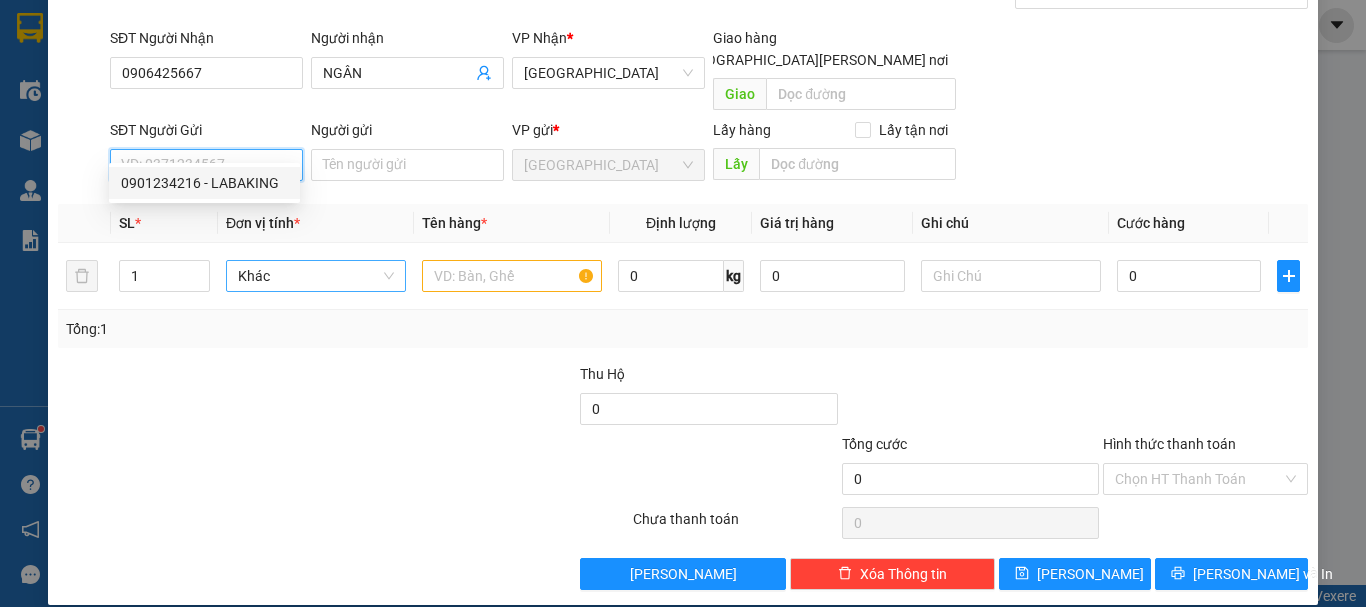 click on "0901234216 - LABAKING" at bounding box center (204, 183) 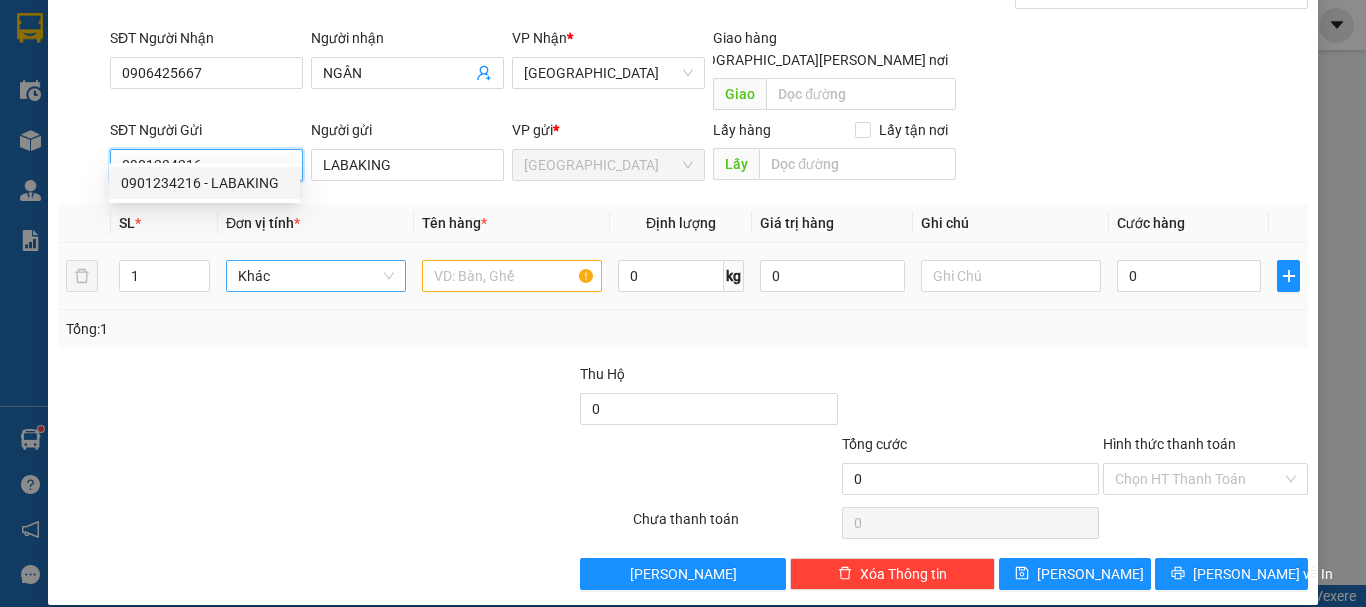 click on "Khác" at bounding box center [316, 276] 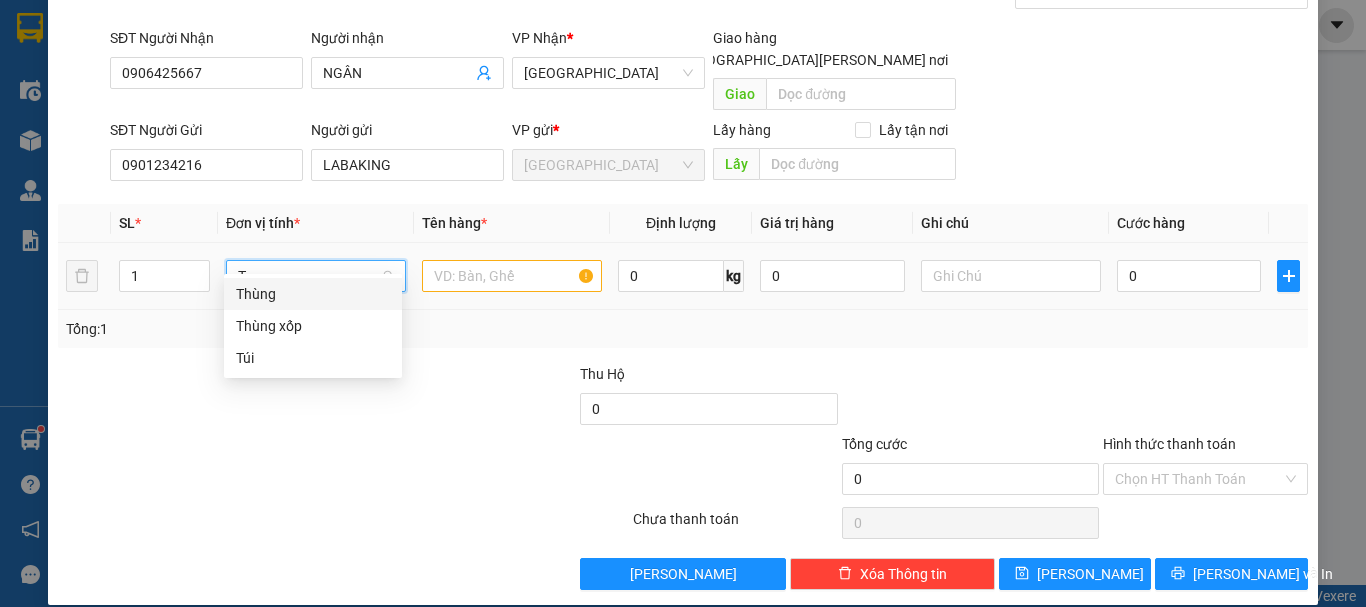 scroll, scrollTop: 0, scrollLeft: 0, axis: both 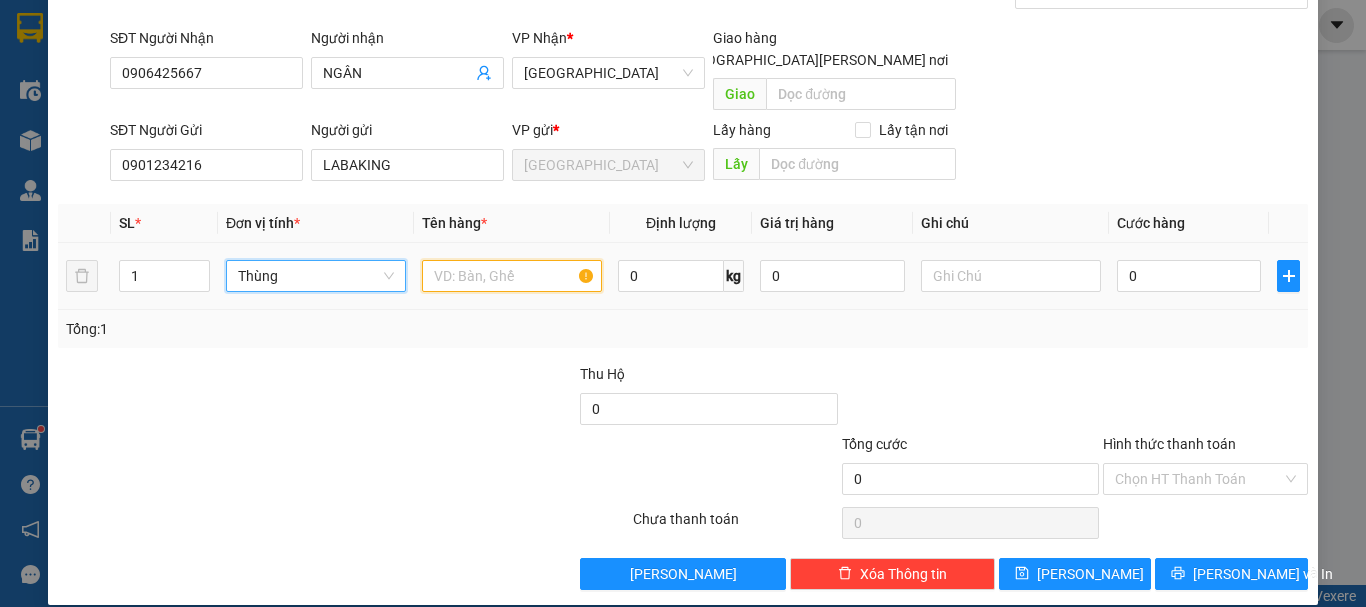 click at bounding box center [512, 276] 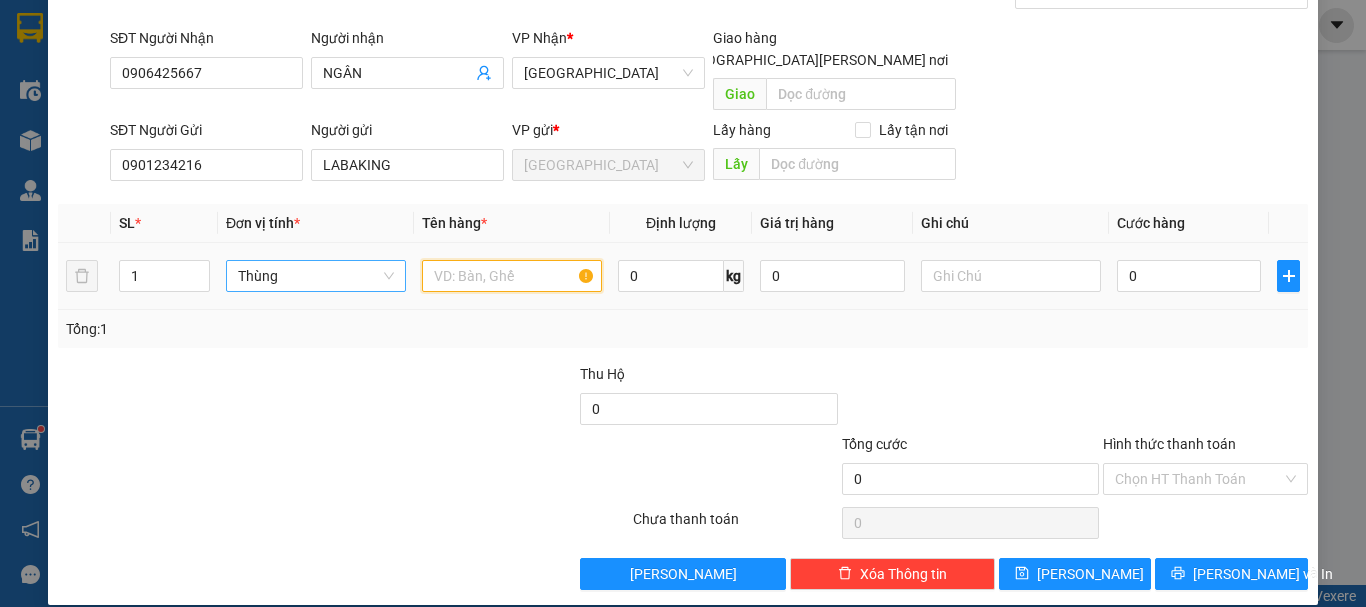 paste on "CHUỐI" 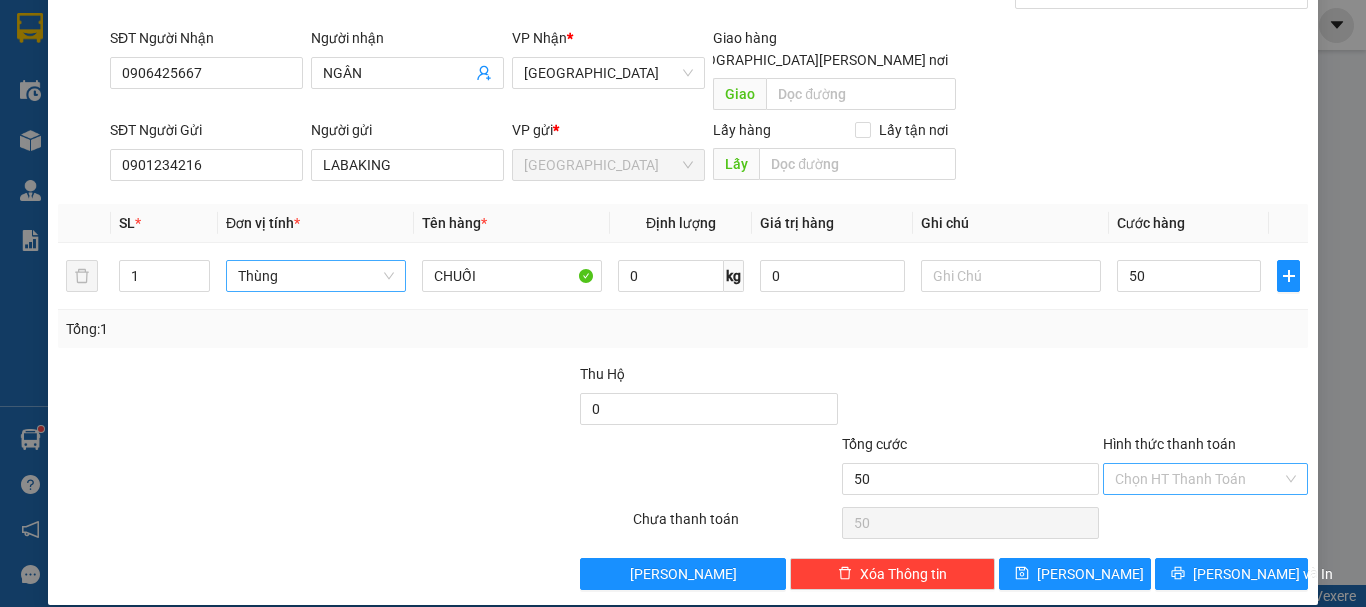 click on "Hình thức thanh toán" at bounding box center (1198, 479) 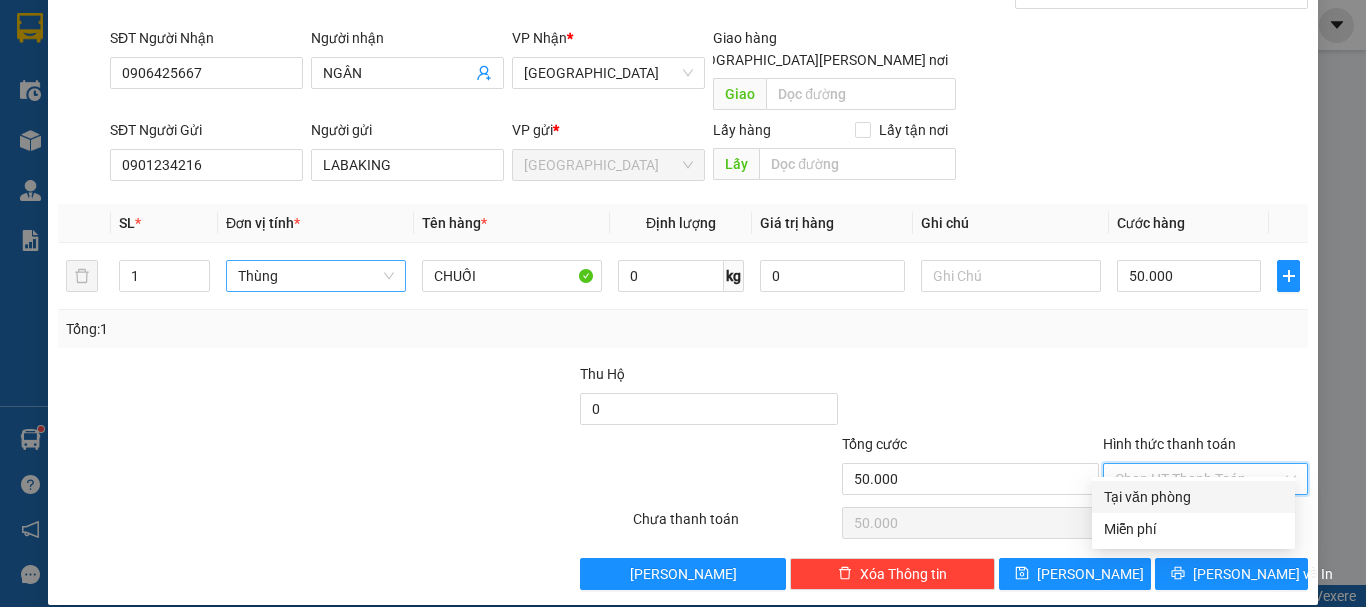 click on "Tại văn phòng" at bounding box center [1193, 497] 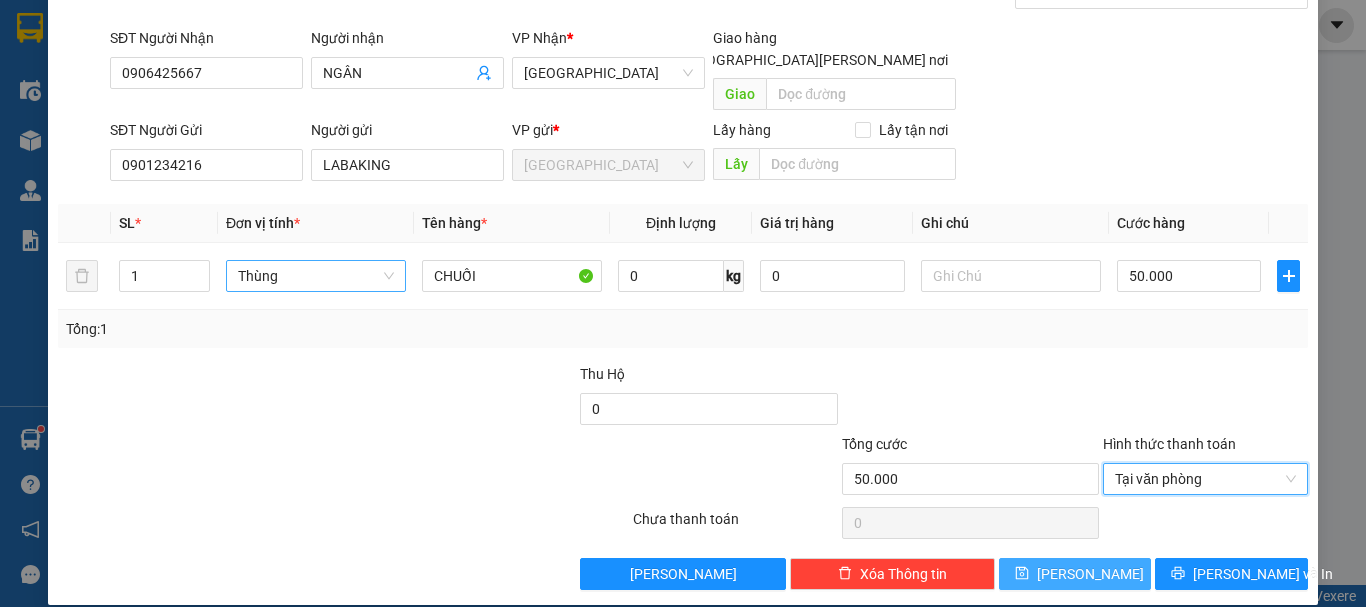 click on "[PERSON_NAME]" at bounding box center [1090, 574] 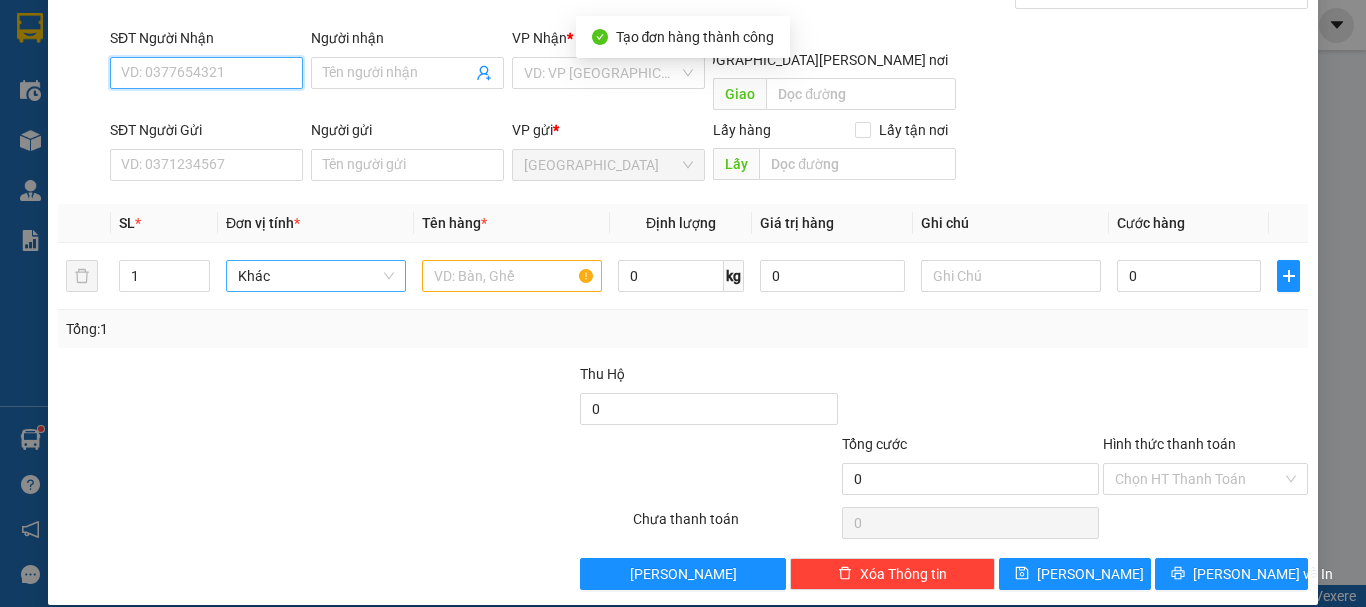 click on "SĐT Người Nhận" at bounding box center [206, 73] 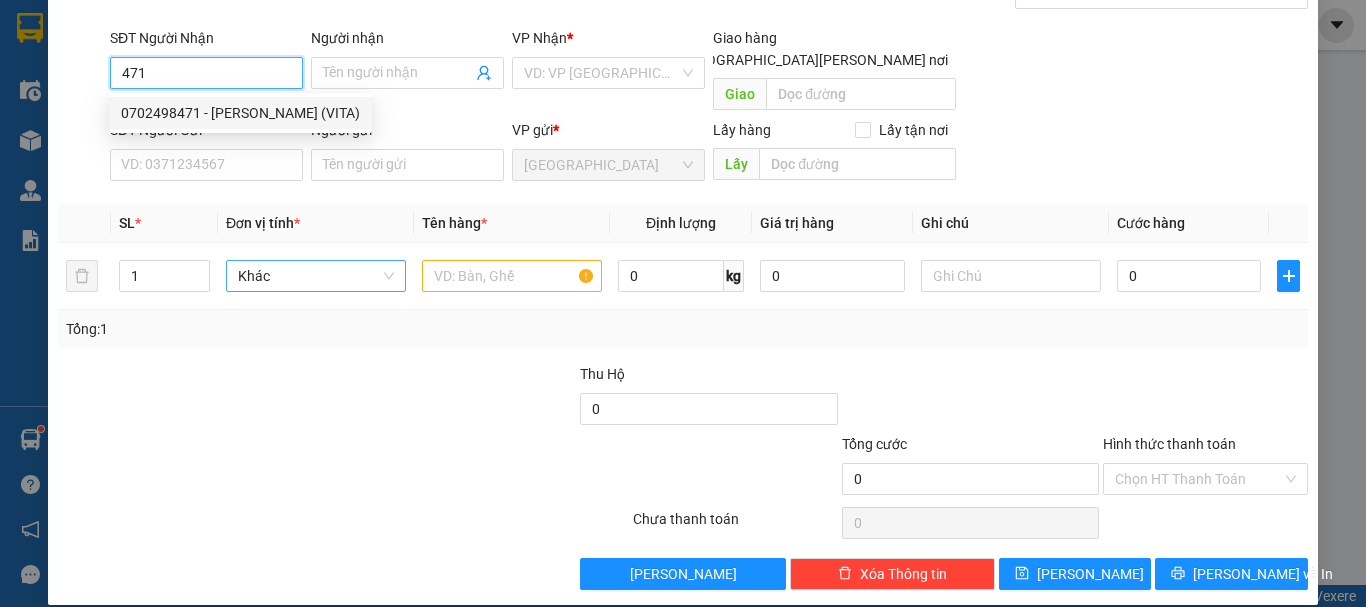 click on "0702498471 - PHẠM XUÂN VĨ (VITA)" at bounding box center [240, 113] 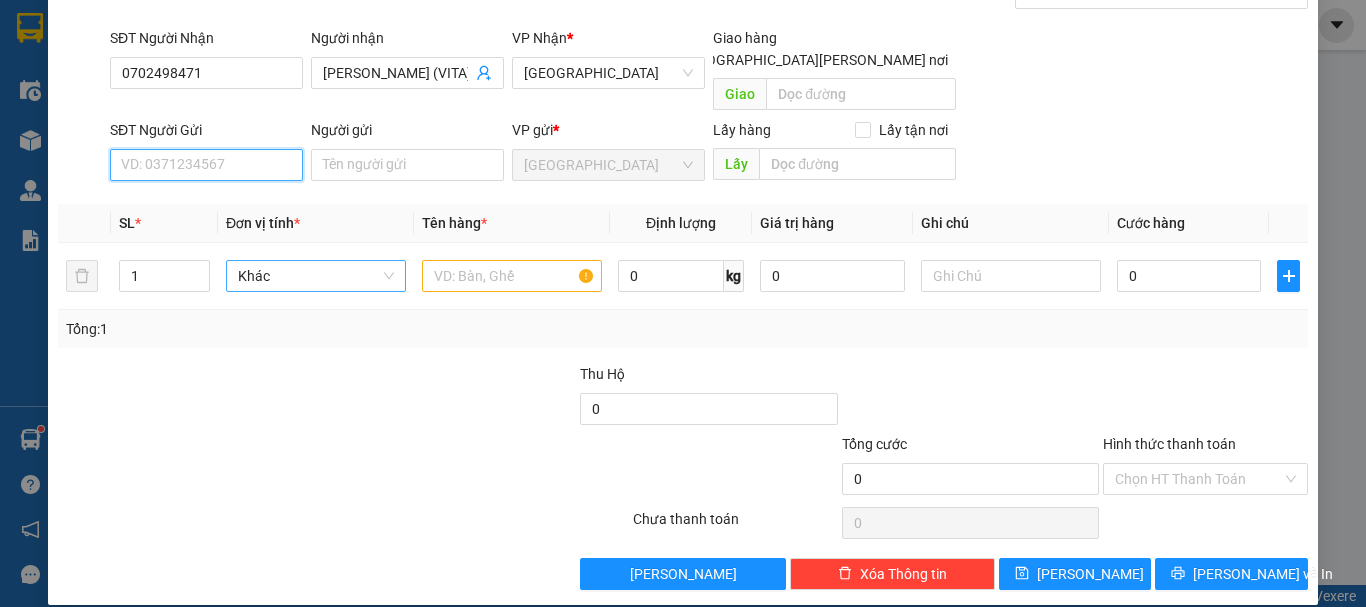 click on "SĐT Người Gửi" at bounding box center (206, 165) 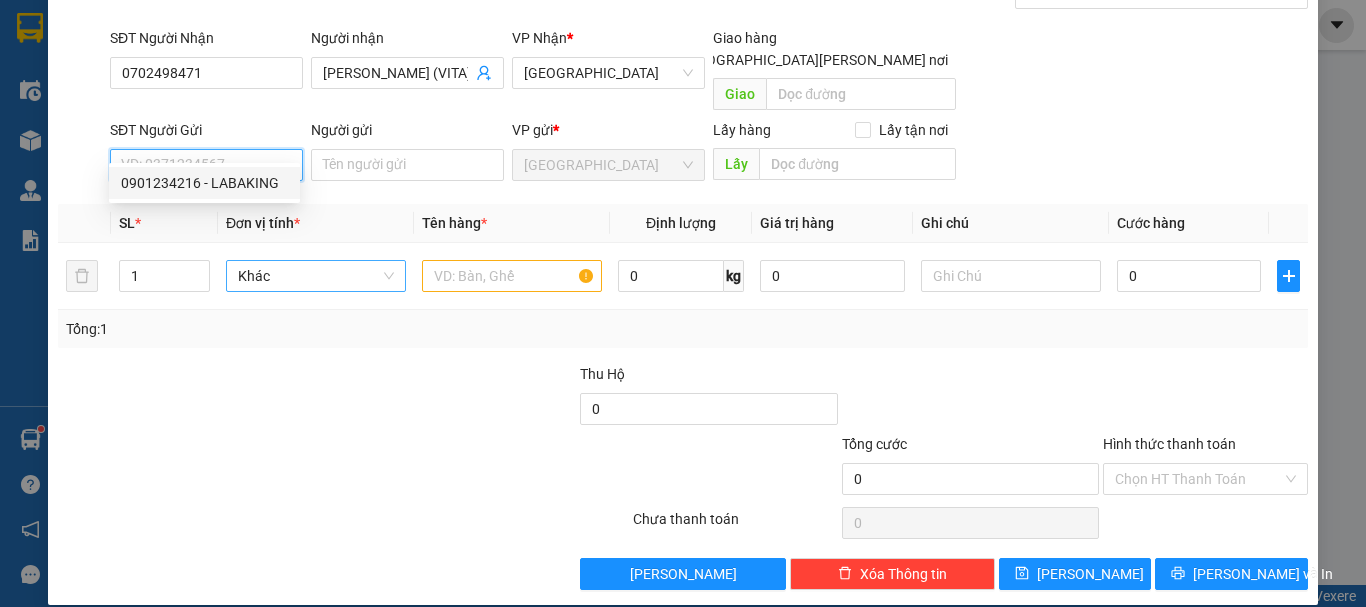 click on "0901234216 - LABAKING" at bounding box center (204, 183) 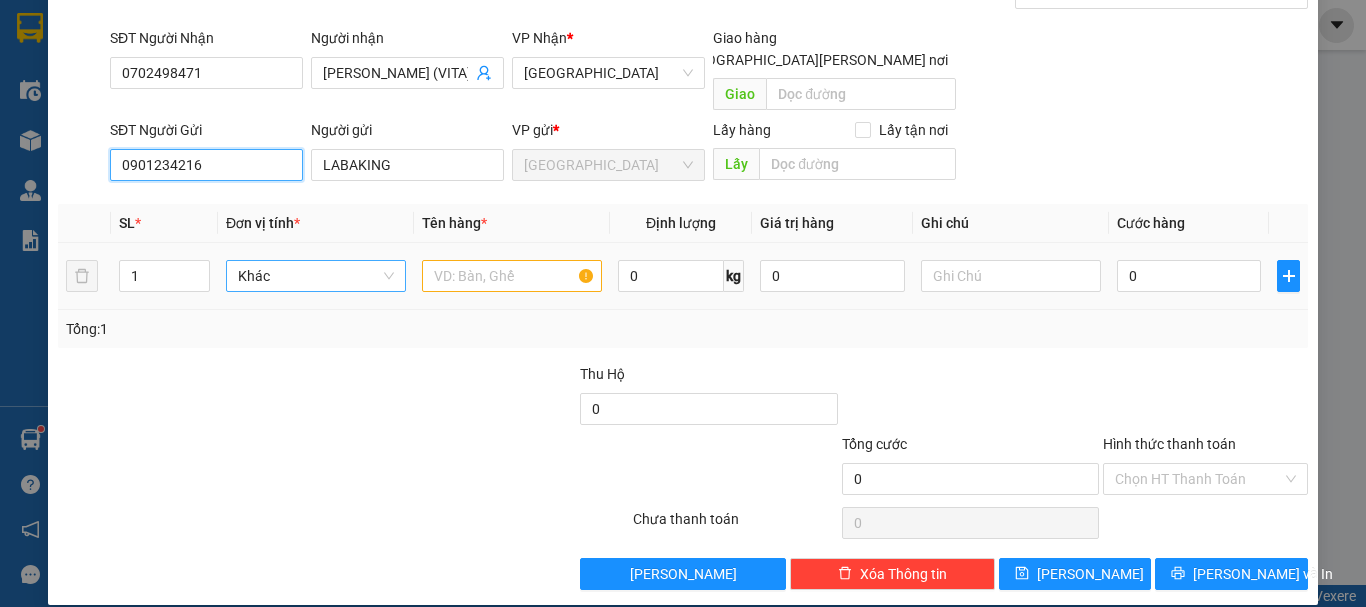 click on "Khác" at bounding box center [316, 276] 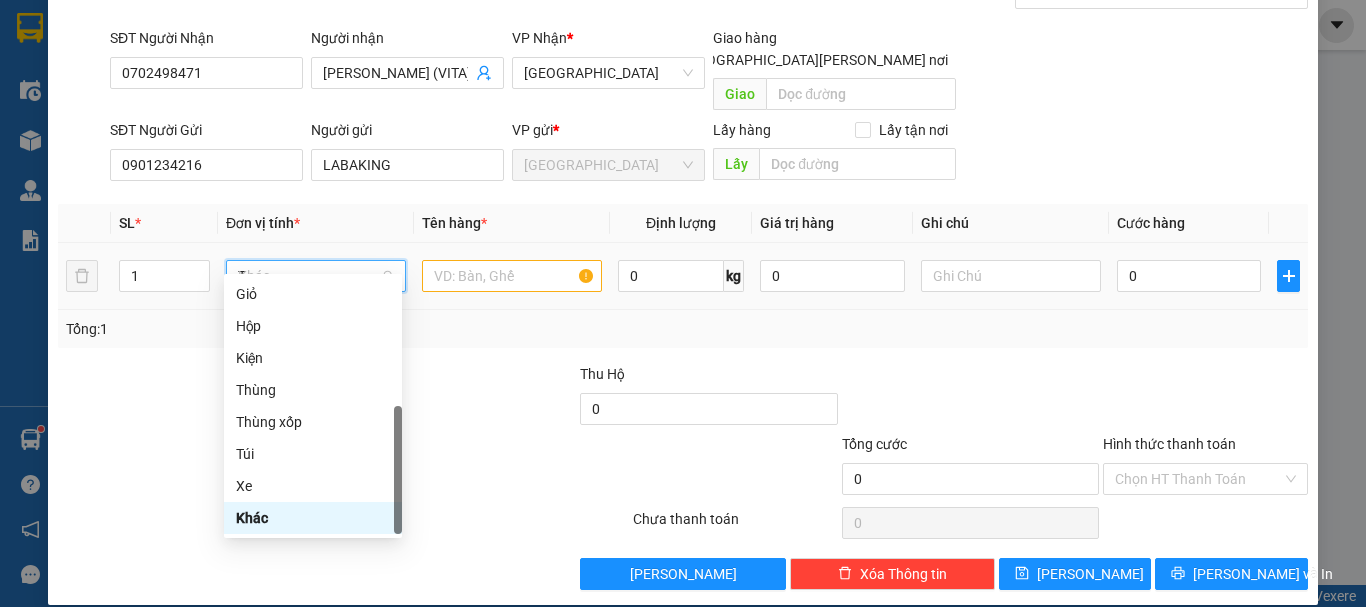 scroll, scrollTop: 0, scrollLeft: 0, axis: both 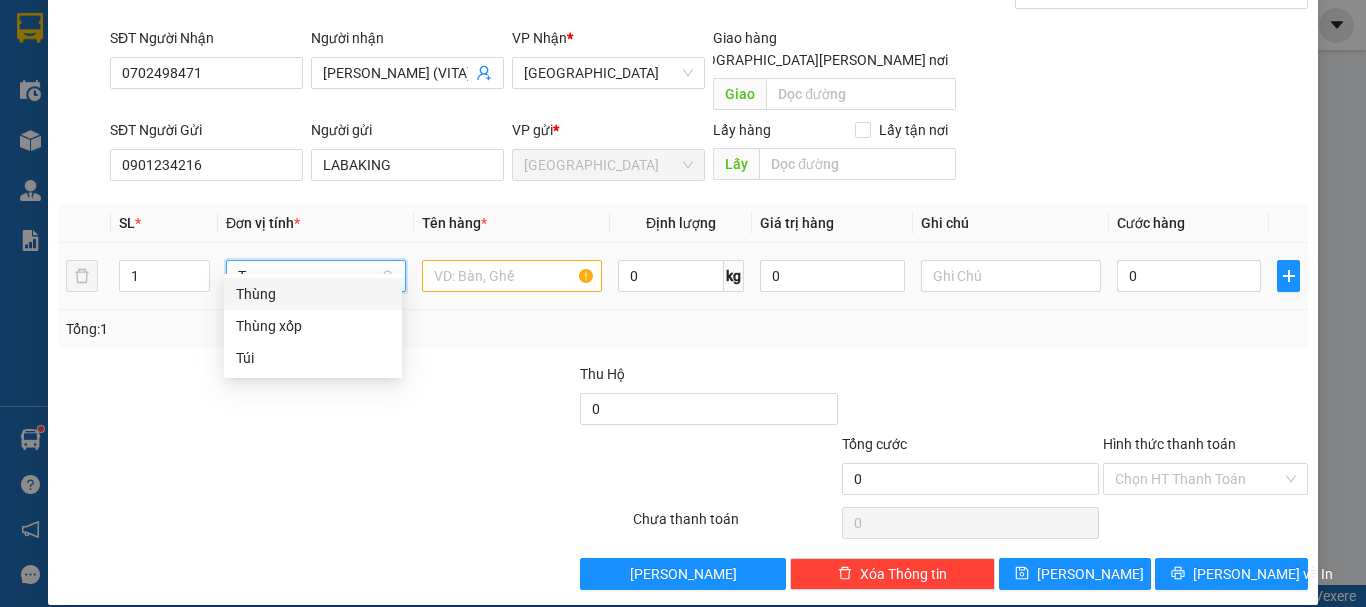 click on "Thùng" at bounding box center (313, 294) 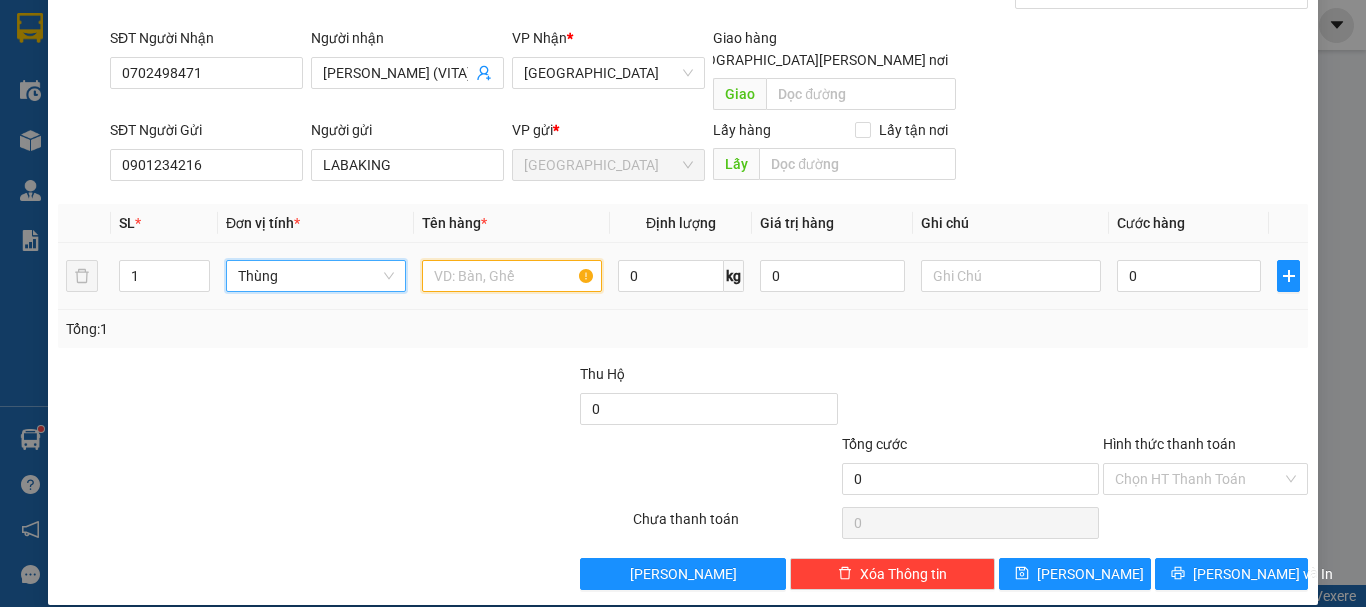 click at bounding box center [512, 276] 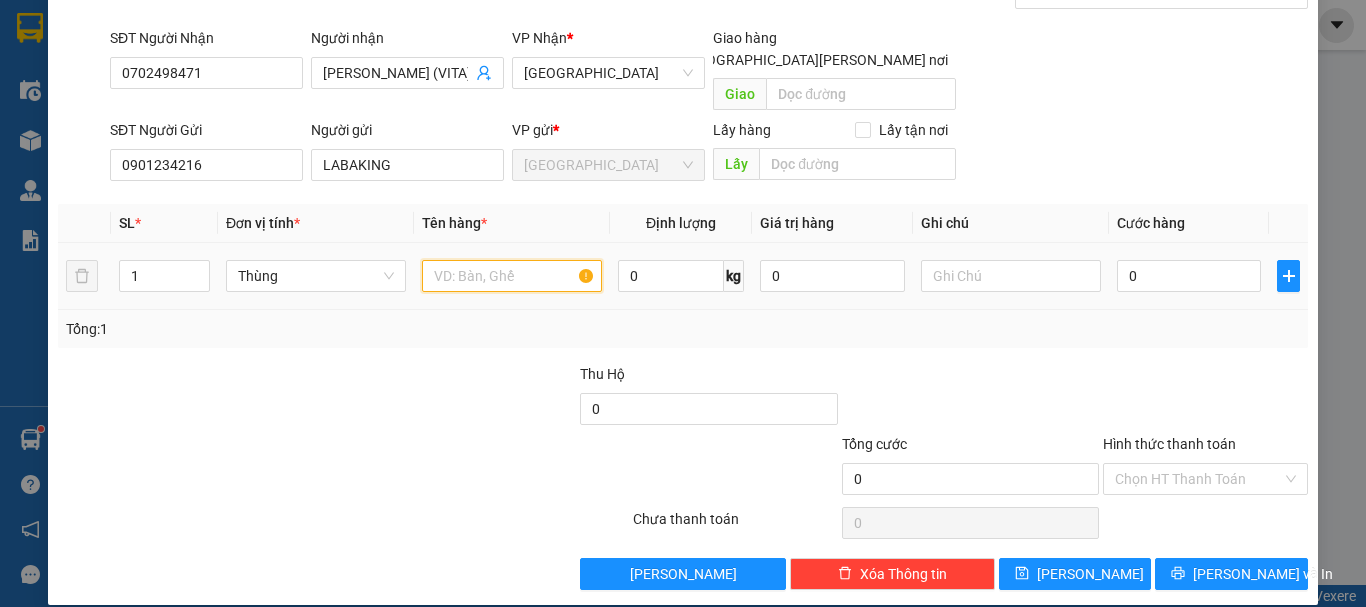 paste on "CHUỐI" 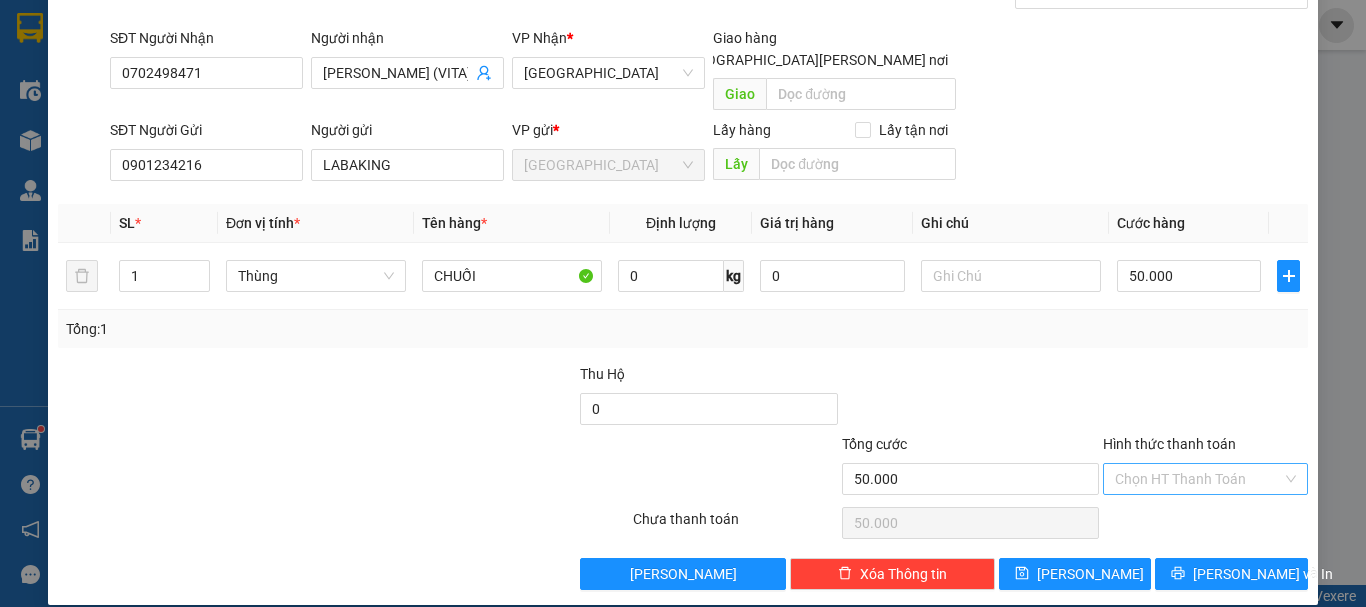 click on "Hình thức thanh toán" at bounding box center [1198, 479] 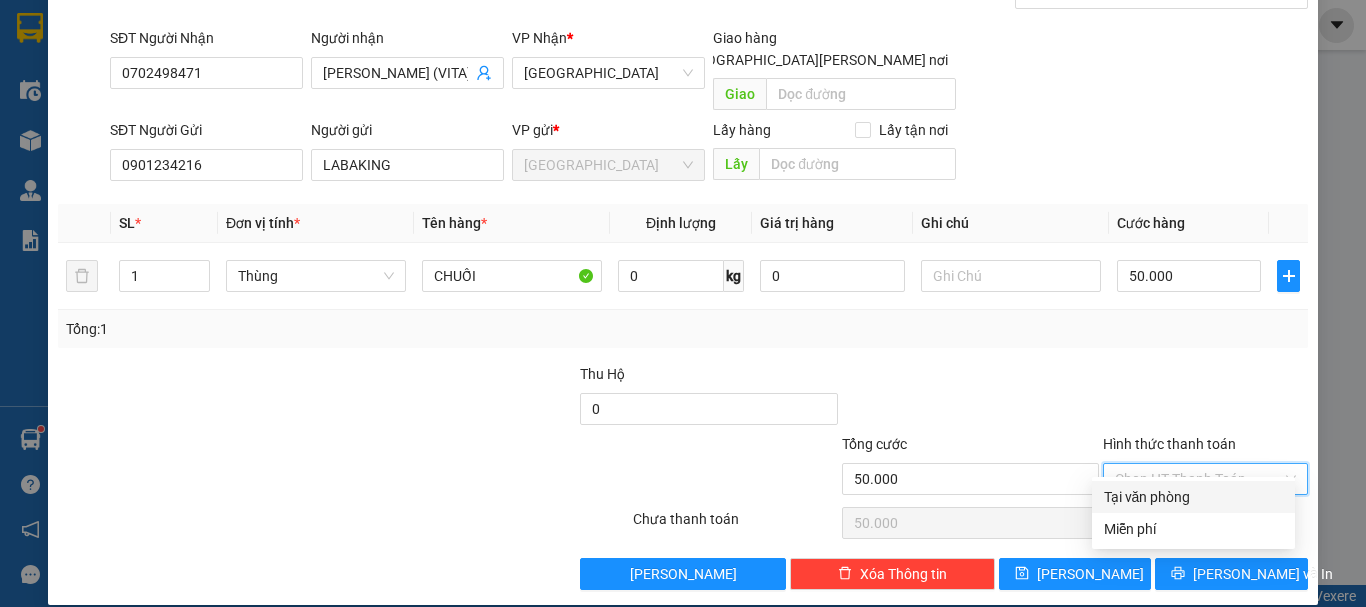 click on "Tại văn phòng" at bounding box center [1193, 497] 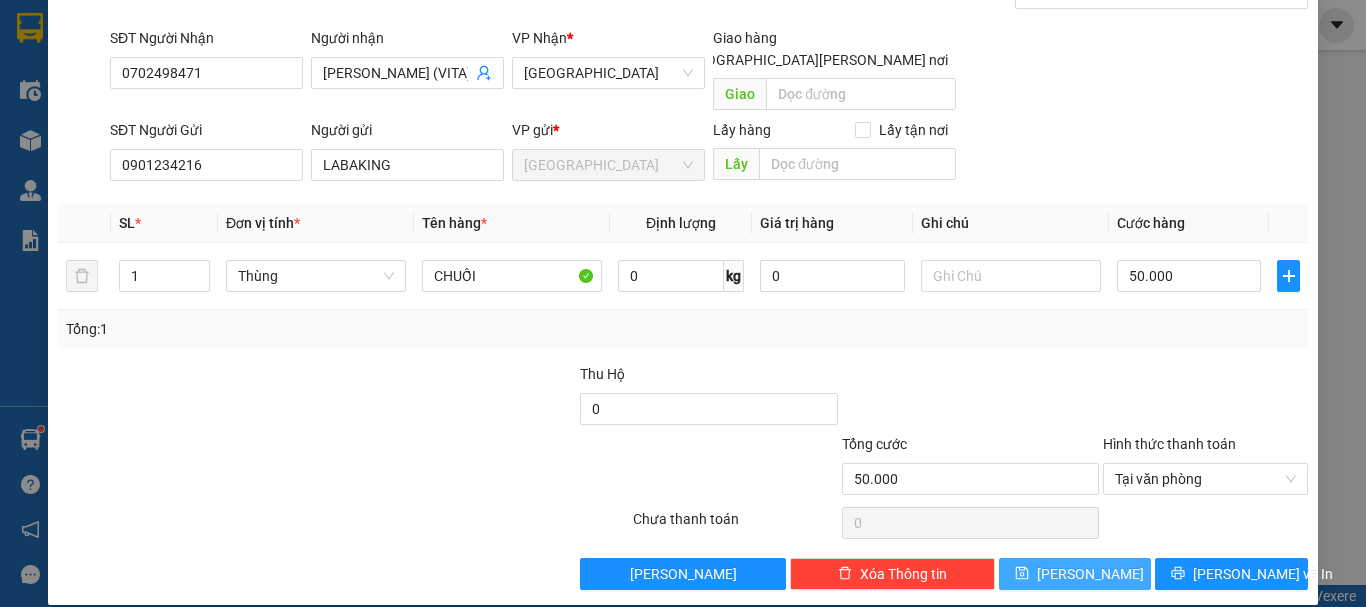 click on "[PERSON_NAME]" at bounding box center (1090, 574) 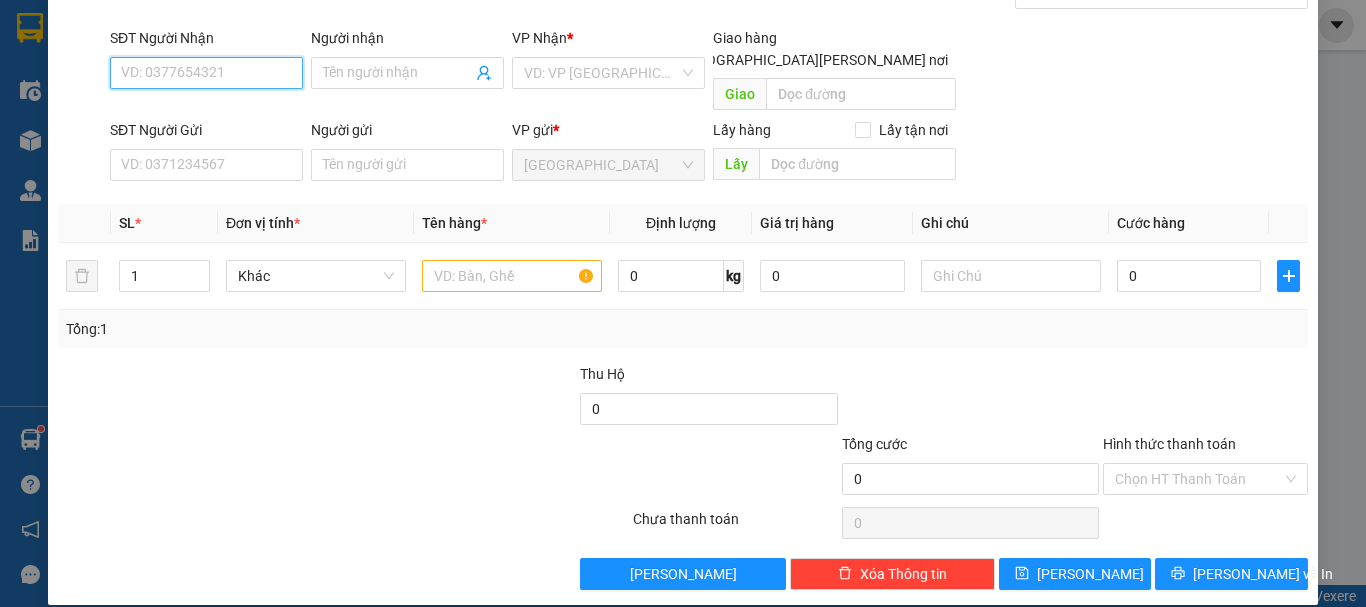 click on "SĐT Người Nhận" at bounding box center (206, 73) 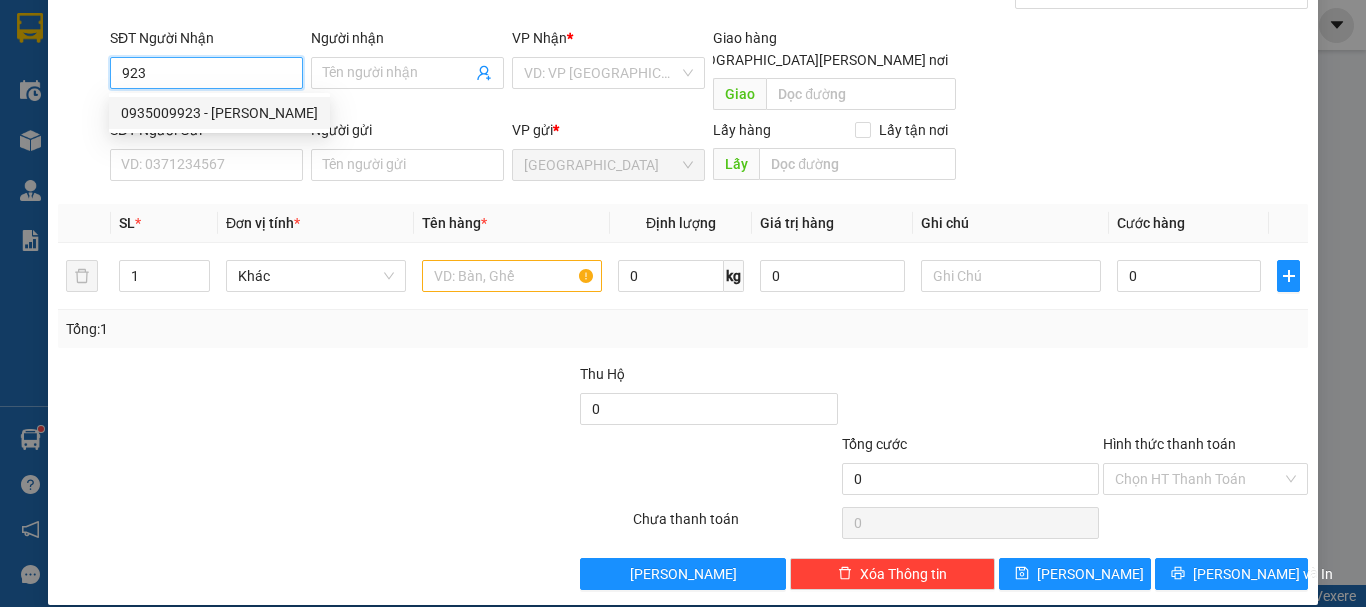 click on "0935009923 - NHƯ NGUYỆN" at bounding box center [219, 113] 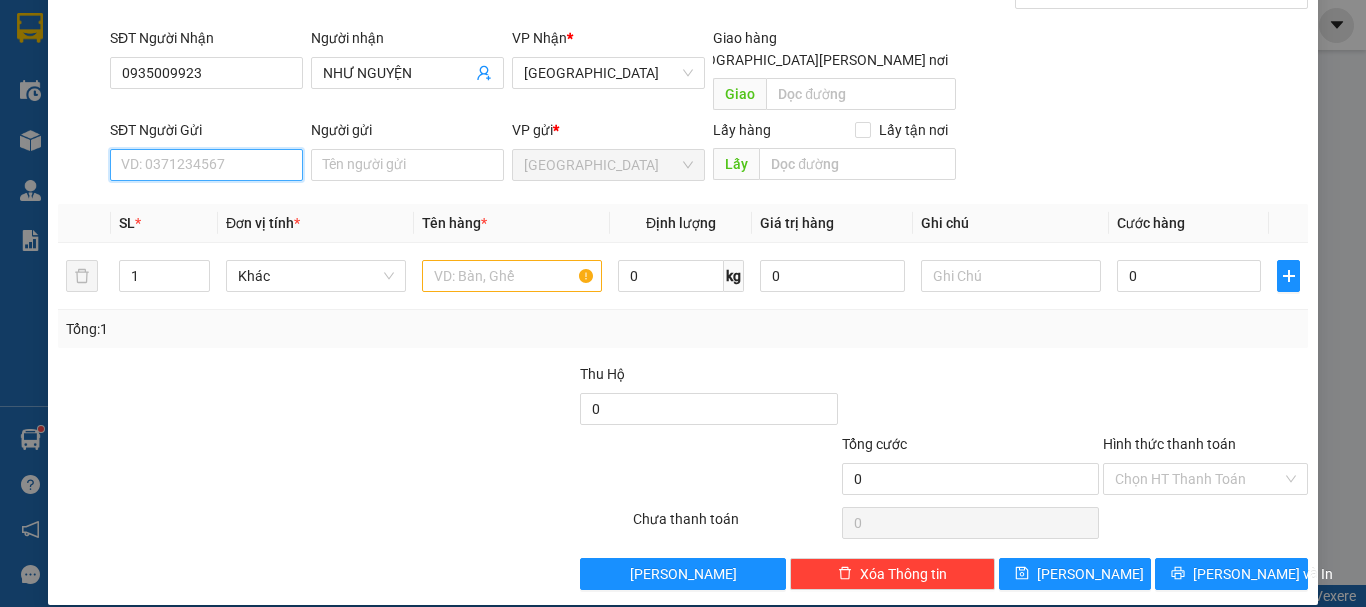 click on "SĐT Người Gửi" at bounding box center [206, 165] 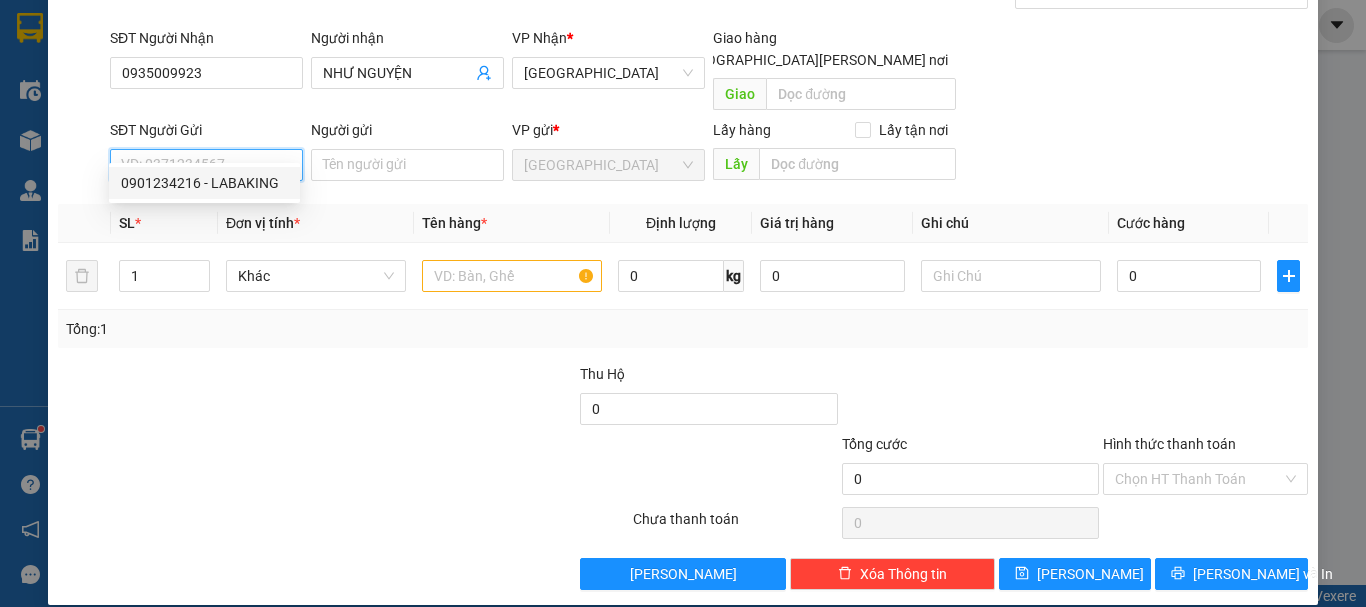 click on "0901234216 - LABAKING" at bounding box center (204, 183) 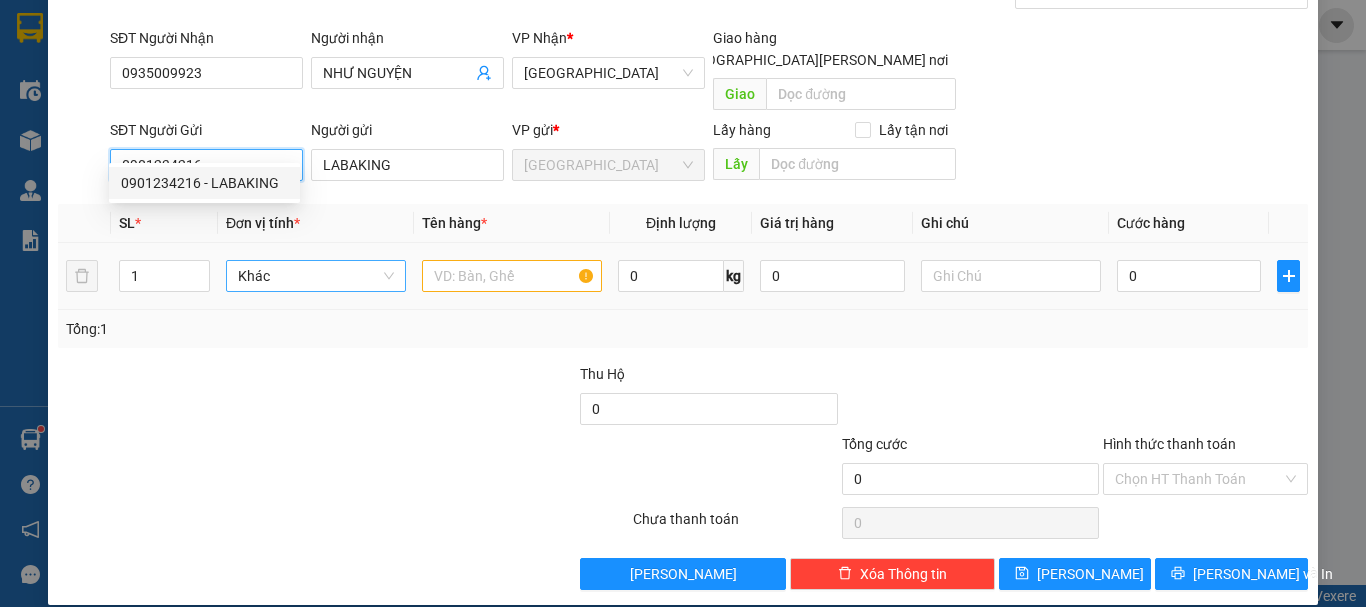 click on "Khác" at bounding box center (316, 276) 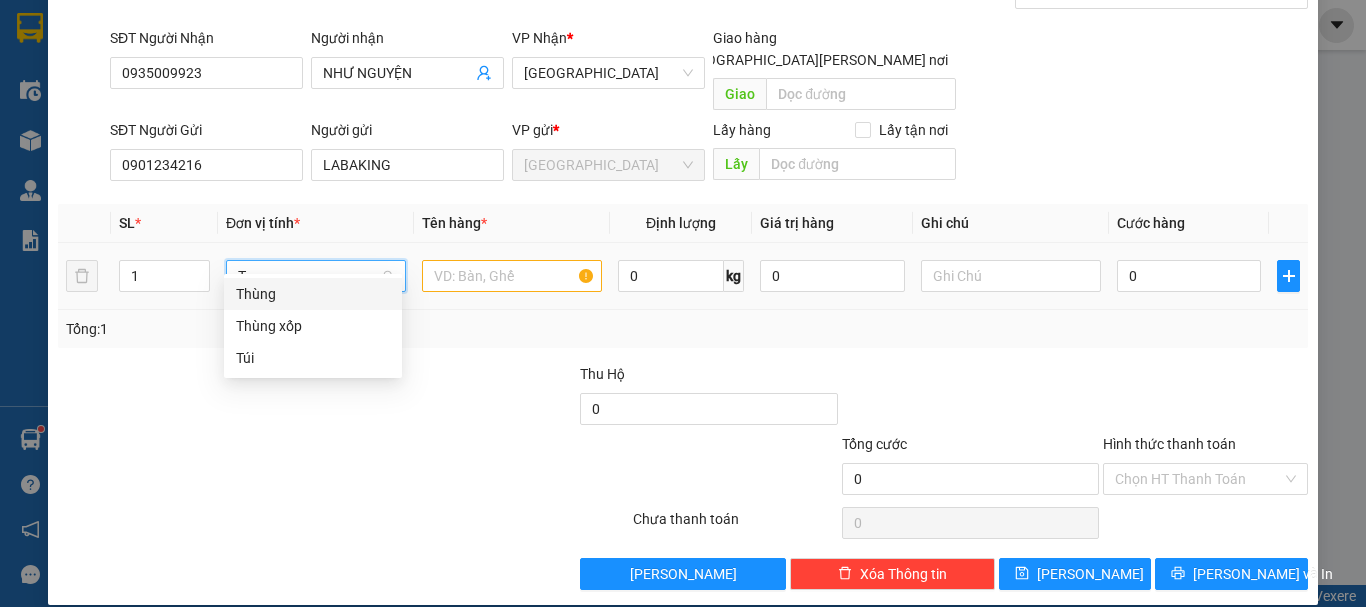 scroll, scrollTop: 0, scrollLeft: 0, axis: both 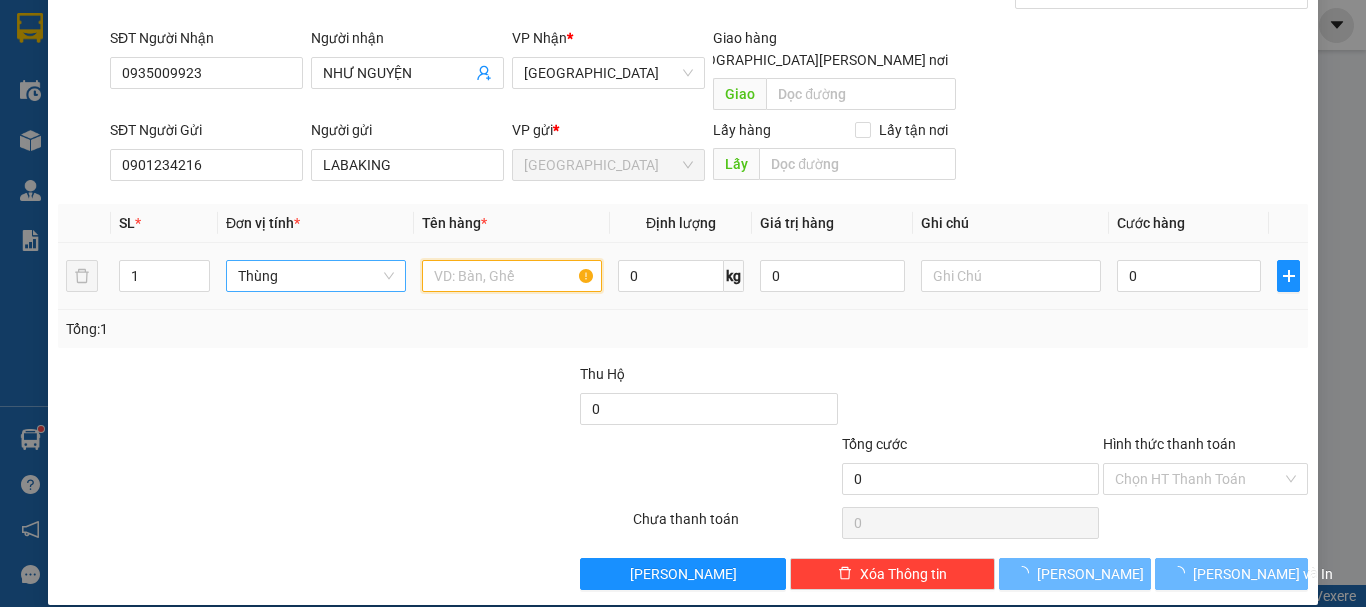 click at bounding box center (512, 276) 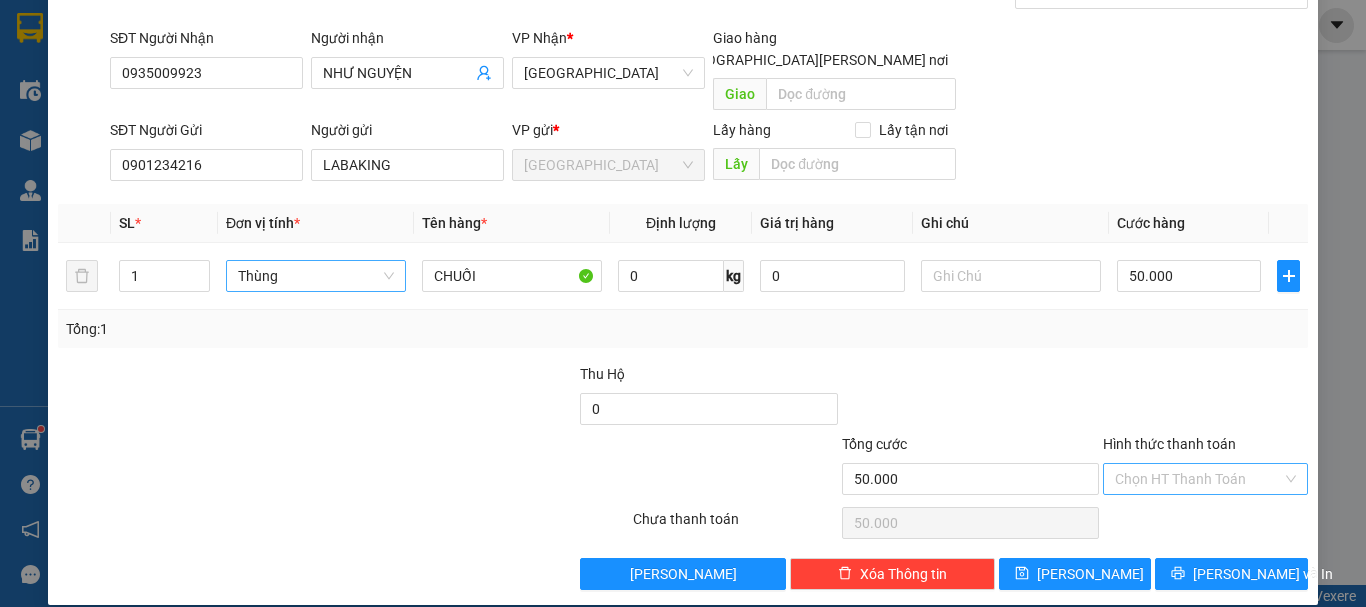 click on "Hình thức thanh toán" at bounding box center (1198, 479) 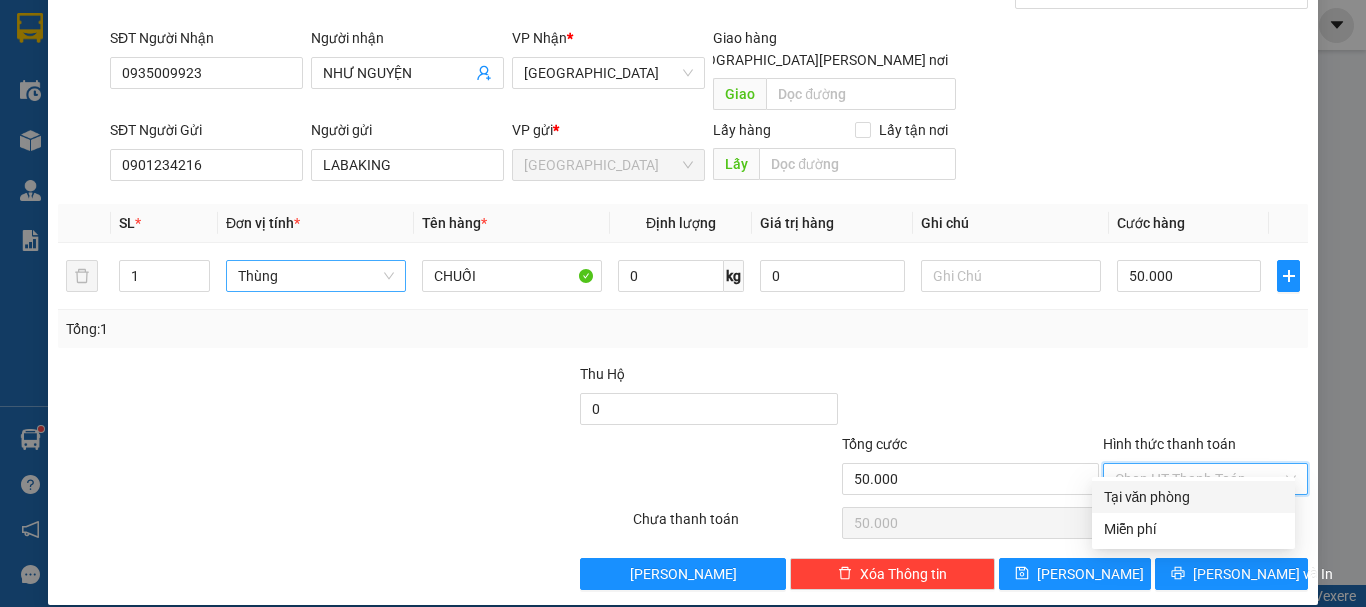 click on "Tại văn phòng" at bounding box center (1193, 497) 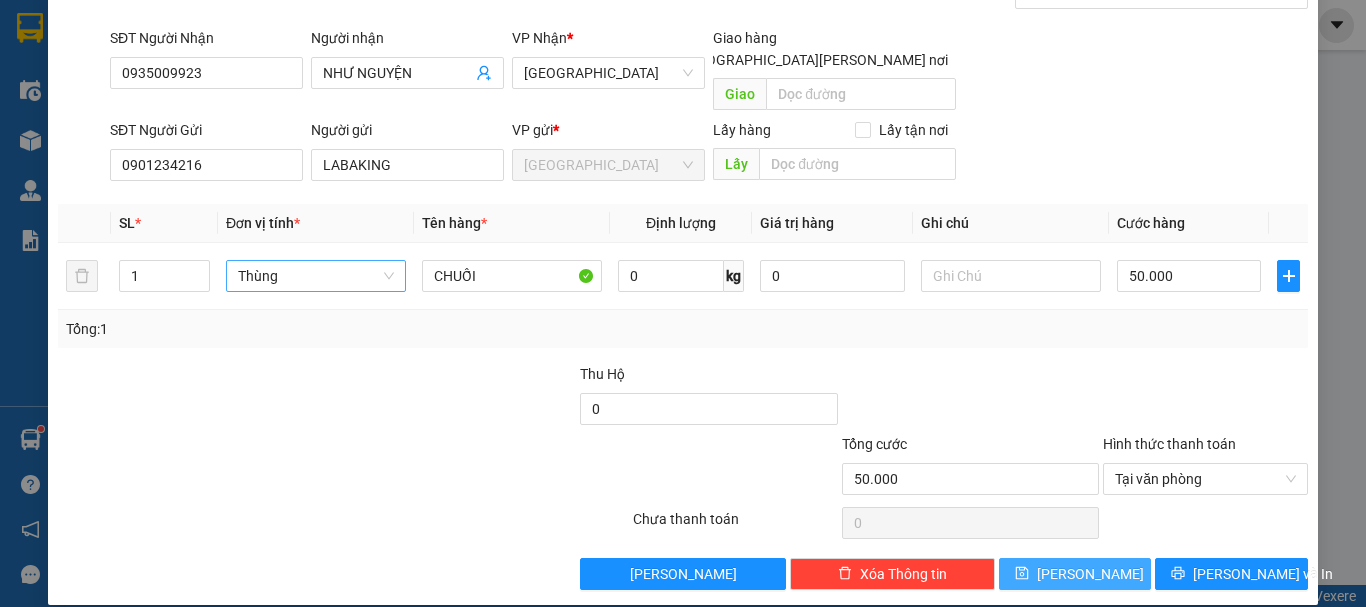 click on "[PERSON_NAME]" at bounding box center (1075, 574) 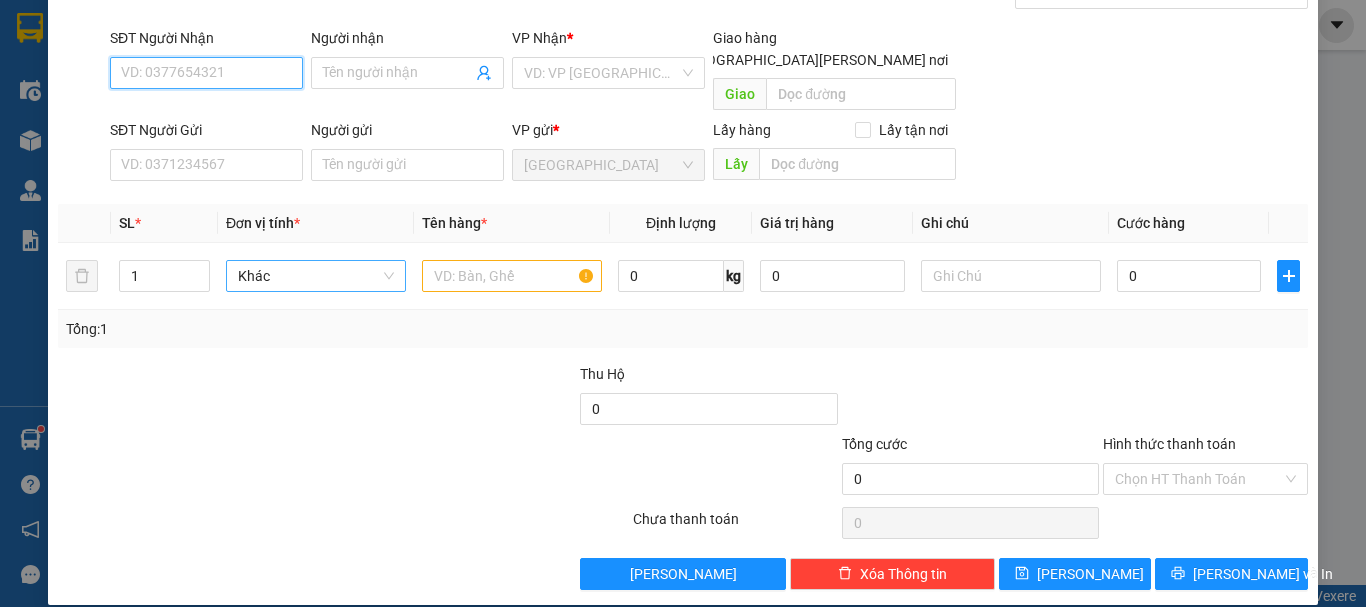 click on "SĐT Người Nhận" at bounding box center (206, 73) 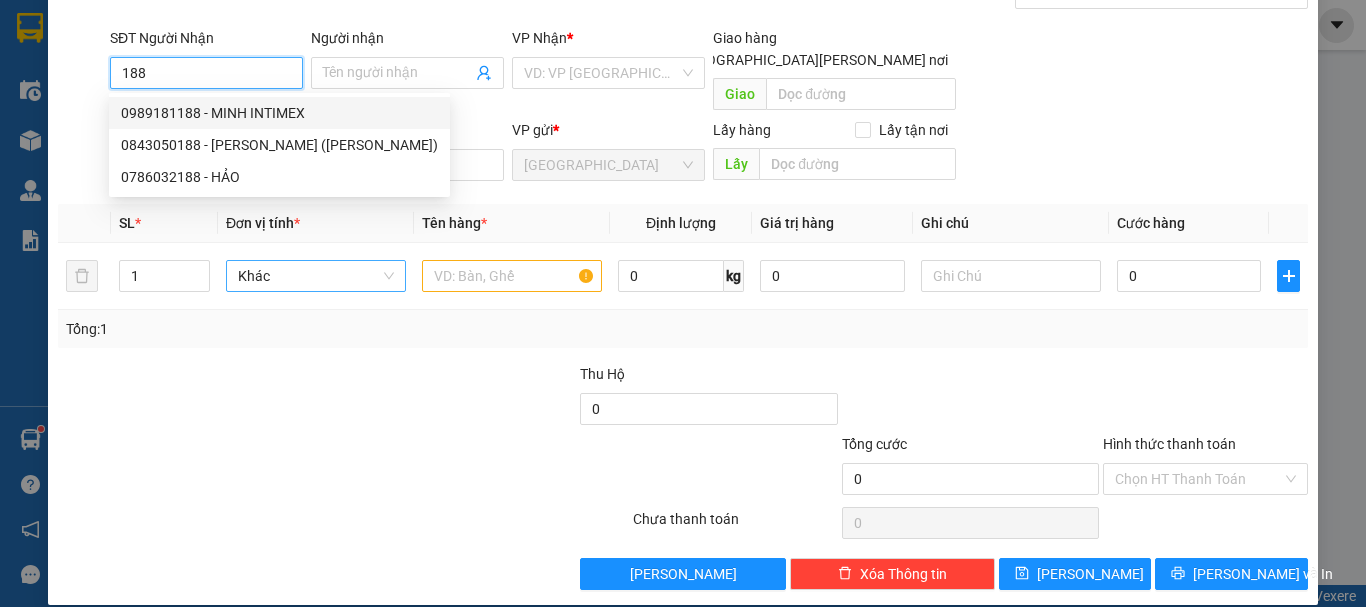 drag, startPoint x: 240, startPoint y: 116, endPoint x: 240, endPoint y: 132, distance: 16 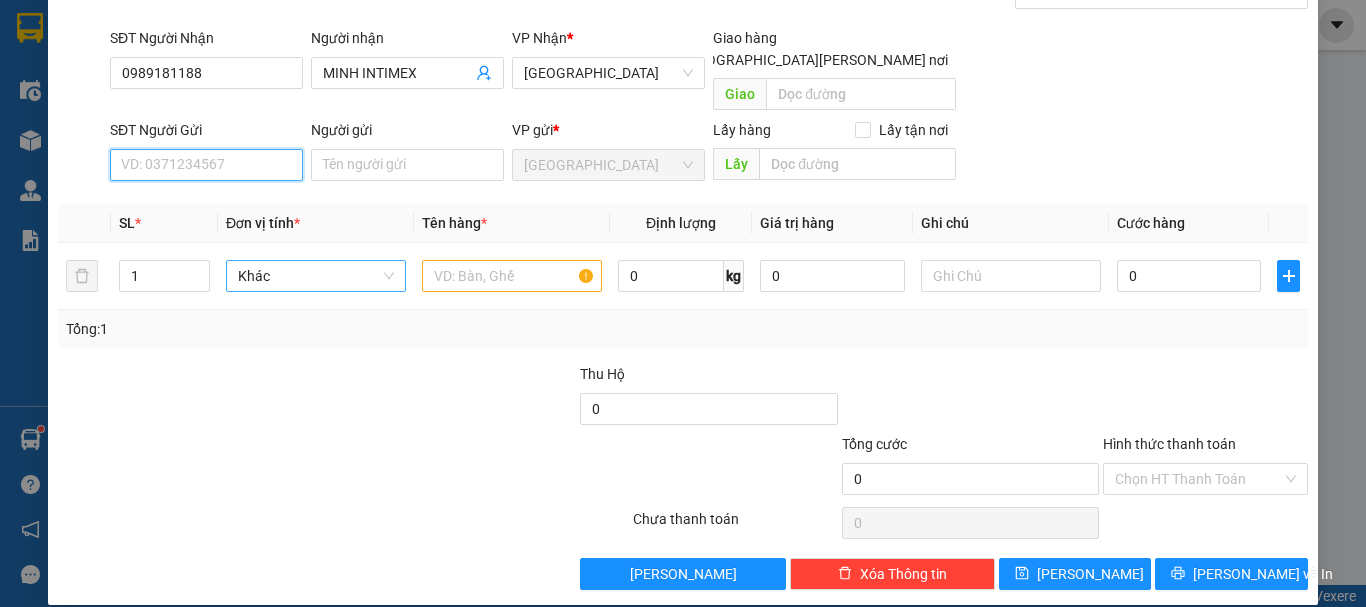 click on "SĐT Người Gửi" at bounding box center (206, 165) 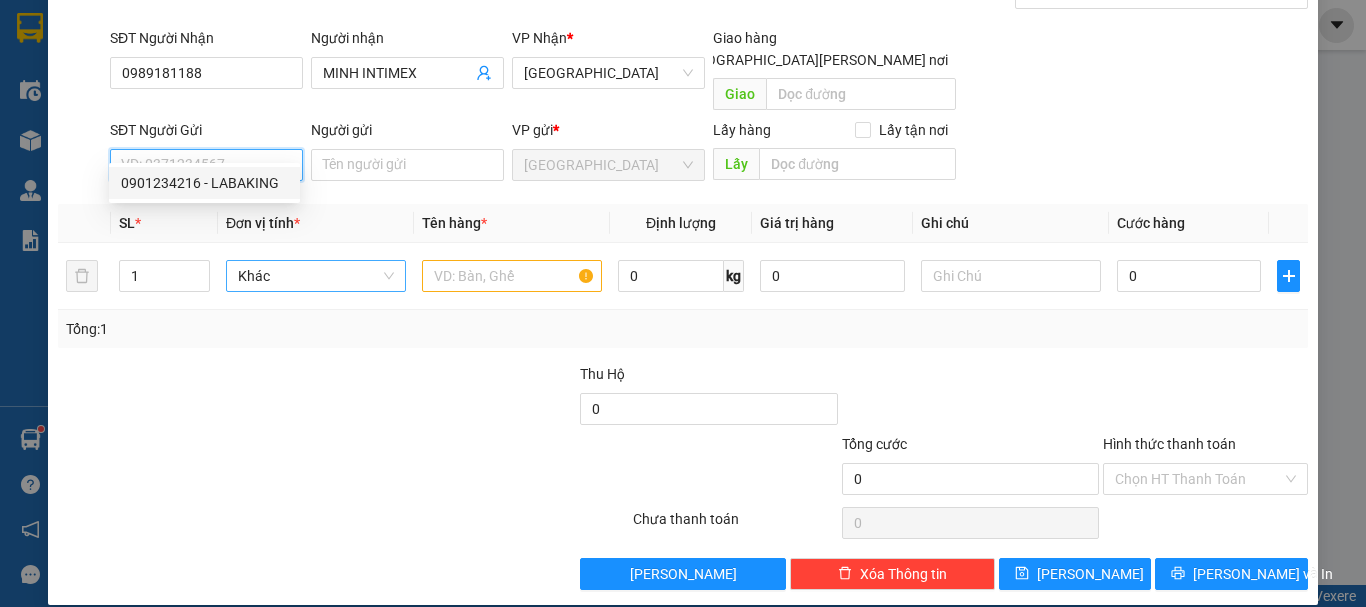 click on "0901234216 - LABAKING" at bounding box center [204, 183] 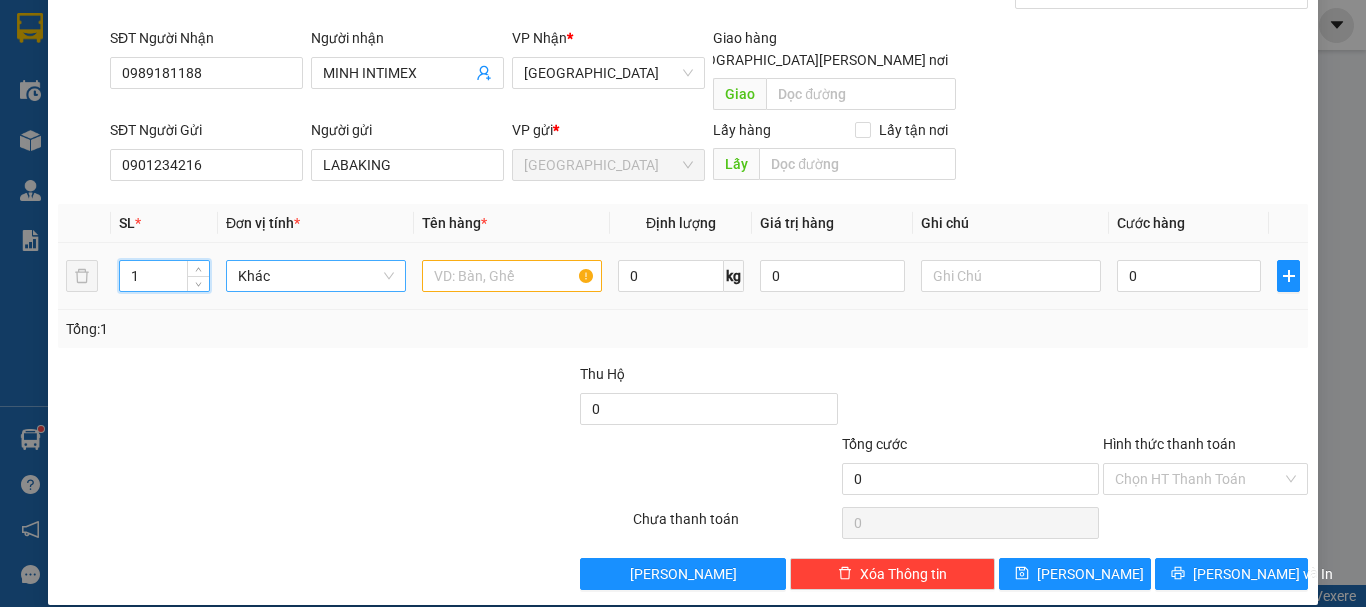 drag, startPoint x: 162, startPoint y: 244, endPoint x: 99, endPoint y: 268, distance: 67.41662 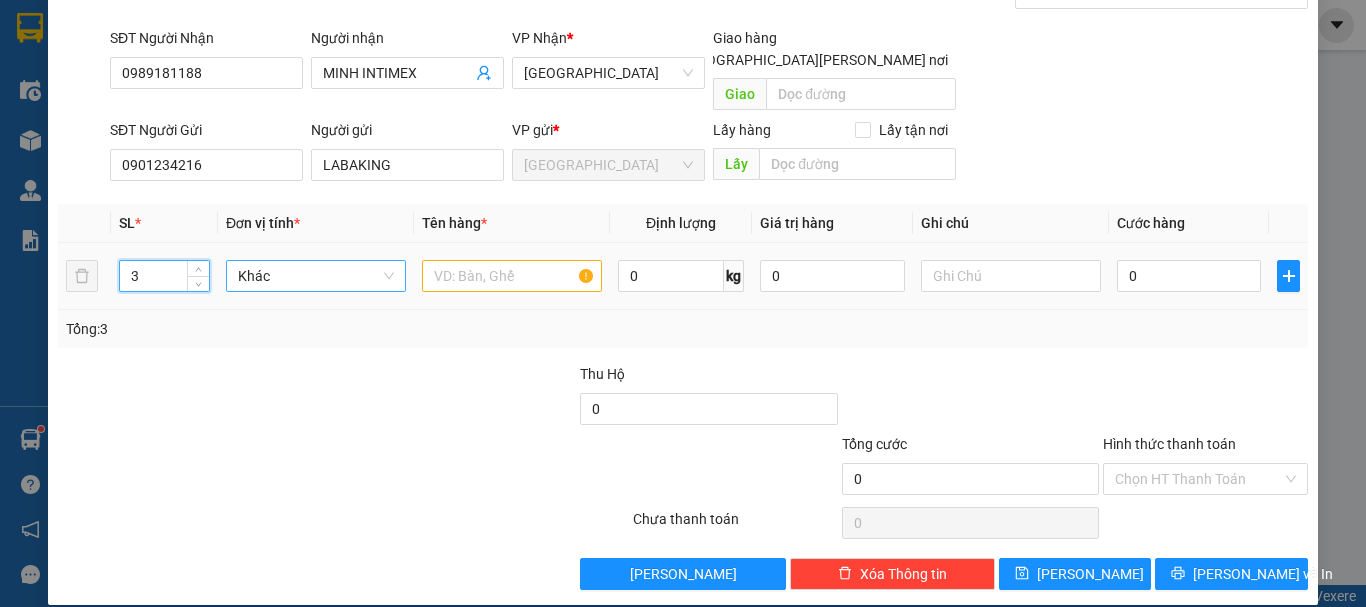 click on "Khác" at bounding box center [316, 276] 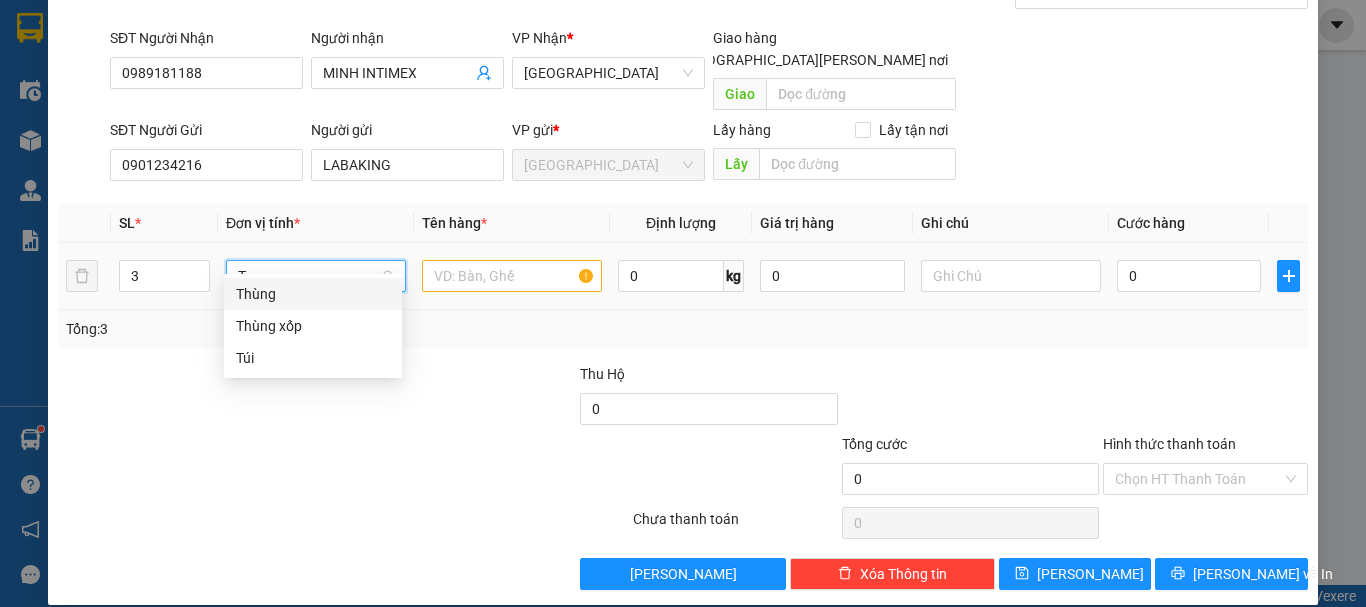 scroll, scrollTop: 0, scrollLeft: 0, axis: both 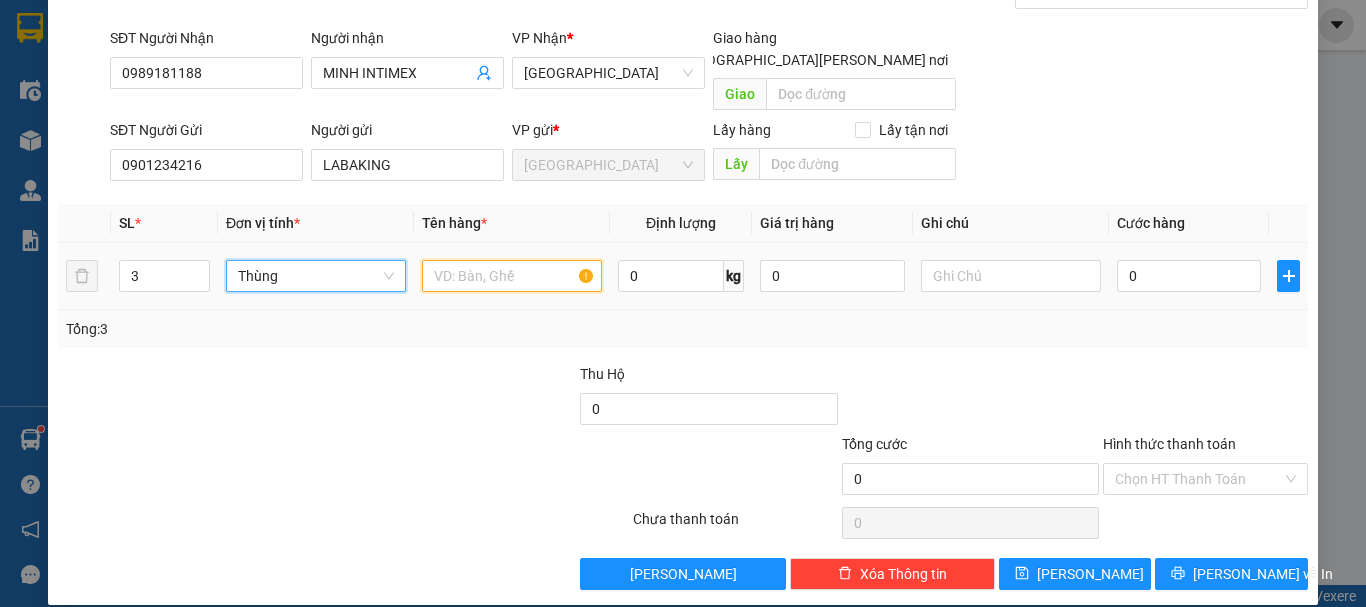 click at bounding box center [512, 276] 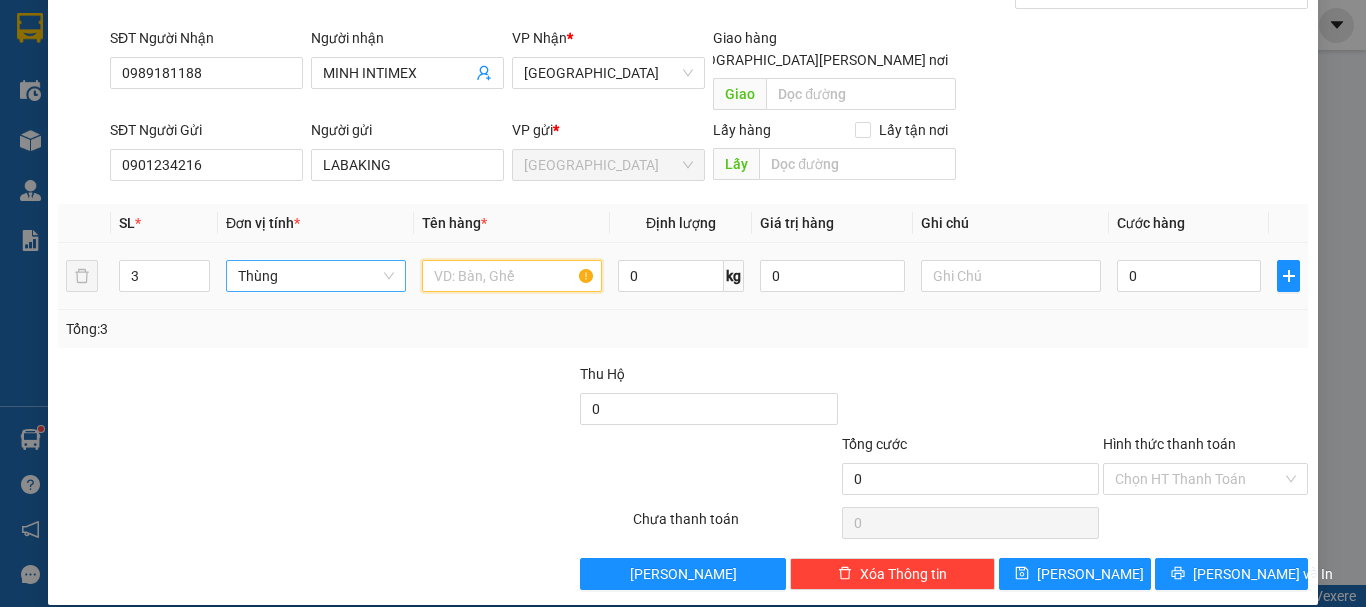 paste on "CHUỐI" 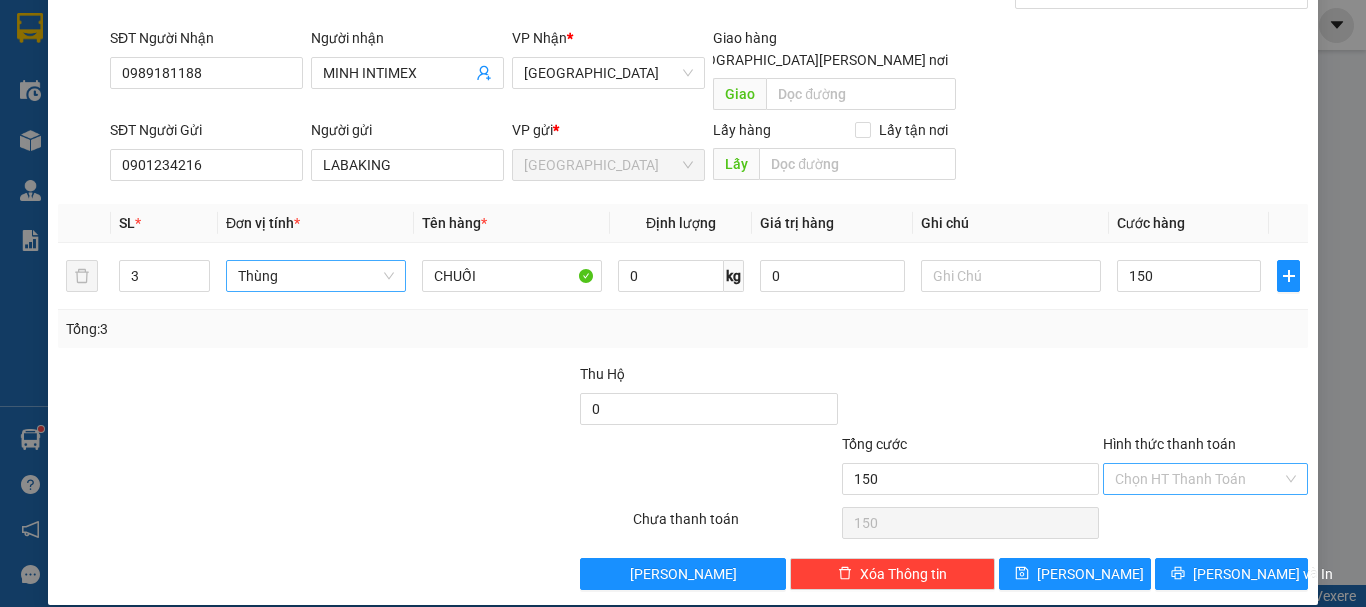 click on "Hình thức thanh toán" at bounding box center [1198, 479] 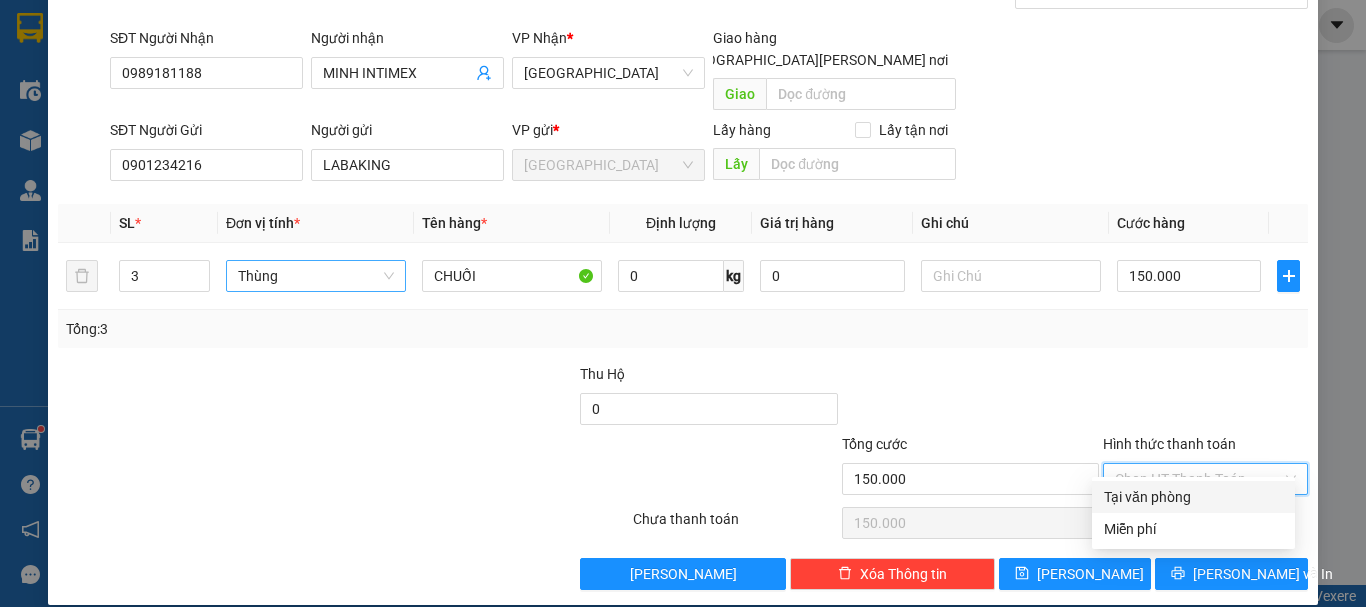 click on "Tại văn phòng" at bounding box center (1193, 497) 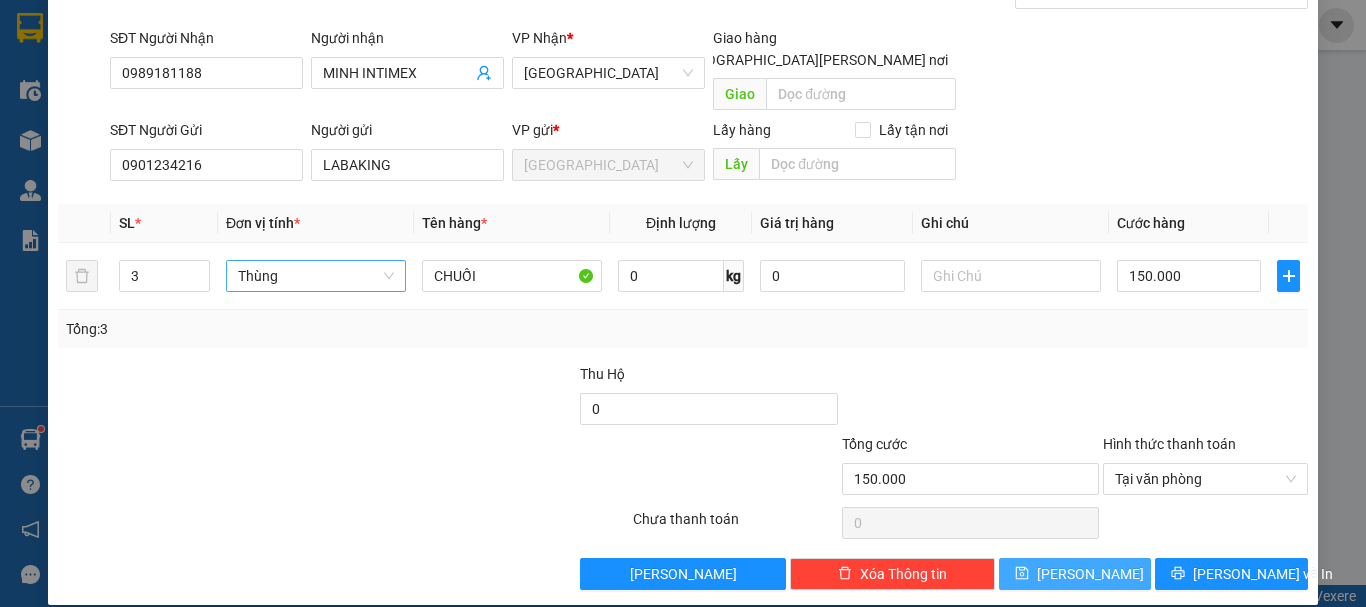 click on "[PERSON_NAME]" at bounding box center (1075, 574) 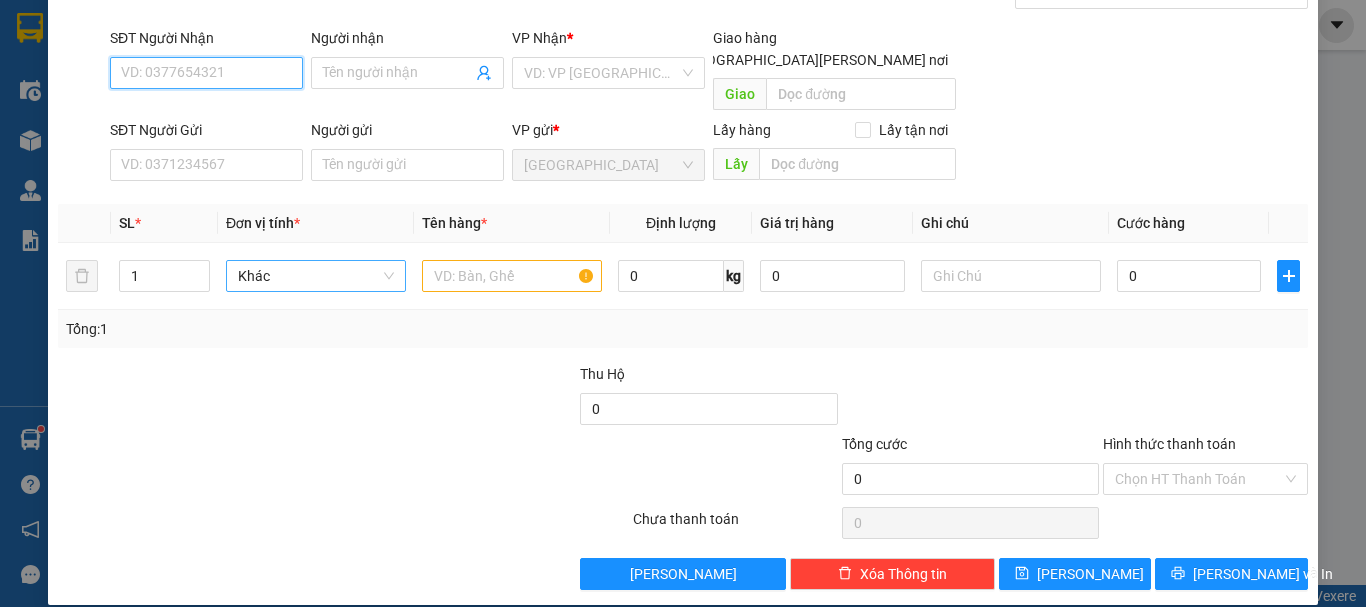 drag, startPoint x: 206, startPoint y: 79, endPoint x: 219, endPoint y: 78, distance: 13.038404 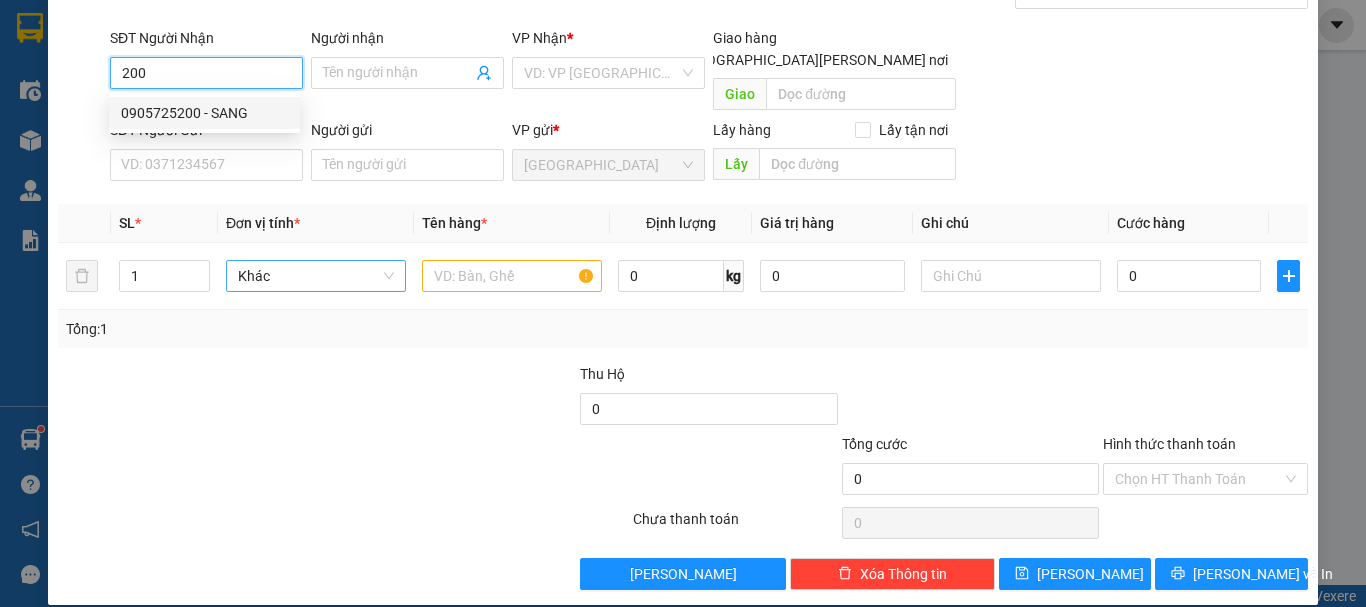 click on "0905725200 - SANG" at bounding box center (204, 113) 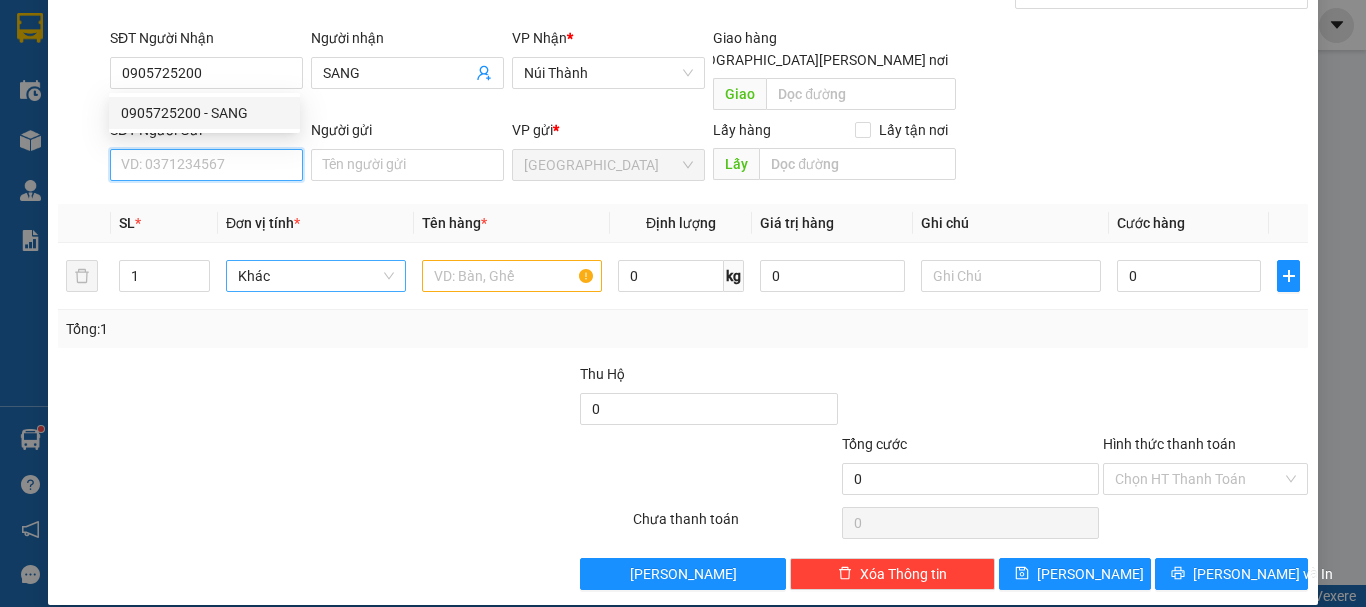 click on "SĐT Người Gửi" at bounding box center (206, 165) 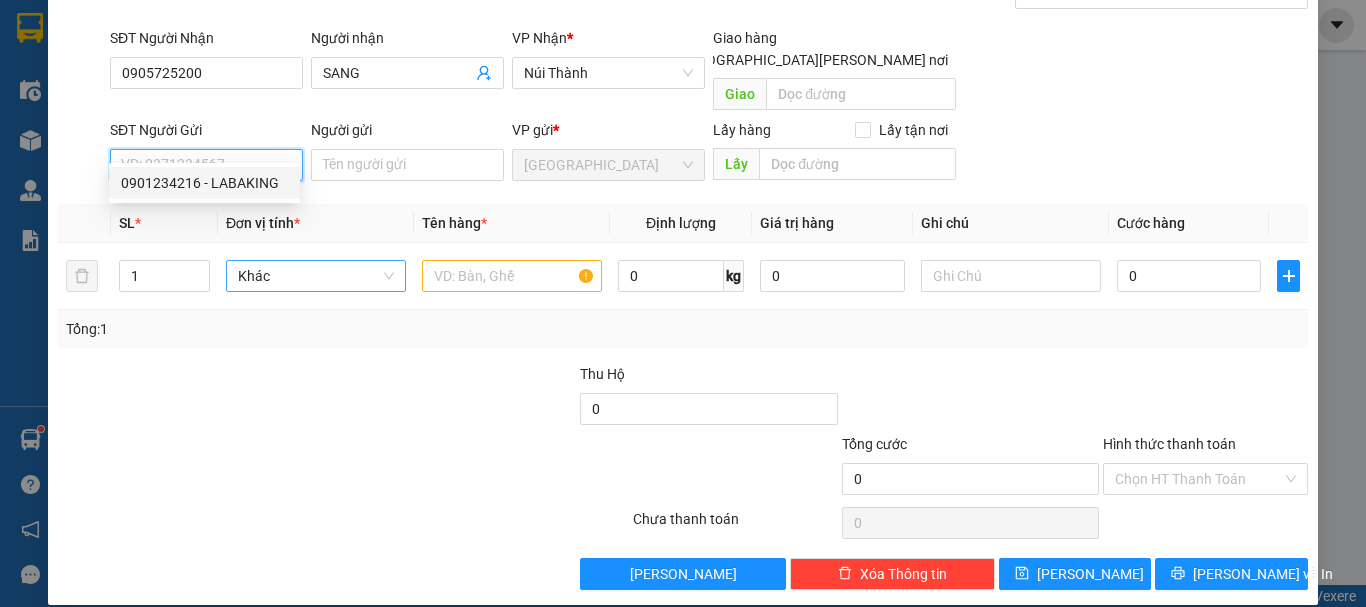 click on "0901234216 - LABAKING" at bounding box center (204, 183) 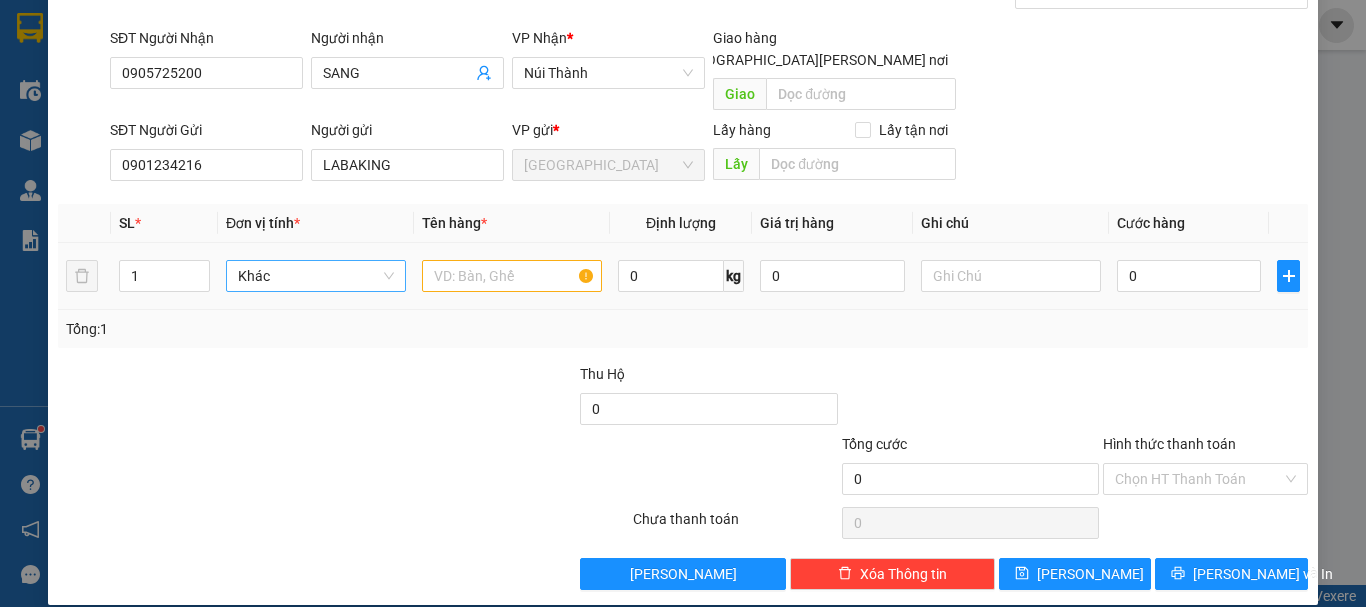 click on "Khác" at bounding box center (316, 276) 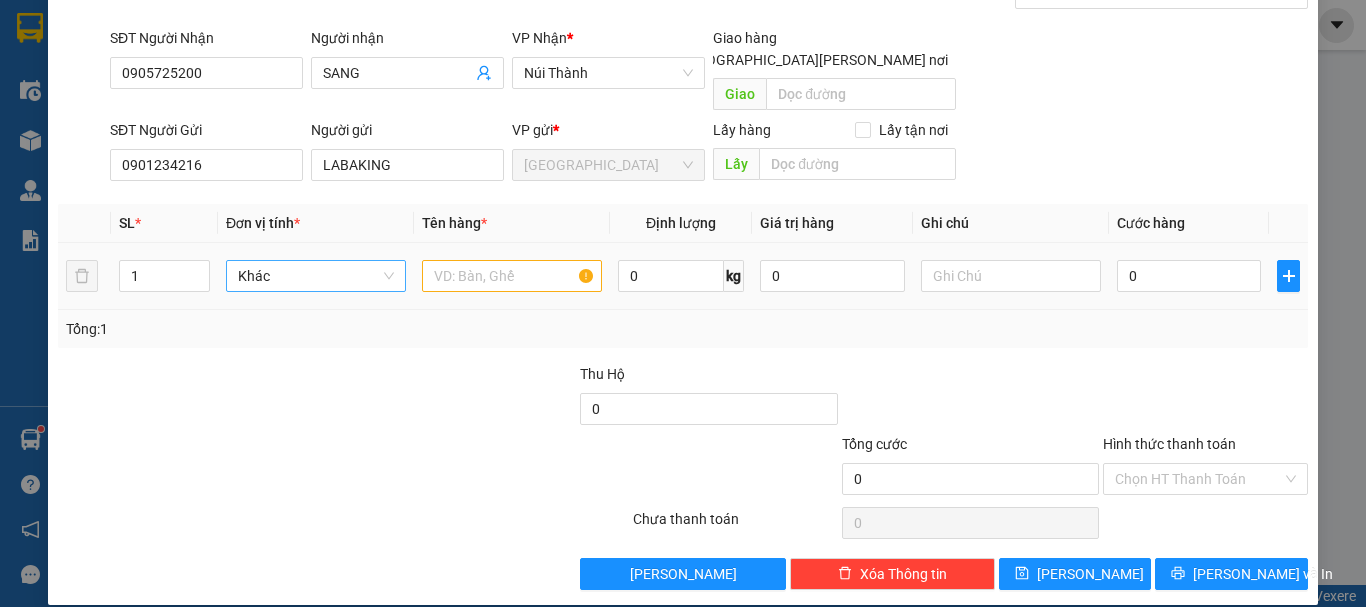 click on "Khác" at bounding box center [316, 276] 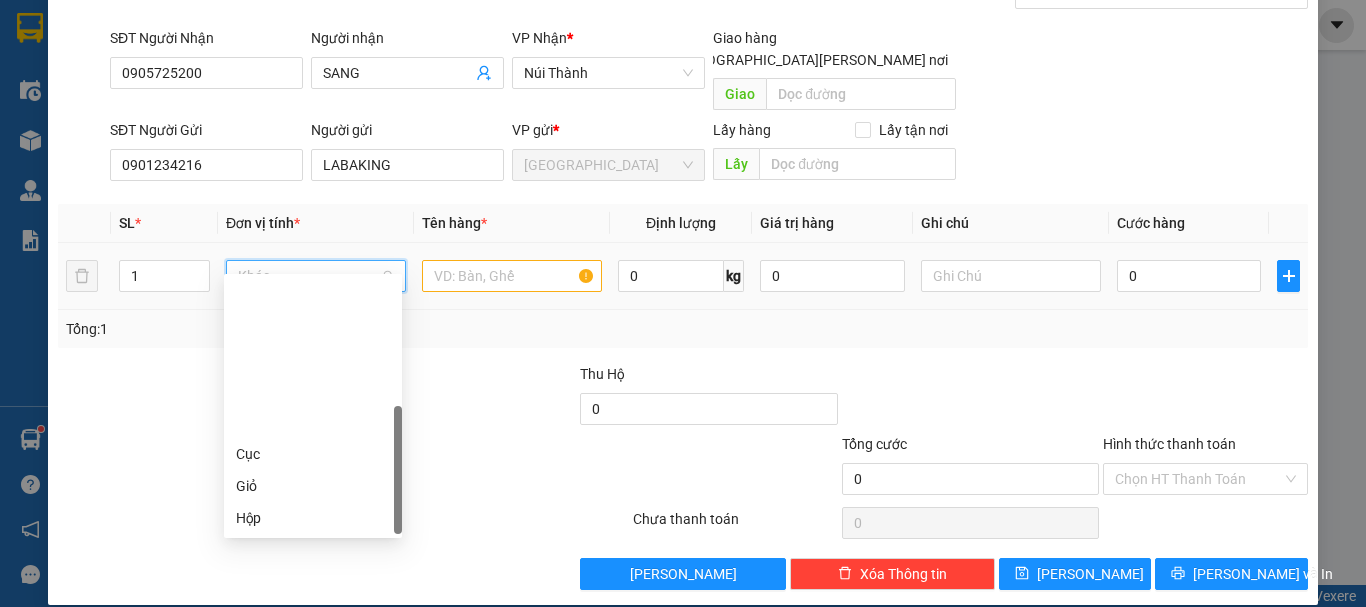 scroll, scrollTop: 0, scrollLeft: 0, axis: both 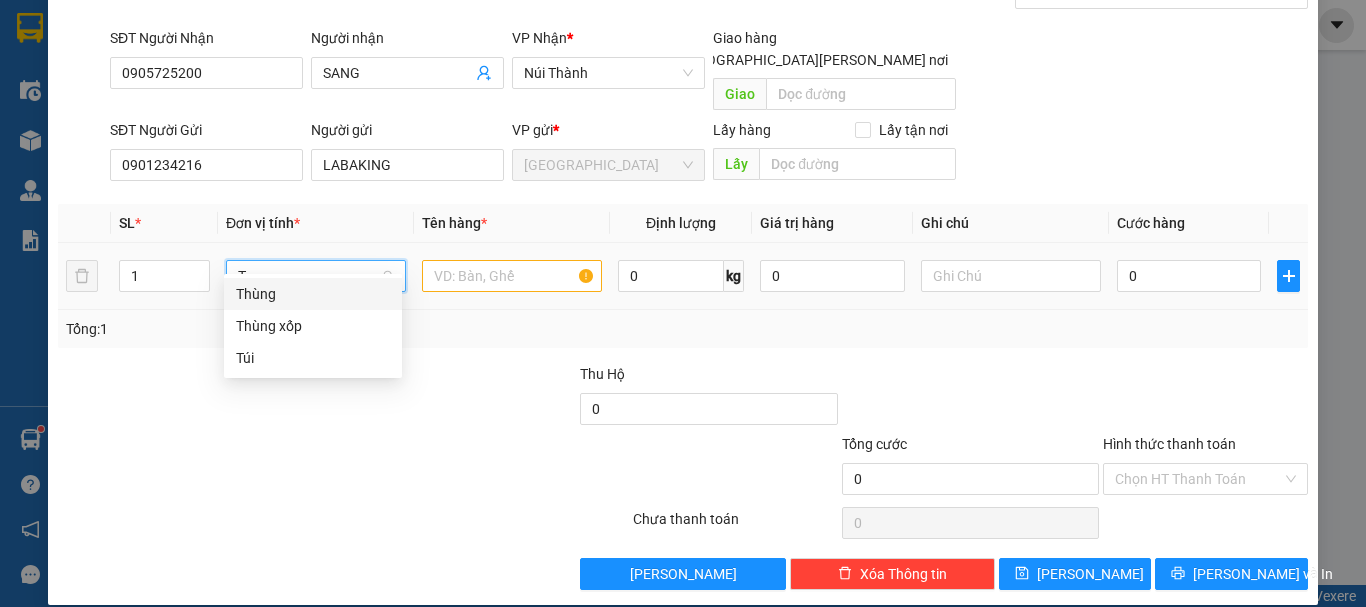 click on "Thùng" at bounding box center (313, 294) 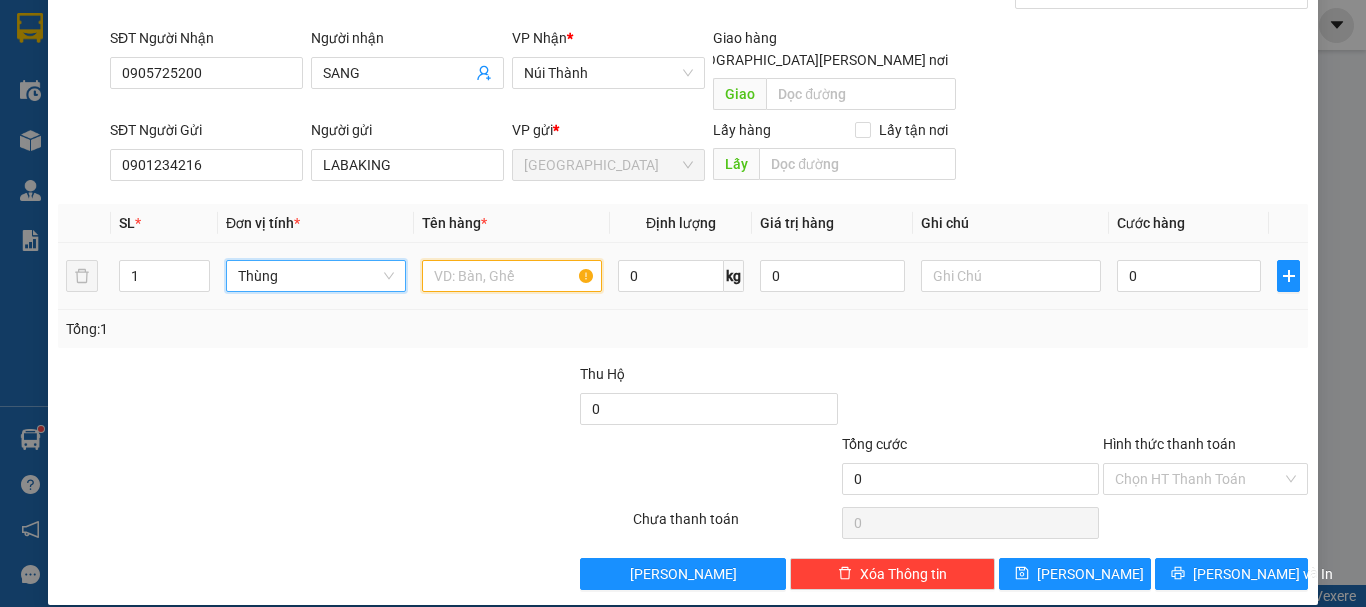 click at bounding box center [512, 276] 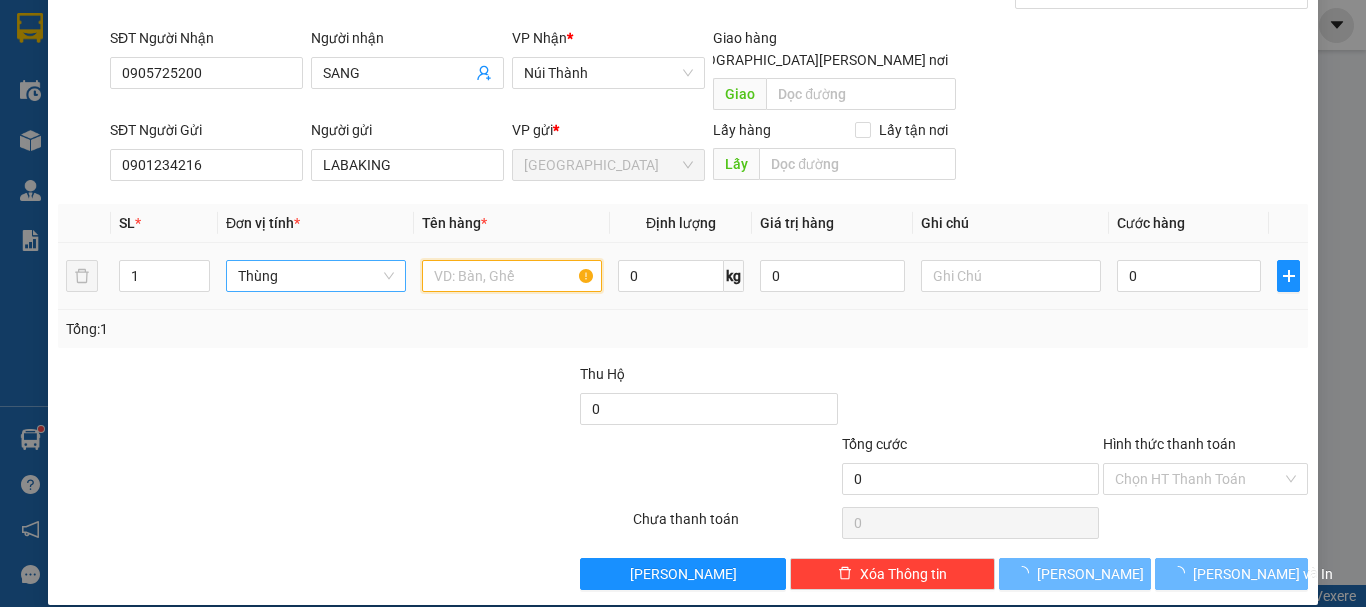 paste on "CHUỐI" 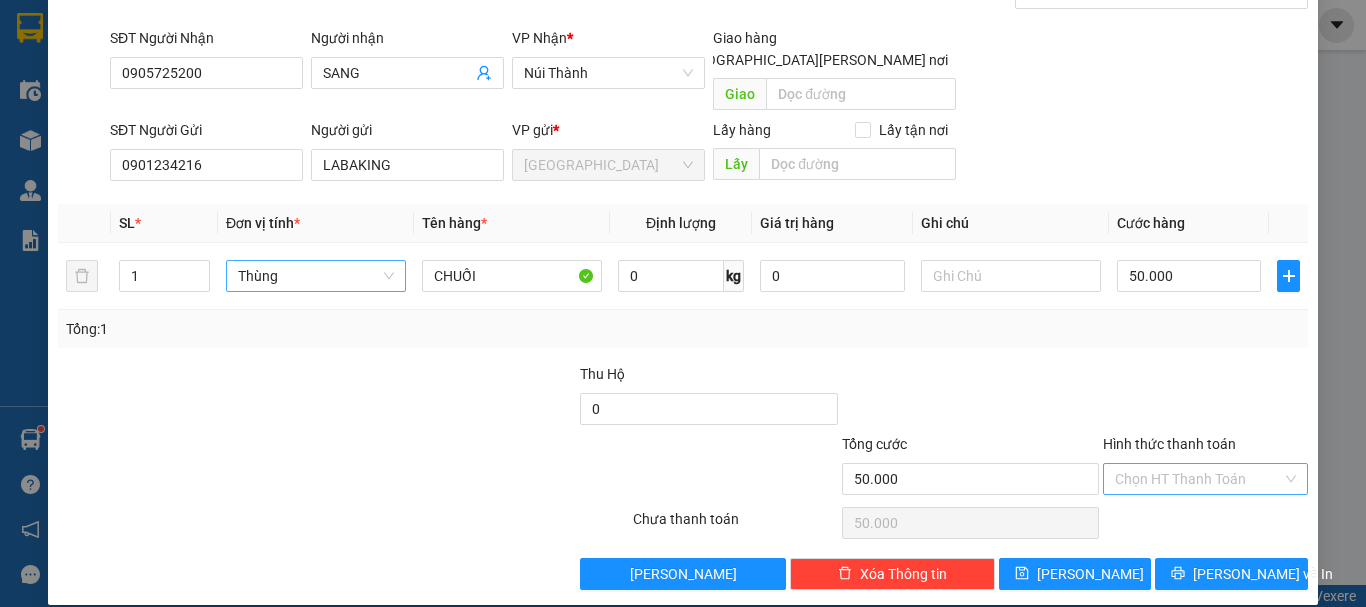click on "Hình thức thanh toán" at bounding box center (1198, 479) 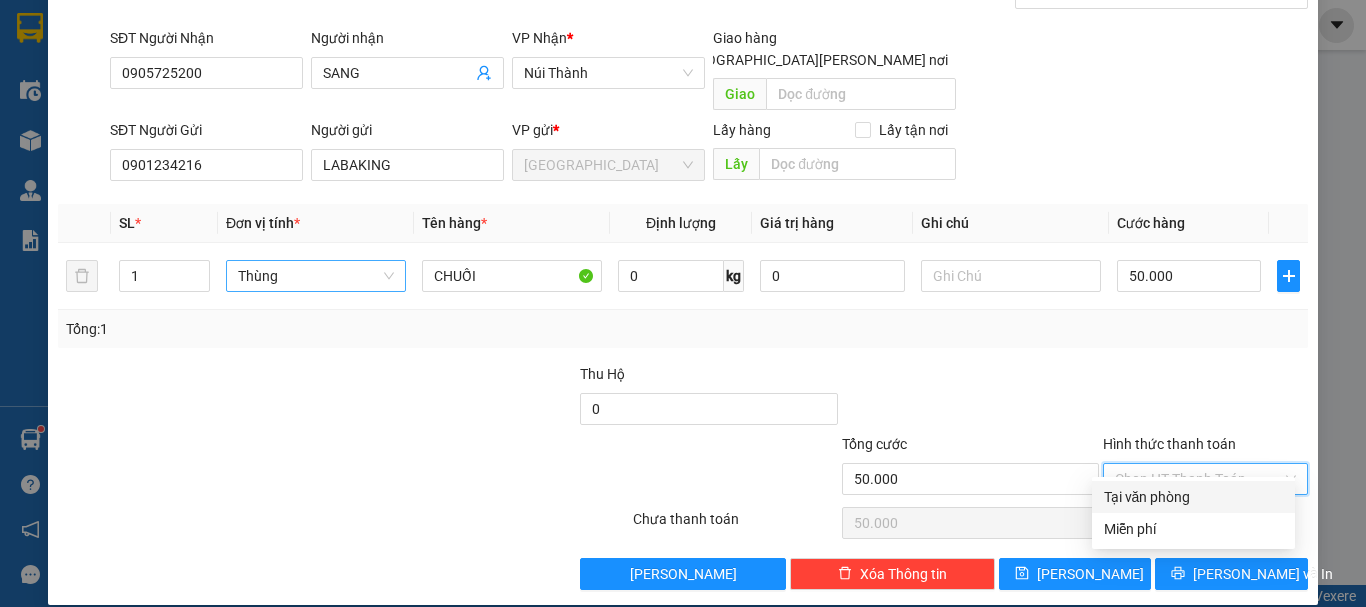 click on "Tại văn phòng" at bounding box center [1193, 497] 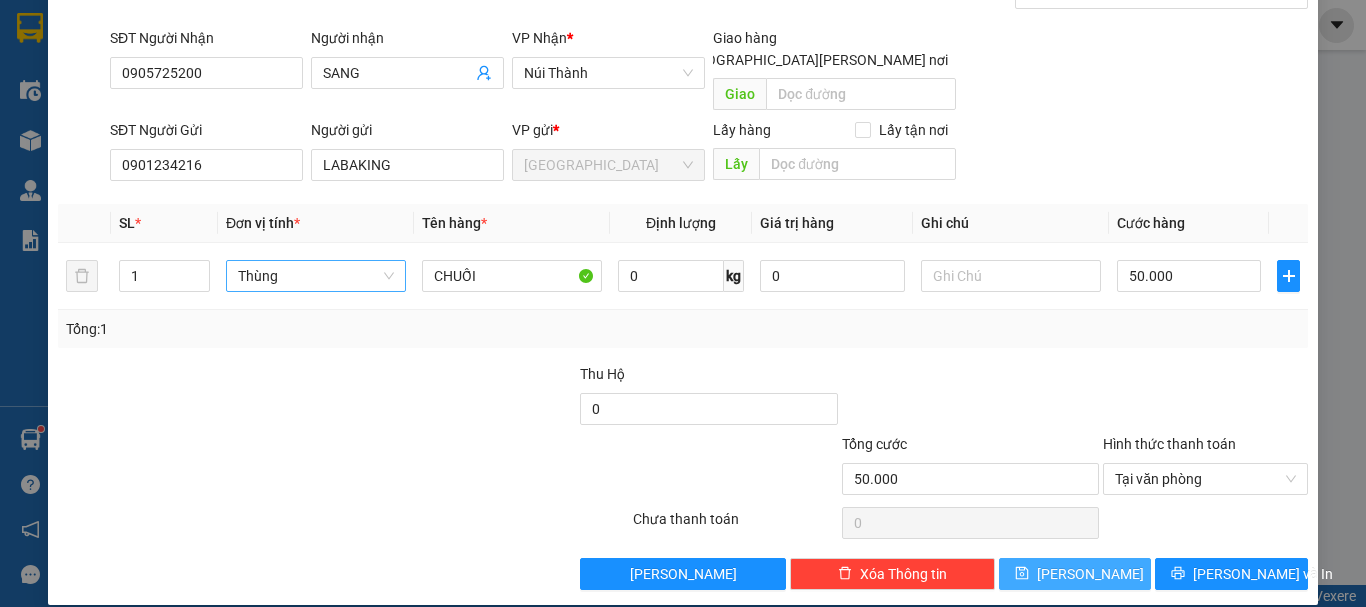 drag, startPoint x: 1120, startPoint y: 538, endPoint x: 1251, endPoint y: 82, distance: 474.44388 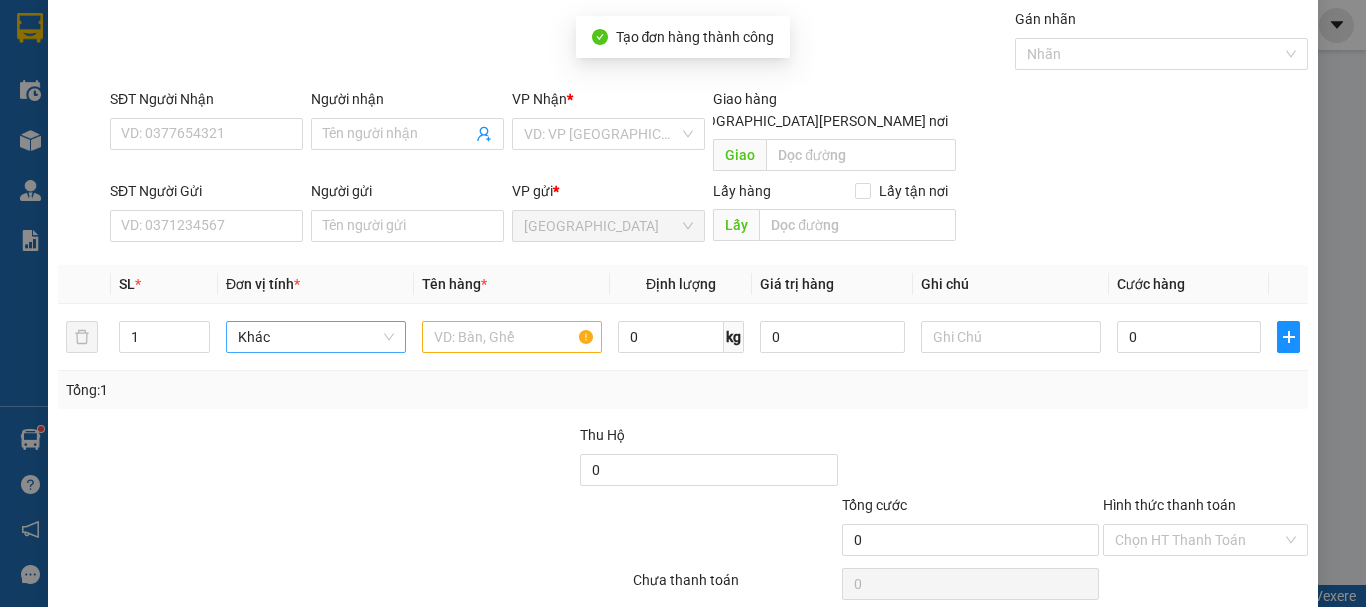 scroll, scrollTop: 0, scrollLeft: 0, axis: both 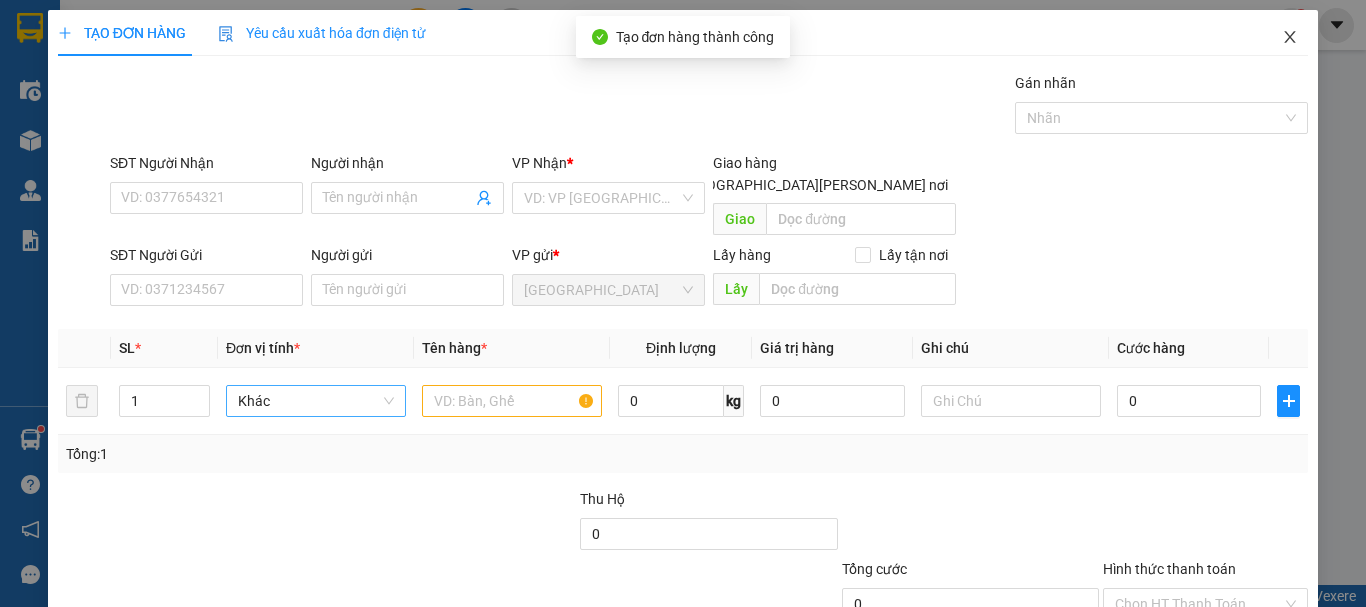 click 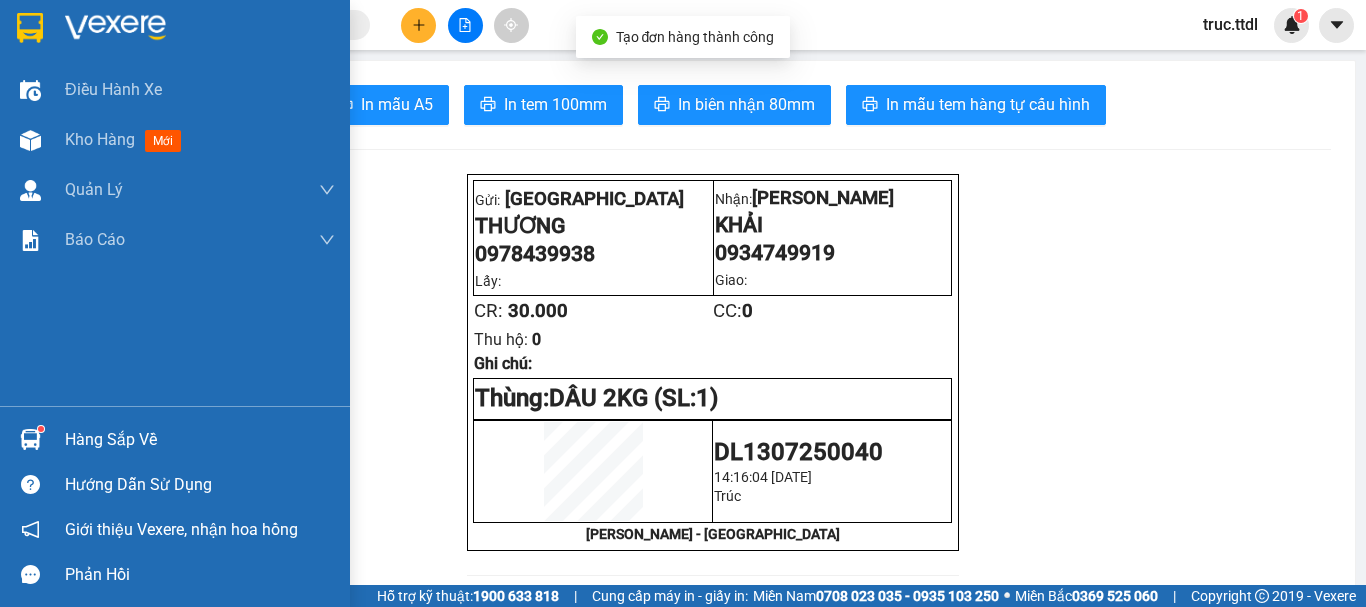 click at bounding box center (30, 27) 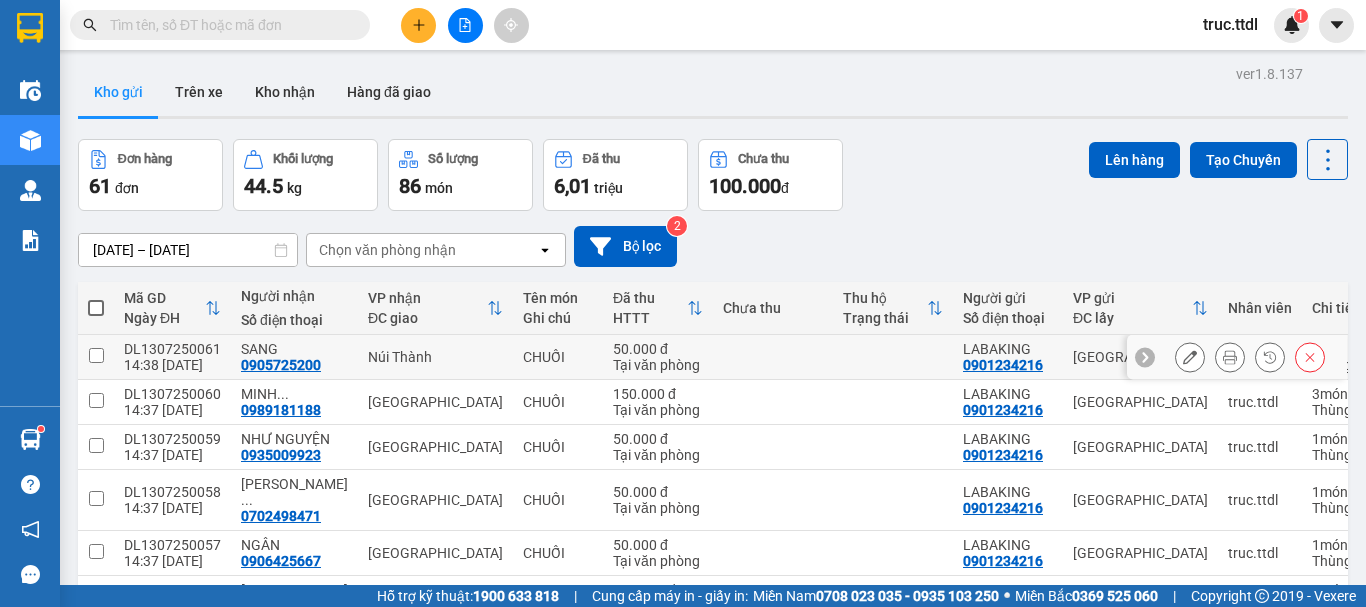 click at bounding box center (893, 357) 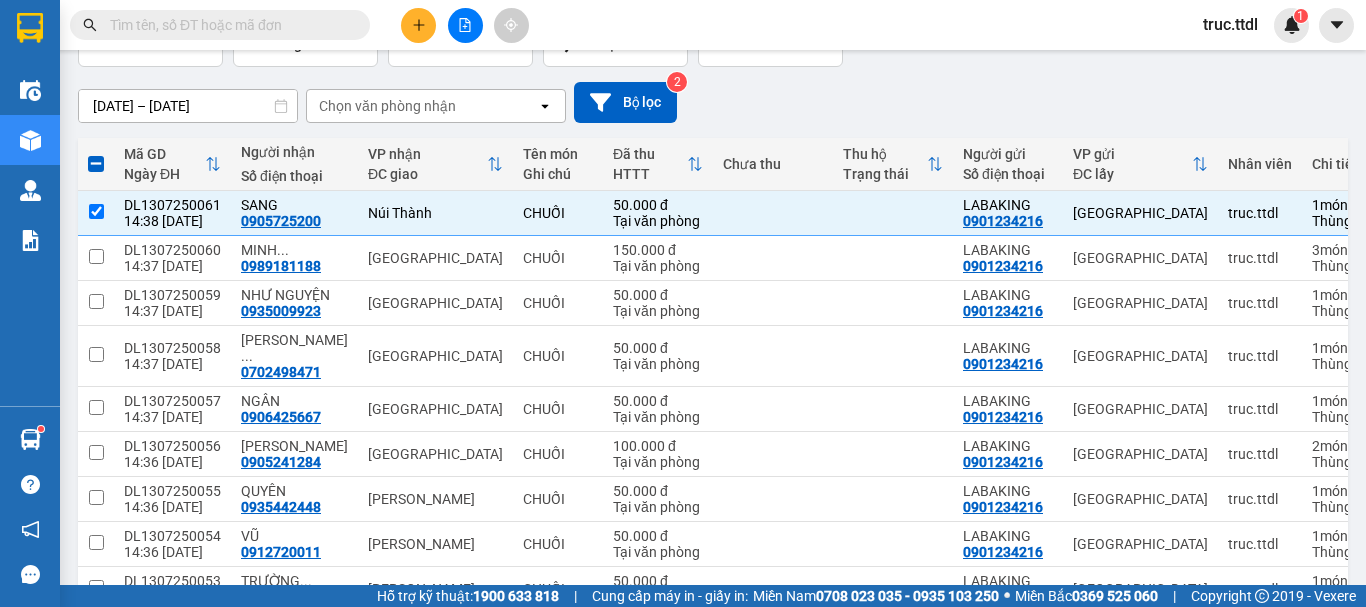 scroll, scrollTop: 290, scrollLeft: 0, axis: vertical 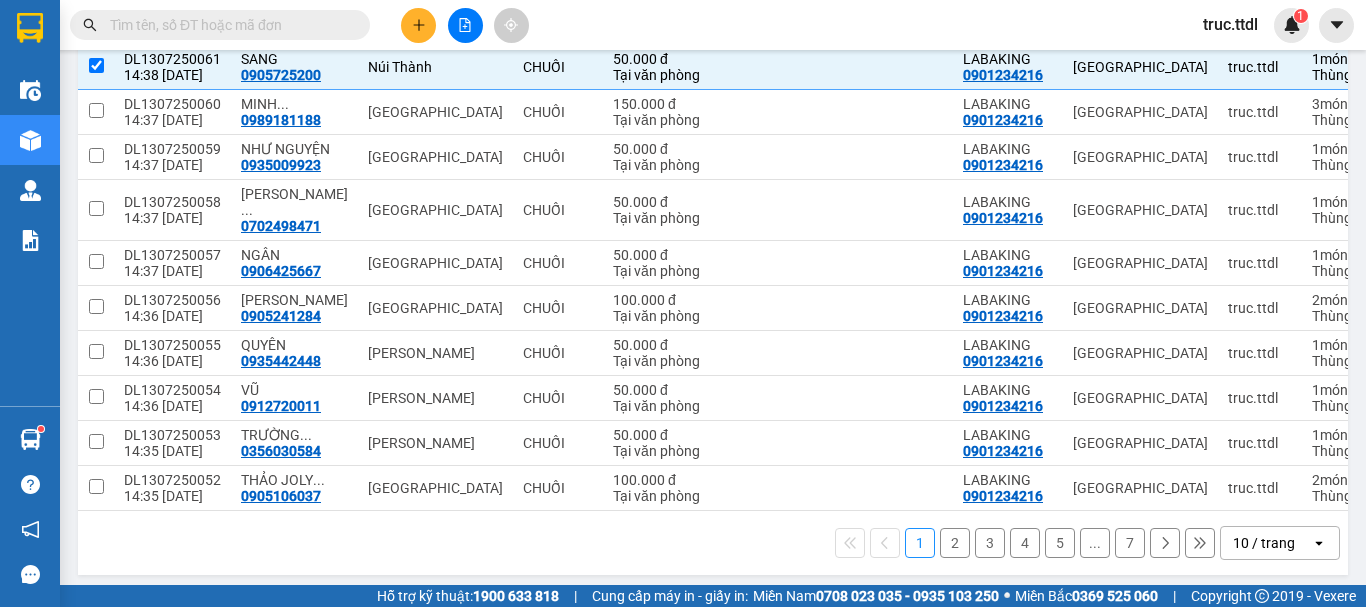 click on "open" 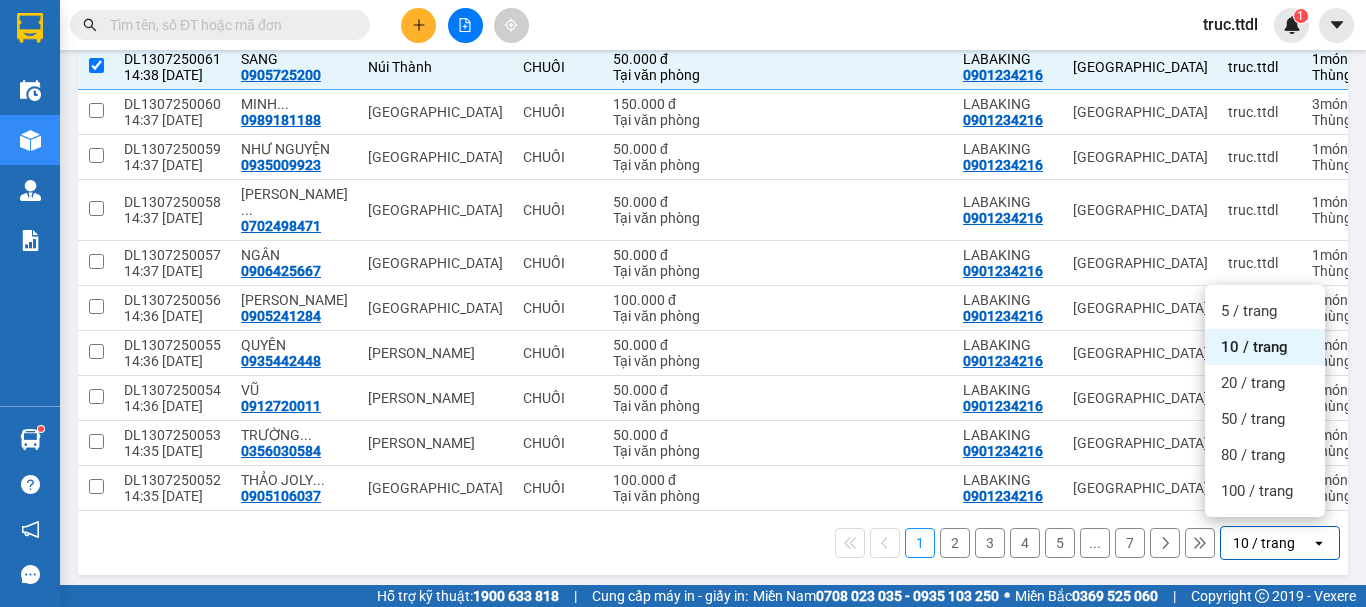 click on "100 / trang" at bounding box center (1257, 491) 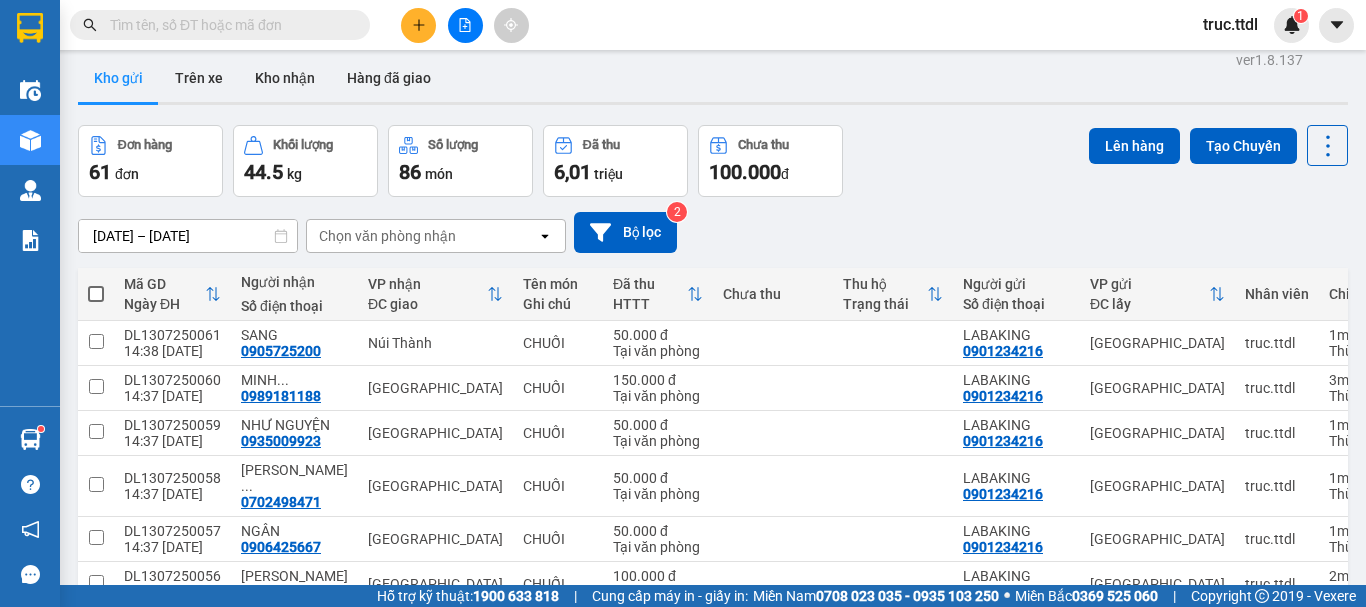 scroll, scrollTop: 0, scrollLeft: 0, axis: both 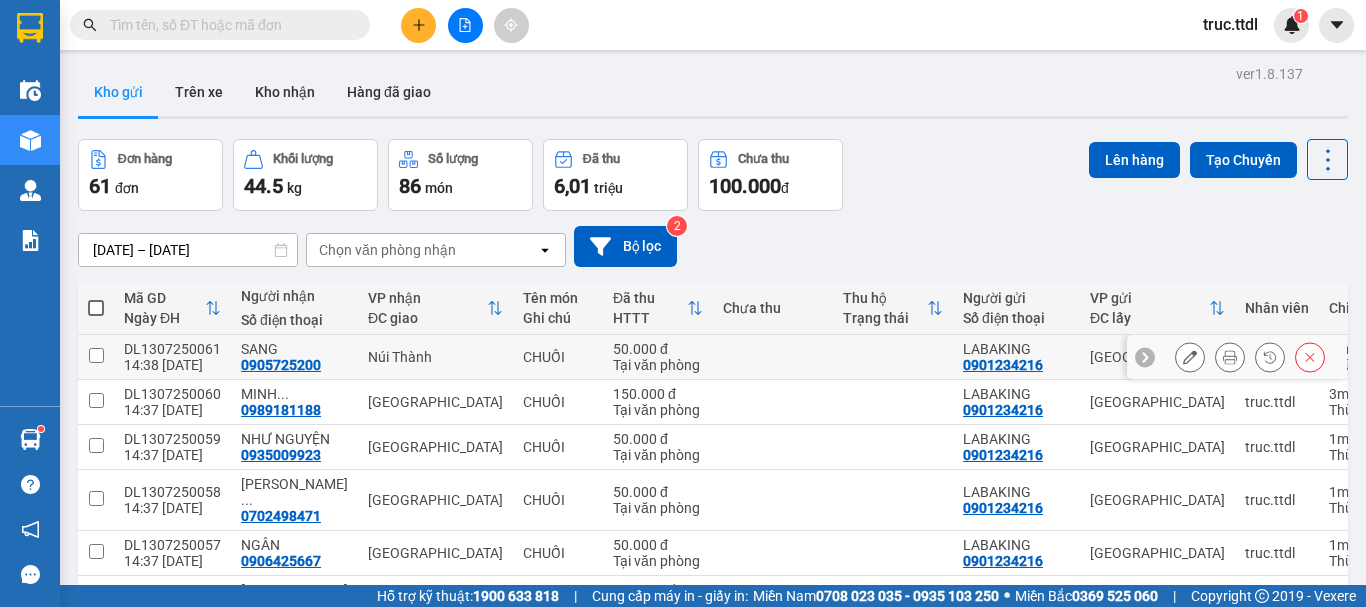 drag, startPoint x: 436, startPoint y: 344, endPoint x: 452, endPoint y: 389, distance: 47.759815 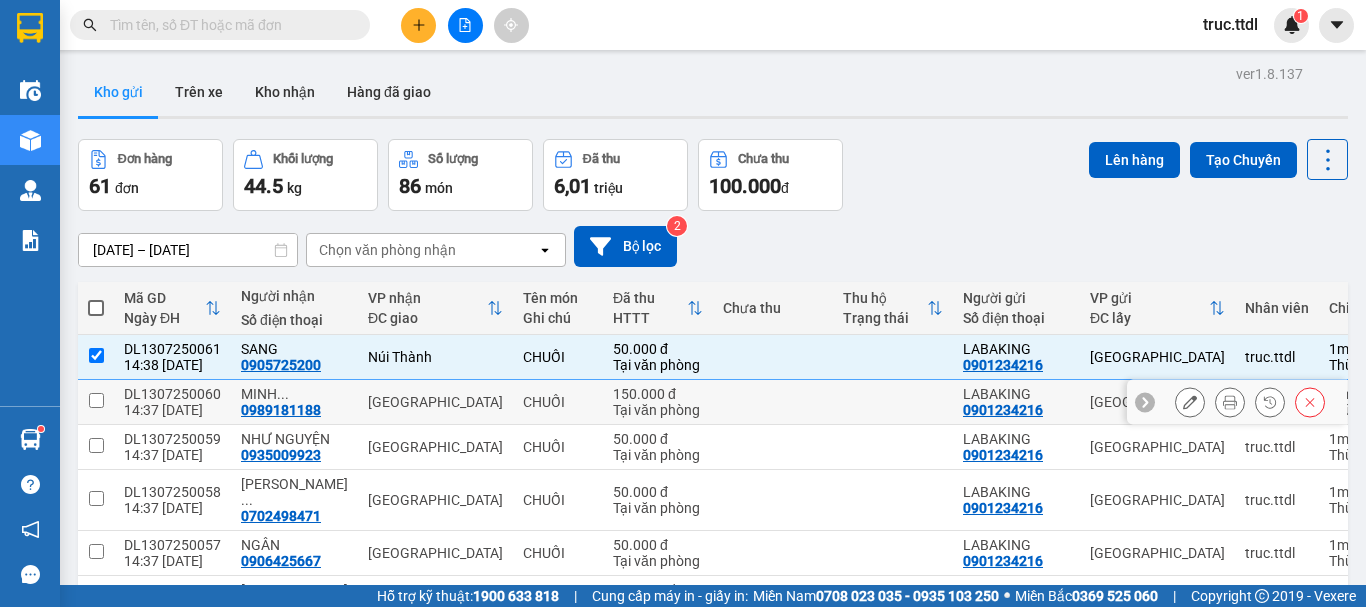 click on "[GEOGRAPHIC_DATA]" at bounding box center (435, 402) 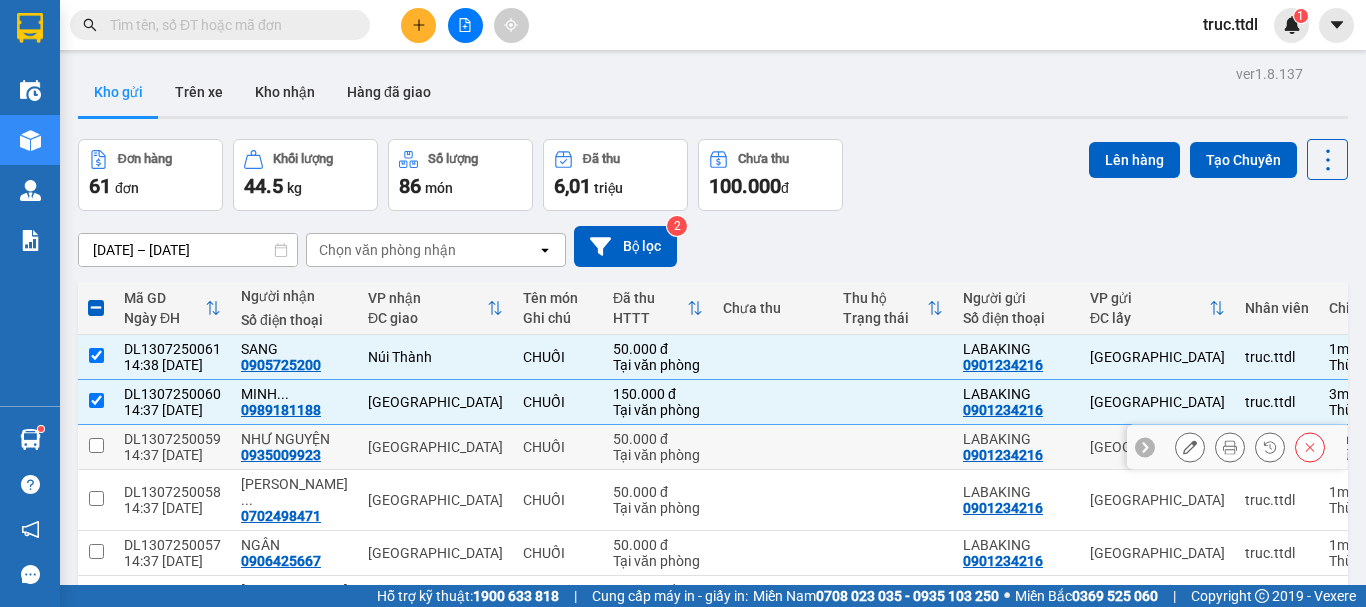 click on "[GEOGRAPHIC_DATA]" at bounding box center [435, 447] 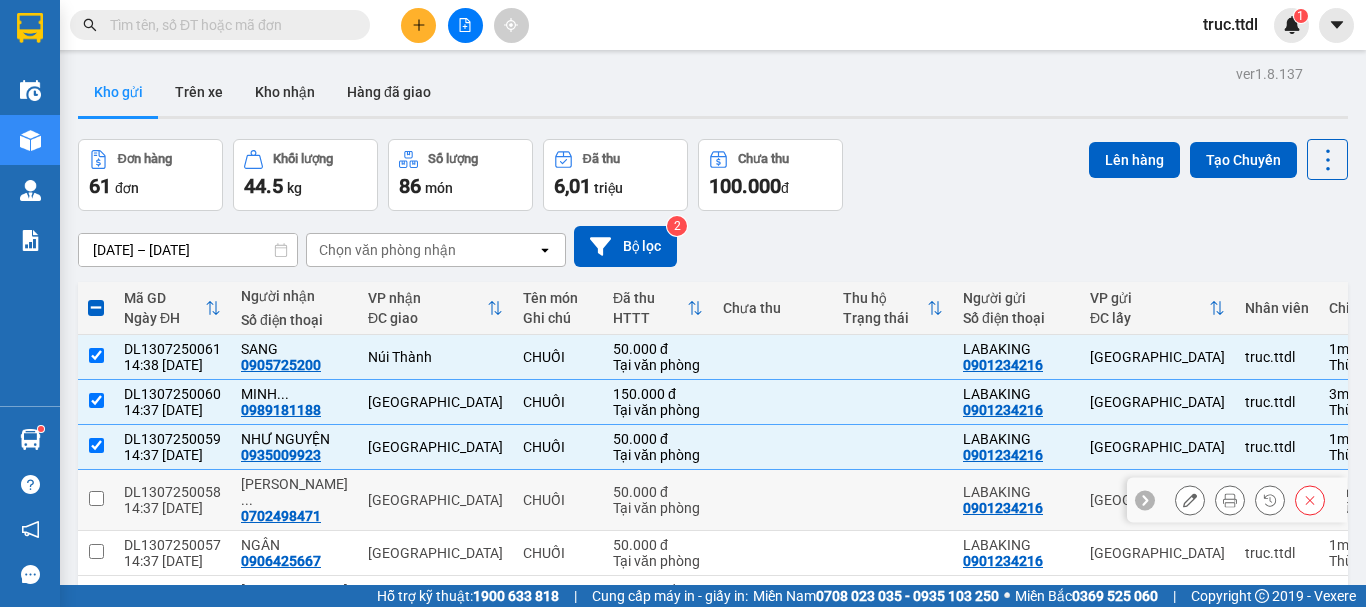 click on "[GEOGRAPHIC_DATA]" at bounding box center [435, 500] 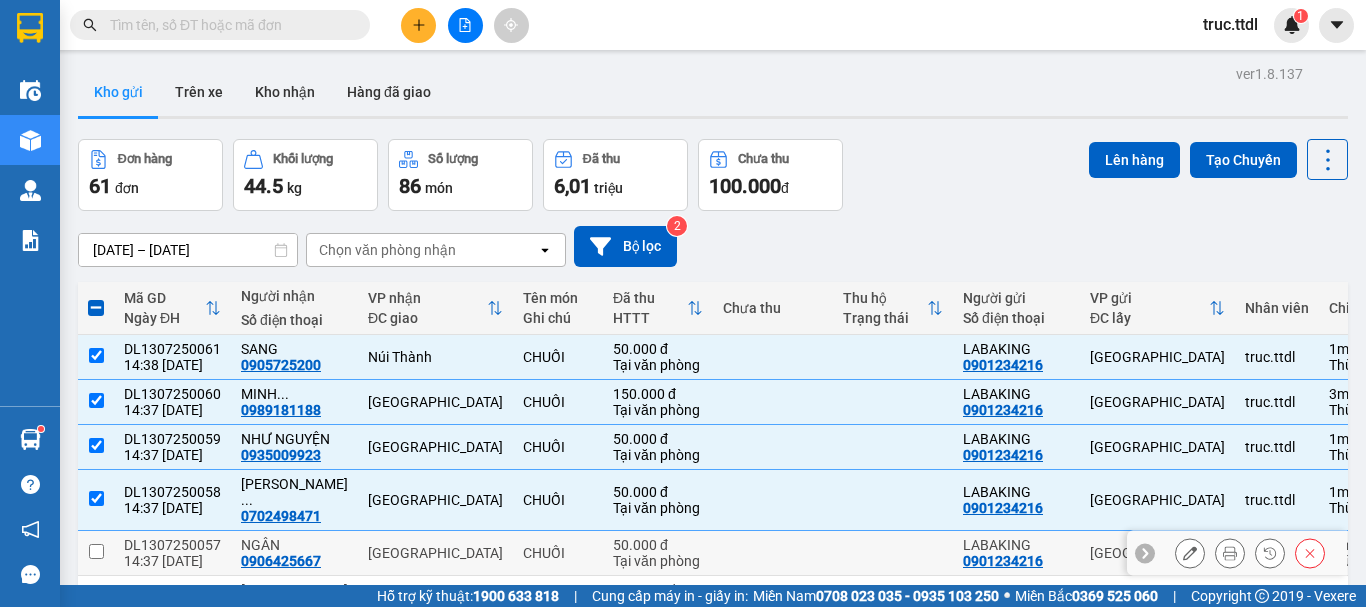 click on "[GEOGRAPHIC_DATA]" at bounding box center [435, 553] 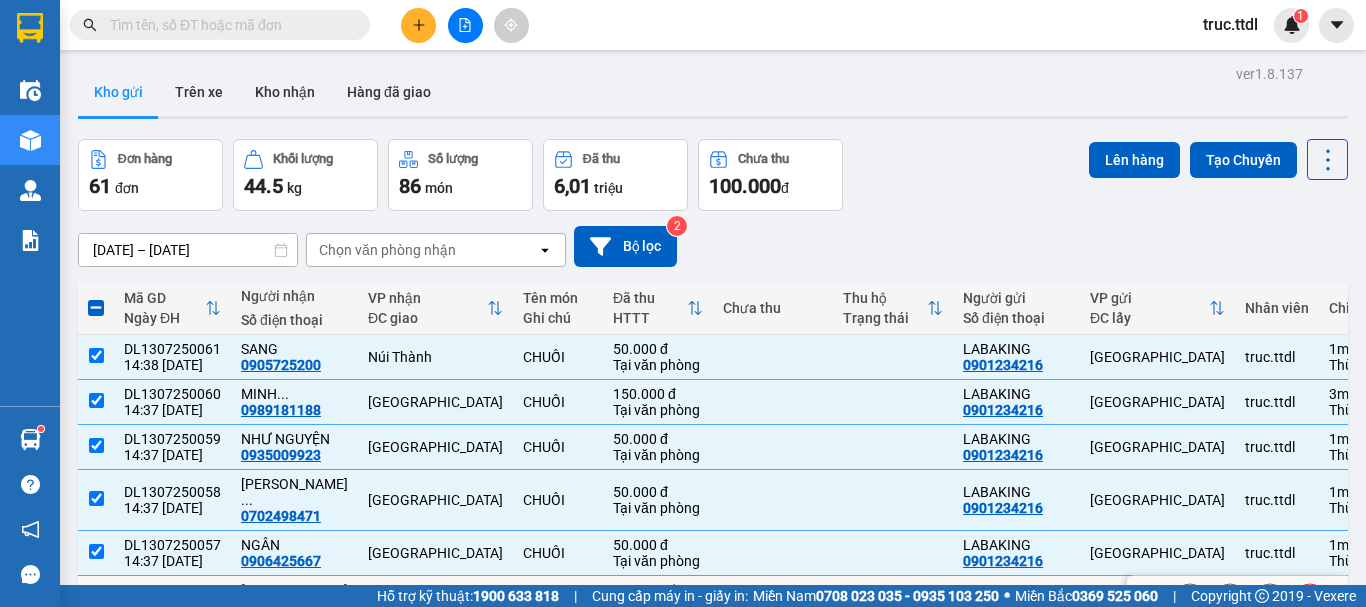 click on "[GEOGRAPHIC_DATA]" at bounding box center (435, 598) 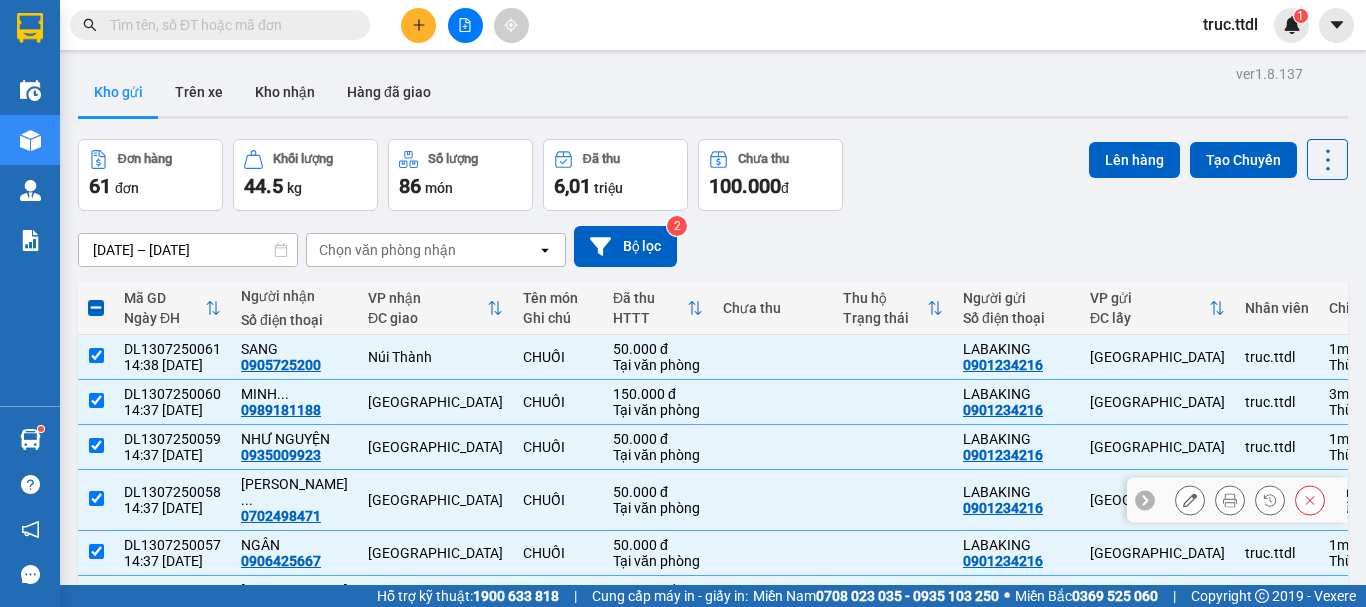 scroll, scrollTop: 100, scrollLeft: 0, axis: vertical 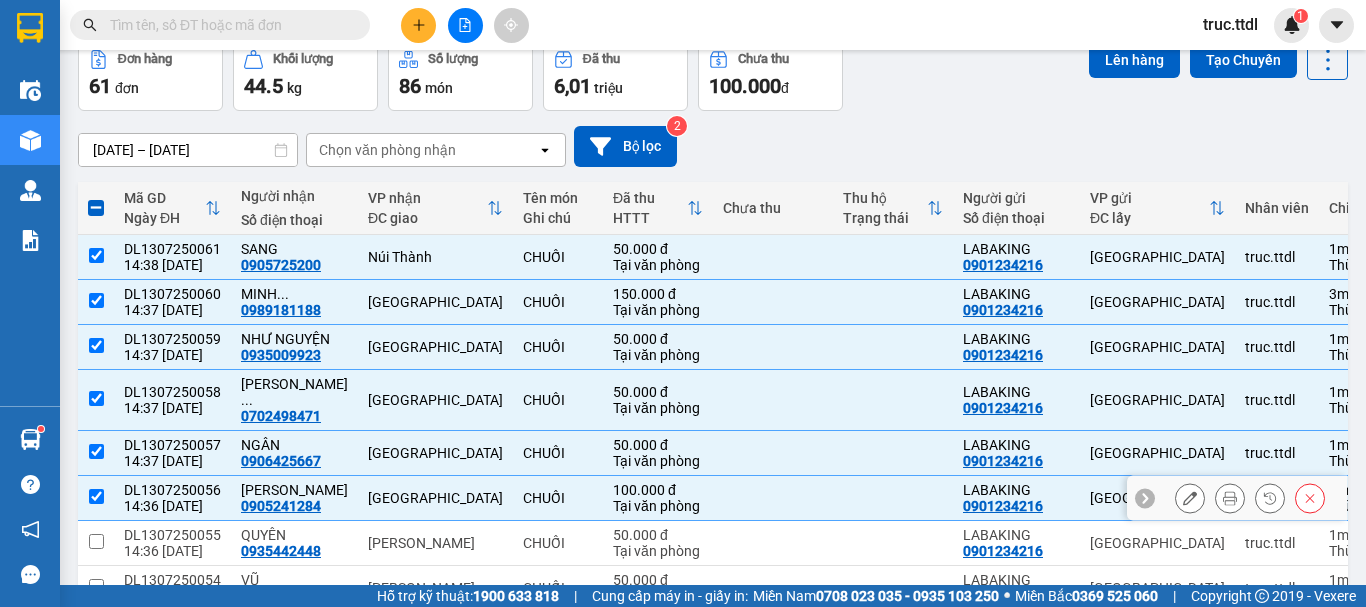 click on "[GEOGRAPHIC_DATA]" at bounding box center (435, 498) 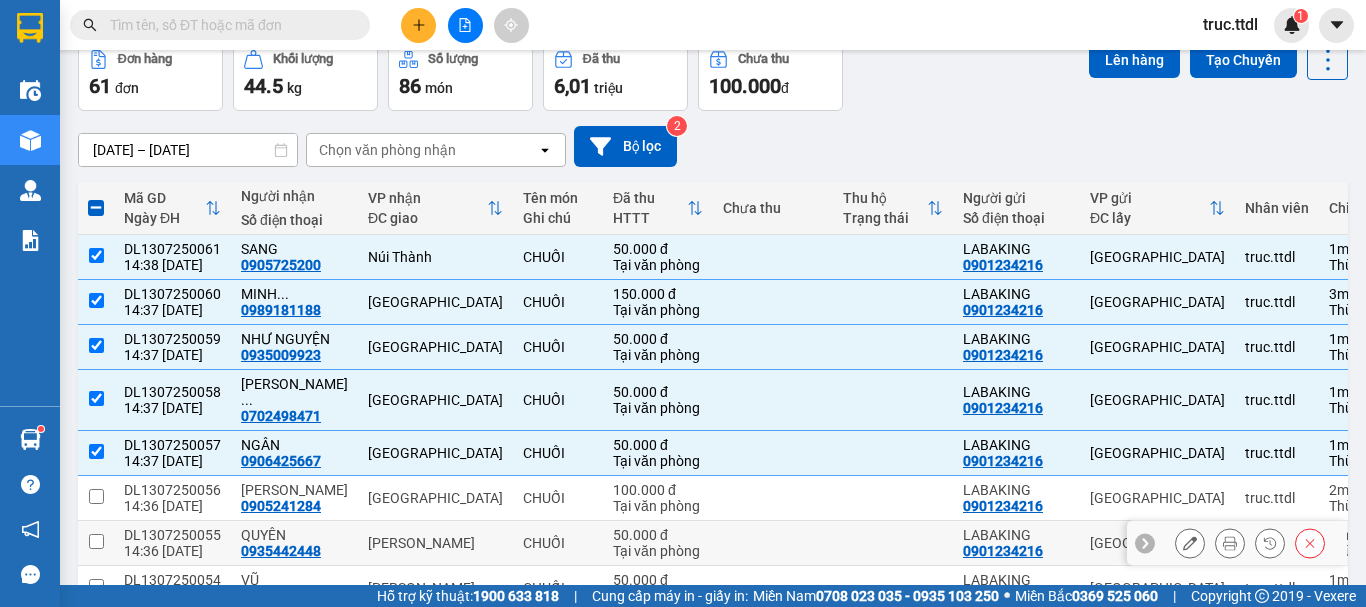 scroll, scrollTop: 200, scrollLeft: 0, axis: vertical 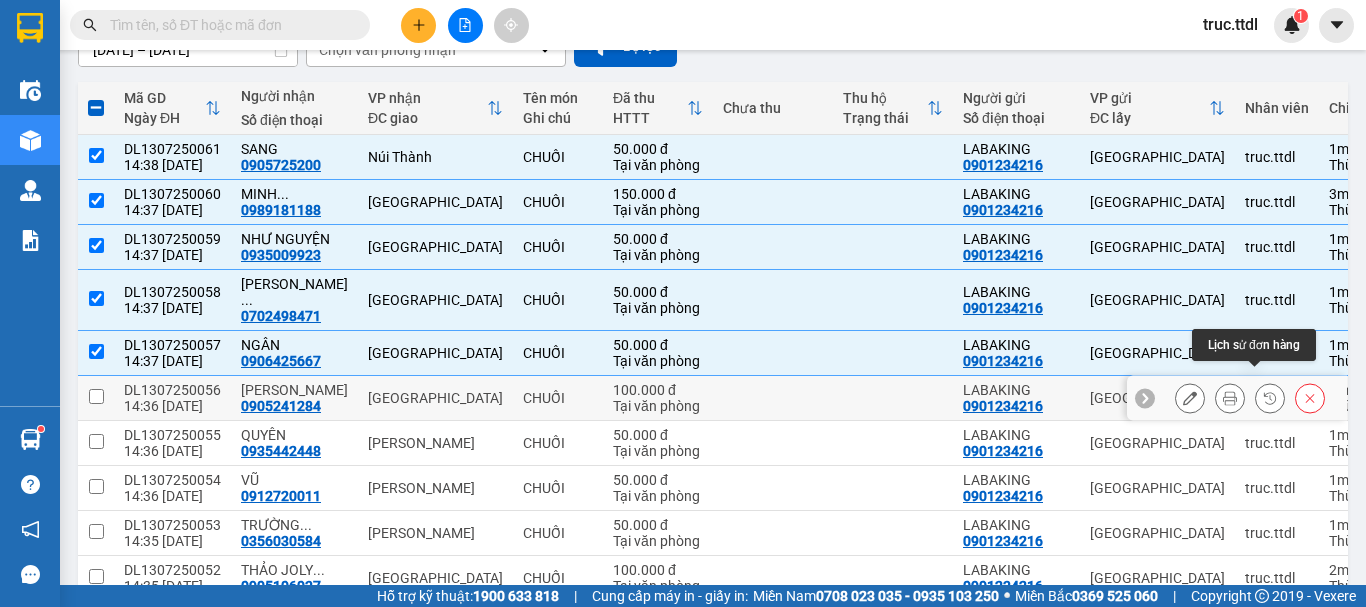 click 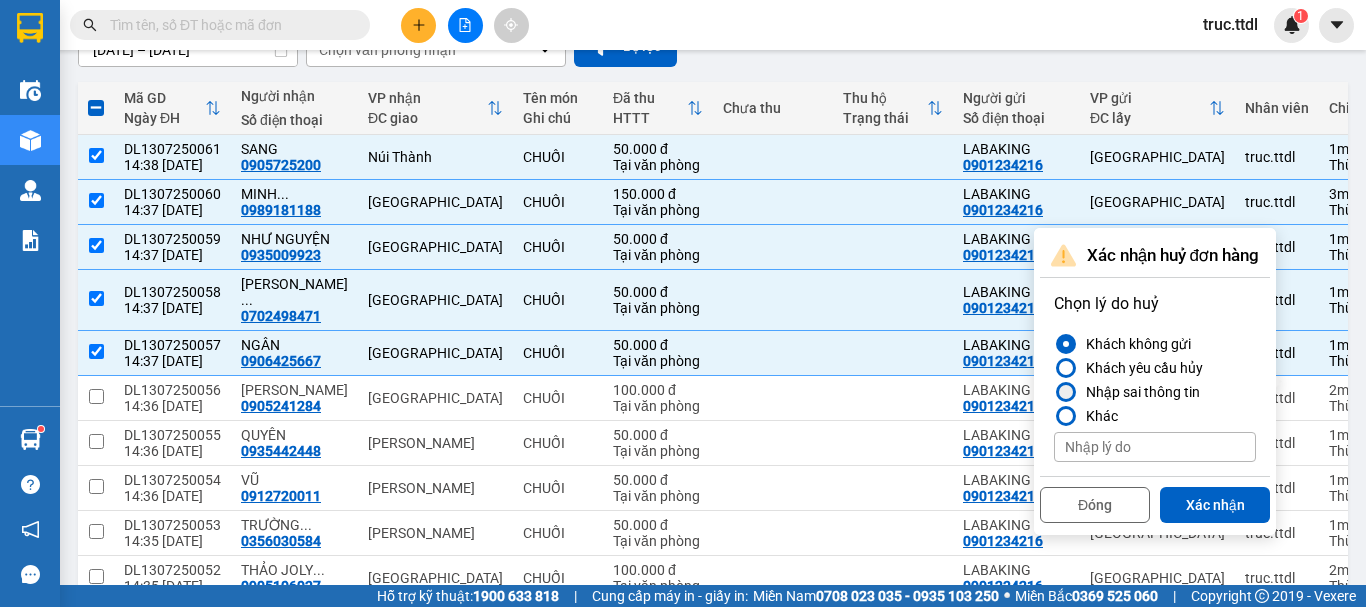 click on "Nhập sai thông tin" at bounding box center (1139, 392) 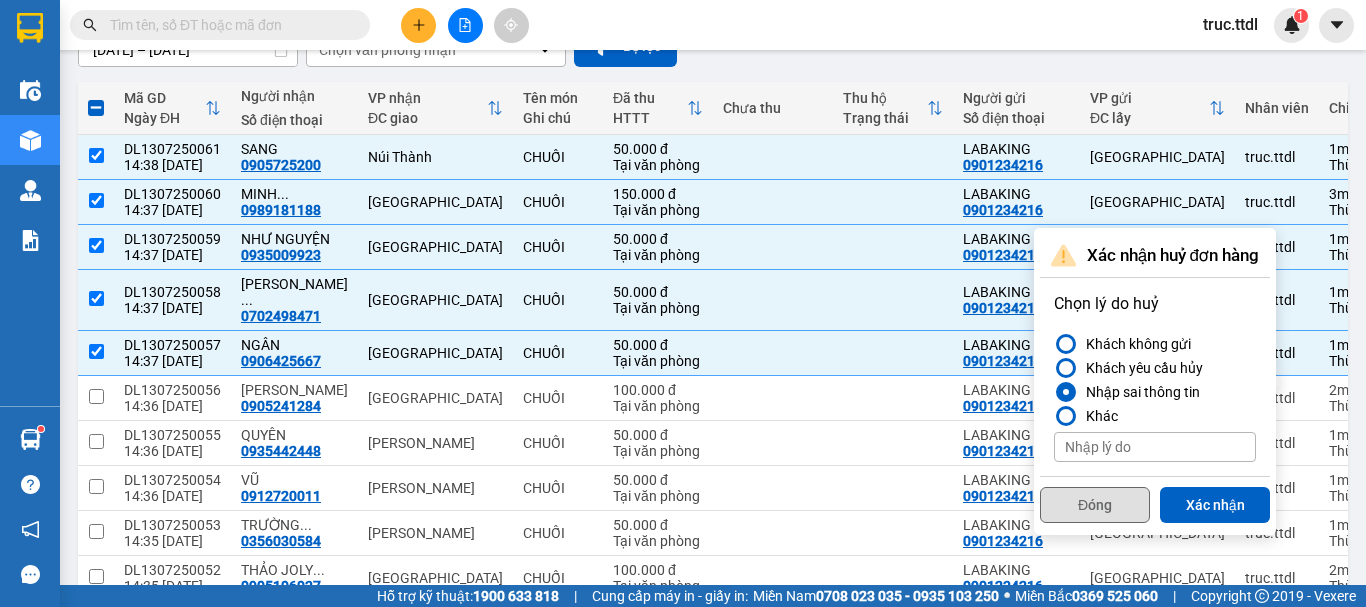 click on "Đóng" at bounding box center [1095, 505] 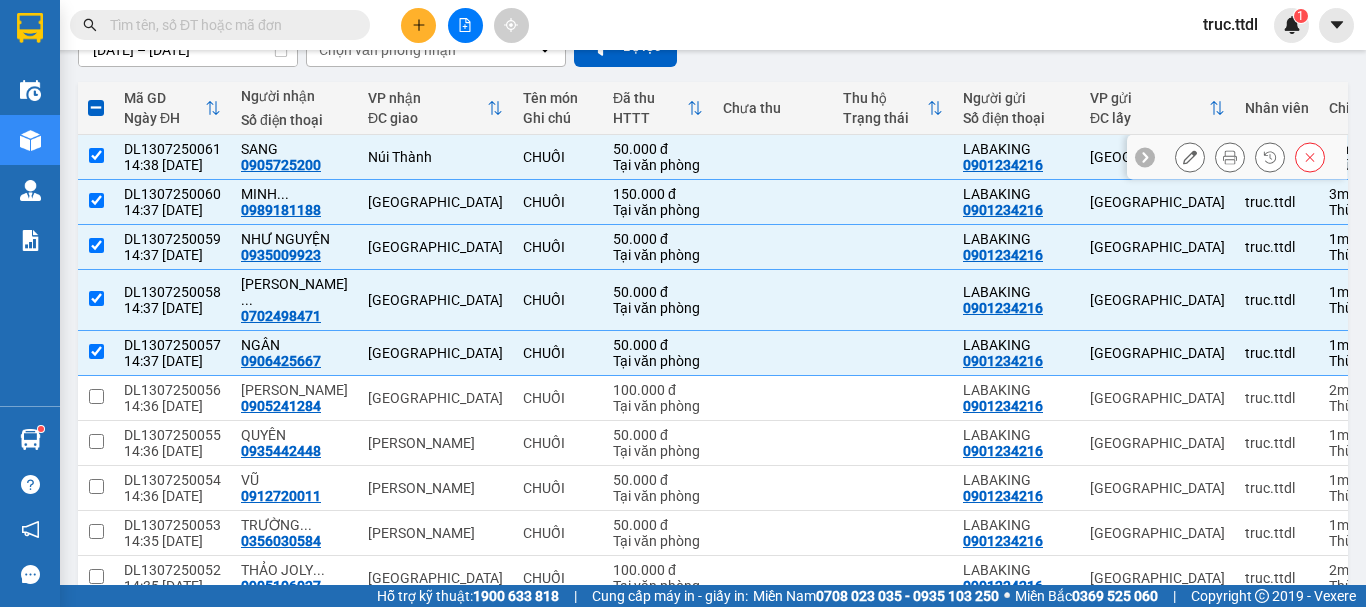 click on "14:38 [DATE]" at bounding box center (172, 165) 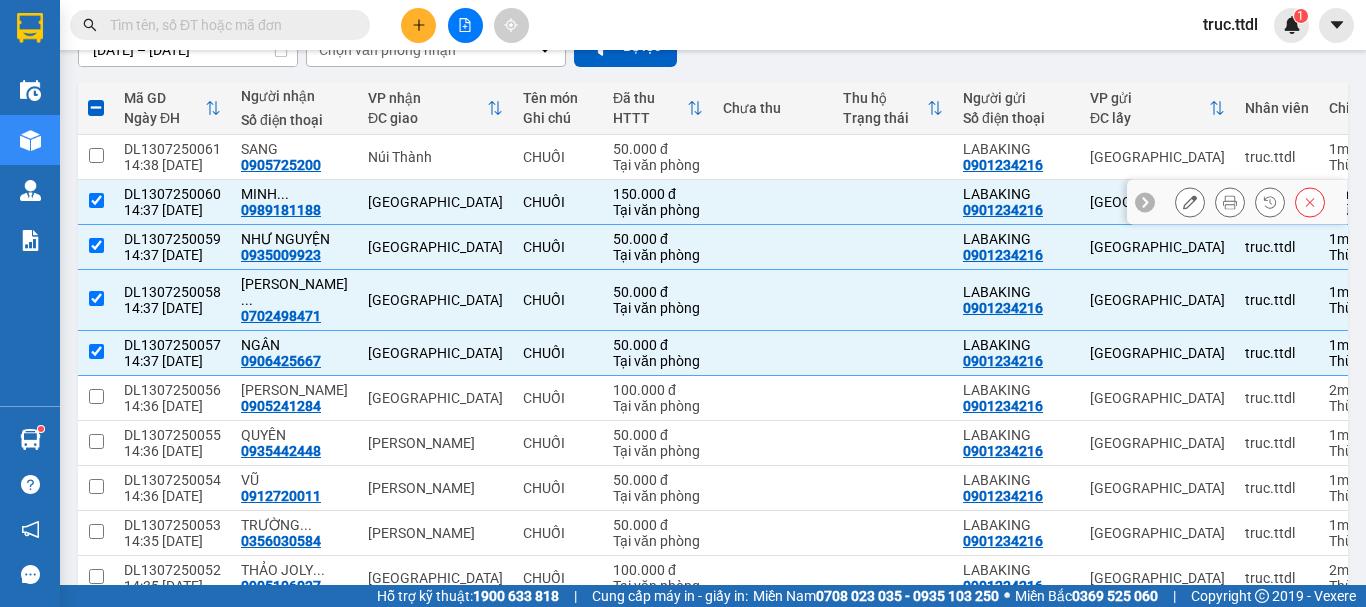 click on "14:37 [DATE]" at bounding box center [172, 210] 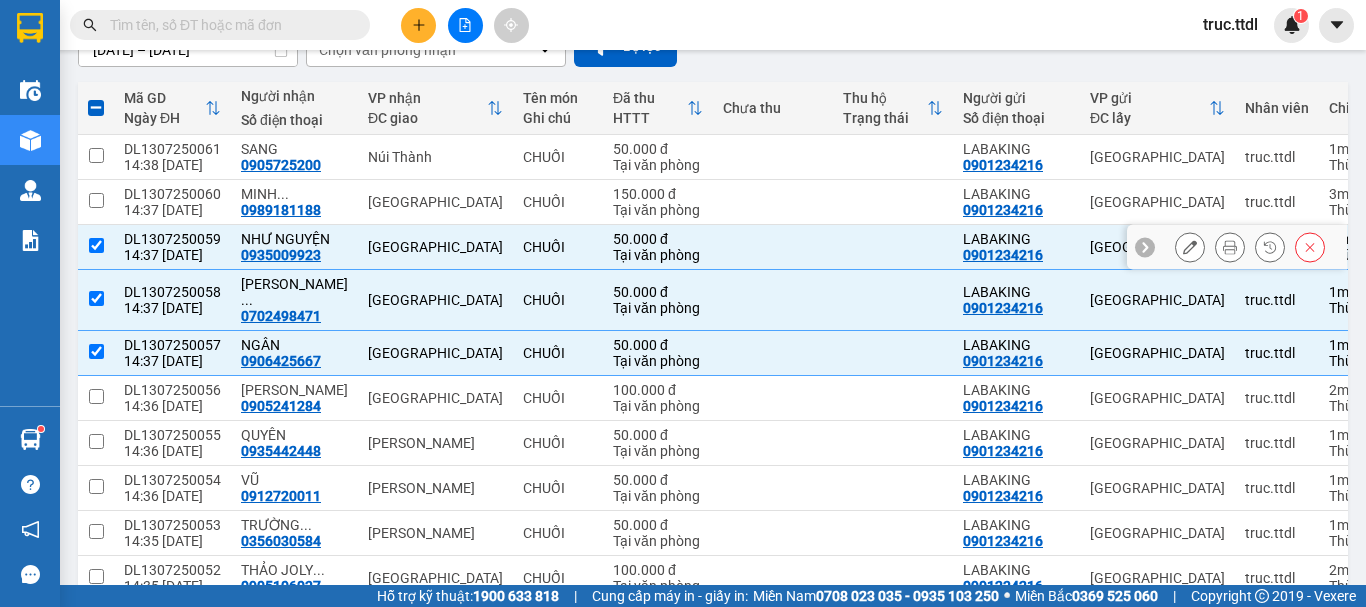click on "14:37 [DATE]" at bounding box center [172, 255] 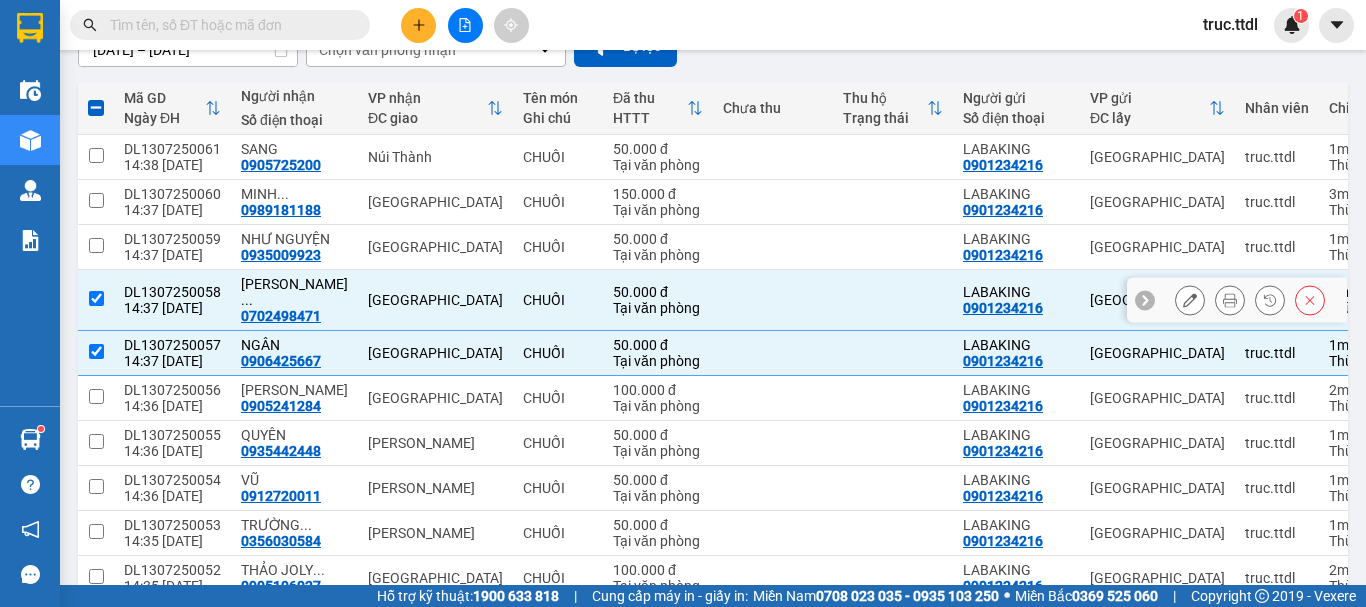 click on "14:37 [DATE]" at bounding box center [172, 308] 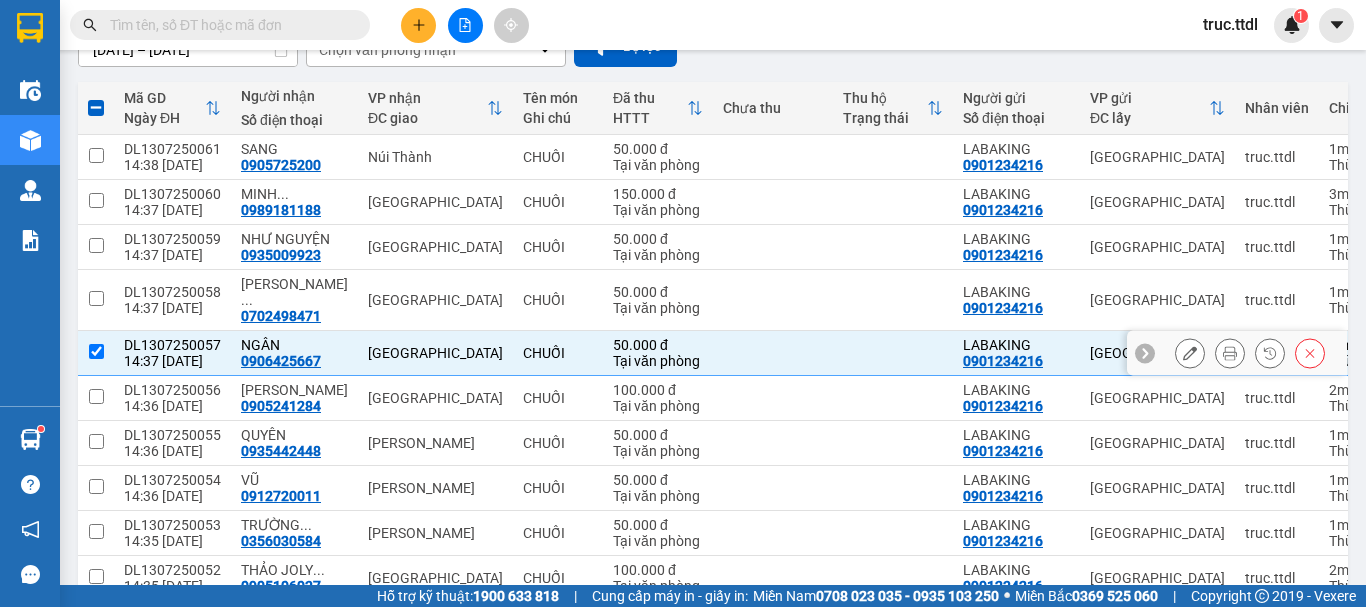 click on "DL1307250057 14:37 13/07" at bounding box center (172, 353) 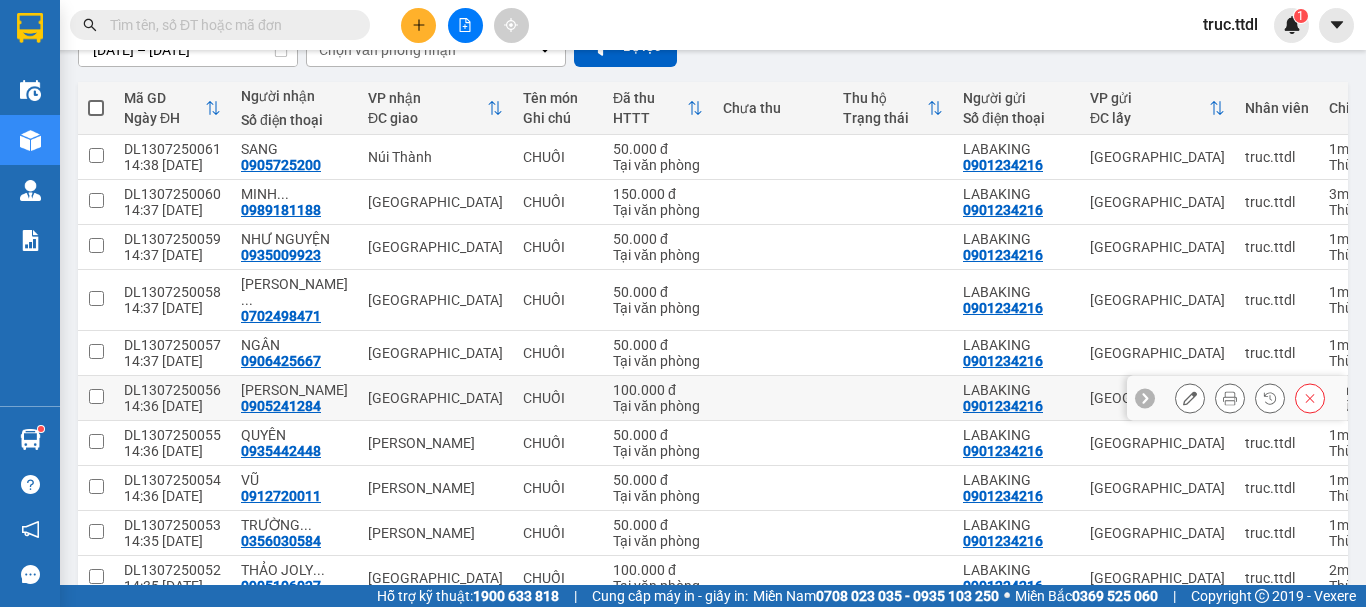 click 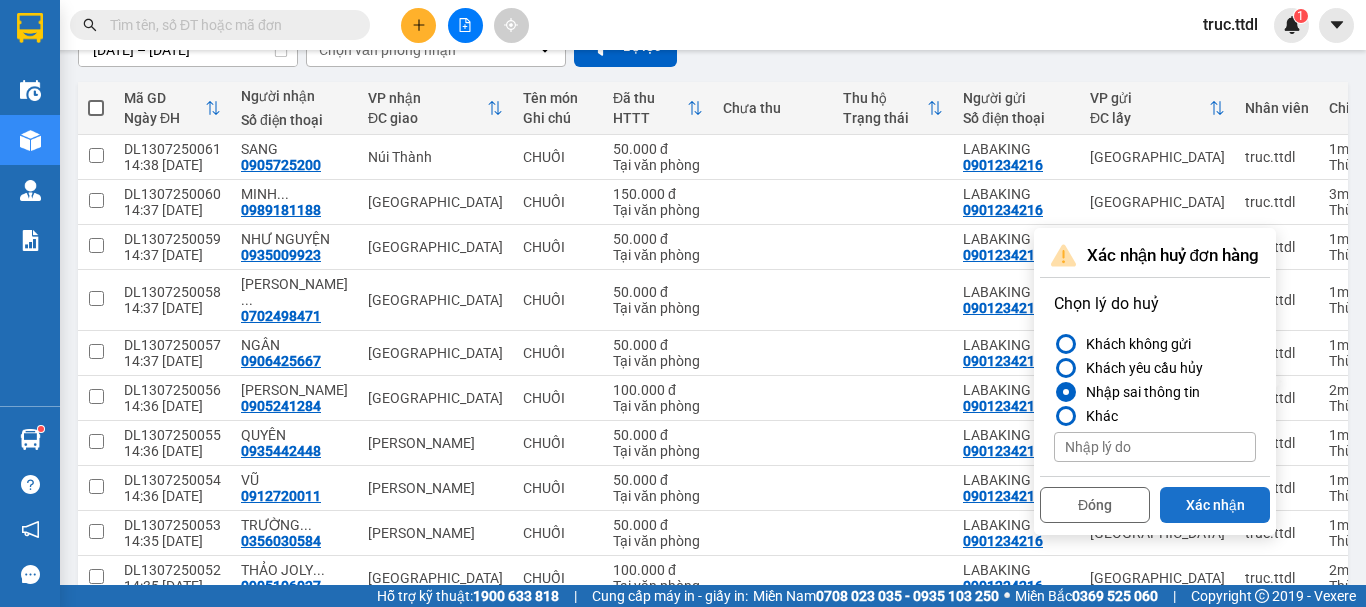 click on "Xác nhận" at bounding box center [1215, 505] 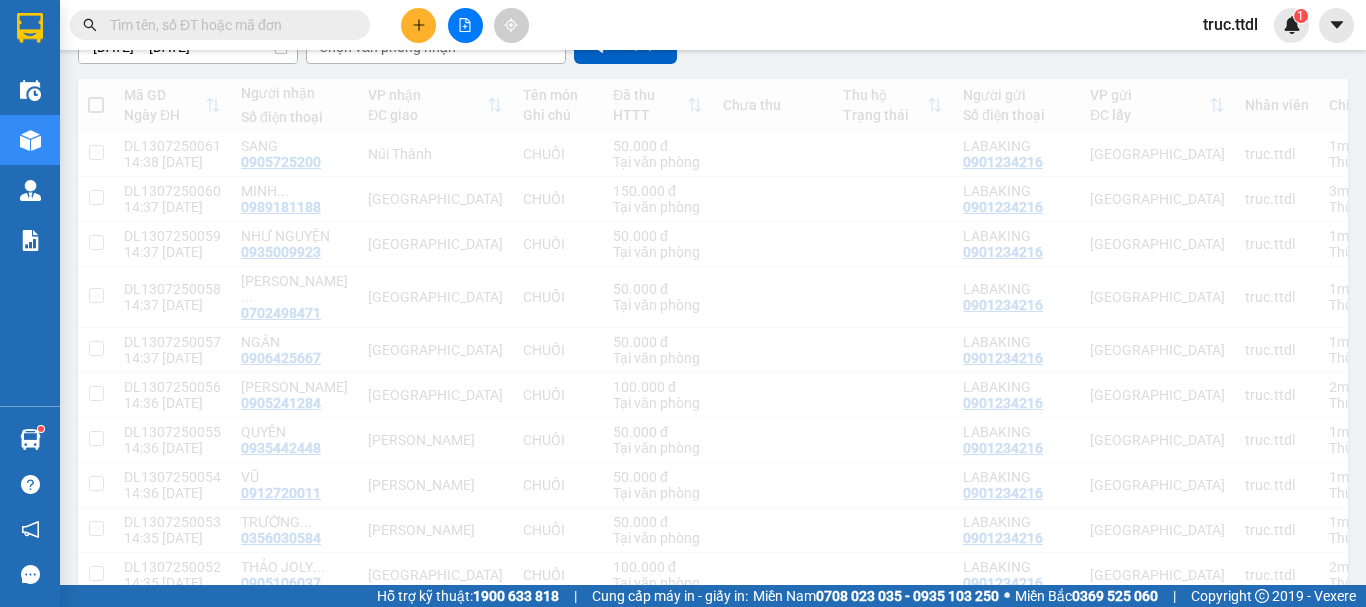 click 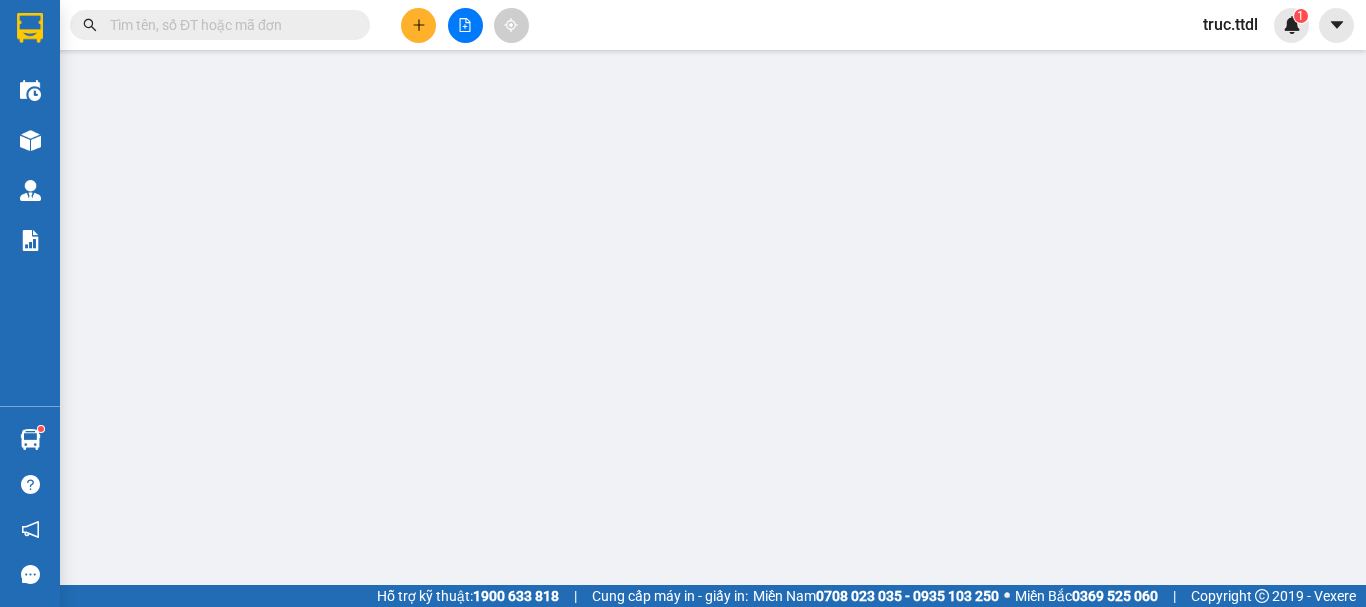 scroll, scrollTop: 0, scrollLeft: 0, axis: both 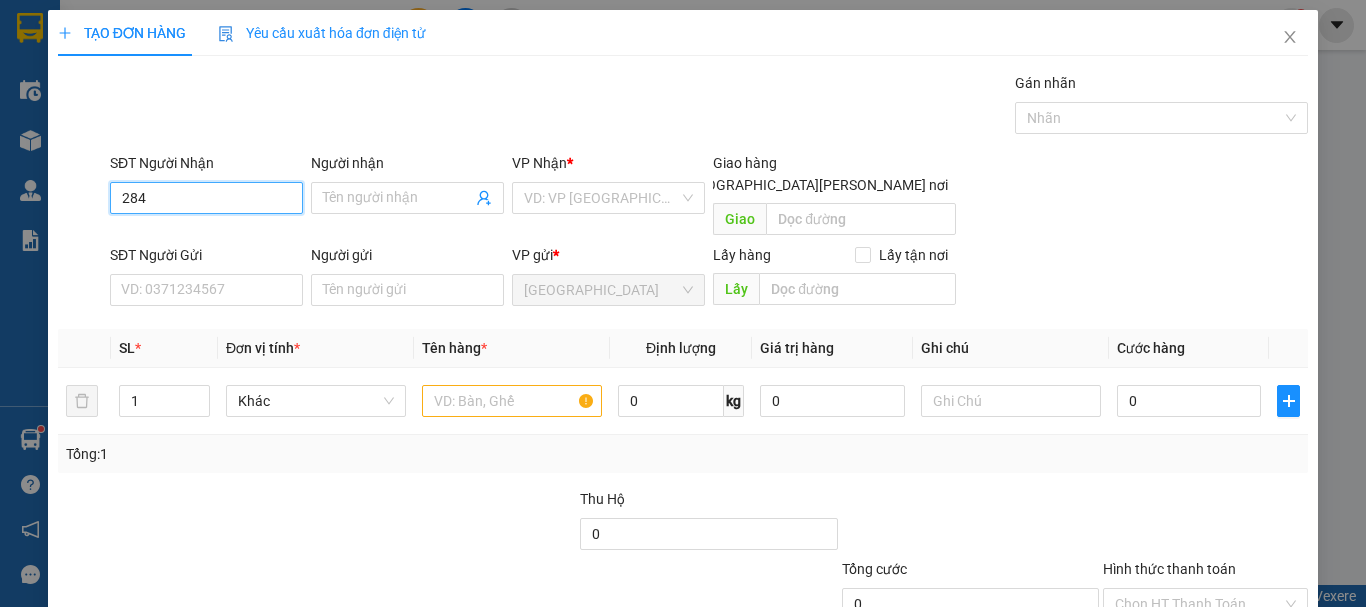 drag, startPoint x: 169, startPoint y: 192, endPoint x: 10, endPoint y: 211, distance: 160.1312 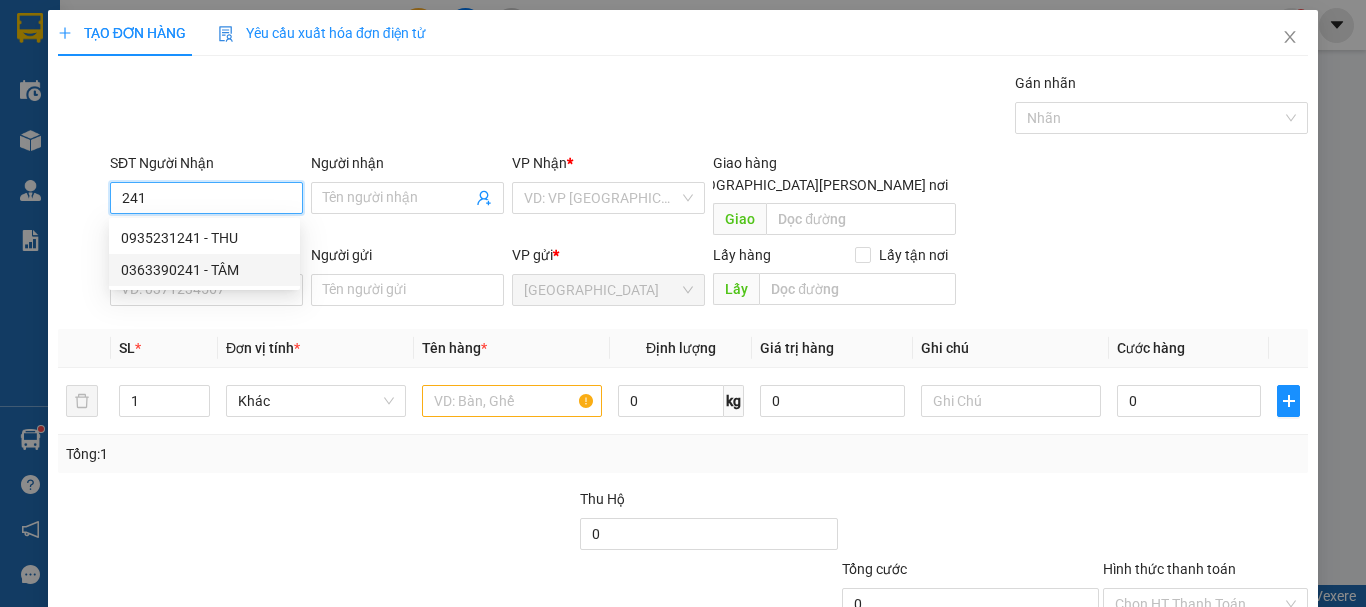 click on "0363390241 - TÂM" at bounding box center [204, 270] 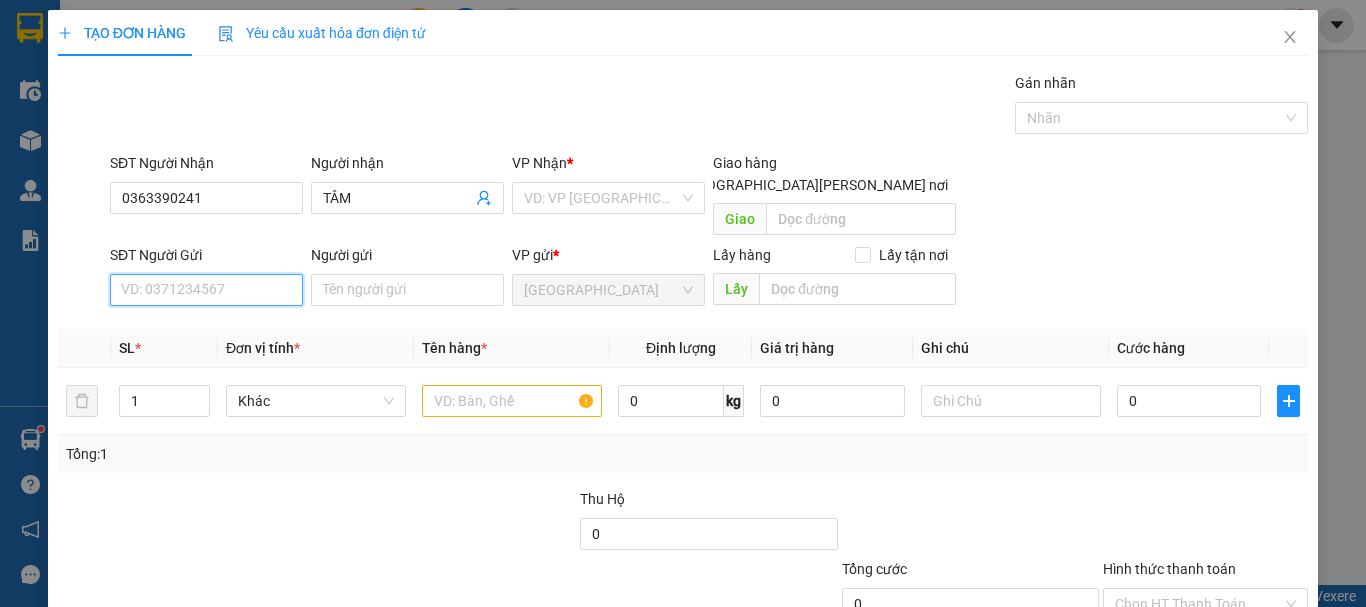 click on "SĐT Người Gửi" at bounding box center [206, 290] 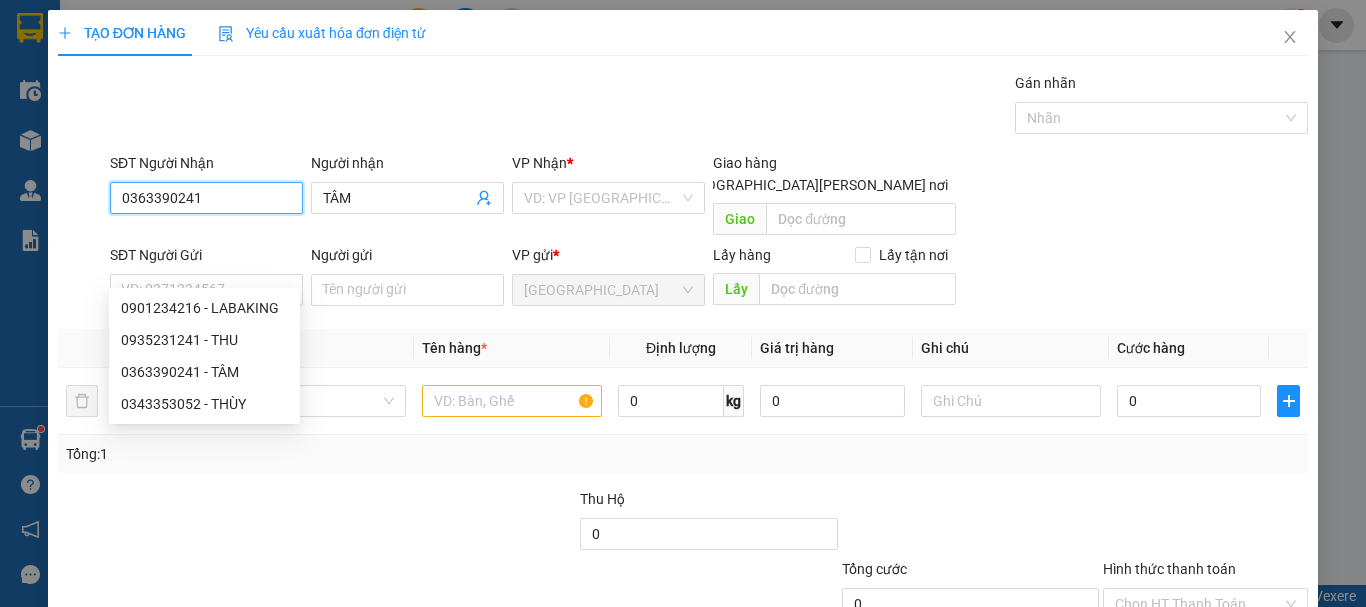 drag, startPoint x: 241, startPoint y: 203, endPoint x: 0, endPoint y: 256, distance: 246.75899 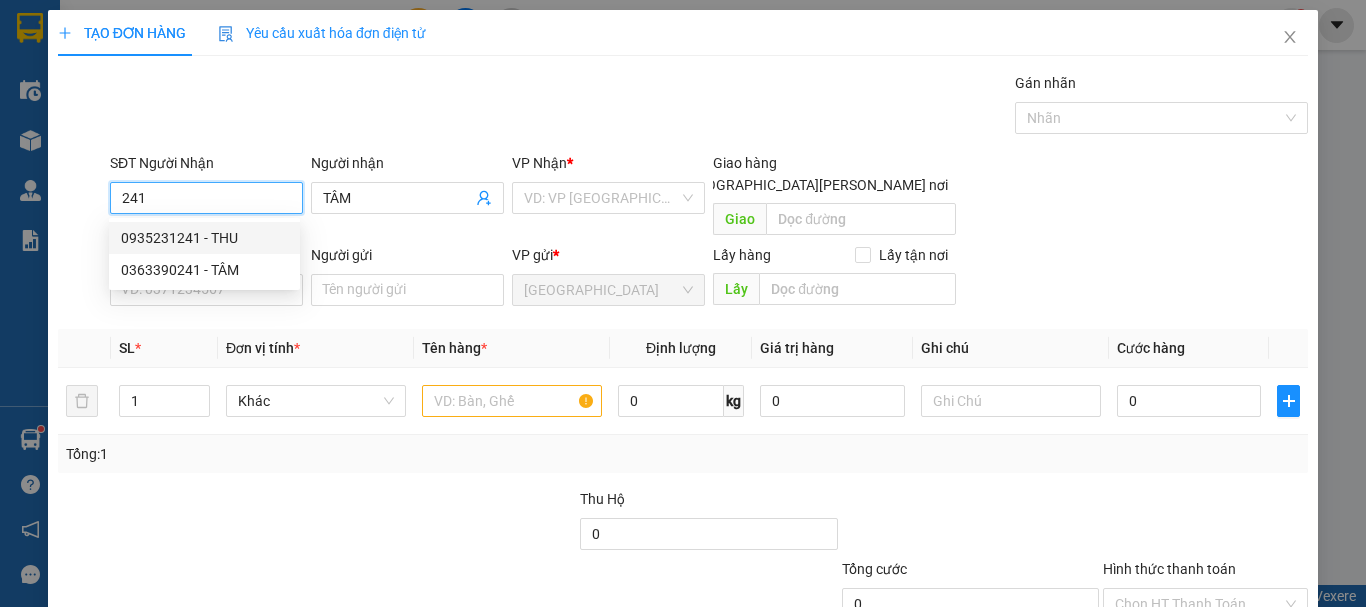 click on "0935231241 - THU" at bounding box center [204, 238] 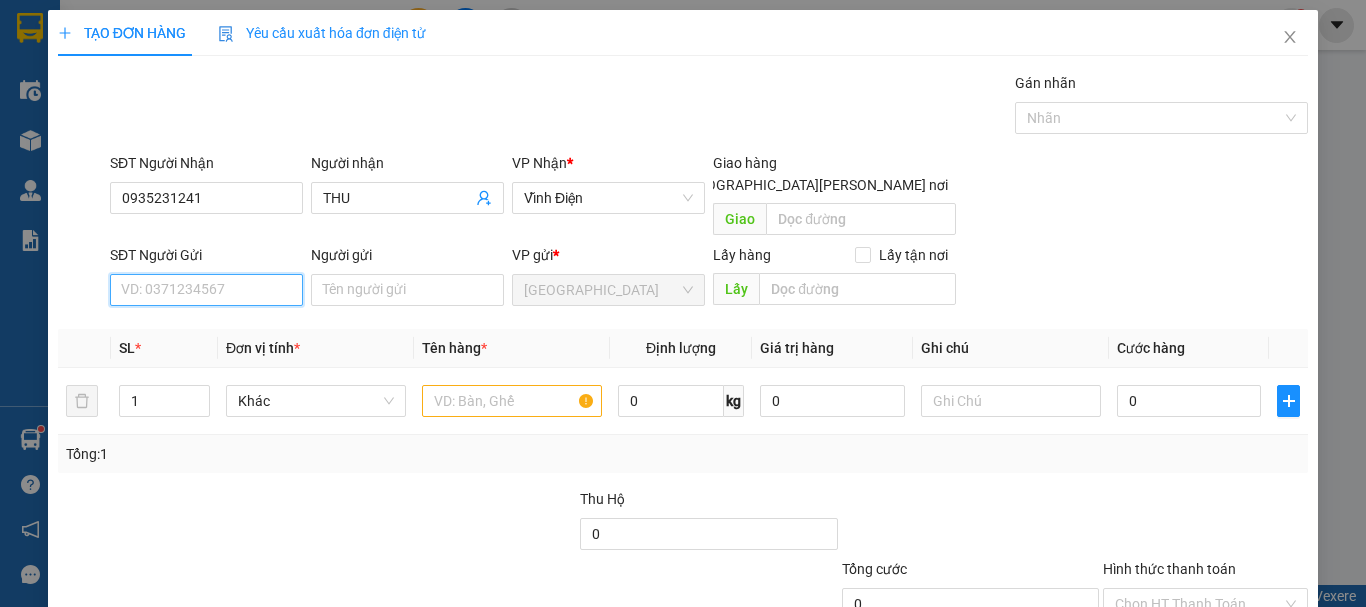 click on "SĐT Người Gửi" at bounding box center [206, 290] 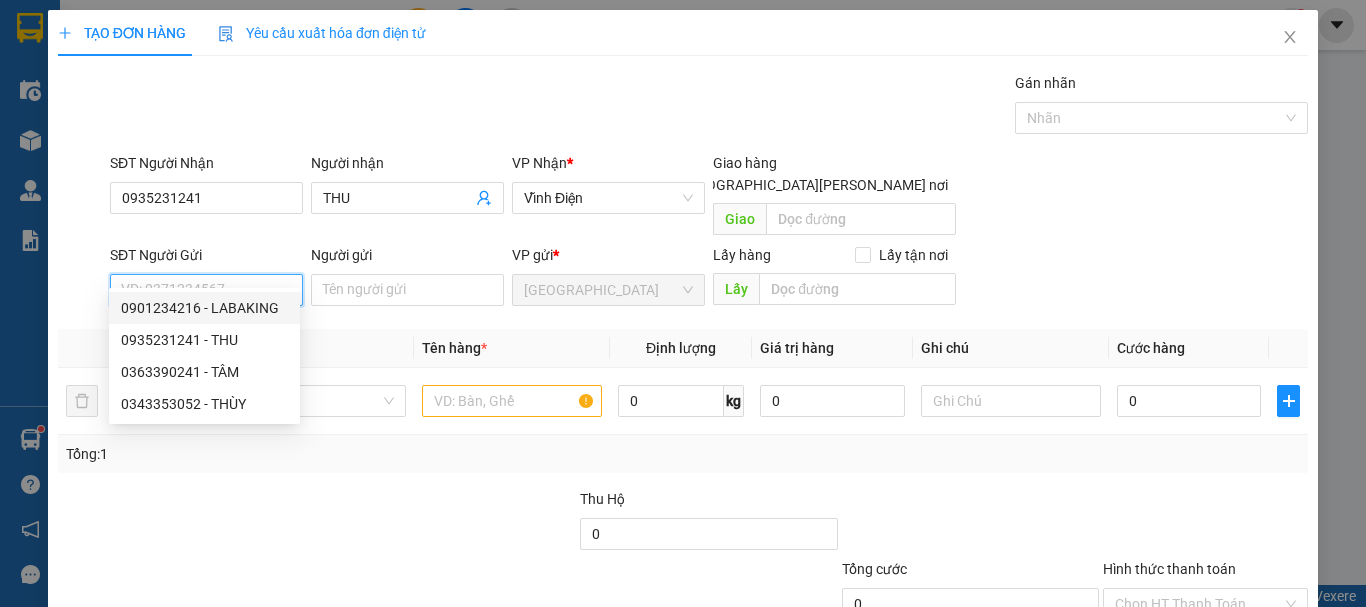 click on "0901234216 - LABAKING" at bounding box center (204, 308) 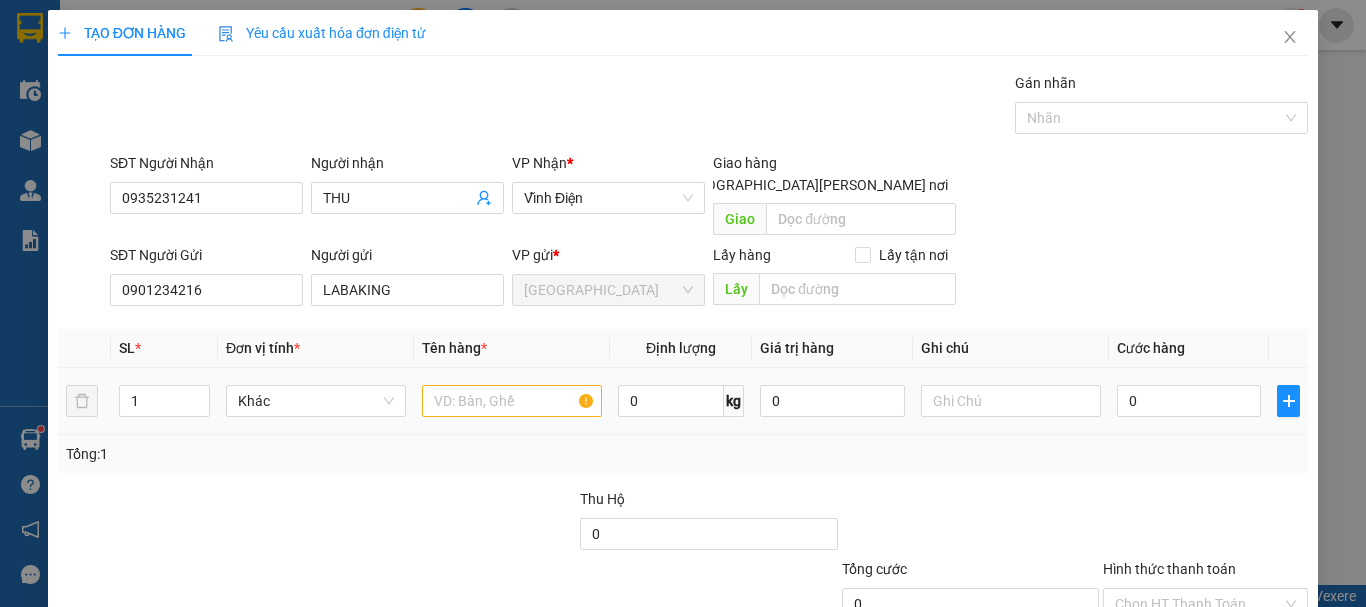 drag, startPoint x: 116, startPoint y: 391, endPoint x: 101, endPoint y: 396, distance: 15.811388 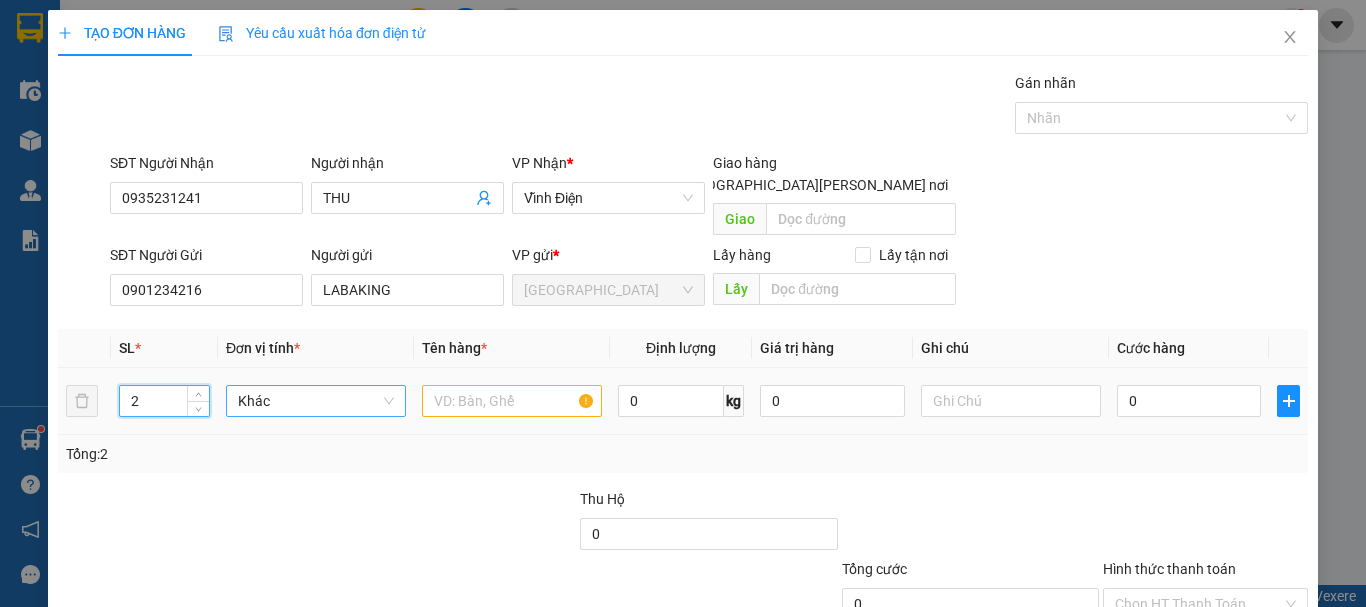 click on "Khác" at bounding box center (316, 401) 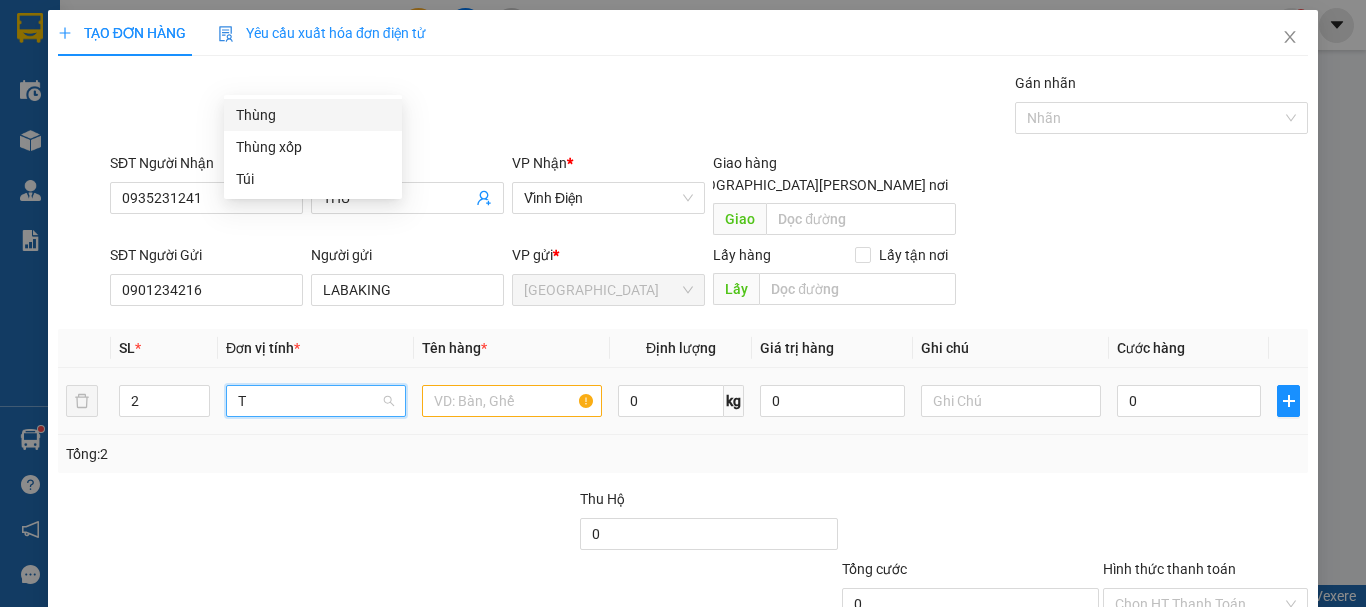 scroll, scrollTop: 0, scrollLeft: 0, axis: both 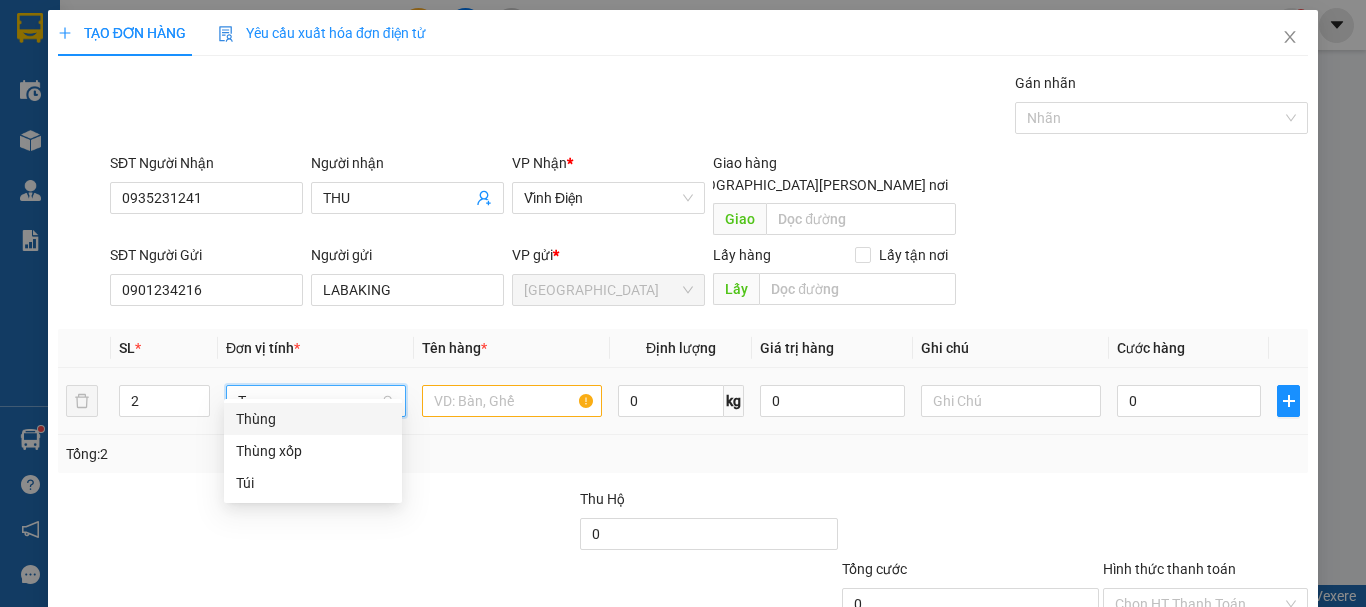 click on "Thùng" at bounding box center (313, 419) 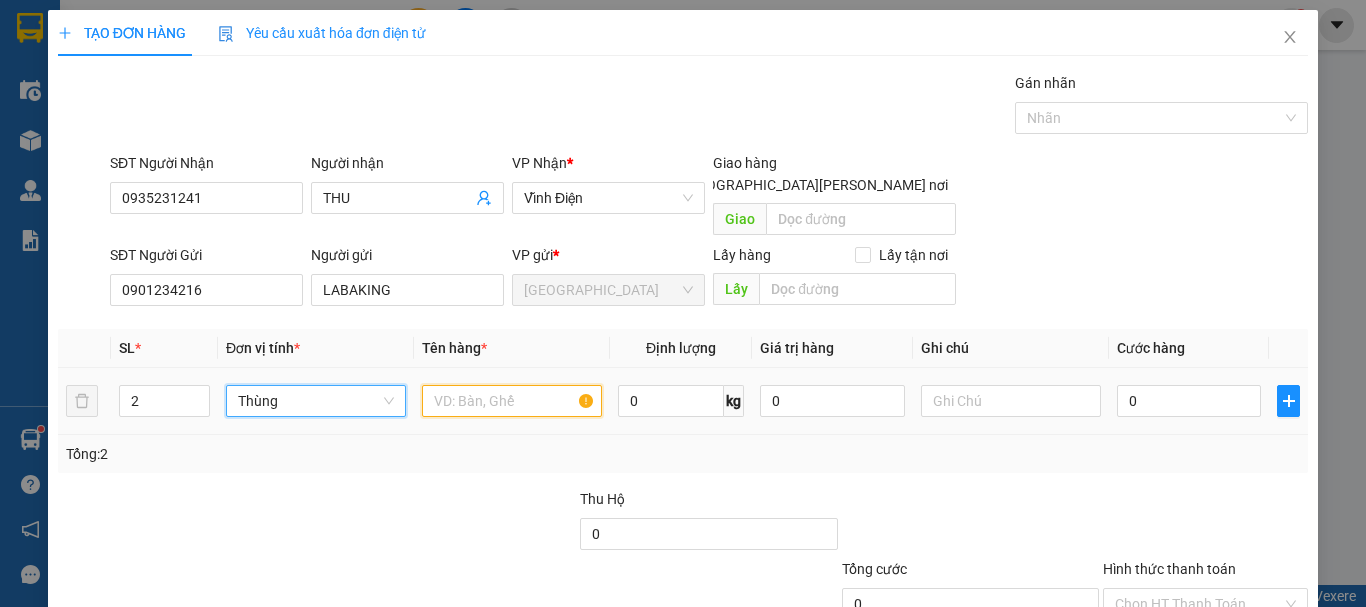 click at bounding box center (512, 401) 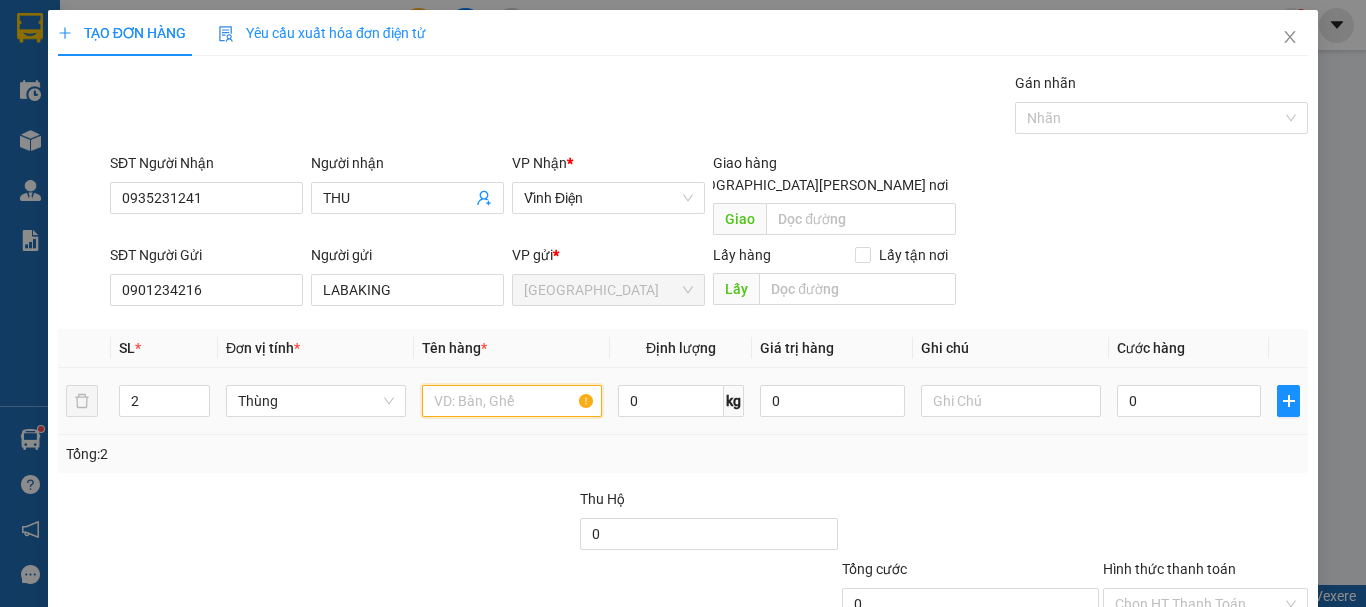 paste on "CHUỐI" 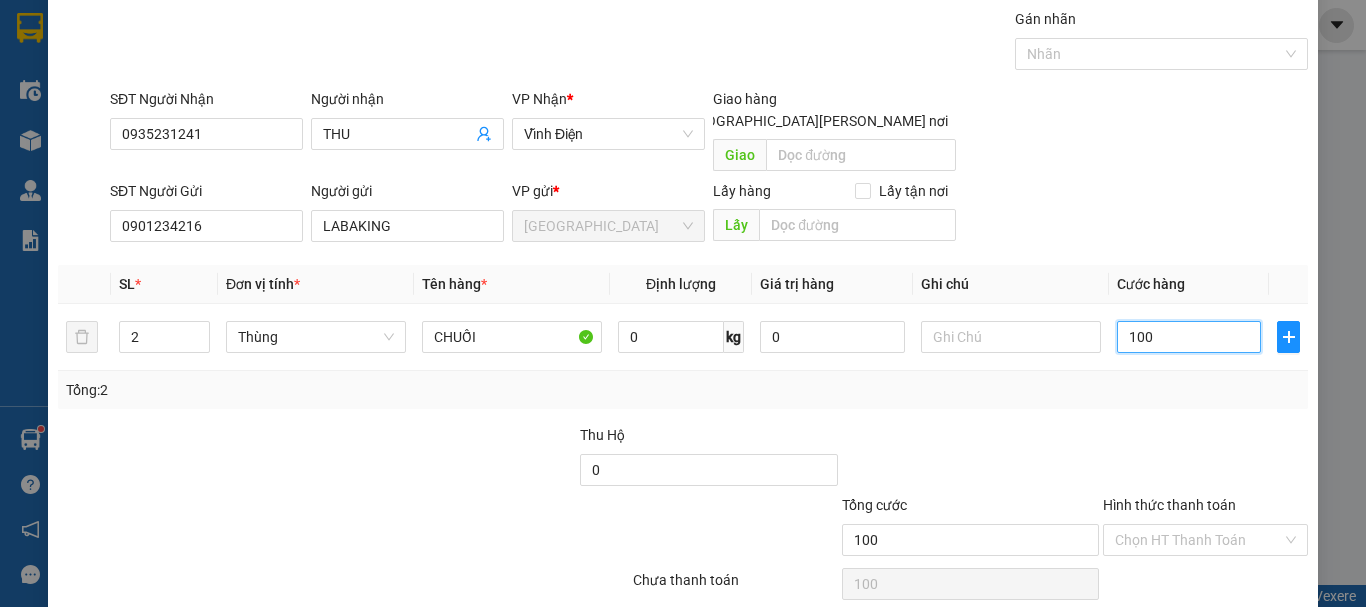 scroll, scrollTop: 100, scrollLeft: 0, axis: vertical 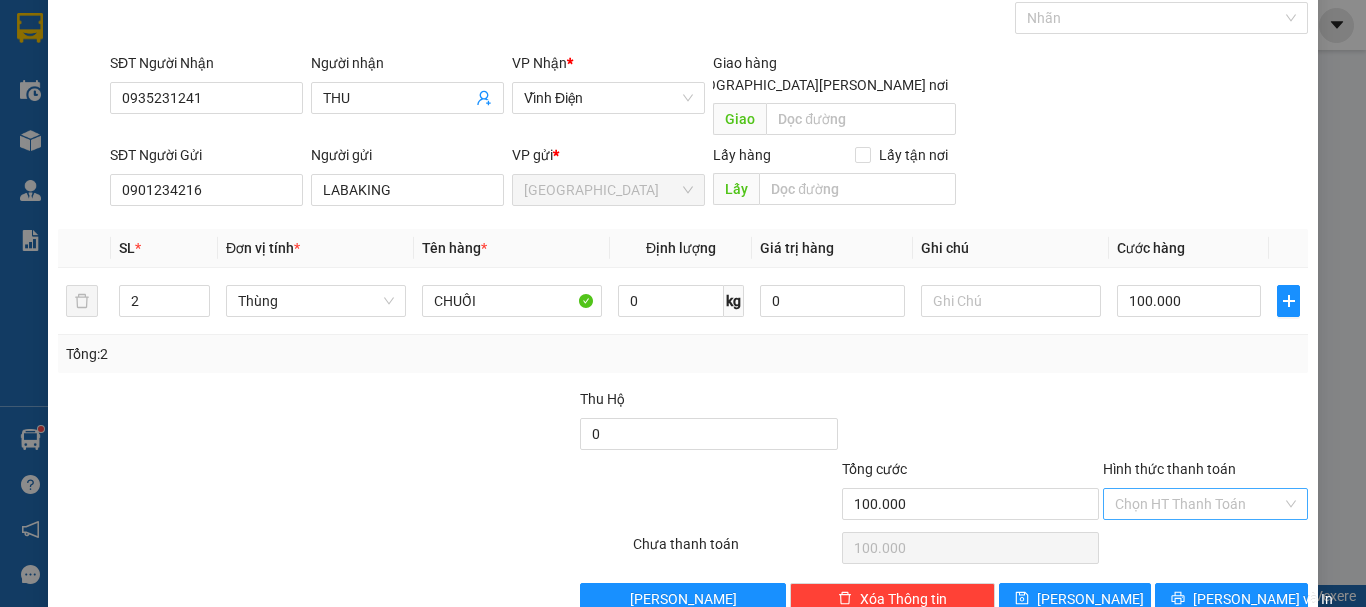 click on "Hình thức thanh toán" at bounding box center [1198, 504] 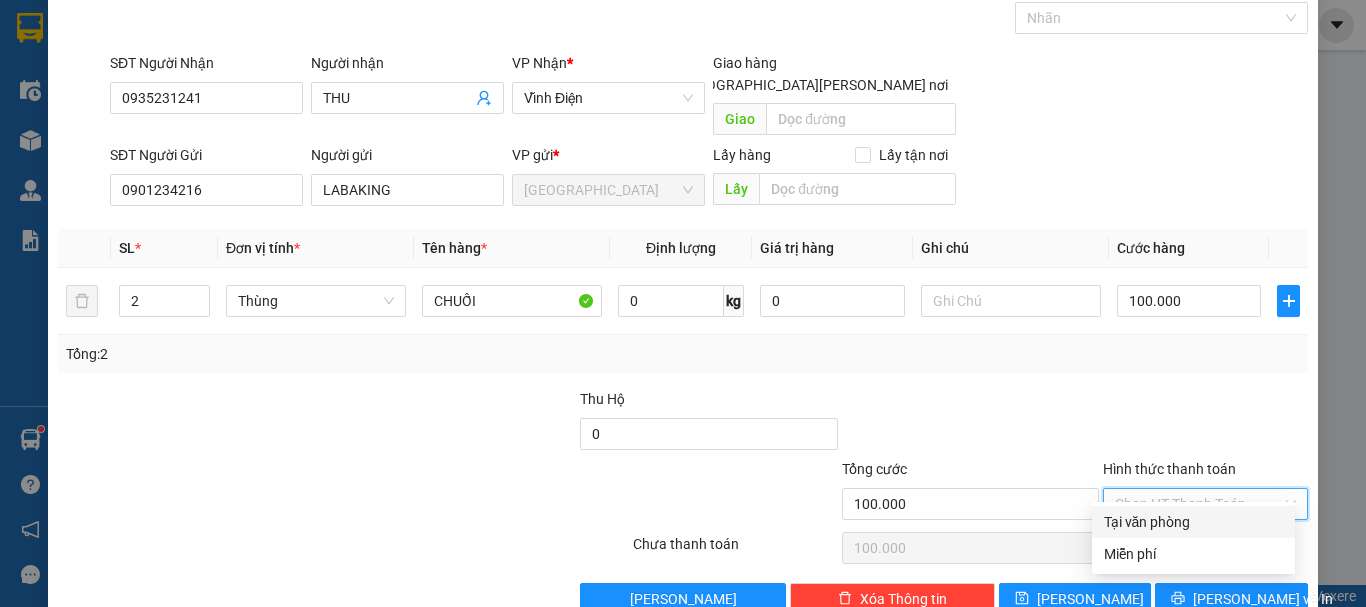 click on "Tại văn phòng" at bounding box center [1193, 522] 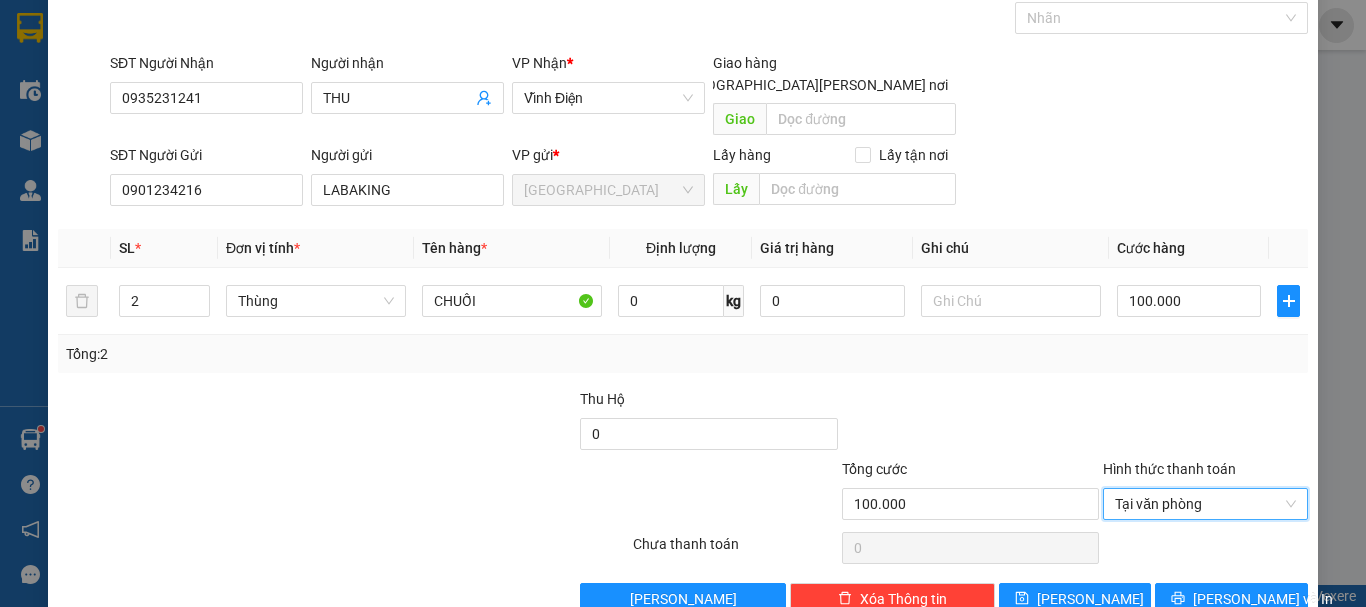 click at bounding box center [1205, 548] 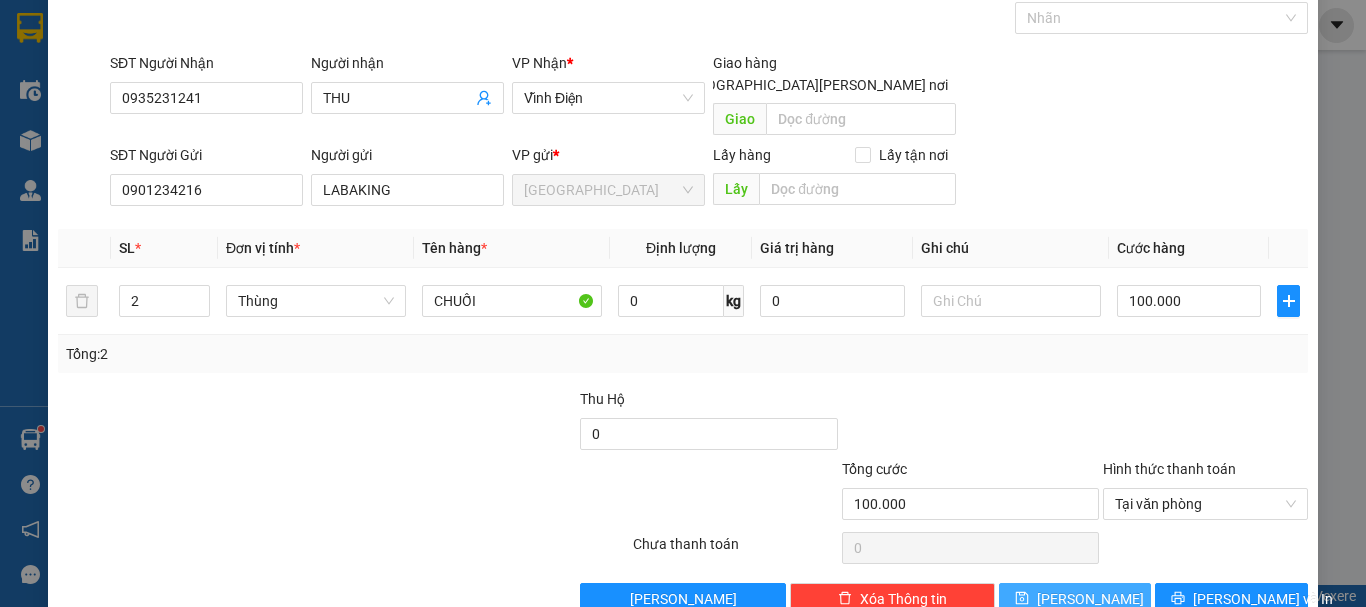 click on "[PERSON_NAME]" at bounding box center [1075, 599] 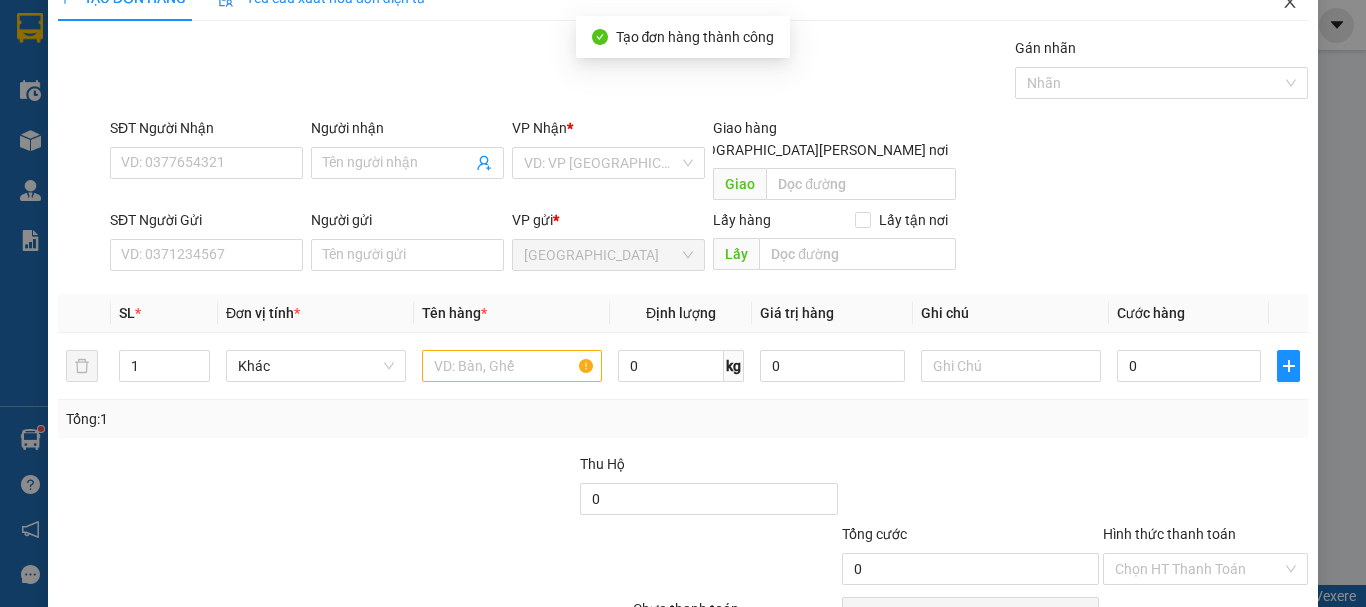 scroll, scrollTop: 0, scrollLeft: 0, axis: both 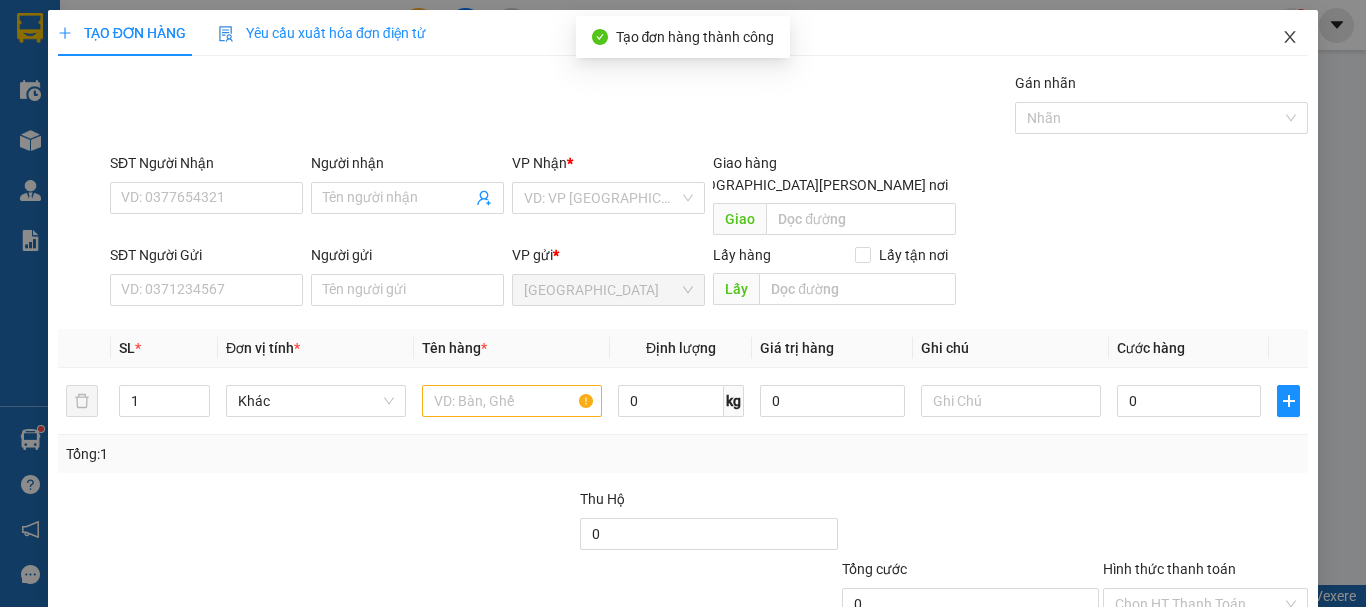 click 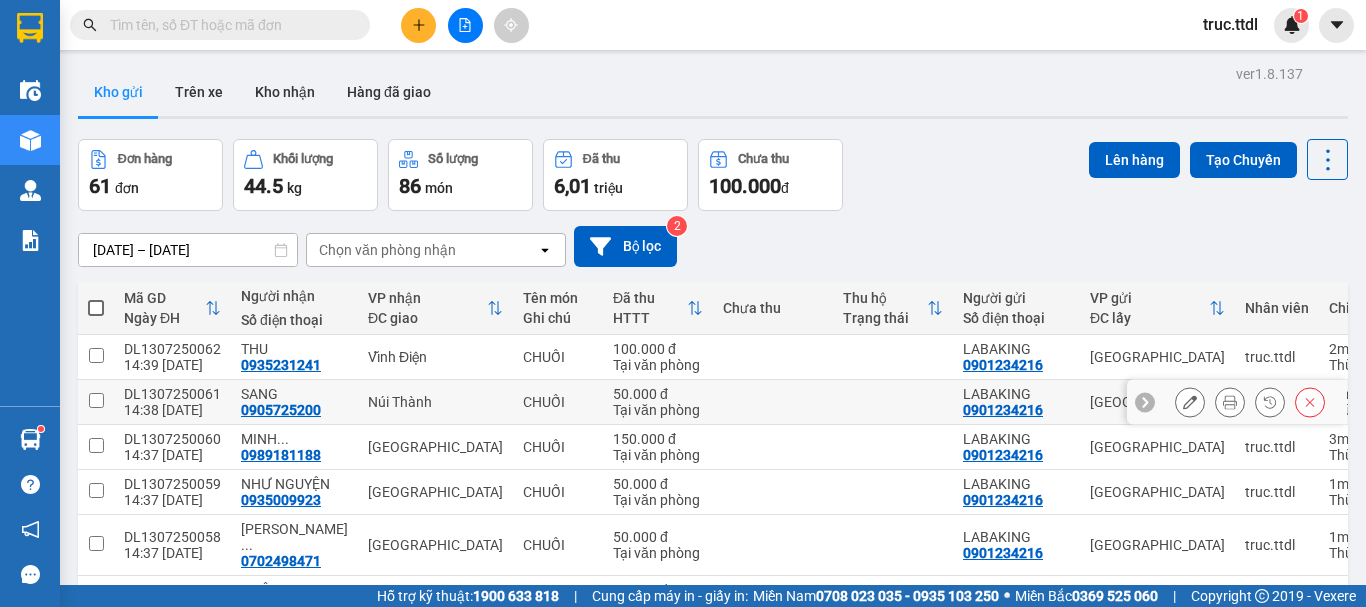 click on "Núi Thành" at bounding box center [435, 402] 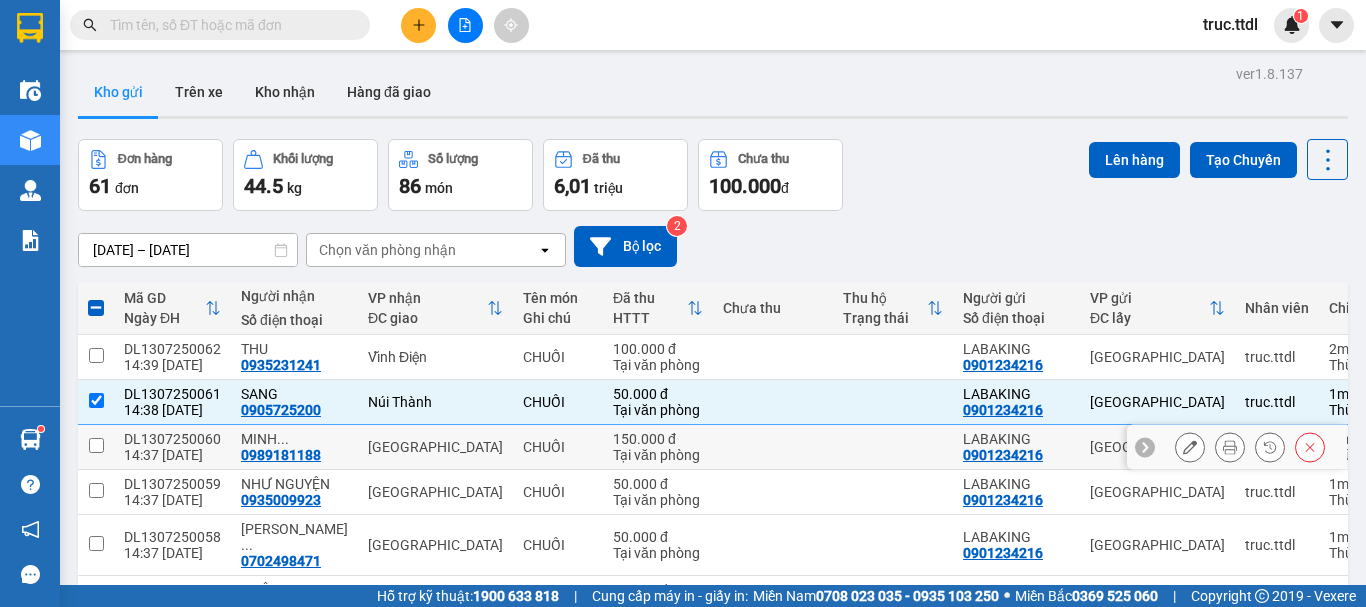 click on "[GEOGRAPHIC_DATA]" at bounding box center [435, 447] 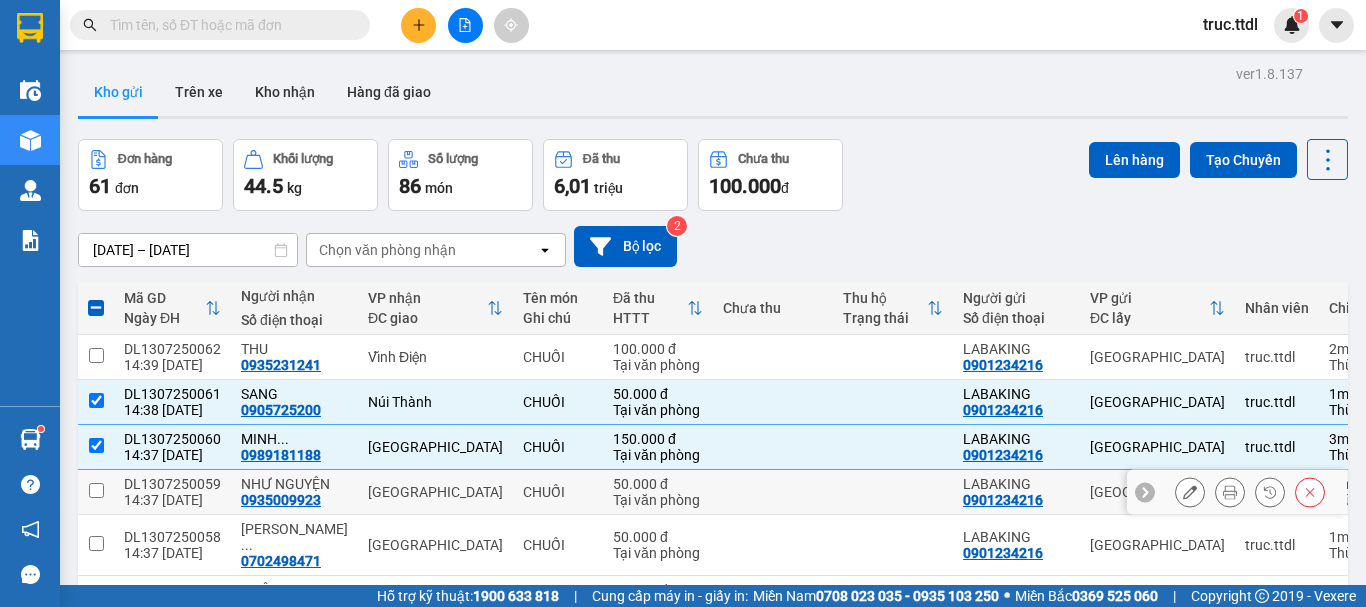 click on "[GEOGRAPHIC_DATA]" at bounding box center [435, 492] 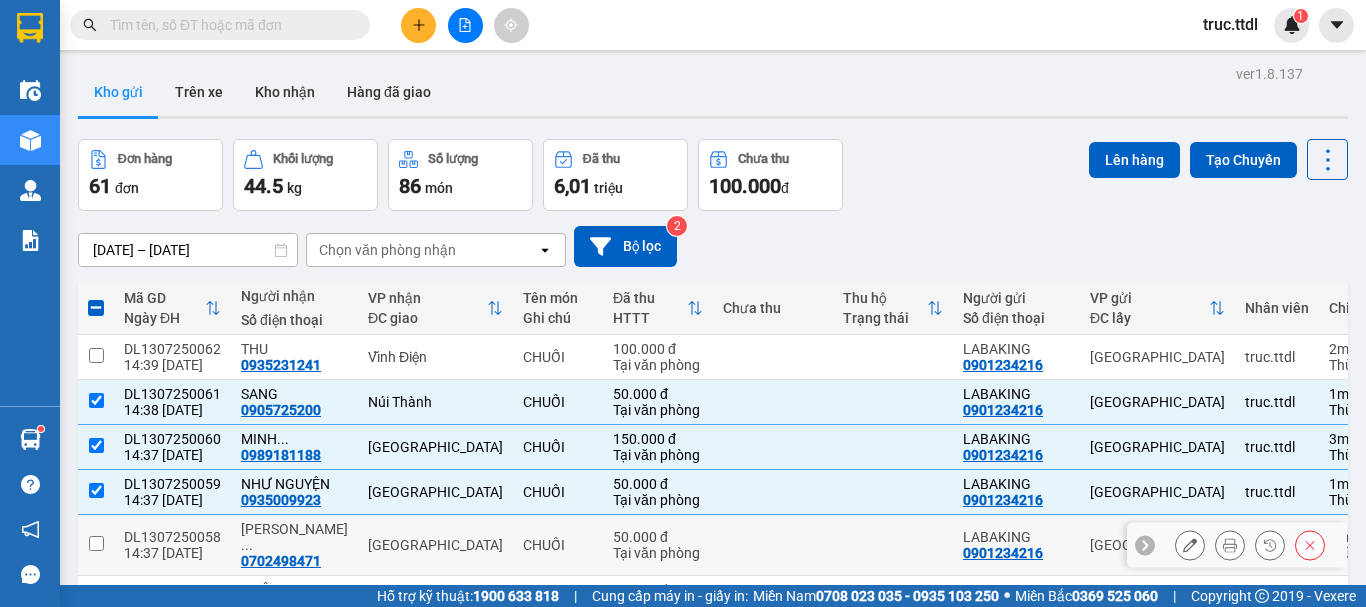 click on "[GEOGRAPHIC_DATA]" at bounding box center (435, 545) 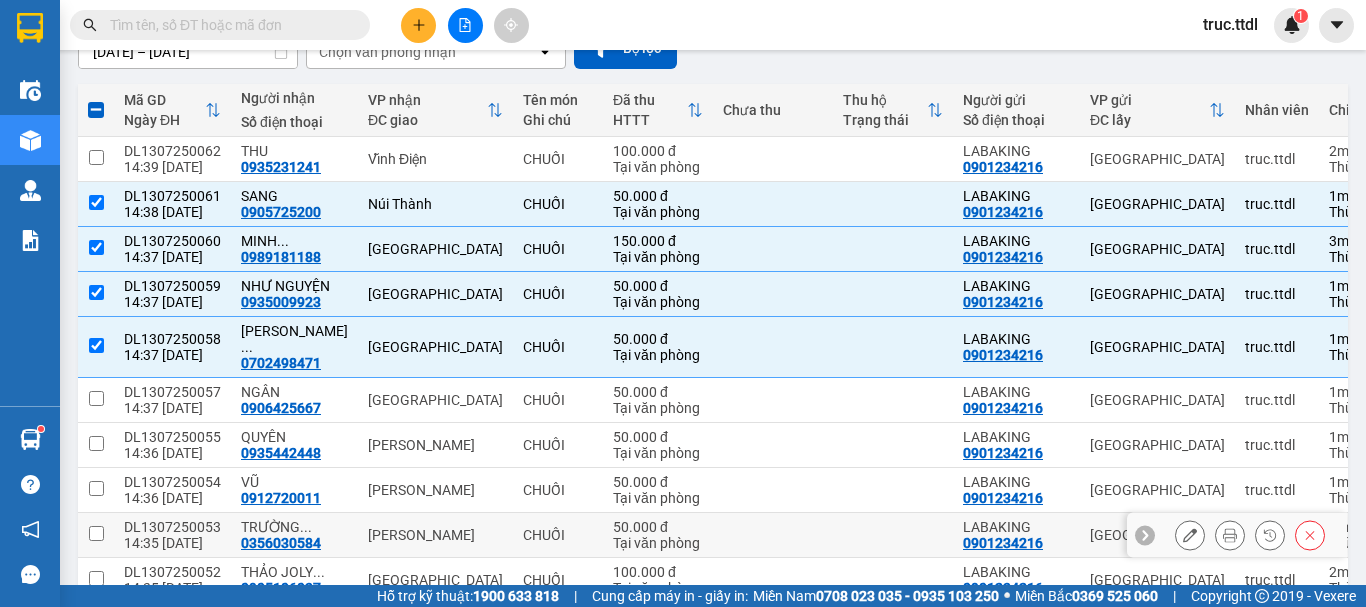 scroll, scrollTop: 200, scrollLeft: 0, axis: vertical 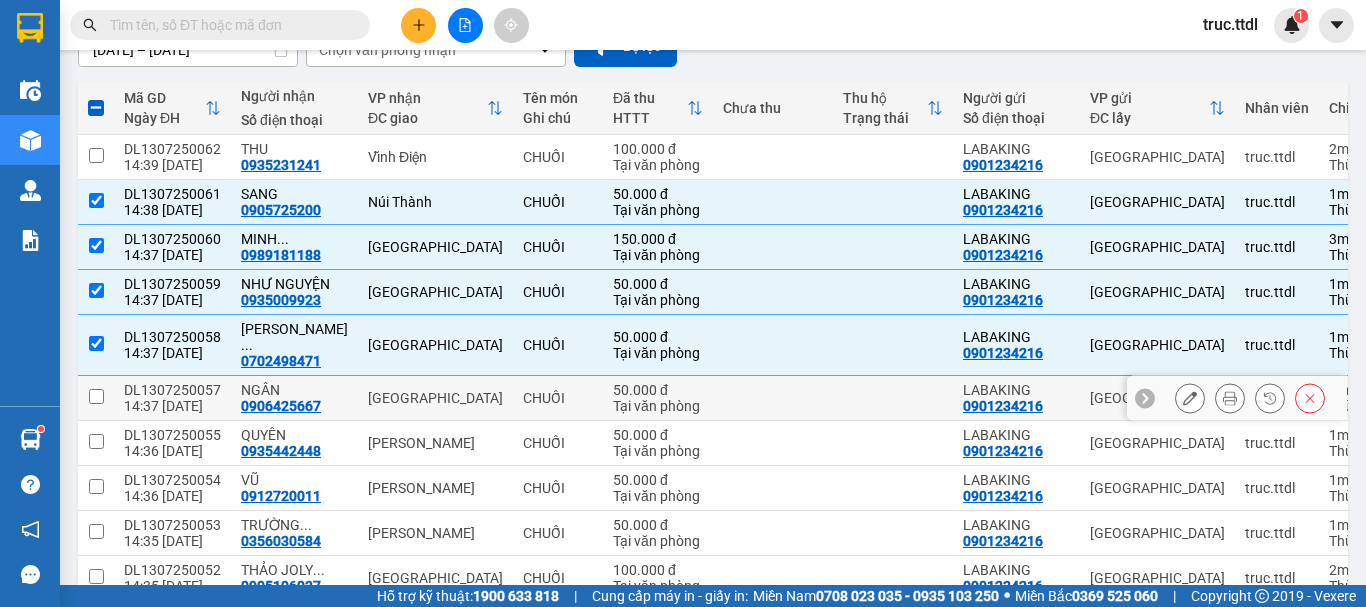 click on "[GEOGRAPHIC_DATA]" at bounding box center [435, 398] 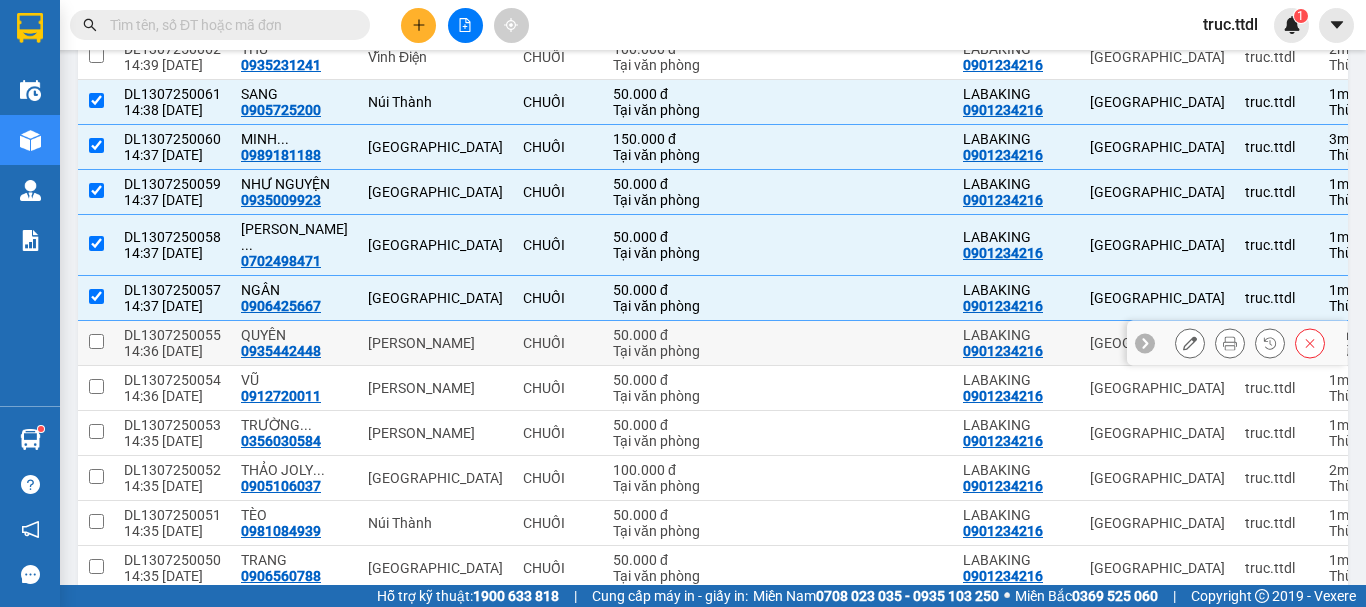 scroll, scrollTop: 100, scrollLeft: 0, axis: vertical 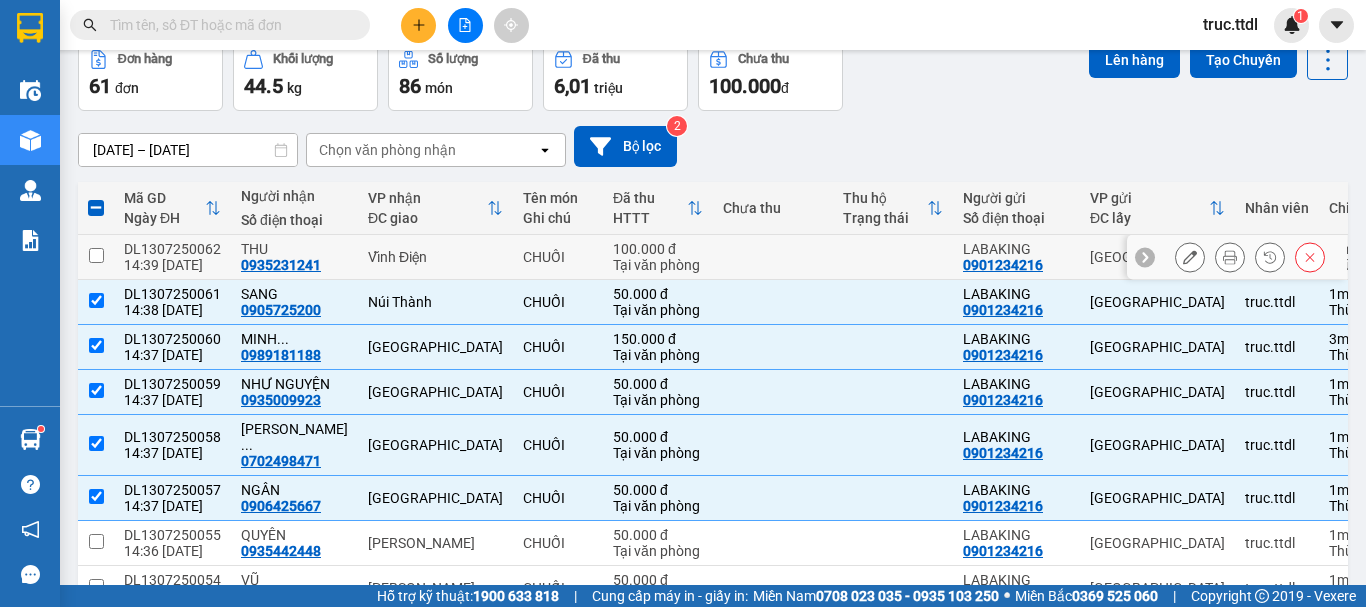 click on "Vĩnh Điện" at bounding box center [435, 257] 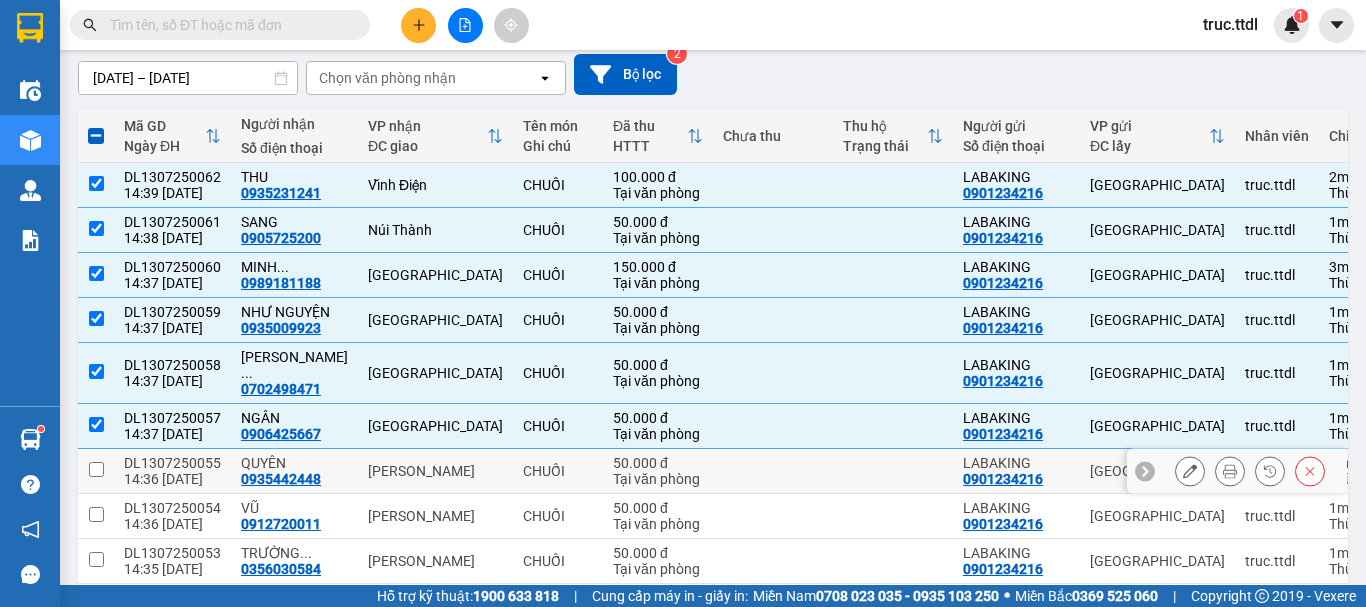scroll, scrollTop: 200, scrollLeft: 0, axis: vertical 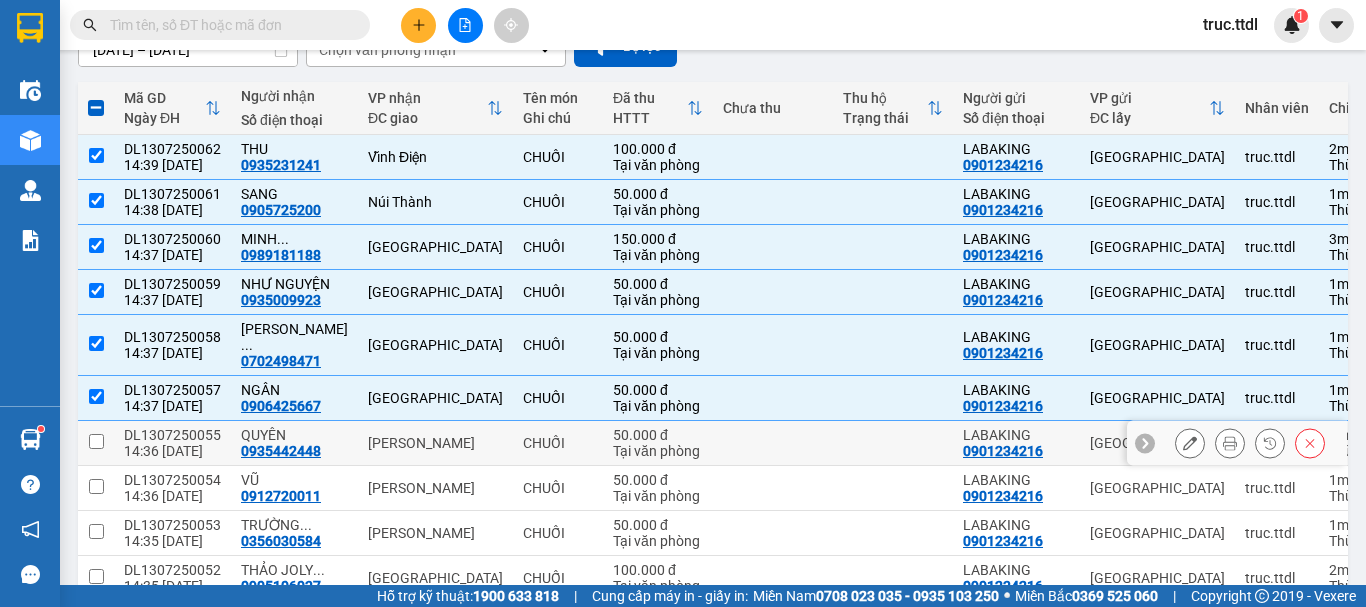 click on "[PERSON_NAME]" at bounding box center [435, 443] 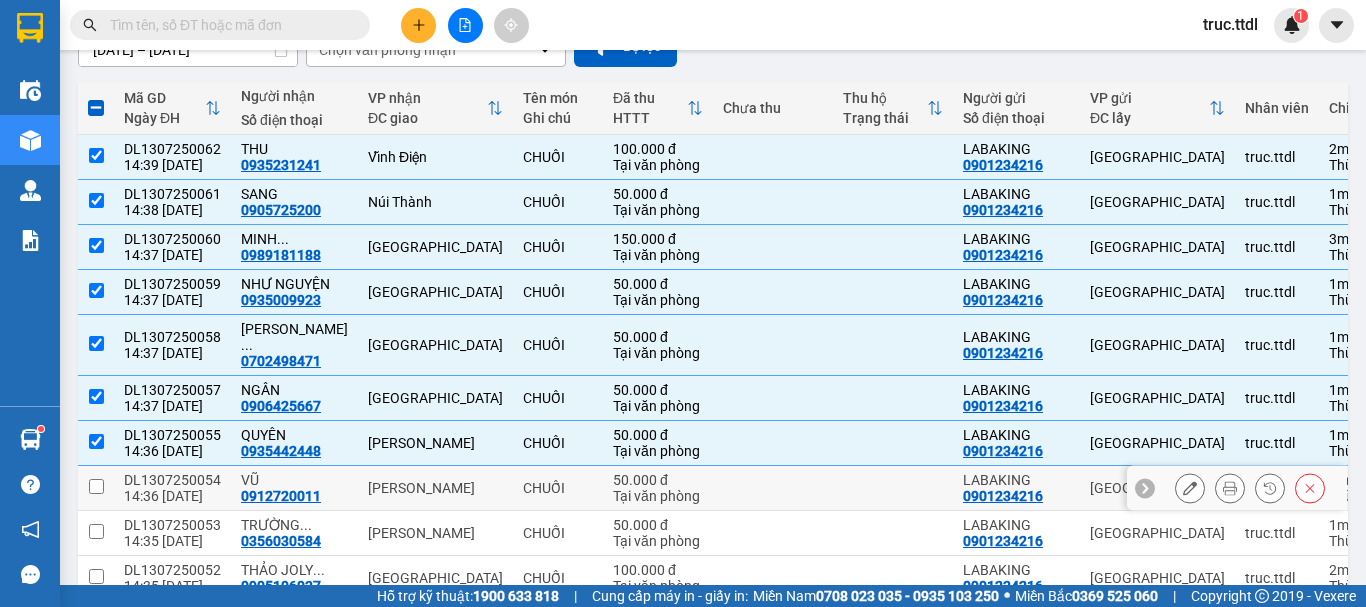 click on "[PERSON_NAME]" at bounding box center (435, 488) 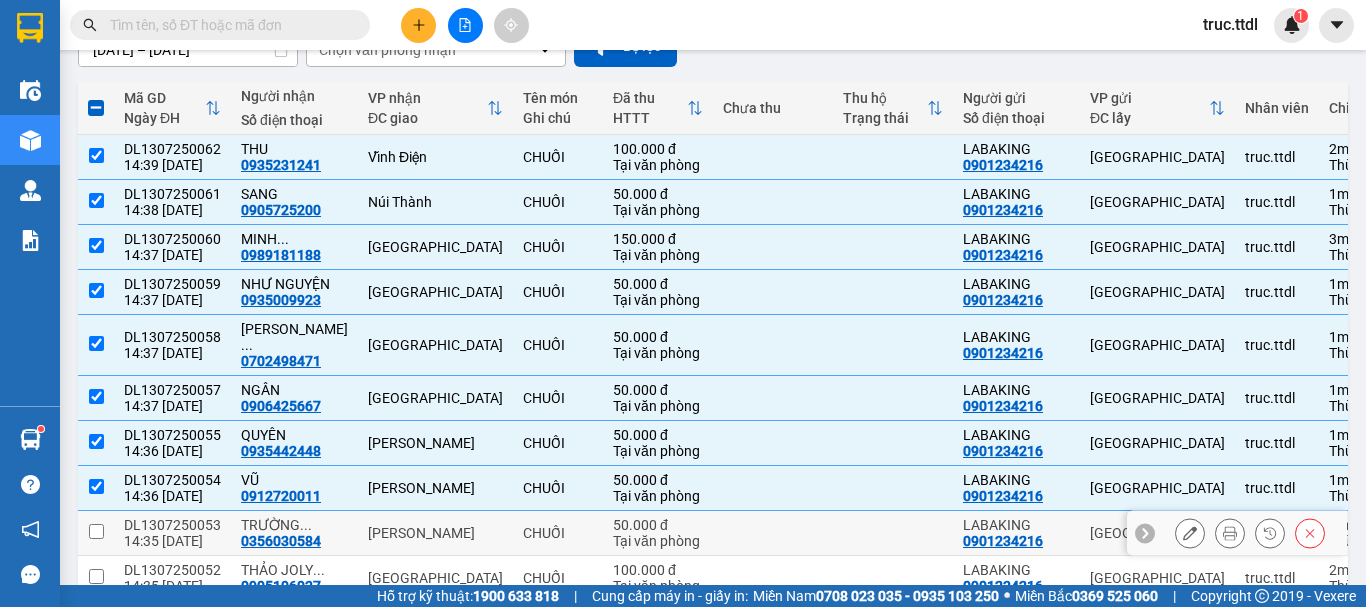 click on "[PERSON_NAME]" at bounding box center [435, 533] 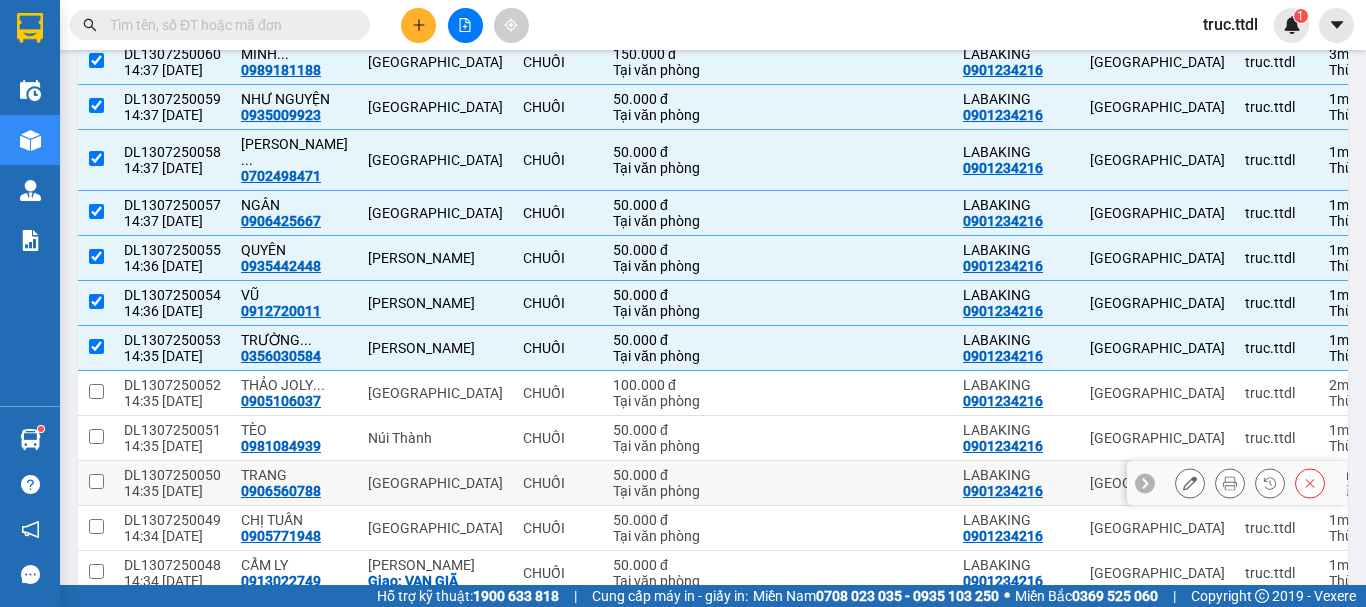 scroll, scrollTop: 400, scrollLeft: 0, axis: vertical 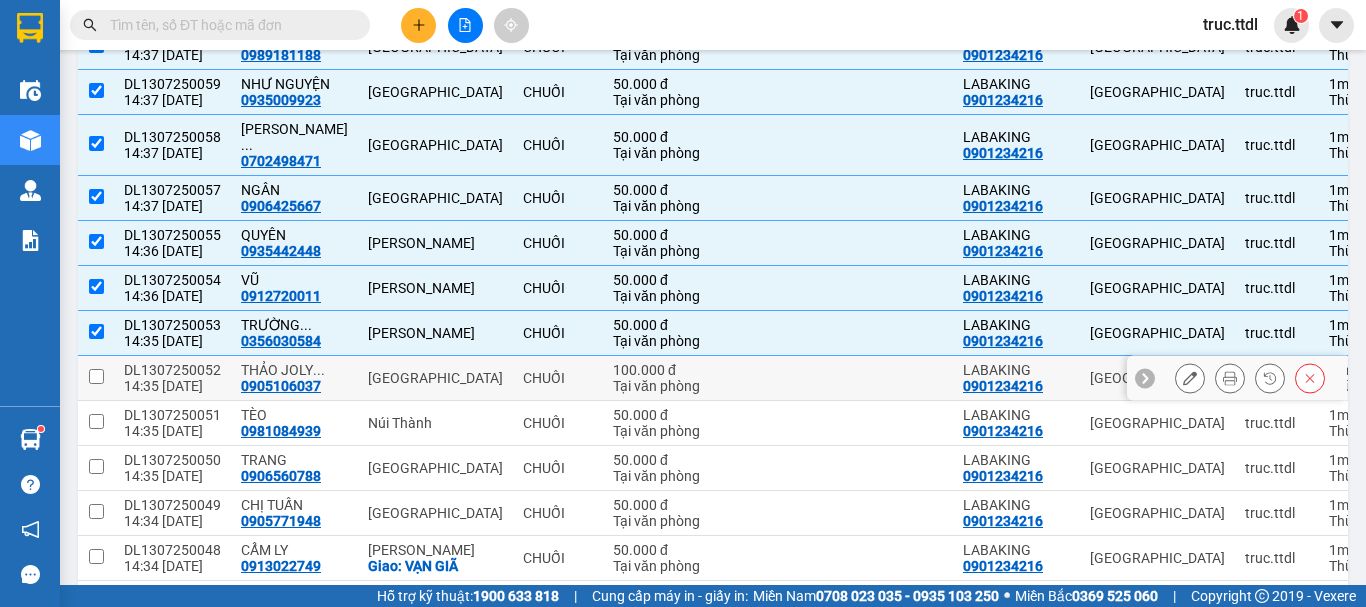 click on "[GEOGRAPHIC_DATA]" at bounding box center (435, 378) 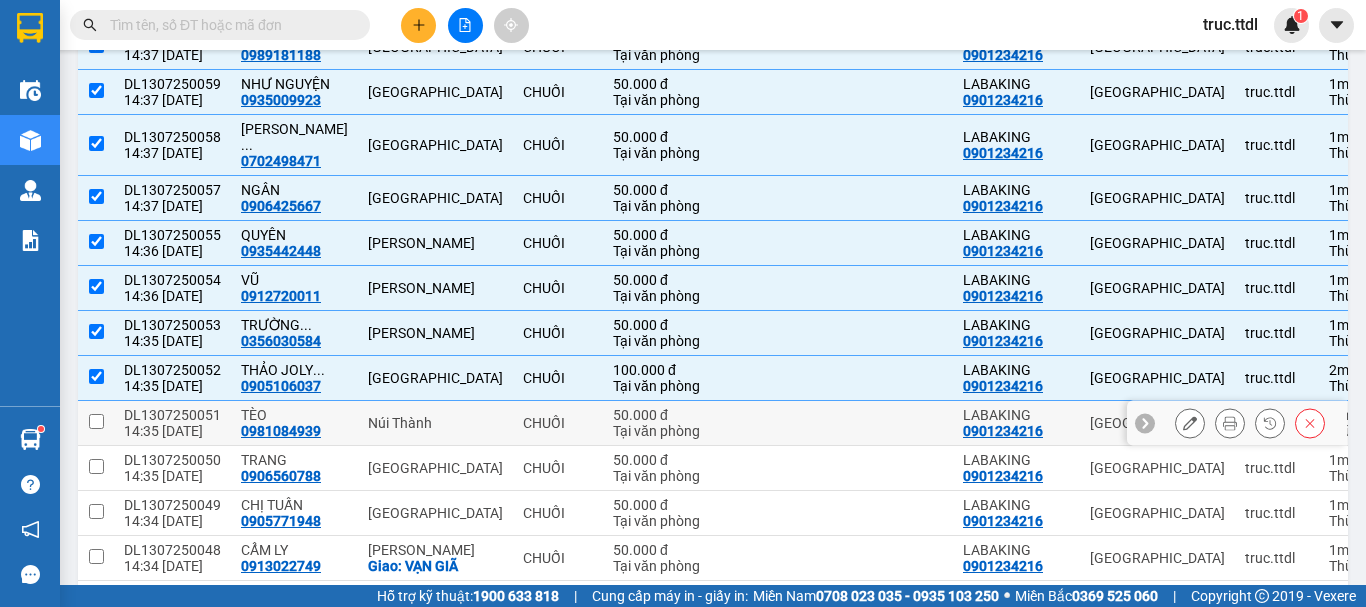 click on "Núi Thành" at bounding box center (435, 423) 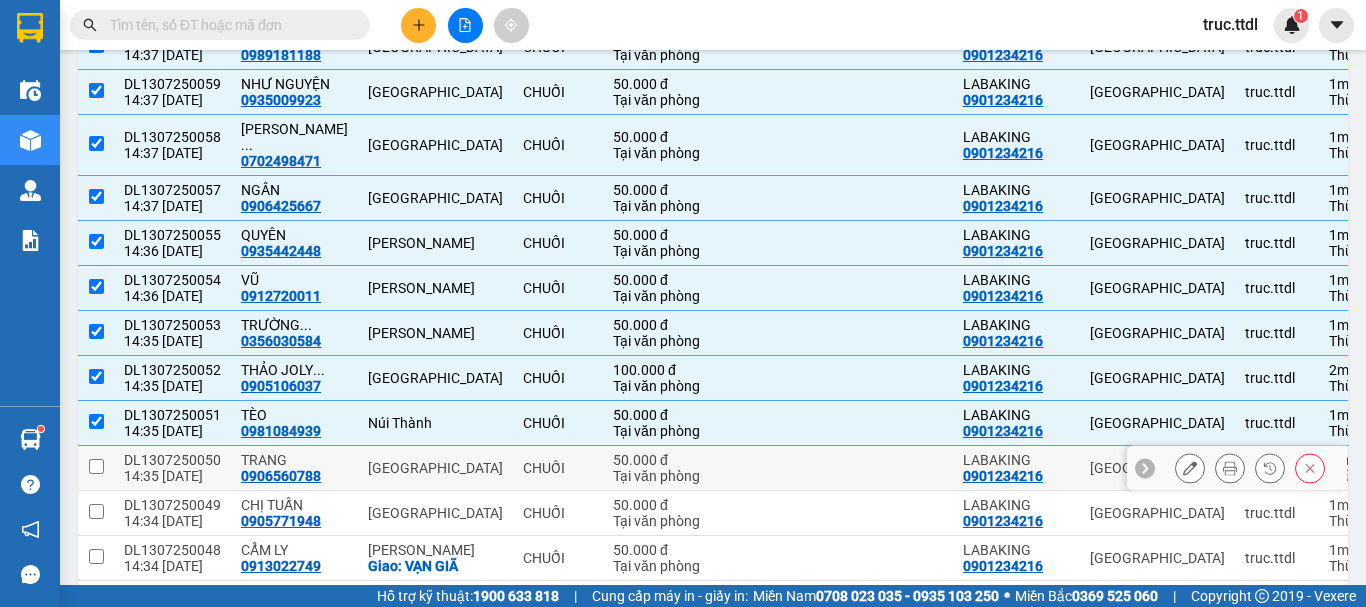 click on "[GEOGRAPHIC_DATA]" at bounding box center [435, 468] 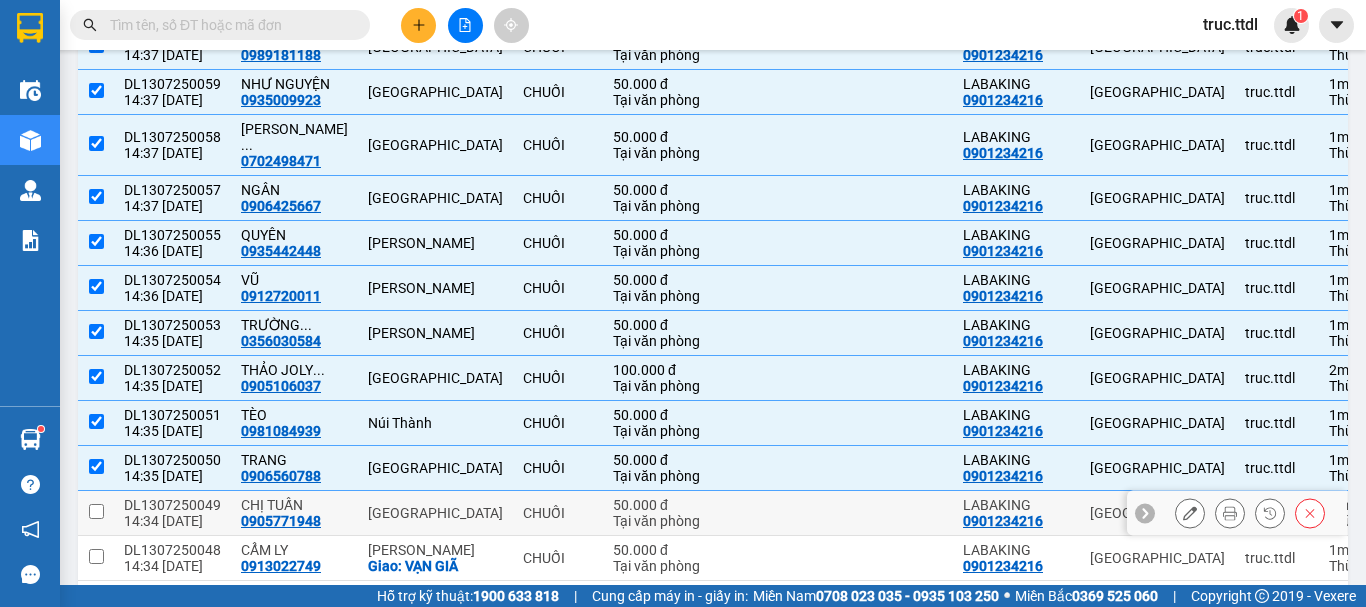 click on "[GEOGRAPHIC_DATA]" at bounding box center [435, 513] 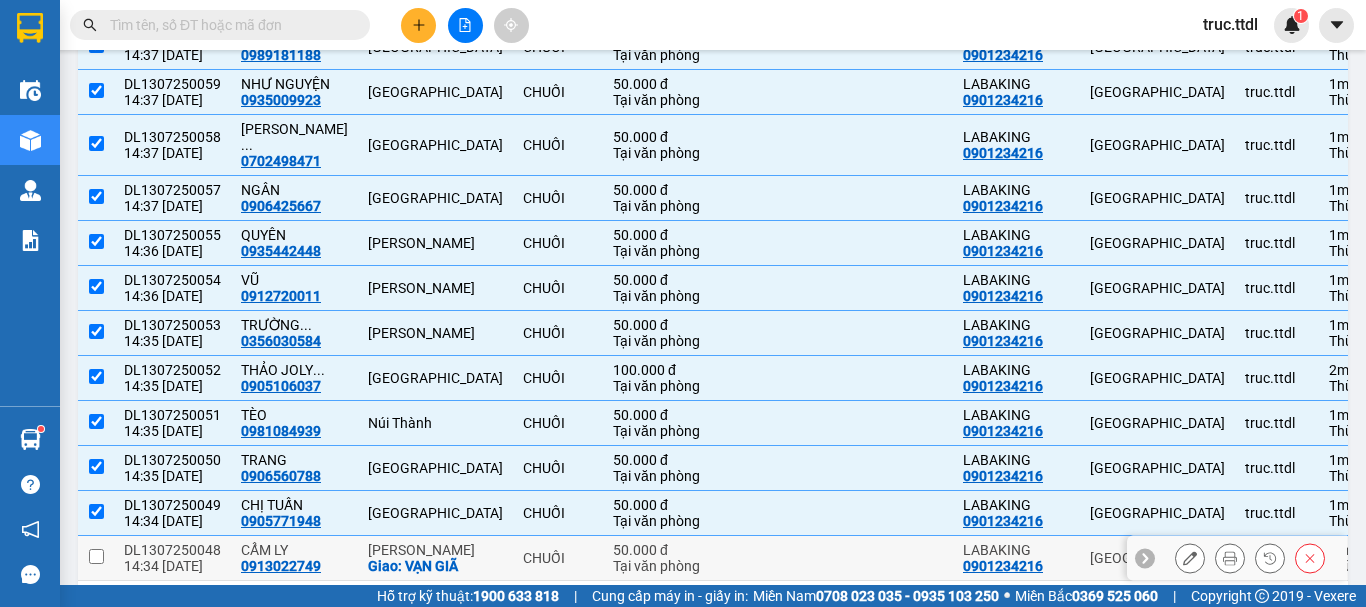 click on "Ninh Hòa" at bounding box center [435, 550] 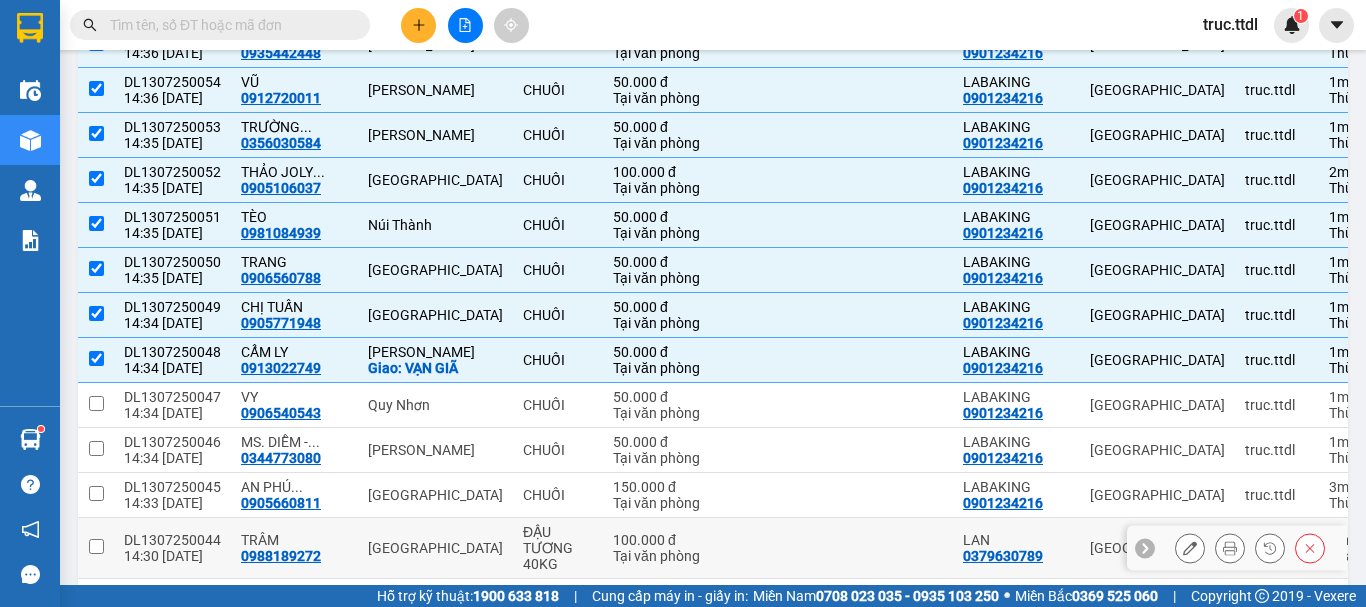 scroll, scrollTop: 600, scrollLeft: 0, axis: vertical 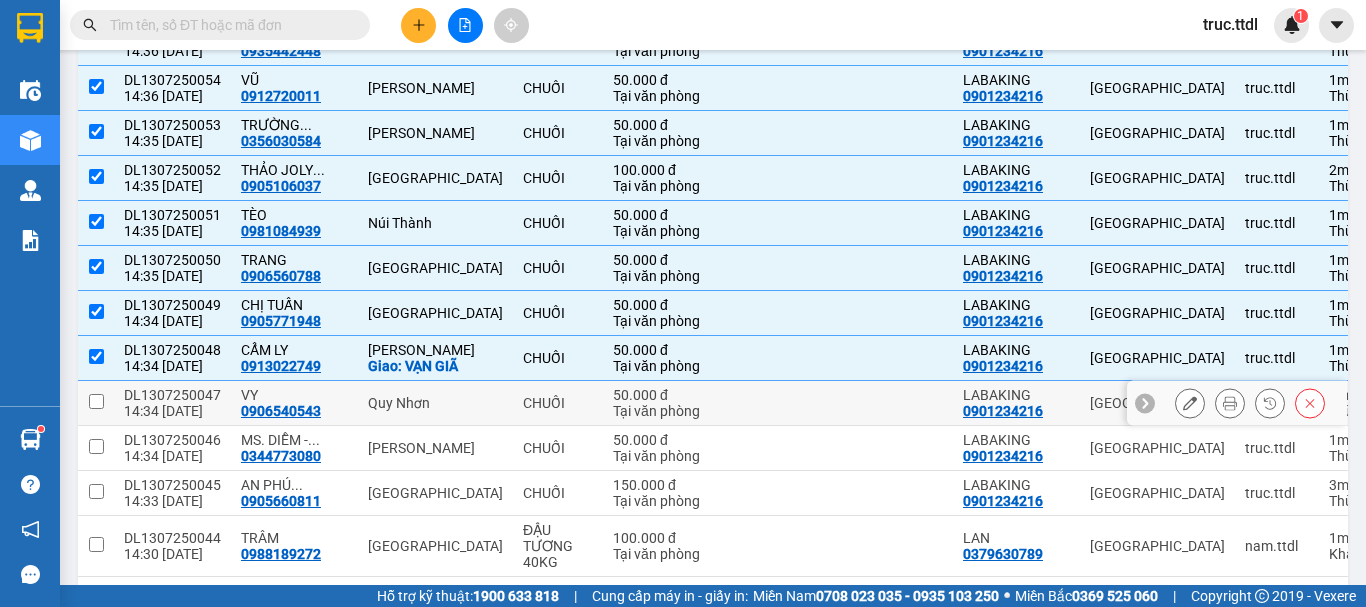 click on "Quy Nhơn" at bounding box center [435, 403] 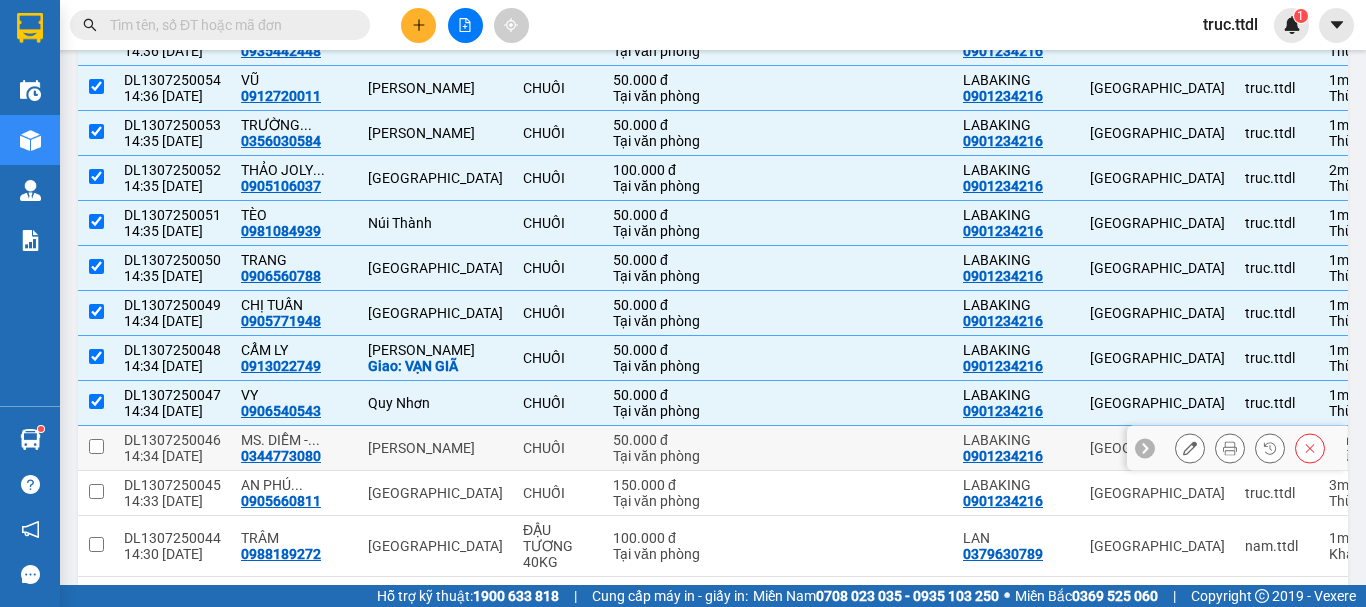 click on "[PERSON_NAME]" at bounding box center (435, 448) 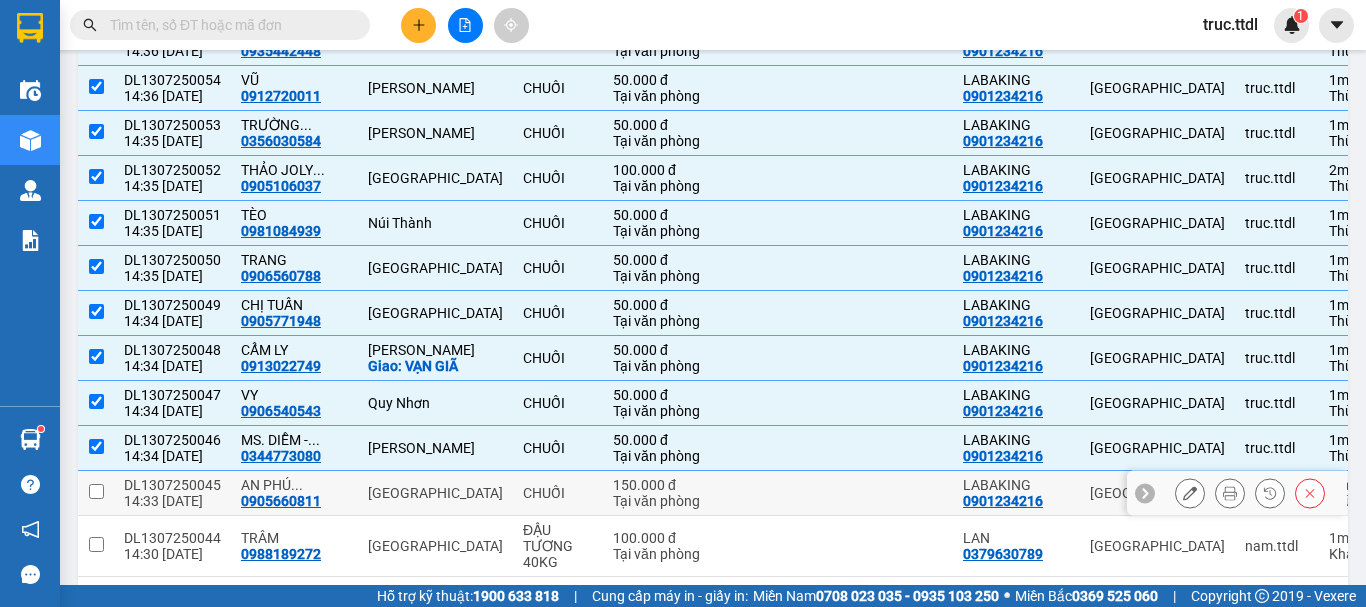 click on "[GEOGRAPHIC_DATA]" at bounding box center [435, 493] 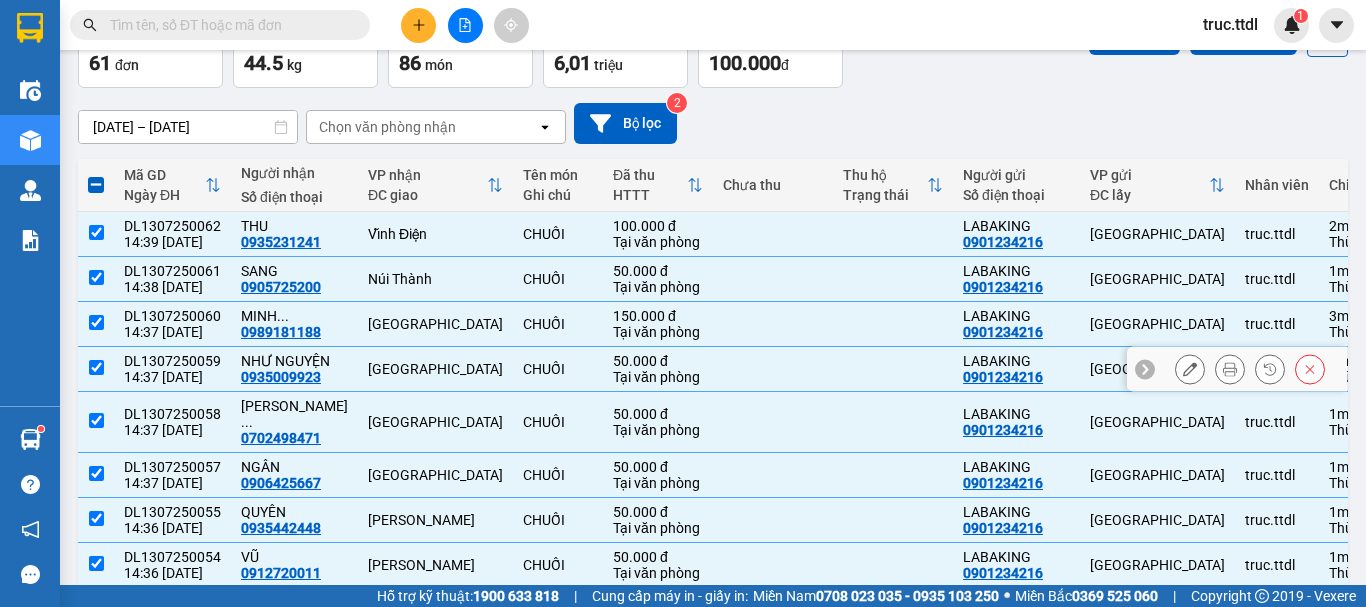 scroll, scrollTop: 0, scrollLeft: 0, axis: both 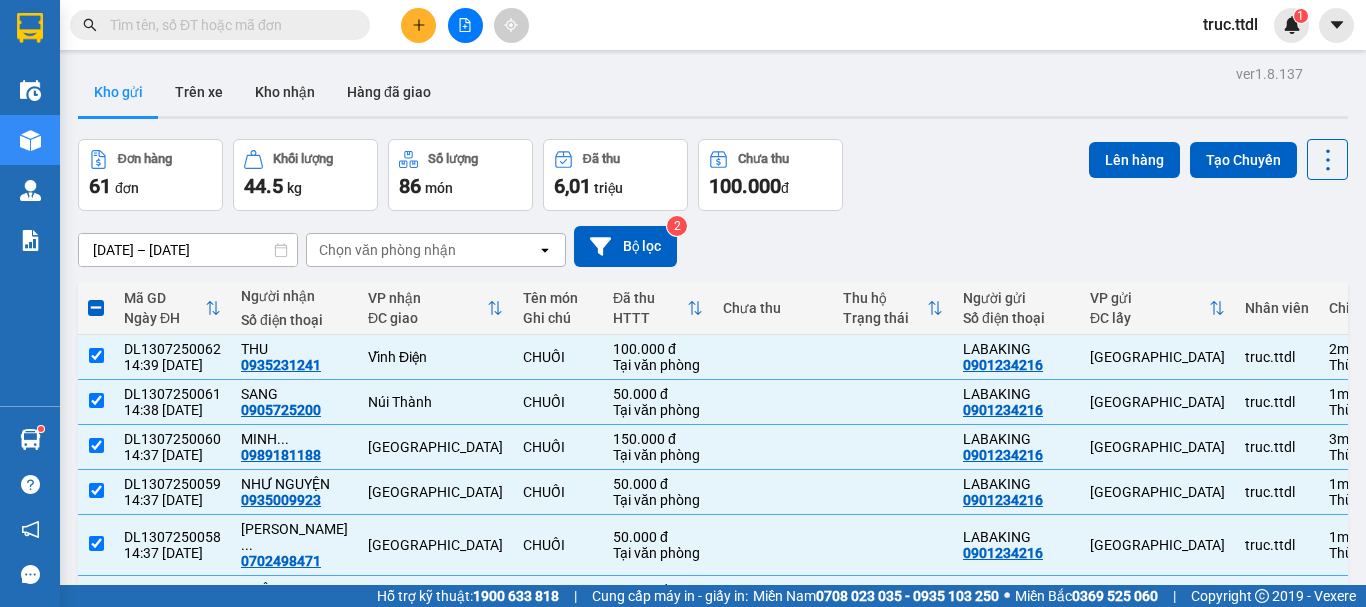 drag, startPoint x: 1135, startPoint y: 159, endPoint x: 1118, endPoint y: 207, distance: 50.92151 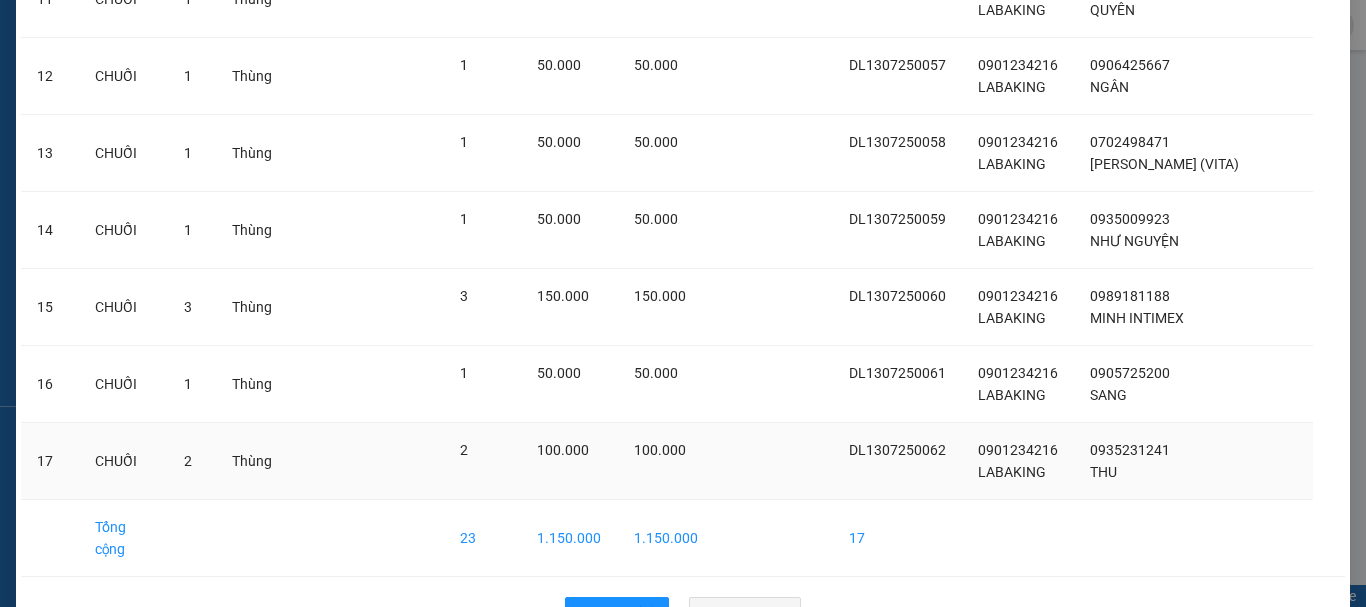 scroll, scrollTop: 1047, scrollLeft: 0, axis: vertical 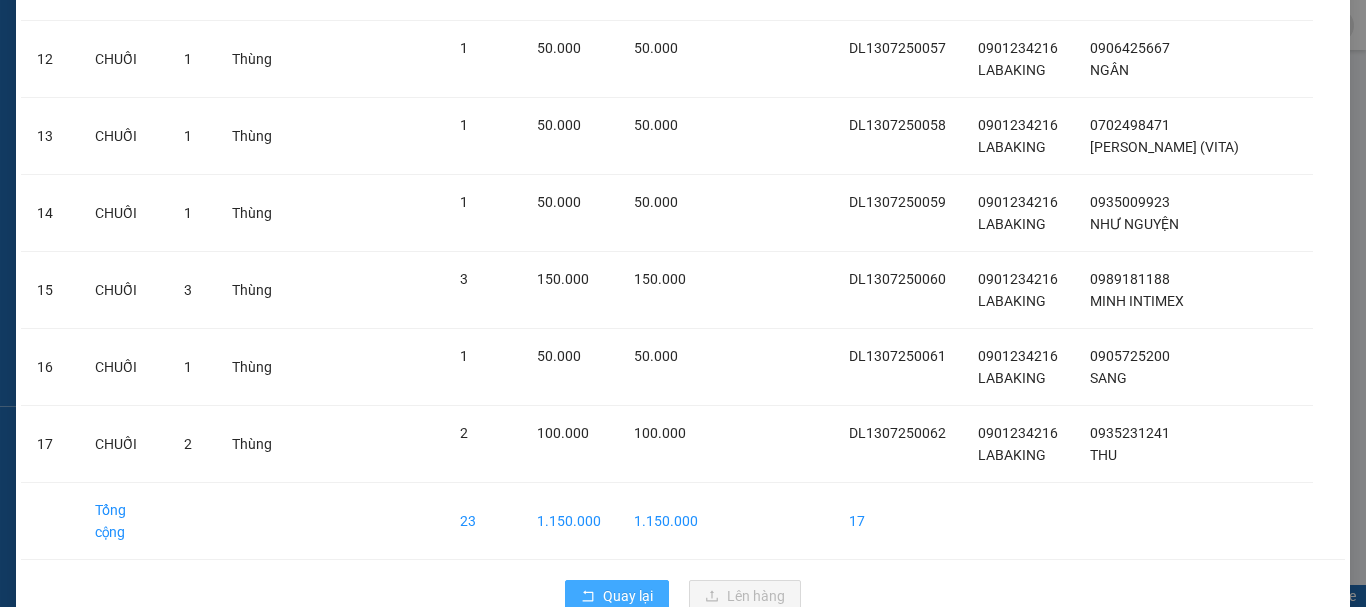 click on "Quay lại" at bounding box center (628, 596) 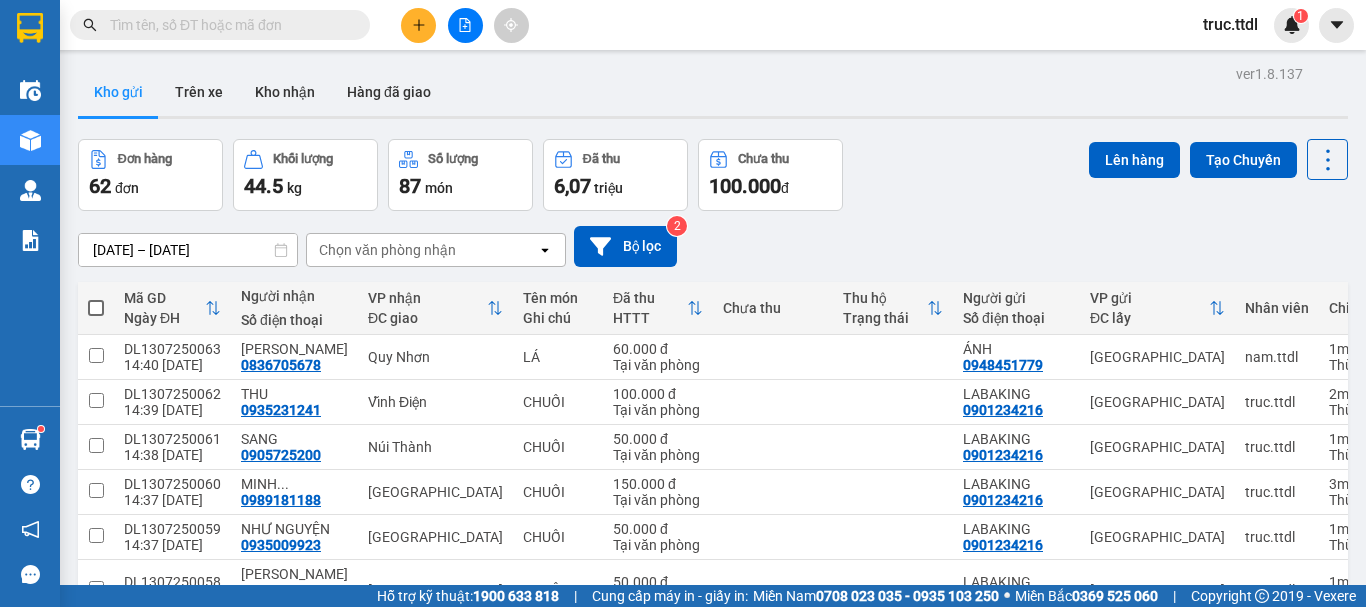 click at bounding box center (228, 25) 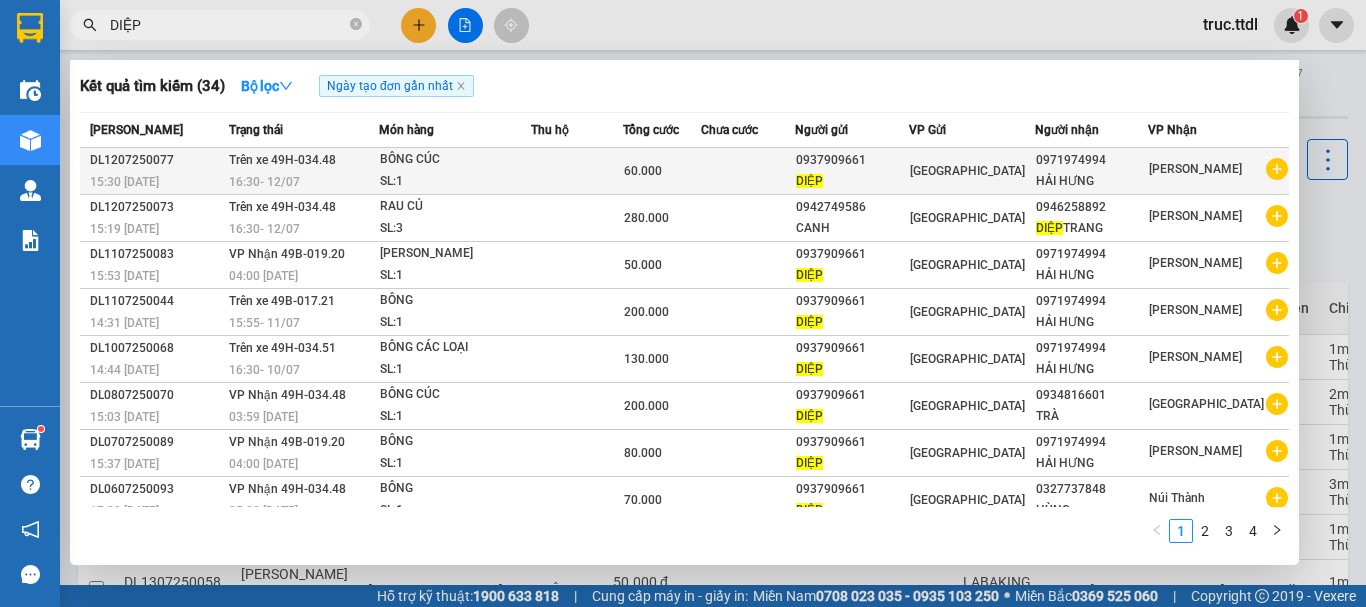 click on "DIỆP" at bounding box center (851, 181) 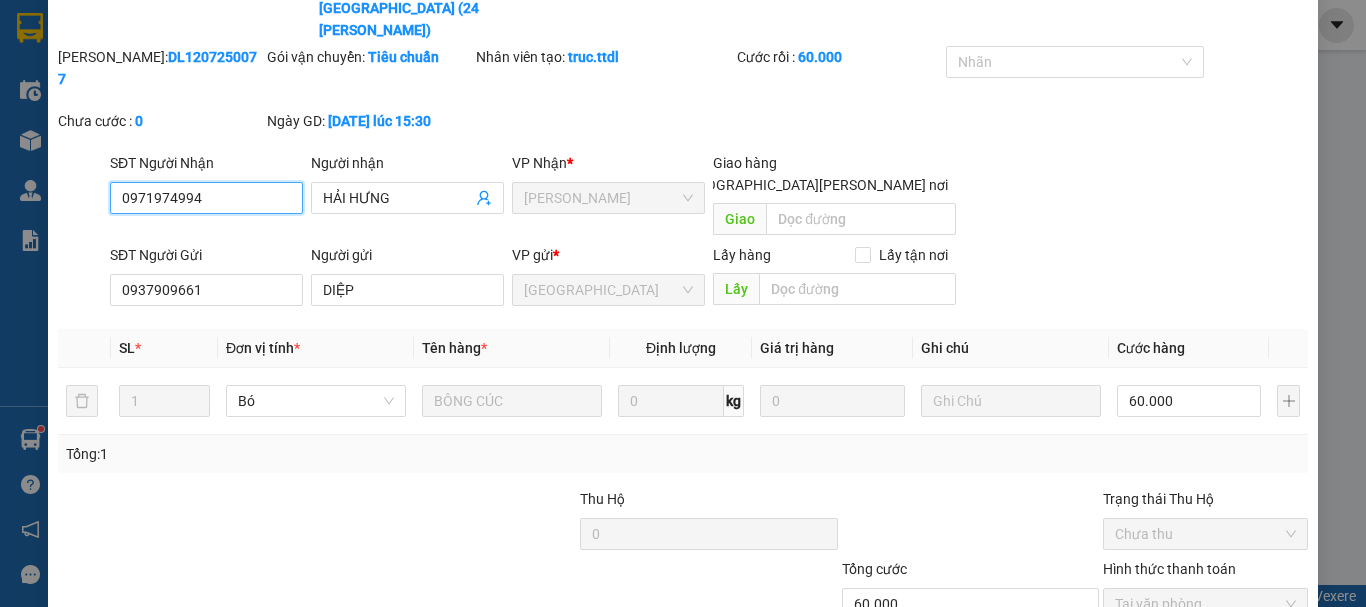 scroll, scrollTop: 178, scrollLeft: 0, axis: vertical 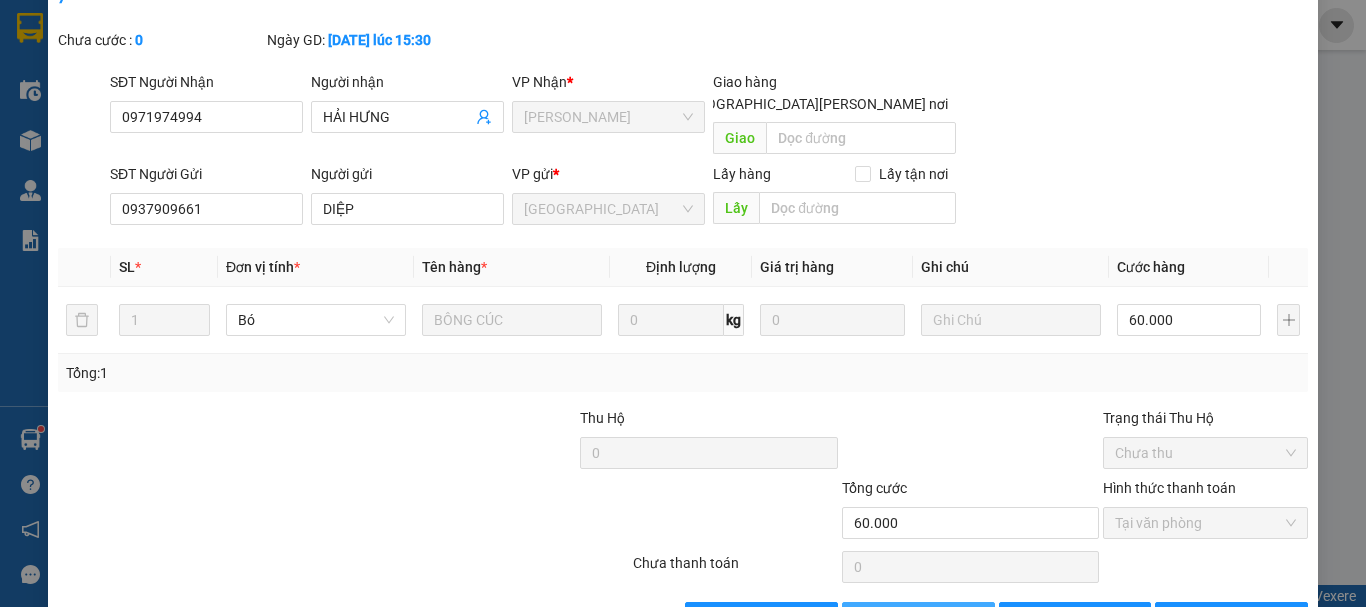 click on "Thêm ĐH mới" at bounding box center [929, 618] 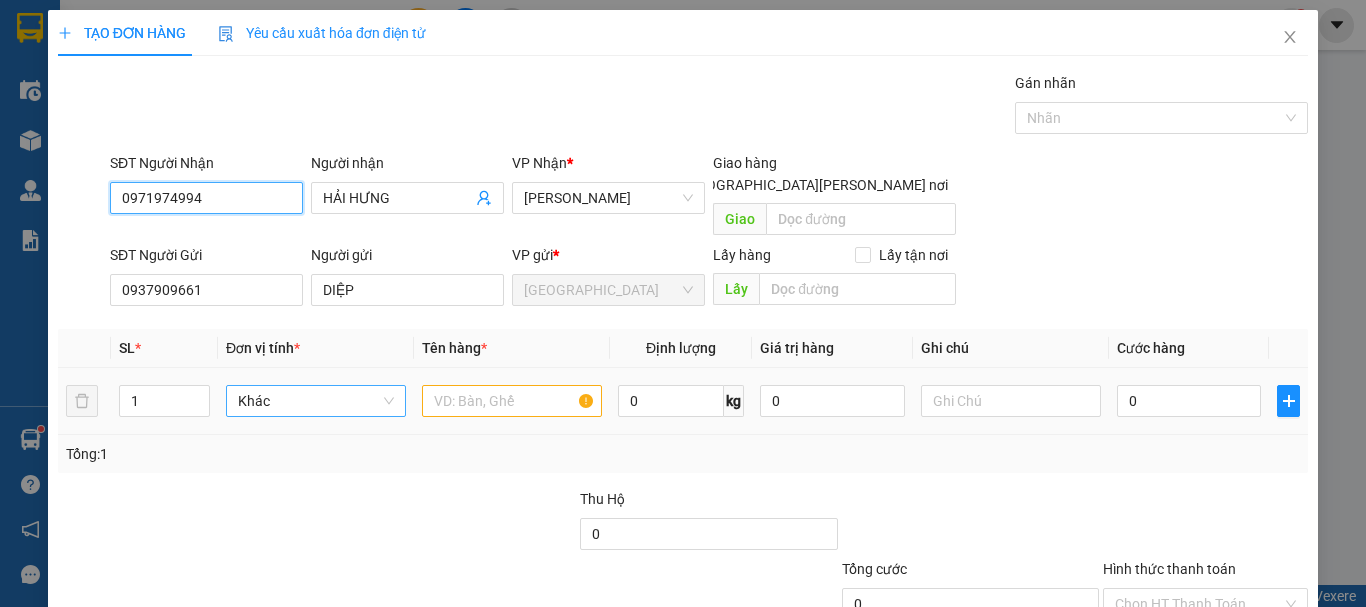 click on "Khác" at bounding box center [316, 401] 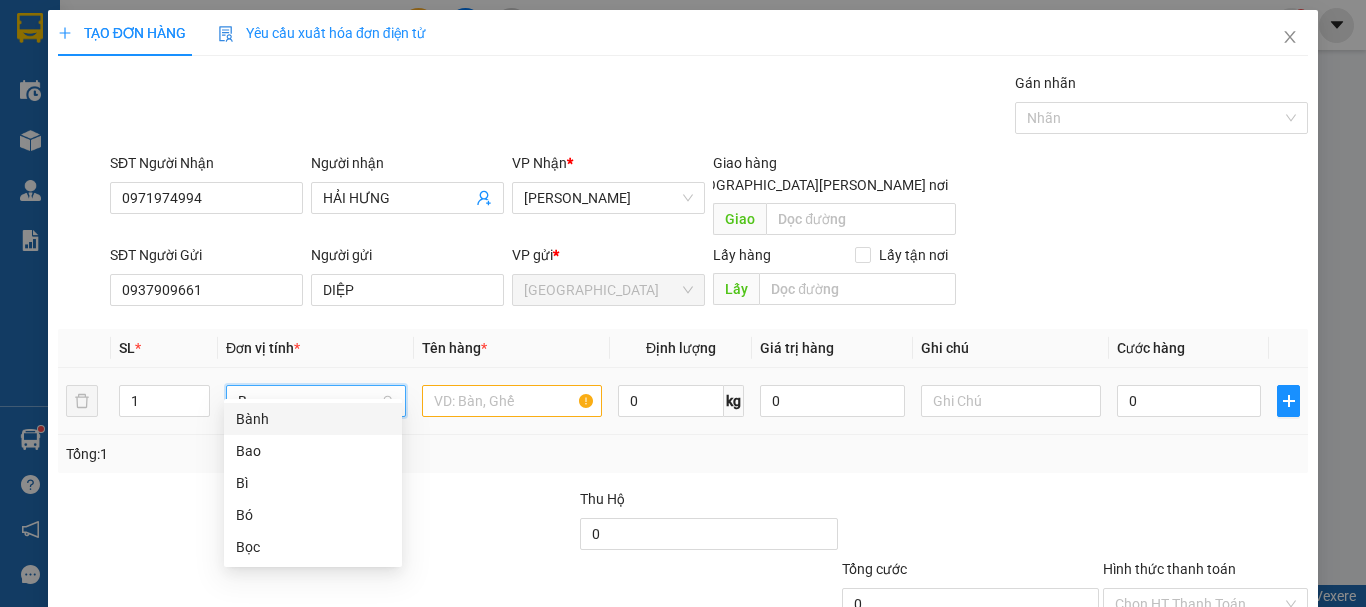 scroll, scrollTop: 0, scrollLeft: 0, axis: both 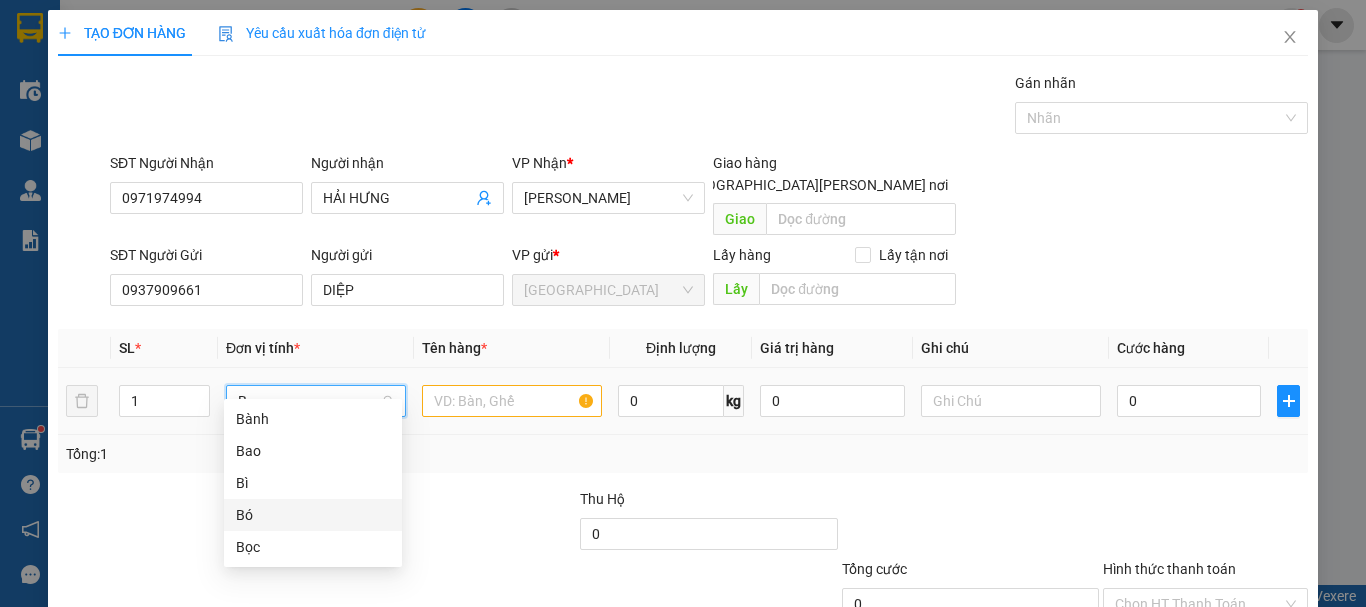 click on "Bó" at bounding box center (313, 515) 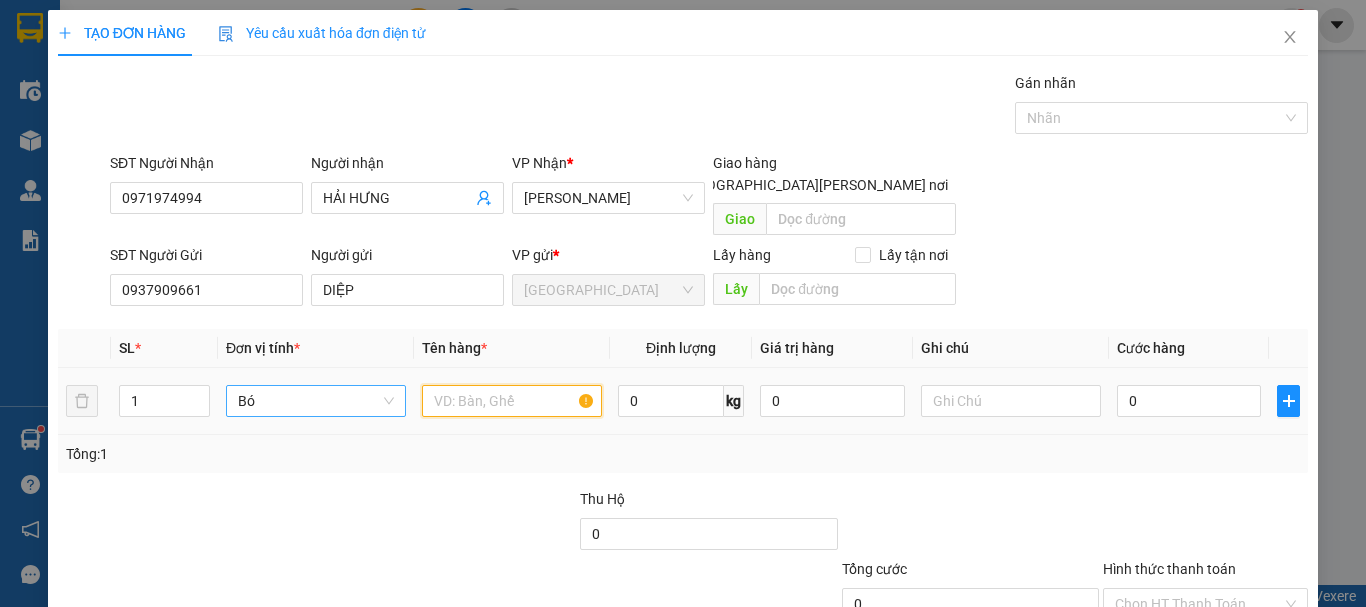 click at bounding box center (512, 401) 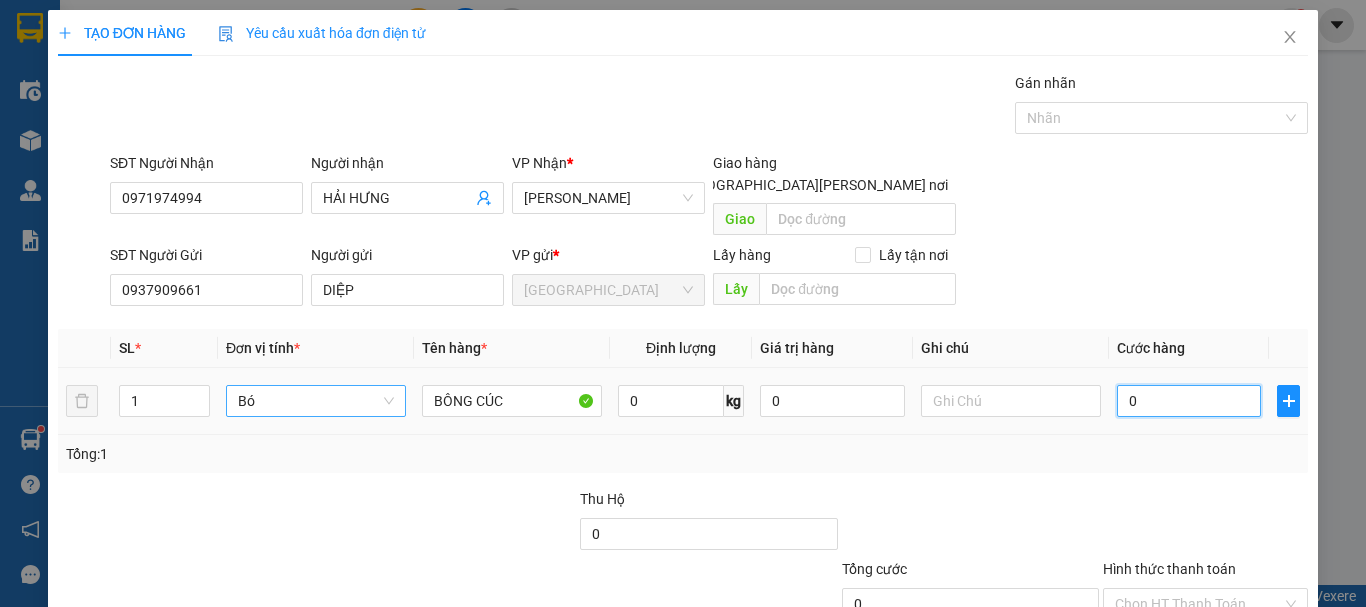 click on "0" at bounding box center [1189, 401] 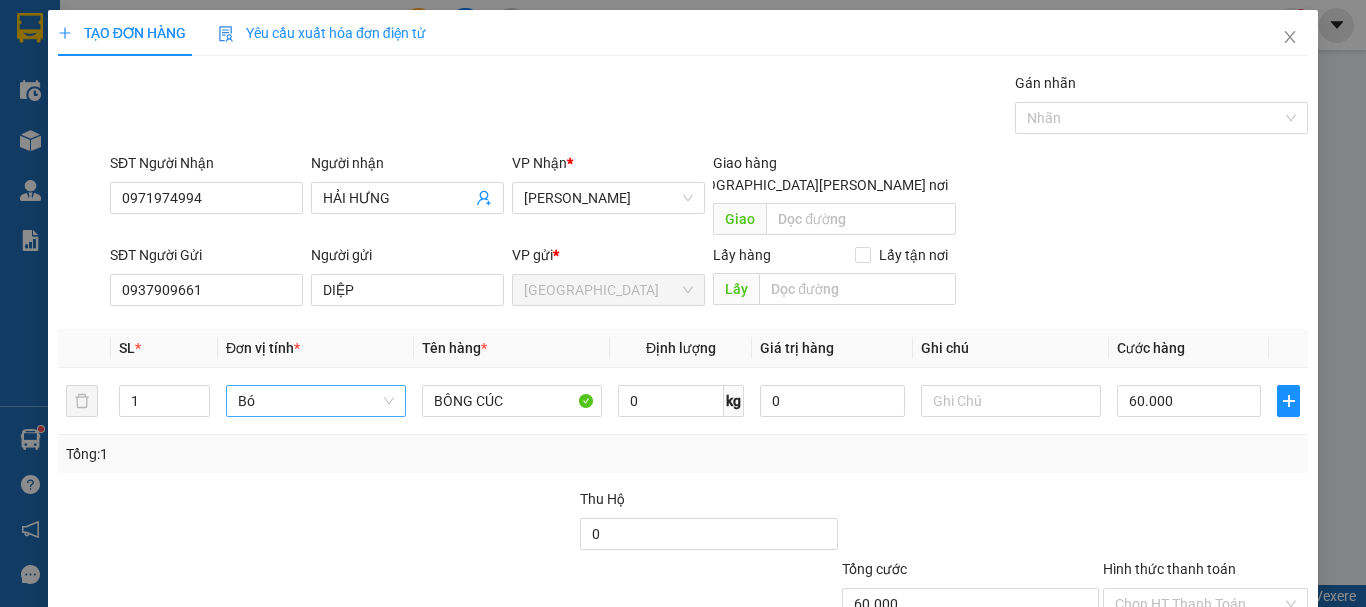 click on "Transit Pickup Surcharge Ids Transit Deliver Surcharge Ids Transit Deliver Surcharge Transit Deliver Surcharge Gói vận chuyển  * Tiêu chuẩn Gán nhãn   Nhãn SĐT Người Nhận 0971974994 Người nhận HẢI HƯNG VP Nhận  * Tam Kỳ Giao hàng Giao tận nơi Giao SĐT Người Gửi 0937909661 Người gửi DIỆP VP gửi  * Đà Lạt  Lấy hàng Lấy tận nơi Lấy SL  * Đơn vị tính  * Tên hàng  * Định lượng Giá trị hàng Ghi chú Cước hàng                   1 Bó BÔNG CÚC 0 kg 0 60.000 Tổng:  1 Thu Hộ 0 Tổng cước 60.000 Hình thức thanh toán Chọn HT Thanh Toán Số tiền thu trước 0 Chưa thanh toán 60.000 Chọn HT Thanh Toán Lưu nháp Xóa Thông tin Lưu Lưu và In" at bounding box center (683, 393) 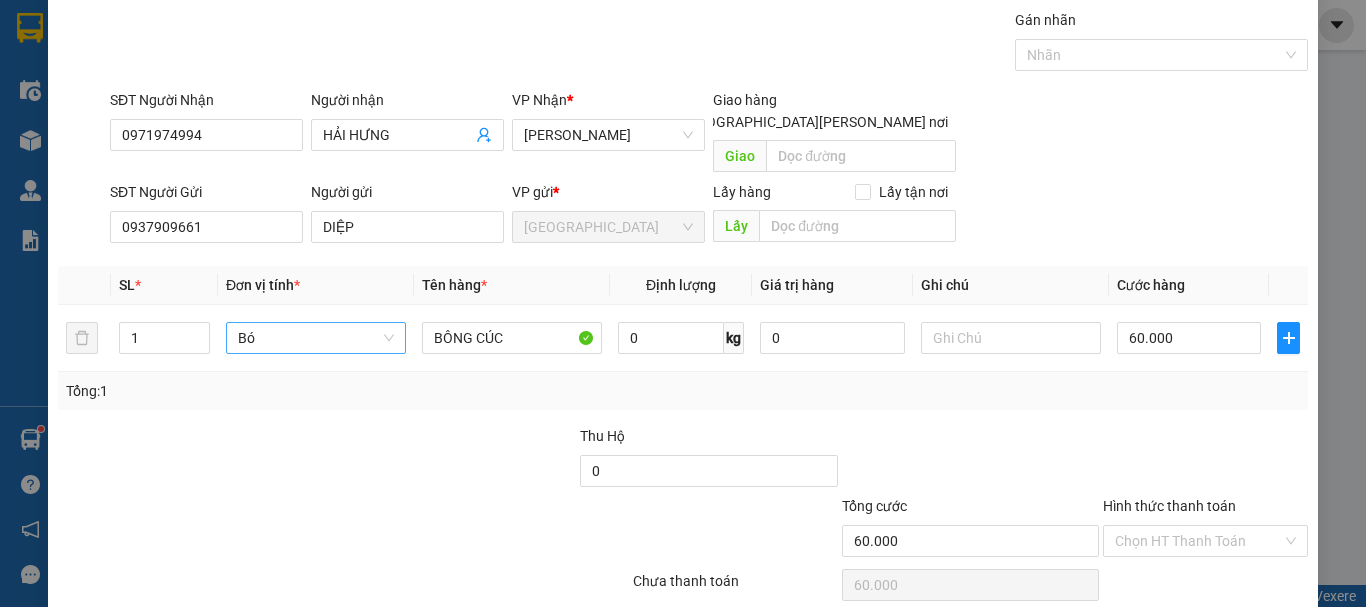 scroll, scrollTop: 125, scrollLeft: 0, axis: vertical 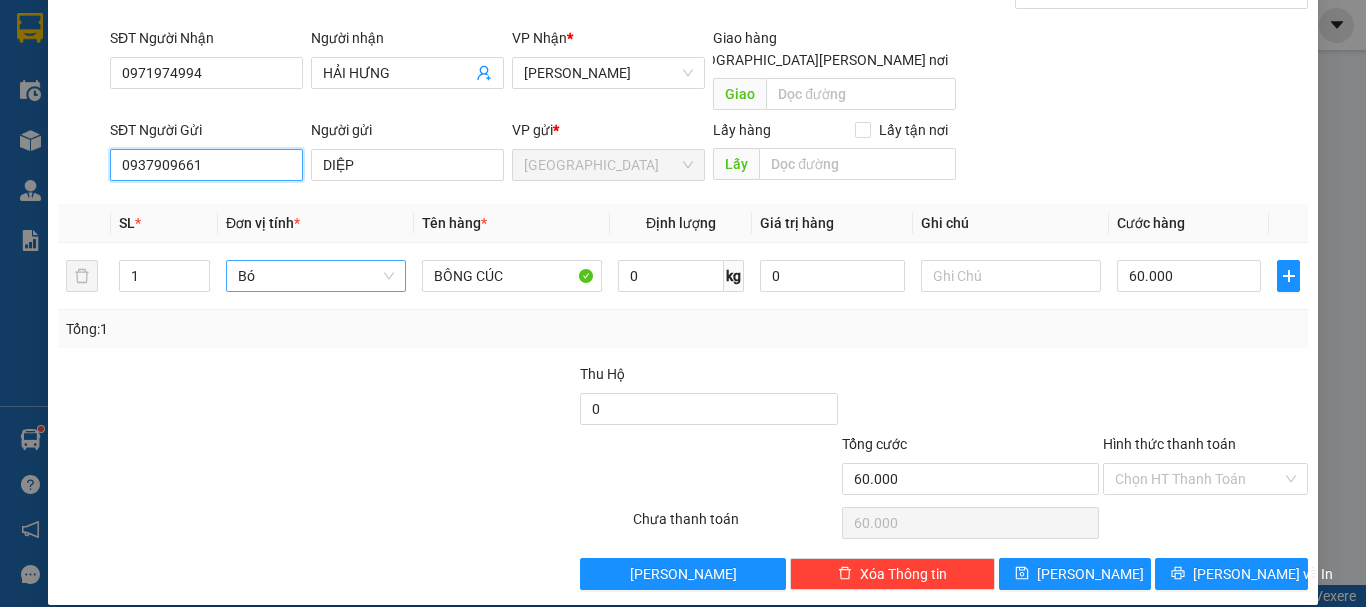 drag, startPoint x: 244, startPoint y: 152, endPoint x: 0, endPoint y: 155, distance: 244.01845 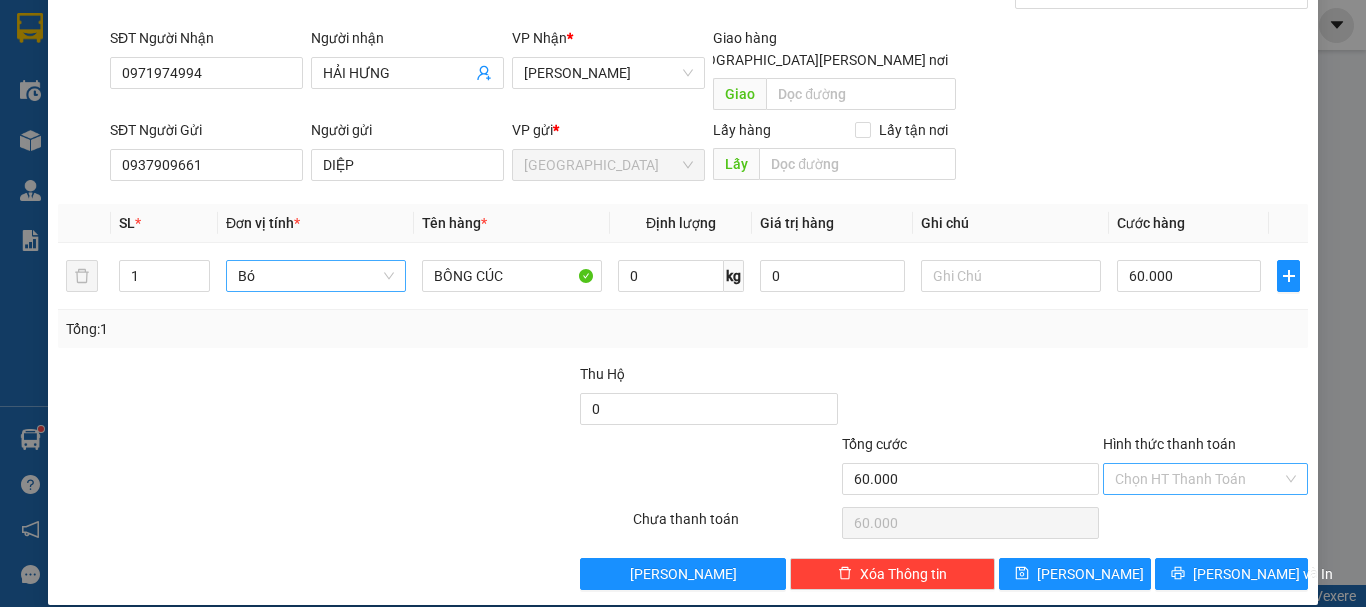 click on "Hình thức thanh toán" at bounding box center [1198, 479] 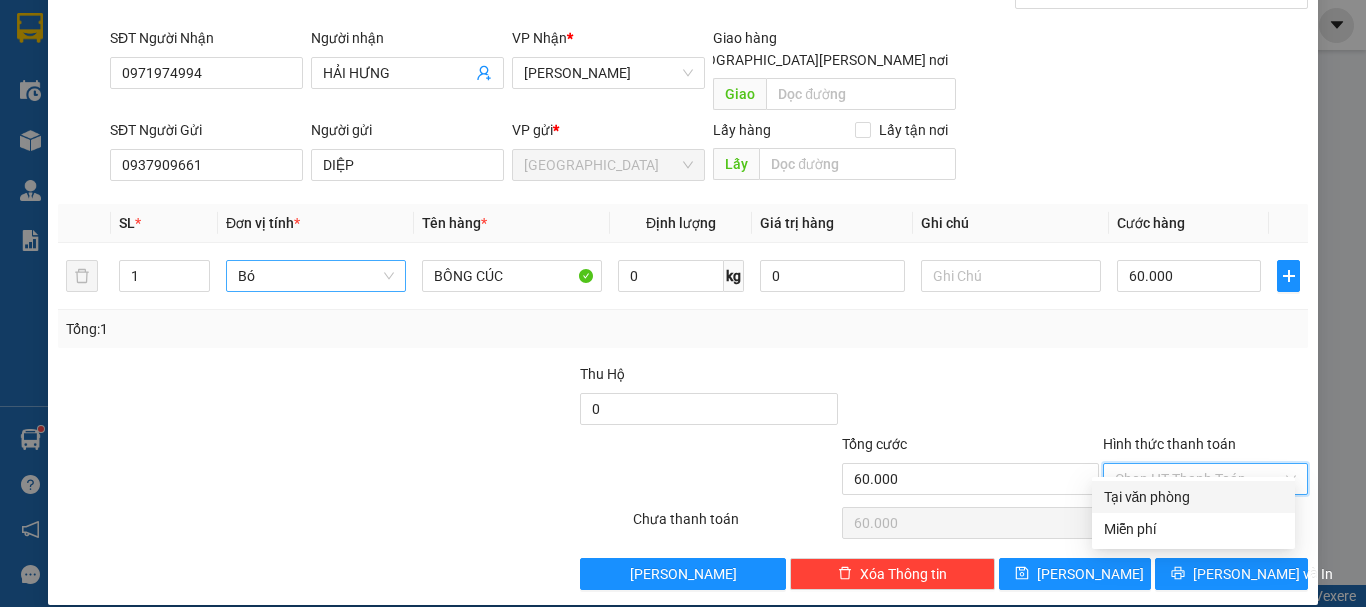click on "Tại văn phòng" at bounding box center (1193, 497) 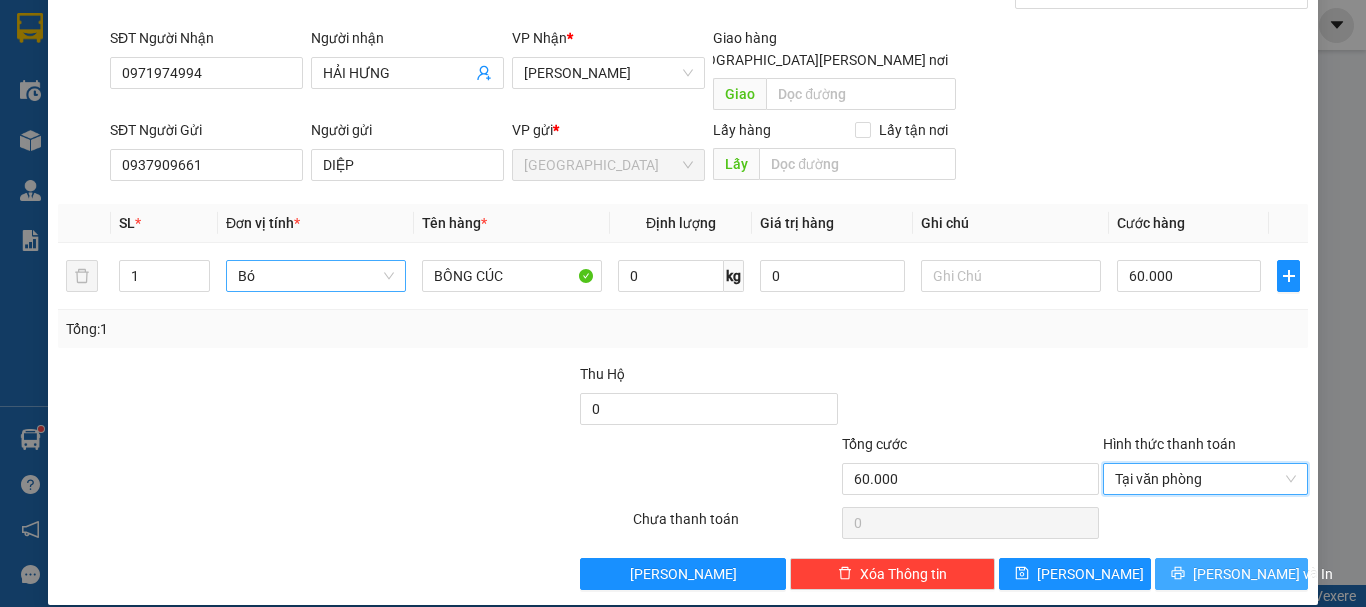 click on "[PERSON_NAME] và In" at bounding box center [1263, 574] 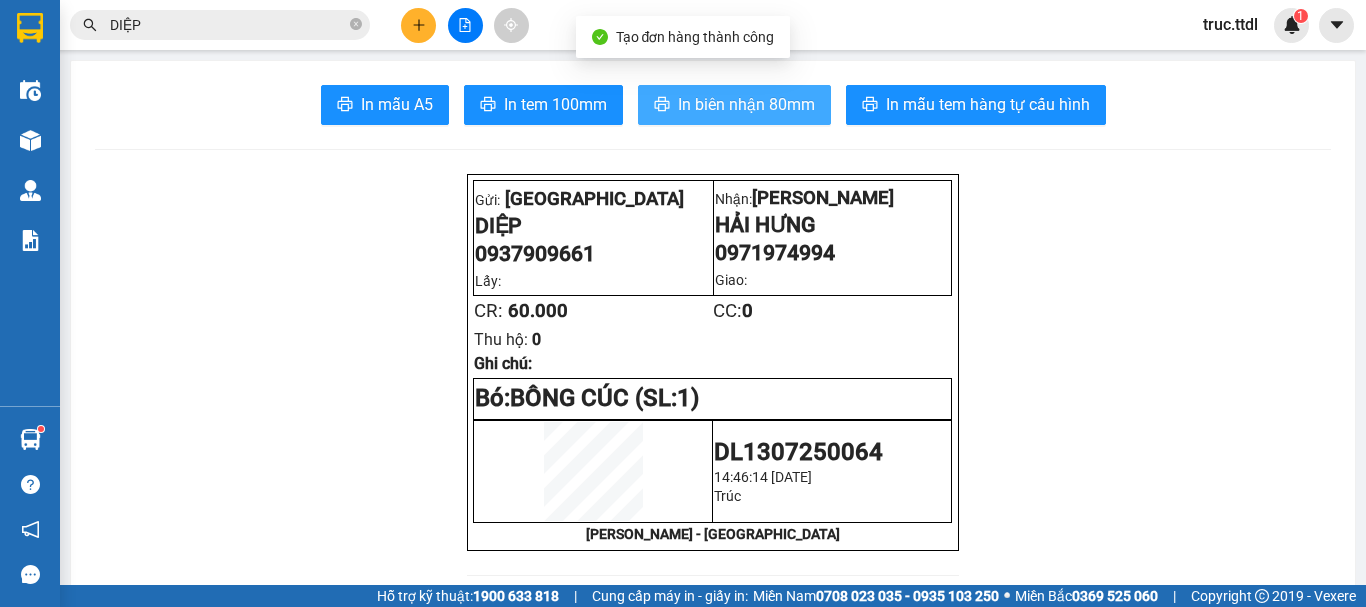 click on "In biên nhận 80mm" at bounding box center (734, 105) 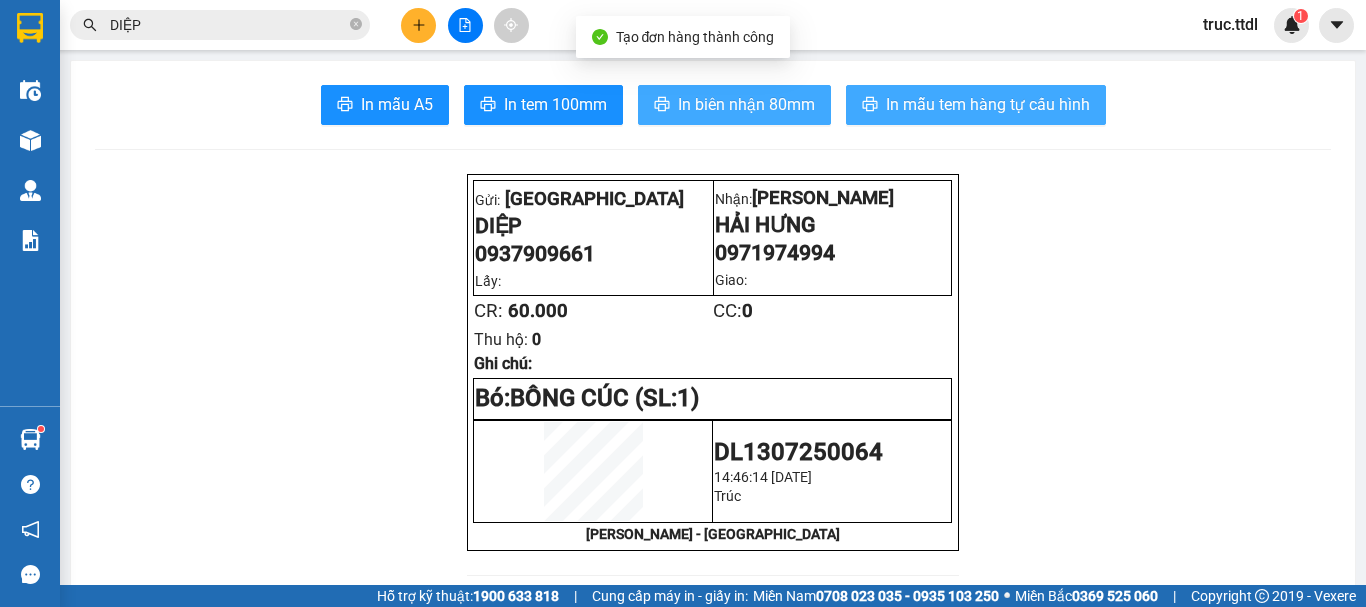 scroll, scrollTop: 0, scrollLeft: 0, axis: both 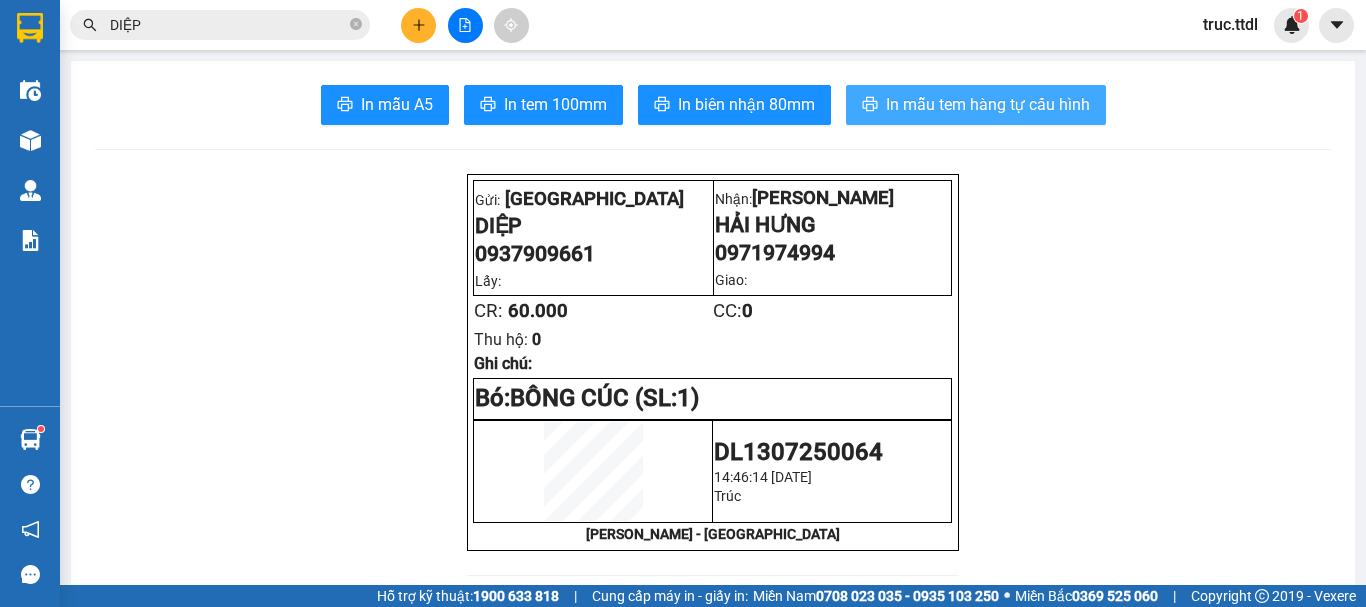click on "In mẫu tem hàng tự cấu hình" at bounding box center [988, 104] 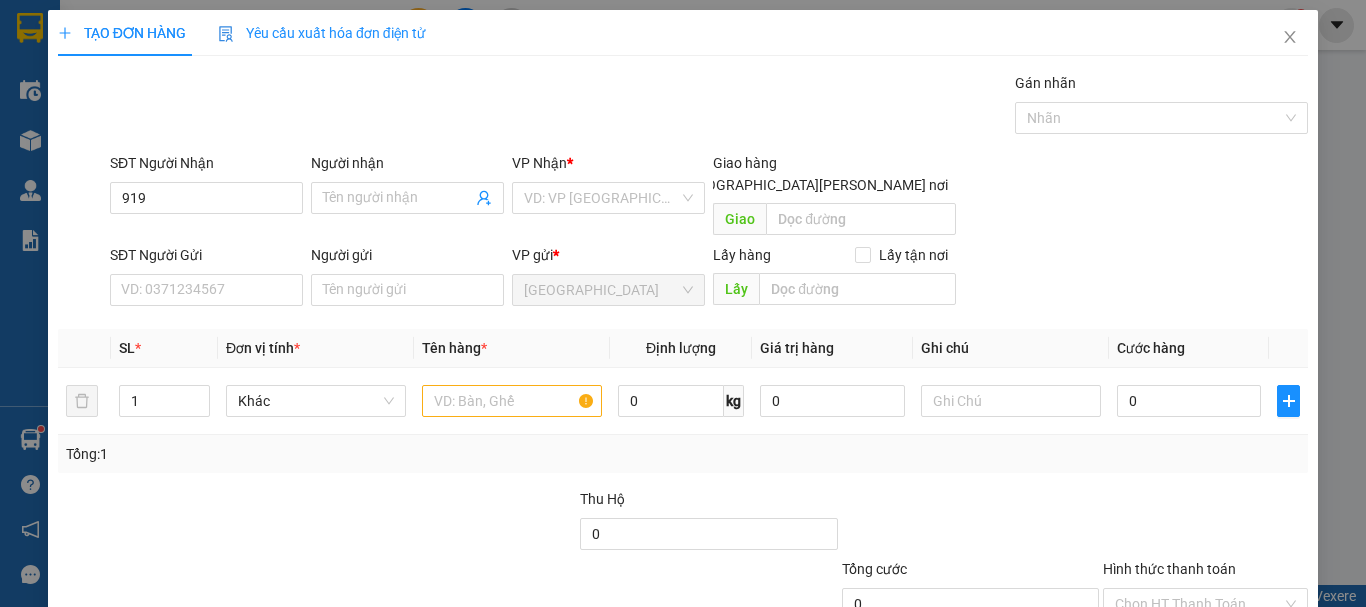 scroll, scrollTop: 0, scrollLeft: 0, axis: both 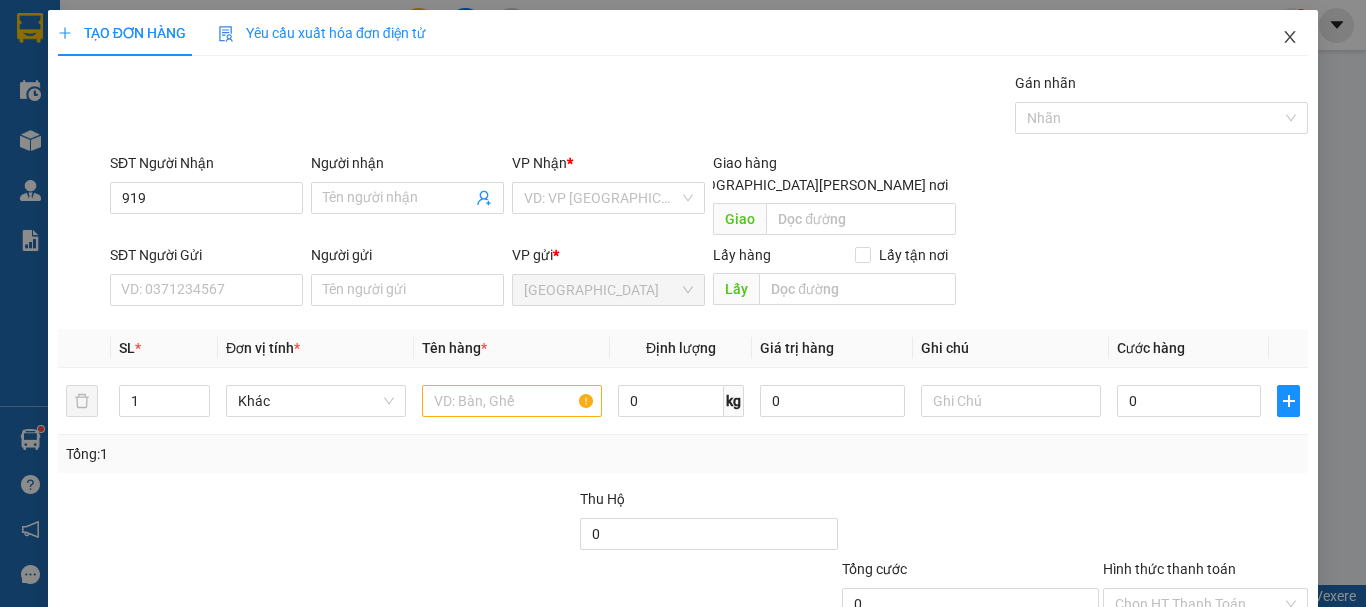 click at bounding box center (1290, 38) 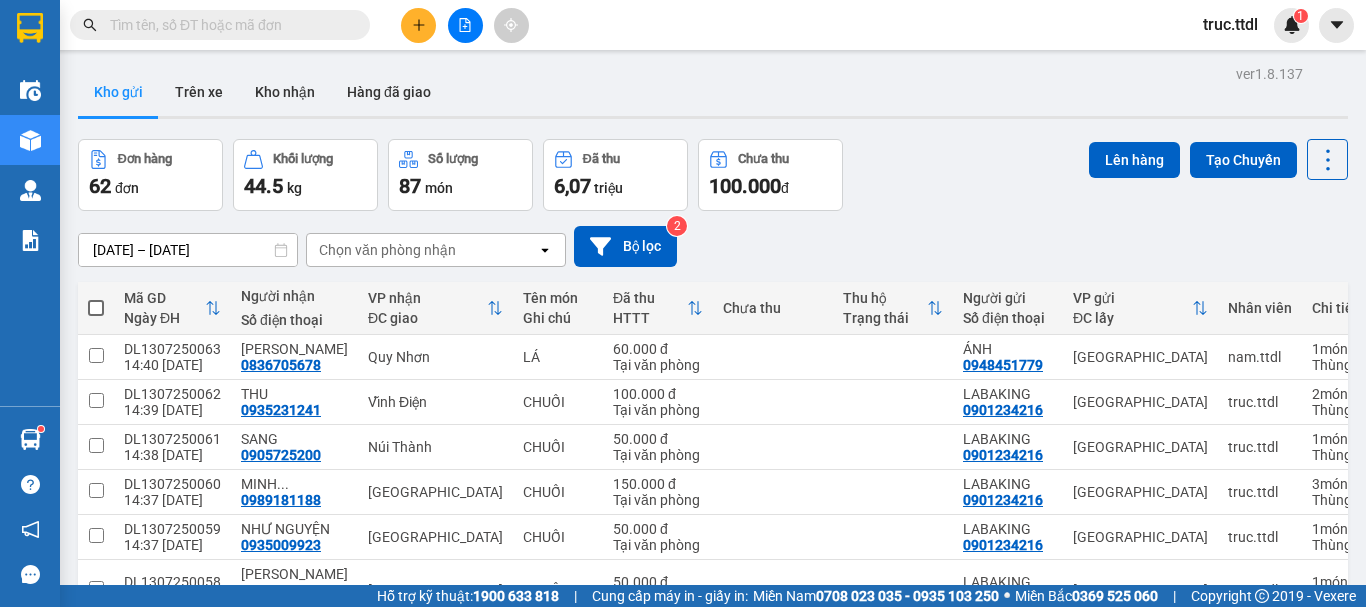 click at bounding box center [228, 25] 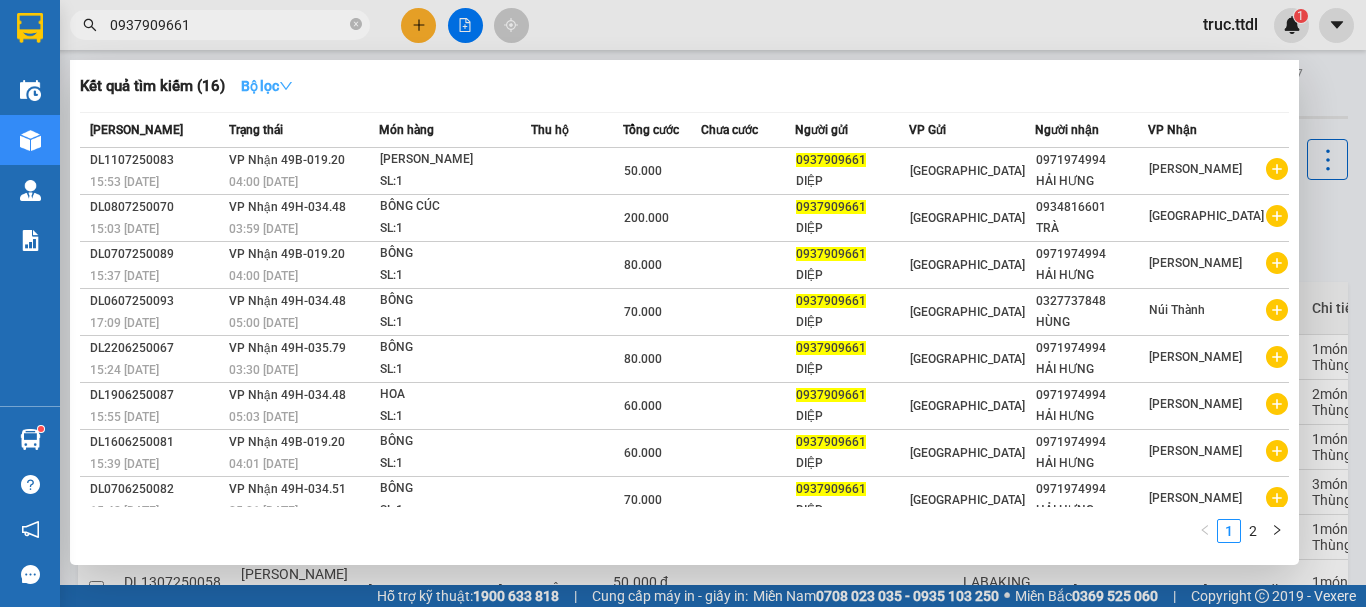 type on "0937909661" 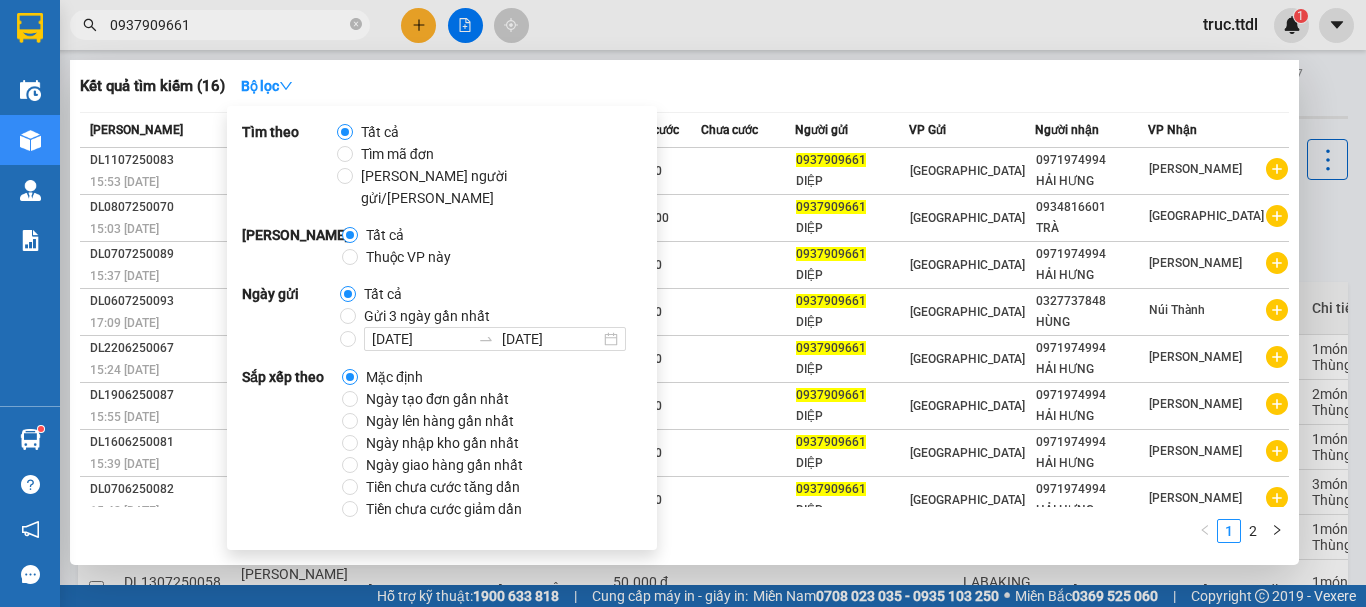 click on "Ngày tạo đơn gần nhất" at bounding box center [437, 399] 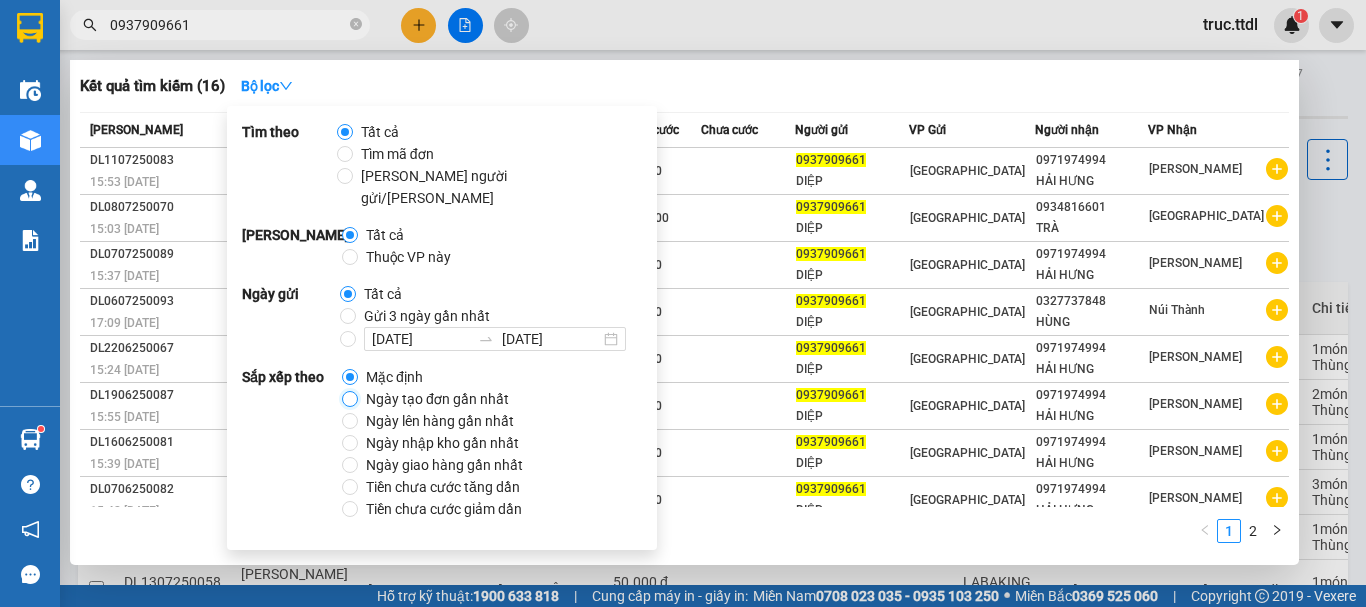 click on "Ngày tạo đơn gần nhất" at bounding box center (350, 399) 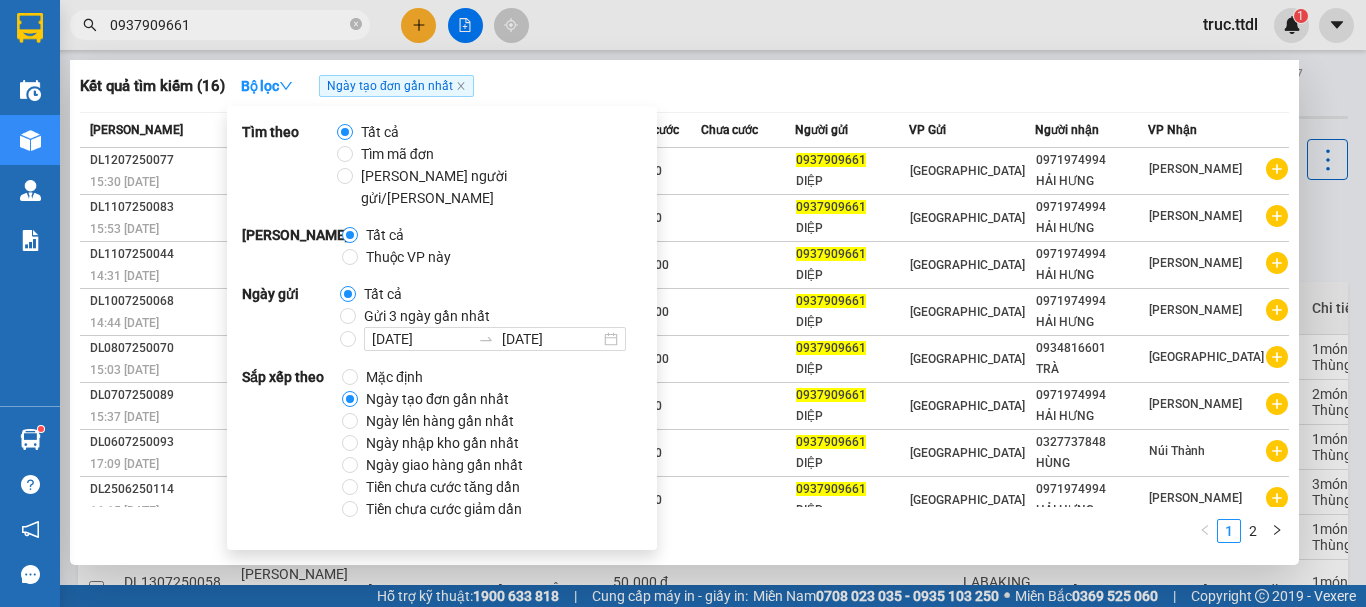 click on "Kết quả [PERSON_NAME] ( 16 )  Bộ lọc  Ngày tạo [PERSON_NAME] nhất Mã ĐH Trạng thái Món hàng Thu hộ [PERSON_NAME] [PERSON_NAME] Người gửi VP Gửi Người [PERSON_NAME] [PERSON_NAME] DL1207250077 15:30 [DATE] Trên xe   49H-034.48 16:30  [DATE] BÔNG CÚC SL:  1 60.000 0937909661 [PERSON_NAME] Đà Lạt  0971974994 HẢI [PERSON_NAME][GEOGRAPHIC_DATA] DL1107250083 15:53 [DATE] [PERSON_NAME]   49B-019.20 04:00 [DATE] [PERSON_NAME] SL:  1 50.000 0937909661 [PERSON_NAME] [GEOGRAPHIC_DATA]  0971974994 [GEOGRAPHIC_DATA][PERSON_NAME] DL1107250044 14:31 [DATE] Trên xe   49B-017.21 15:55  [DATE] BÔNG SL:  1 200.000 0937909661 [PERSON_NAME] [GEOGRAPHIC_DATA]  0971974994 [GEOGRAPHIC_DATA][PERSON_NAME] DL1007250068 14:44 [DATE] Trên xe   49H-034.51 16:30  [DATE] BÔNG CÁC [PERSON_NAME] SL:  1 130.000 0937909661 [PERSON_NAME] [GEOGRAPHIC_DATA]  0971974994 [GEOGRAPHIC_DATA][PERSON_NAME] DL0807250070 15:03 [DATE] [PERSON_NAME]   49H-034.48 03:59 [DATE] BÔNG CÚC SL:  1 200.000 0937909661 [PERSON_NAME] Đà Lạt  0934816601 [GEOGRAPHIC_DATA] DL0707250089 15:37 [DATE] [PERSON_NAME]   49B-019.20 BÔNG SL:  1" at bounding box center [684, 312] 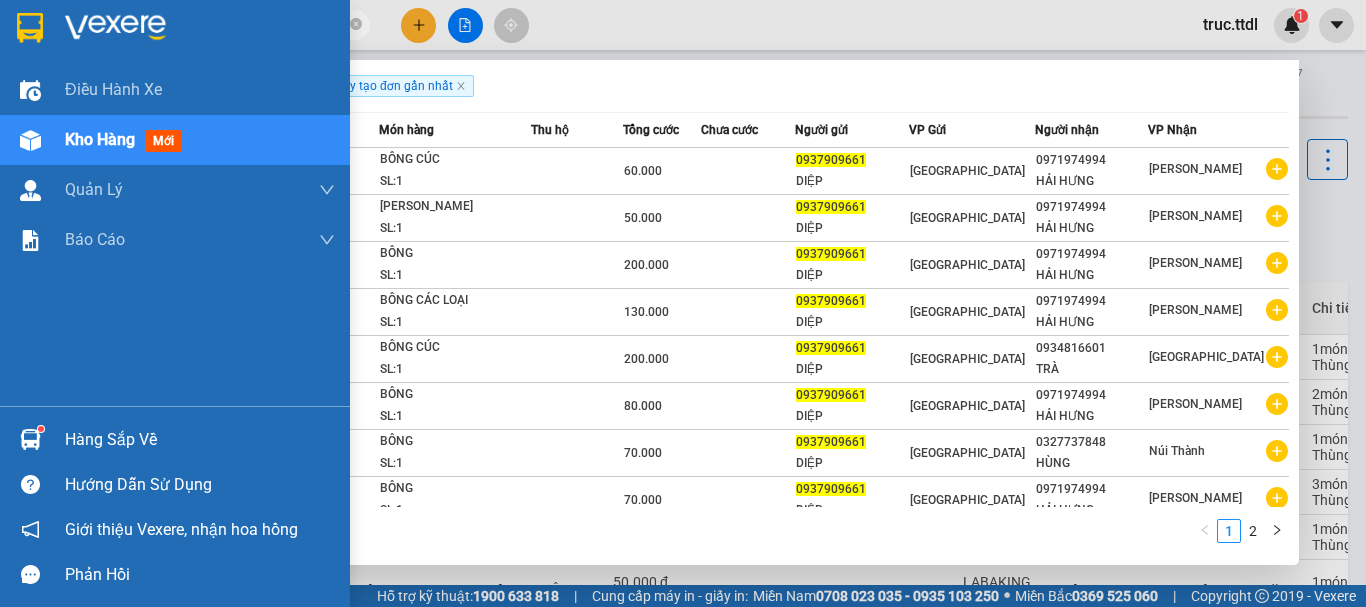 click at bounding box center [30, 28] 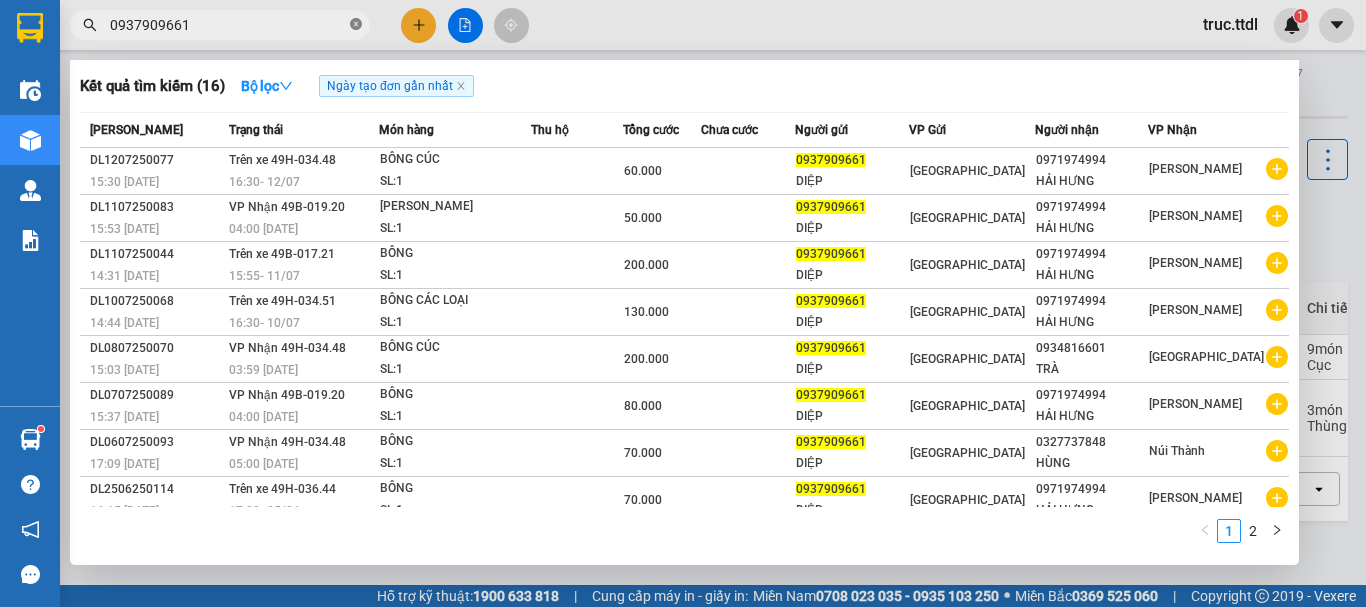 click 